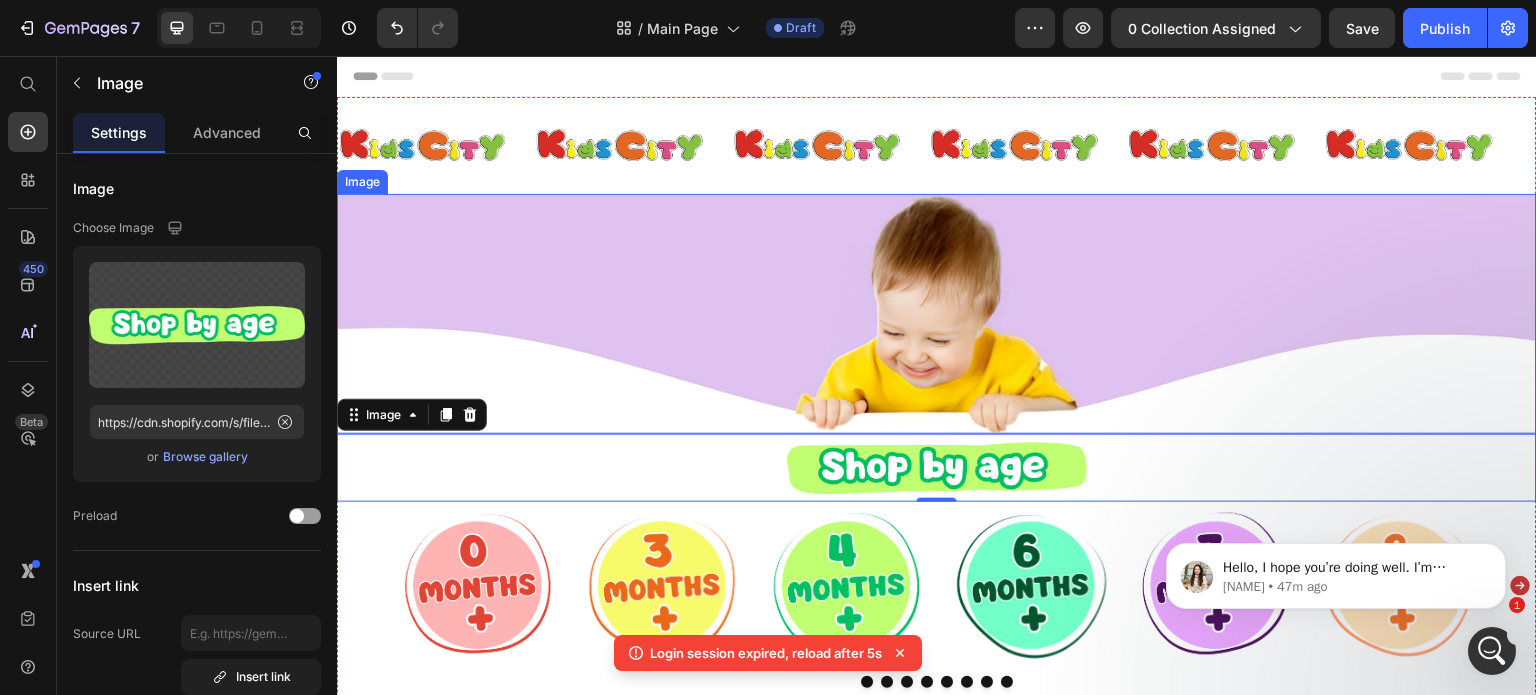 scroll, scrollTop: 0, scrollLeft: 0, axis: both 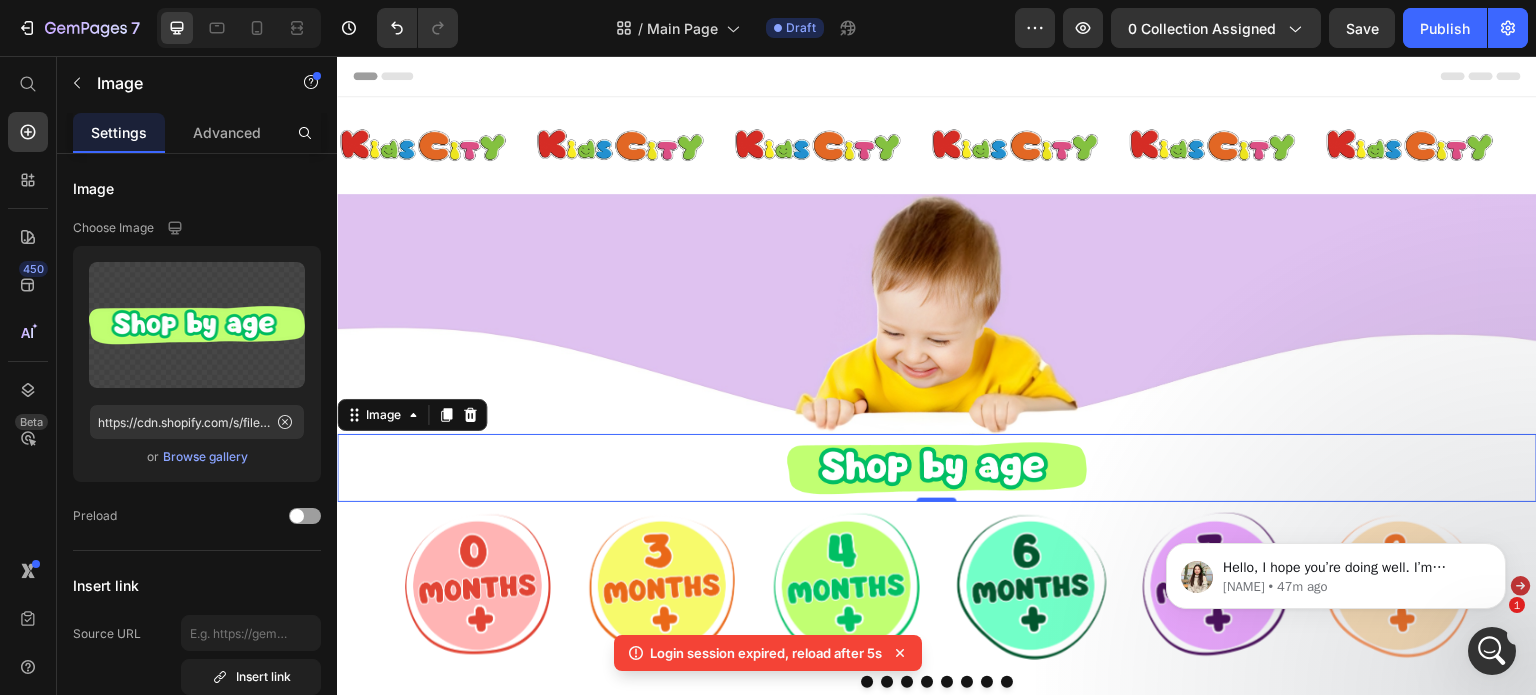 click at bounding box center [937, 468] 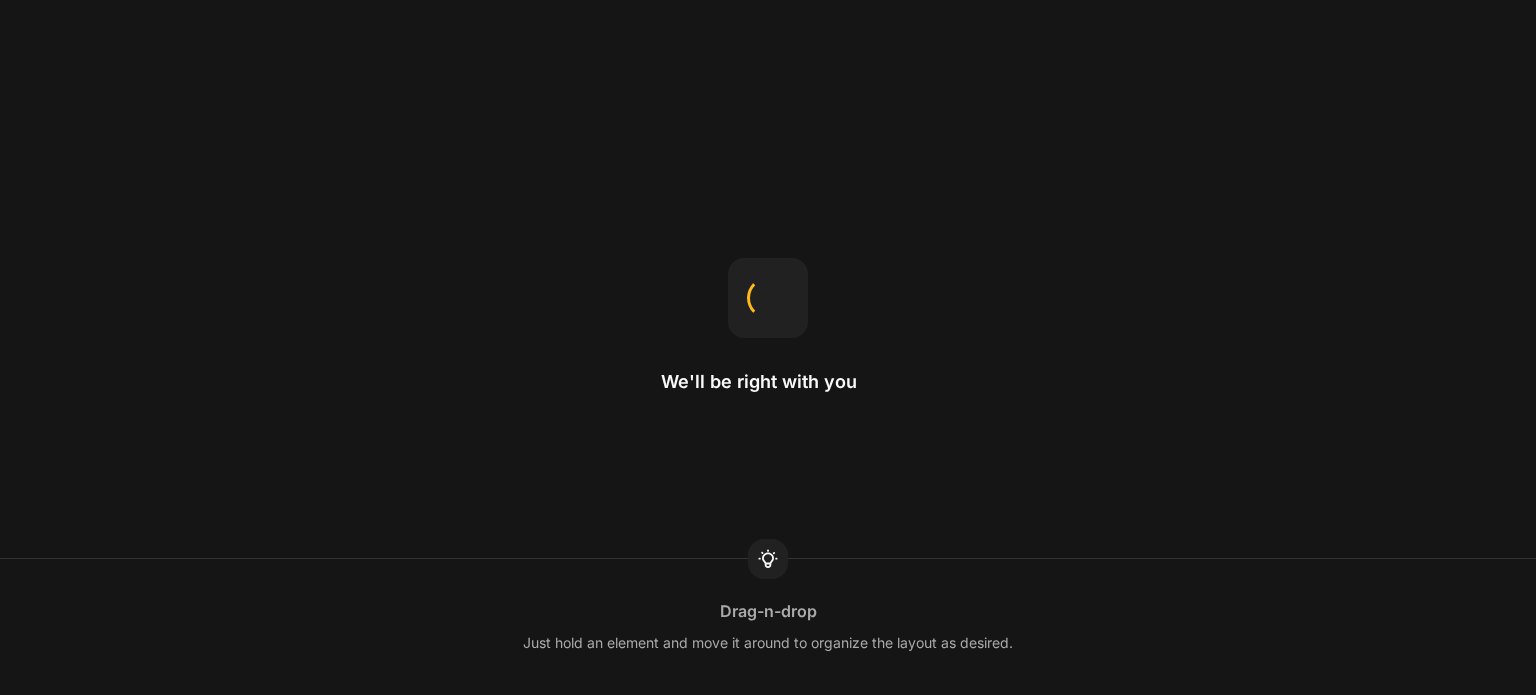 scroll, scrollTop: 0, scrollLeft: 0, axis: both 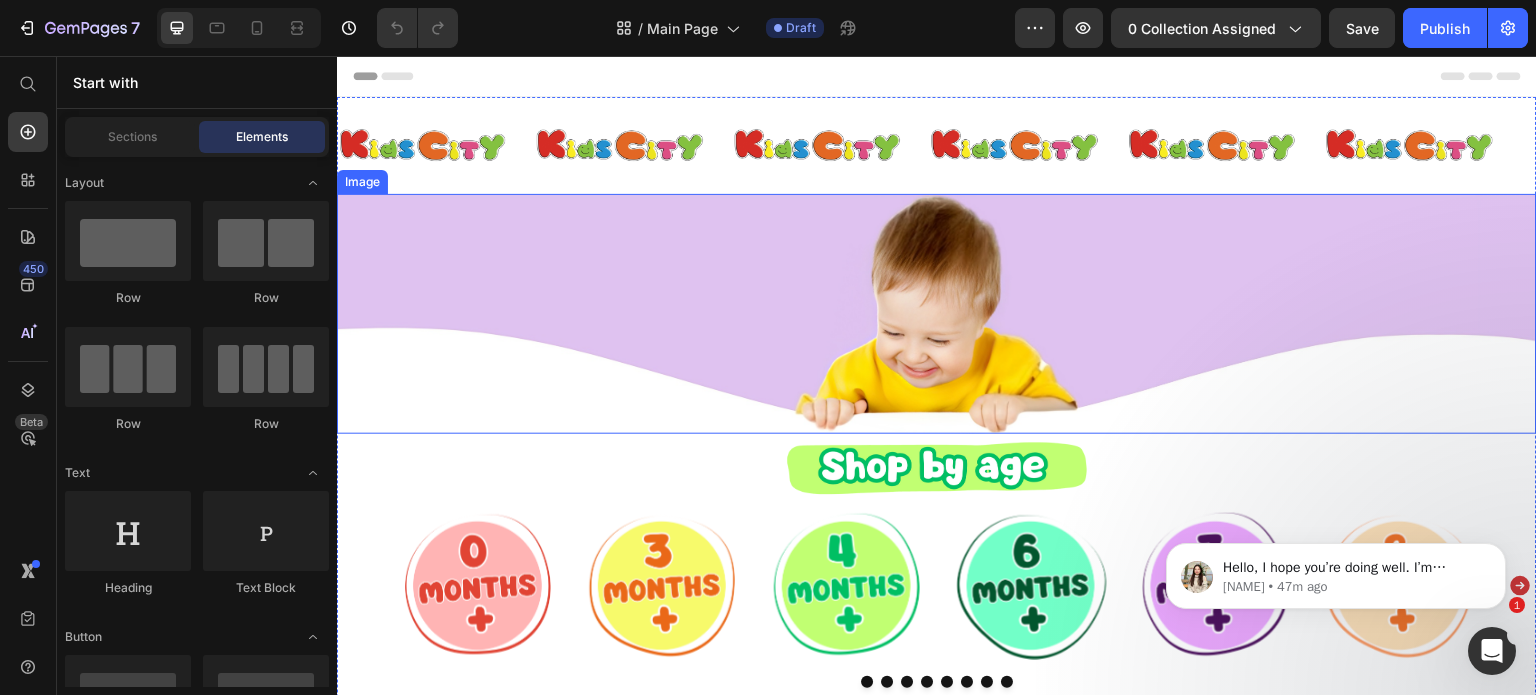 click at bounding box center [937, 314] 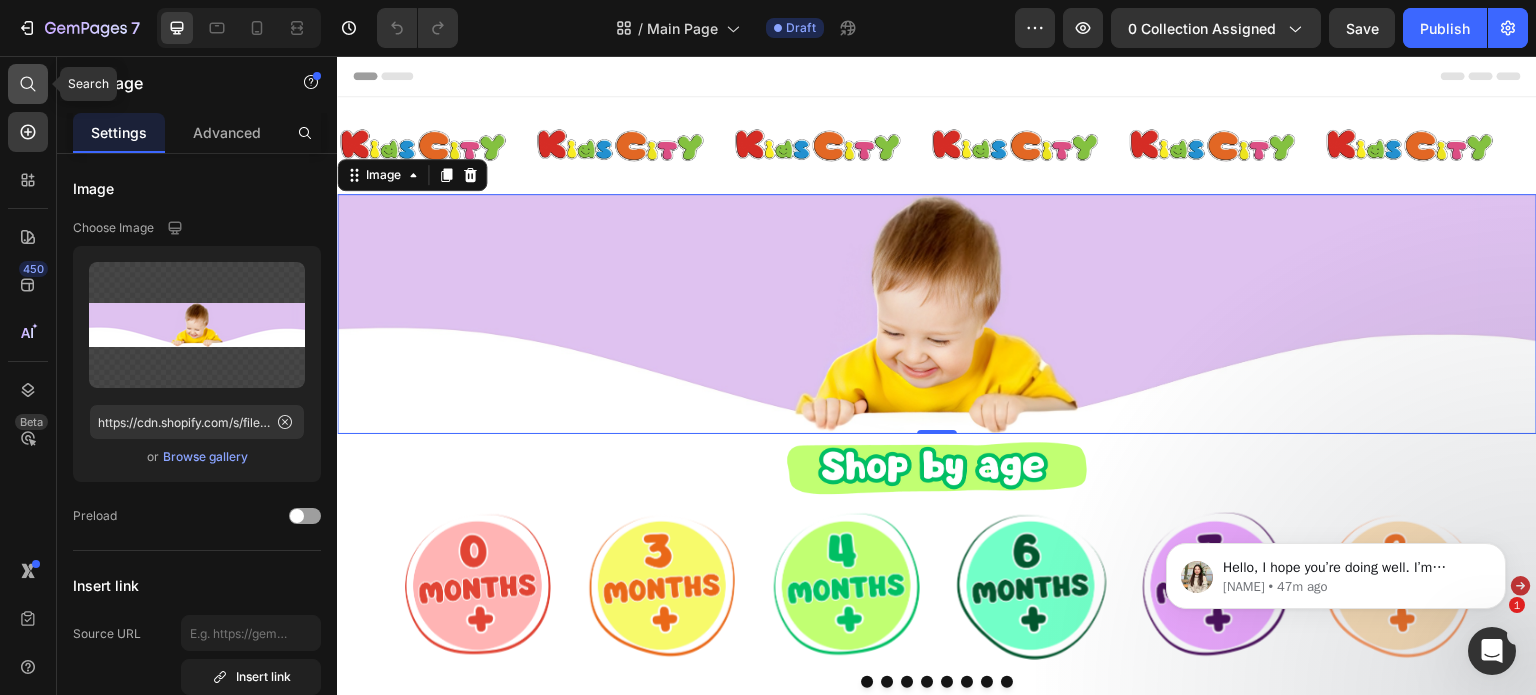 click 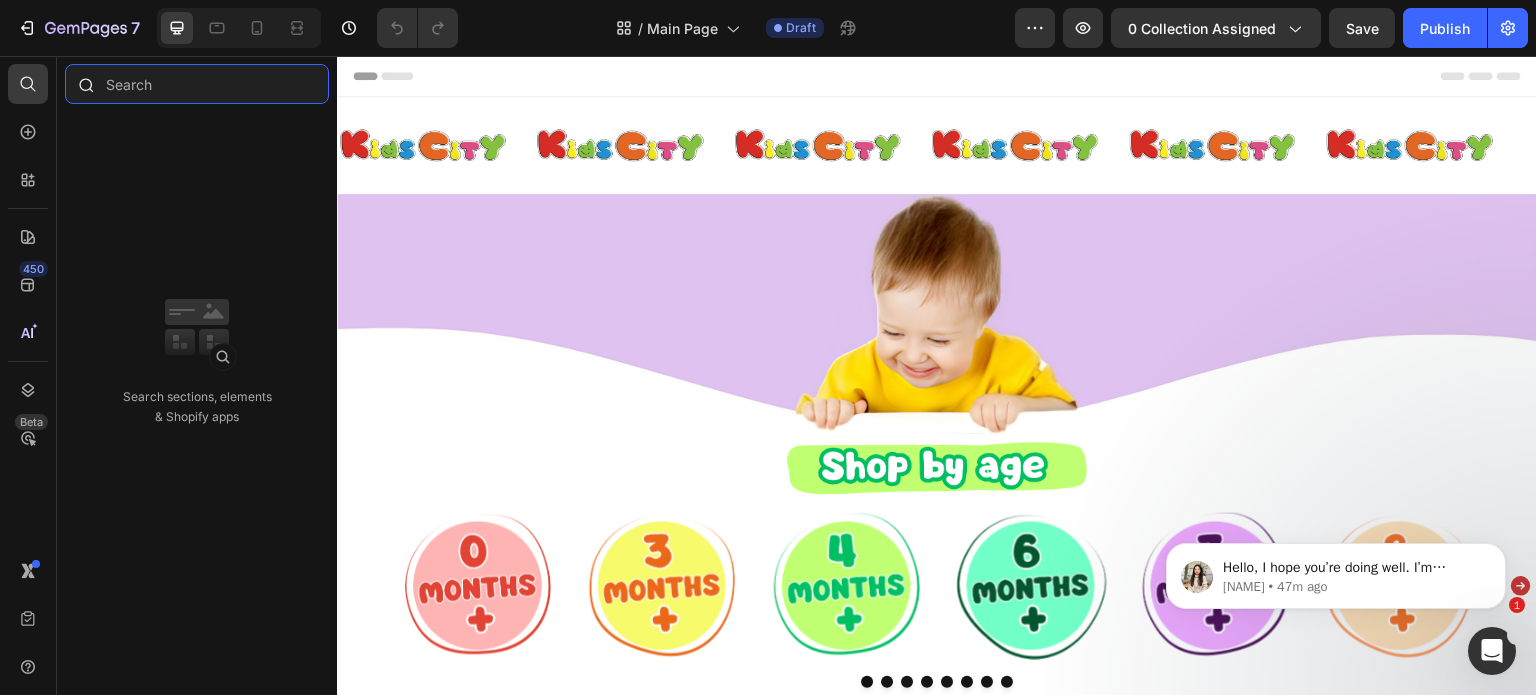click at bounding box center [197, 84] 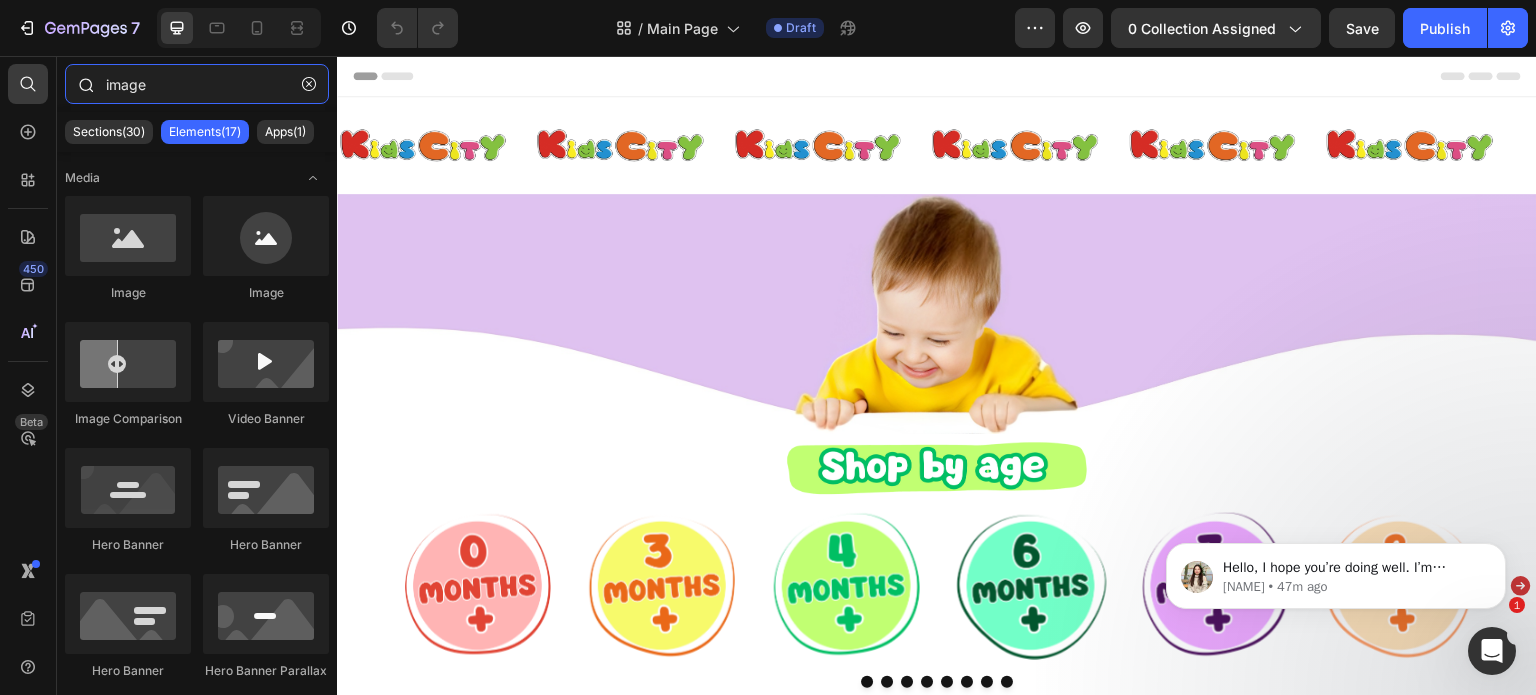 type on "image" 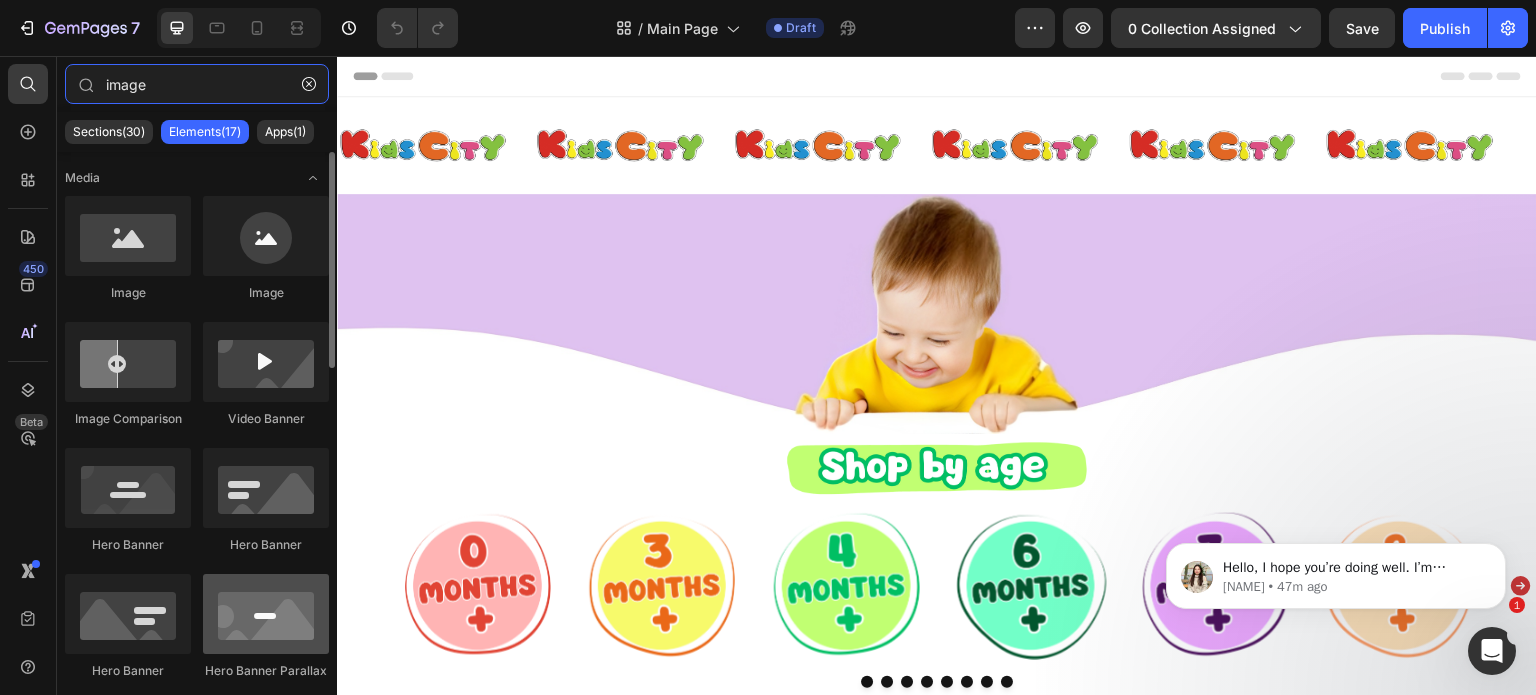 scroll, scrollTop: 100, scrollLeft: 0, axis: vertical 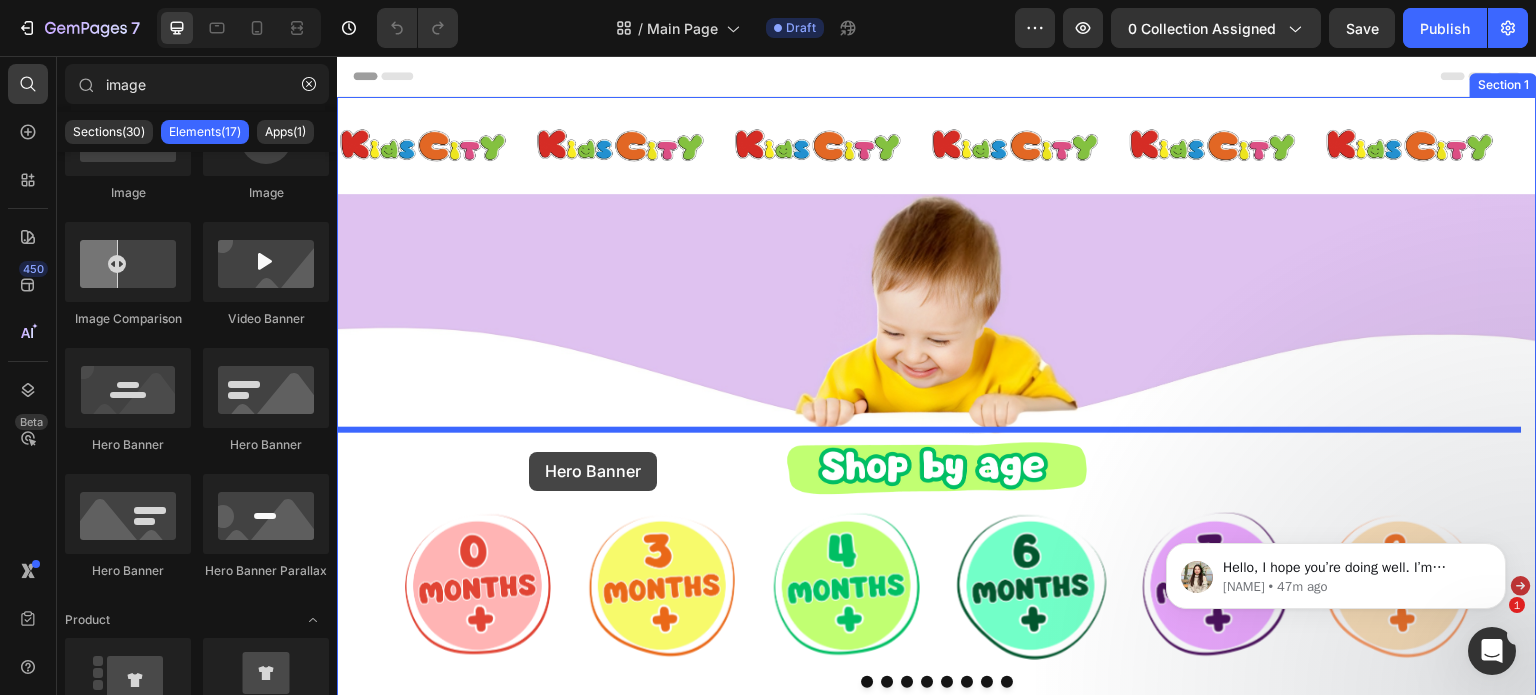drag, startPoint x: 625, startPoint y: 448, endPoint x: 529, endPoint y: 452, distance: 96.0833 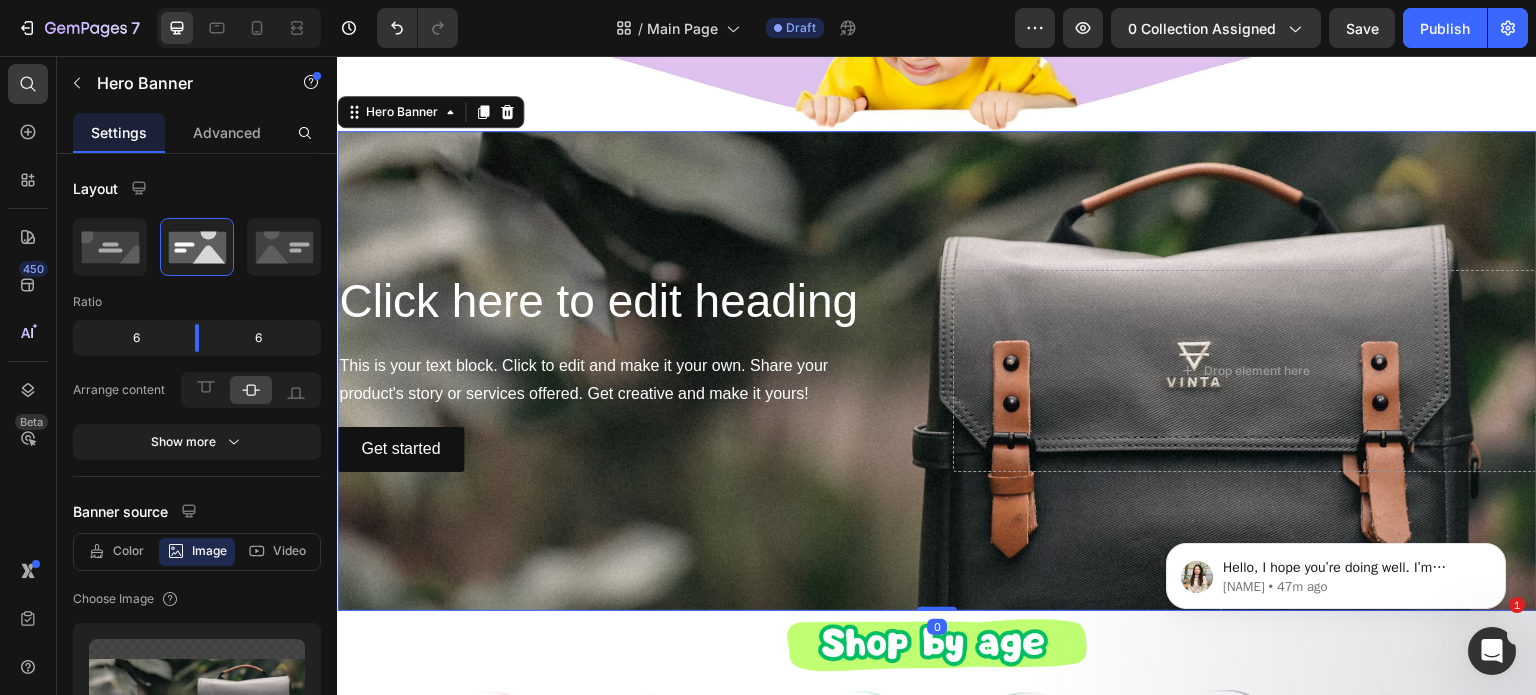 scroll, scrollTop: 400, scrollLeft: 0, axis: vertical 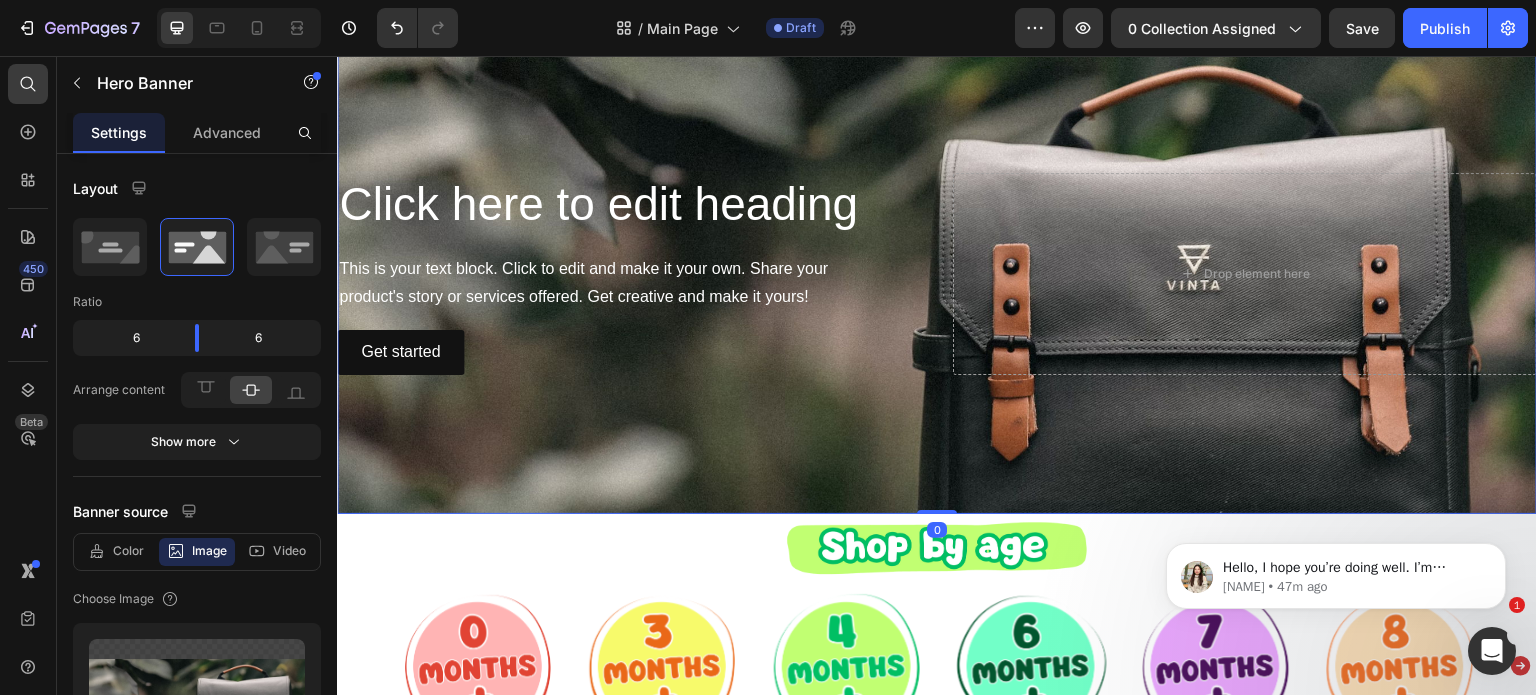 click on "Click here to edit heading Heading This is your text block. Click to edit and make it your own. Share your                       product's story or services offered. Get creative and make it yours! Text Block Get started Button" at bounding box center [629, 274] 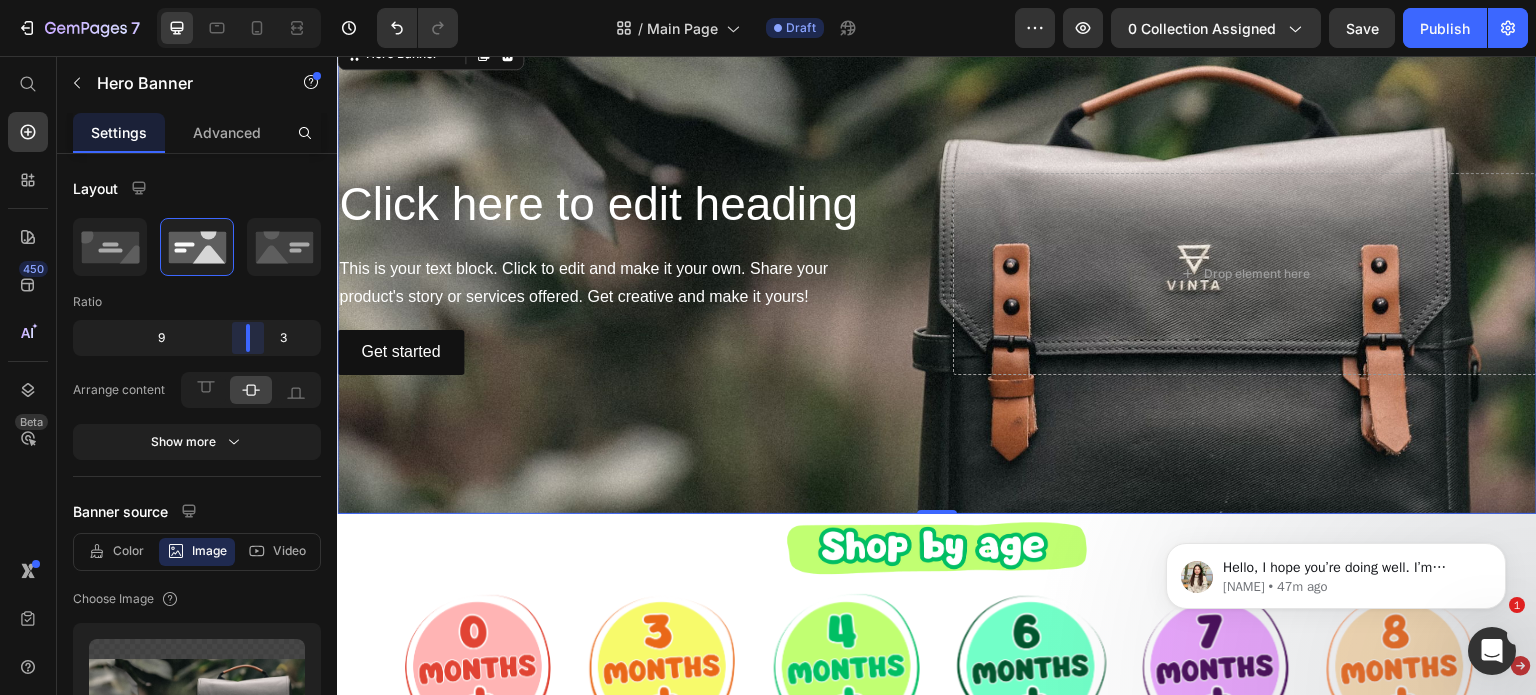 click on "7  Version history  /  Main Page Draft Preview 0 collection assigned  Save   Publish  450 Beta Start with Sections Elements Hero Section Product Detail Brands Trusted Badges Guarantee Product Breakdown How to use Testimonials Compare Bundle FAQs Social Proof Brand Story Product List Collection Blog List Contact Sticky Add to Cart Custom Footer Browse Library 450 Layout
Row
Row
Row
Row Text
Heading
Text Block Button
Button
Button
Sticky Back to top Media
Image" at bounding box center (768, 0) 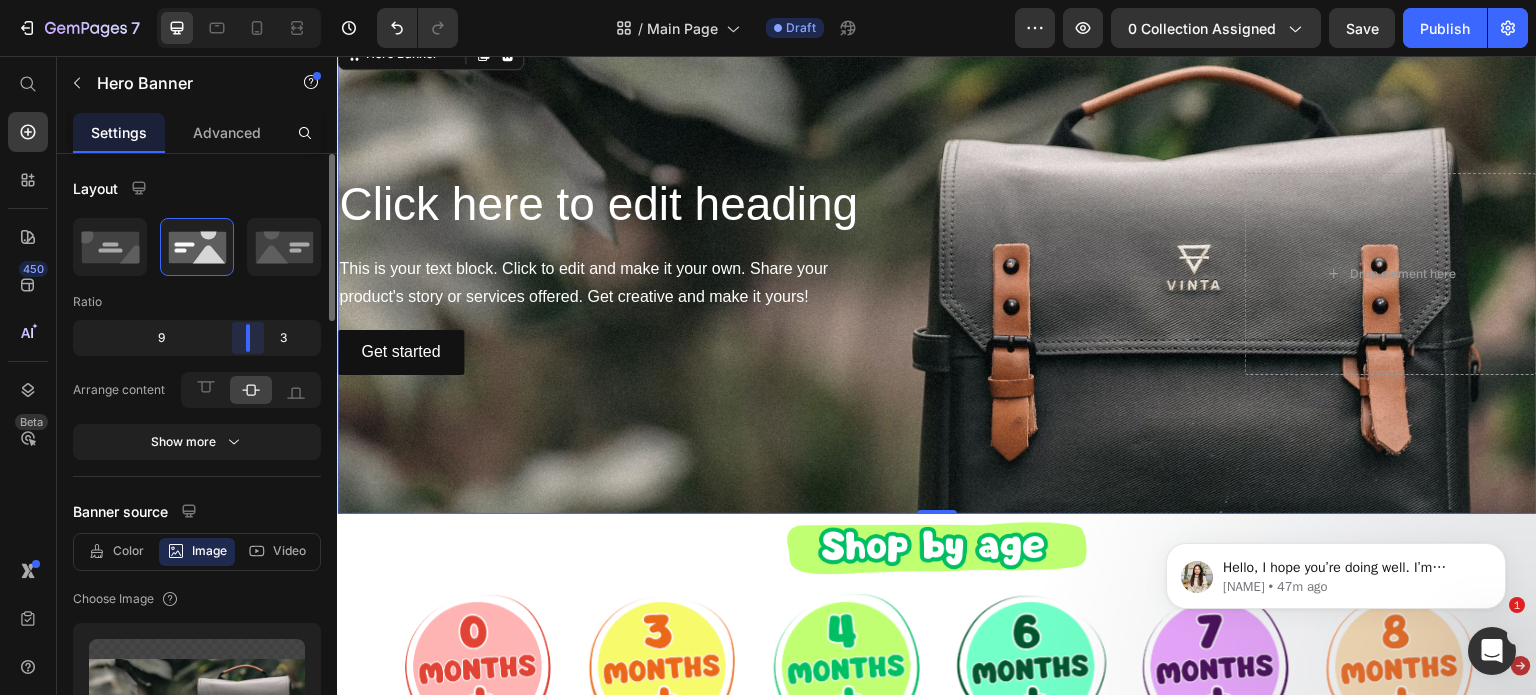 drag, startPoint x: 253, startPoint y: 338, endPoint x: 292, endPoint y: 343, distance: 39.319206 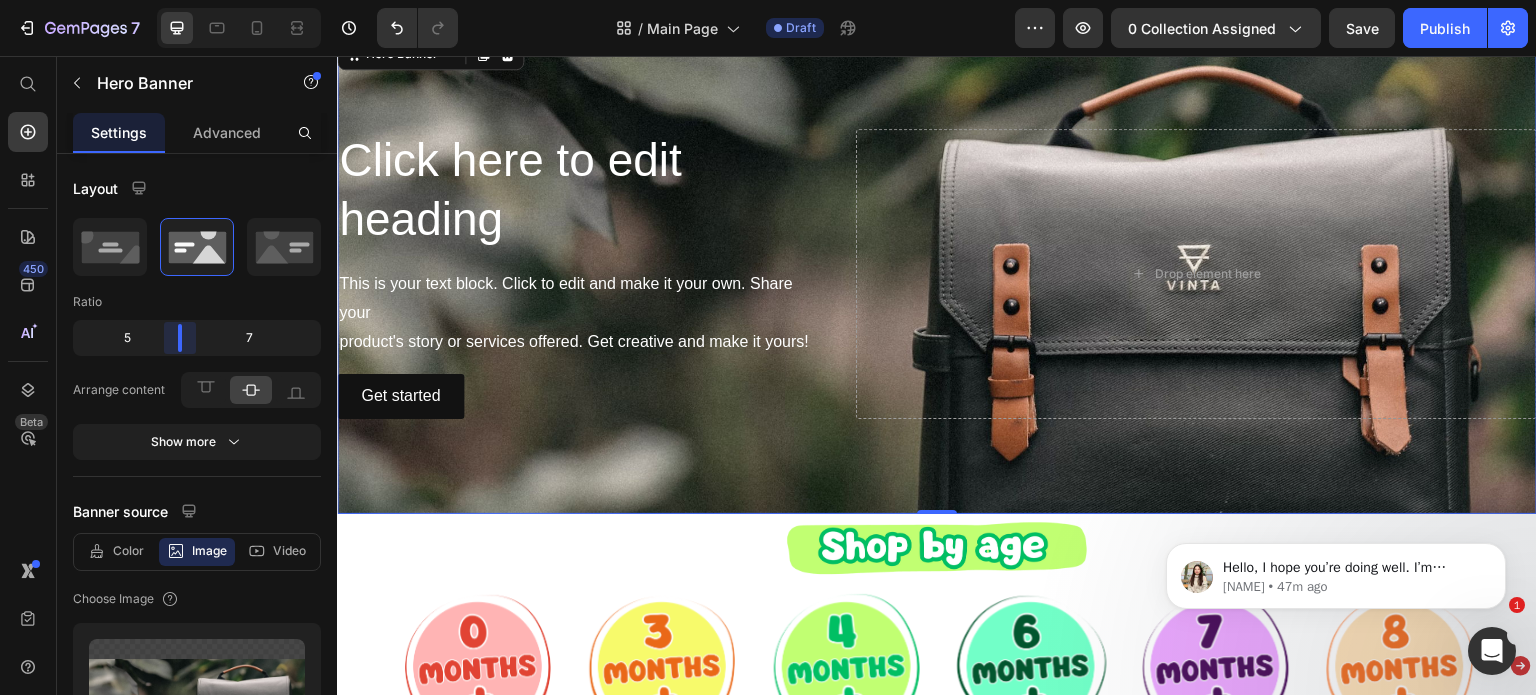 drag, startPoint x: 265, startPoint y: 335, endPoint x: 168, endPoint y: 331, distance: 97.082436 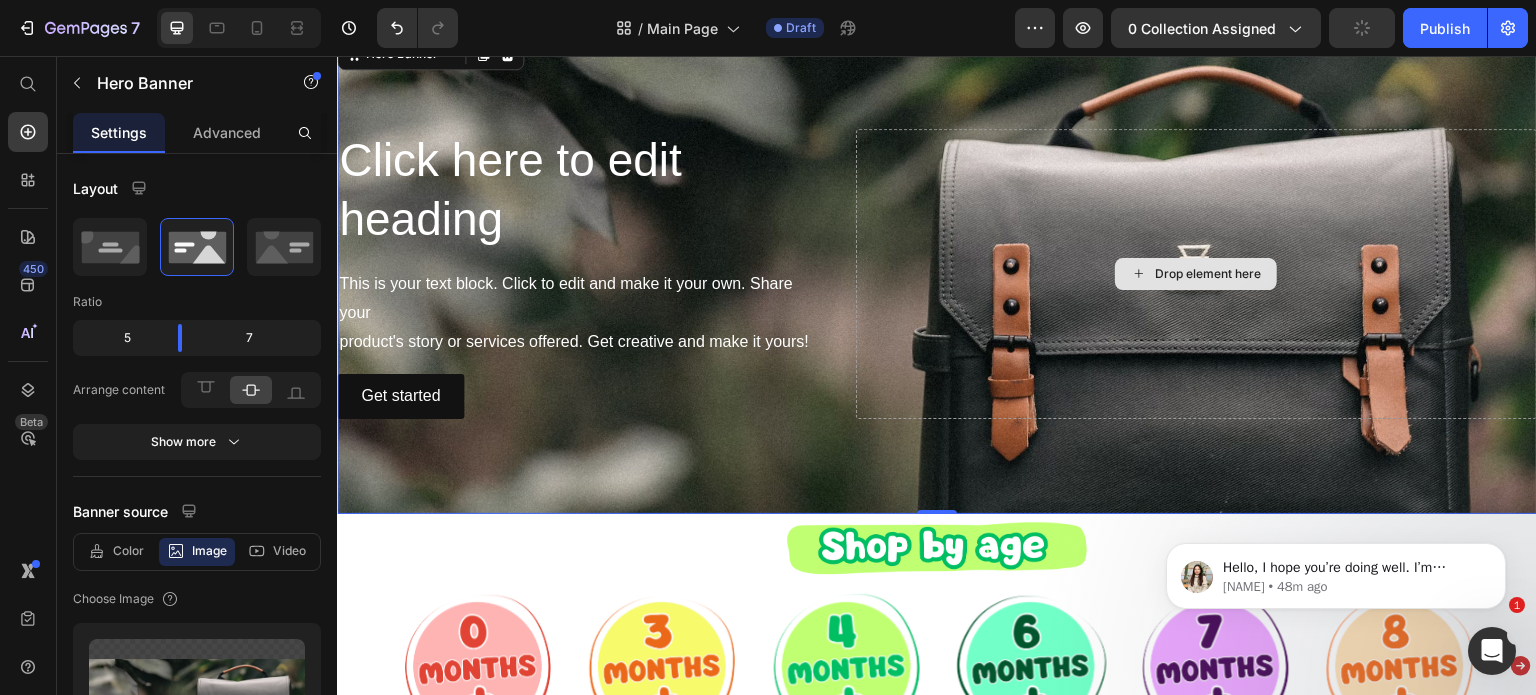 click on "Drop element here" at bounding box center [1196, 274] 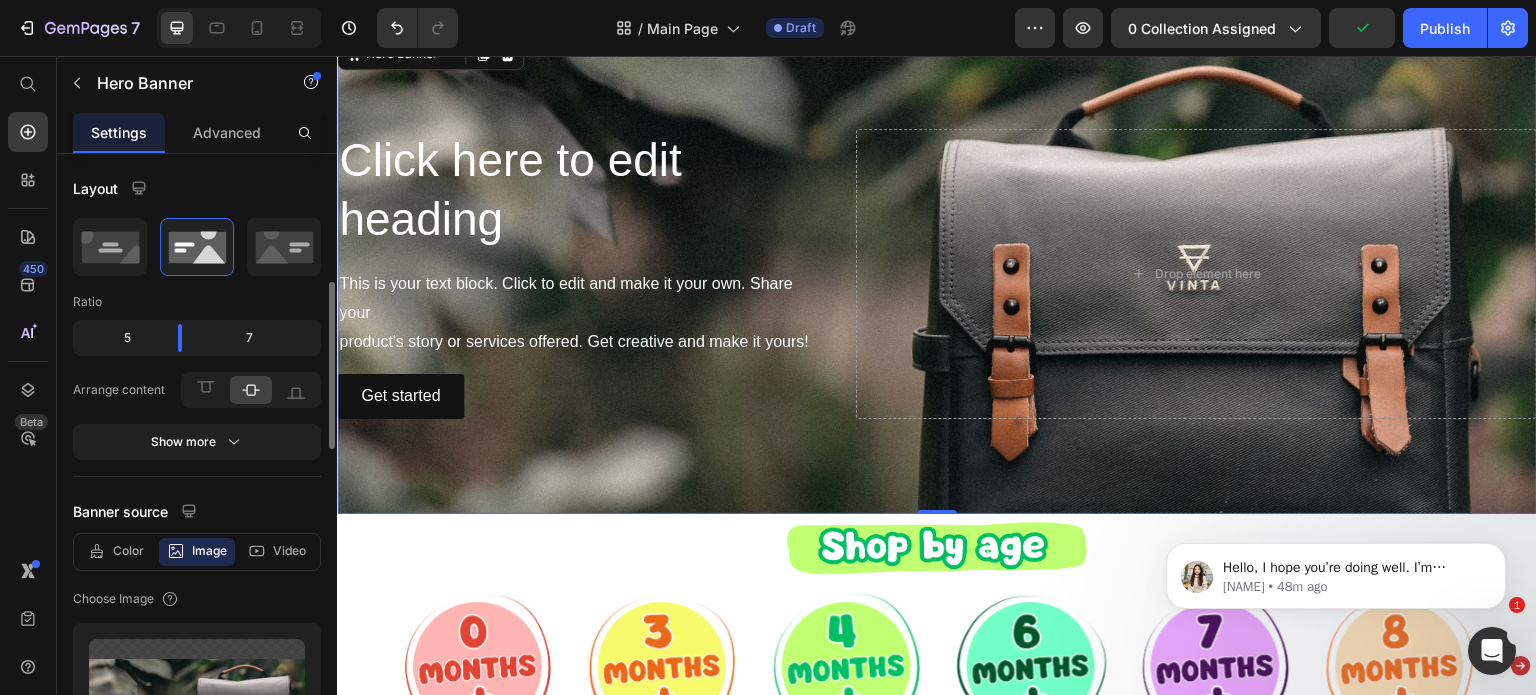 scroll, scrollTop: 200, scrollLeft: 0, axis: vertical 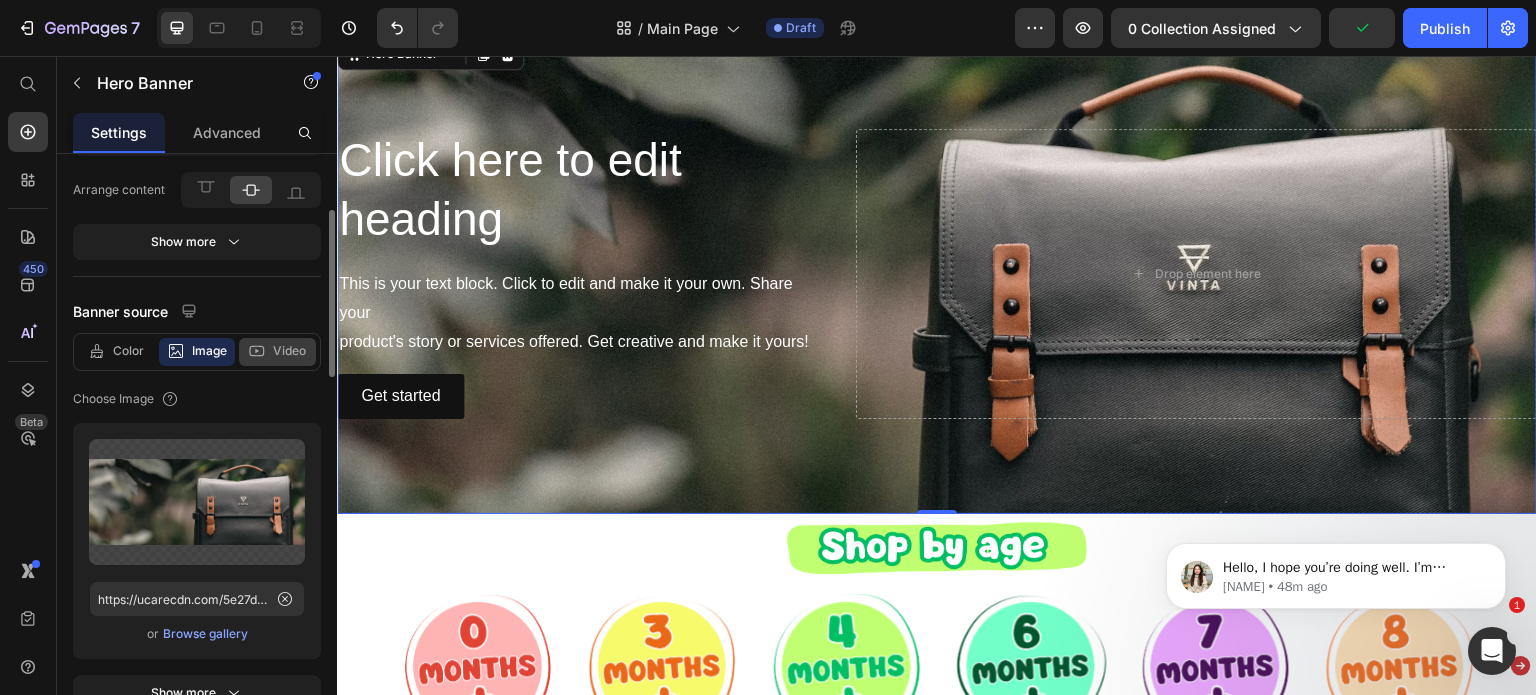 click on "Video" at bounding box center [289, 351] 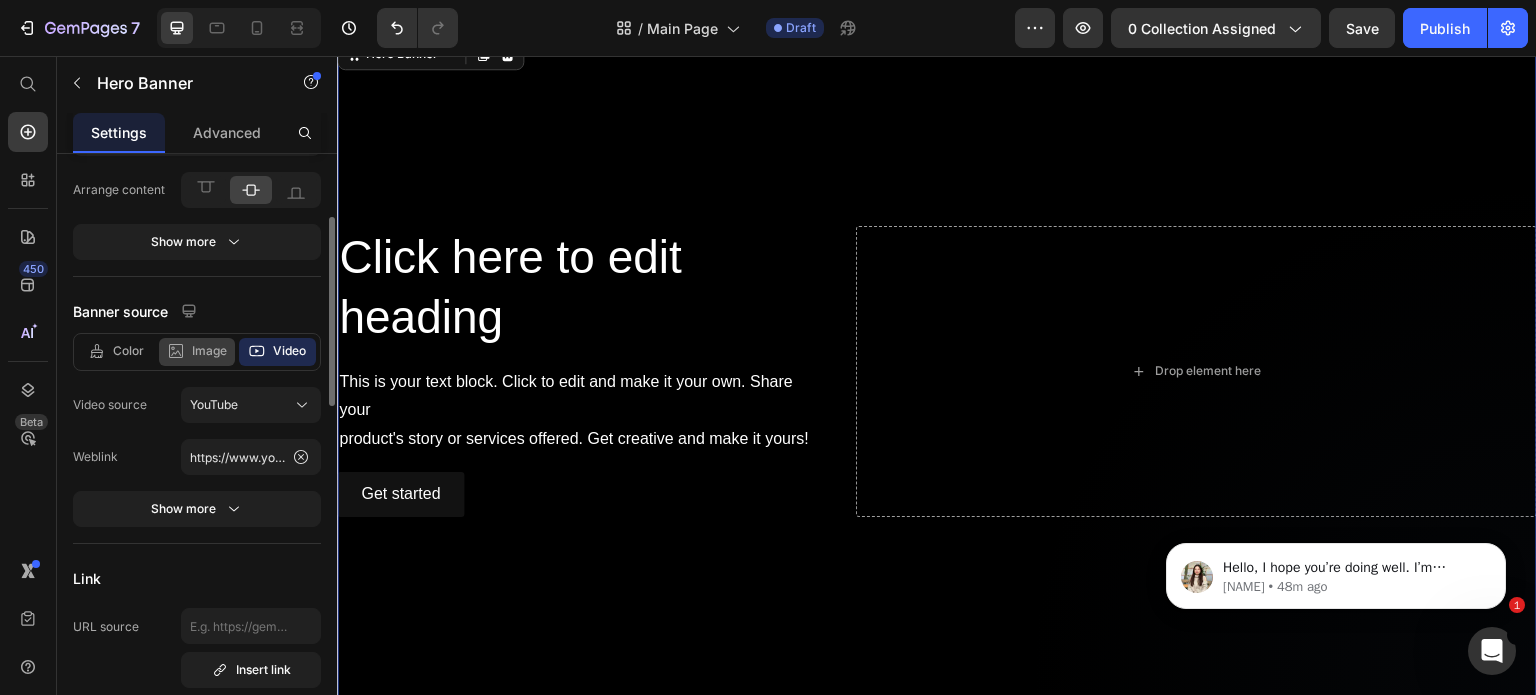 click on "Image" at bounding box center (209, 351) 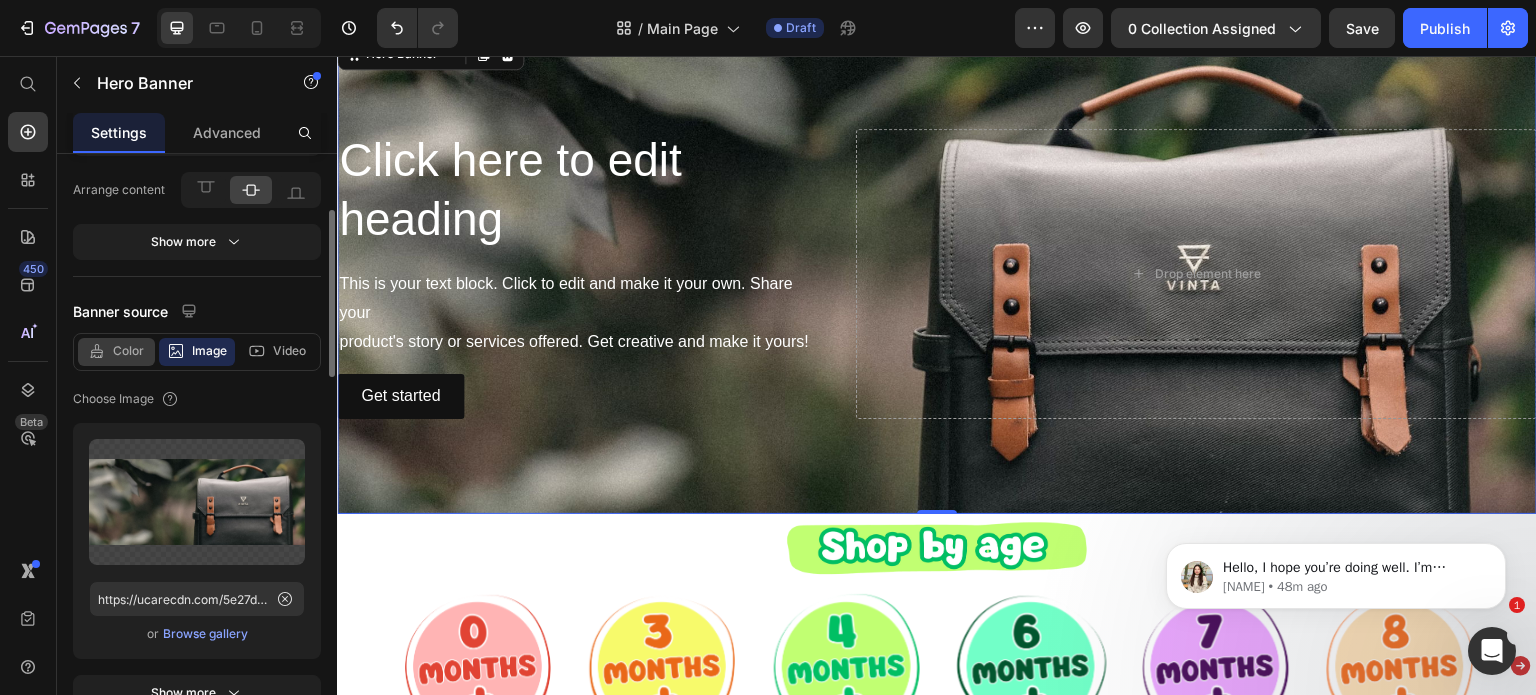 click on "Color" at bounding box center [128, 351] 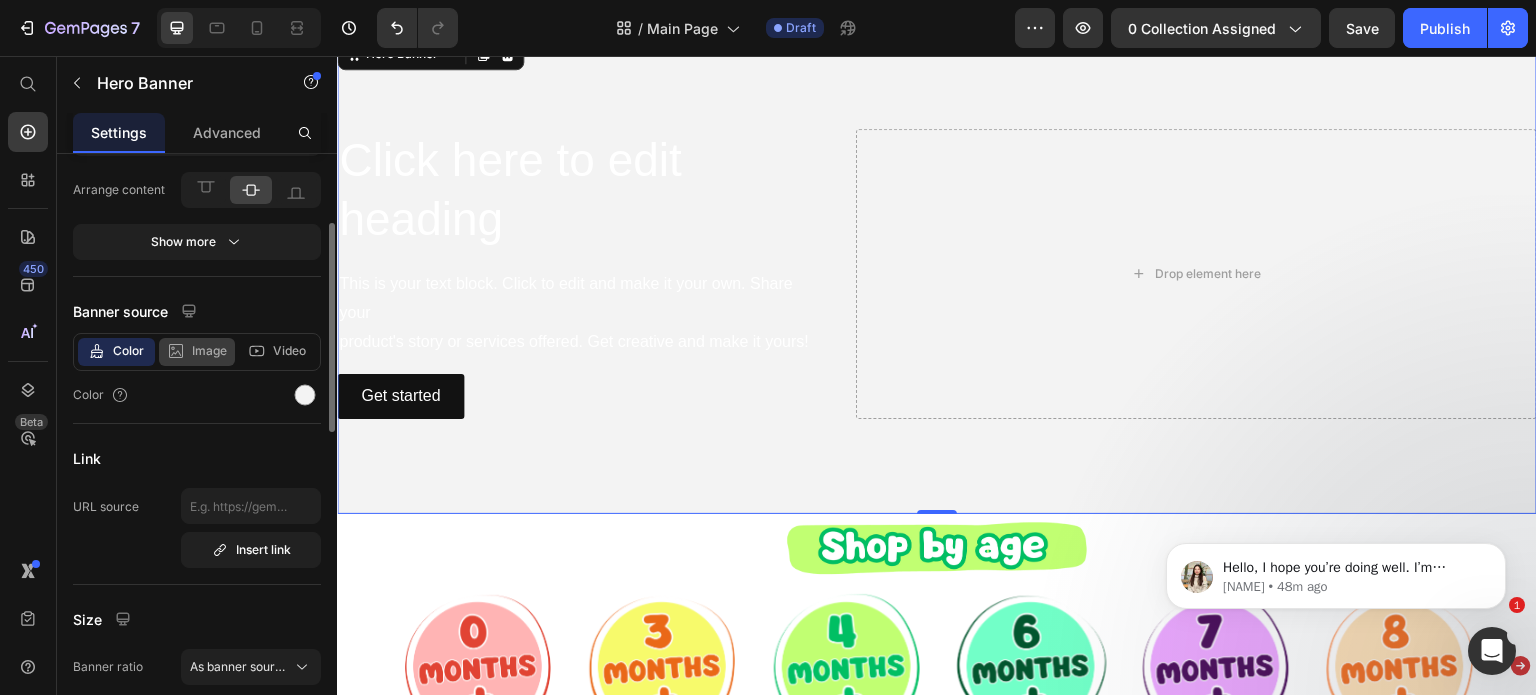 click on "Image" at bounding box center [209, 351] 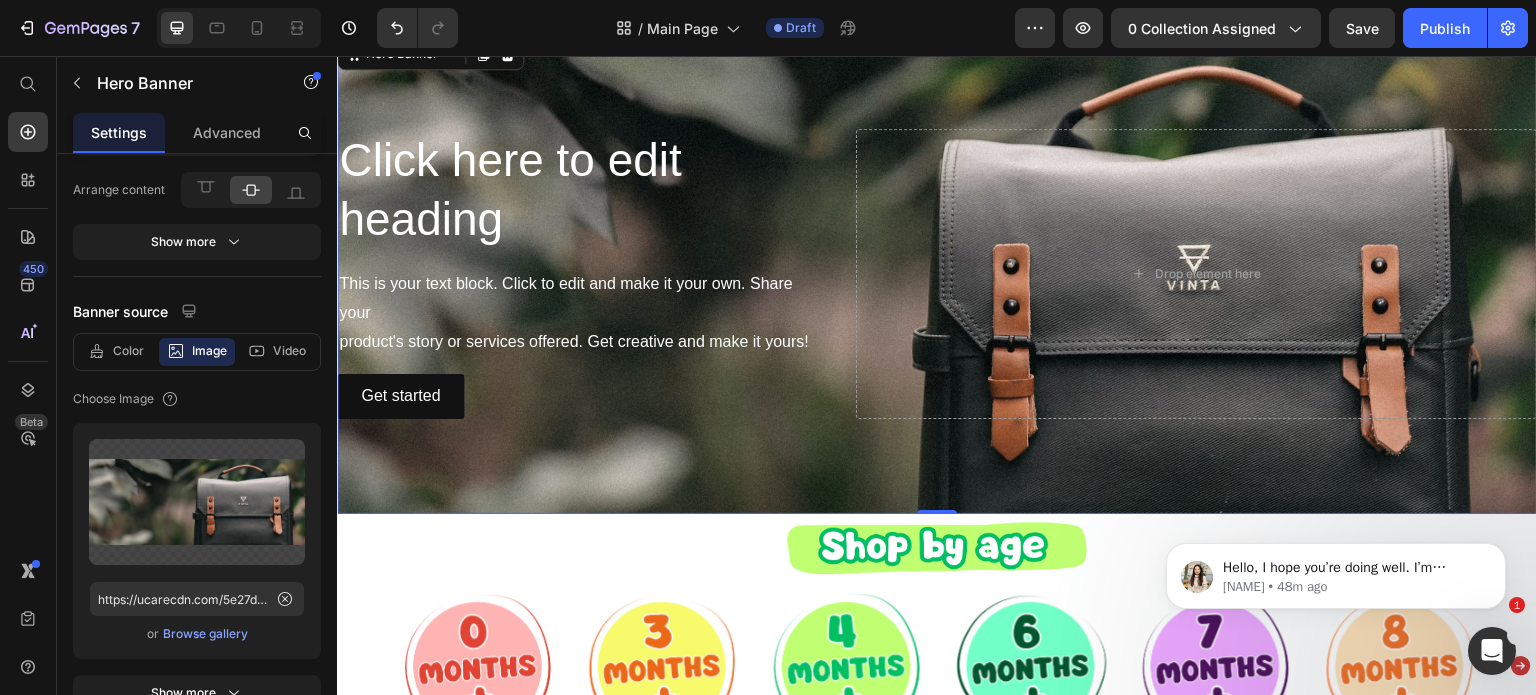 click on "Click here to edit heading Heading This is your text block. Click to edit and make it your own. Share your                       product's story or services offered. Get creative and make it yours! Text Block Get started Button
Drop element here" at bounding box center [937, 274] 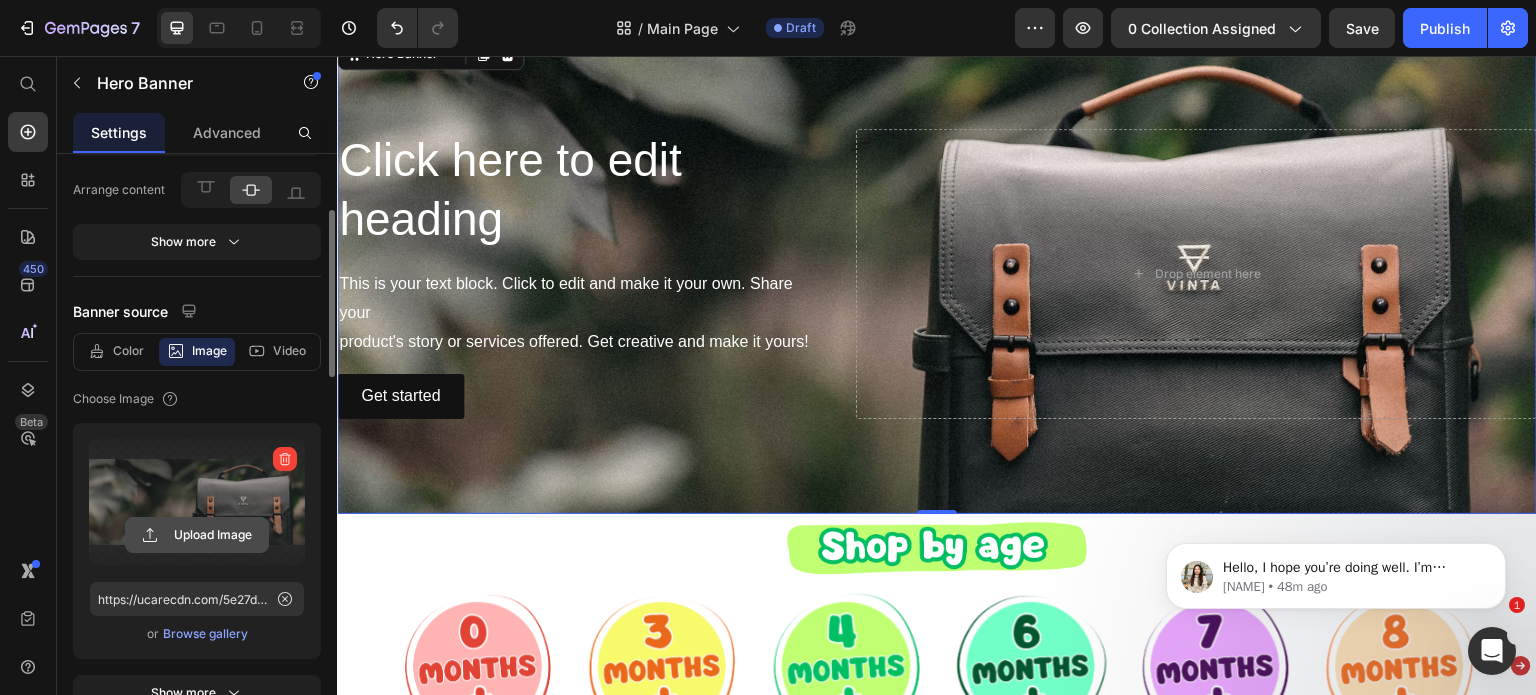 click 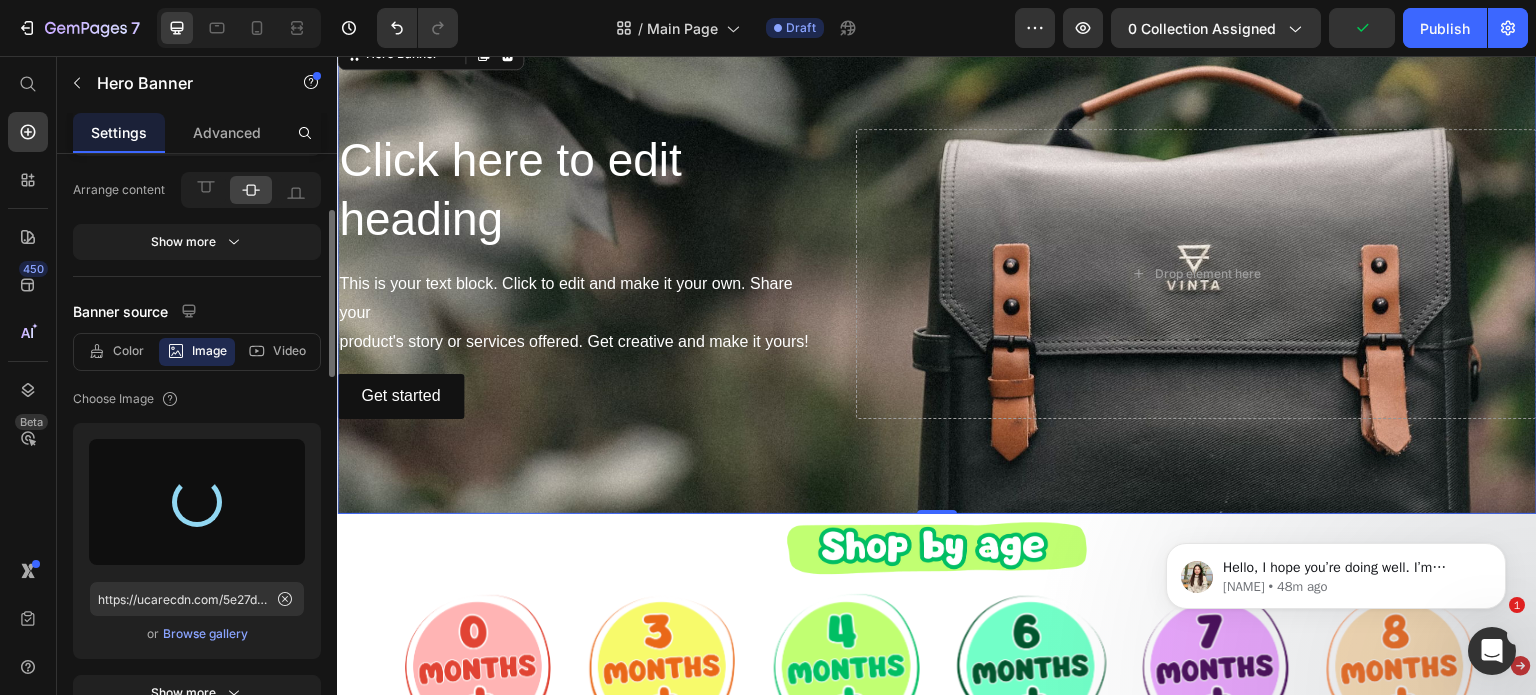 type on "https://cdn.shopify.com/s/files/1/0989/4066/files/gempages_568336468586529701-595067d8-d55b-4016-8db5-d7d33f87b0d6.jpg" 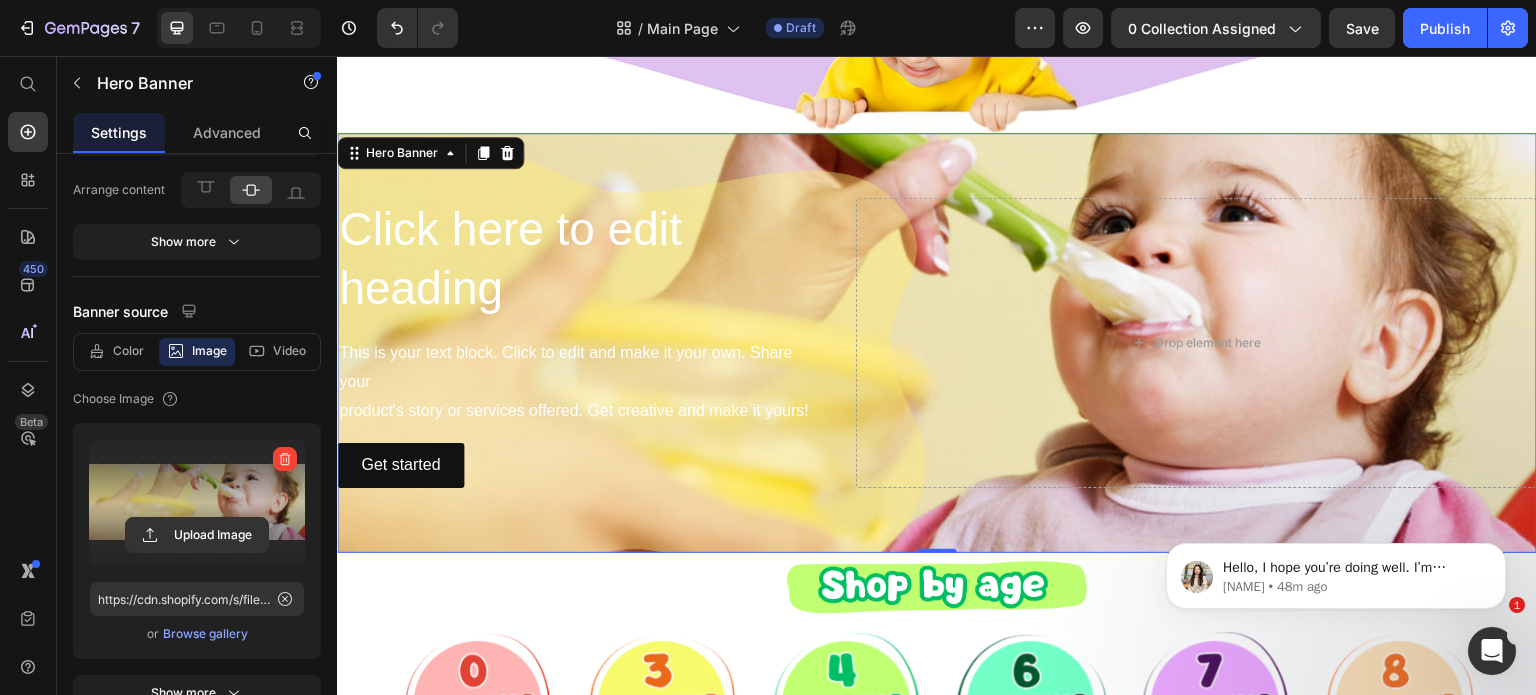 scroll, scrollTop: 400, scrollLeft: 0, axis: vertical 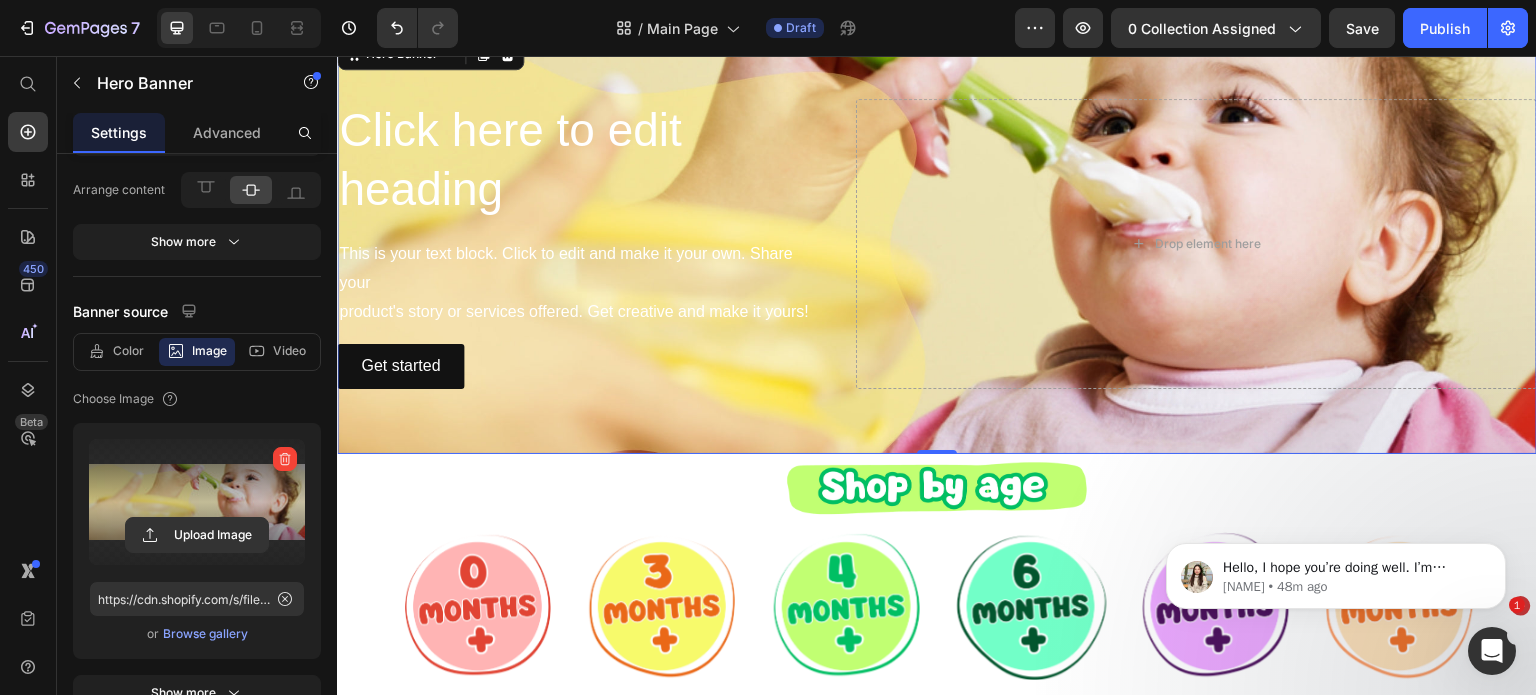 click on "Click here to edit heading Heading This is your text block. Click to edit and make it your own. Share your                       product's story or services offered. Get creative and make it yours! Text Block Get started Button
Drop element here" at bounding box center (937, 244) 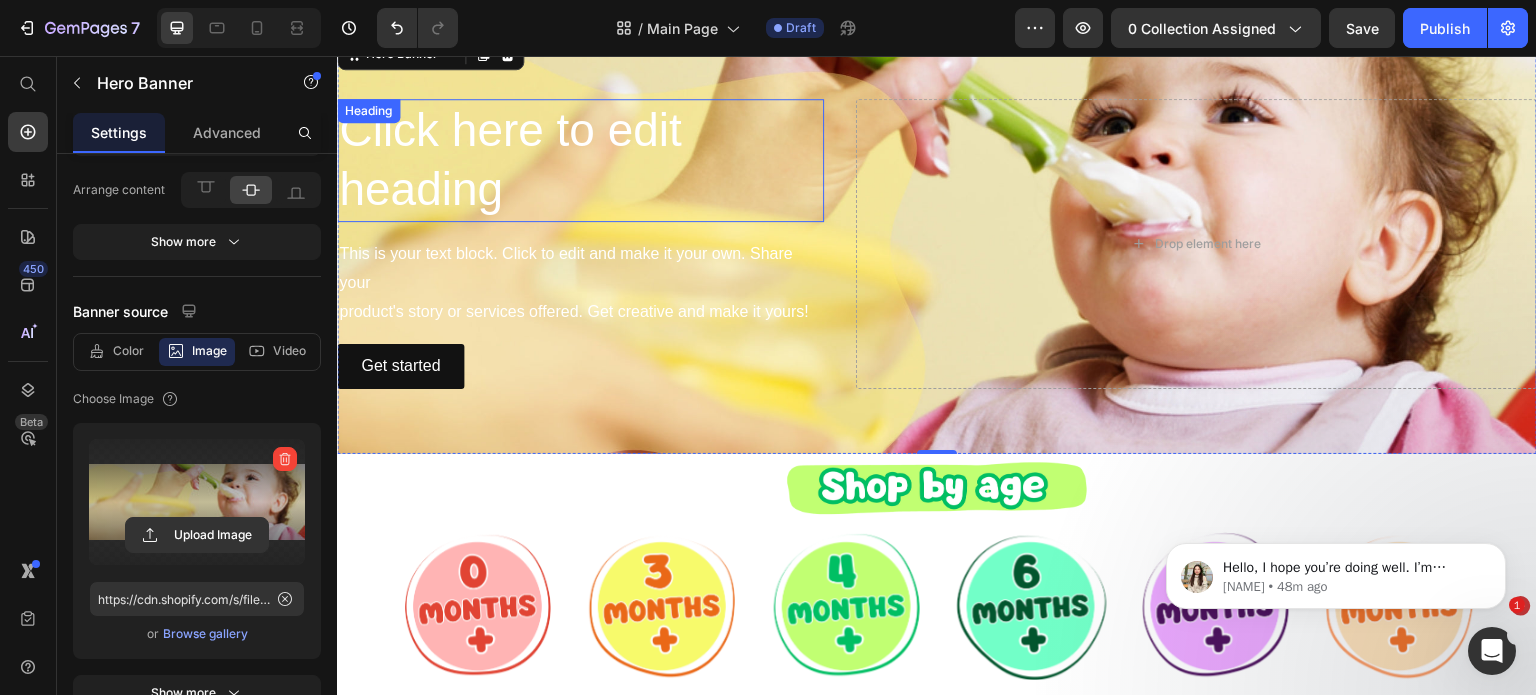 click on "Click here to edit heading" at bounding box center (580, 161) 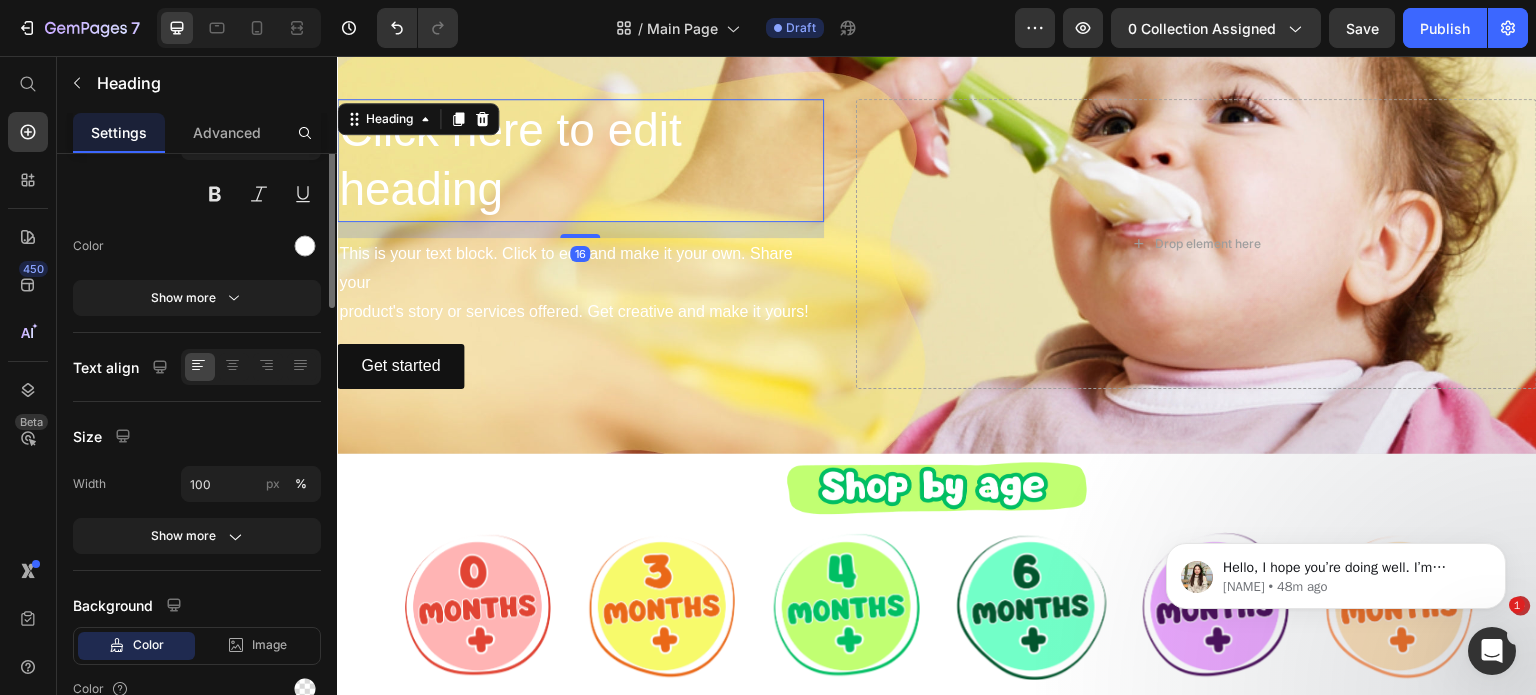 scroll, scrollTop: 0, scrollLeft: 0, axis: both 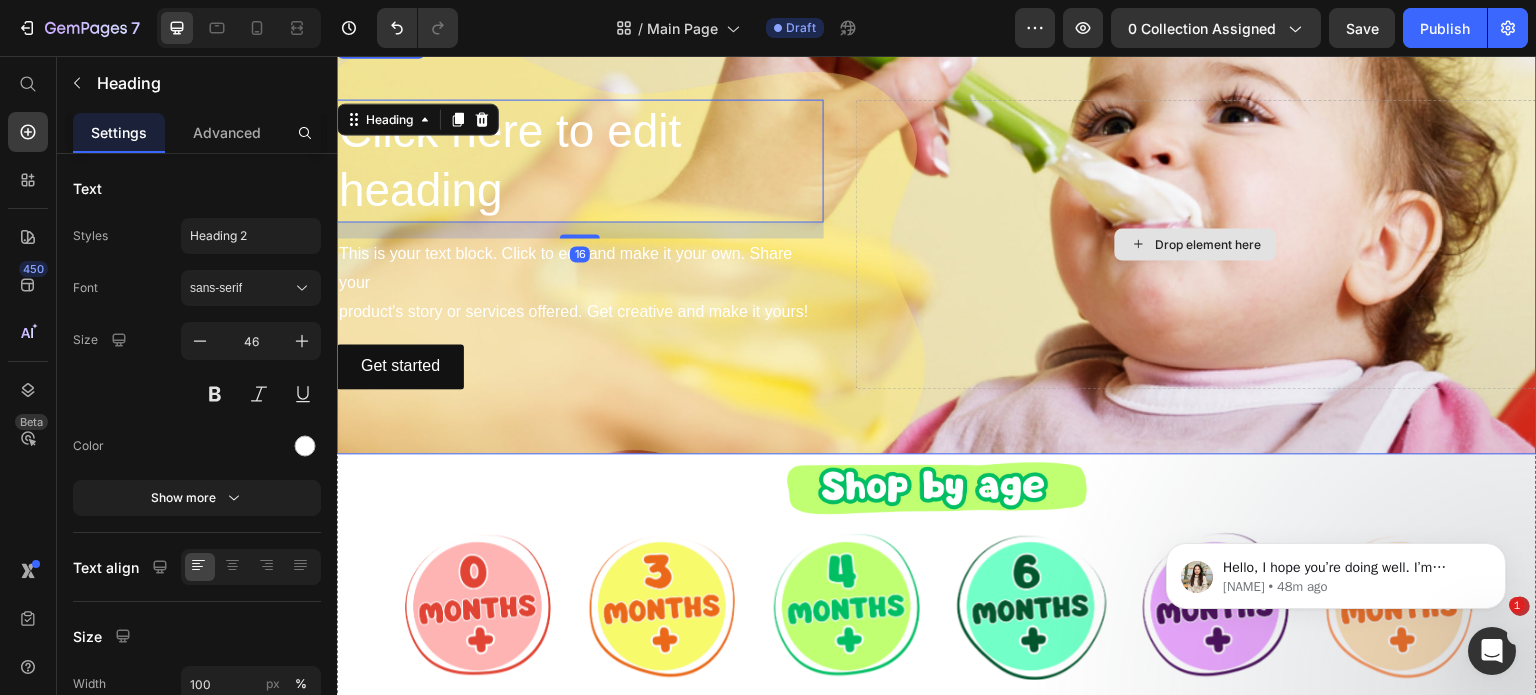 click on "Drop element here" at bounding box center [1196, 244] 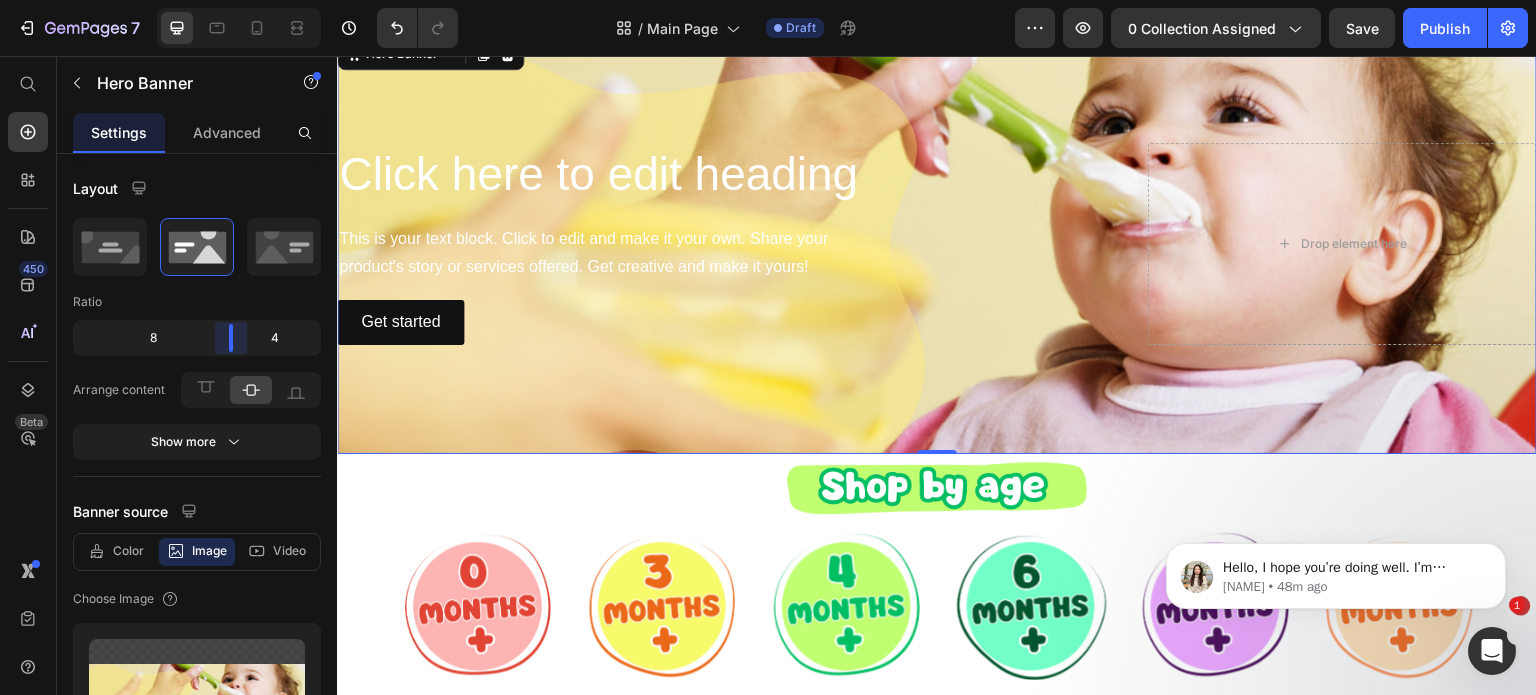 drag, startPoint x: 184, startPoint y: 343, endPoint x: 248, endPoint y: 350, distance: 64.381676 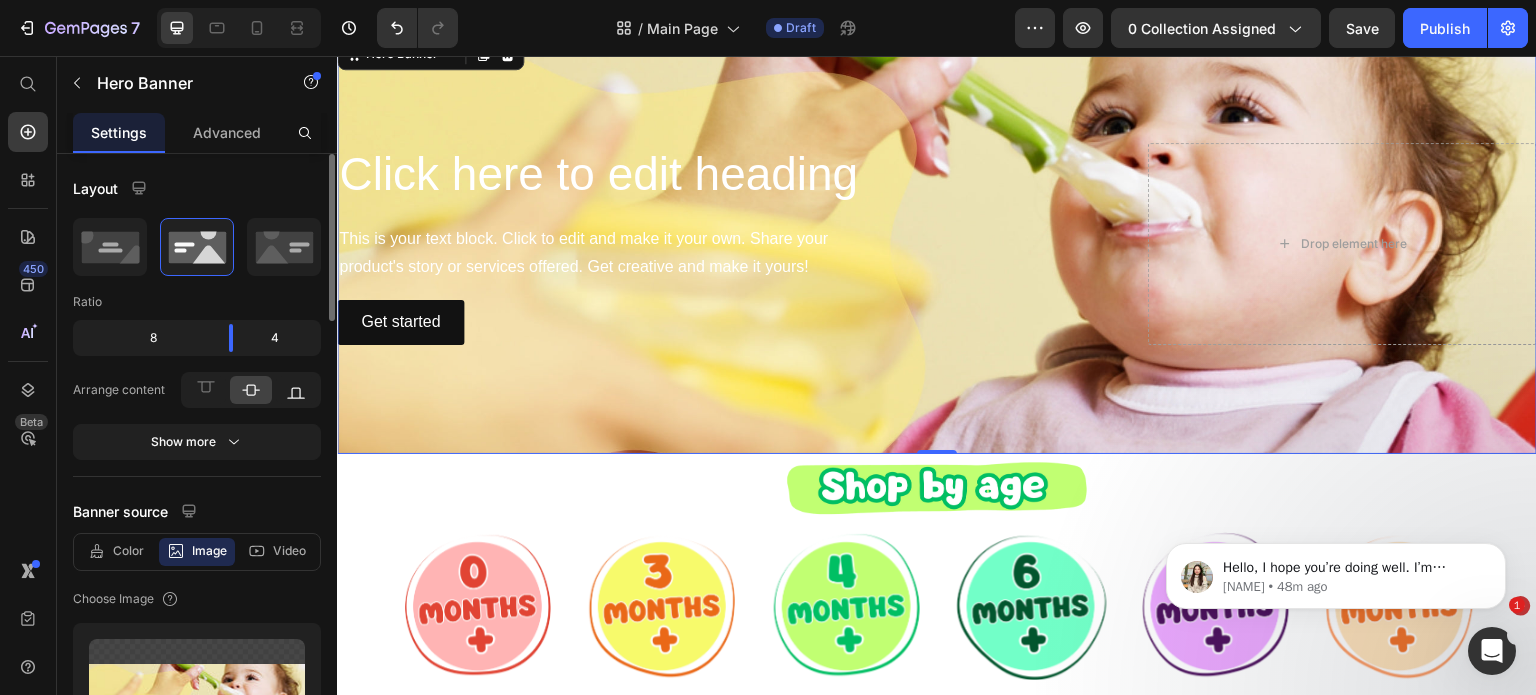 click 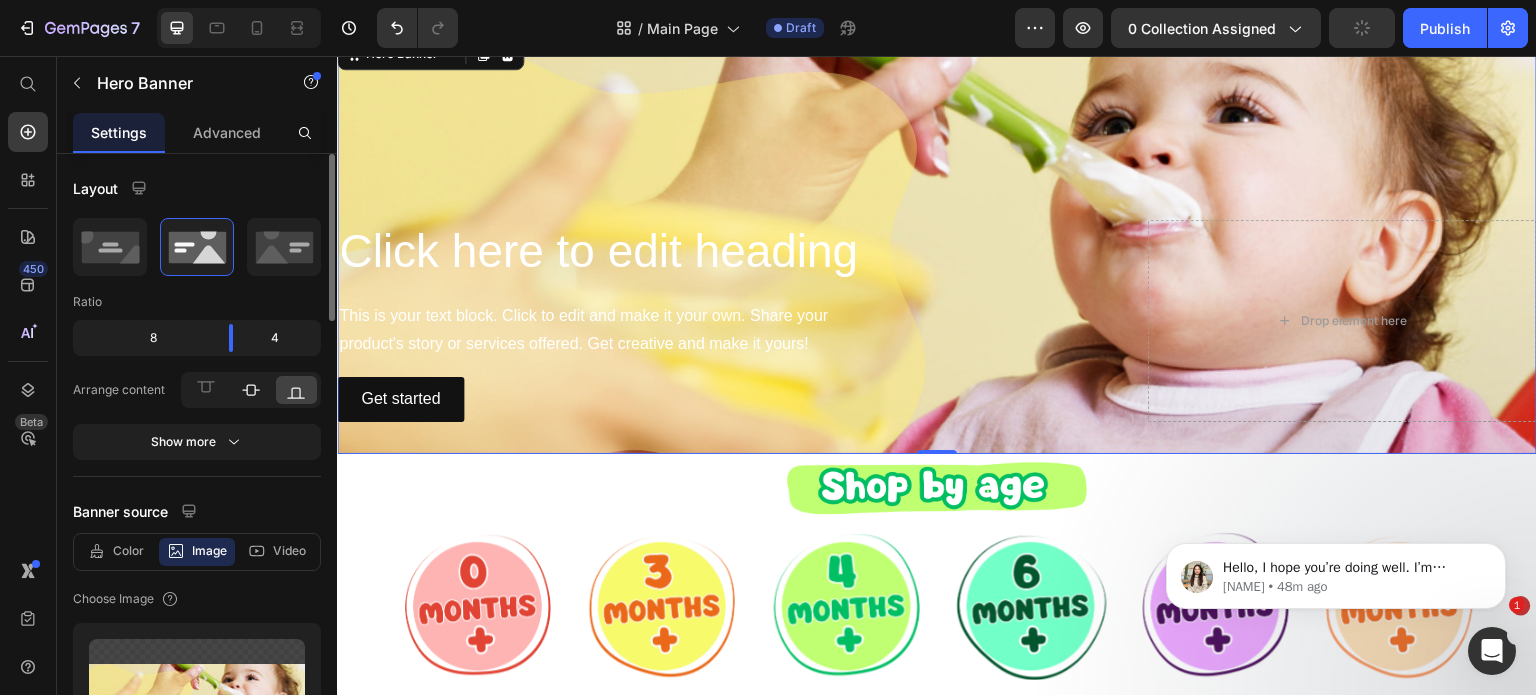 click 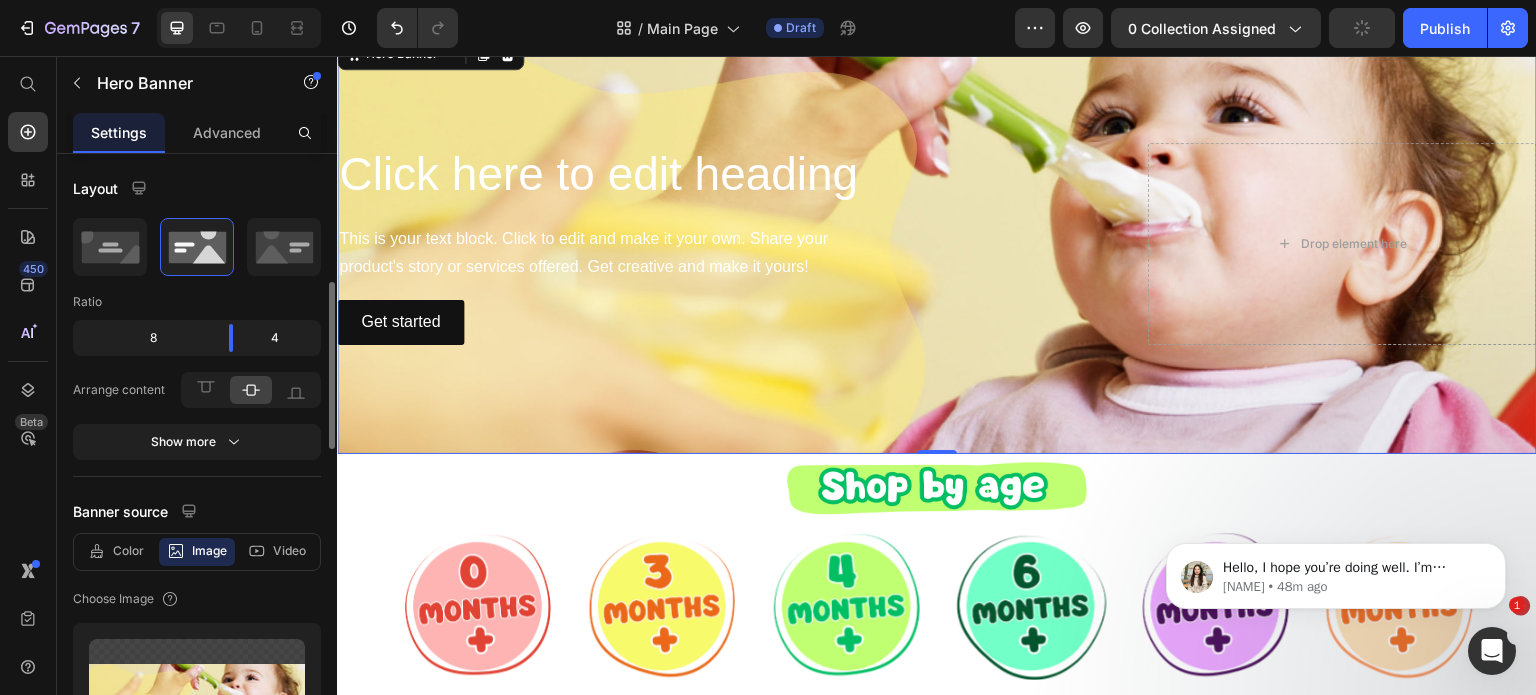 scroll, scrollTop: 200, scrollLeft: 0, axis: vertical 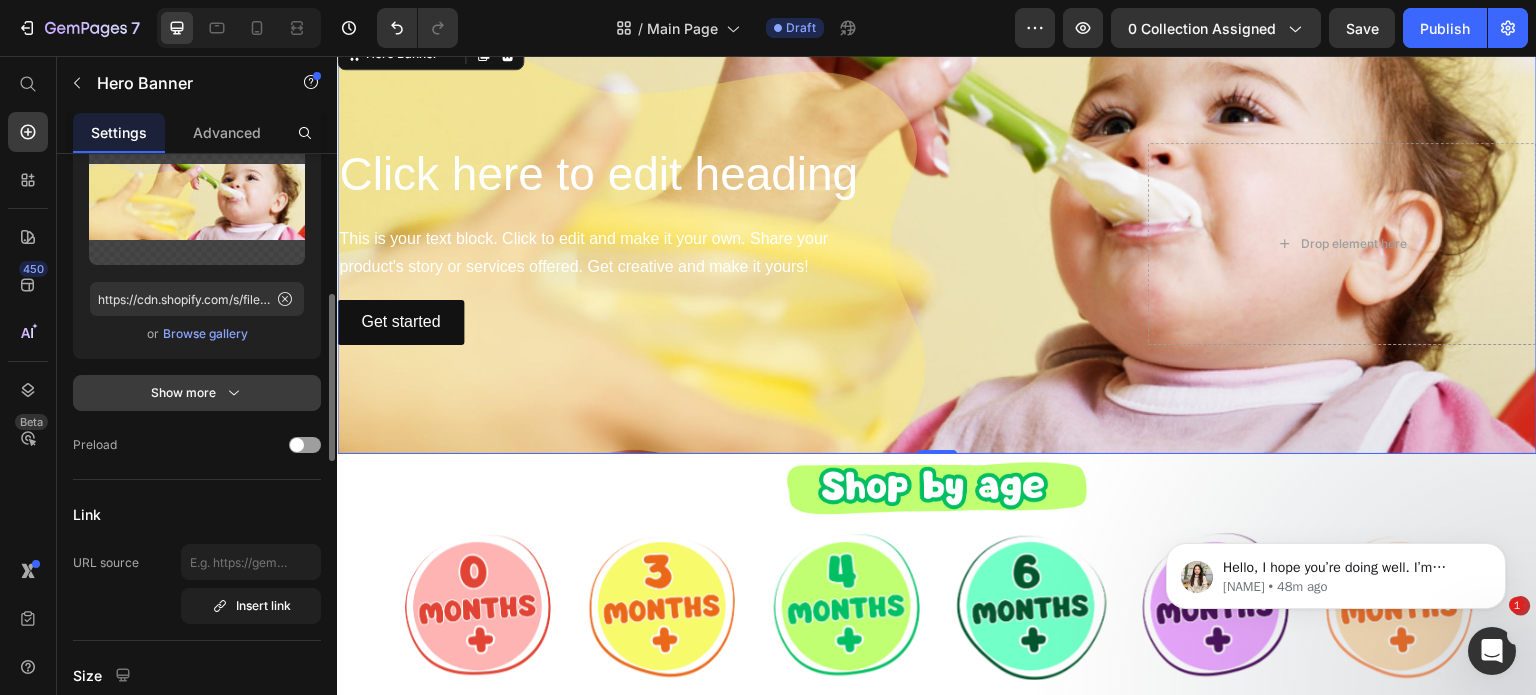click on "Show more" at bounding box center (197, 393) 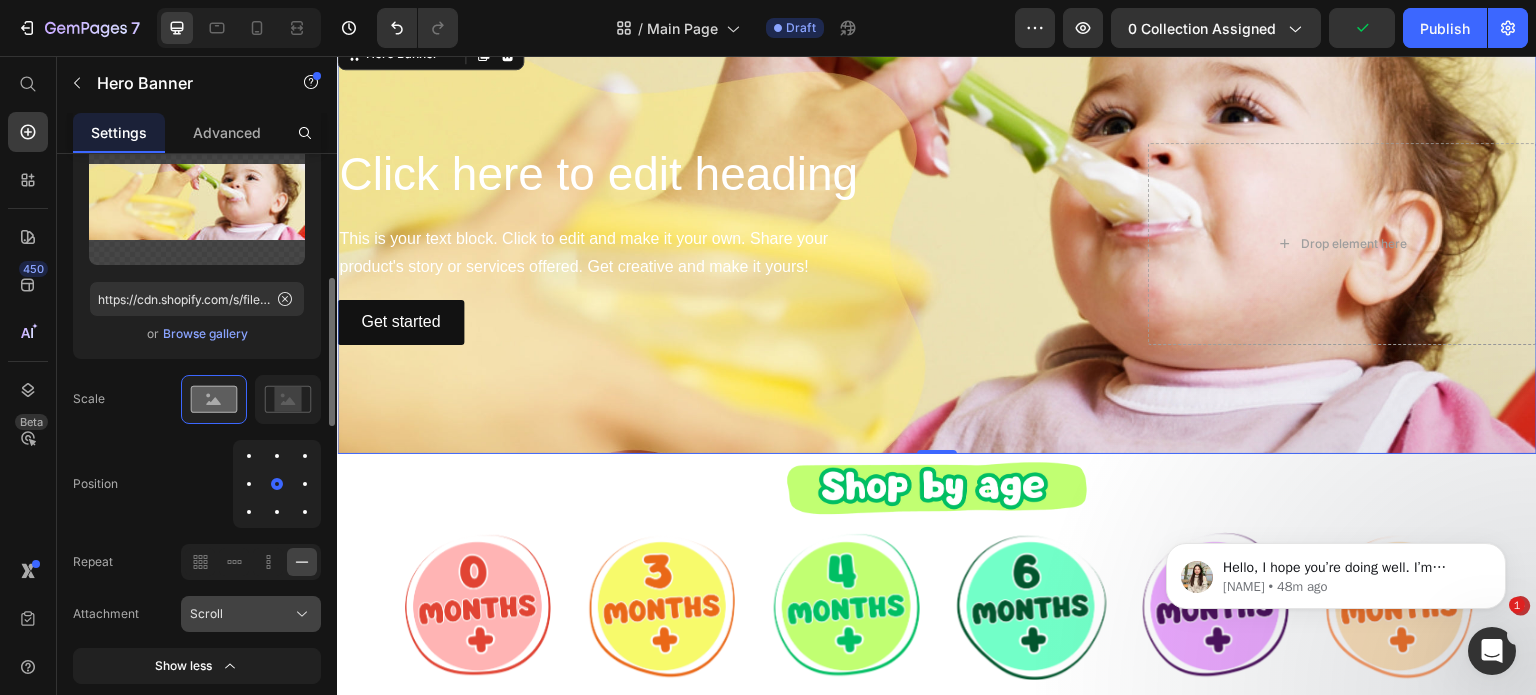 scroll, scrollTop: 700, scrollLeft: 0, axis: vertical 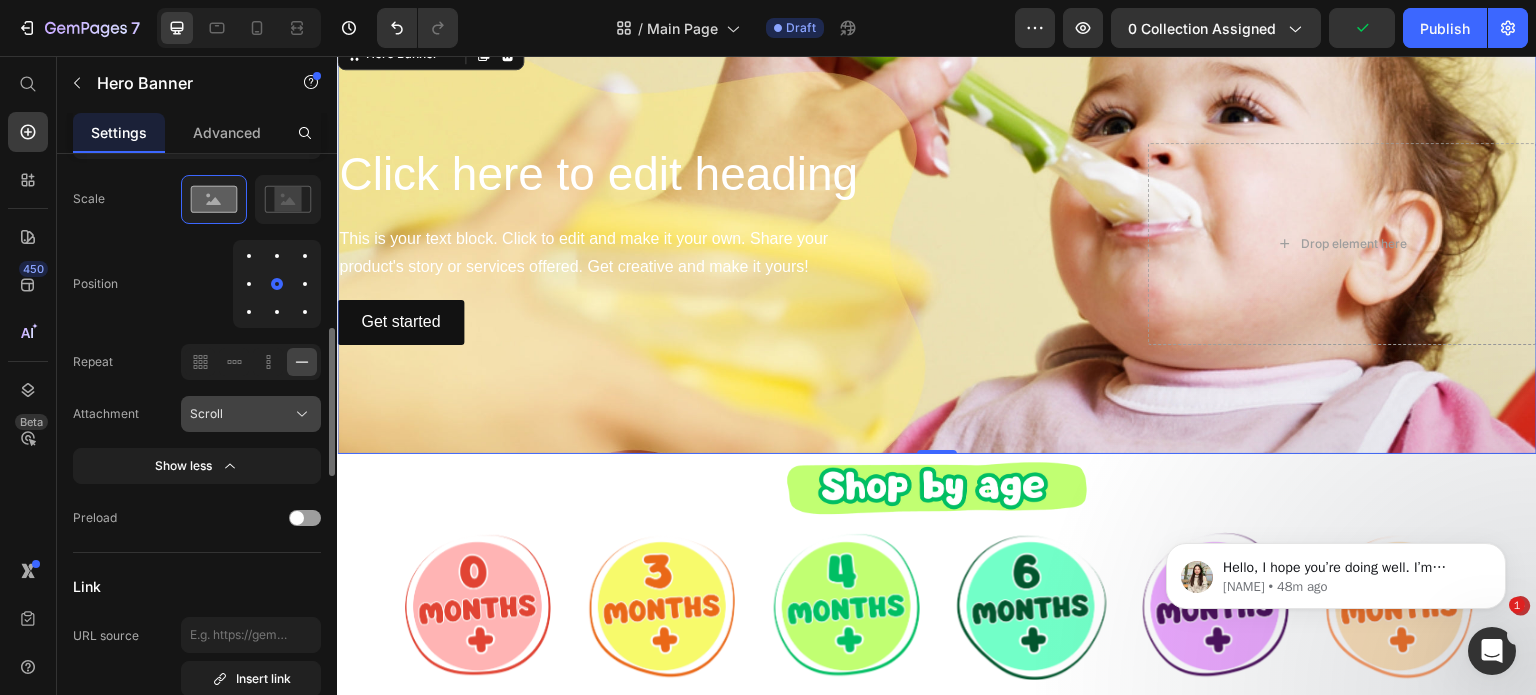 click on "Scroll" at bounding box center [251, 414] 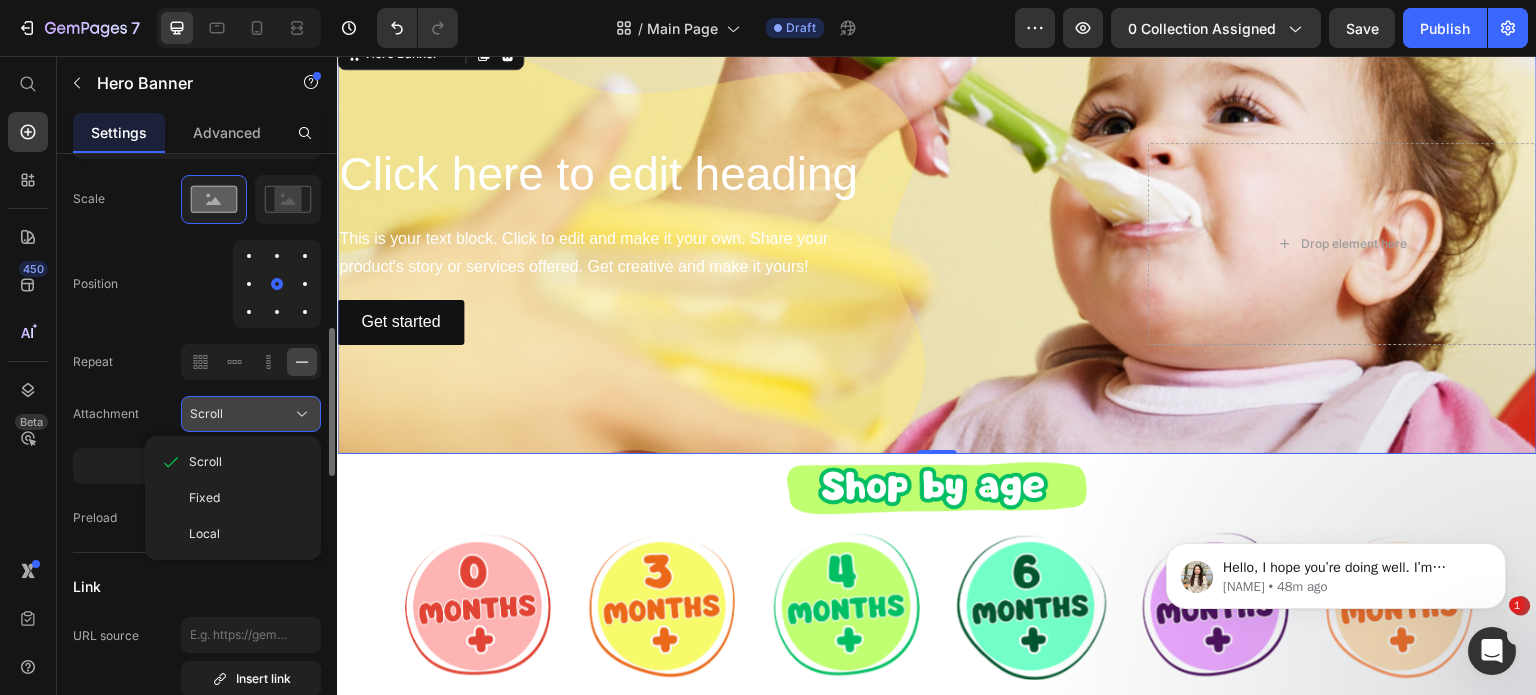 click on "Scroll" at bounding box center (251, 414) 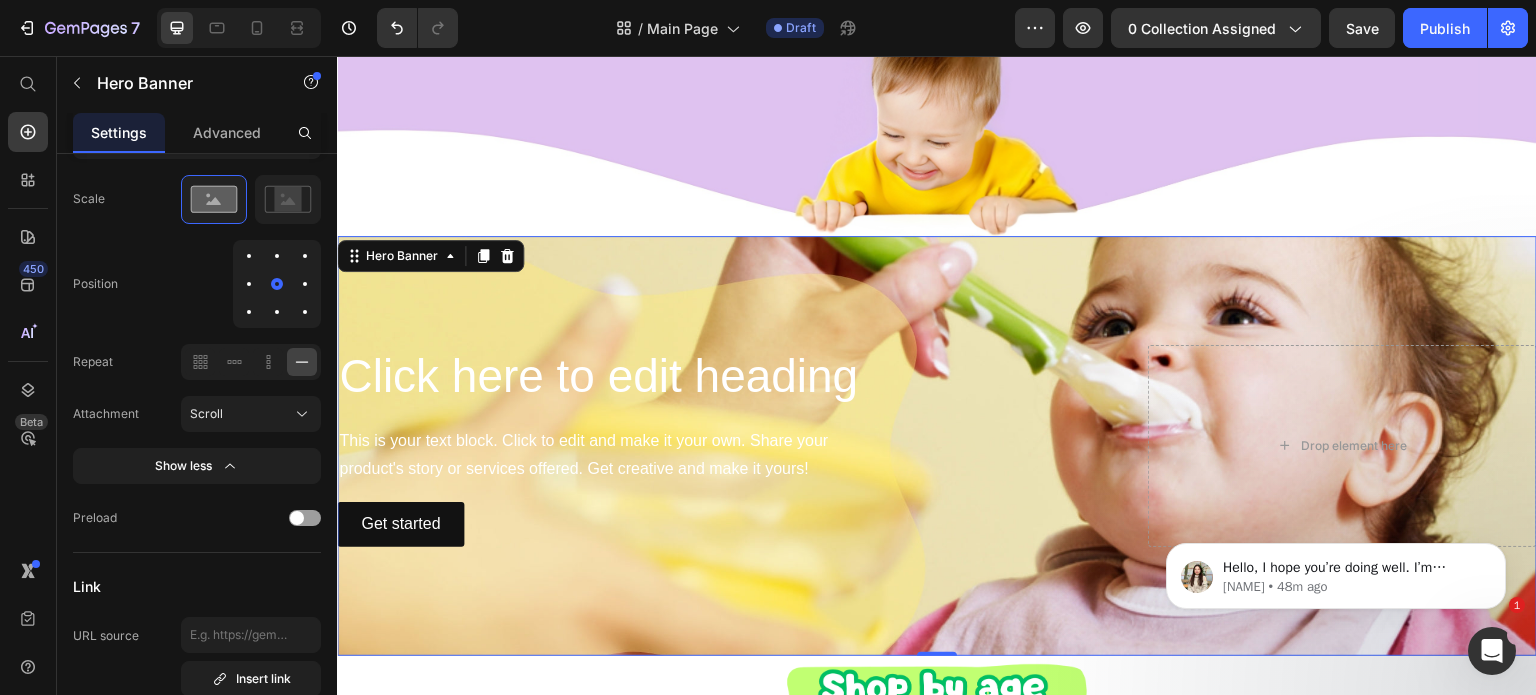 scroll, scrollTop: 200, scrollLeft: 0, axis: vertical 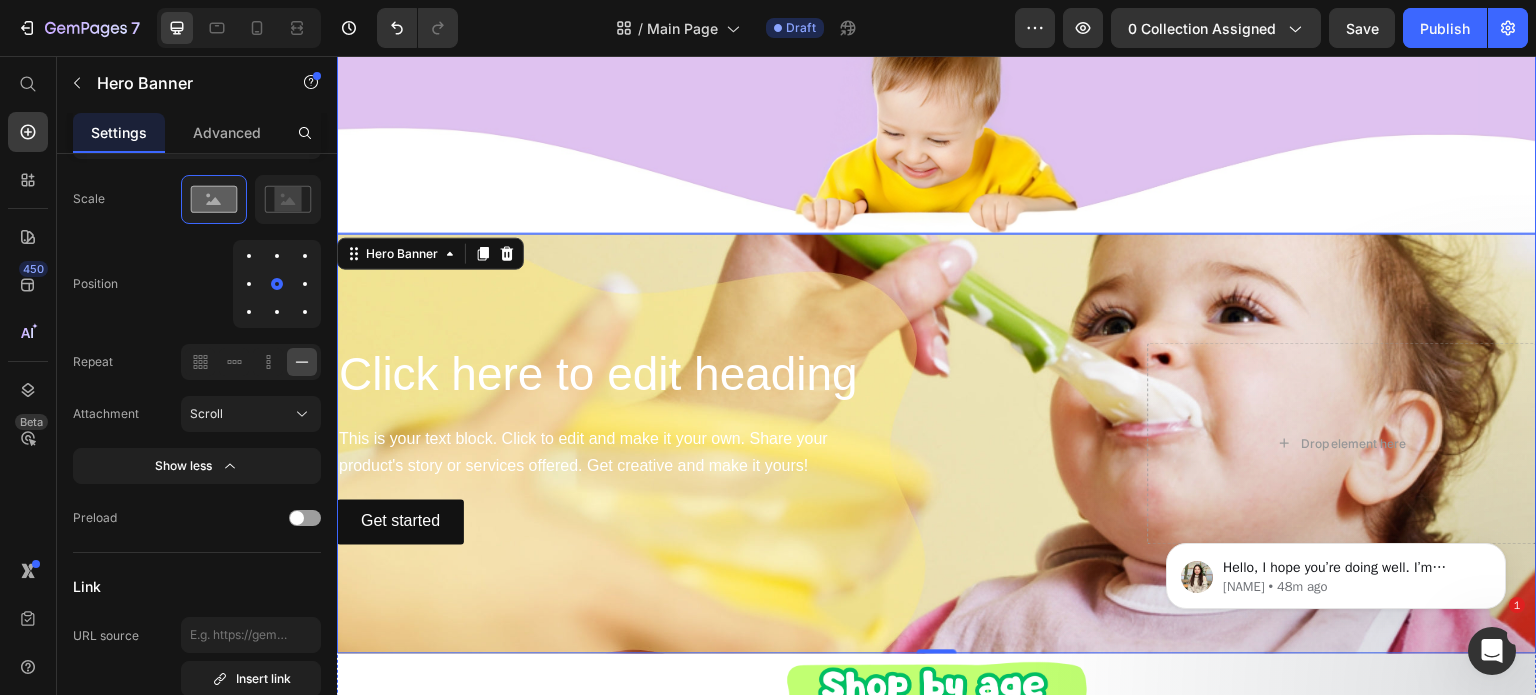 click at bounding box center [937, 114] 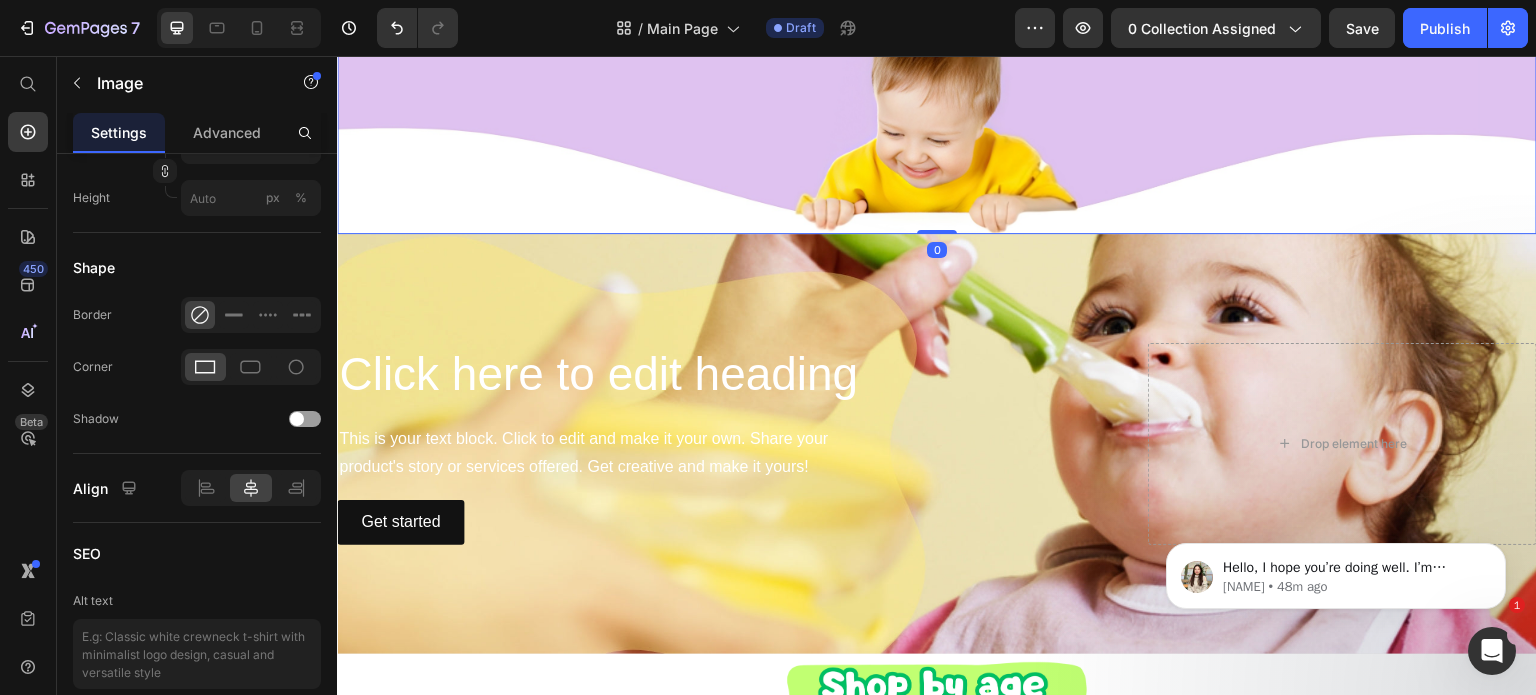 scroll, scrollTop: 0, scrollLeft: 0, axis: both 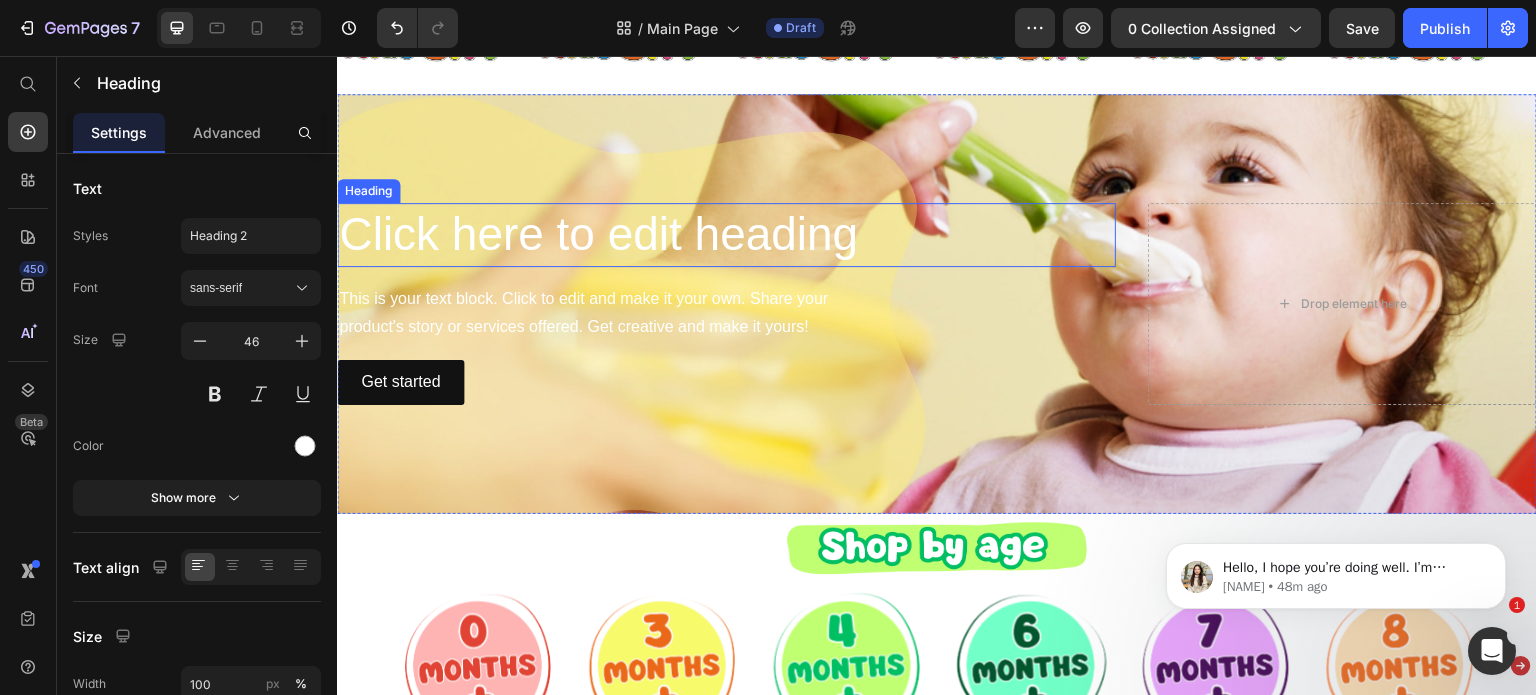 click on "Click here to edit heading" at bounding box center (726, 235) 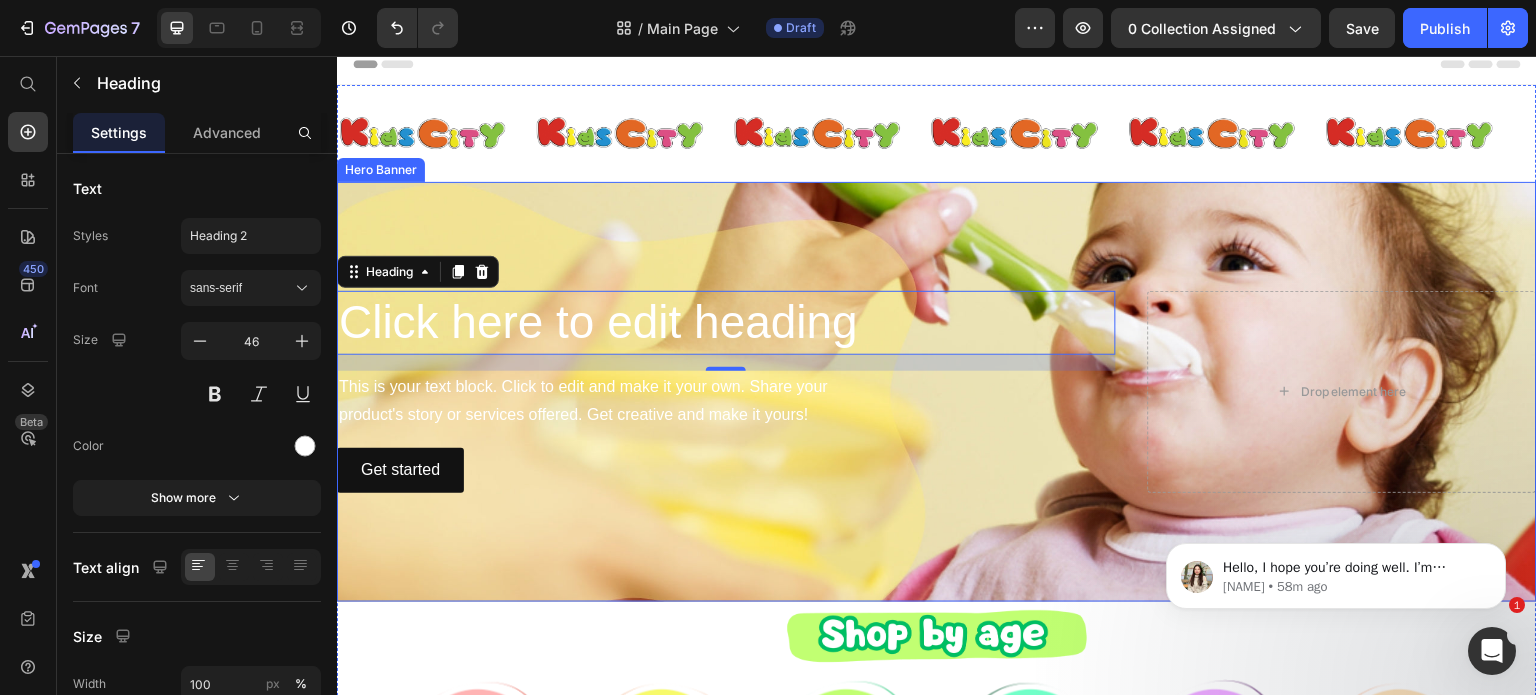 scroll, scrollTop: 0, scrollLeft: 0, axis: both 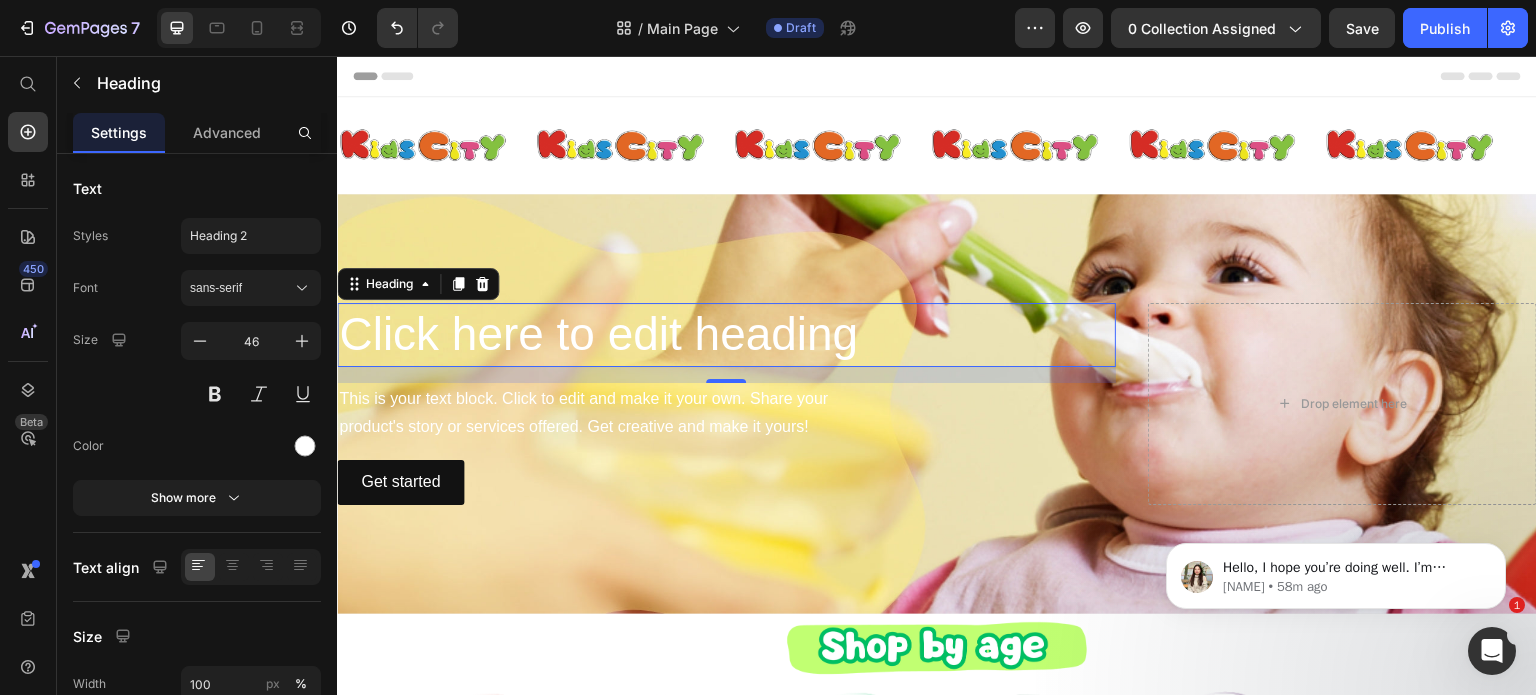 click on "Click here to edit heading" at bounding box center [726, 335] 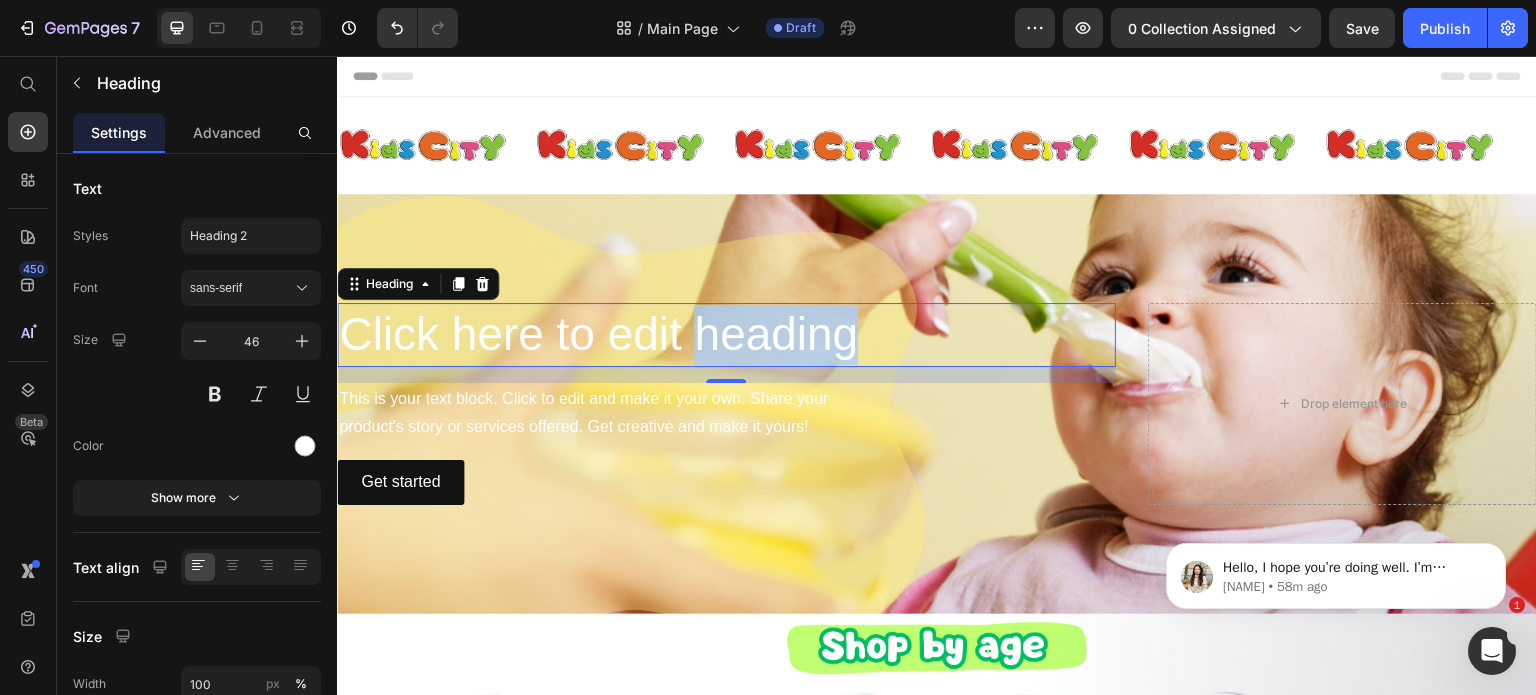 click on "Click here to edit heading" at bounding box center [726, 335] 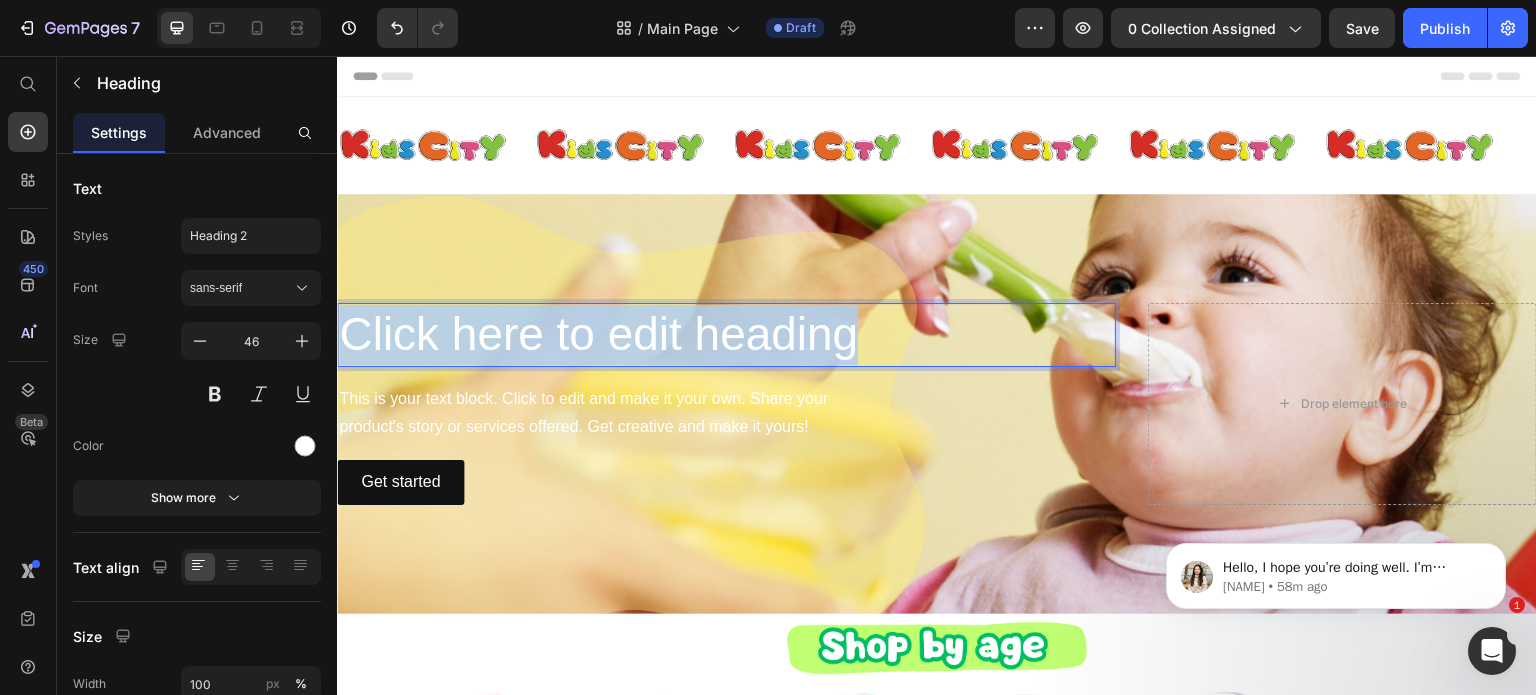 click on "Click here to edit heading" at bounding box center (726, 335) 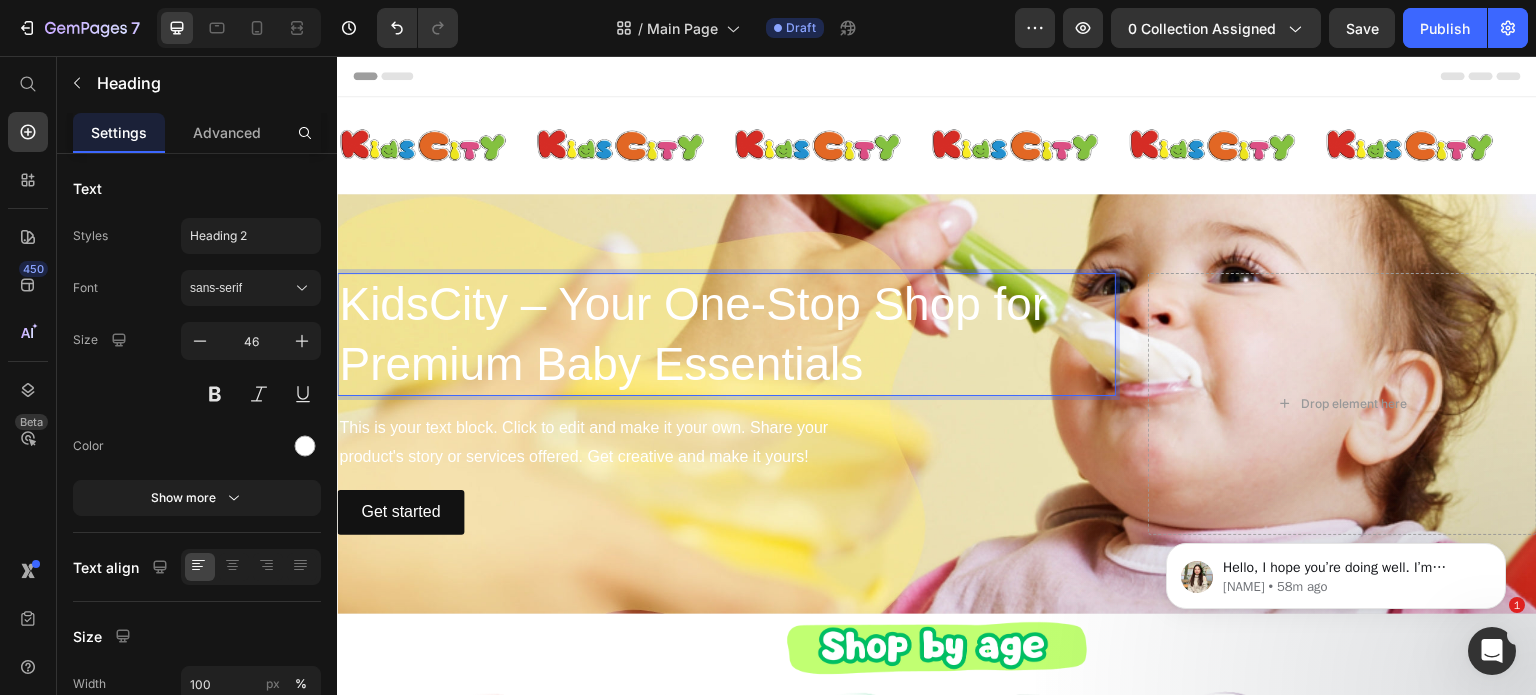 click on "KidsCity – Your One-Stop Shop for Premium Baby Essentials" at bounding box center [726, 335] 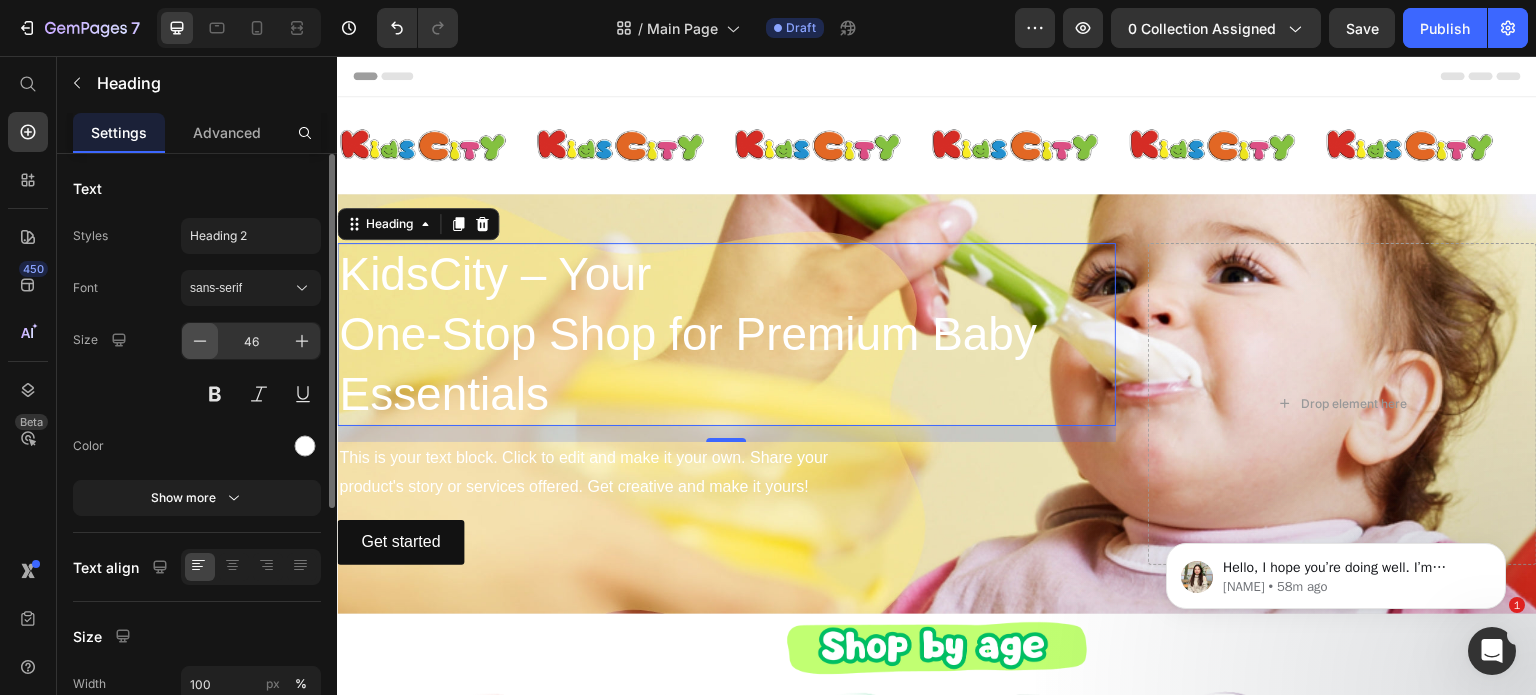 click 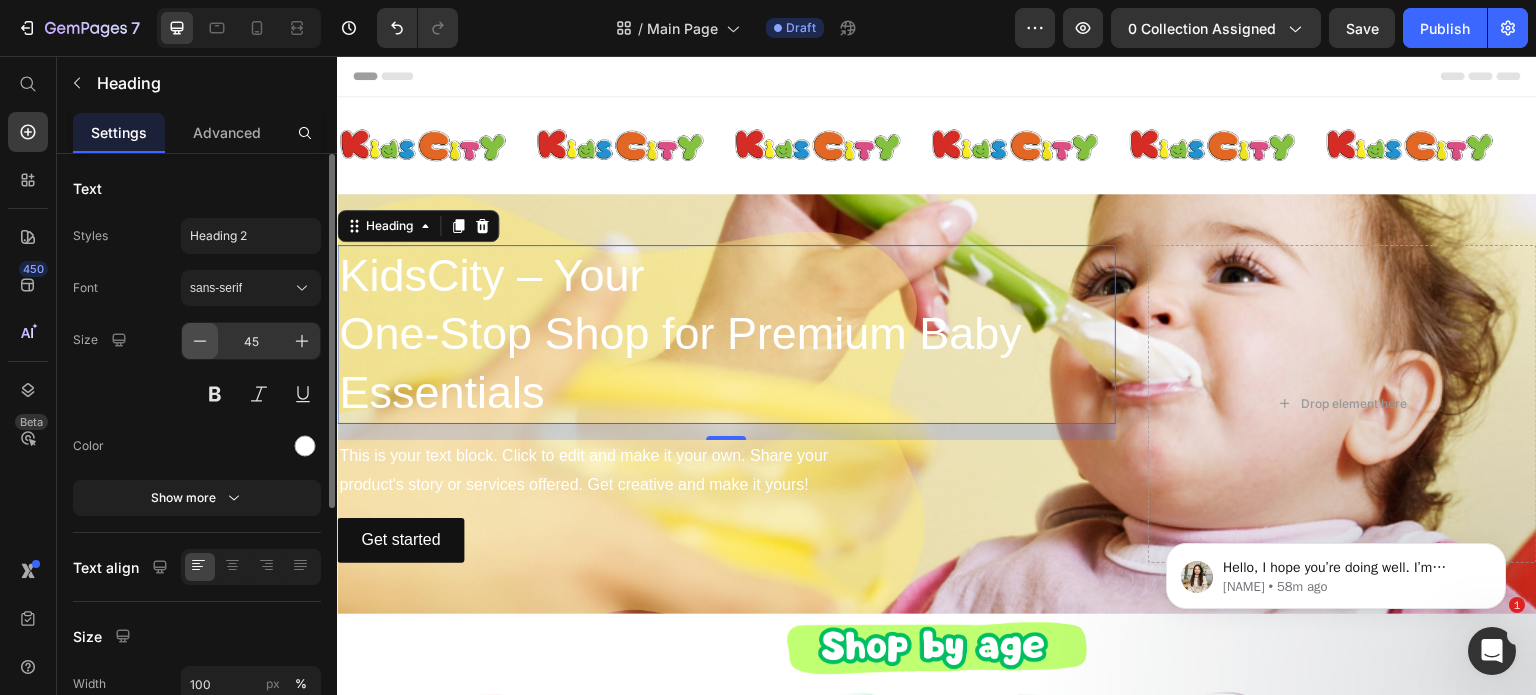 click 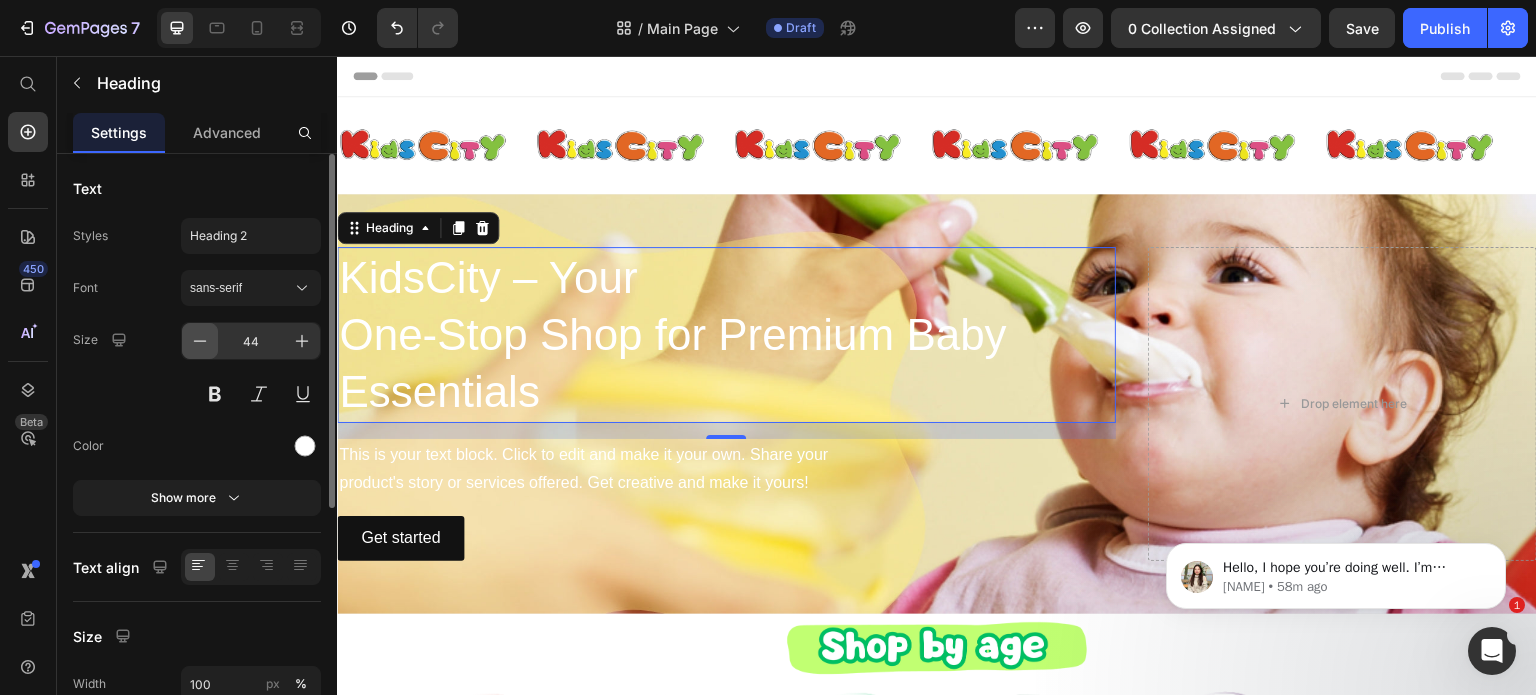click 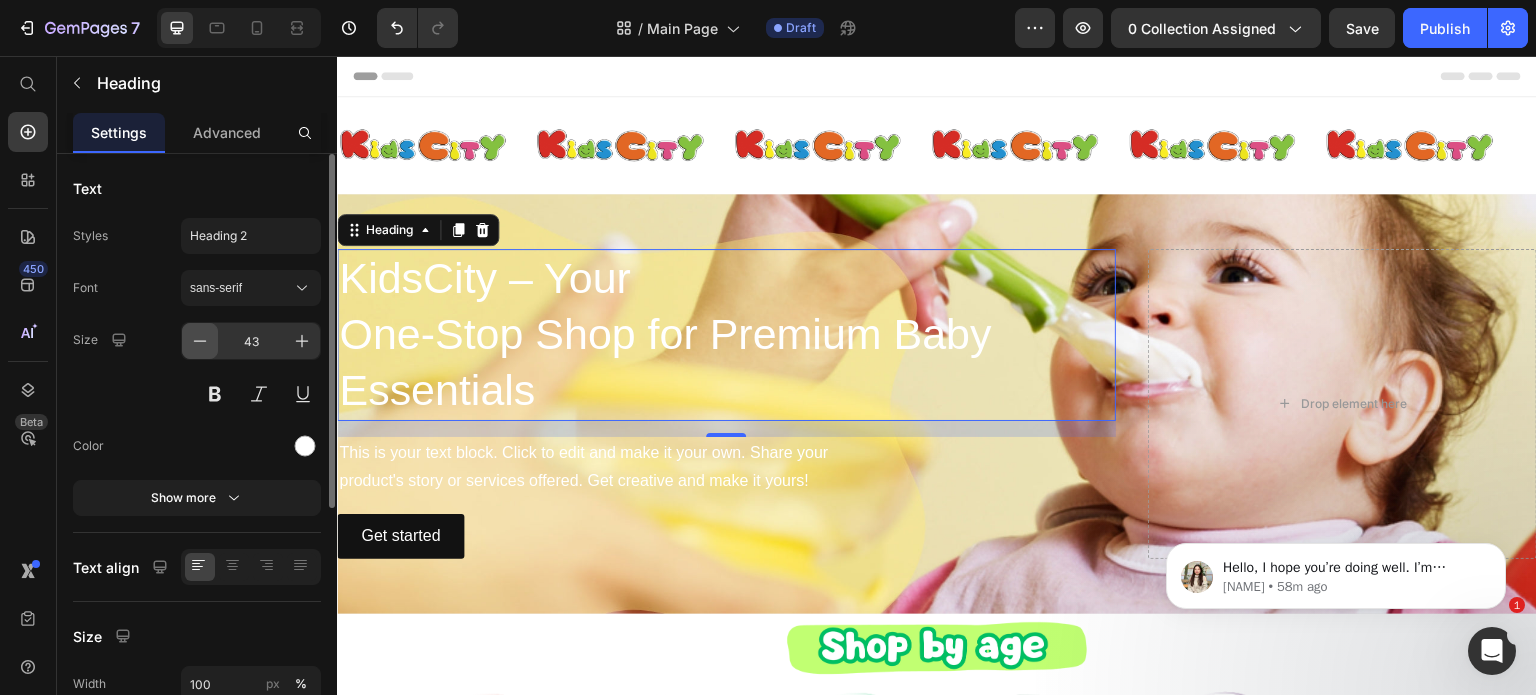 click 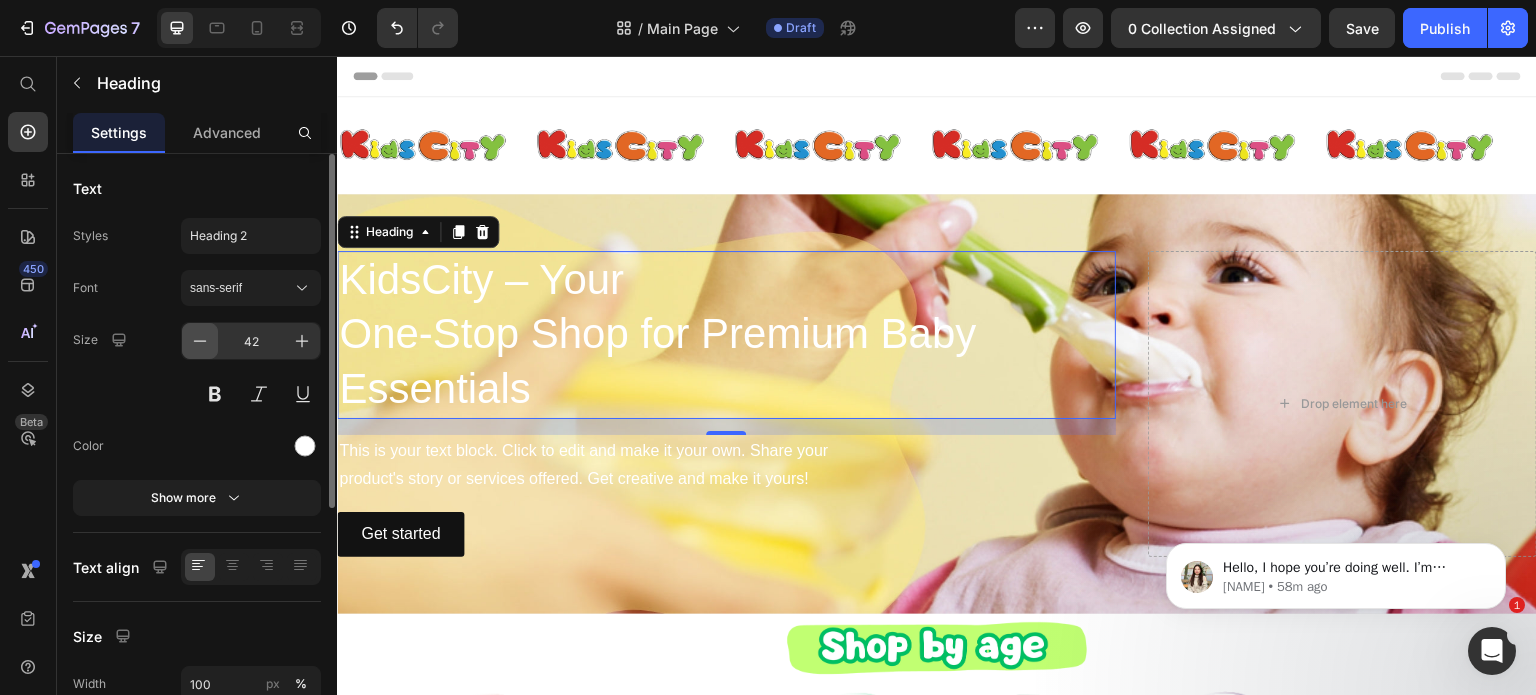 click 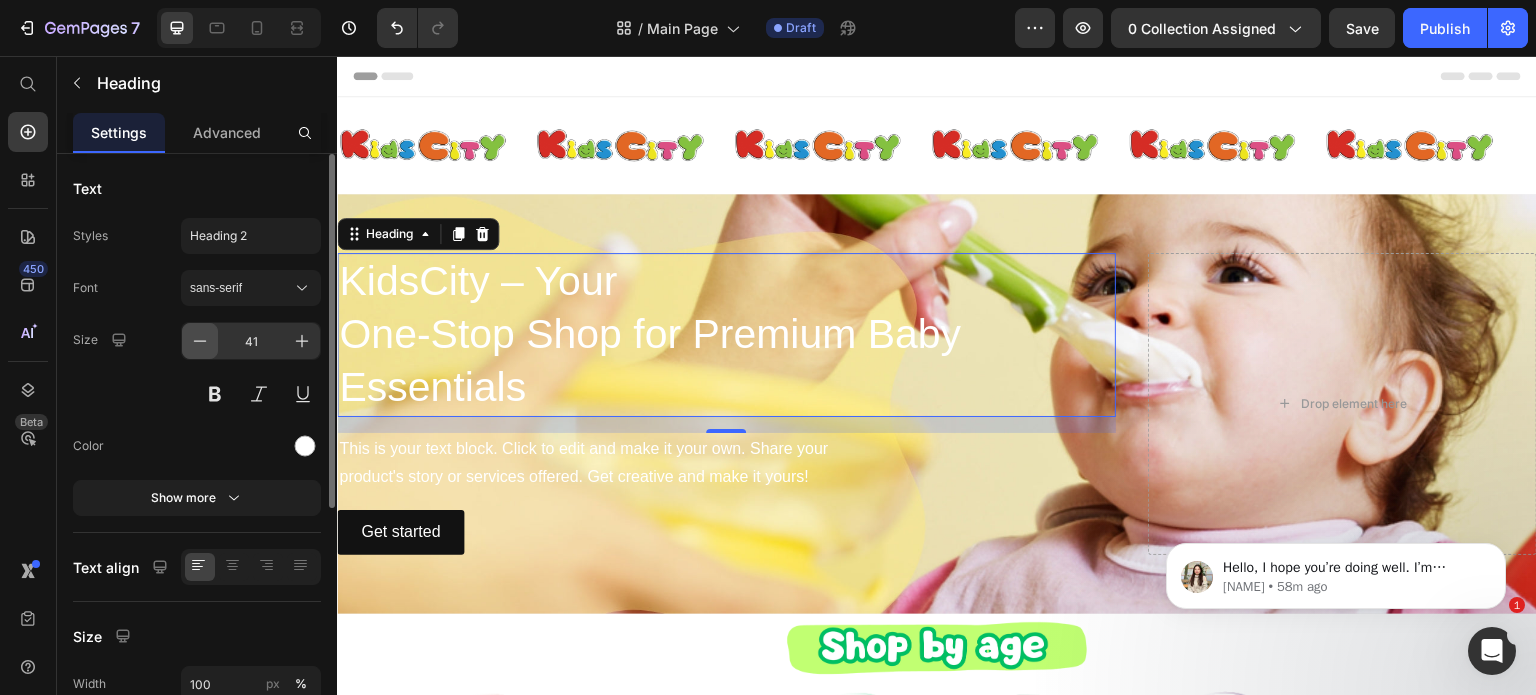 click 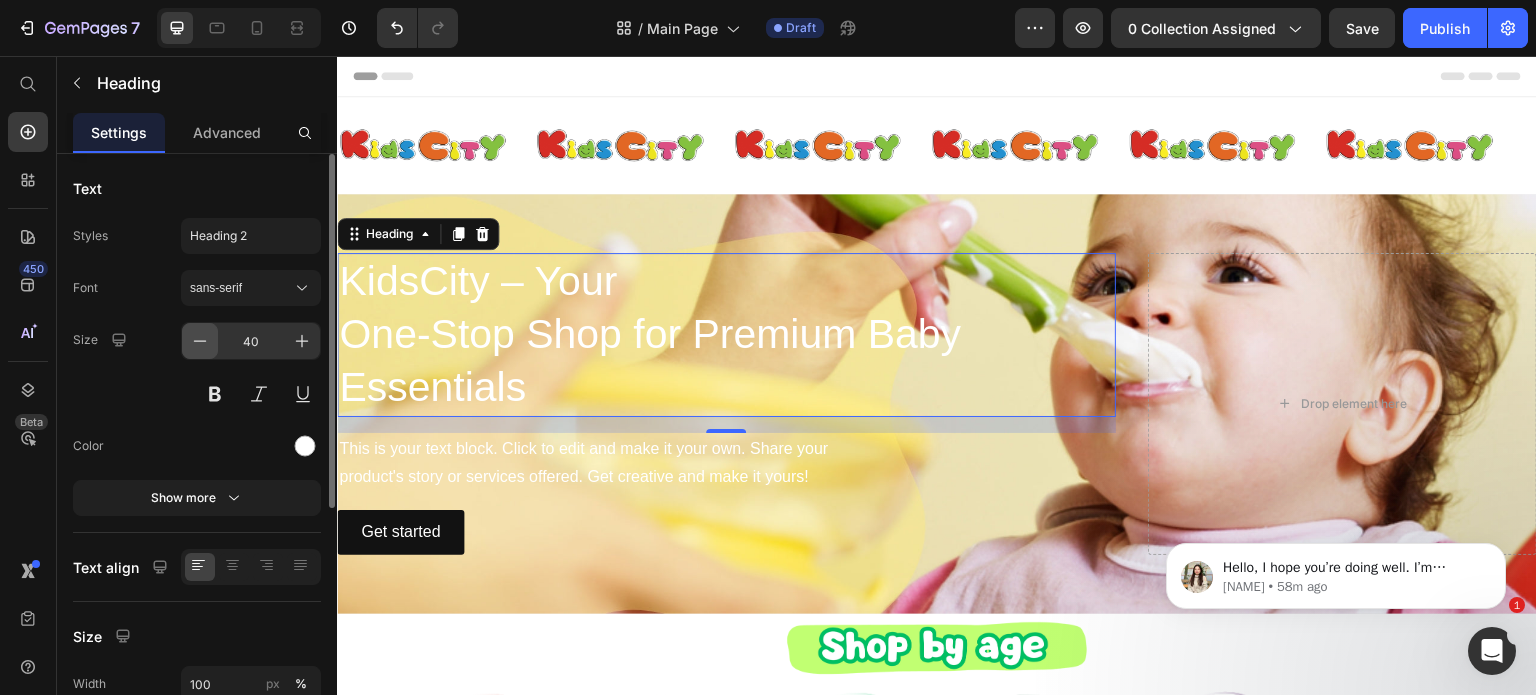 click 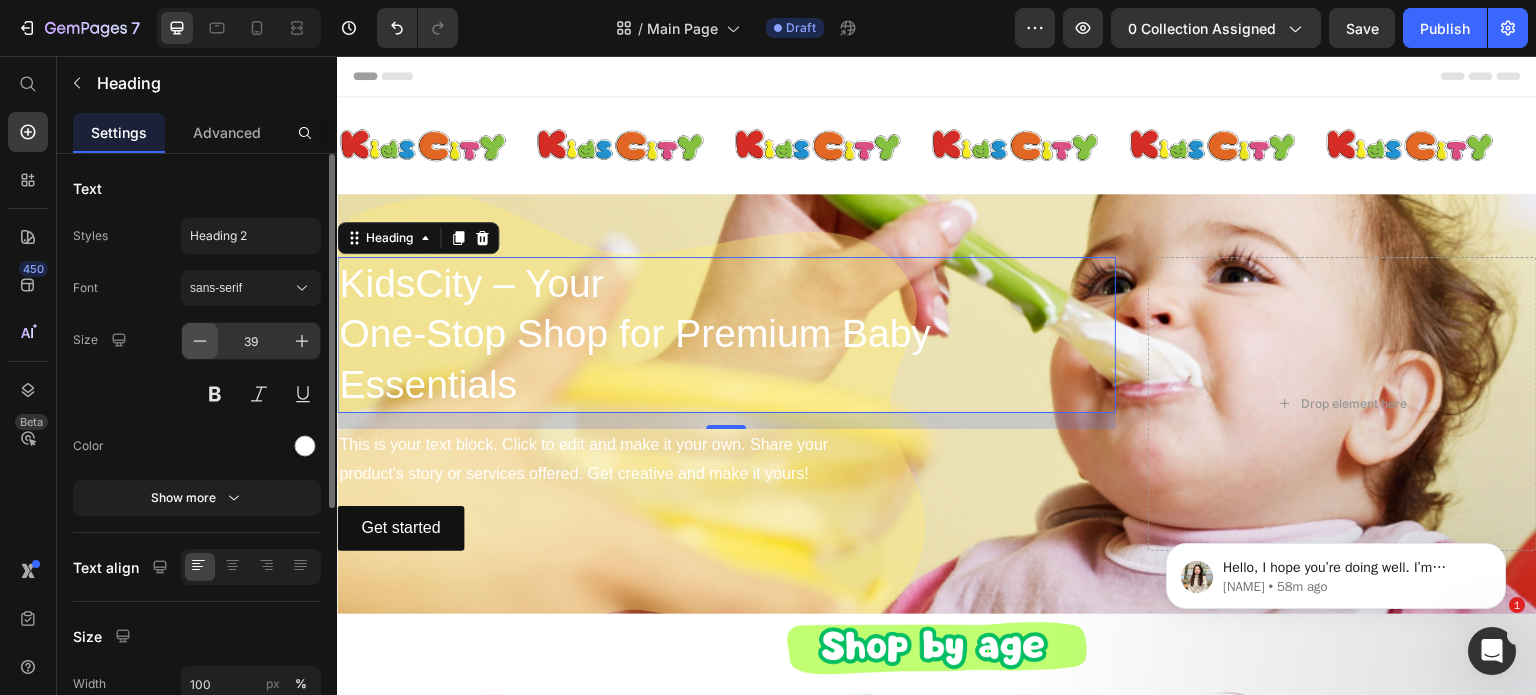click 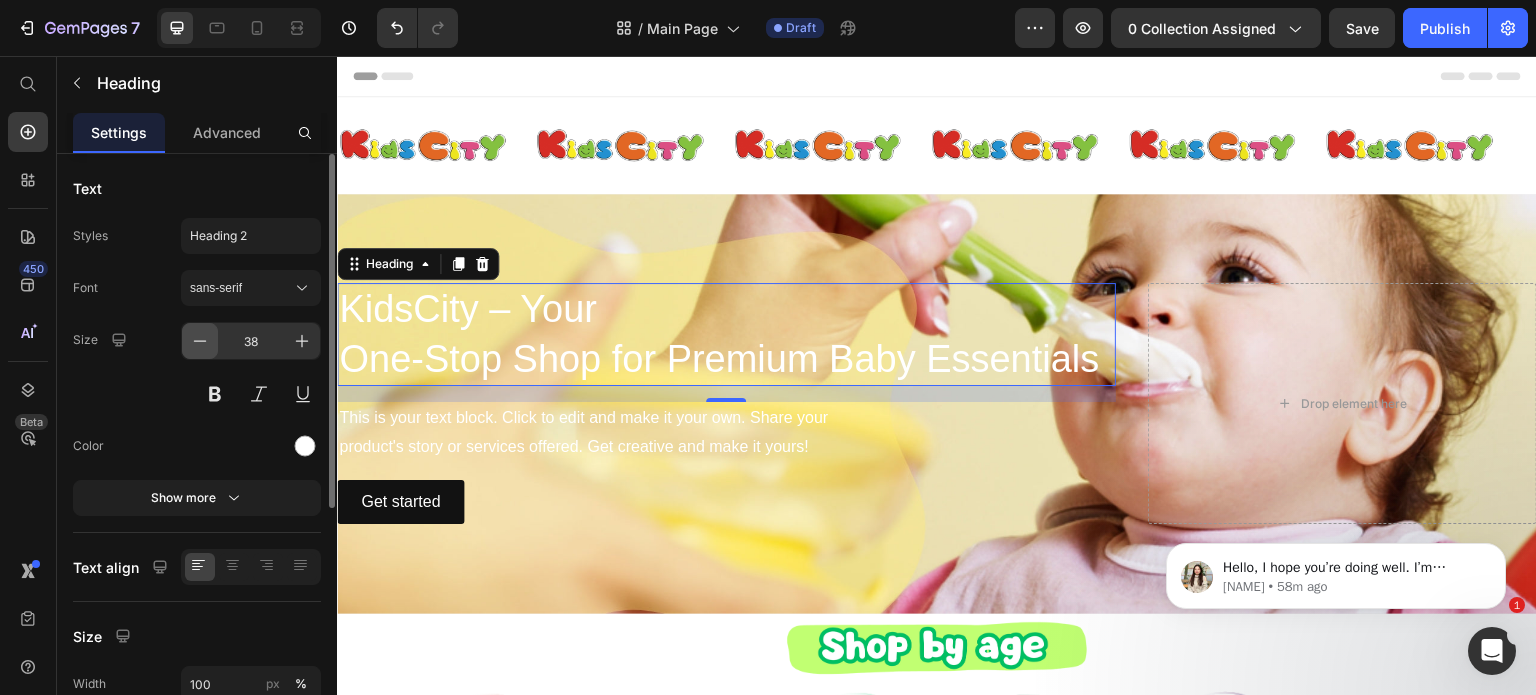 click 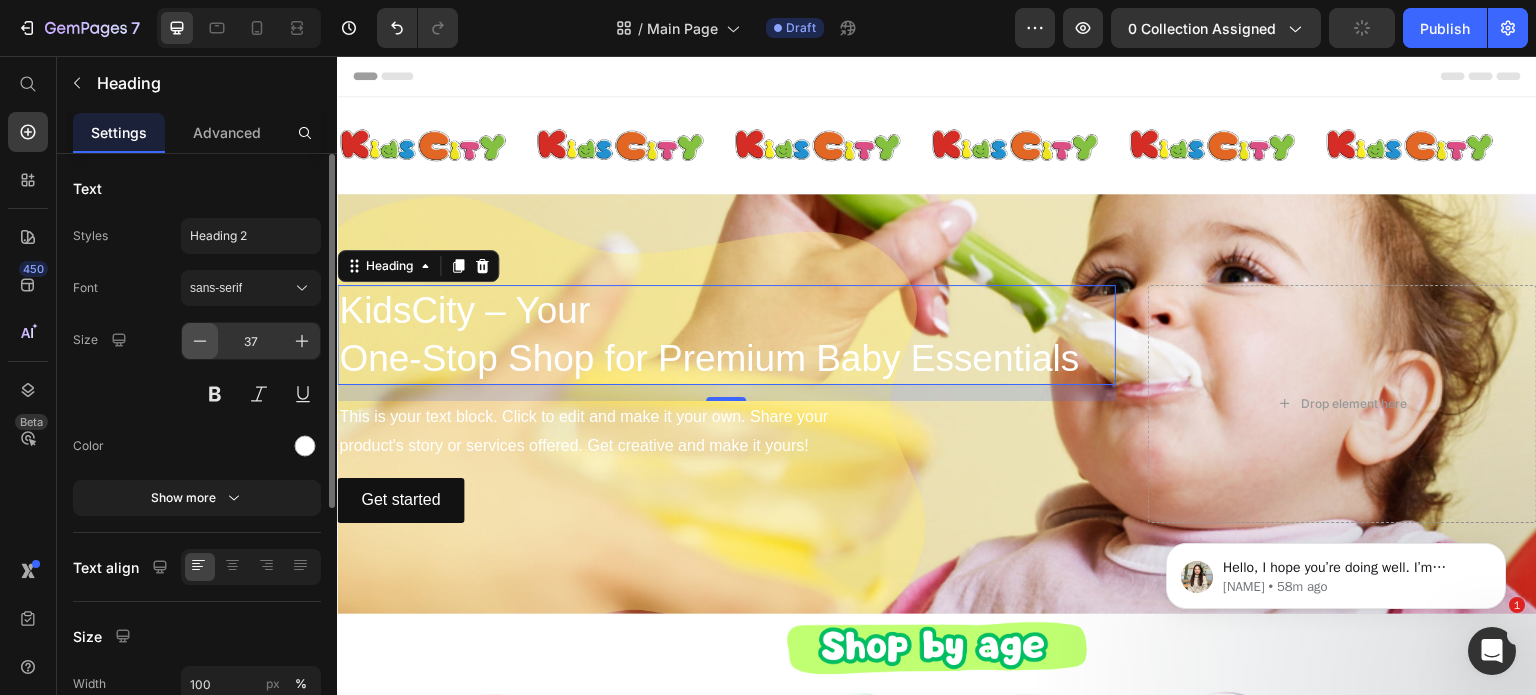click 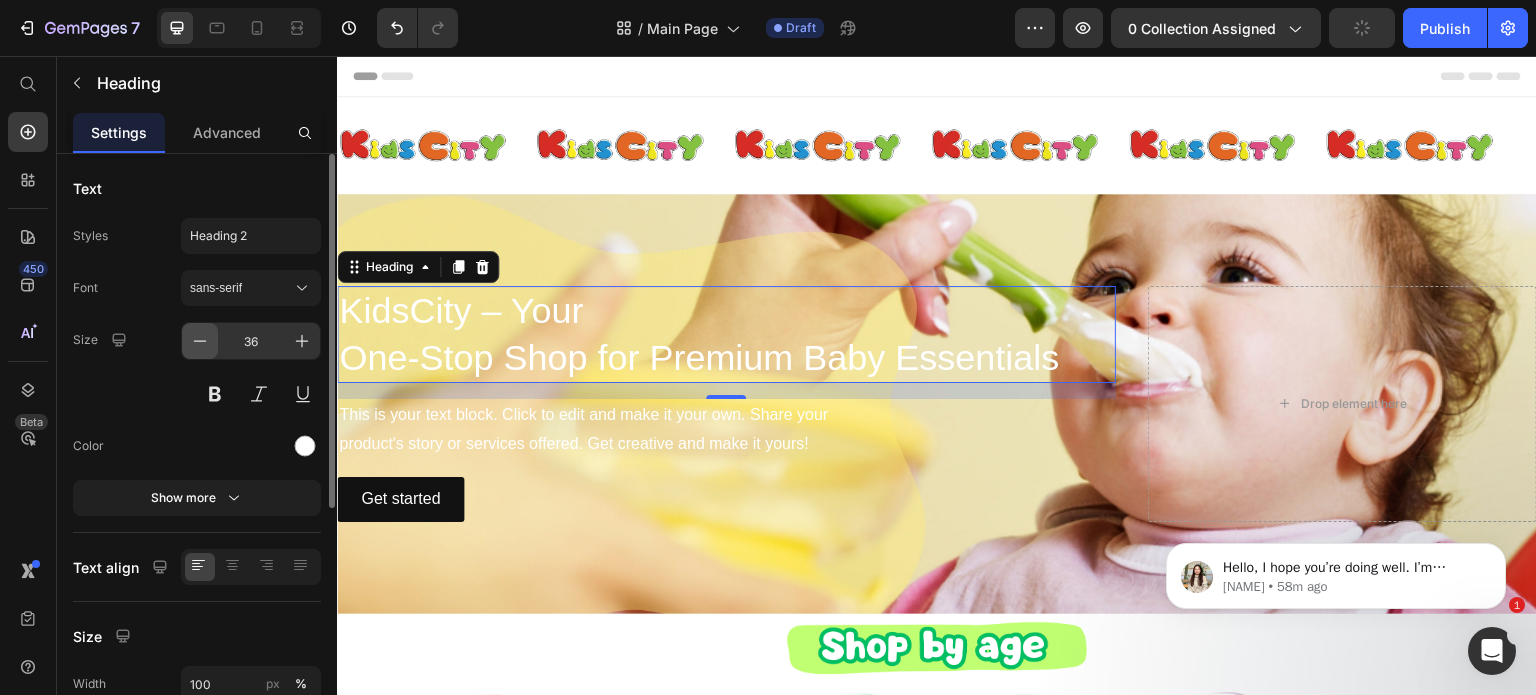 click 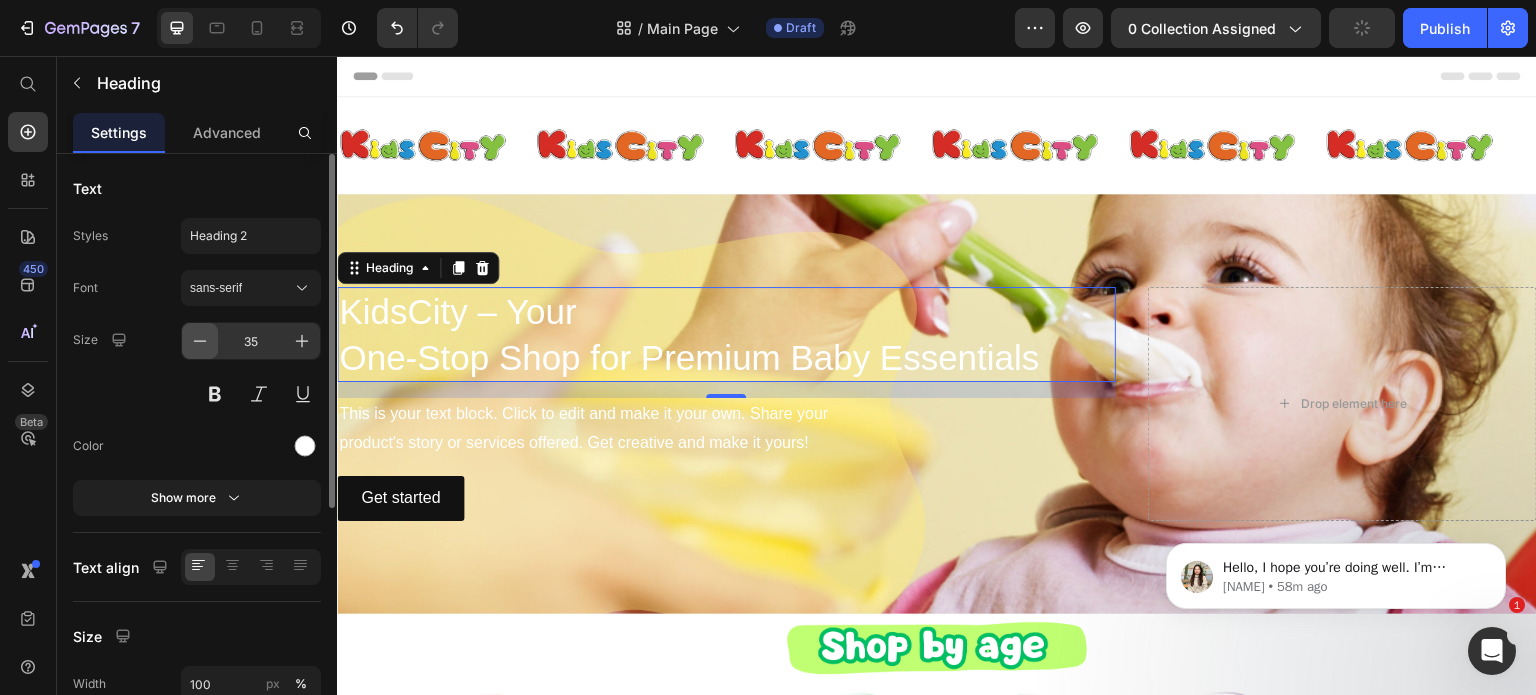 click 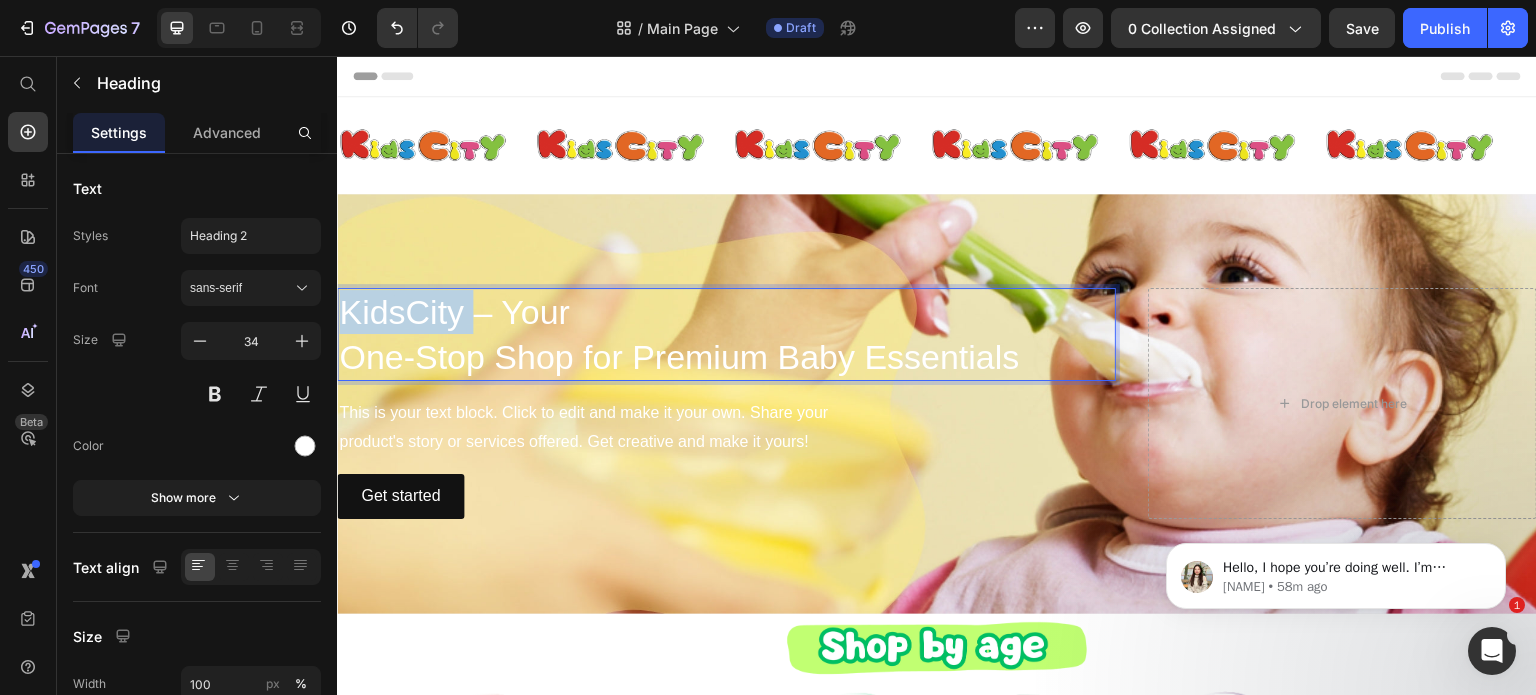 click on "KidsCity – Your  One-Stop Shop for Premium Baby Essentials" at bounding box center (726, 334) 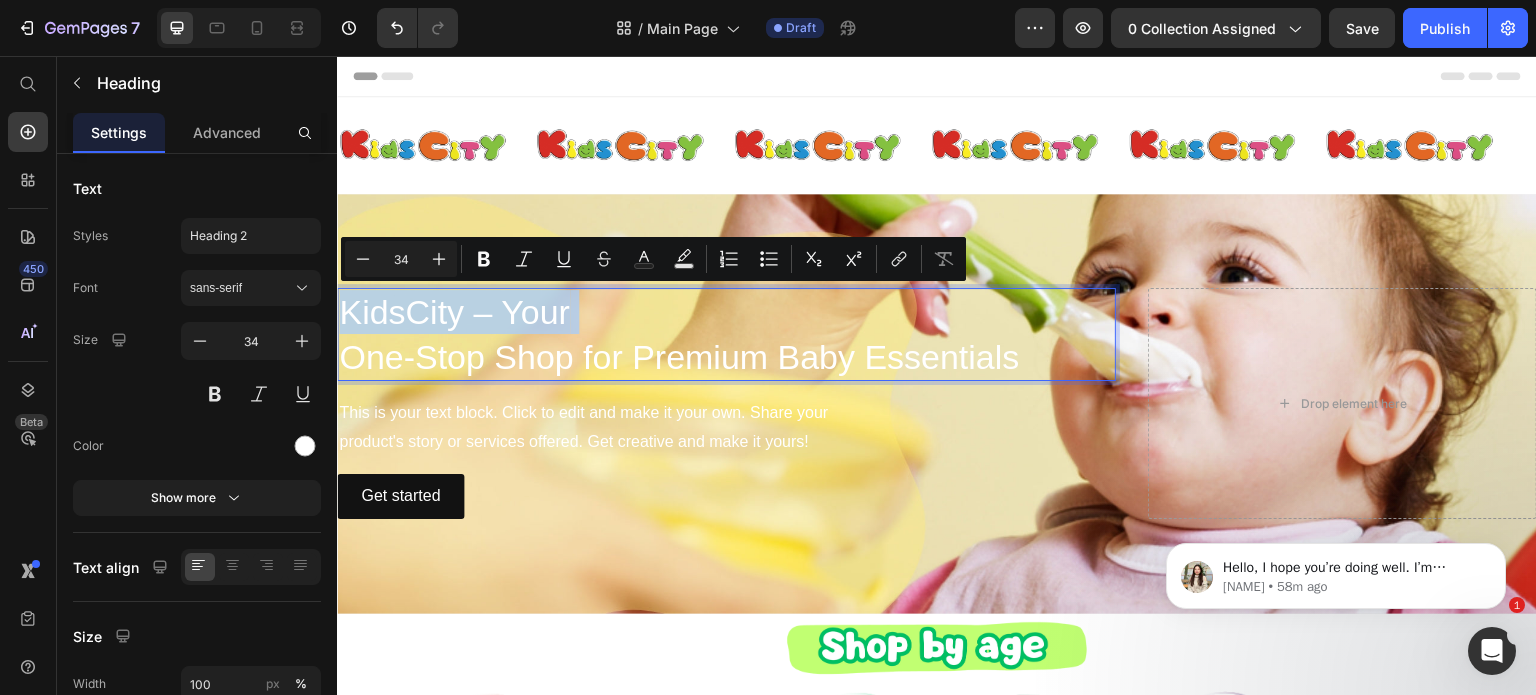 click on "KidsCity – Your  One-Stop Shop for Premium Baby Essentials" at bounding box center [726, 334] 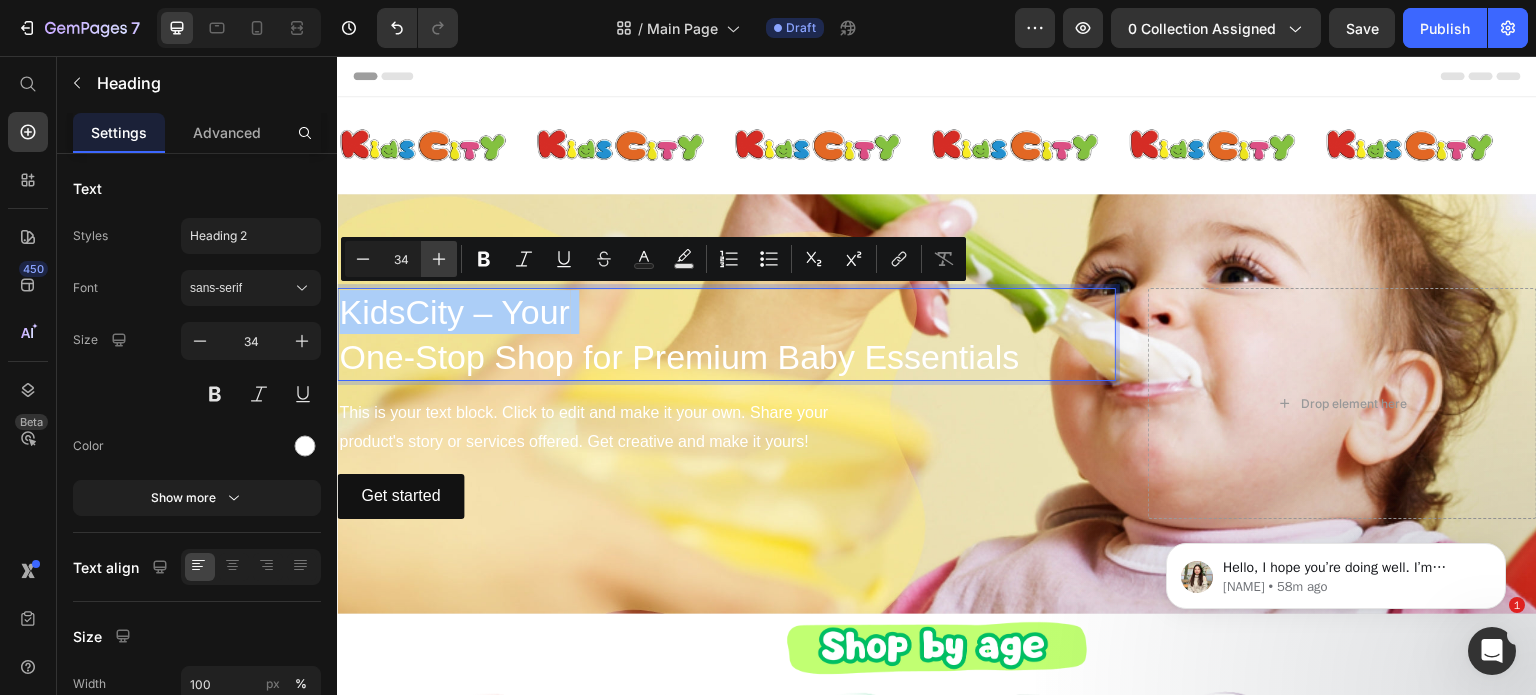 click 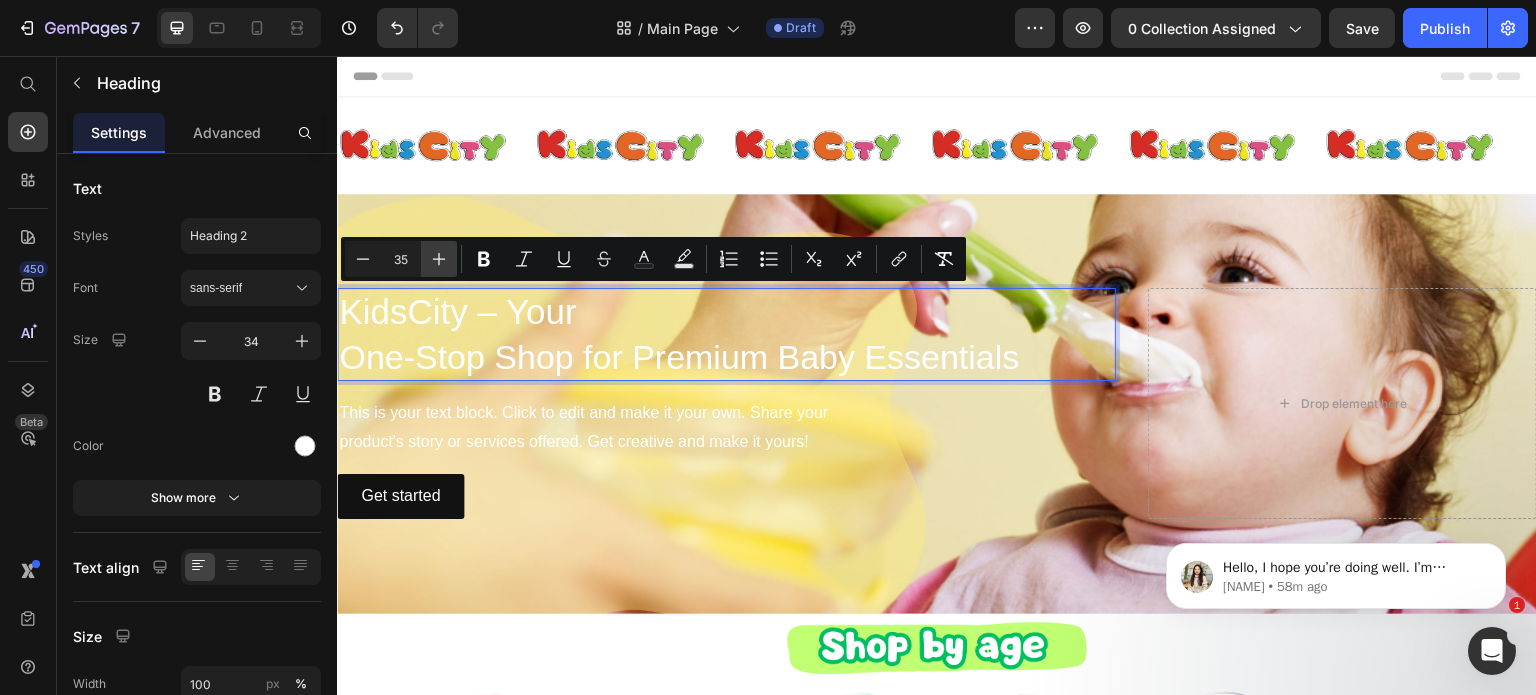 click 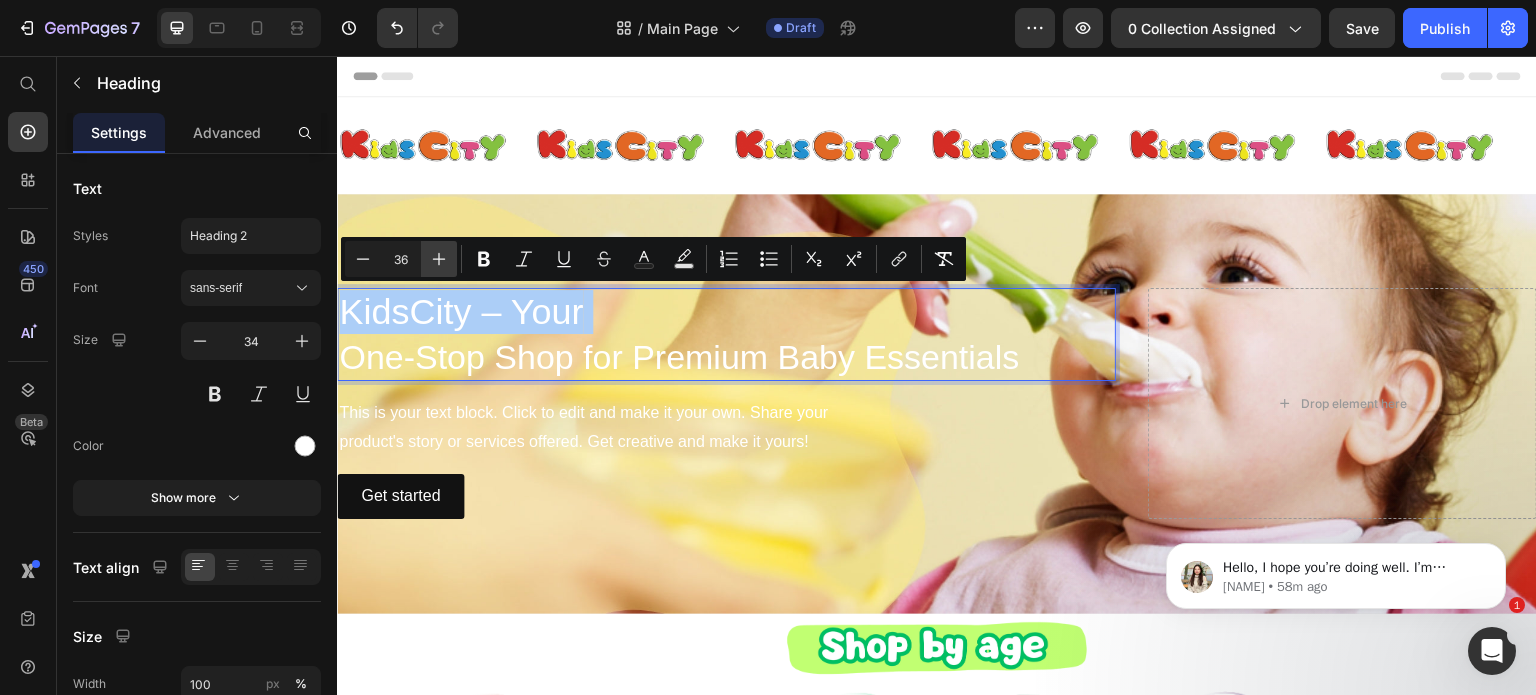 click 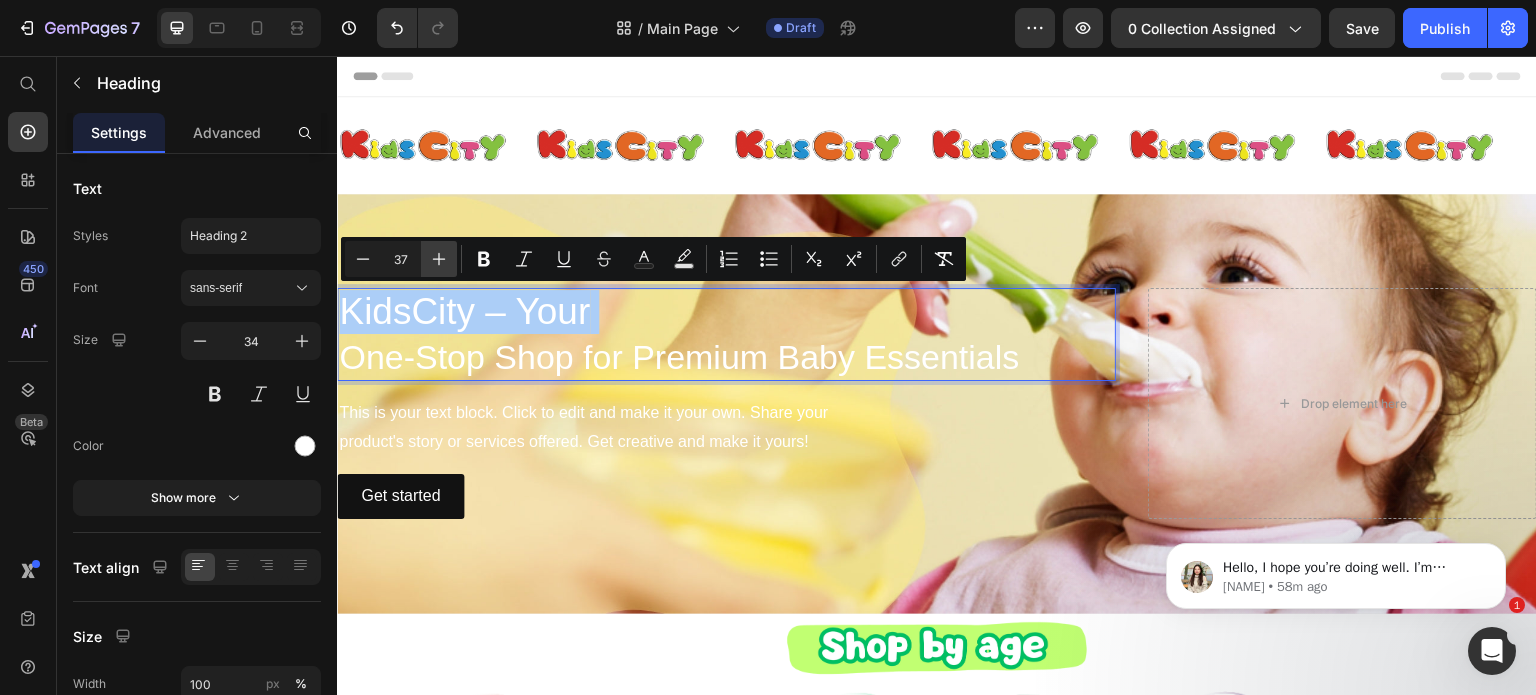 click 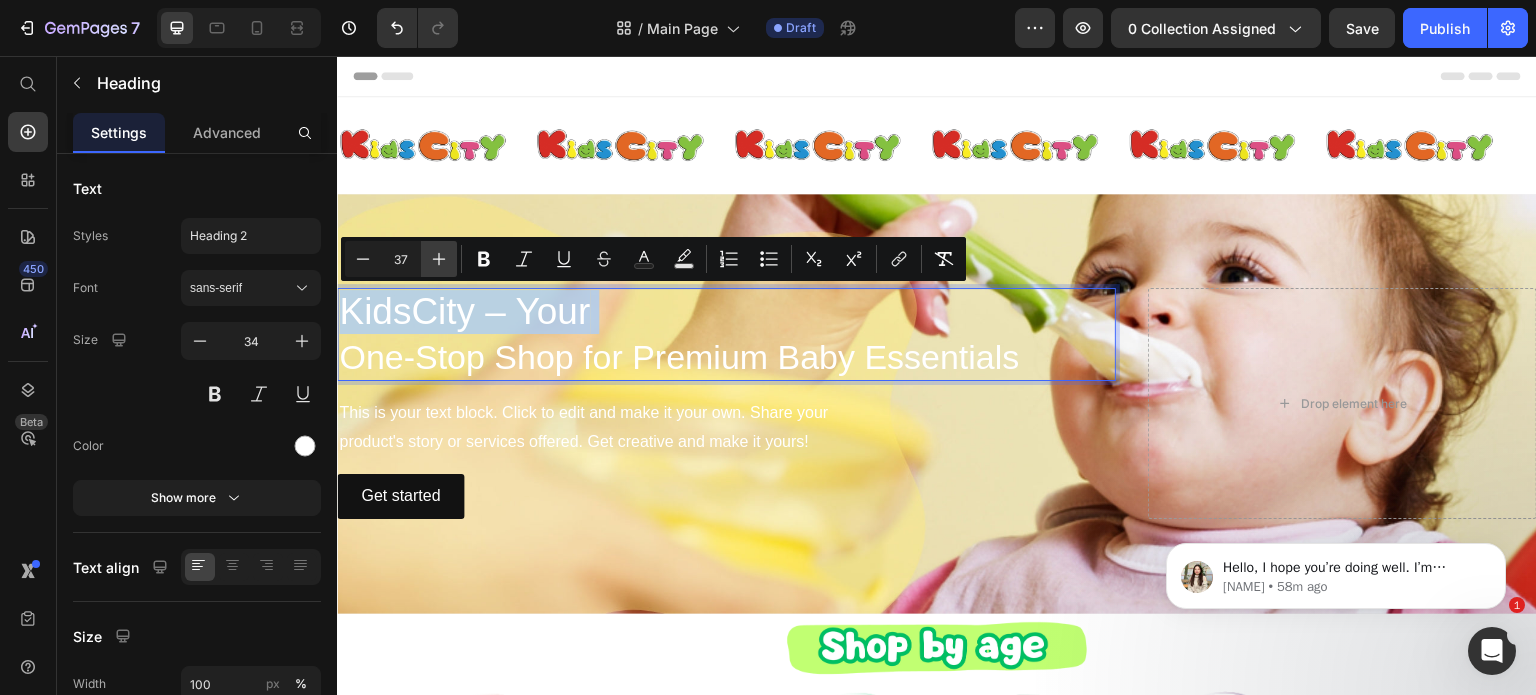 type on "38" 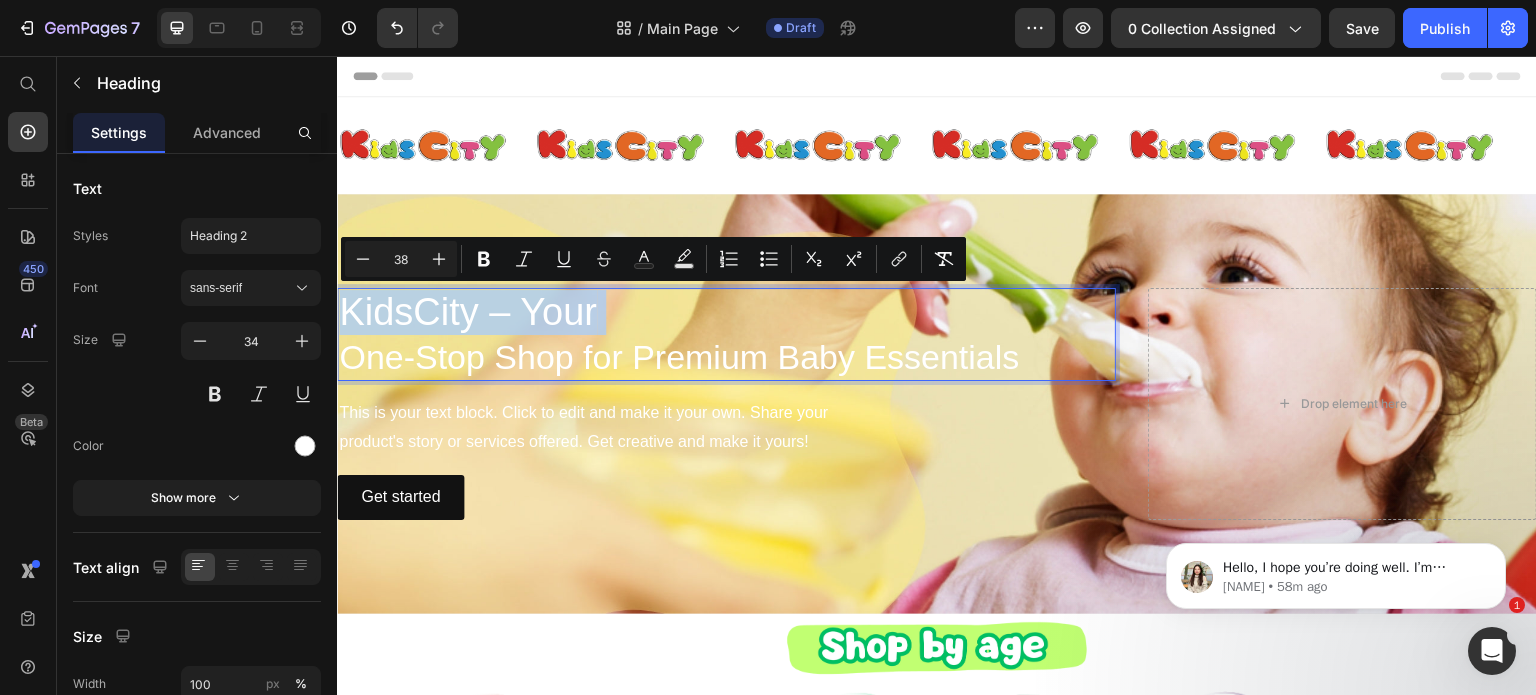click on "KidsCity – Your" at bounding box center (468, 312) 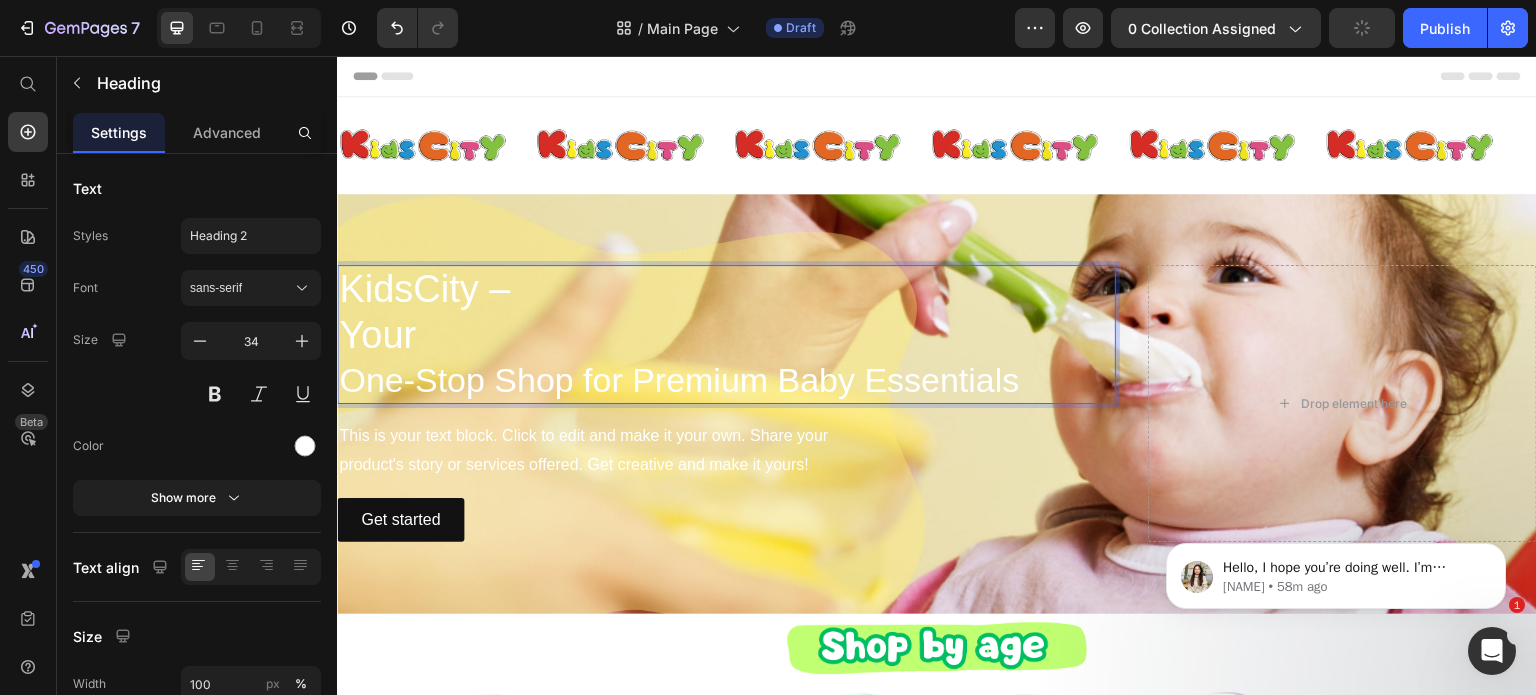 click on "KidsCity –  Your  One-Stop Shop for Premium Baby Essentials" at bounding box center (726, 334) 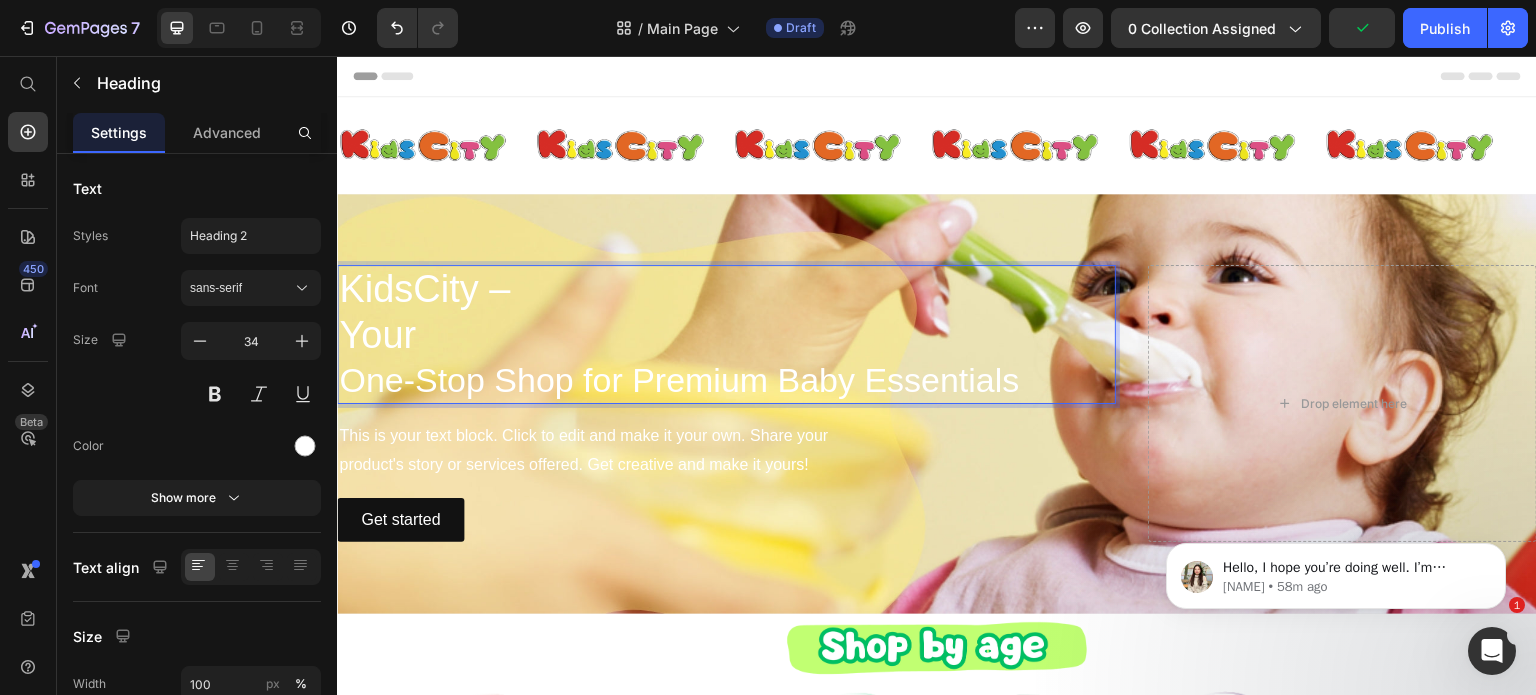 click on "KidsCity –  Your  One-Stop Shop for Premium Baby Essentials" at bounding box center [726, 334] 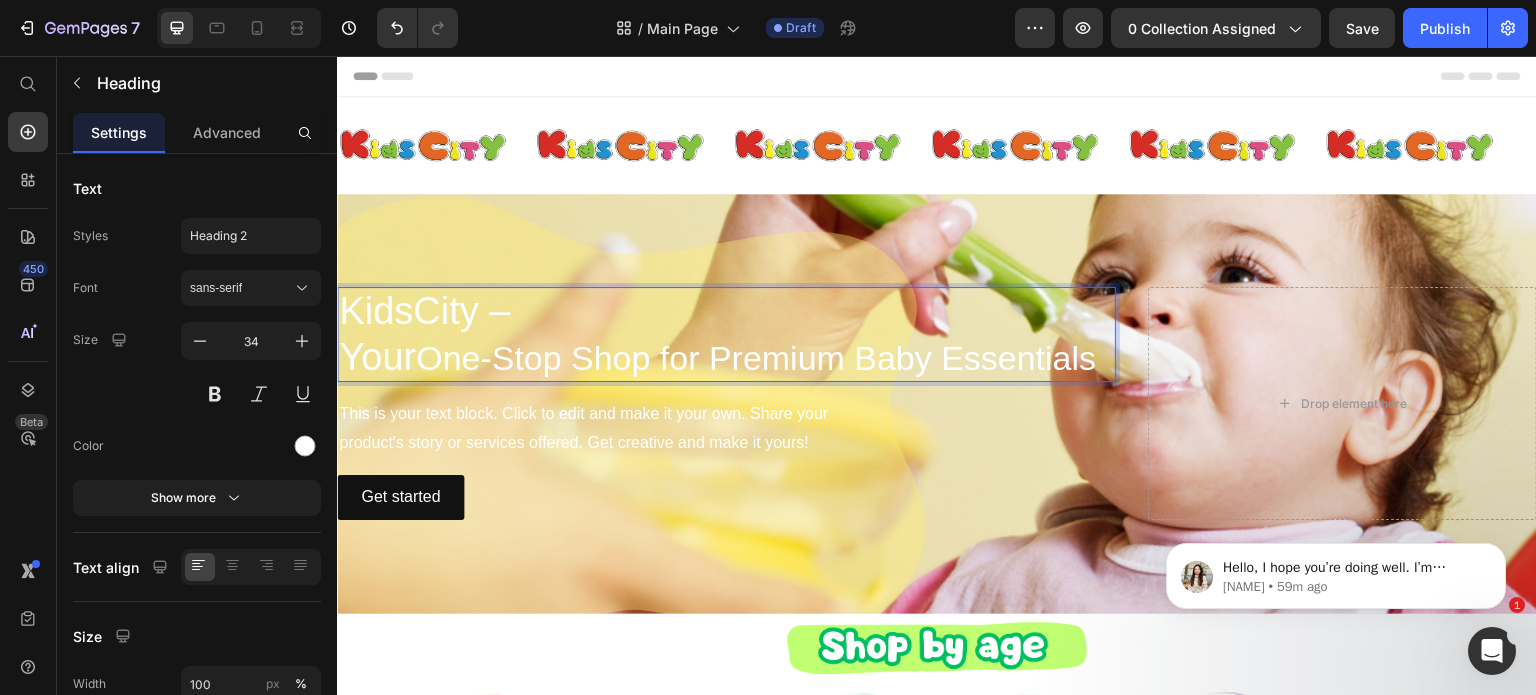 click on "KidsCity –  Your  One-Stop Shop for Premium Baby Essentials" at bounding box center [726, 334] 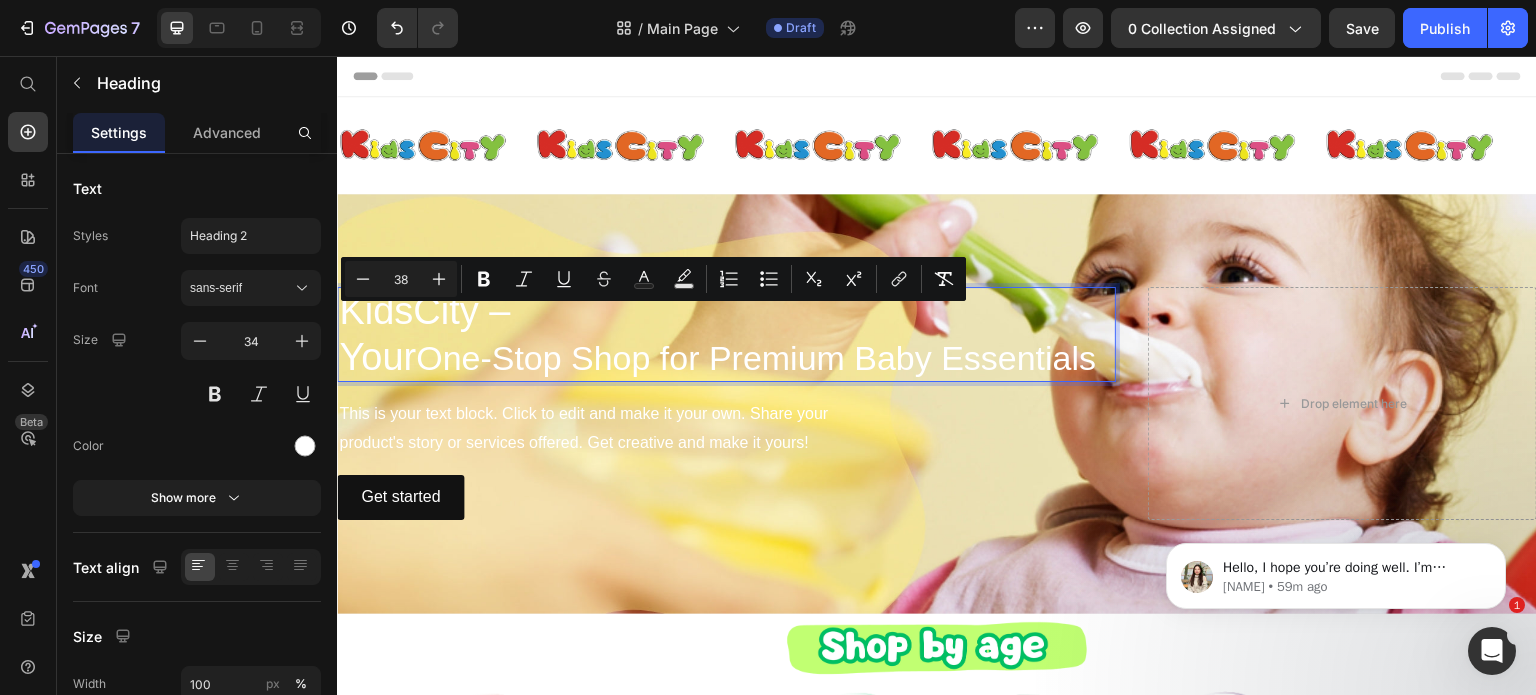 type on "34" 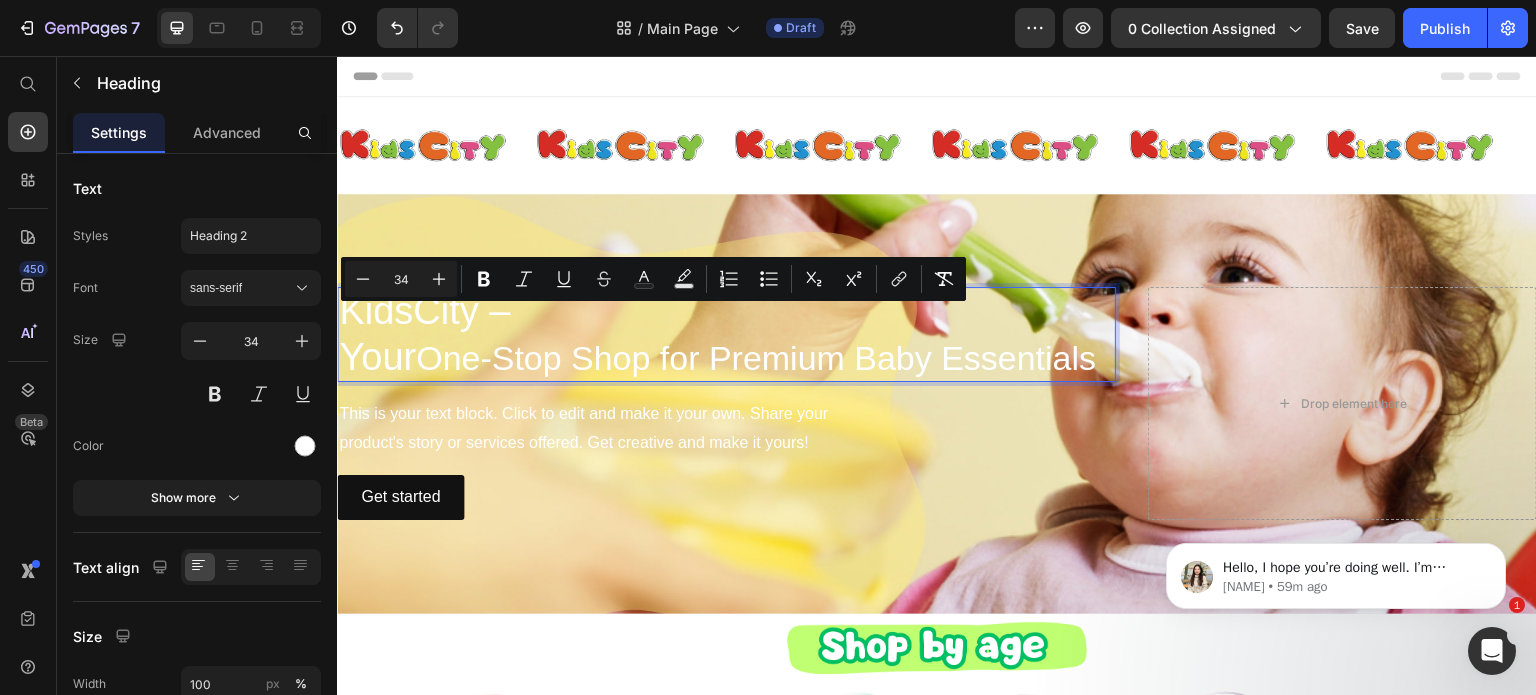 click on "KidsCity –  Your  One-Stop Shop for Premium Baby Essentials" at bounding box center (726, 334) 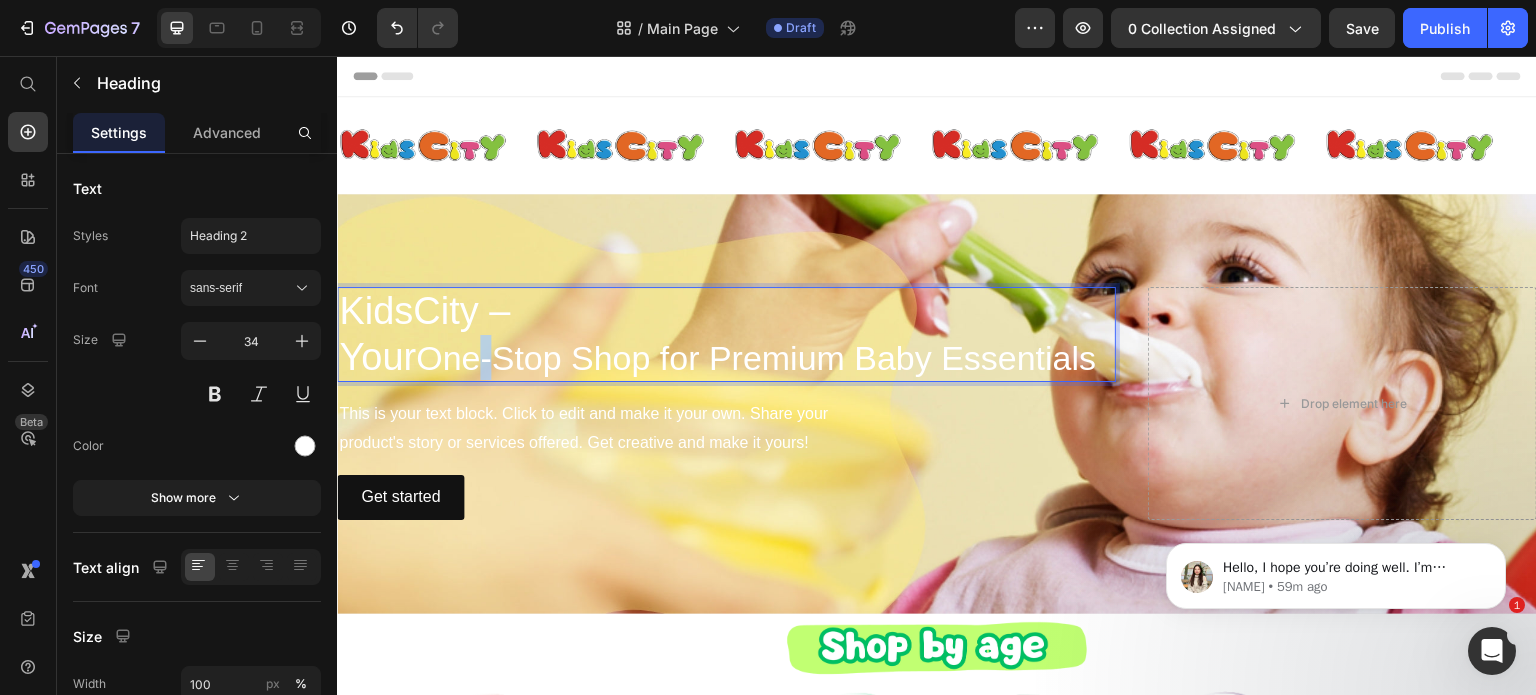 click on "KidsCity –  Your  One-Stop Shop for Premium Baby Essentials" at bounding box center [726, 334] 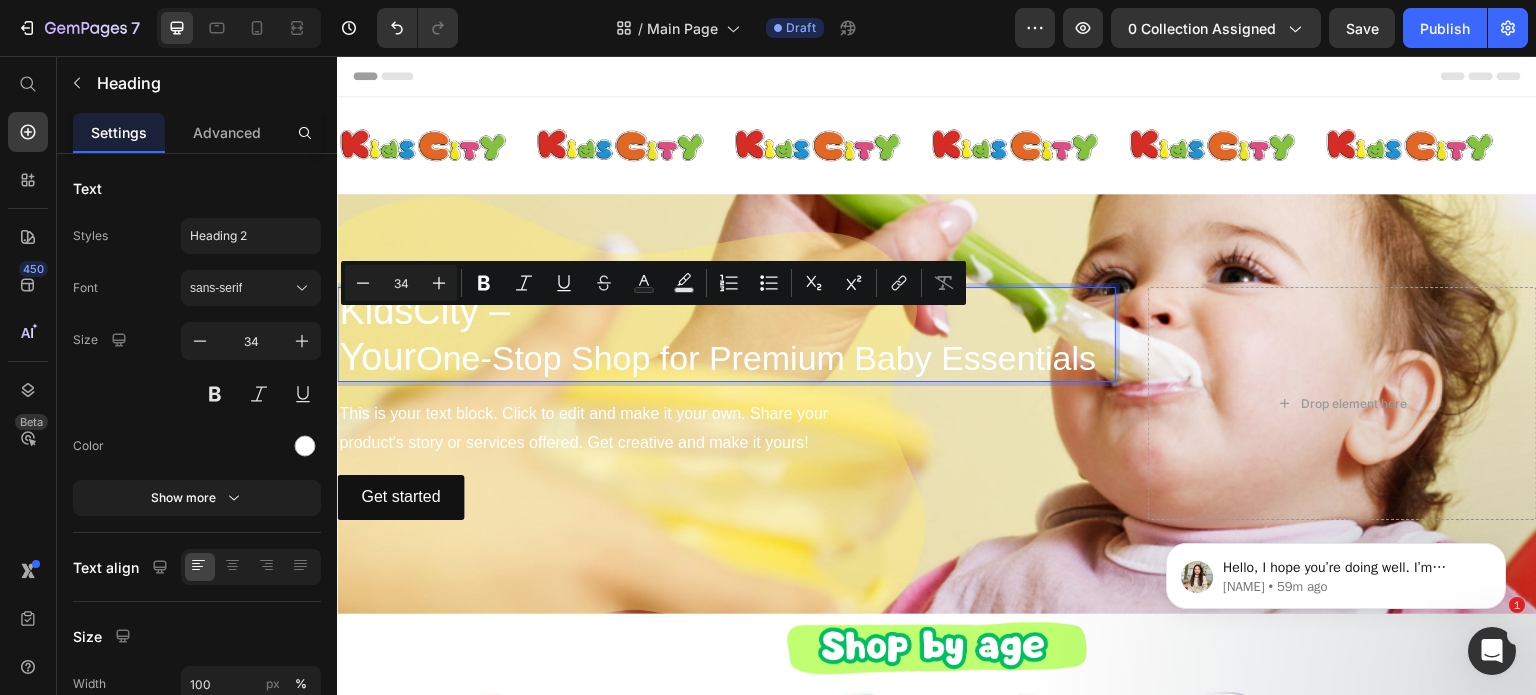type on "38" 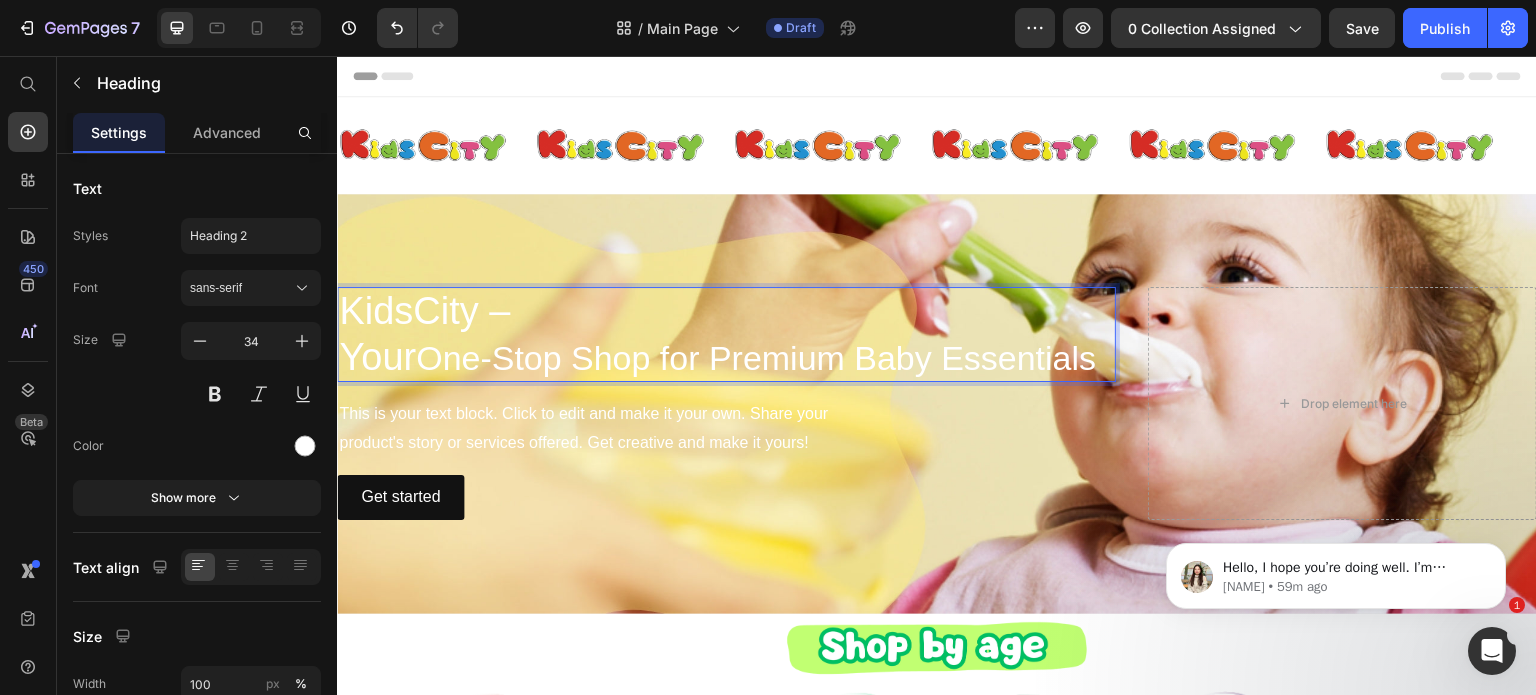 click on "Your" at bounding box center [377, 357] 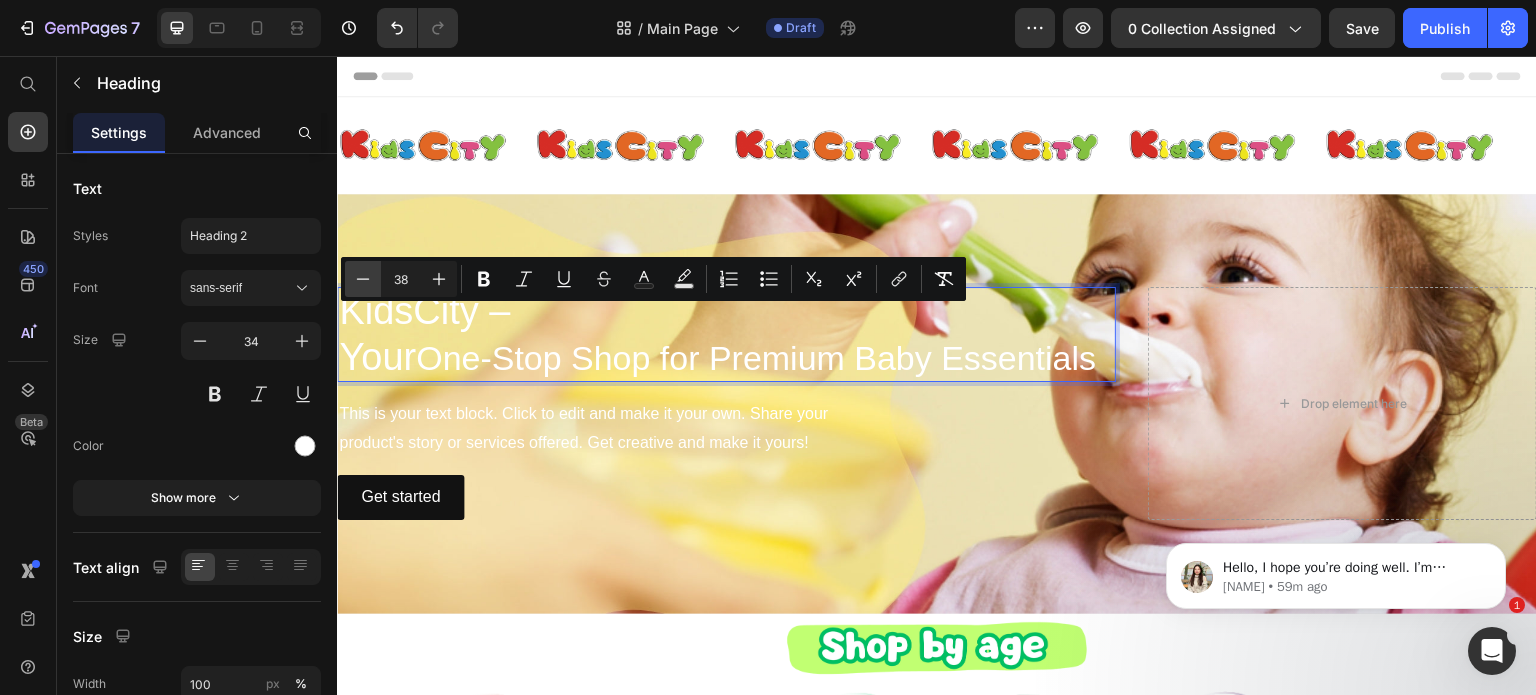 click 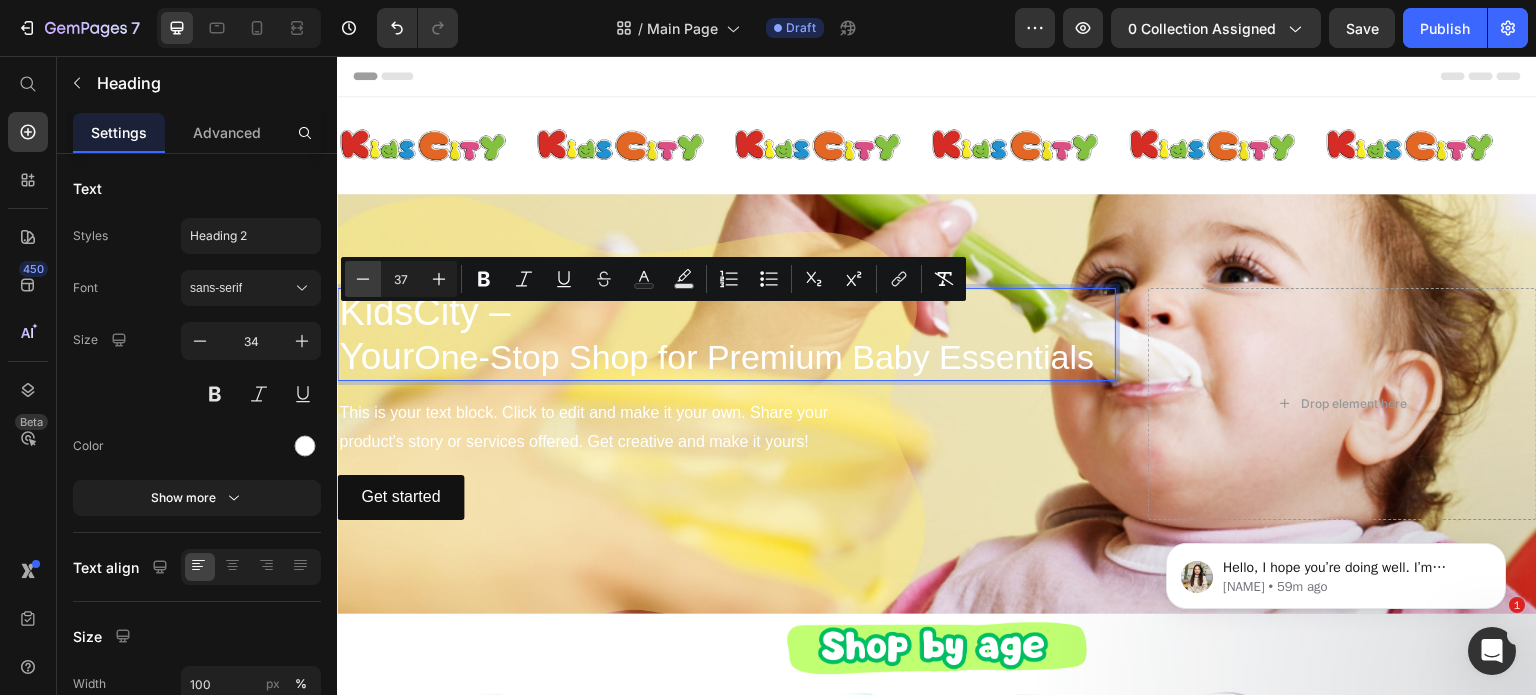 click 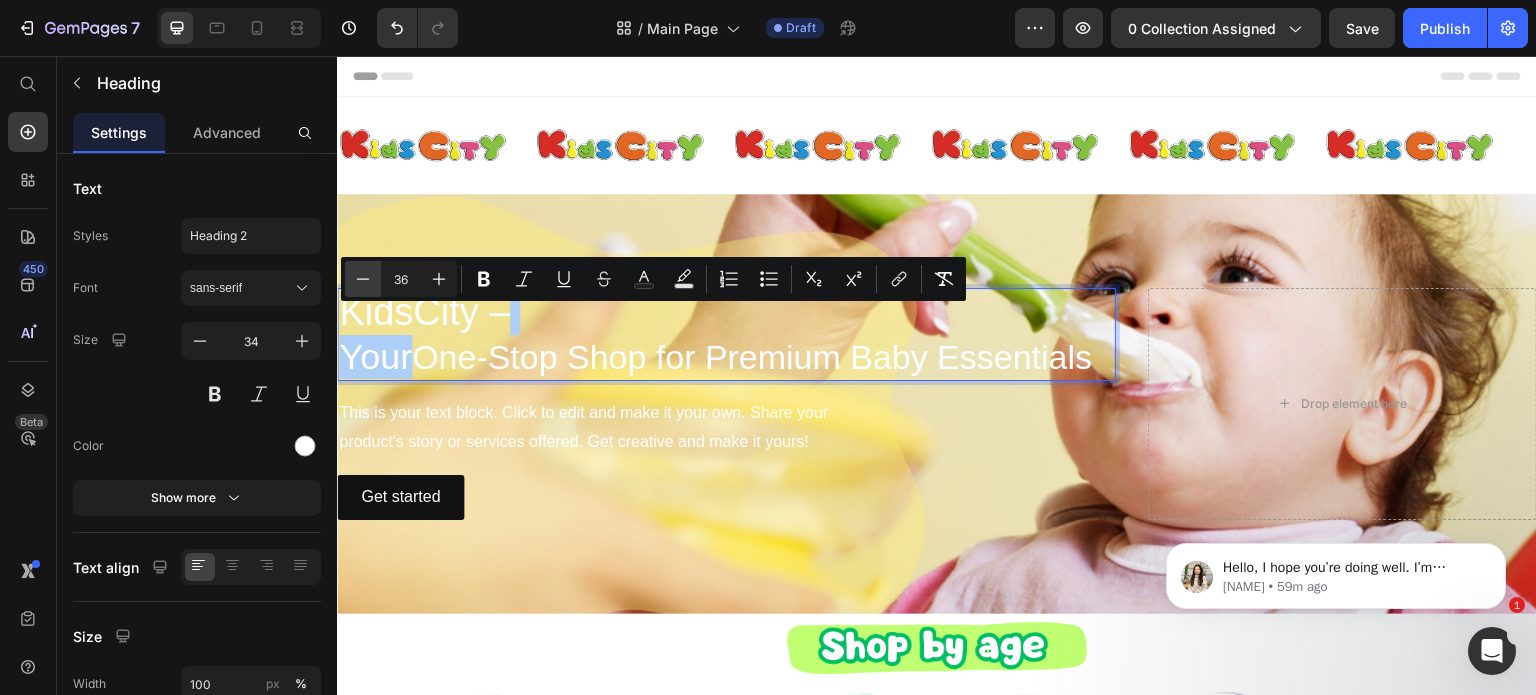 click 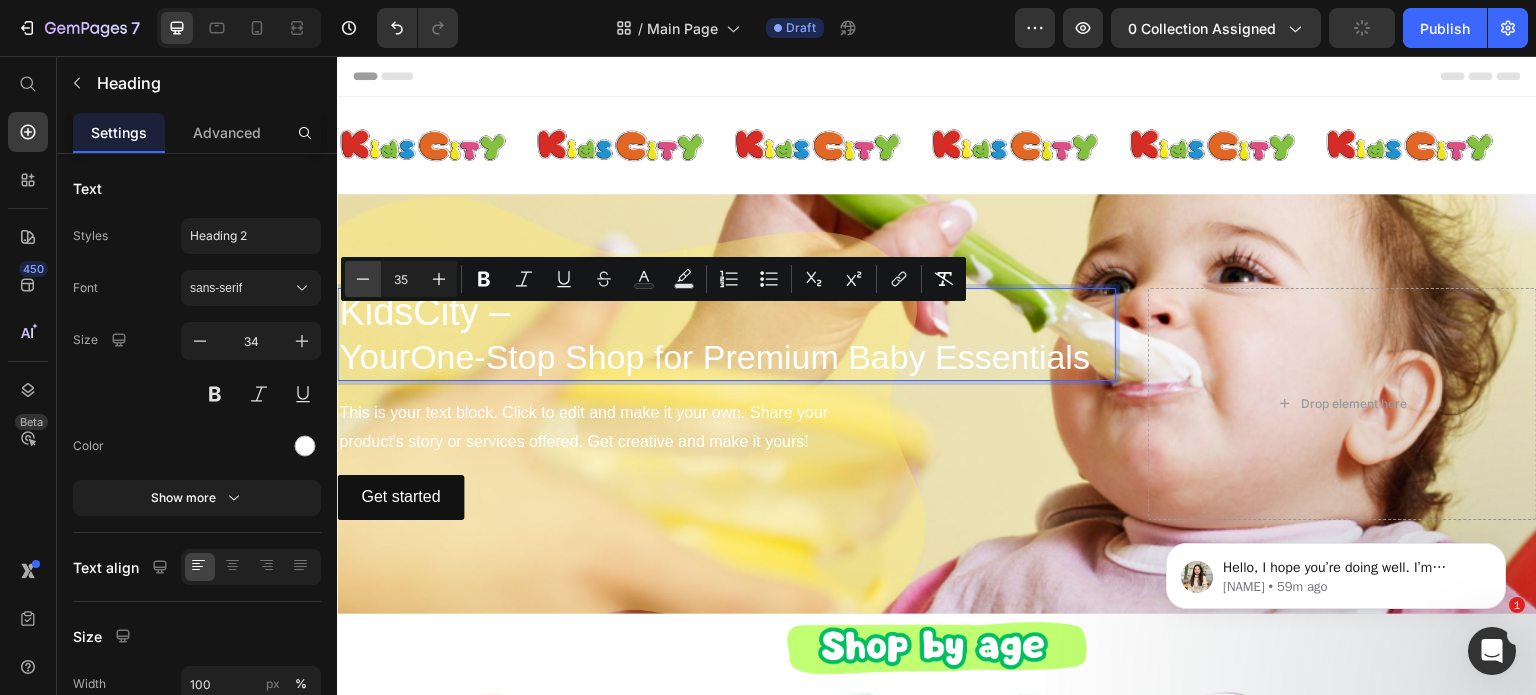 click 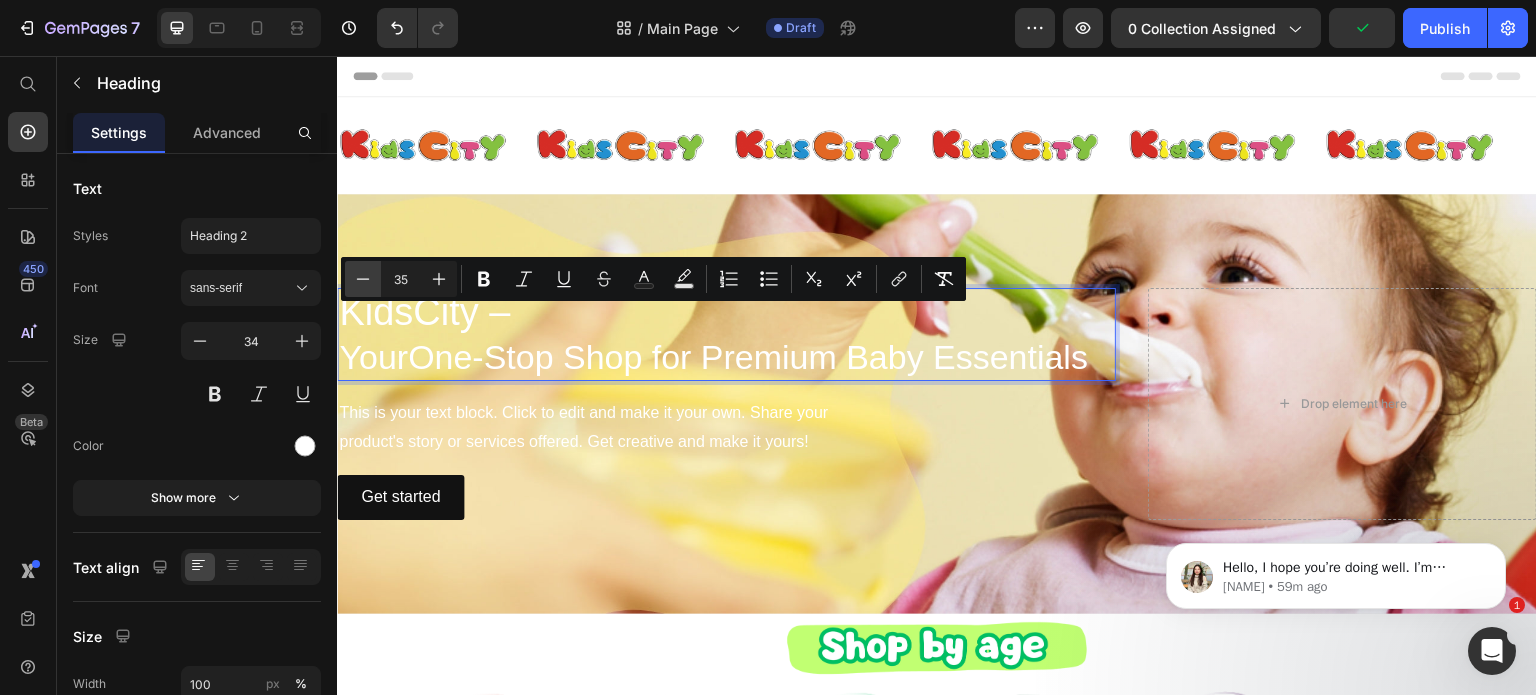 type on "34" 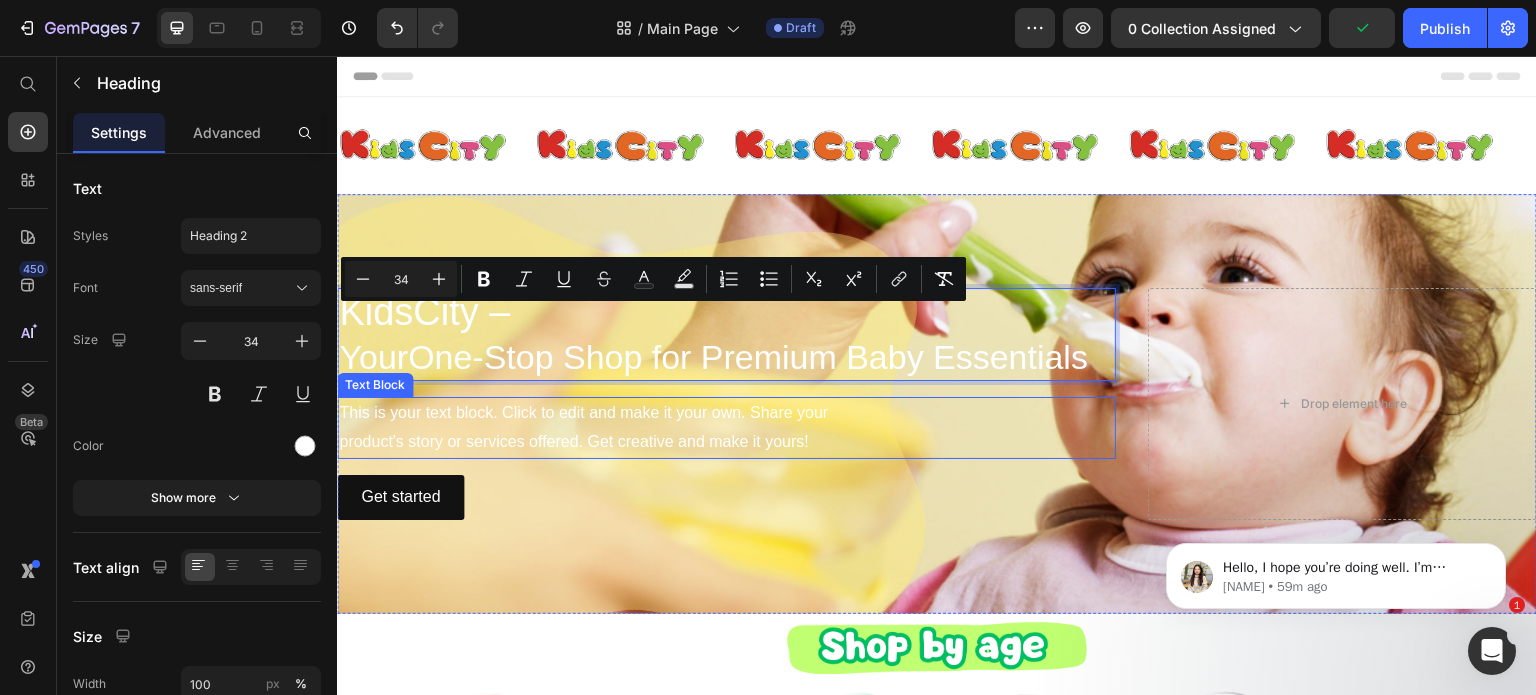 click on "This is your text block. Click to edit and make it your own. Share your                       product's story or services offered. Get creative and make it yours!" at bounding box center [726, 428] 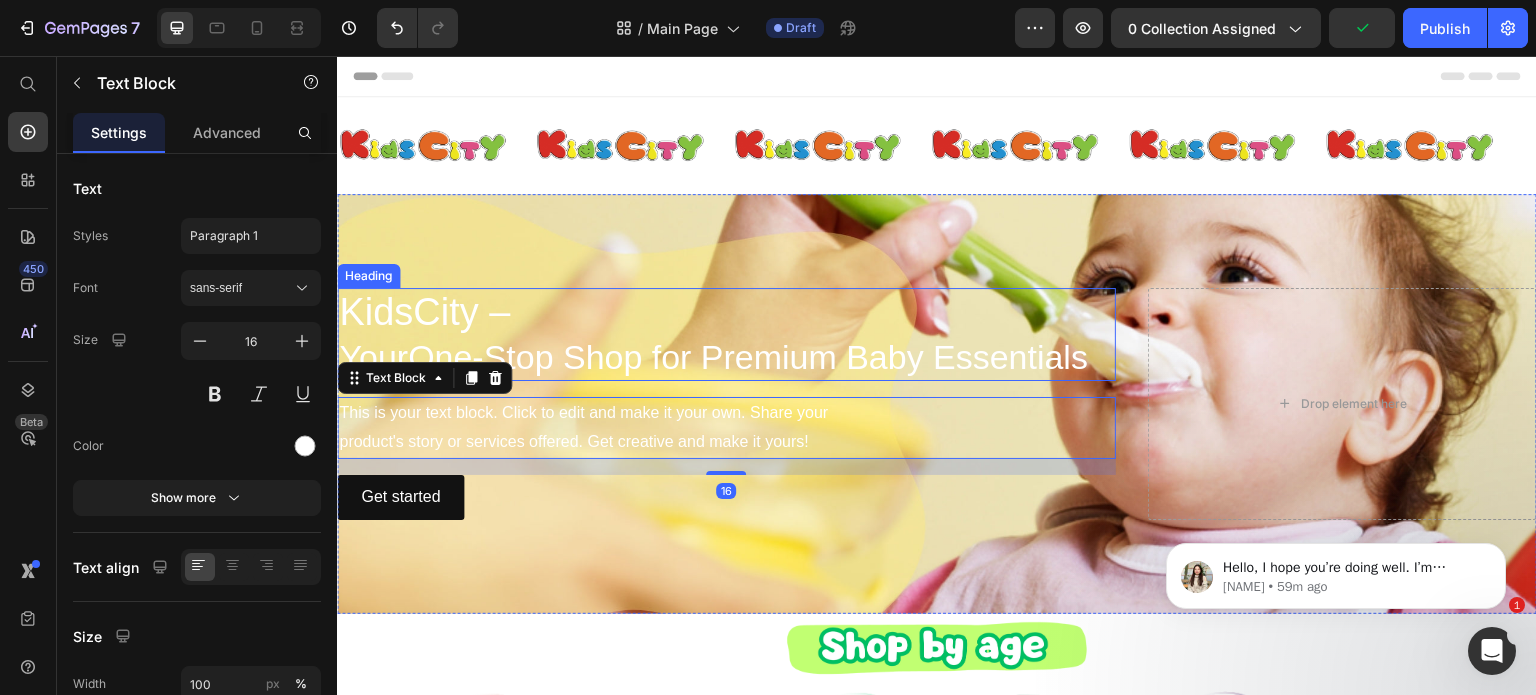 click on "⁠⁠⁠⁠⁠⁠⁠ KidsCity –  Your  One-Stop Shop for Premium Baby Essentials" at bounding box center [726, 334] 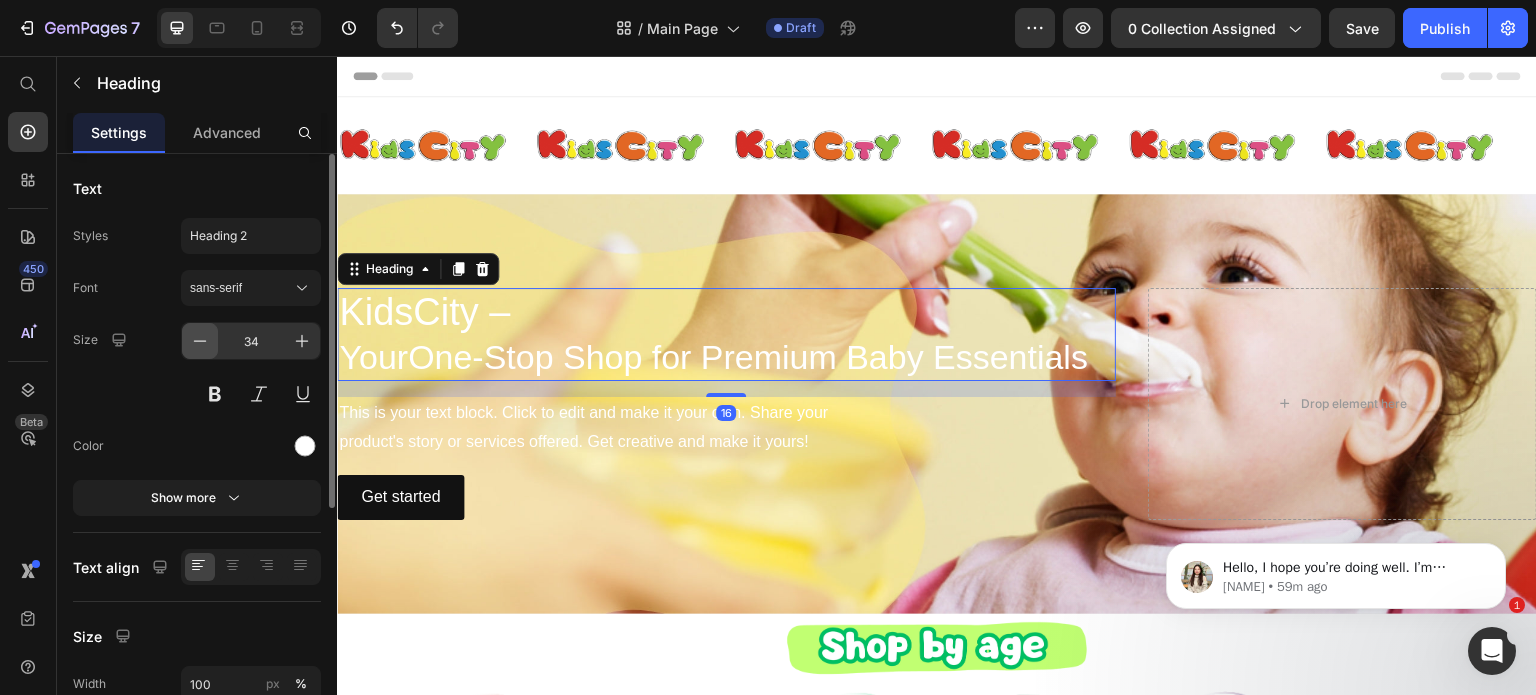 click 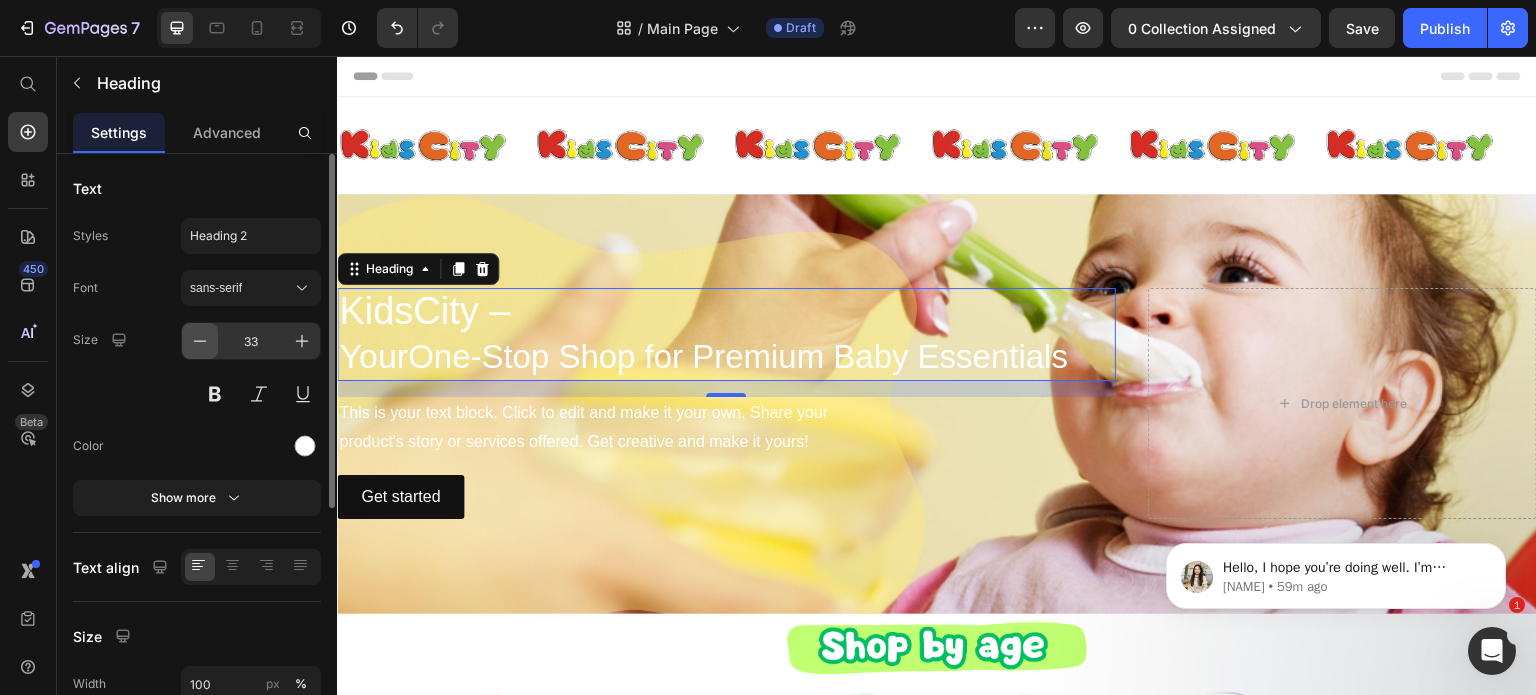 click 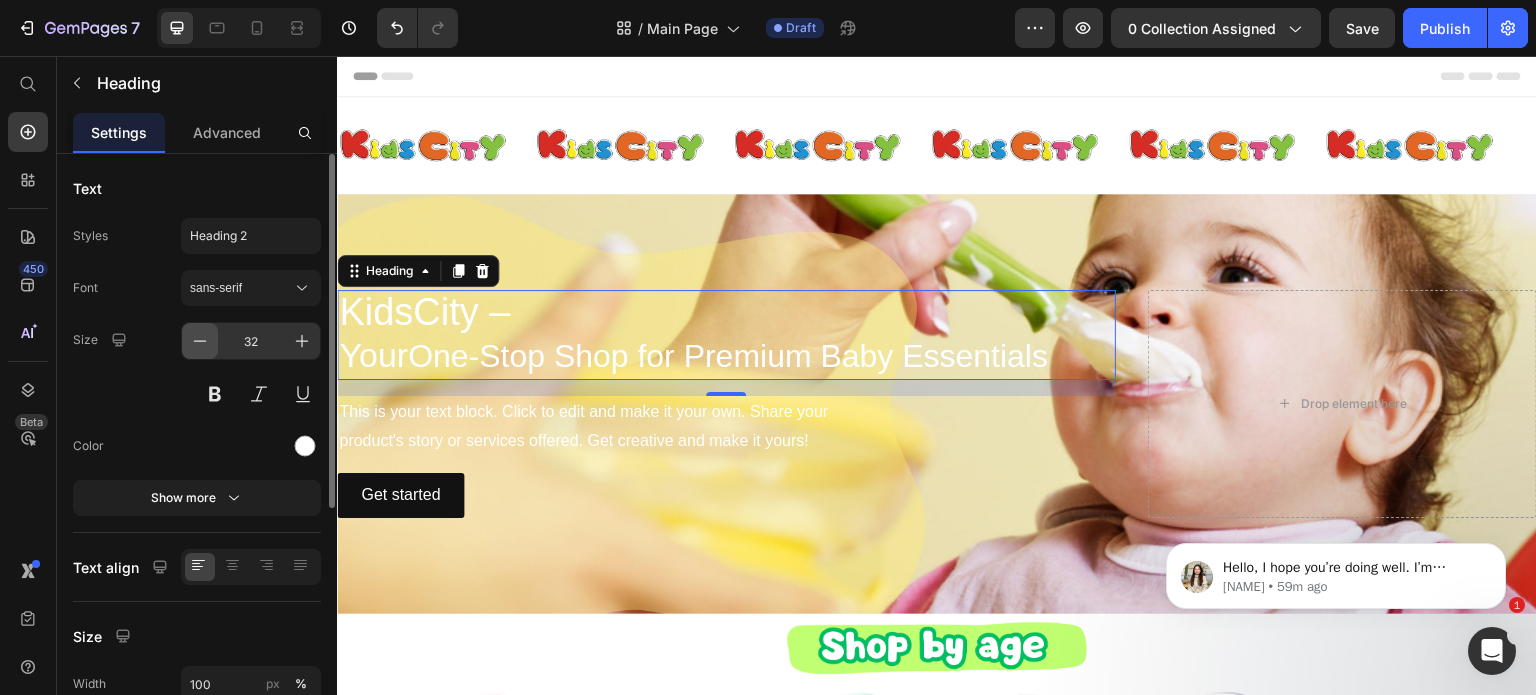 click 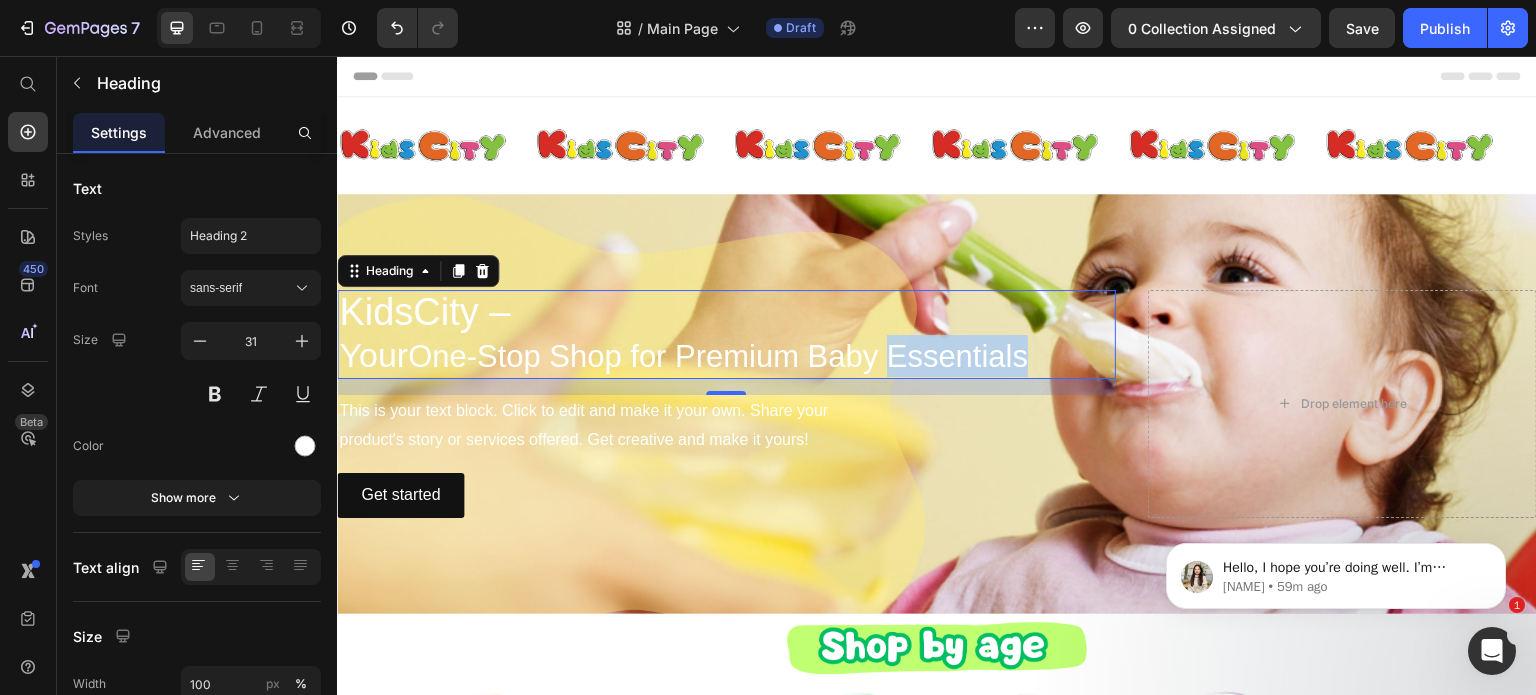 click on "KidsCity –  Your  One-Stop Shop for Premium Baby Essentials" at bounding box center [726, 335] 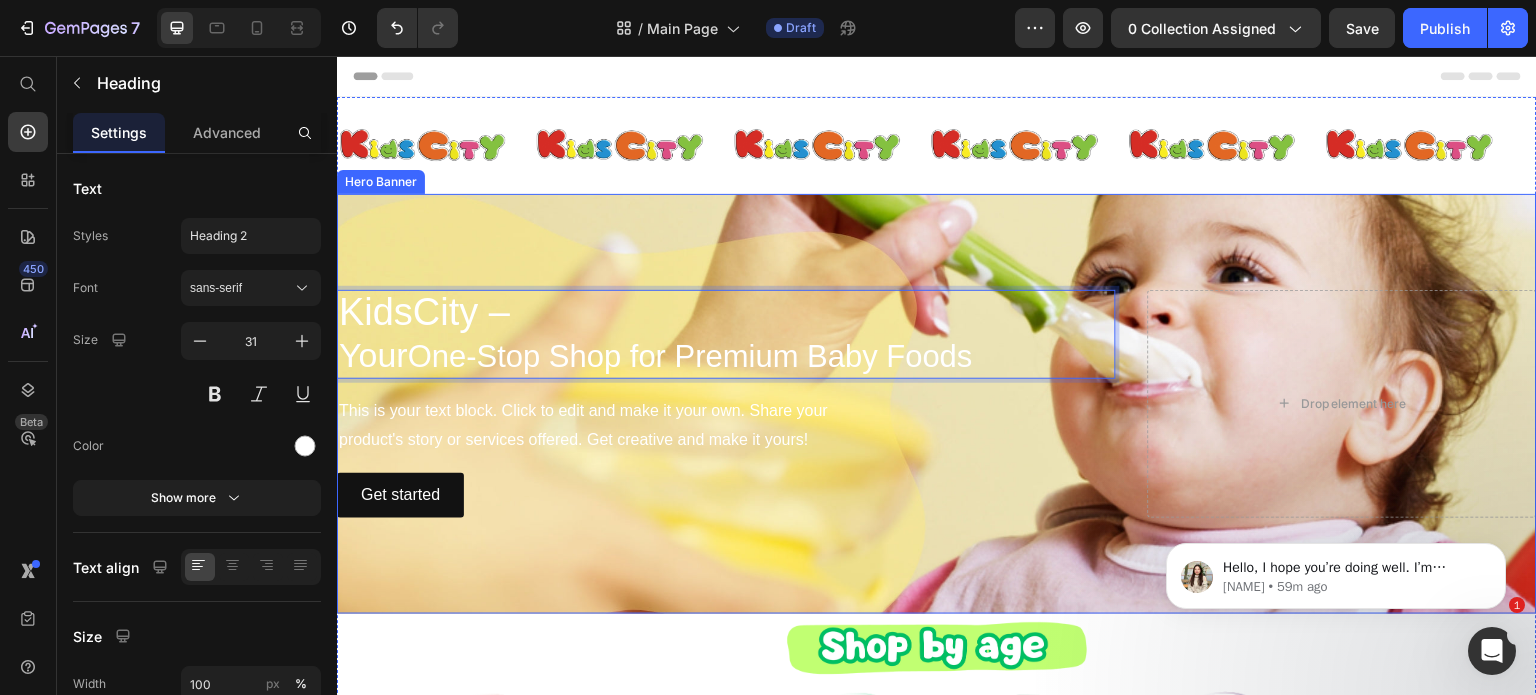 click on "KidsCity –  Your  One-Stop Shop for Premium Baby Foods Heading   16 This is your text block. Click to edit and make it your own. Share your                       product's story or services offered. Get creative and make it yours! Text Block Get started Button" at bounding box center [726, 404] 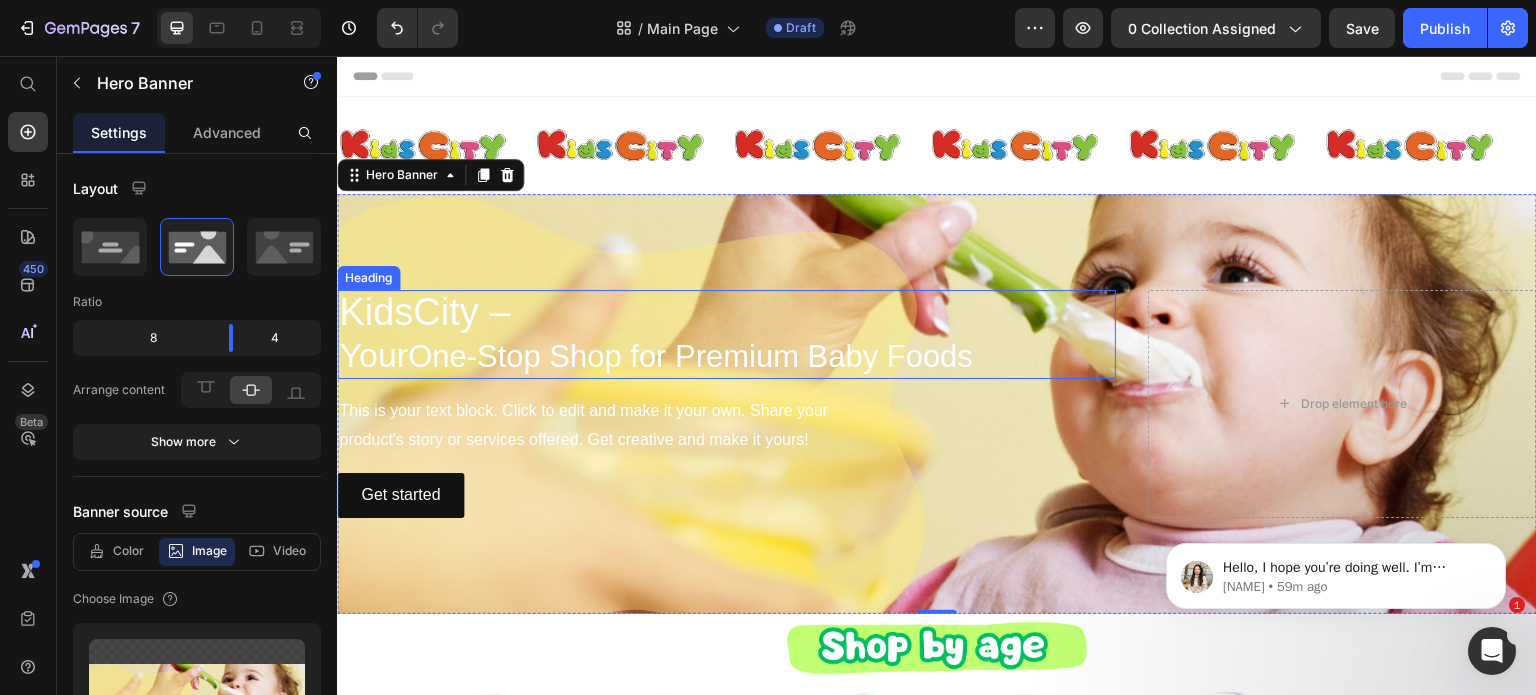 click on "⁠⁠⁠⁠⁠⁠⁠ KidsCity –  Your  One-Stop Shop for Premium Baby Foods" at bounding box center (726, 335) 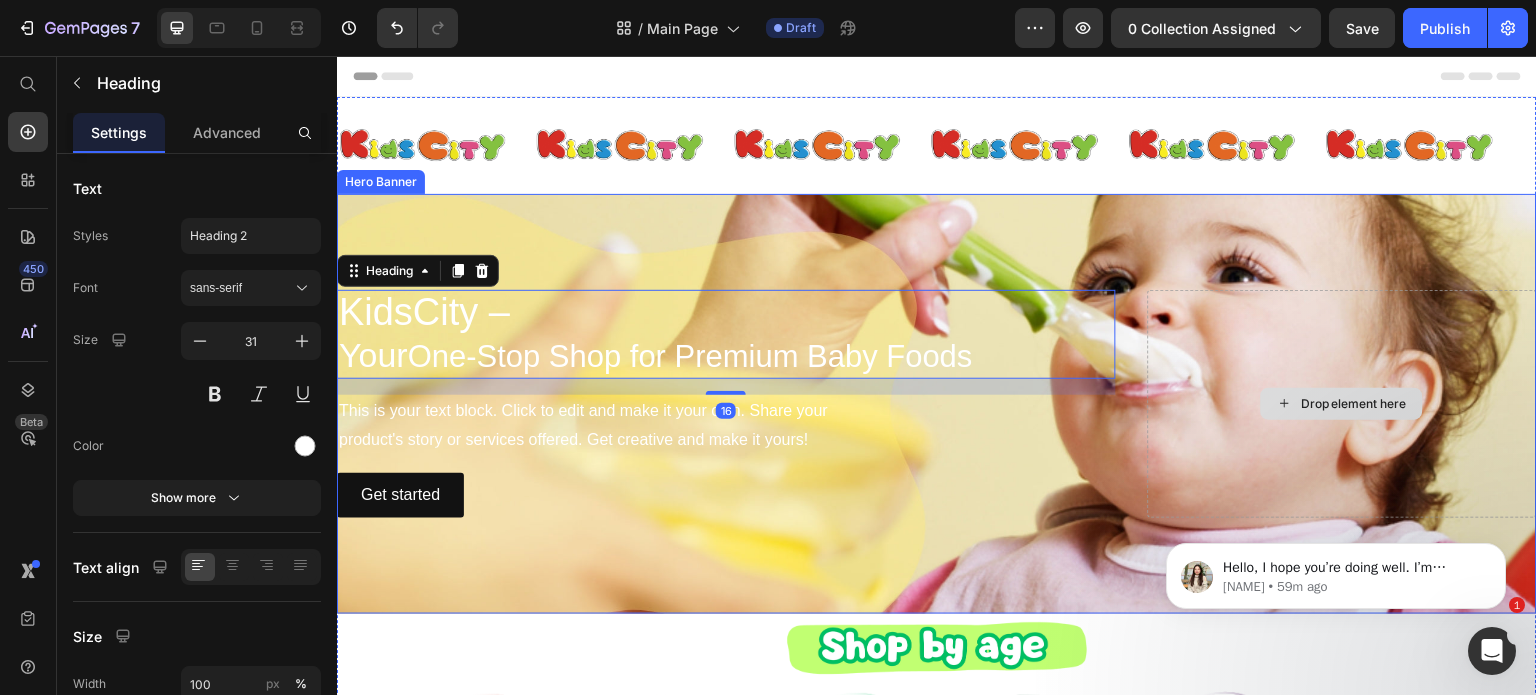 click on "Drop element here" at bounding box center (1342, 404) 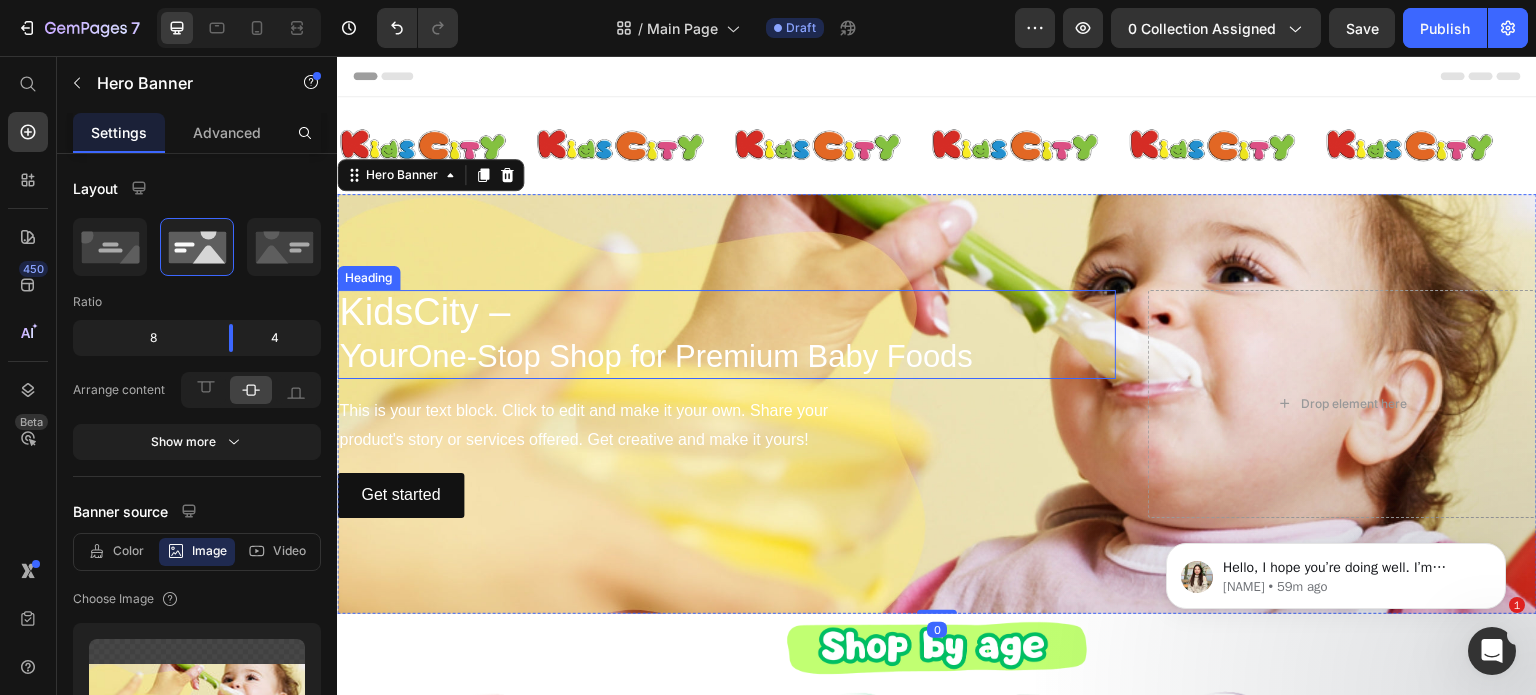 click on "⁠⁠⁠⁠⁠⁠⁠ KidsCity –  Your  One-Stop Shop for Premium Baby Foods" at bounding box center (726, 335) 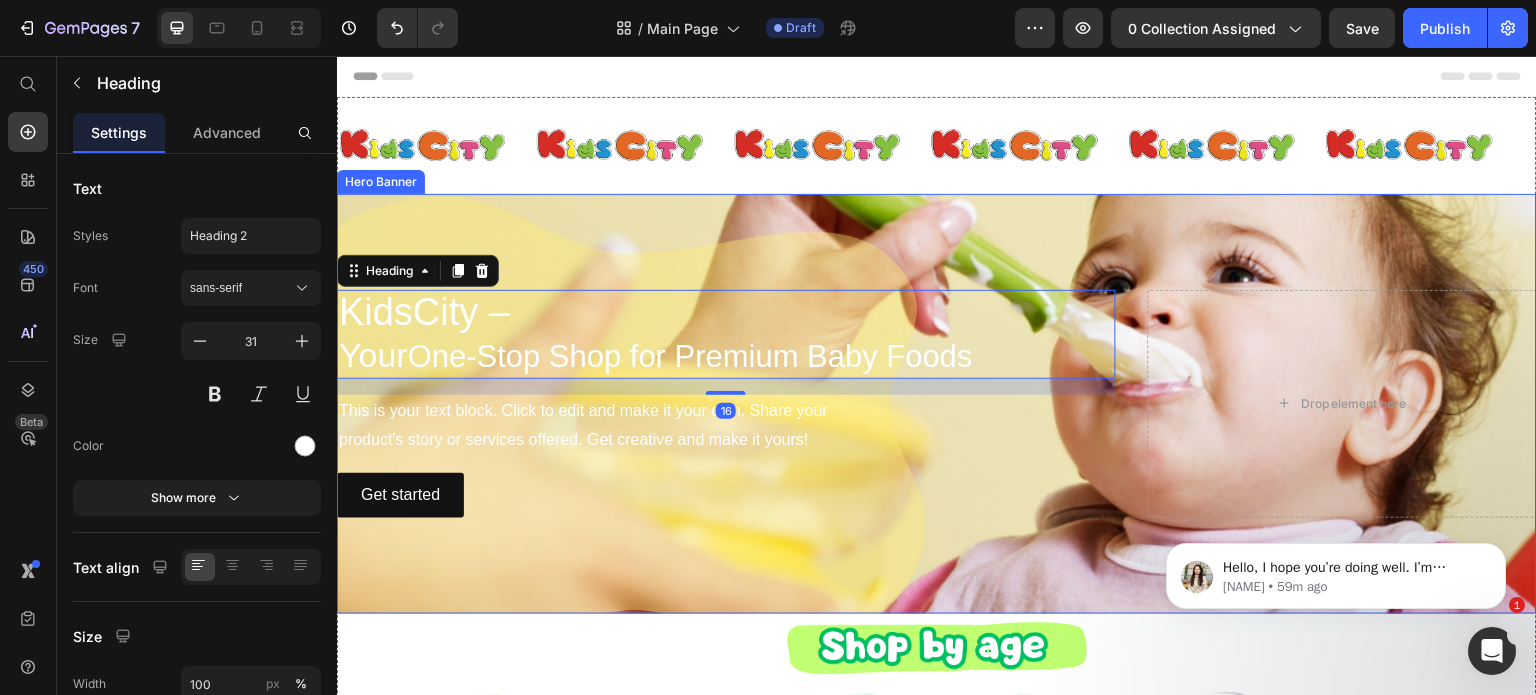 click on "⁠⁠⁠⁠⁠⁠⁠ KidsCity –  Your  One-Stop Shop for Premium Baby Foods Heading   16 This is your text block. Click to edit and make it your own. Share your                       product's story or services offered. Get creative and make it yours! Text Block Get started Button
Drop element here" at bounding box center [937, 404] 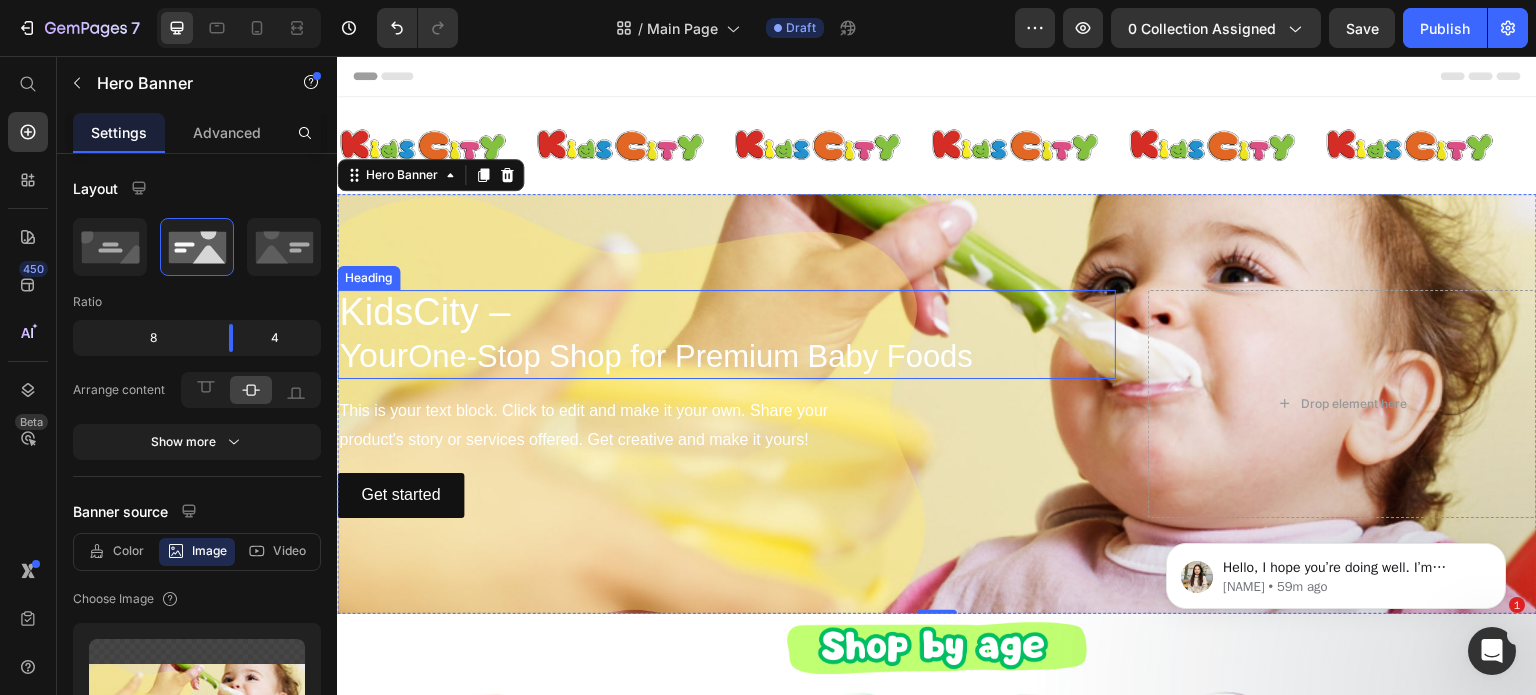 click on "⁠⁠⁠⁠⁠⁠⁠ KidsCity –  Your  One-Stop Shop for Premium Baby Foods Heading This is your text block. Click to edit and make it your own. Share your                       product's story or services offered. Get creative and make it yours! Text Block Get started Button
Drop element here" at bounding box center [937, 404] 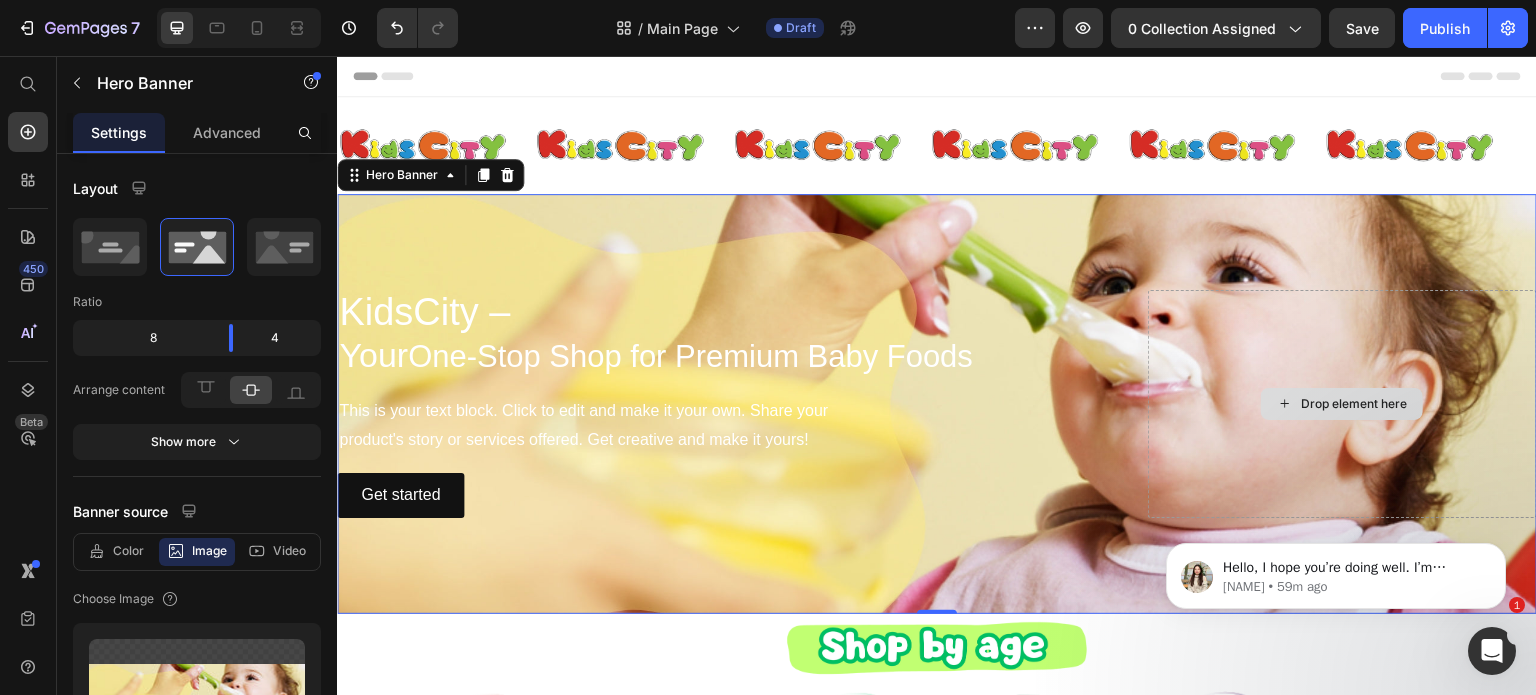 click on "Drop element here" at bounding box center (1342, 404) 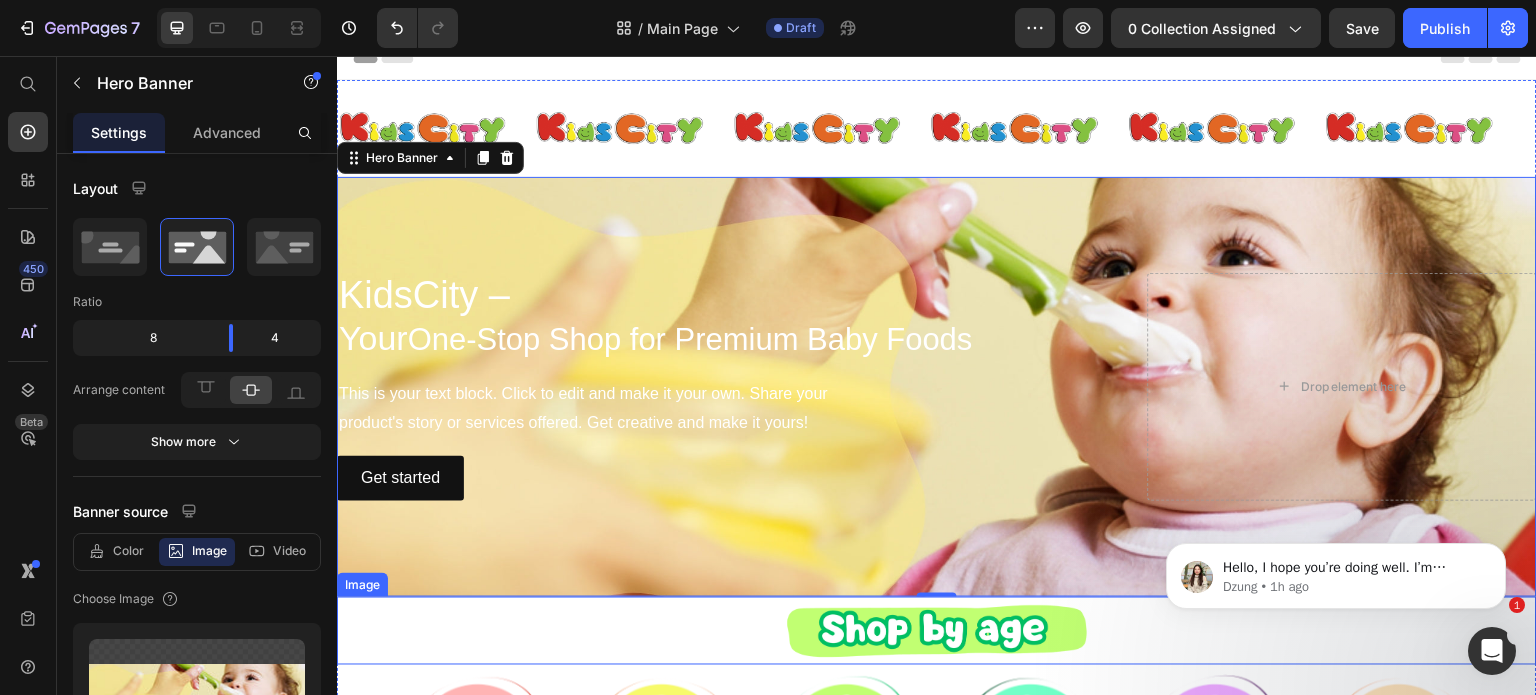 scroll, scrollTop: 0, scrollLeft: 0, axis: both 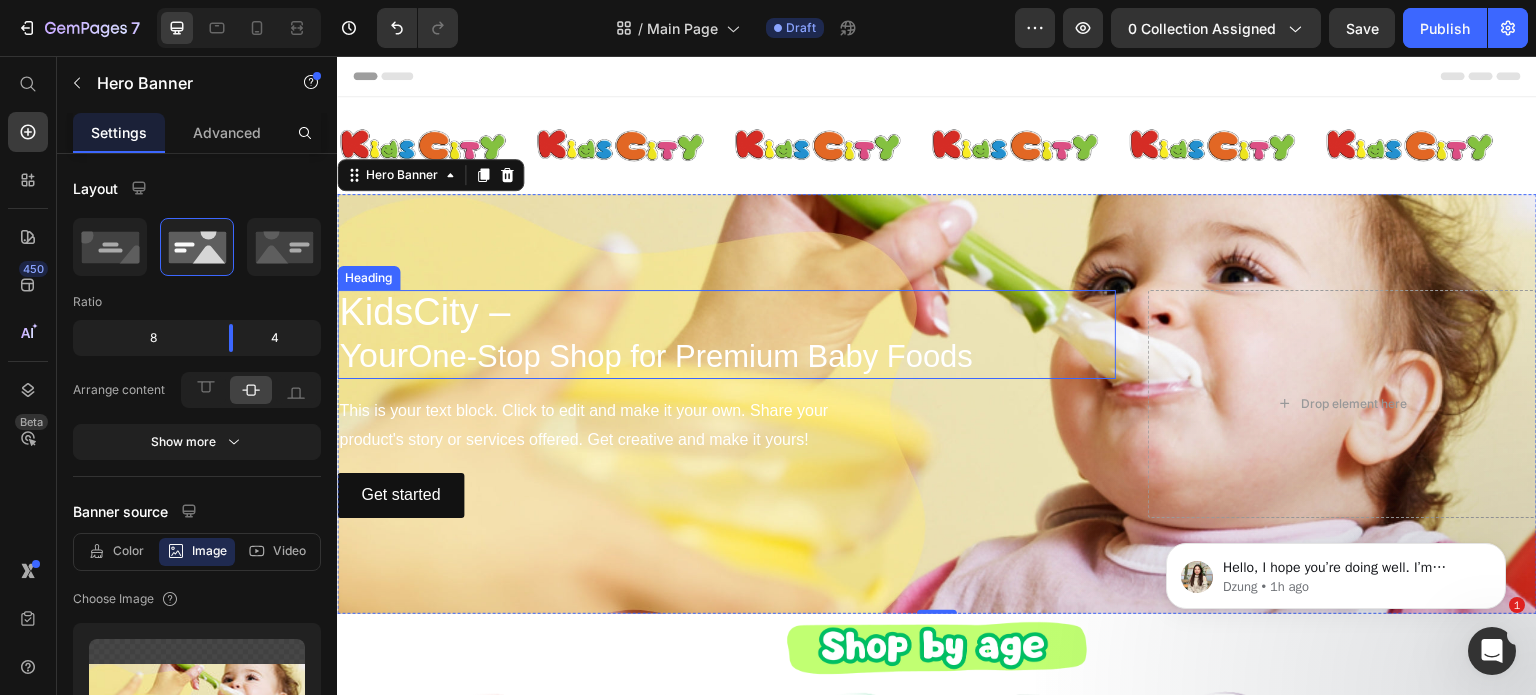 click on "⁠⁠⁠⁠⁠⁠⁠ KidsCity –  Your  One-Stop Shop for Premium Baby Foods" at bounding box center (726, 335) 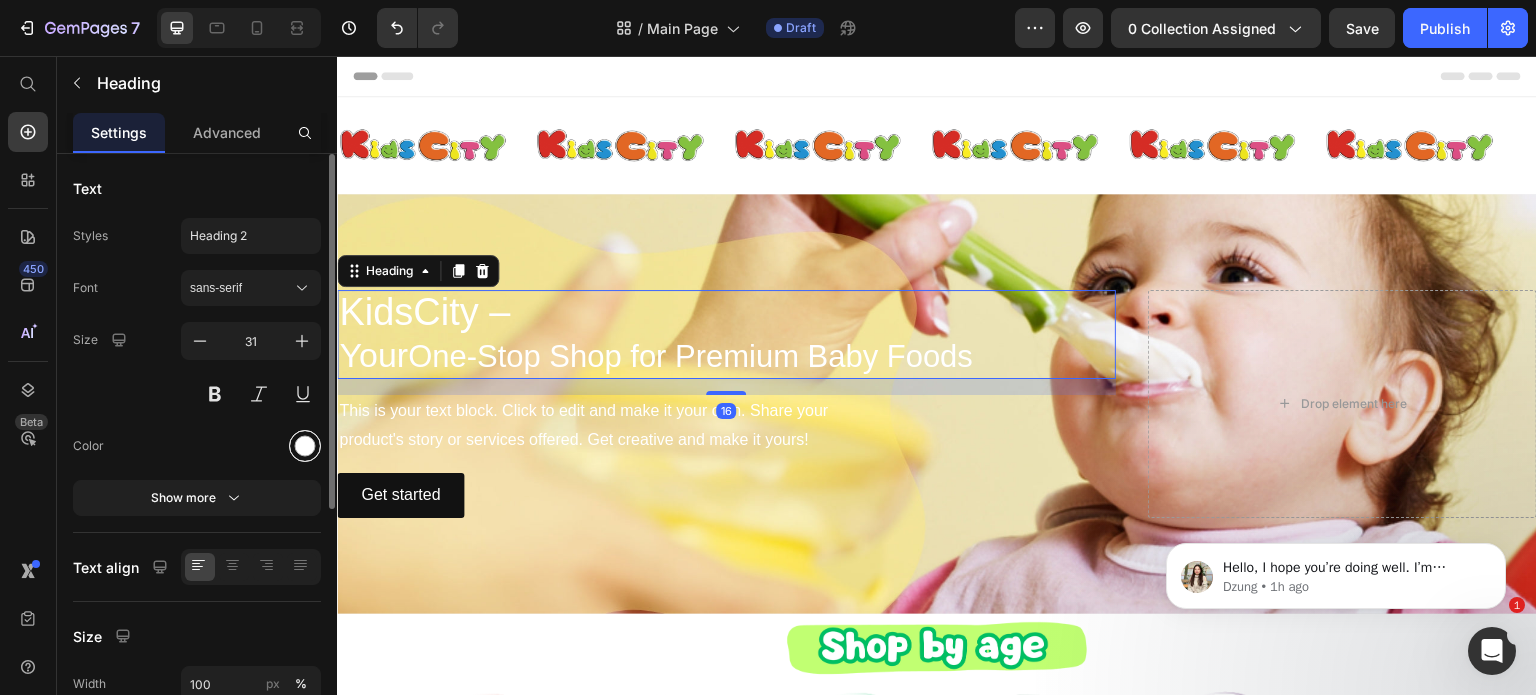 click at bounding box center [305, 446] 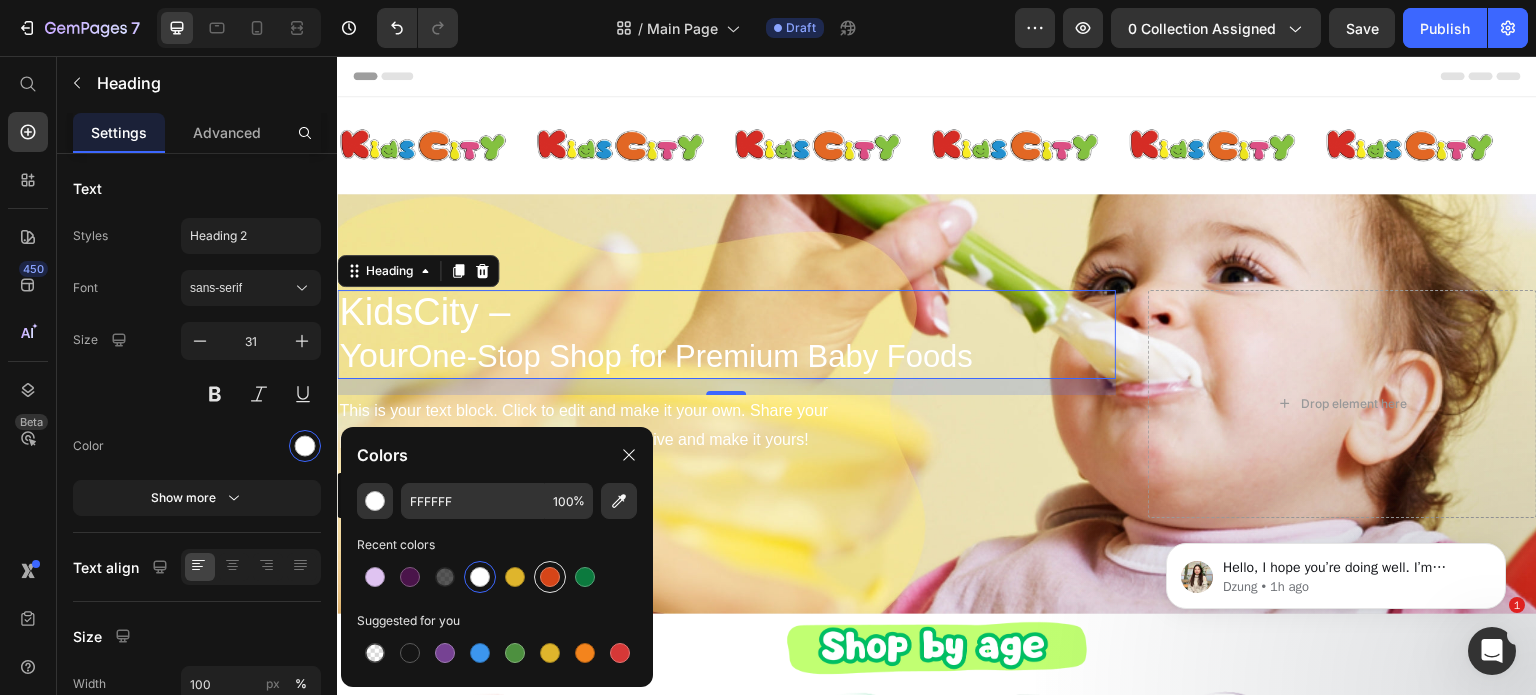 click at bounding box center (550, 577) 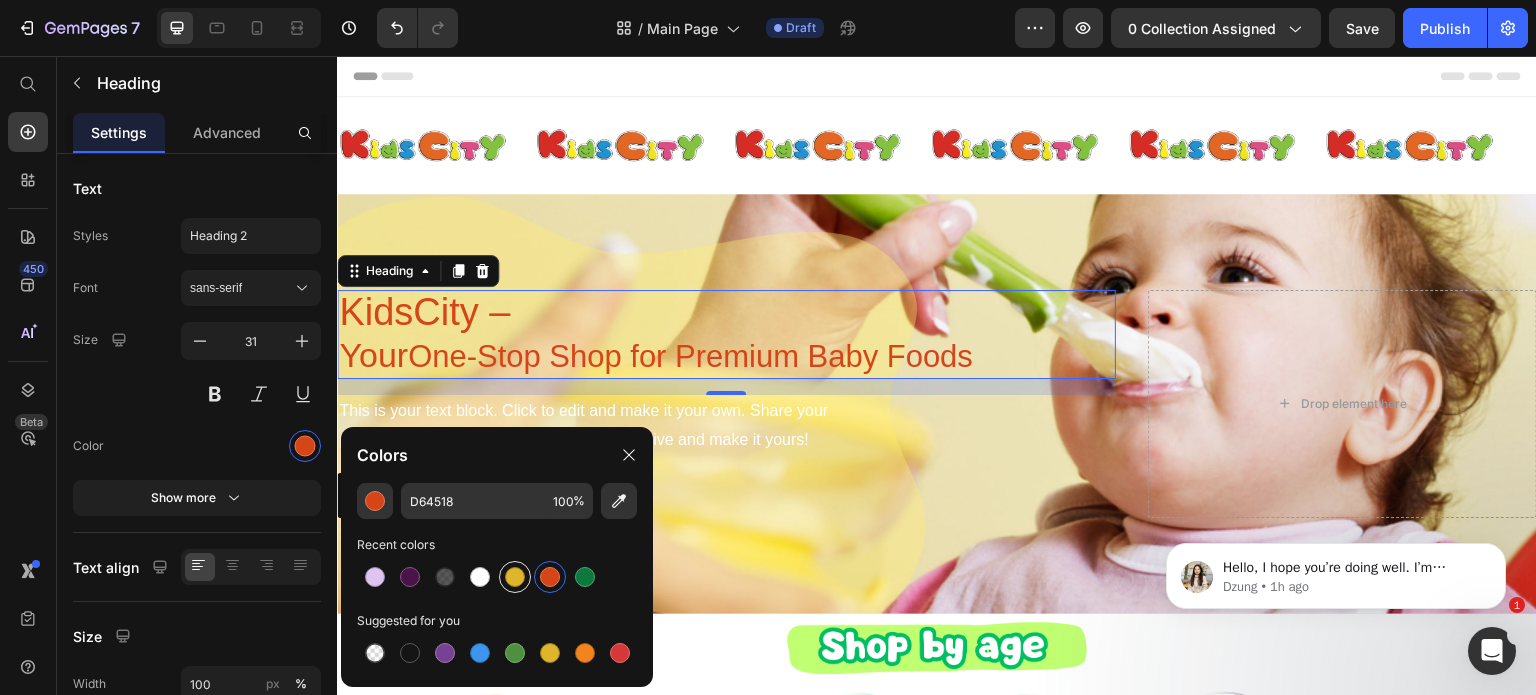 click at bounding box center (515, 577) 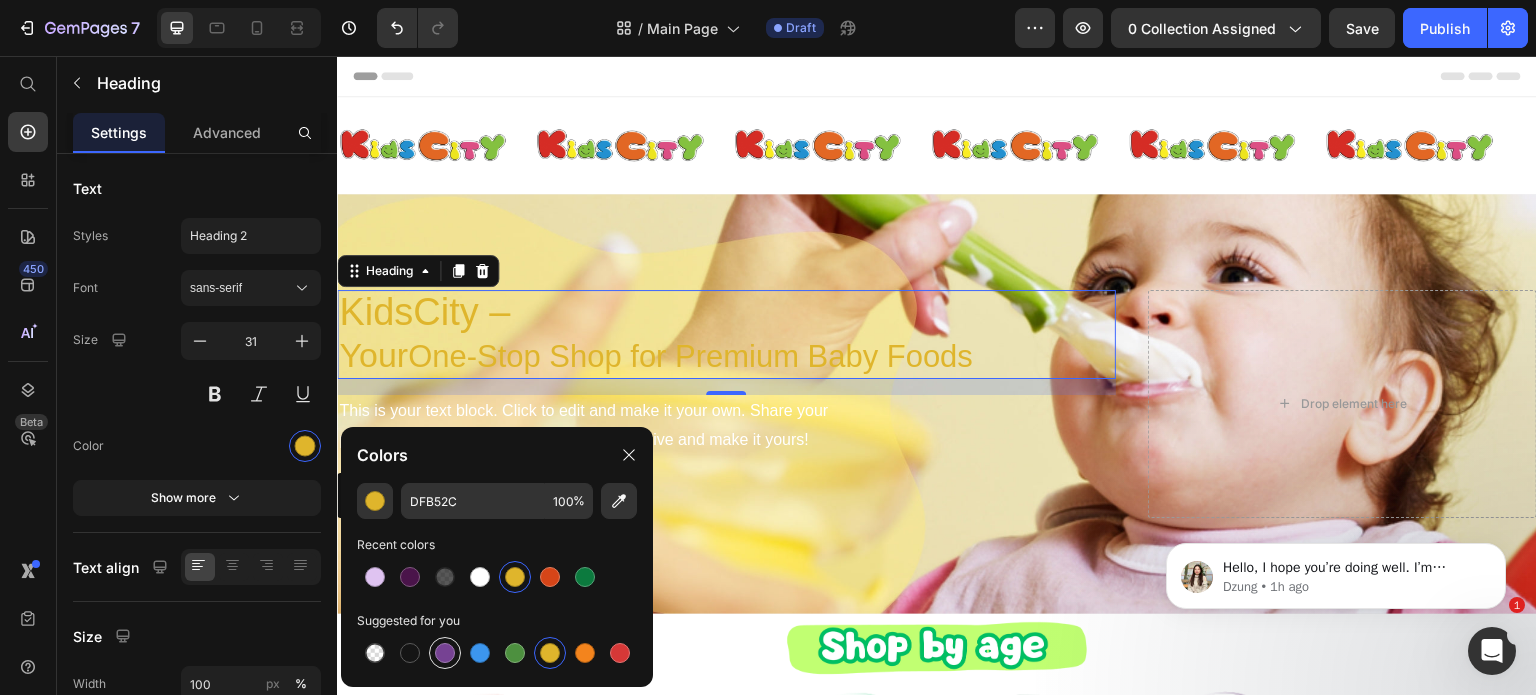 click at bounding box center [445, 653] 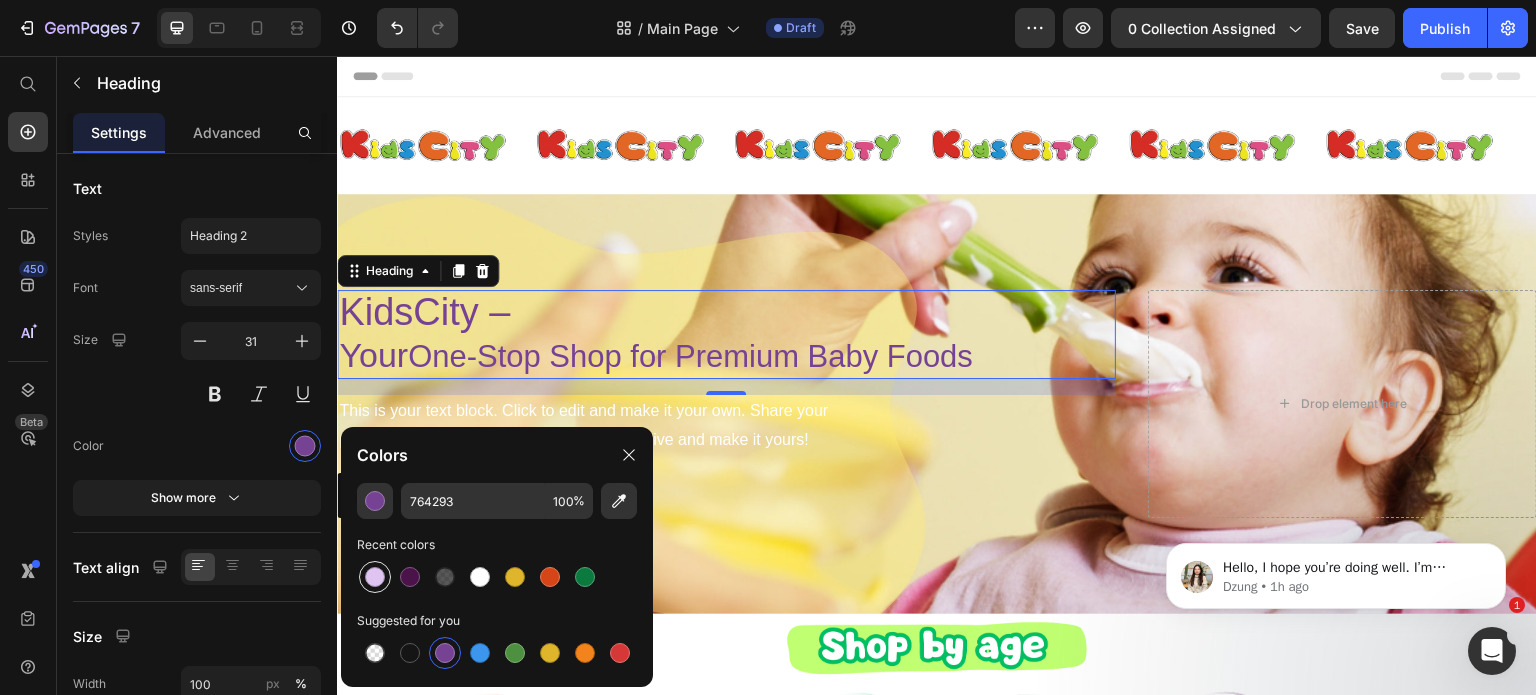 click at bounding box center [375, 577] 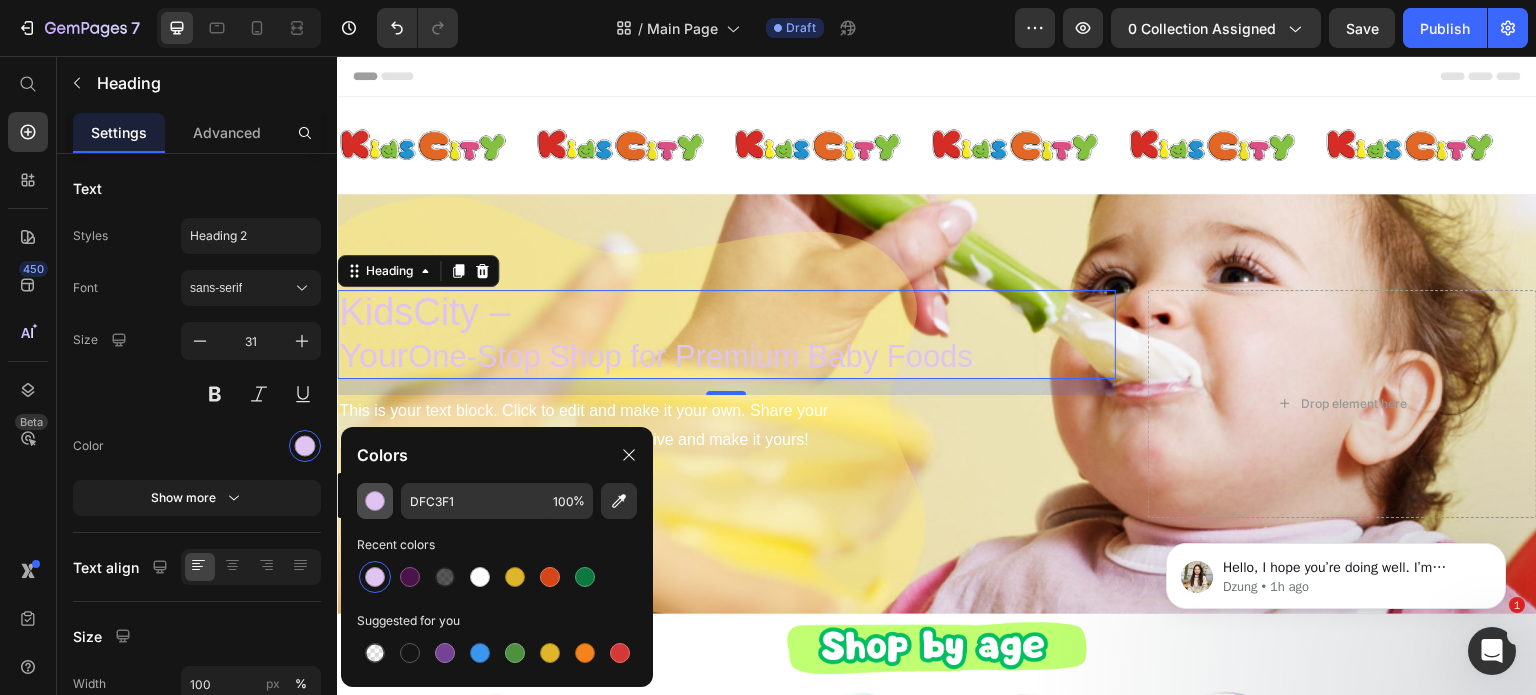 click at bounding box center (375, 501) 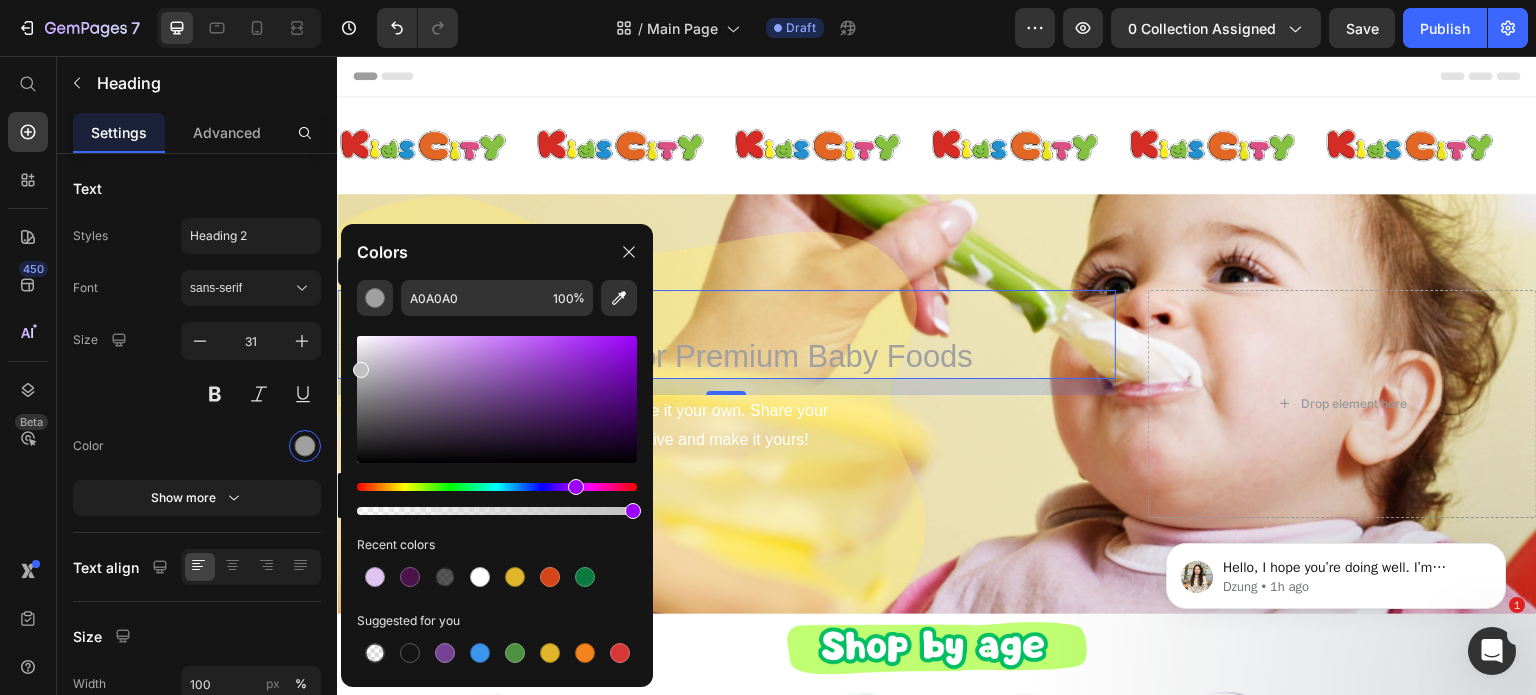 drag, startPoint x: 365, startPoint y: 393, endPoint x: 342, endPoint y: 366, distance: 35.468296 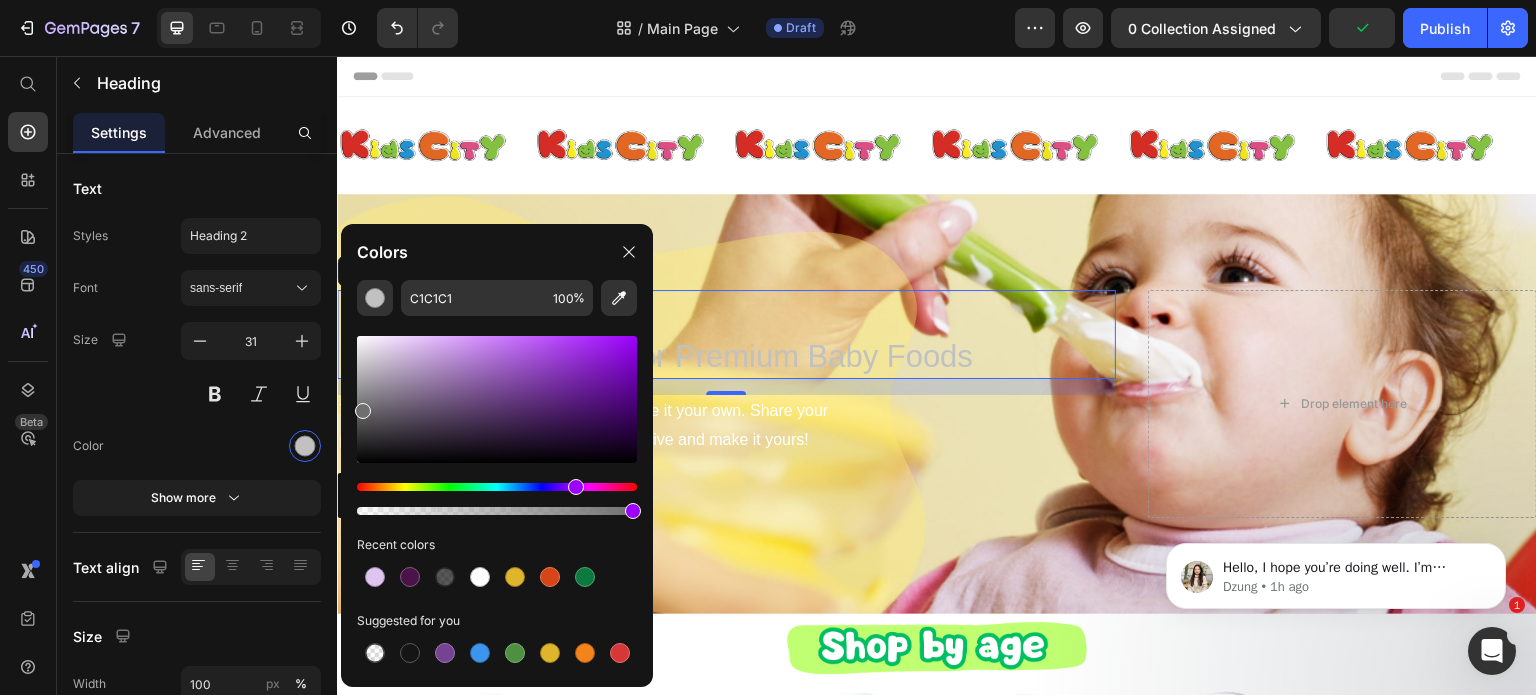 drag, startPoint x: 362, startPoint y: 367, endPoint x: 360, endPoint y: 412, distance: 45.044422 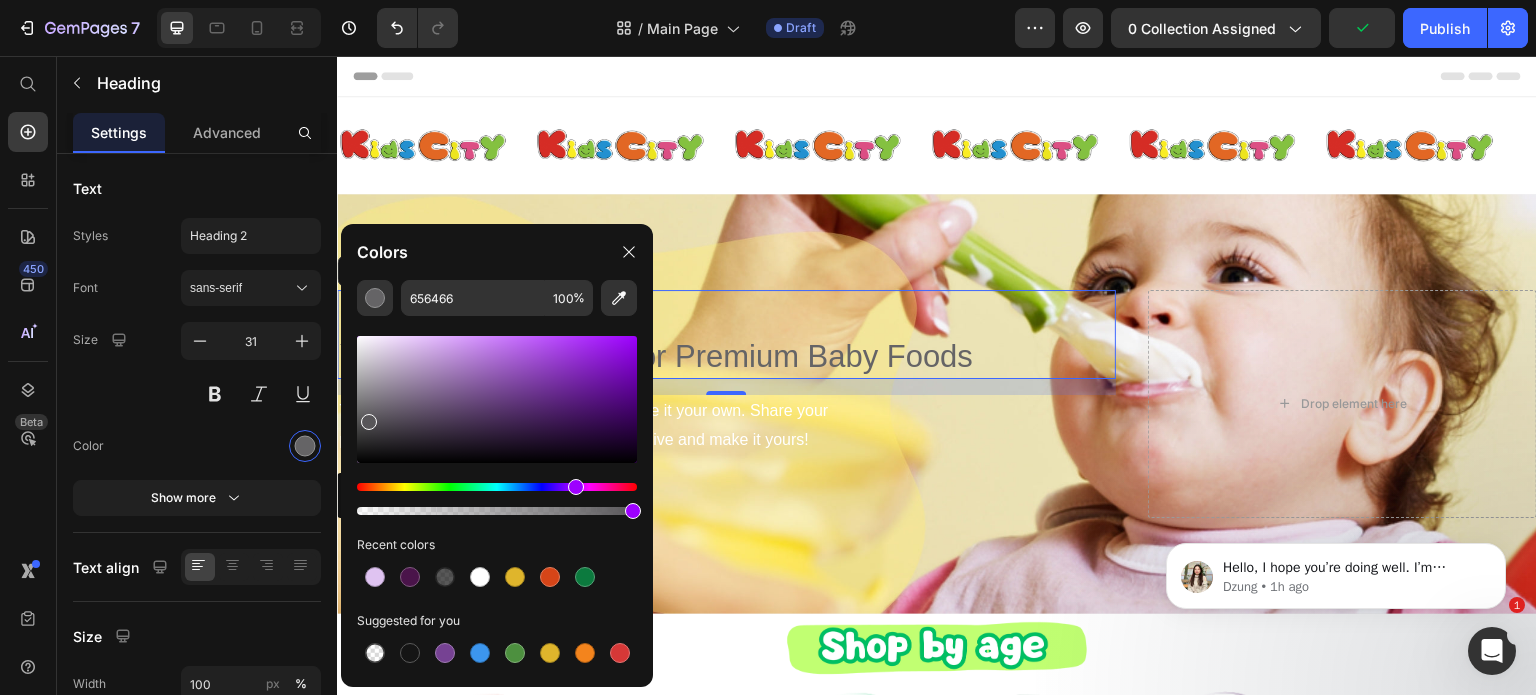 click at bounding box center [369, 422] 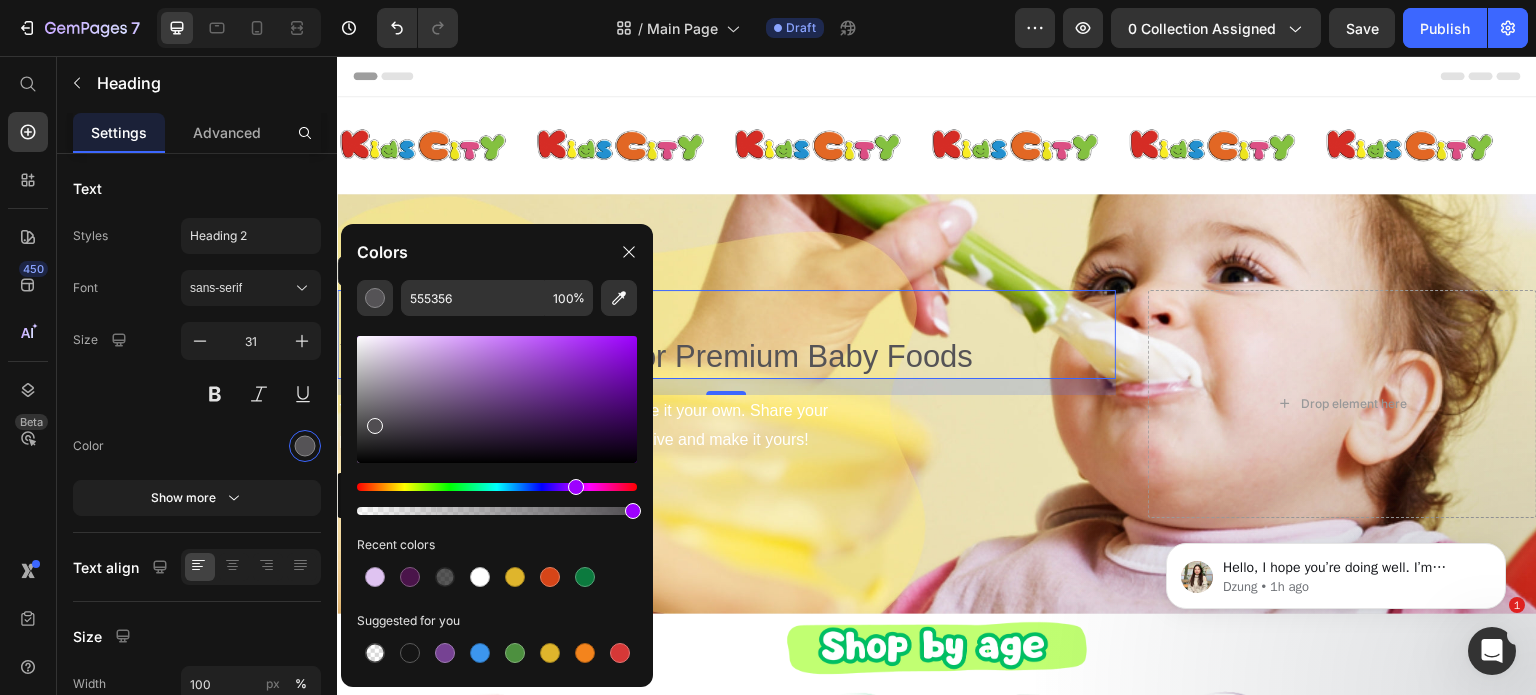 click at bounding box center [375, 426] 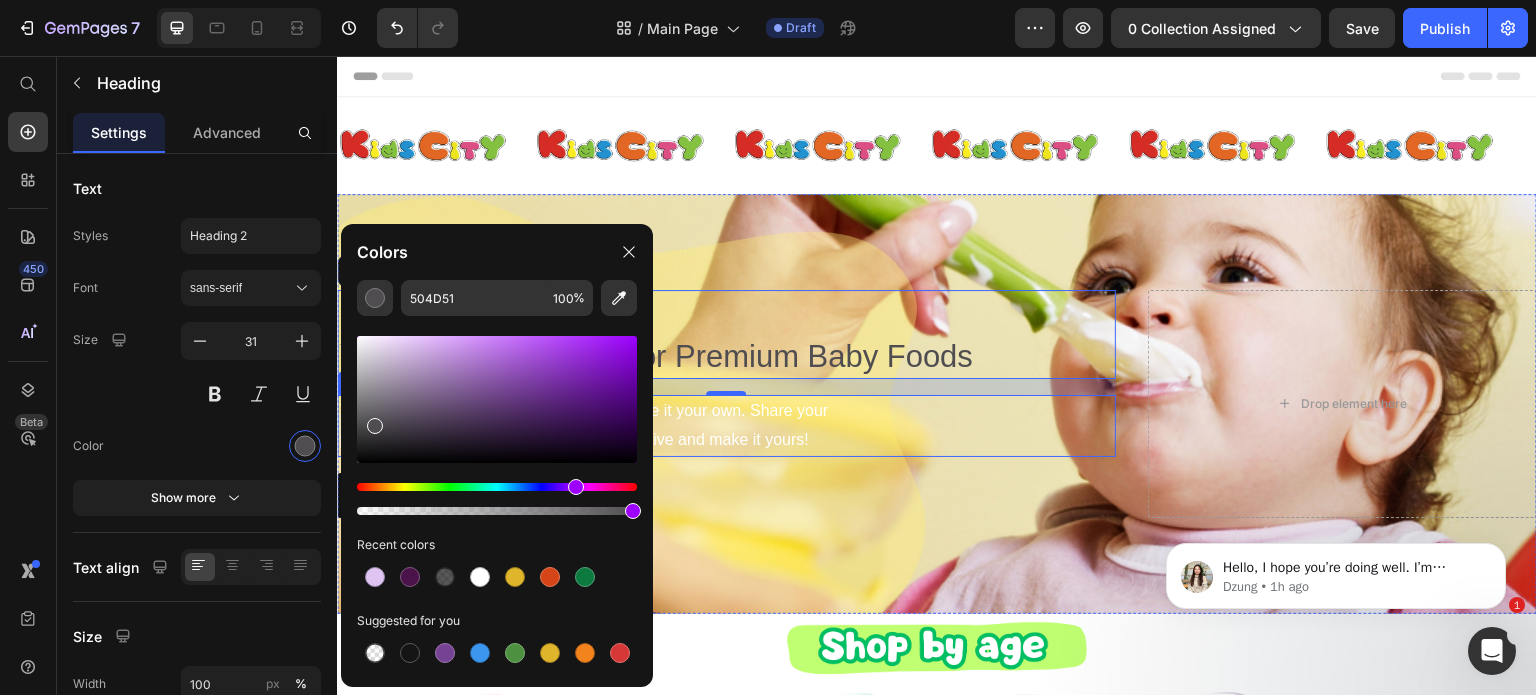 click on "This is your text block. Click to edit and make it your own. Share your                       product's story or services offered. Get creative and make it yours!" at bounding box center [726, 426] 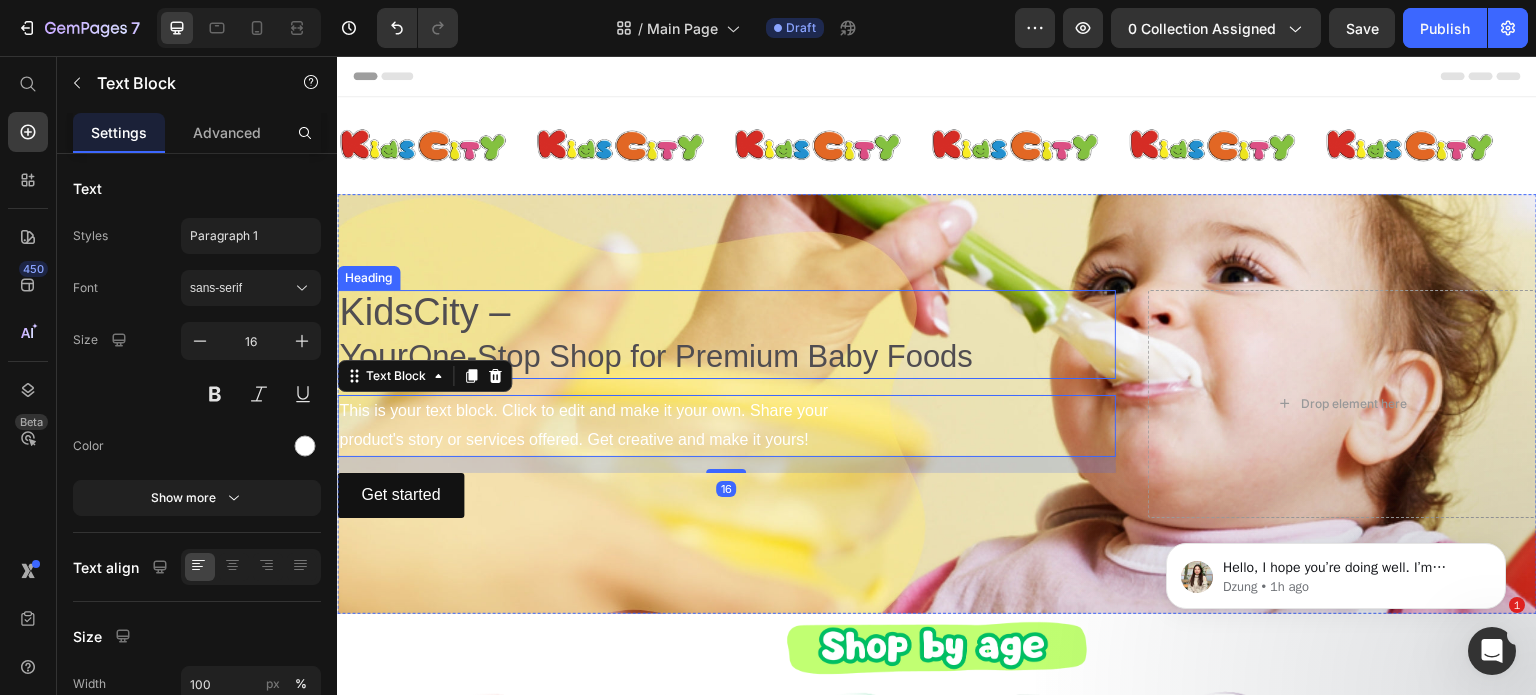 click on "⁠⁠⁠⁠⁠⁠⁠ KidsCity –  Your  One-Stop Shop for Premium Baby Foods" at bounding box center (726, 335) 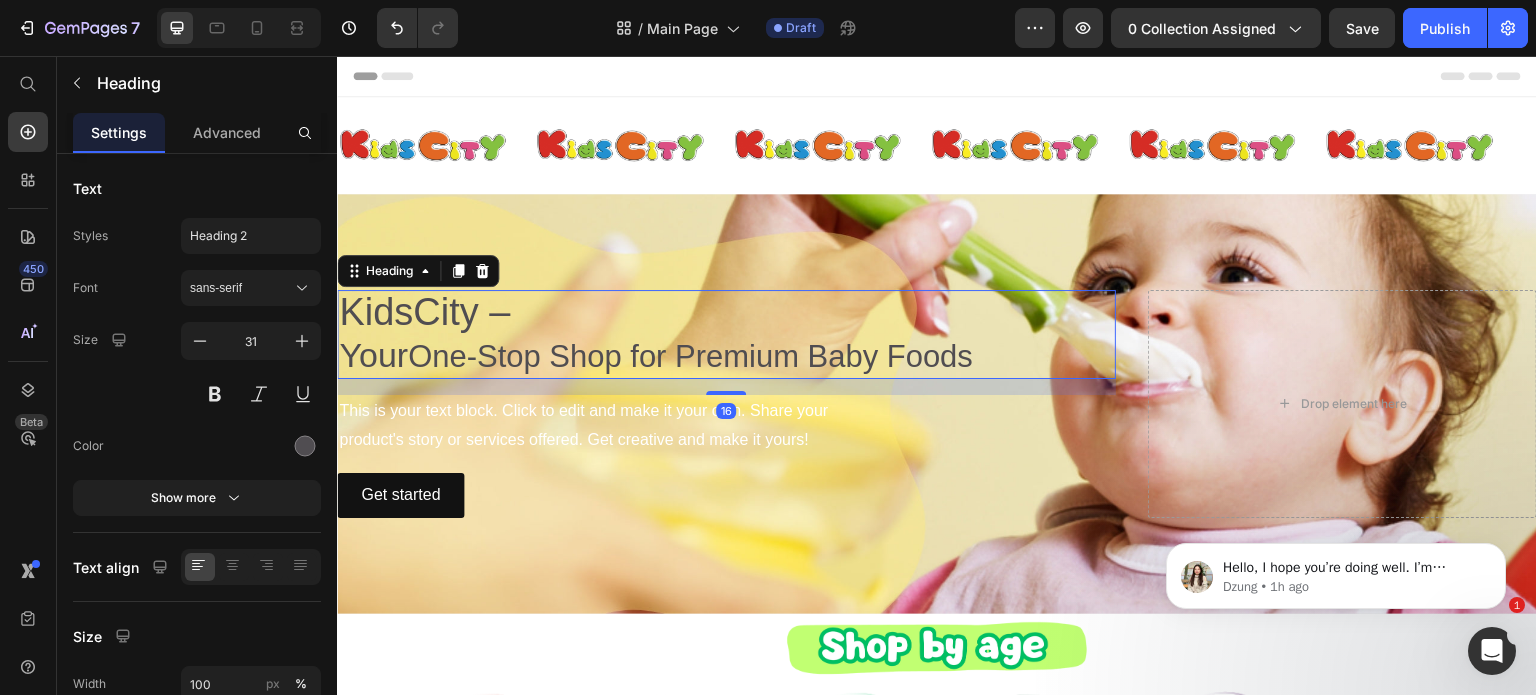 click on "KidsCity –" at bounding box center (424, 312) 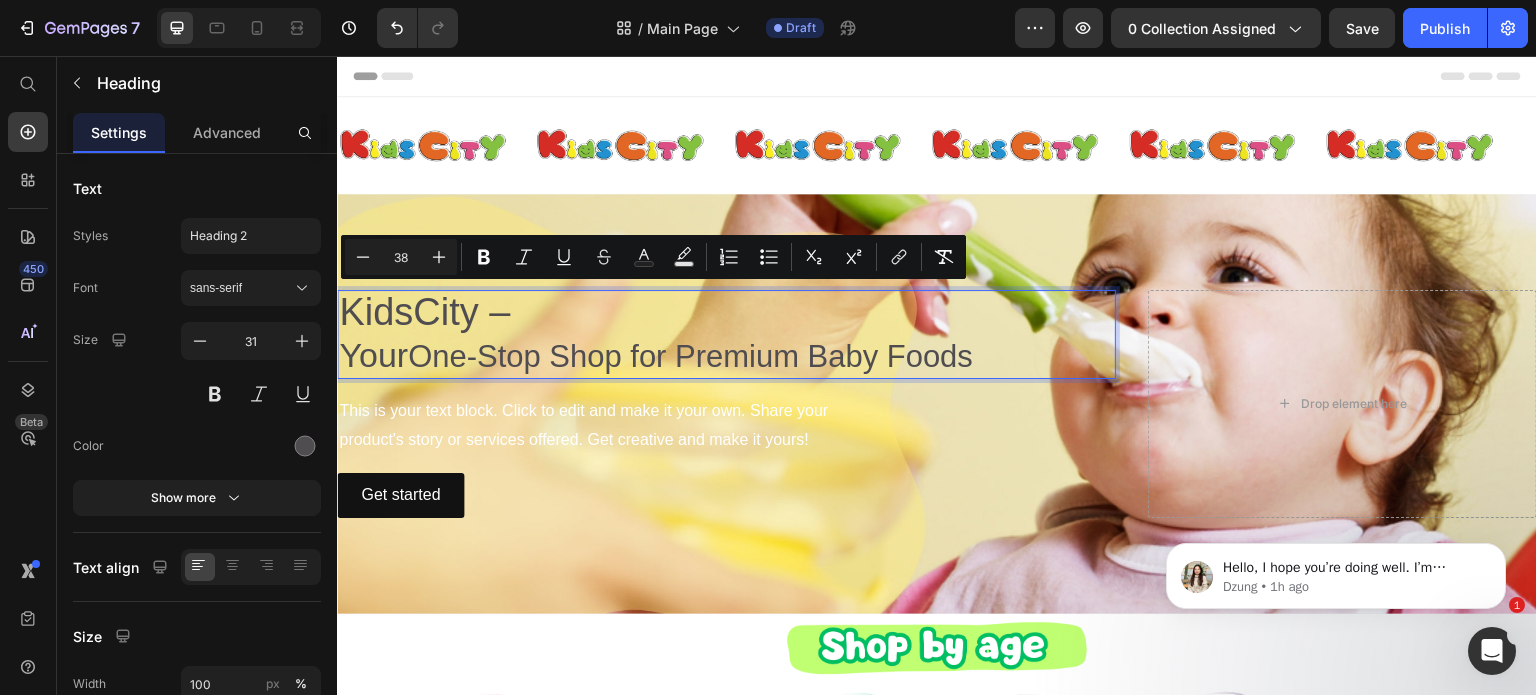 click on "KidsCity –" at bounding box center [424, 312] 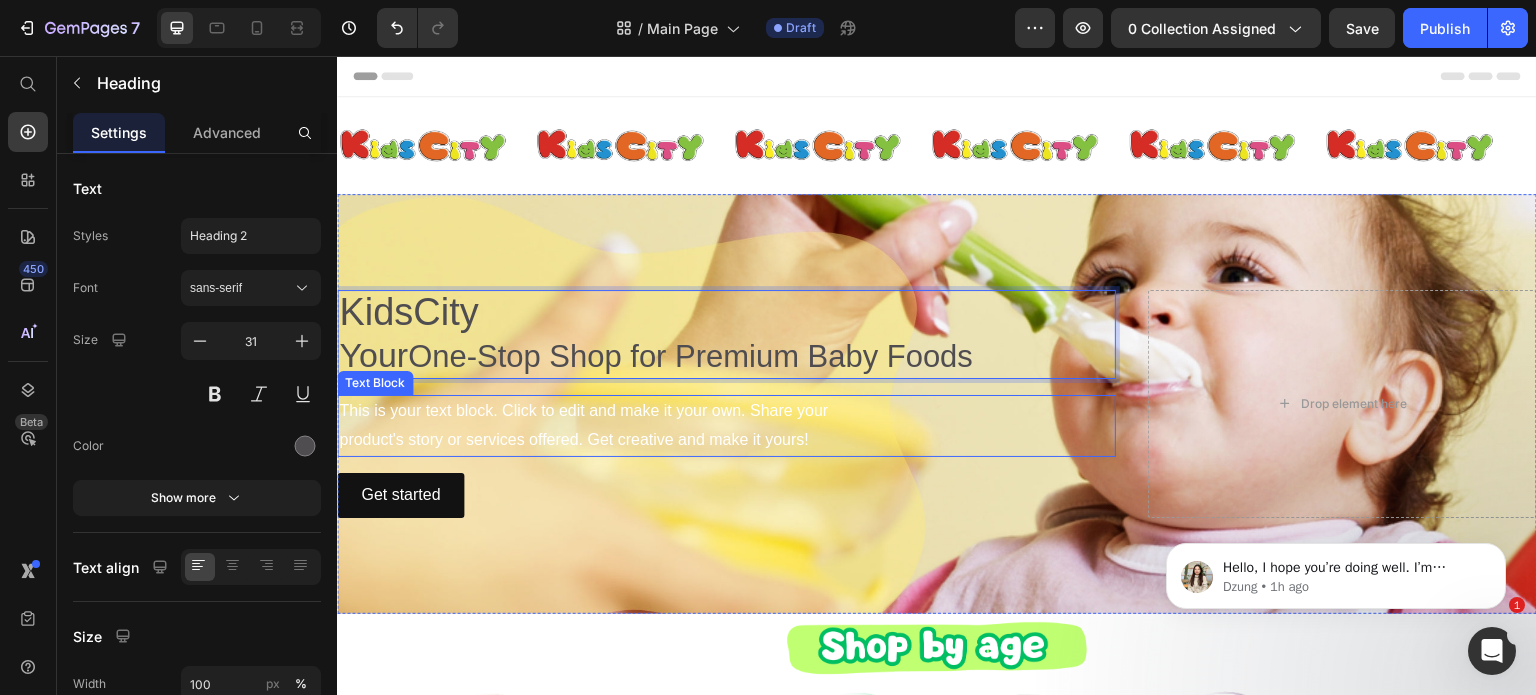 click on "This is your text block. Click to edit and make it your own. Share your                       product's story or services offered. Get creative and make it yours!" at bounding box center (726, 426) 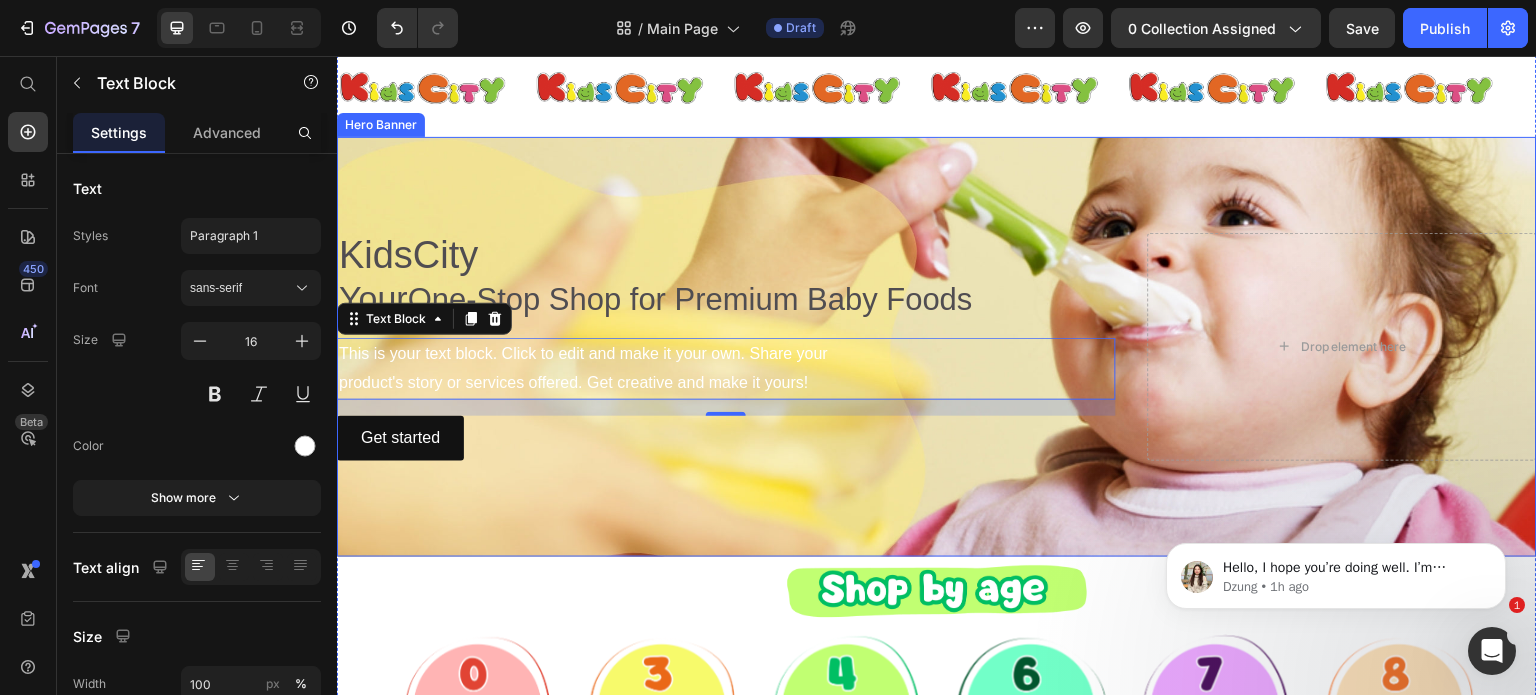 scroll, scrollTop: 0, scrollLeft: 0, axis: both 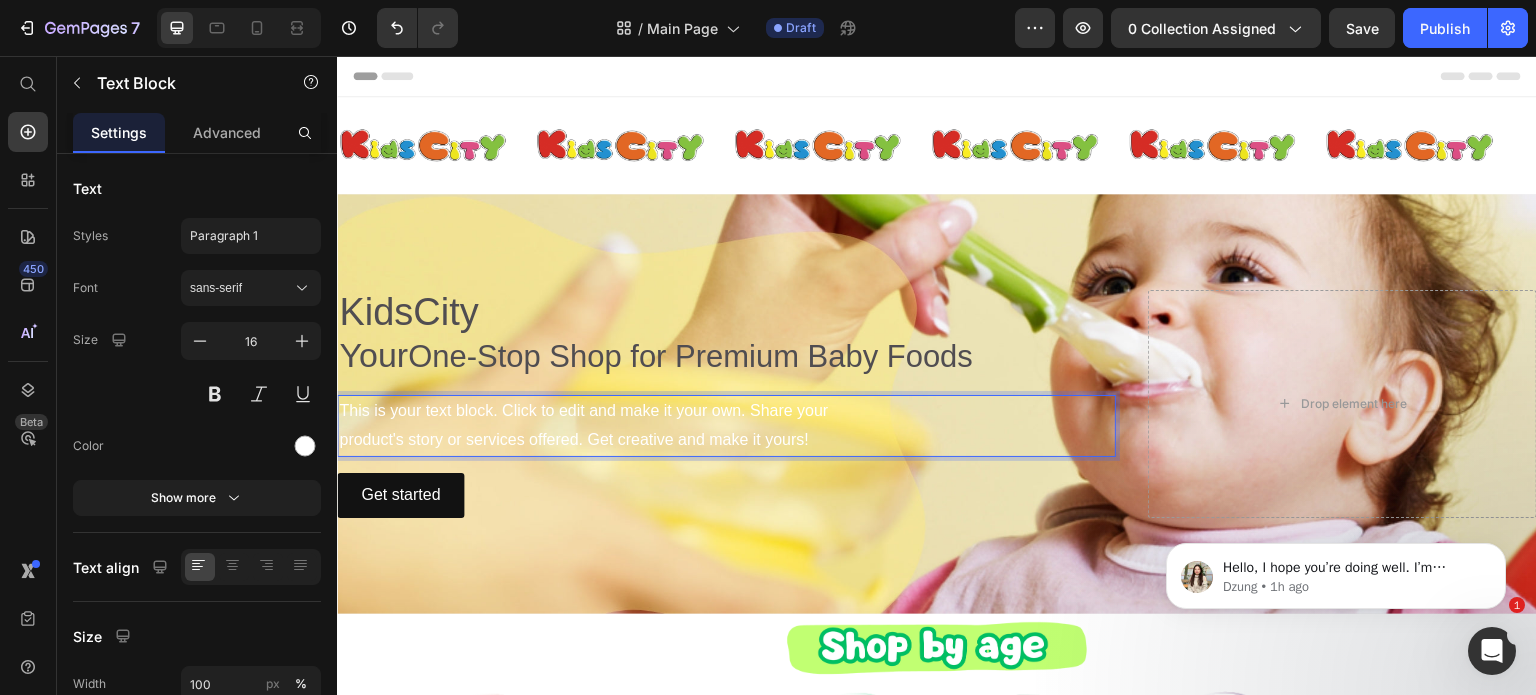click on "This is your text block. Click to edit and make it your own. Share your product's story or services offered. Get creative and make it yours!" at bounding box center (726, 426) 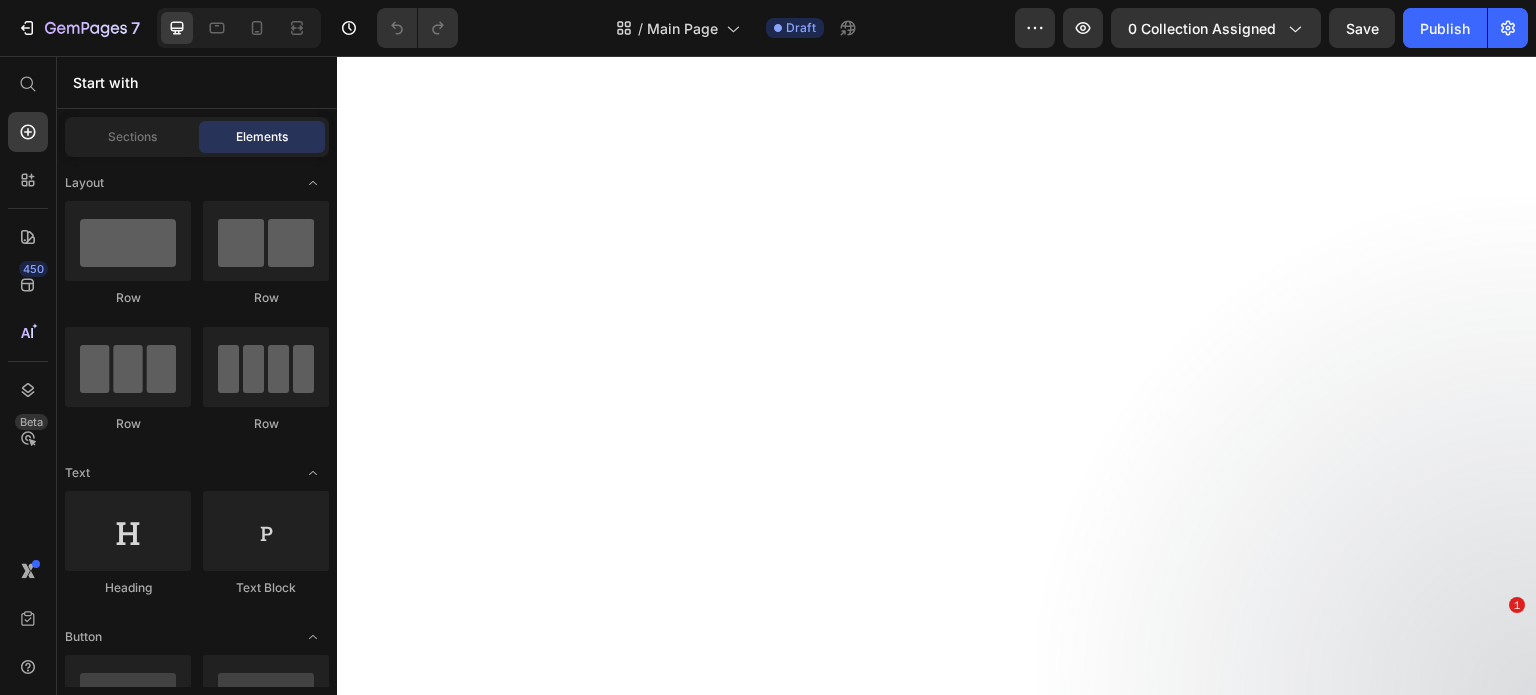 scroll, scrollTop: 0, scrollLeft: 0, axis: both 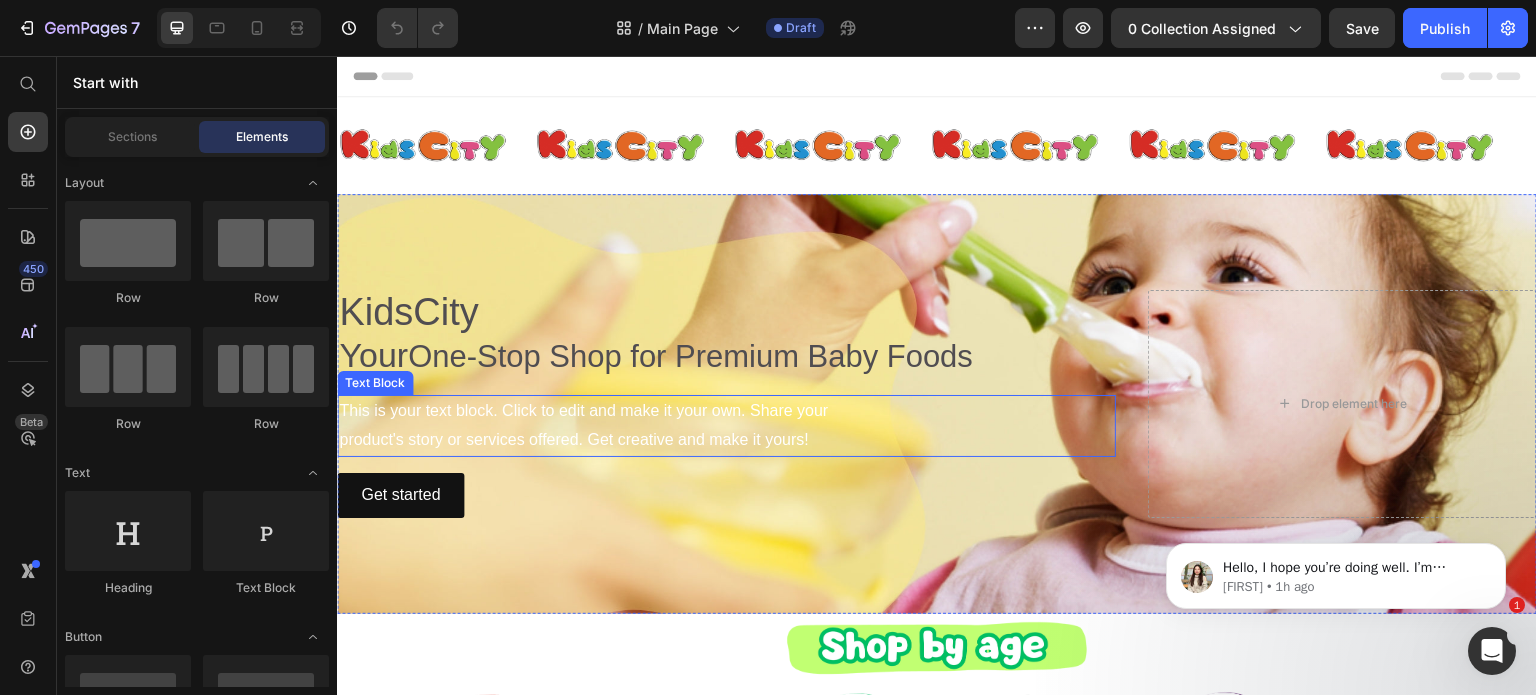 click on "This is your text block. Click to edit and make it your own. Share your                       product's story or services offered. Get creative and make it yours!" at bounding box center (726, 426) 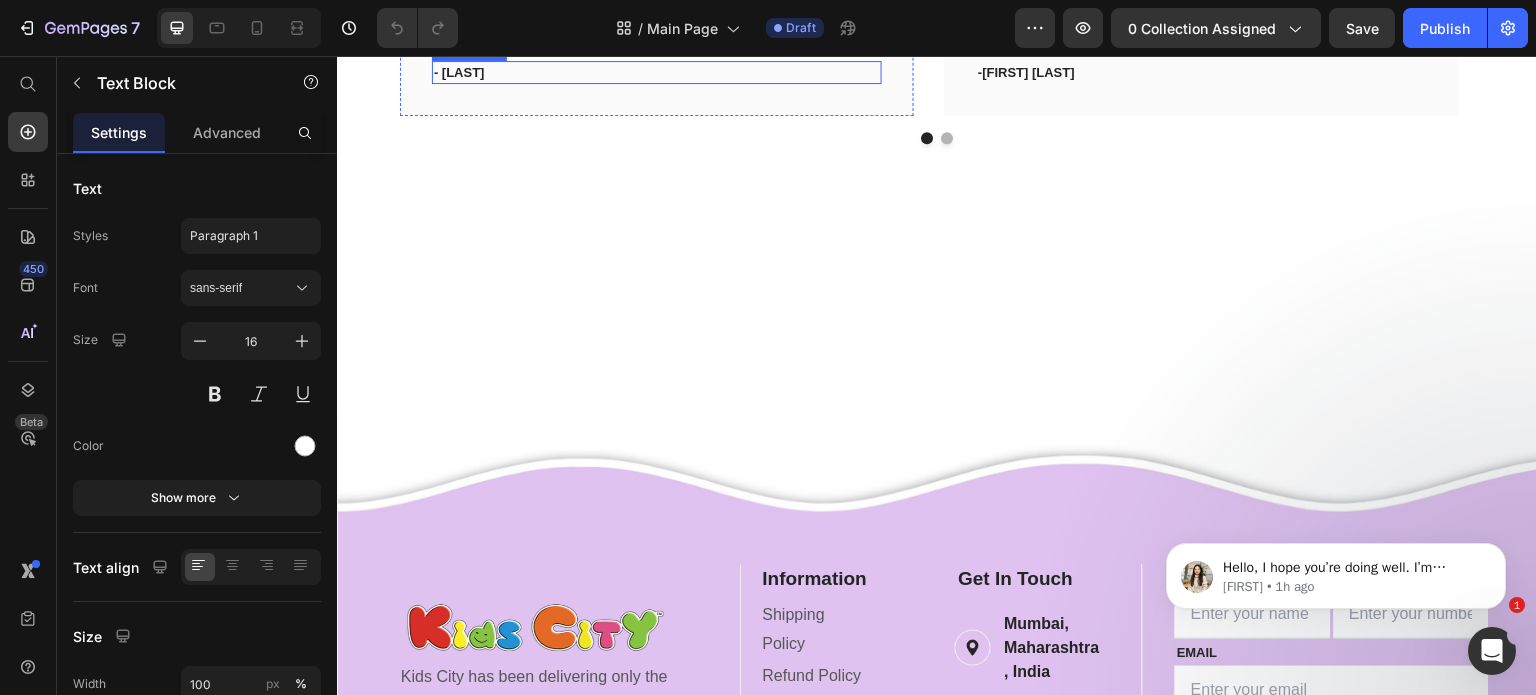 scroll, scrollTop: 2751, scrollLeft: 0, axis: vertical 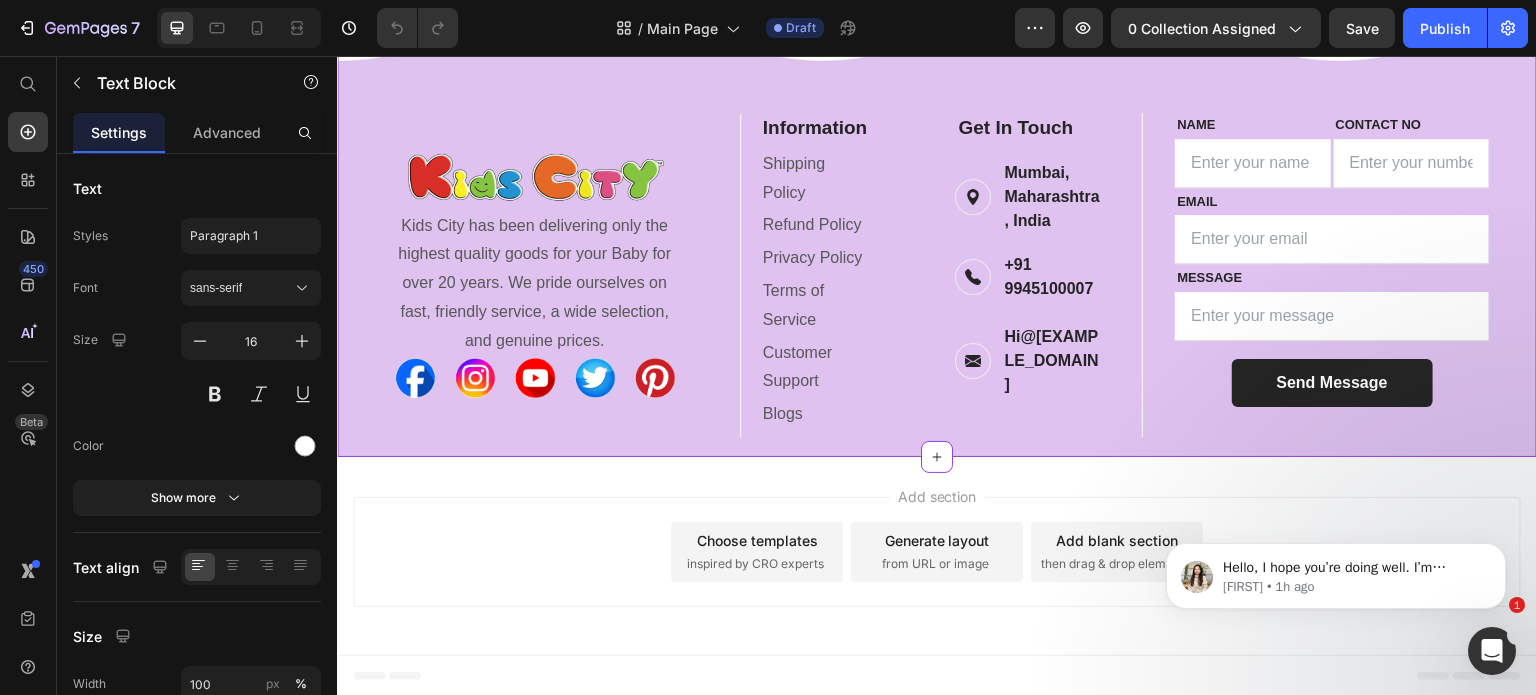 click on "Image" at bounding box center (534, 301) 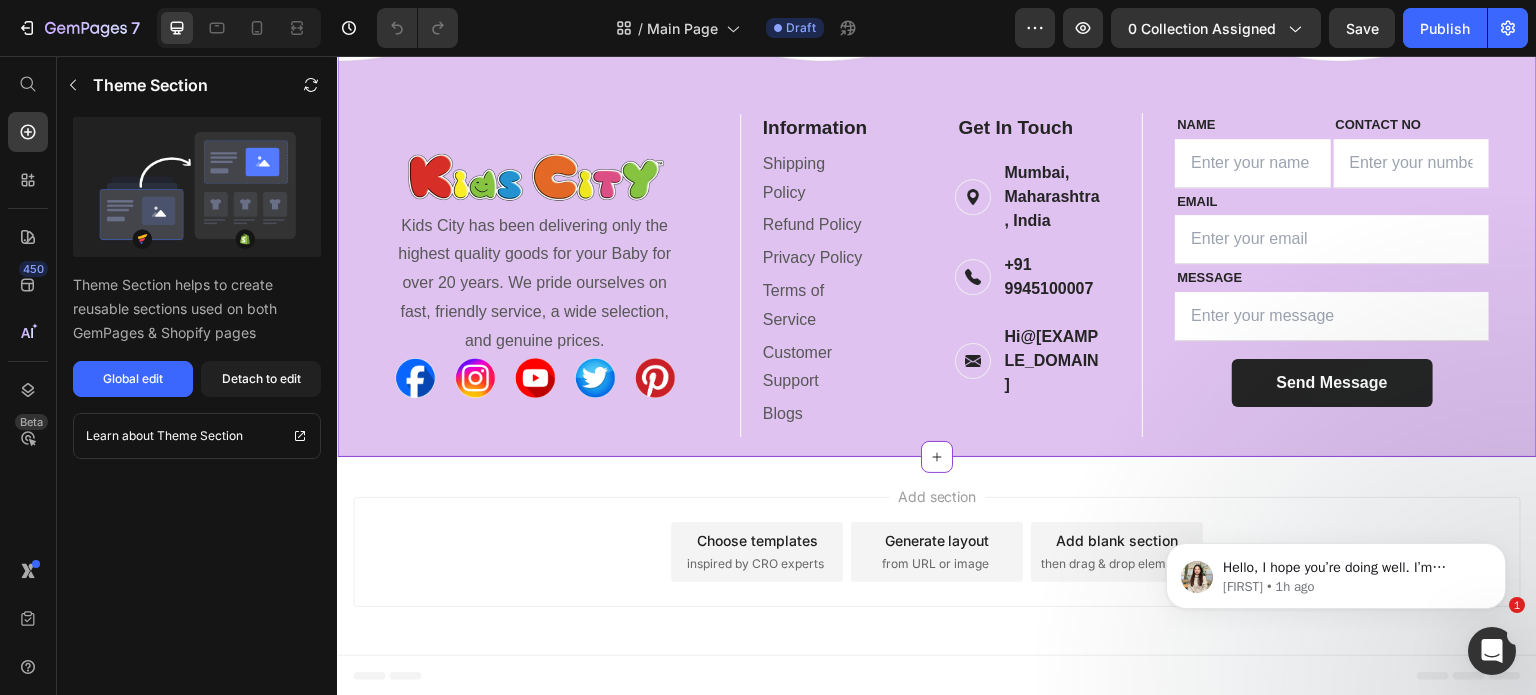 click on "Image" at bounding box center [534, 301] 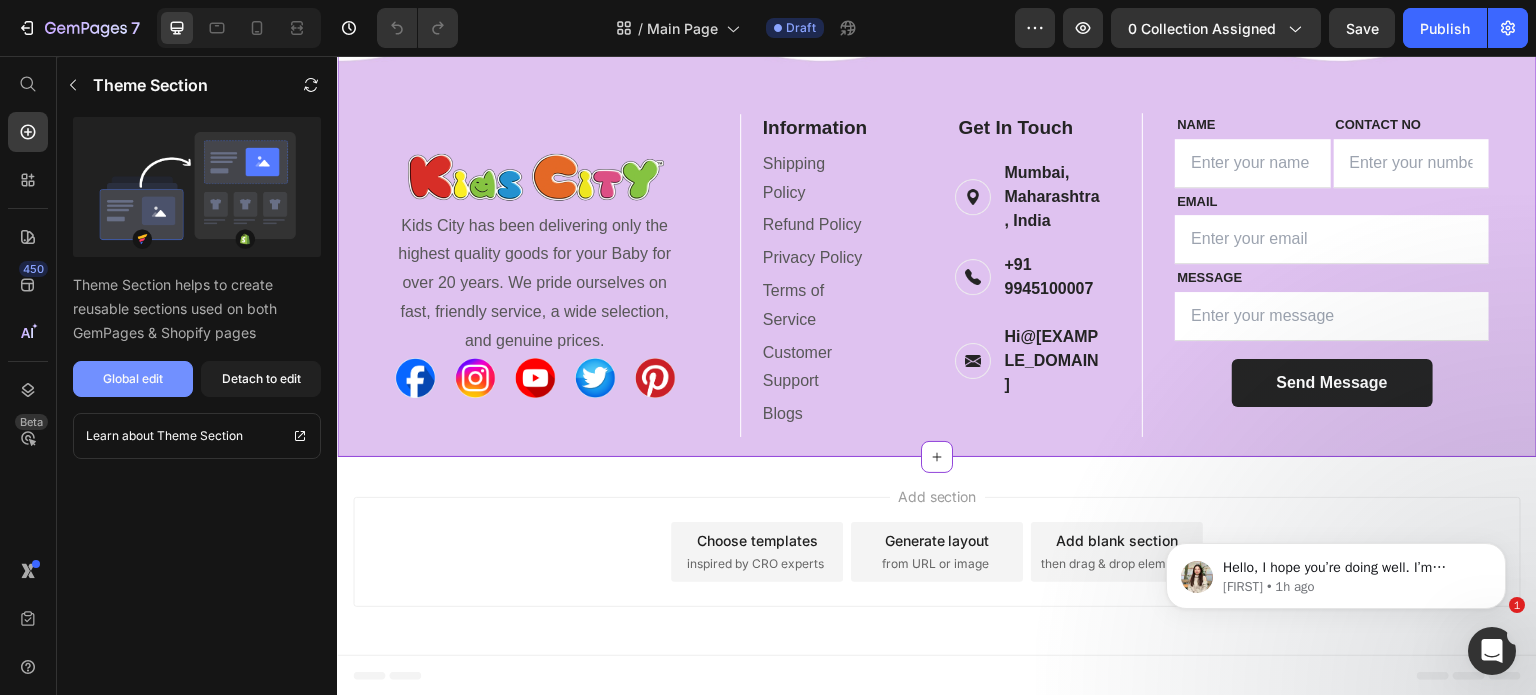 click on "Global edit" at bounding box center [133, 379] 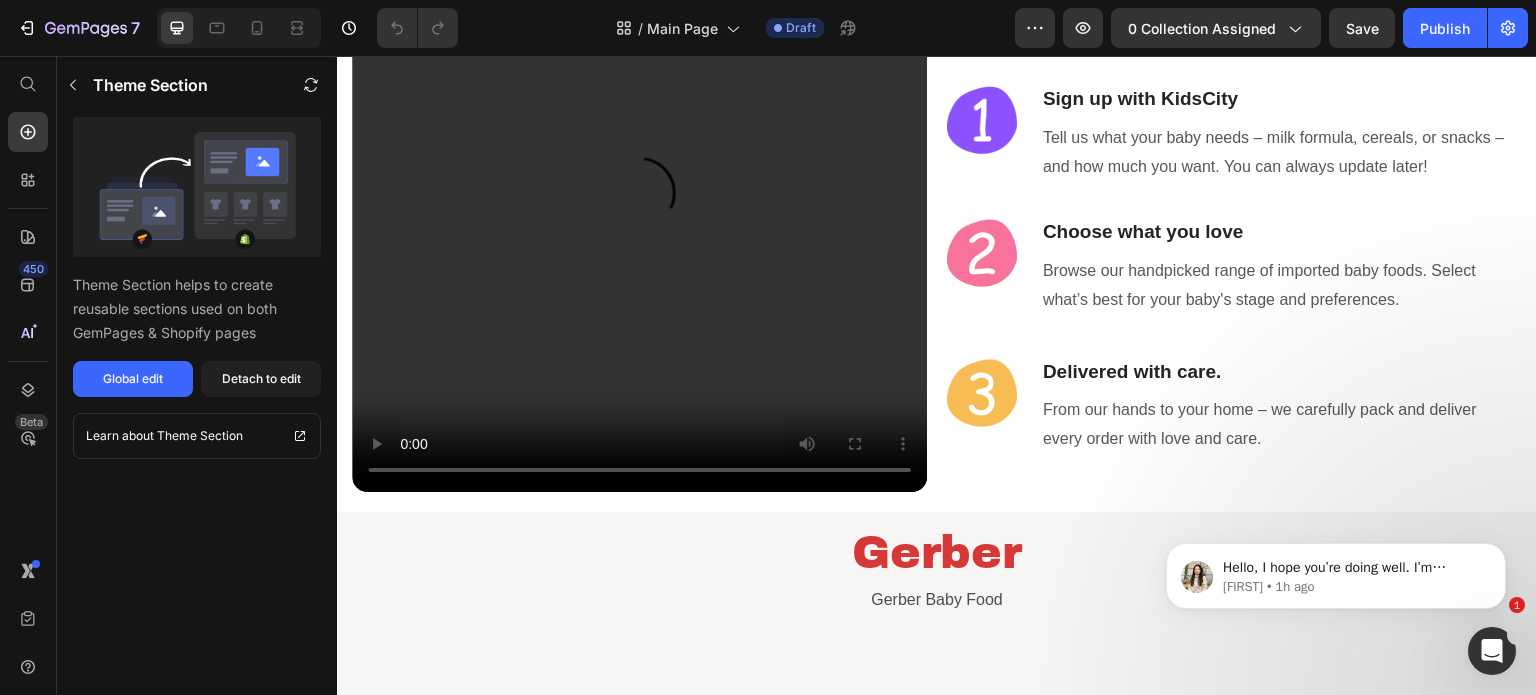 scroll, scrollTop: 0, scrollLeft: 0, axis: both 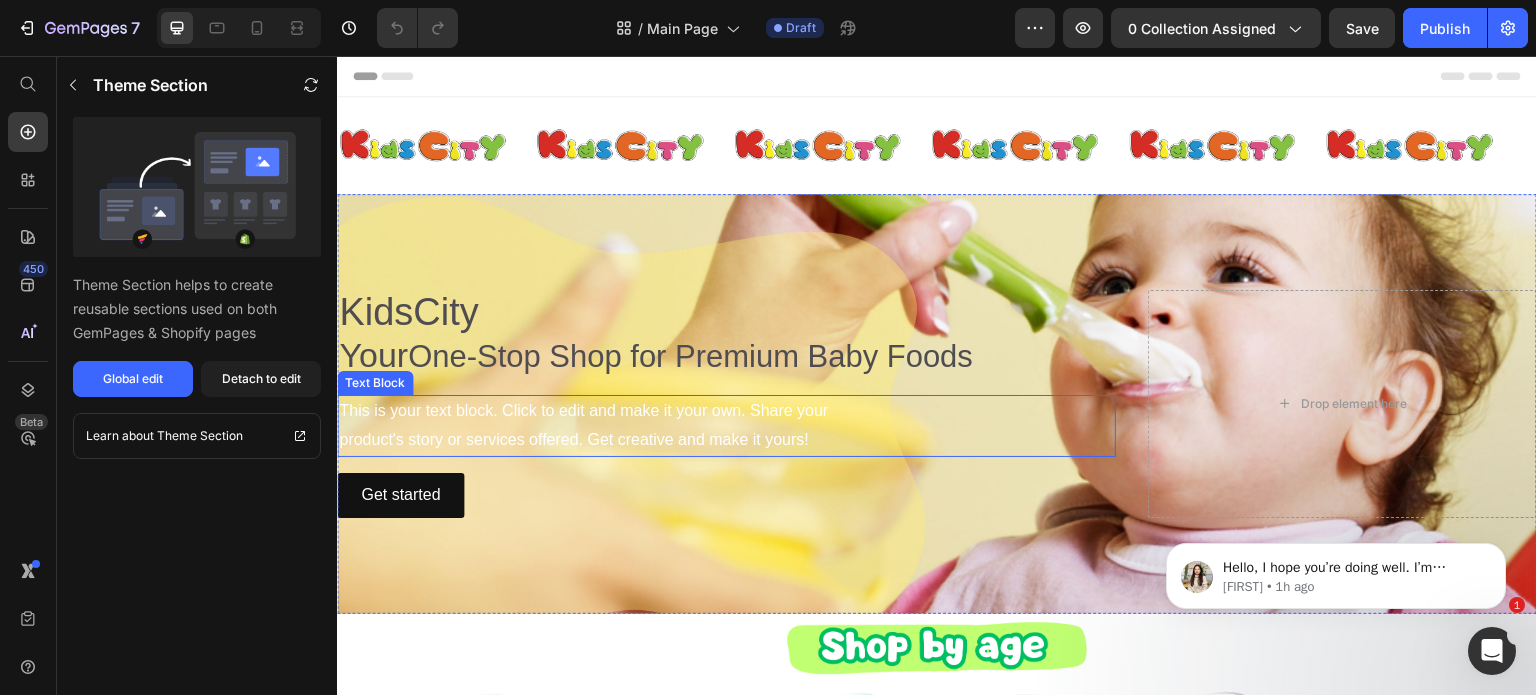 click on "This is your text block. Click to edit and make it your own. Share your                       product's story or services offered. Get creative and make it yours!" at bounding box center [726, 426] 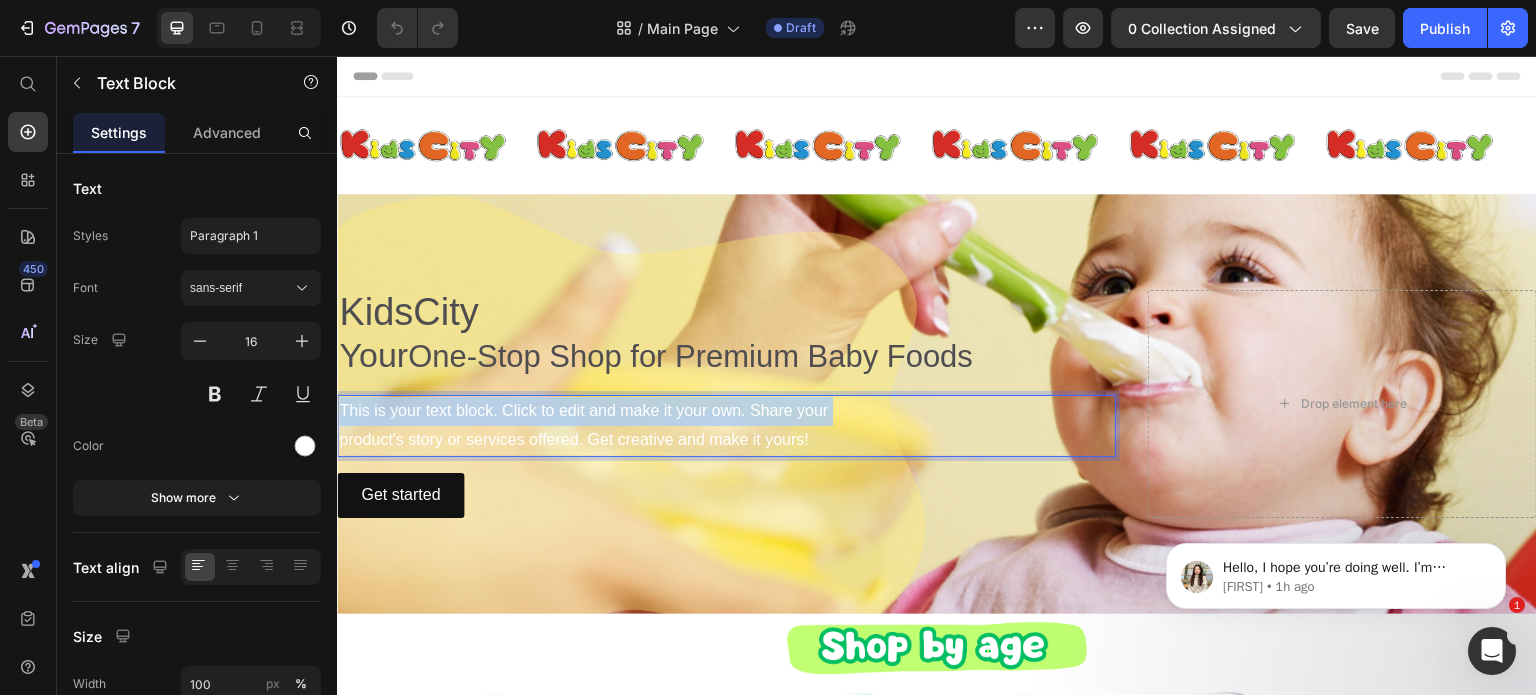 click on "This is your text block. Click to edit and make it your own. Share your product's story or services offered. Get creative and make it yours!" at bounding box center (726, 426) 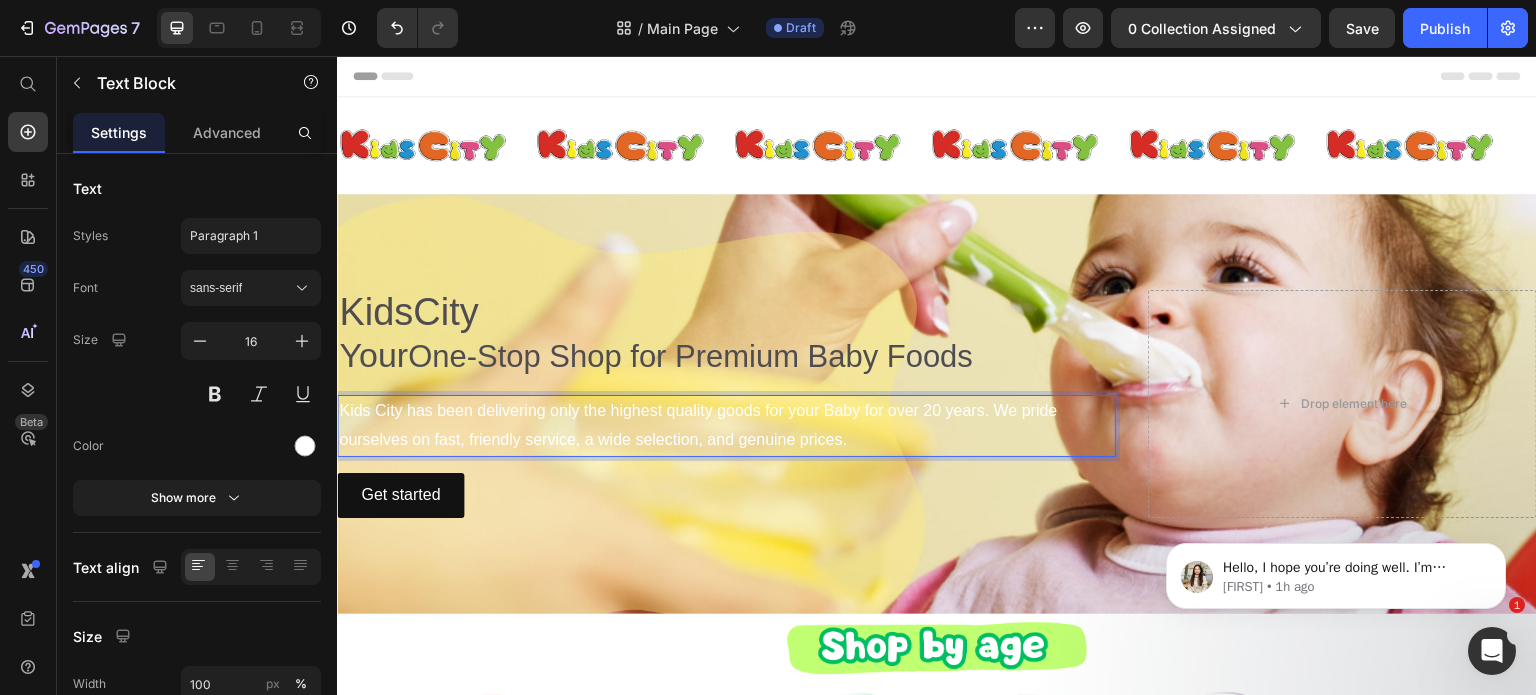 click on "Kids City has been delivering only the highest quality goods for your Baby for over 20 years. We pride ourselves on fast, friendly service, a wide selection, and genuine prices." at bounding box center [726, 426] 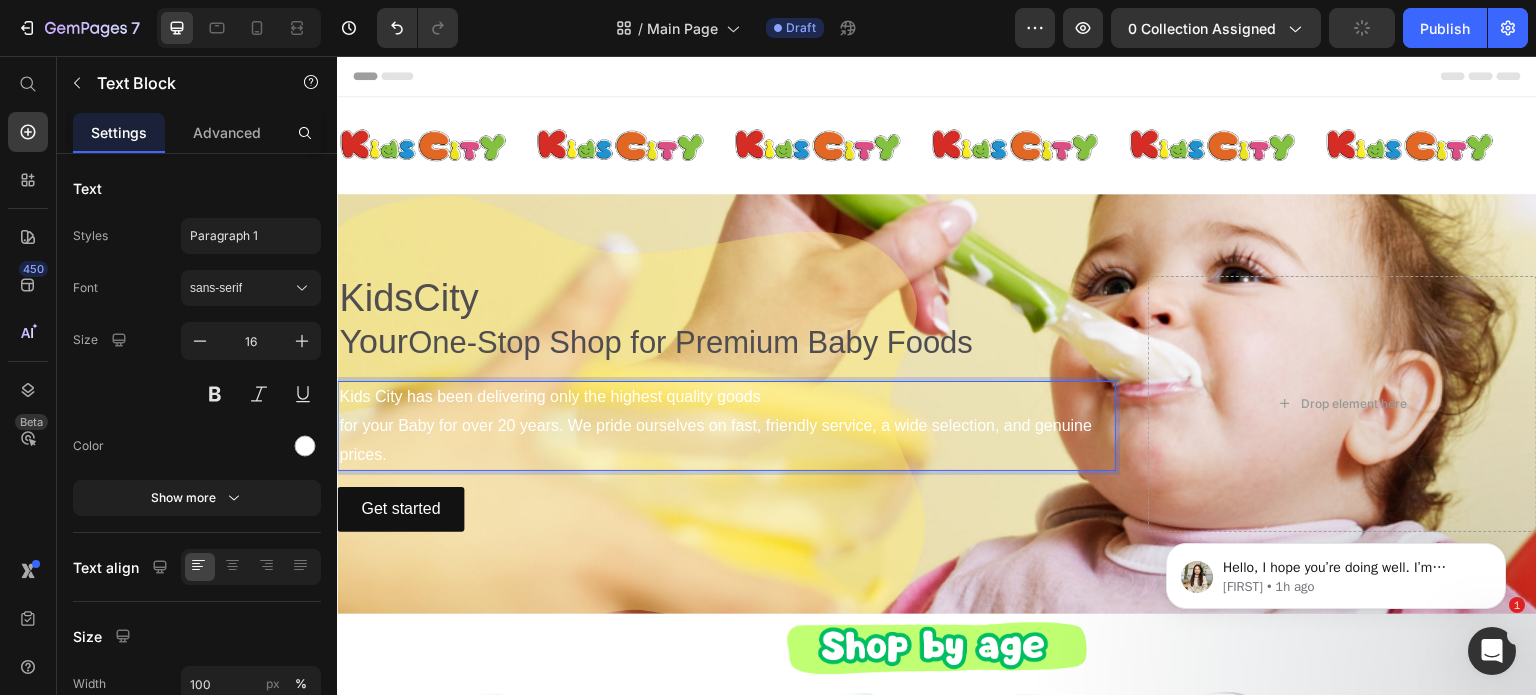 click on "for your Baby for over 20 years. We pride ourselves on fast, friendly service, a wide selection, and genuine prices." at bounding box center [726, 441] 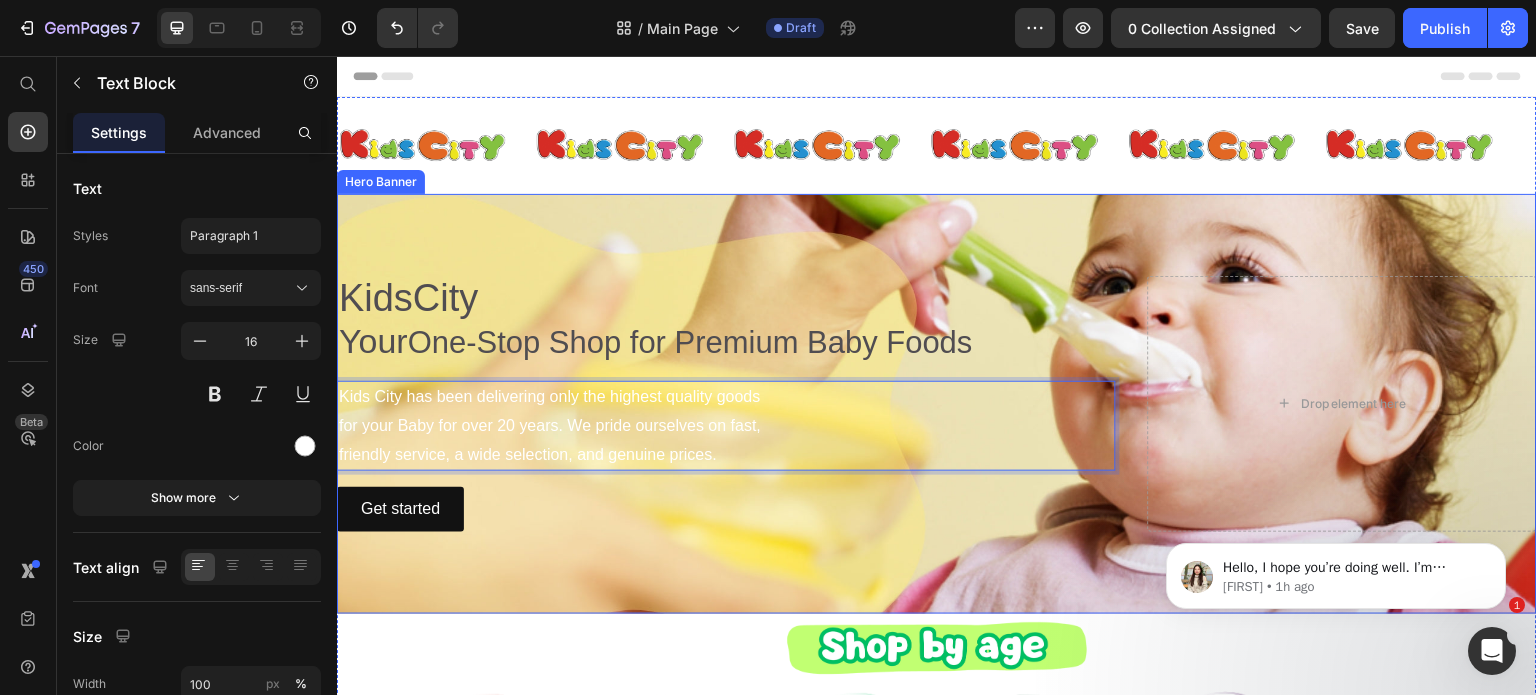 click on "KidsCity  Your  One-Stop Shop for Premium Baby Foods Heading Kids City has been delivering only the highest quality goods  for your Baby for over 20 years. We pride ourselves on fast,  friendly service, a wide selection, and genuine prices. Text Block   16 Get started Button
Drop element here" at bounding box center [937, 404] 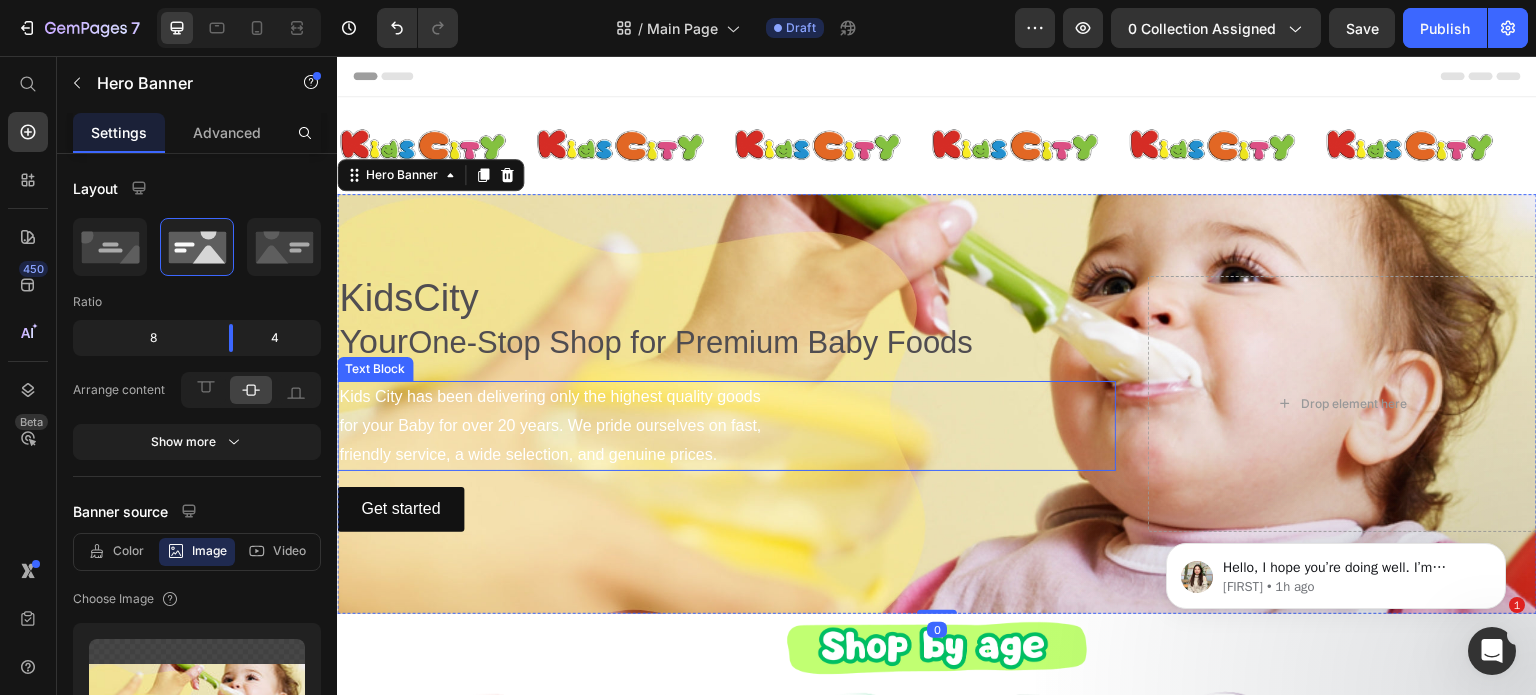 click on "for your Baby for over 20 years. We pride ourselves on fast," at bounding box center (726, 426) 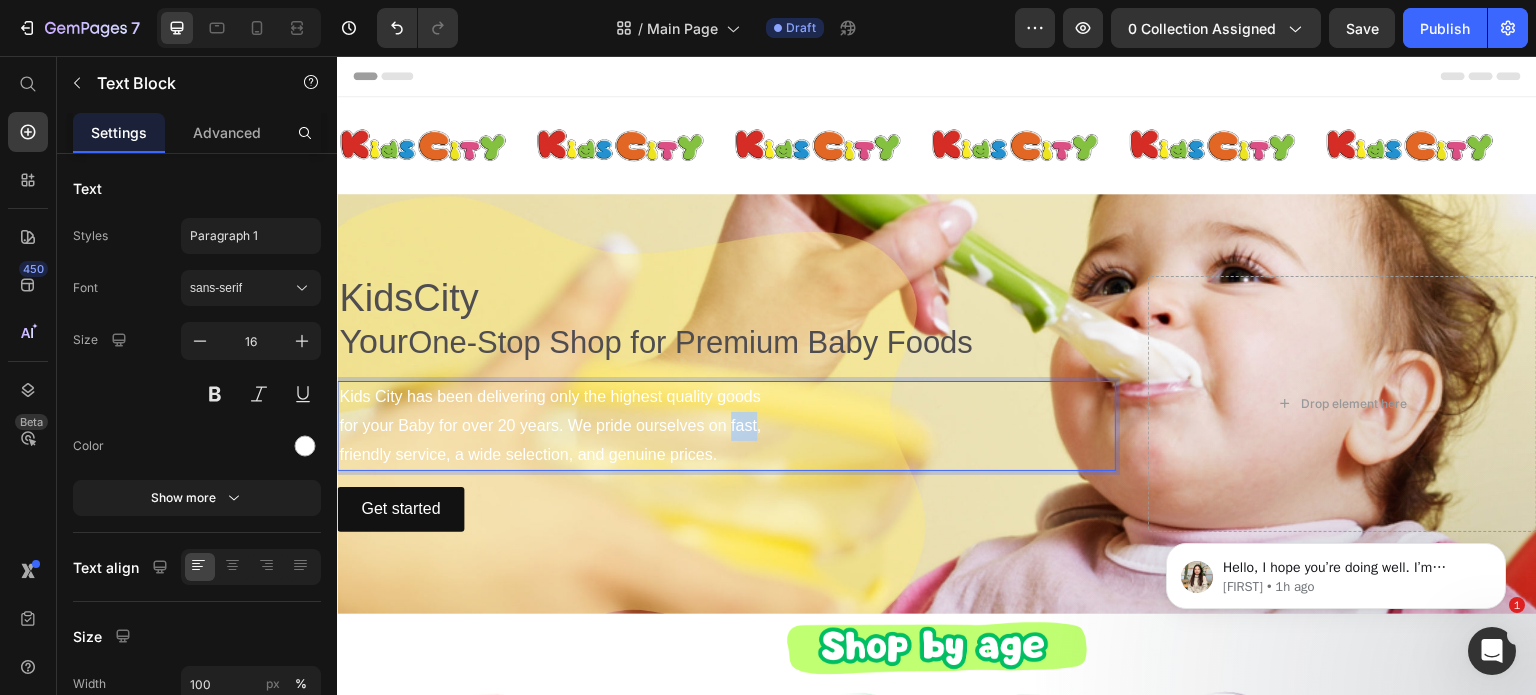 click on "for your Baby for over 20 years. We pride ourselves on fast," at bounding box center (726, 426) 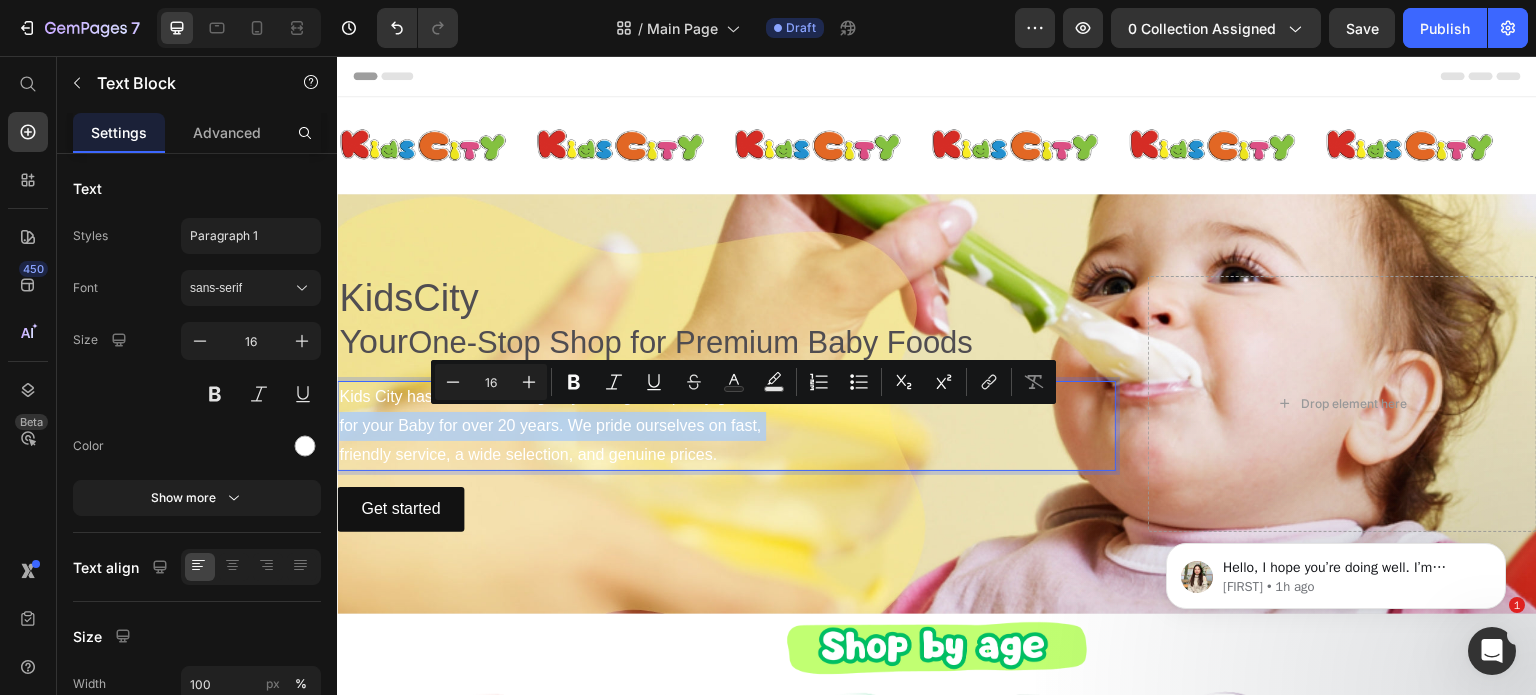 click on "for your Baby for over 20 years. We pride ourselves on fast," at bounding box center (726, 426) 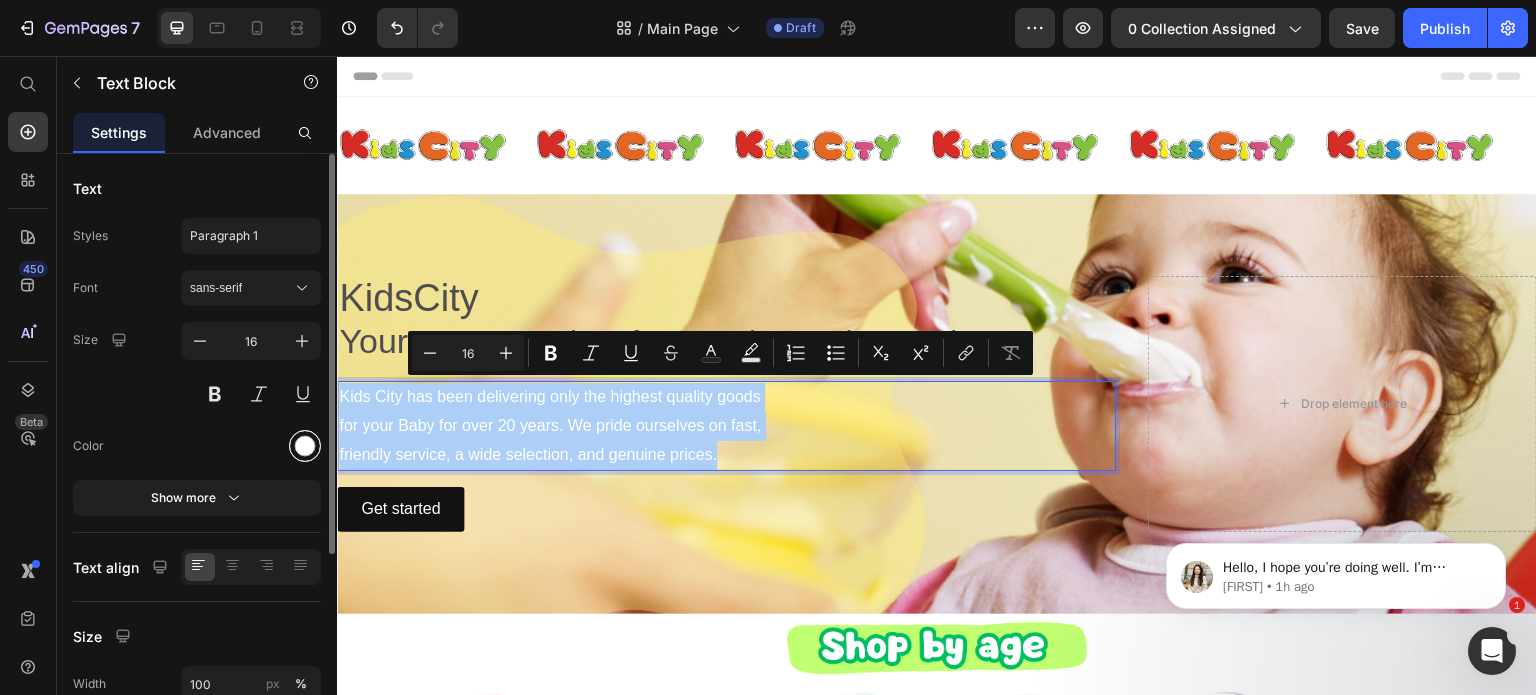 click at bounding box center [305, 446] 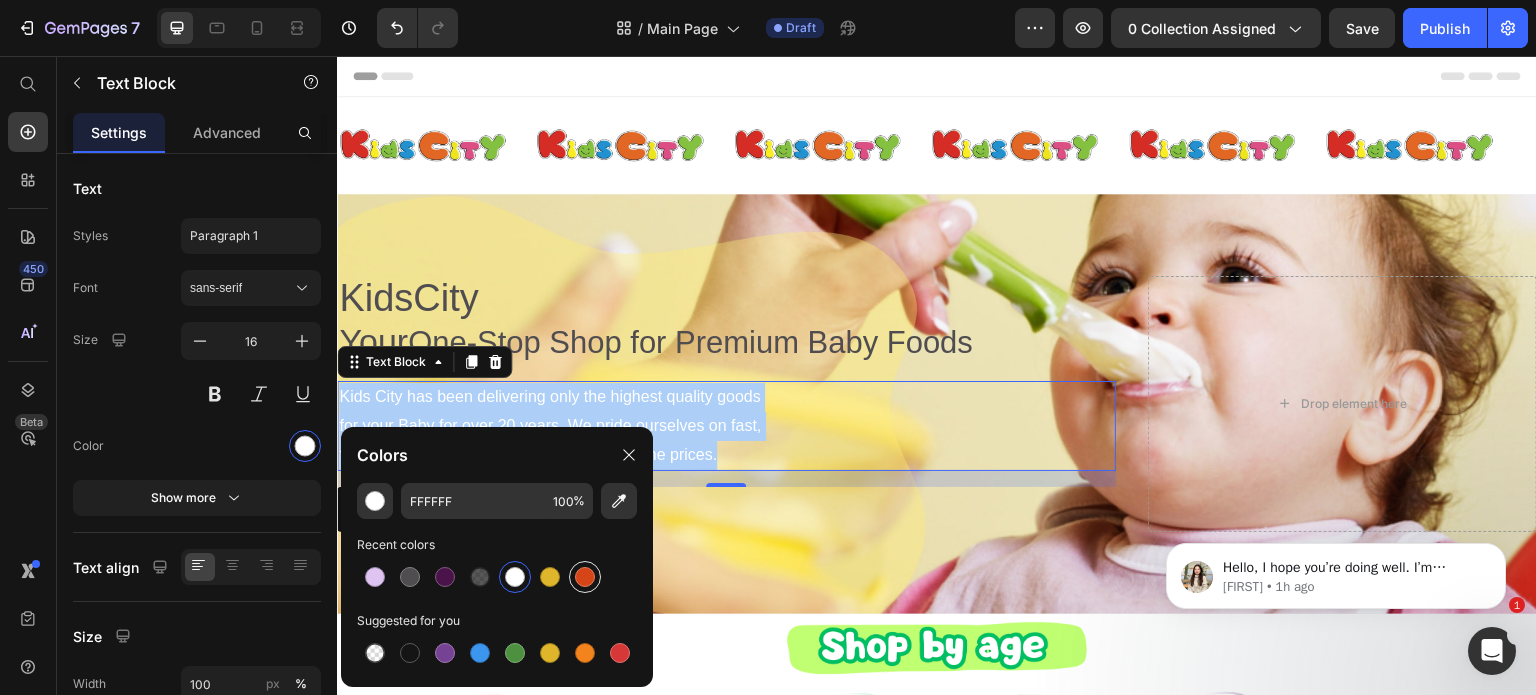 click at bounding box center (585, 577) 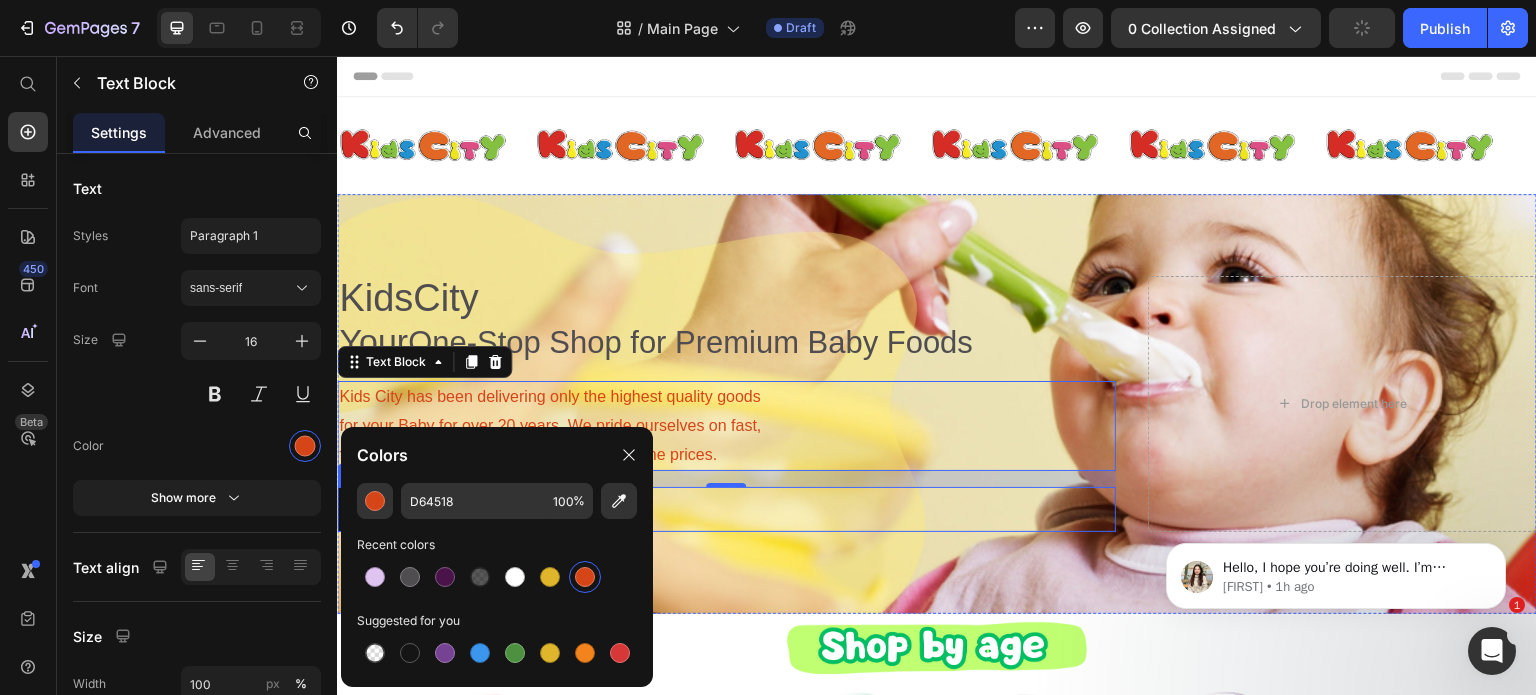 click on "Get started Button" at bounding box center (726, 509) 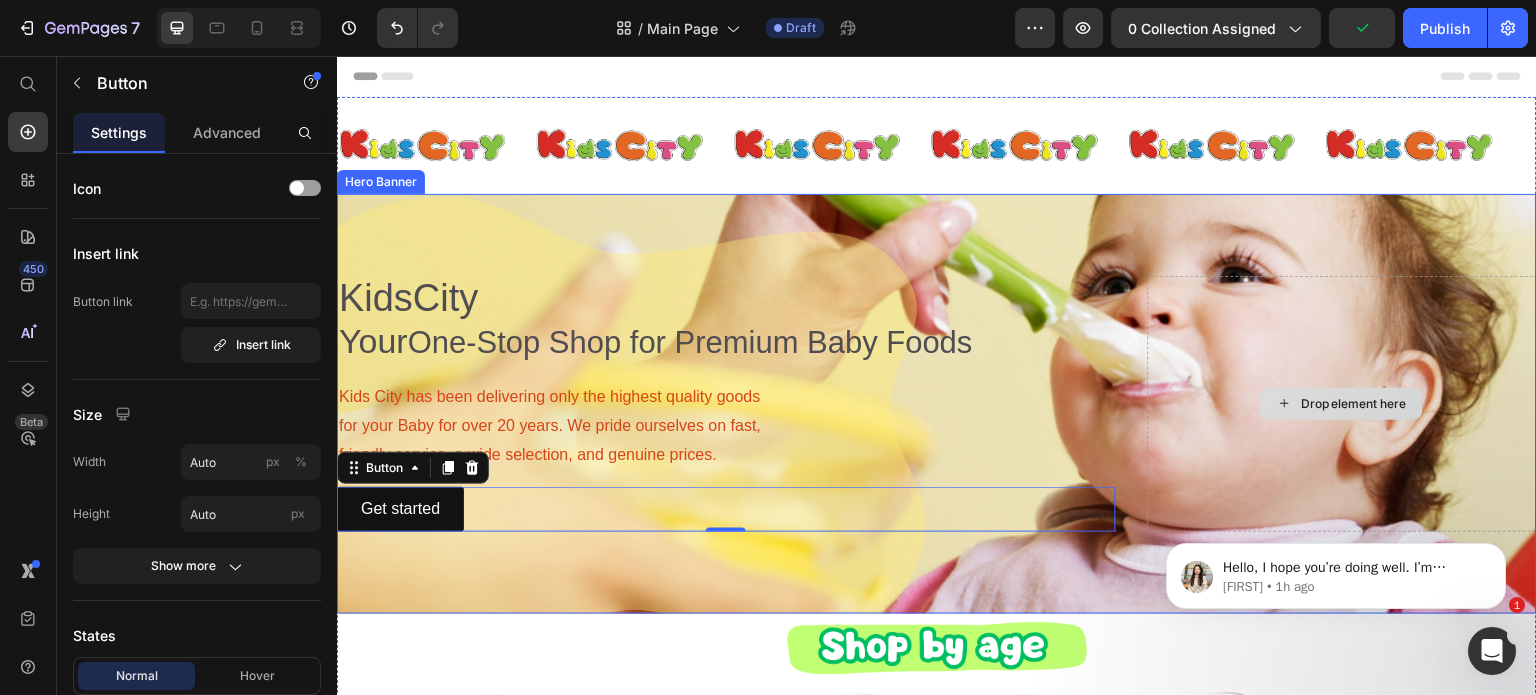 click on "Drop element here" at bounding box center (1342, 404) 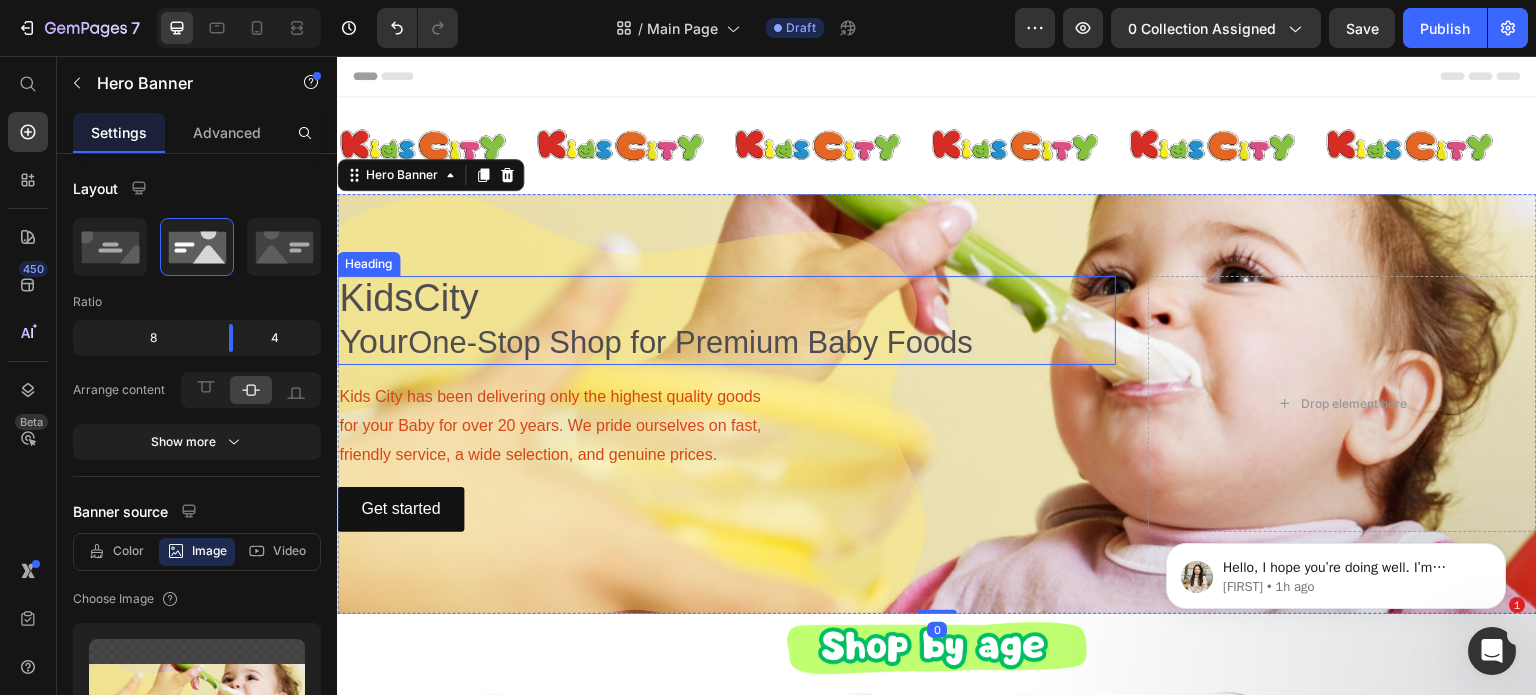 click on "KidsCity  Your  One-Stop Shop for Premium Baby Foods" at bounding box center [726, 321] 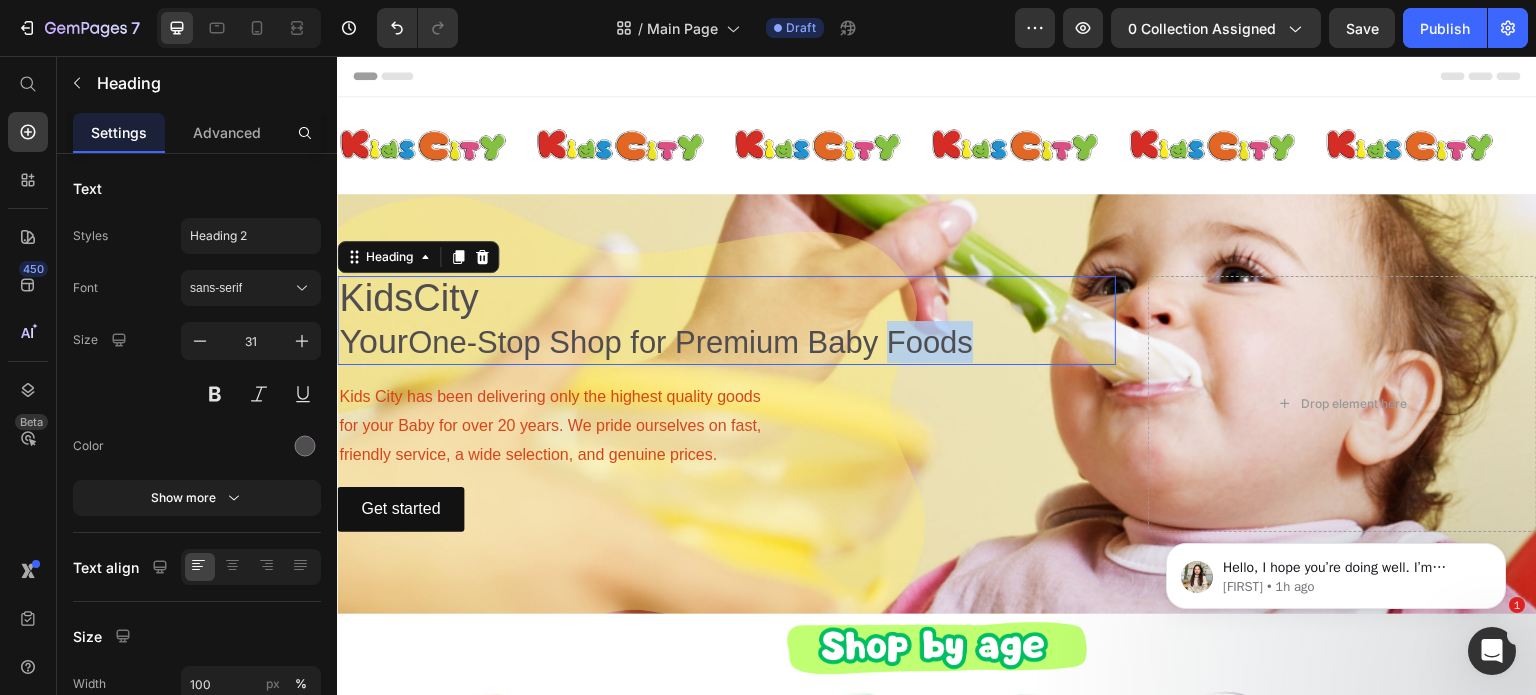 click on "KidsCity  Your  One-Stop Shop for Premium Baby Foods" at bounding box center [726, 321] 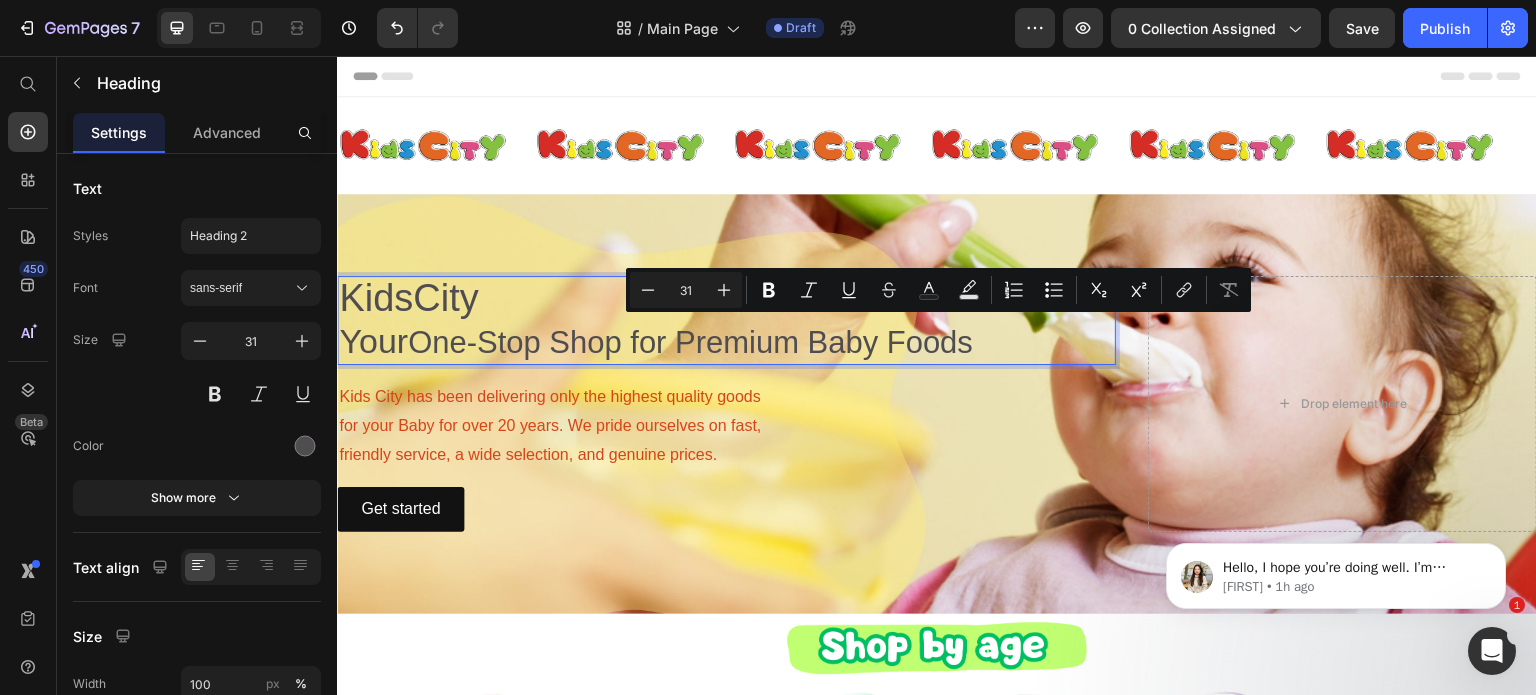 click on "KidsCity  Your  One-Stop Shop for Premium Baby Foods" at bounding box center [726, 321] 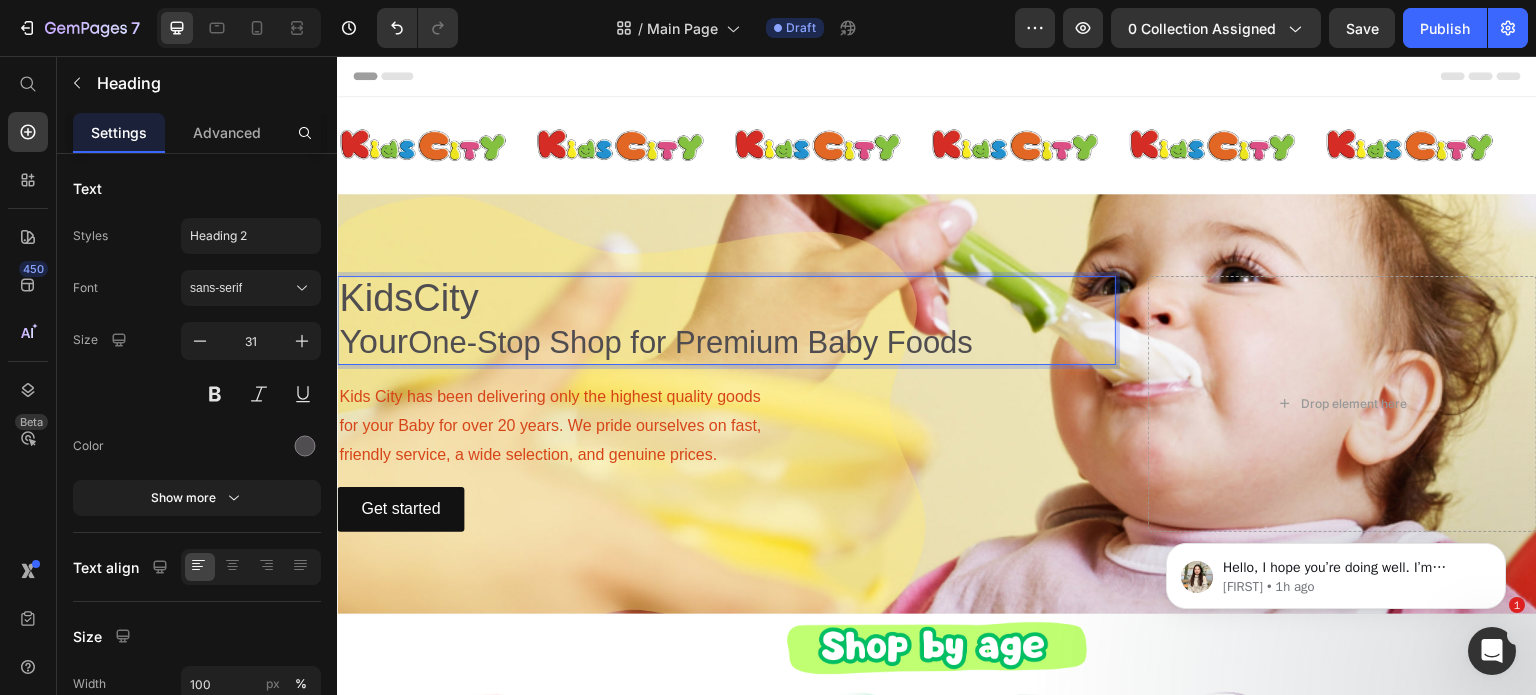 click on "KidsCity  Your  One-Stop Shop for Premium Baby Foods" at bounding box center (726, 321) 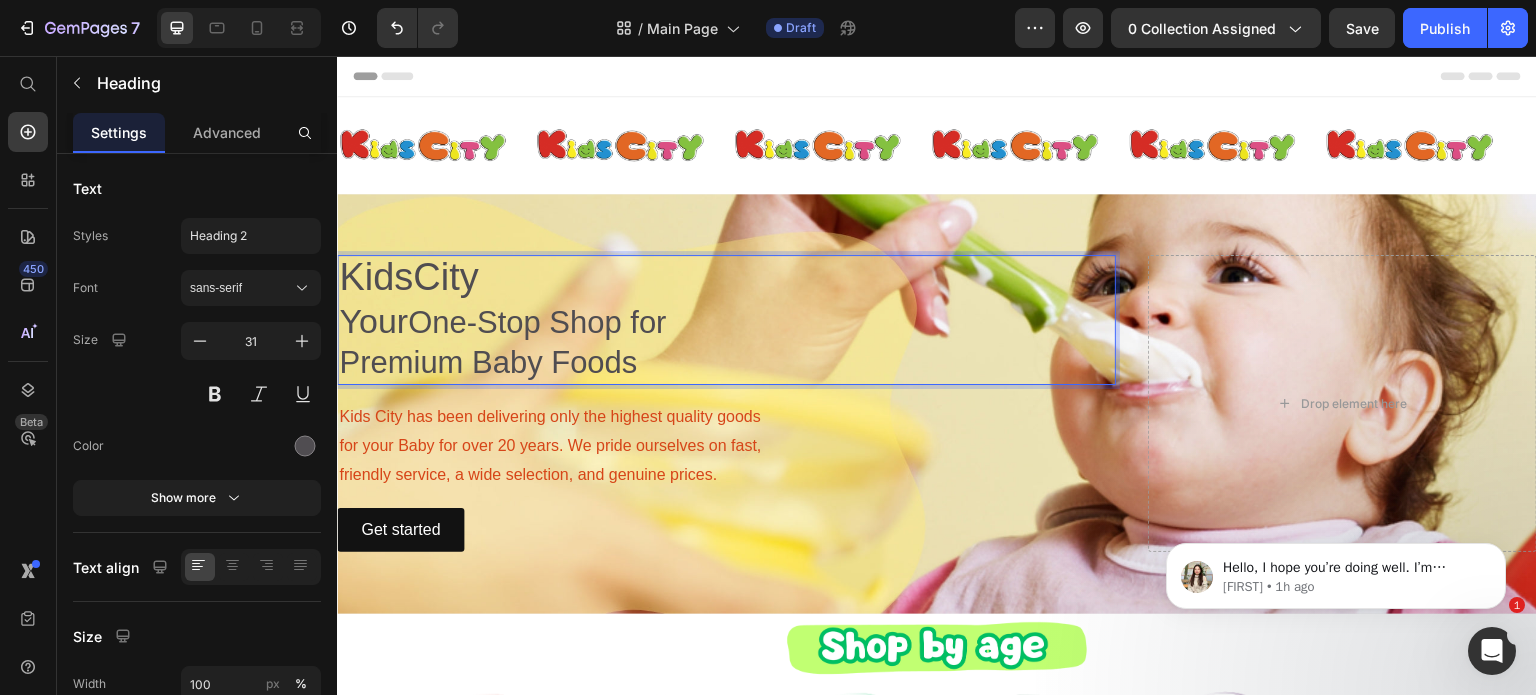 click on "KidsCity  Your  One-Stop Shop for  Premium Baby Foods" at bounding box center [726, 320] 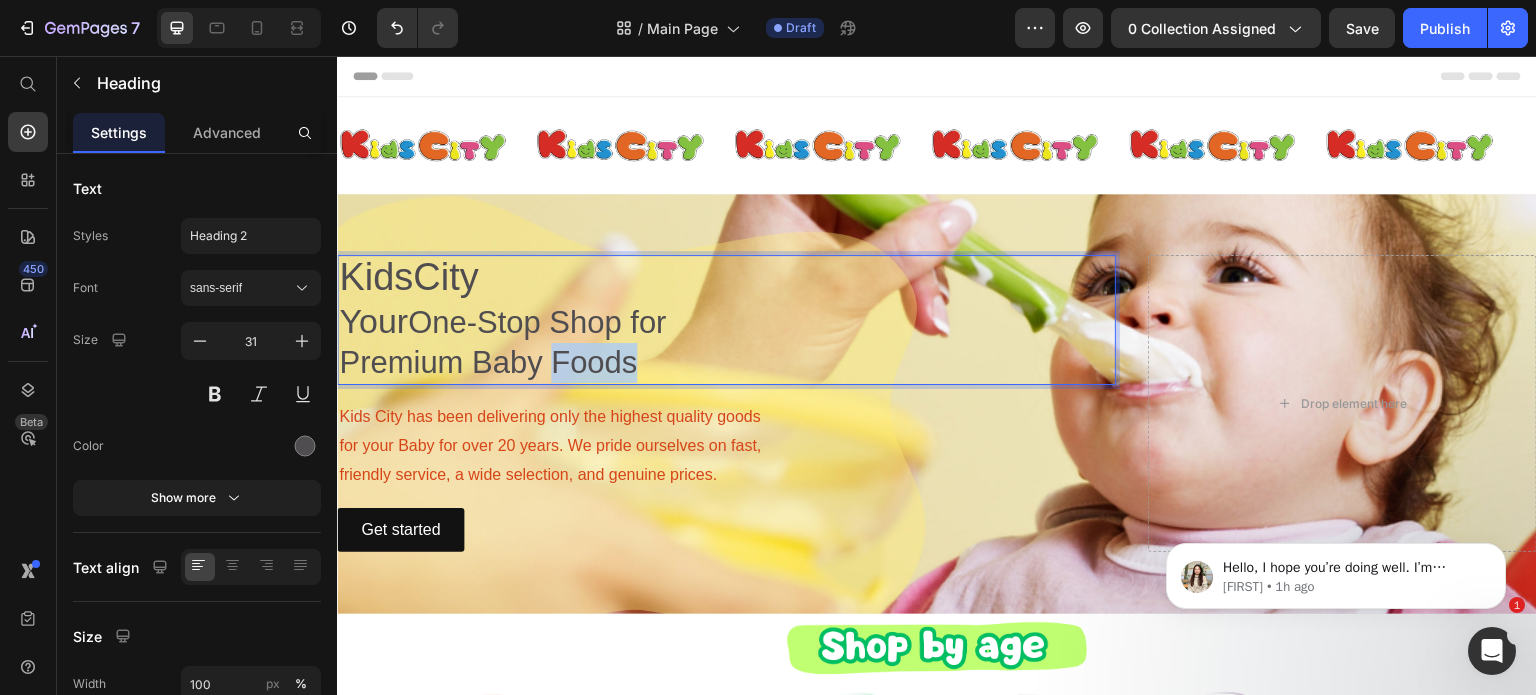 click on "KidsCity  Your  One-Stop Shop for  Premium Baby Foods" at bounding box center (726, 320) 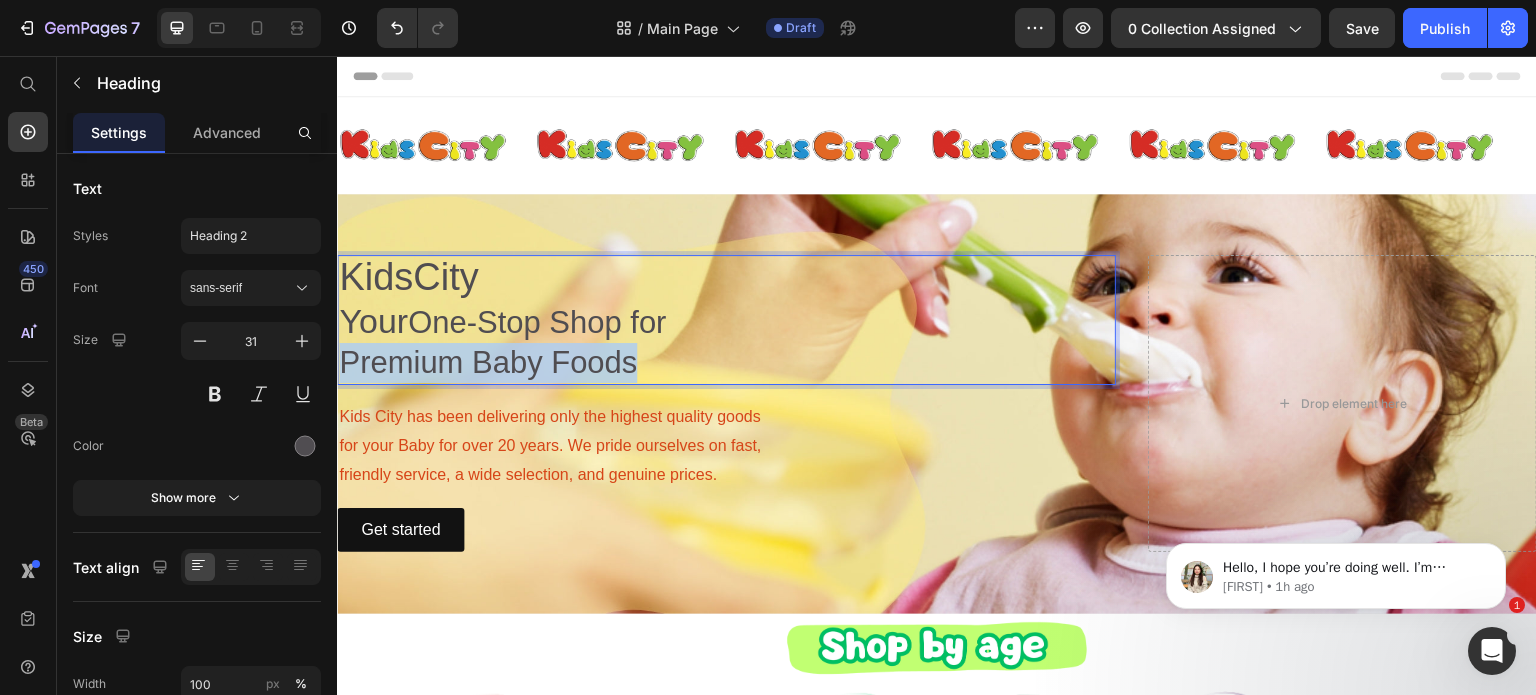 click on "KidsCity  Your  One-Stop Shop for  Premium Baby Foods" at bounding box center [726, 320] 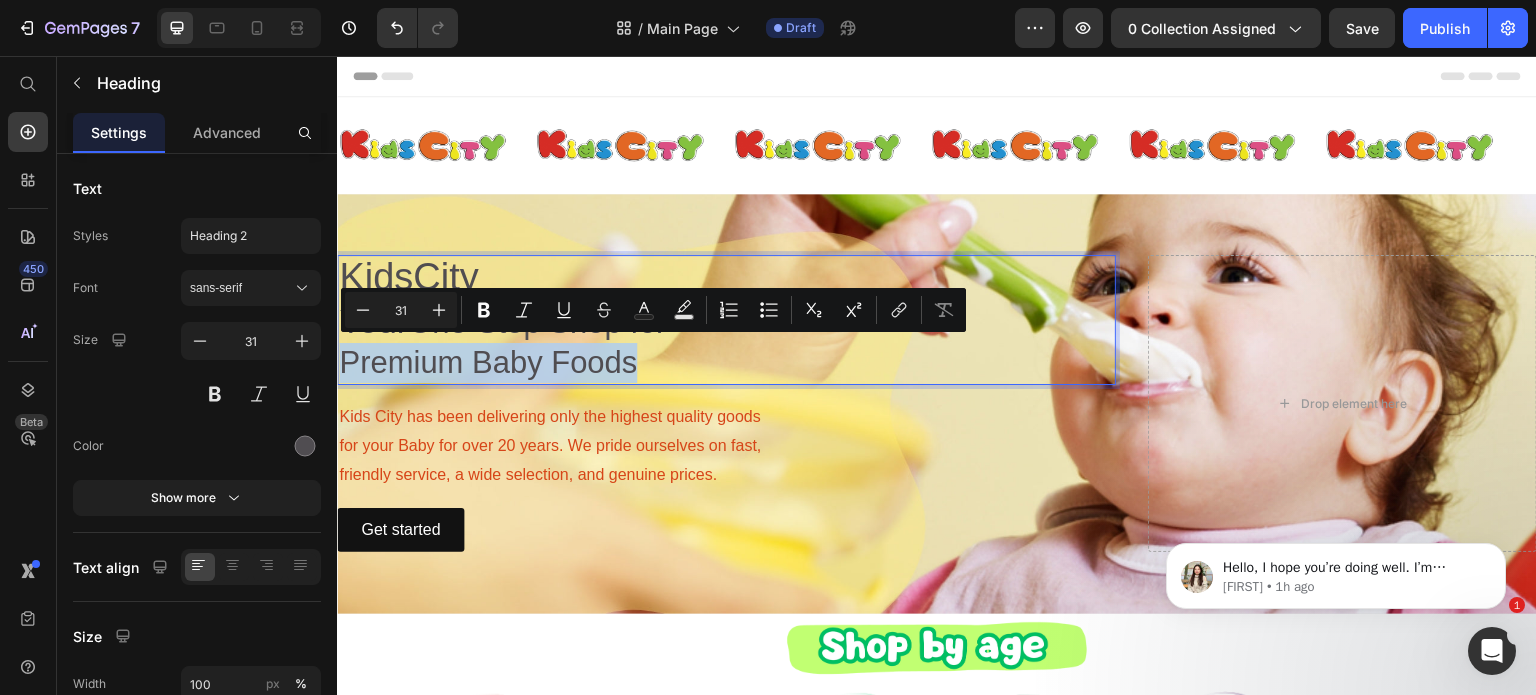 click on "KidsCity  Your  One-Stop Shop for  Premium Baby Foods" at bounding box center (726, 320) 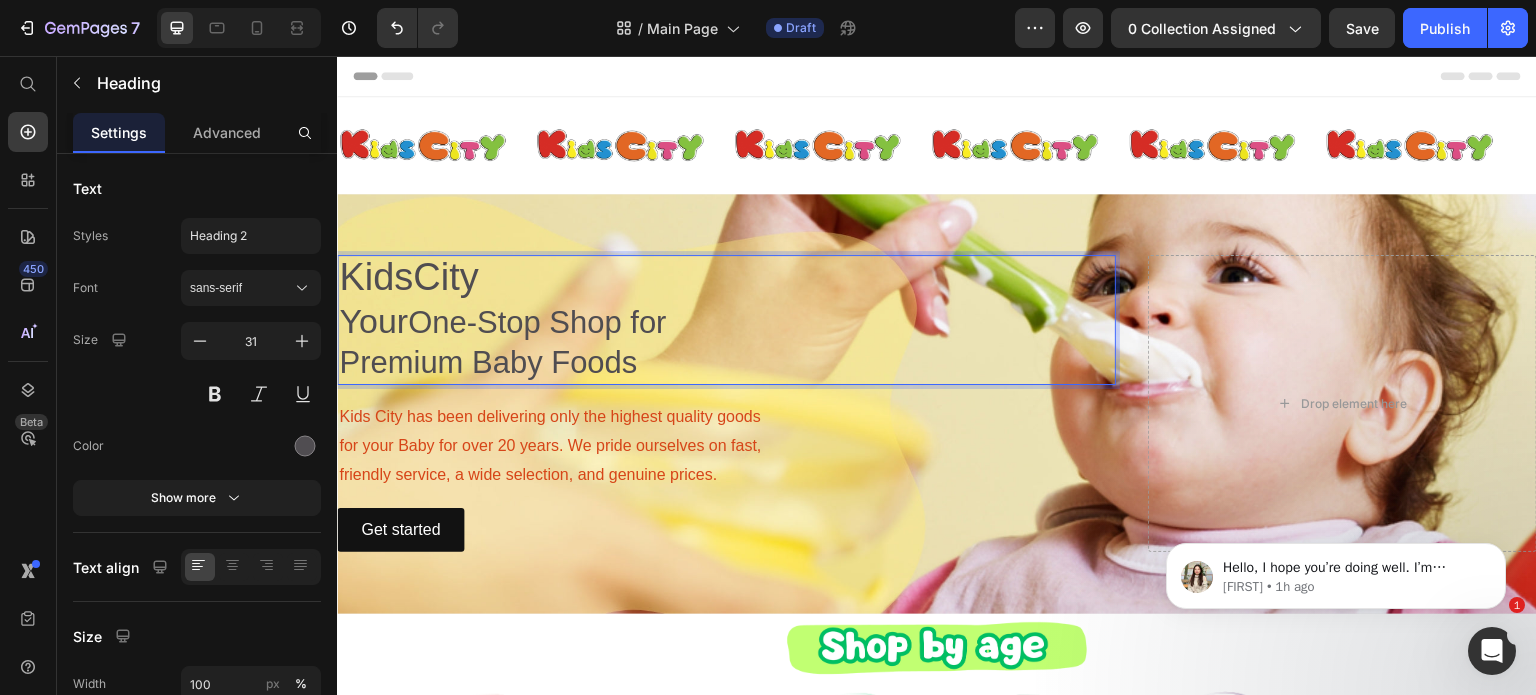 click on "KidsCity  Your  One-Stop Shop for  Premium Baby Foods" at bounding box center (726, 320) 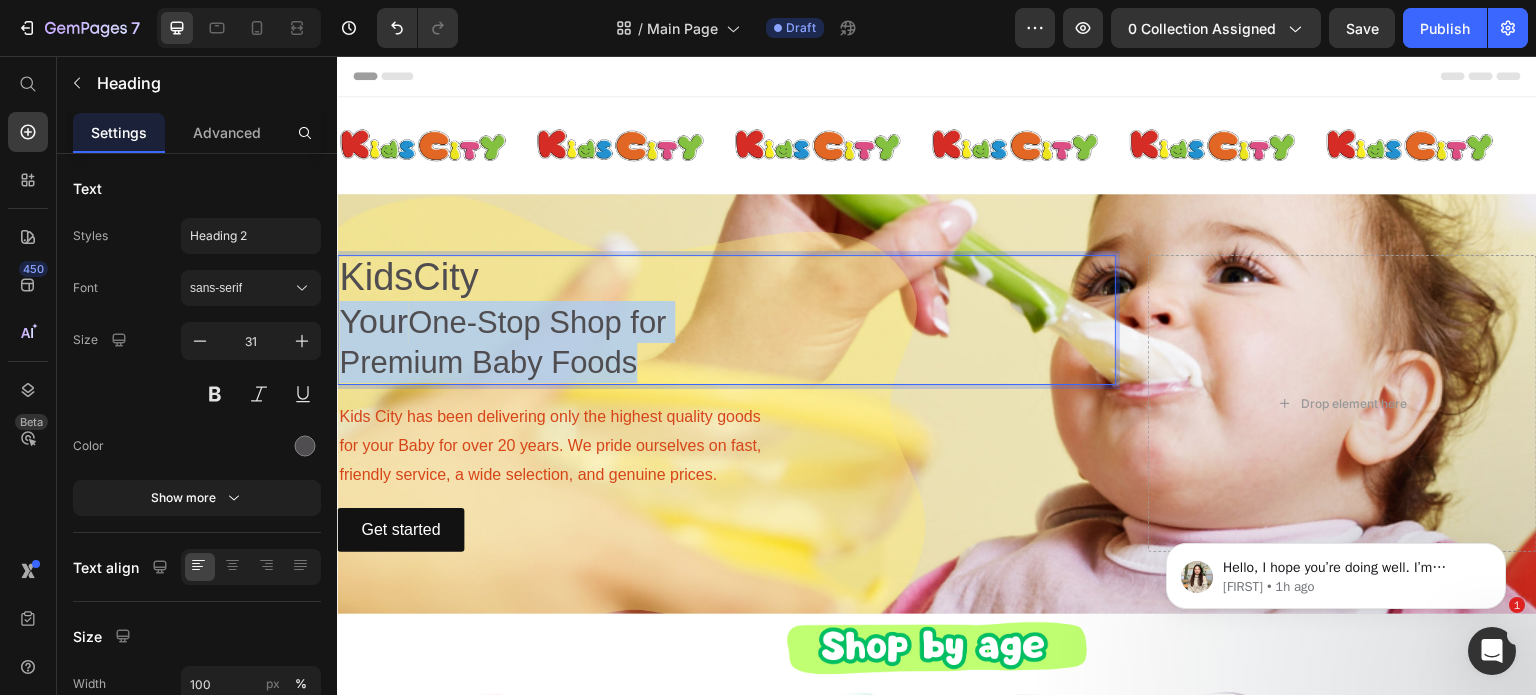 drag, startPoint x: 564, startPoint y: 340, endPoint x: 343, endPoint y: 318, distance: 222.09232 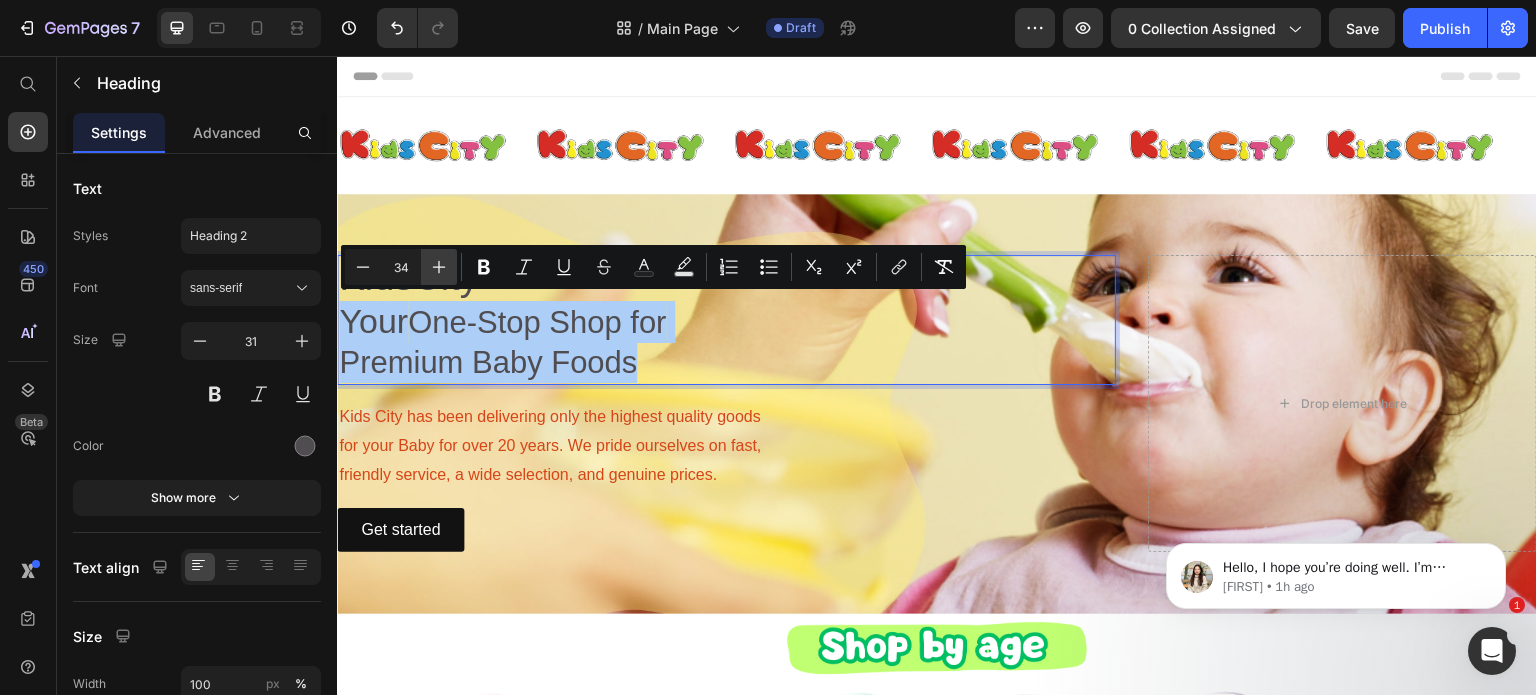 click 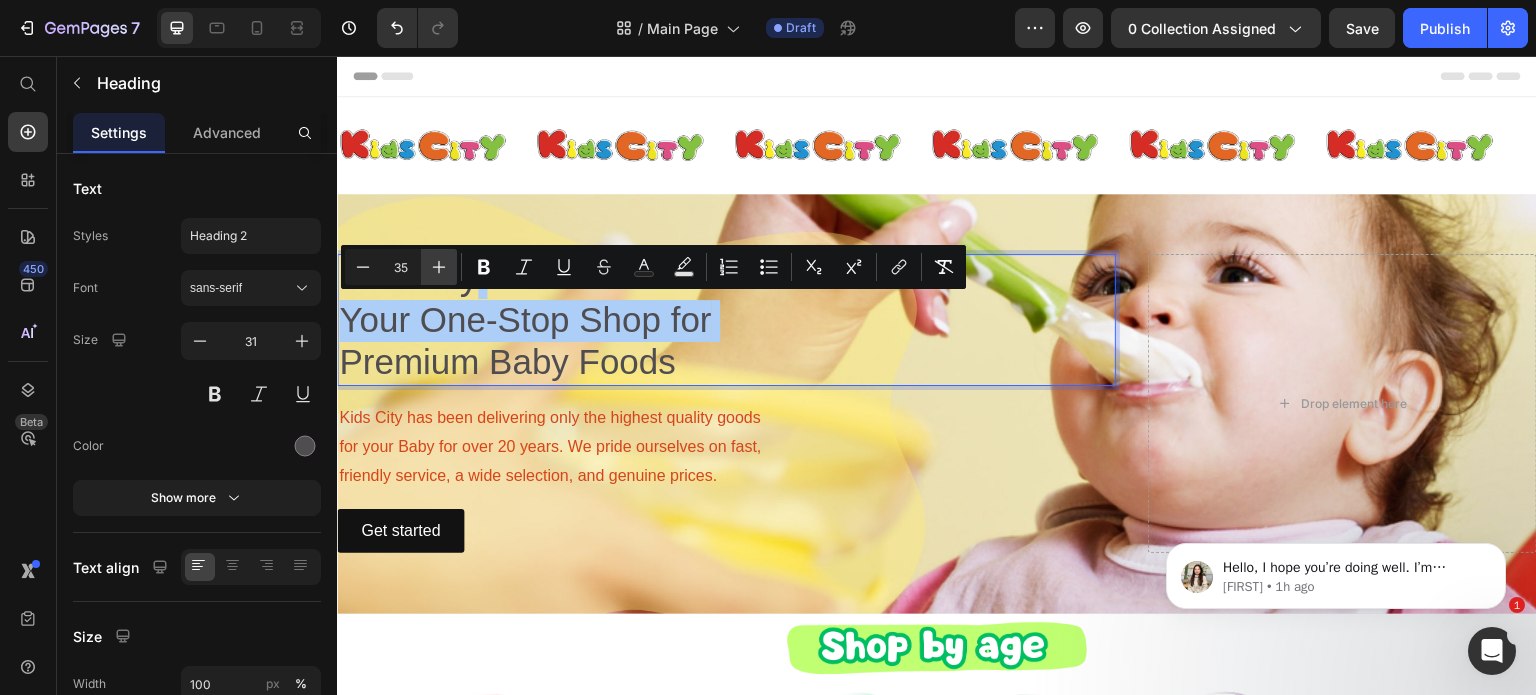 click 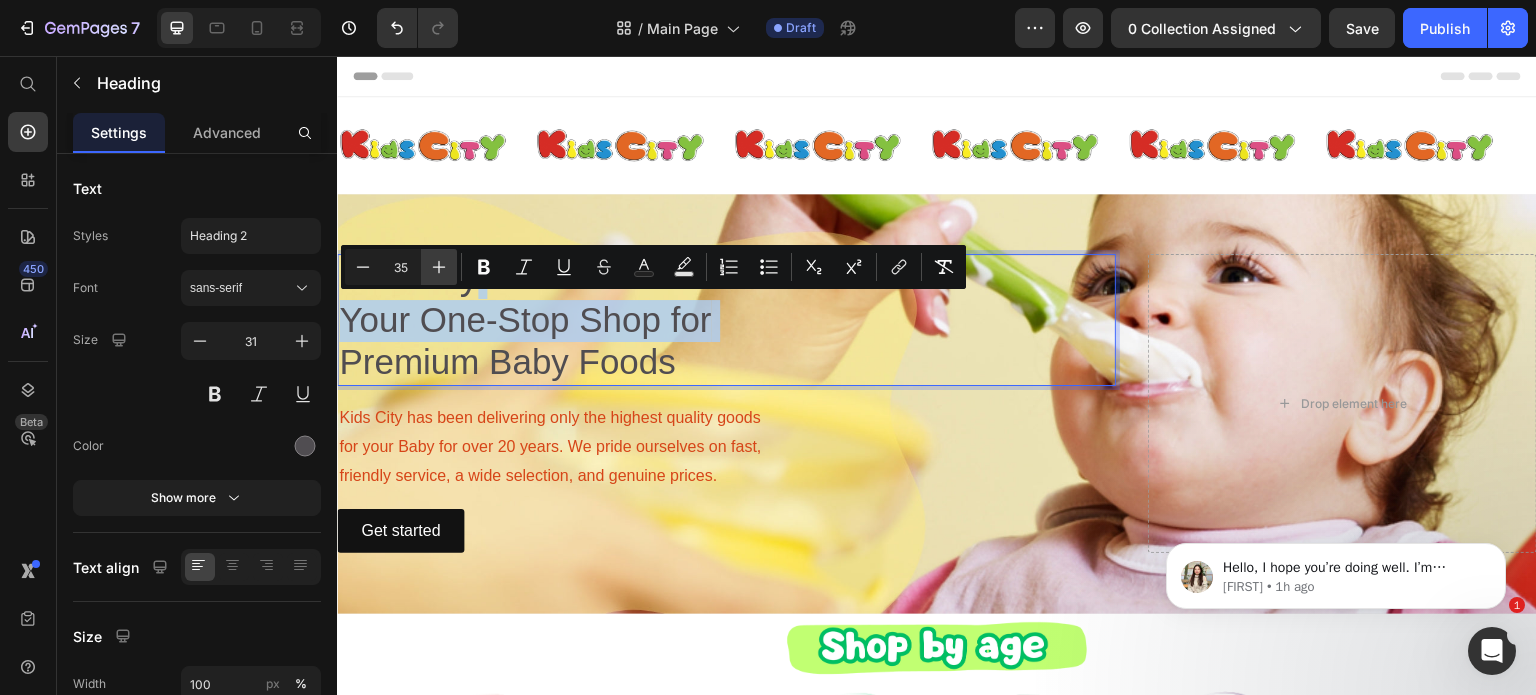 type on "36" 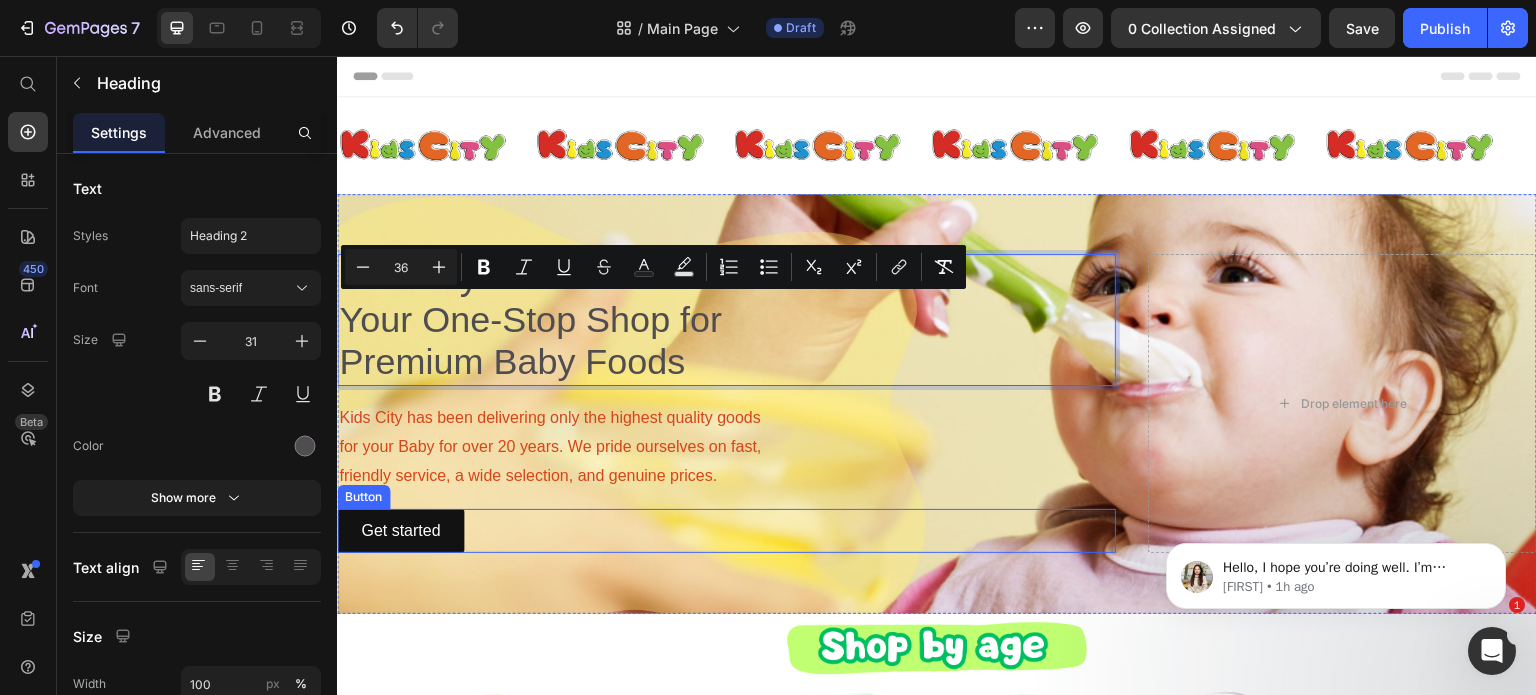 click on "Get started Button" at bounding box center (726, 531) 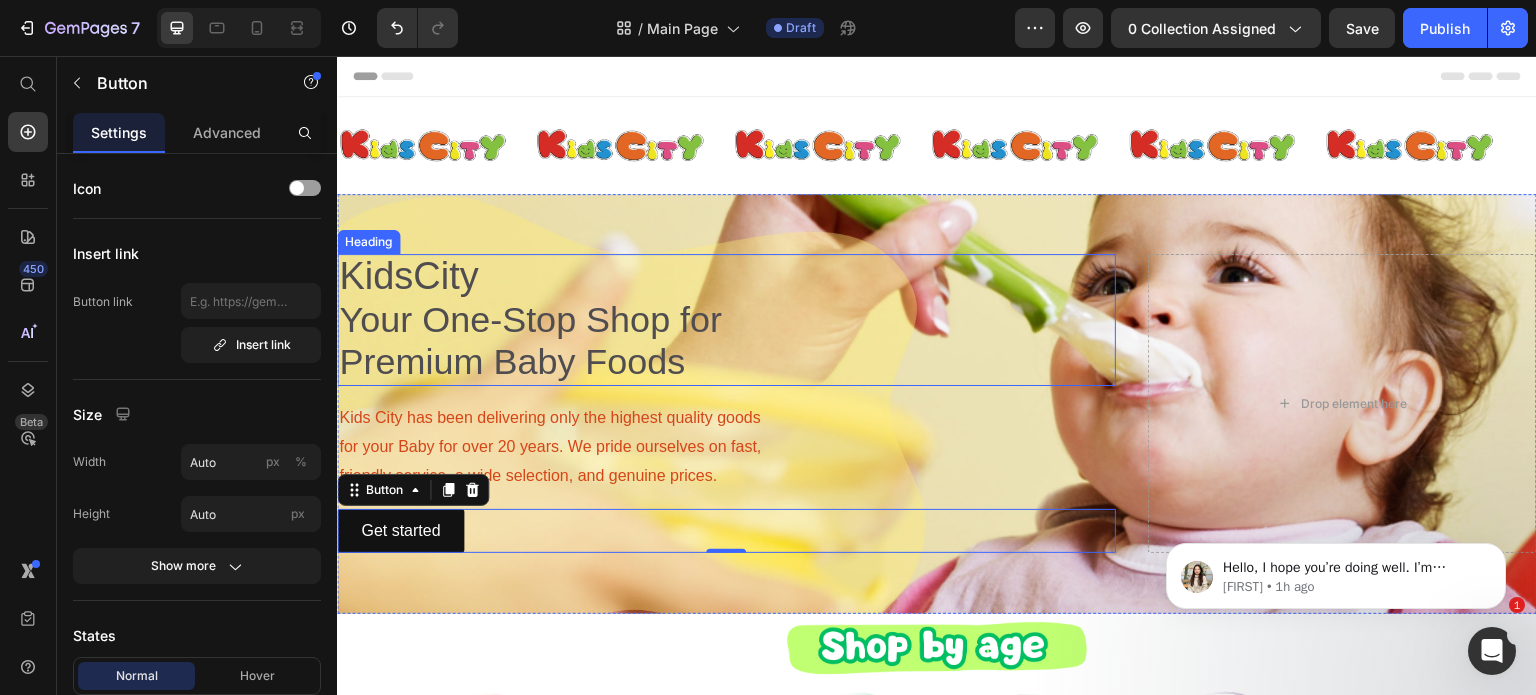 click on "Premium Baby Foods" at bounding box center [512, 361] 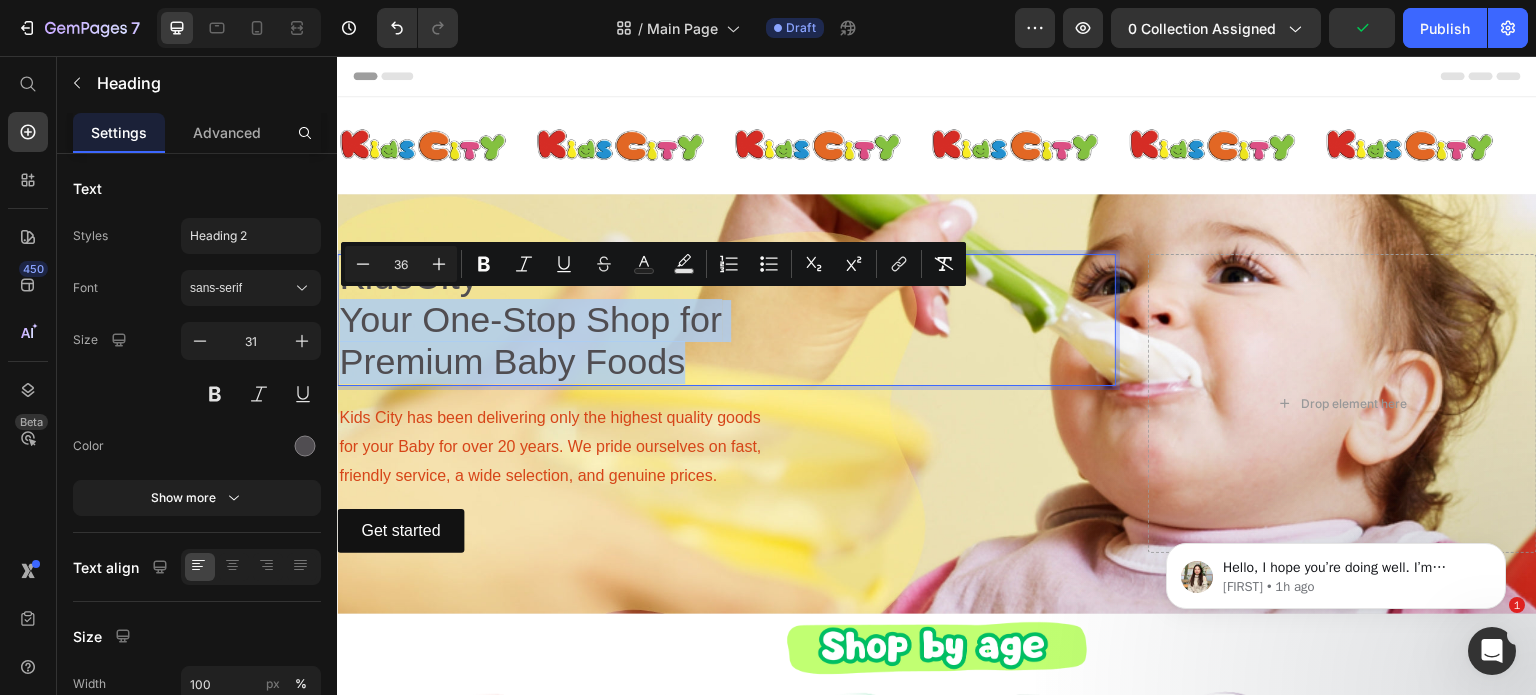 drag, startPoint x: 344, startPoint y: 314, endPoint x: 715, endPoint y: 356, distance: 373.36978 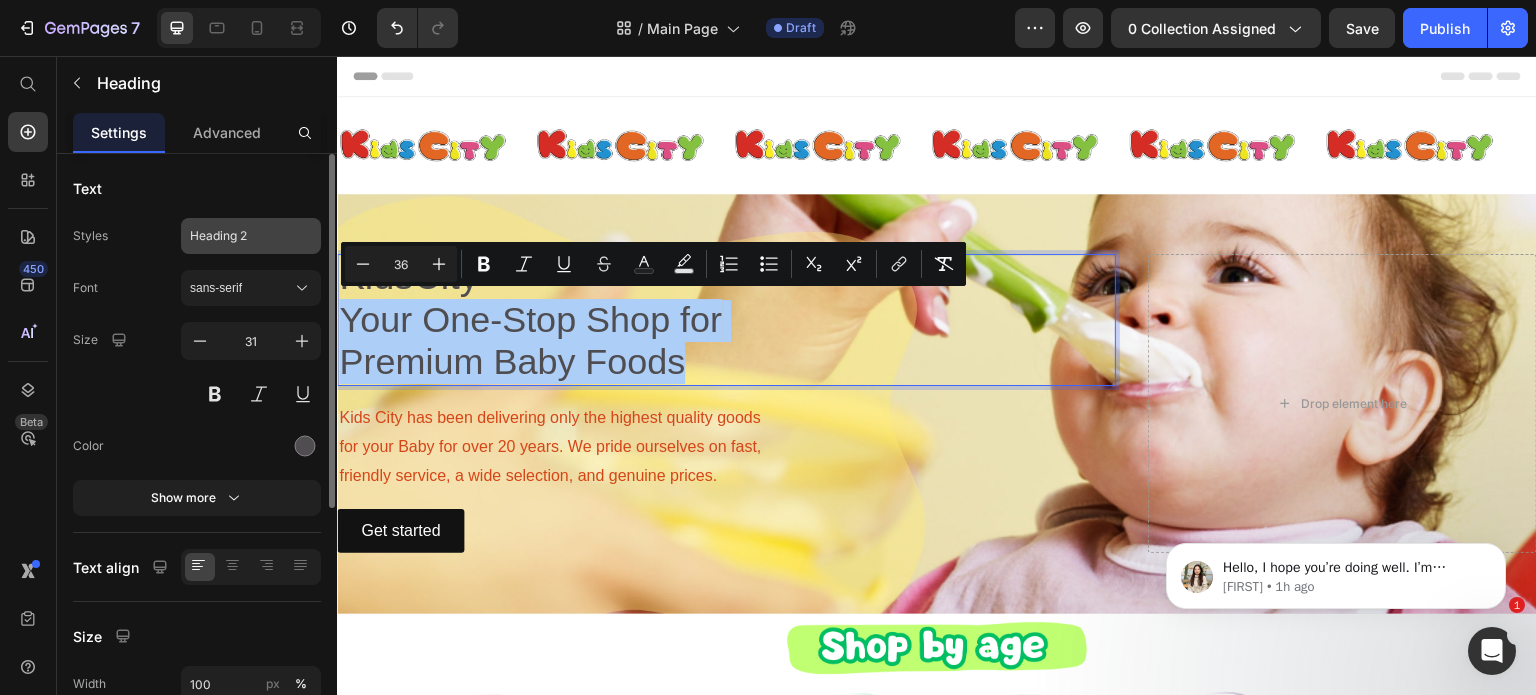 click on "Heading 2" at bounding box center [239, 236] 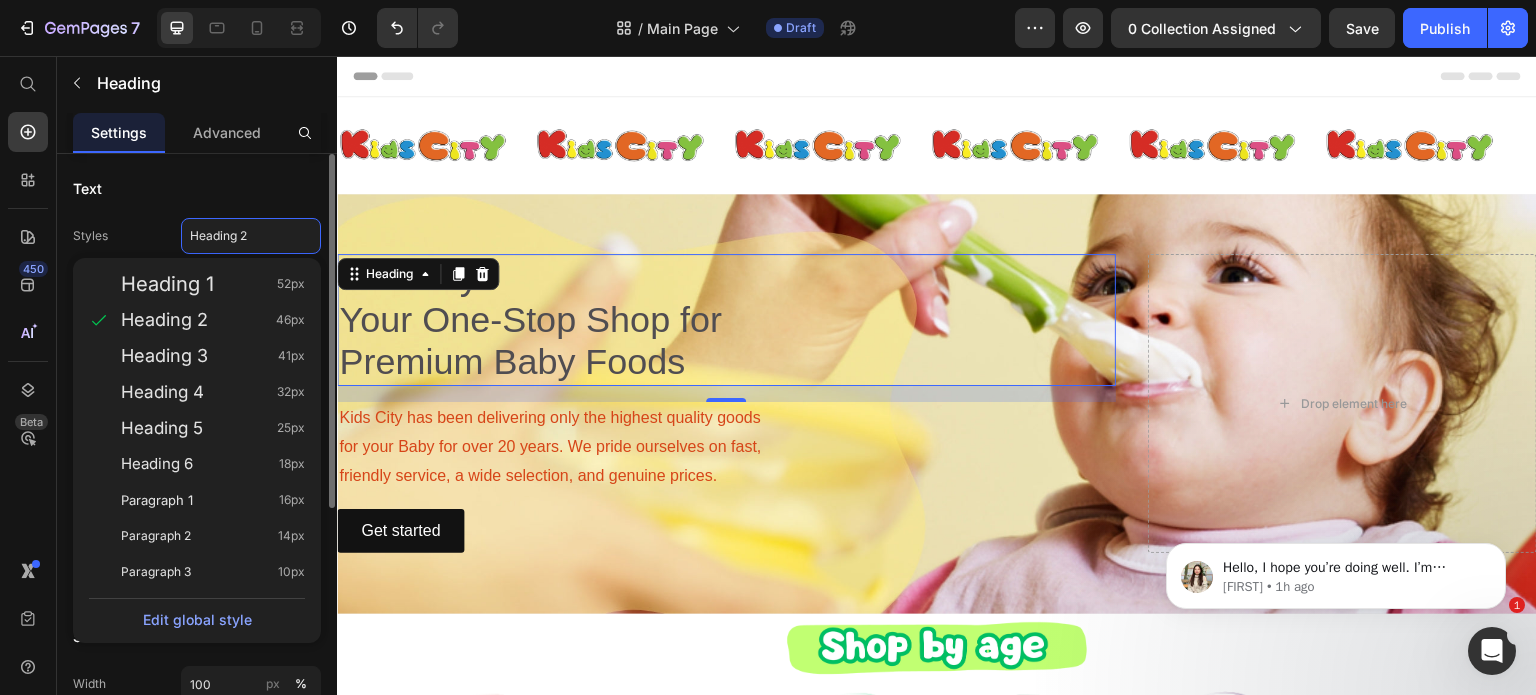 click on "Styles Heading 2 Heading 1 52px Heading 2 46px Heading 3 41px Heading 4 32px Heading 5 25px Heading 6 18px Paragraph 1 16px Paragraph 2 14px Paragraph 3 10px  Edit global style" at bounding box center [197, 236] 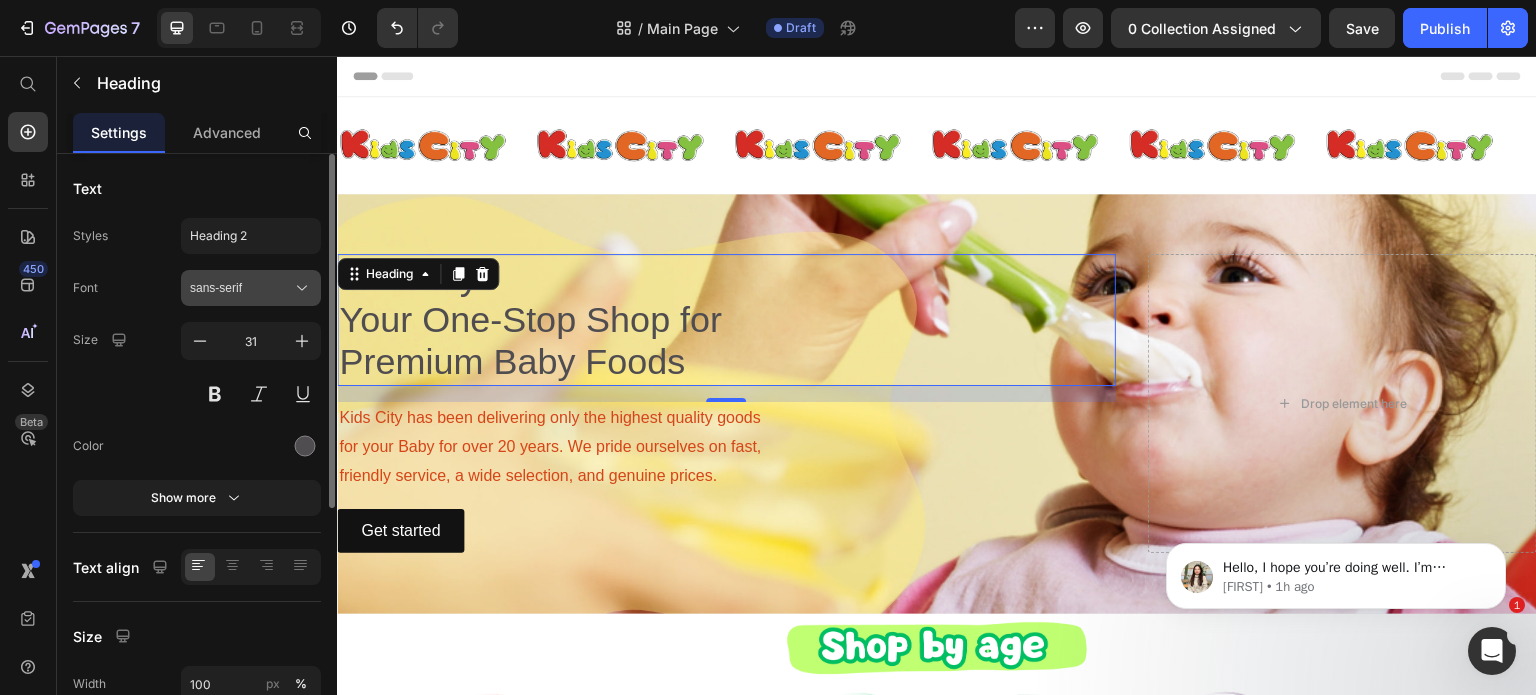 click on "sans-serif" at bounding box center (241, 288) 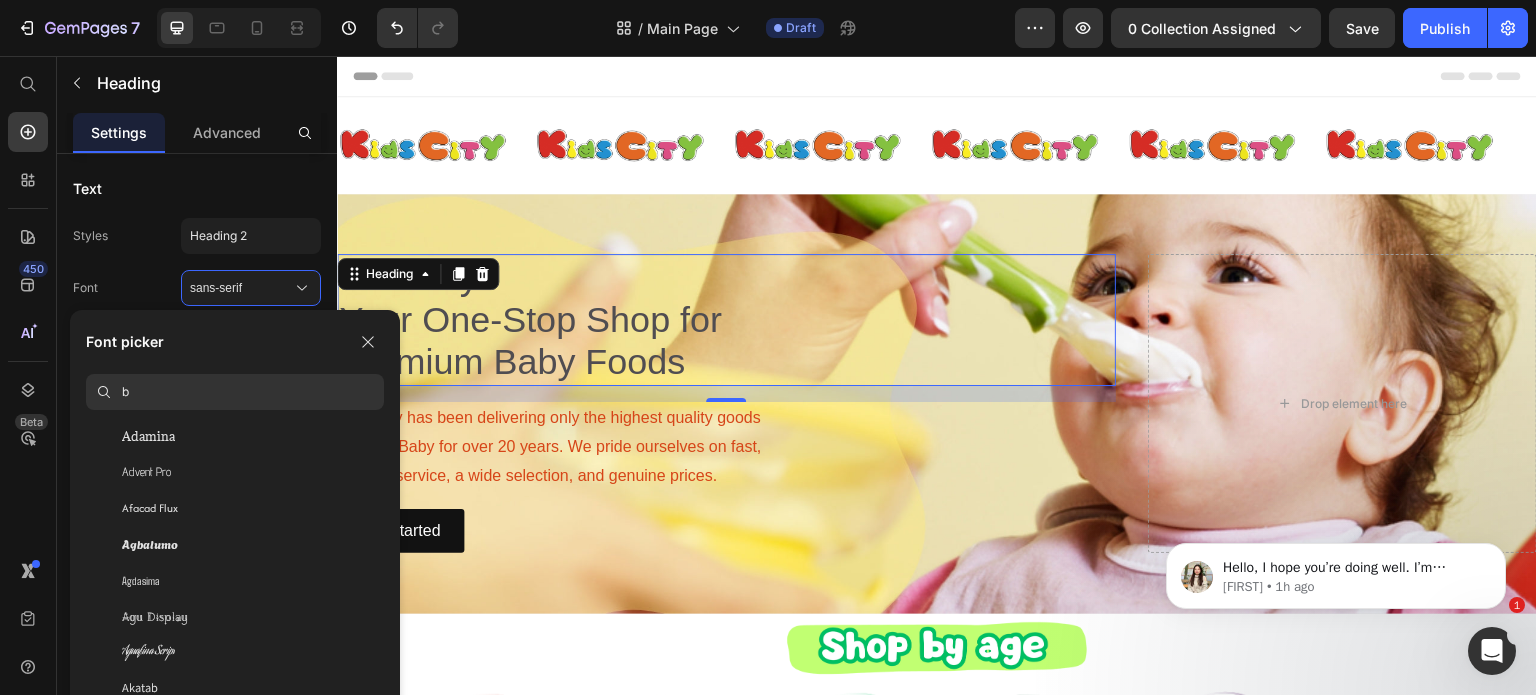 scroll, scrollTop: 0, scrollLeft: 0, axis: both 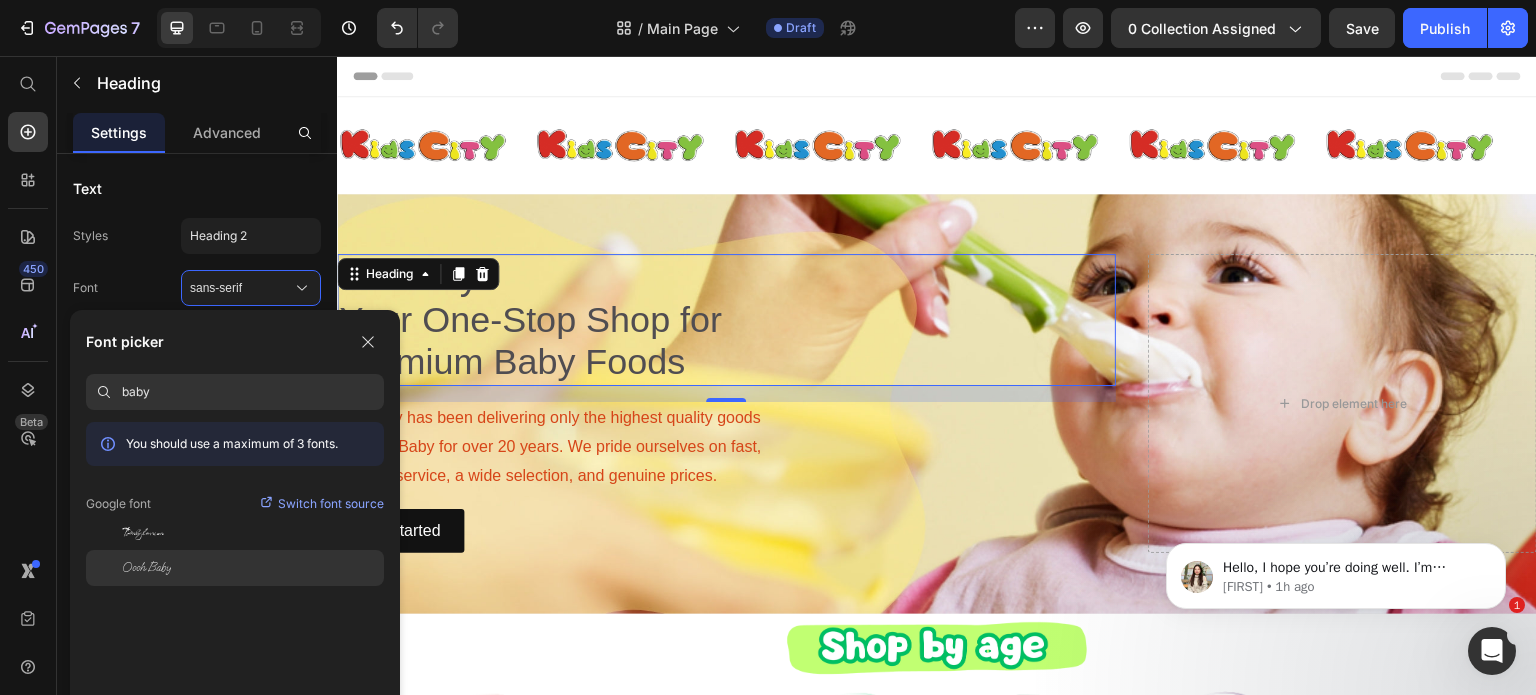 click on "Oooh Baby" 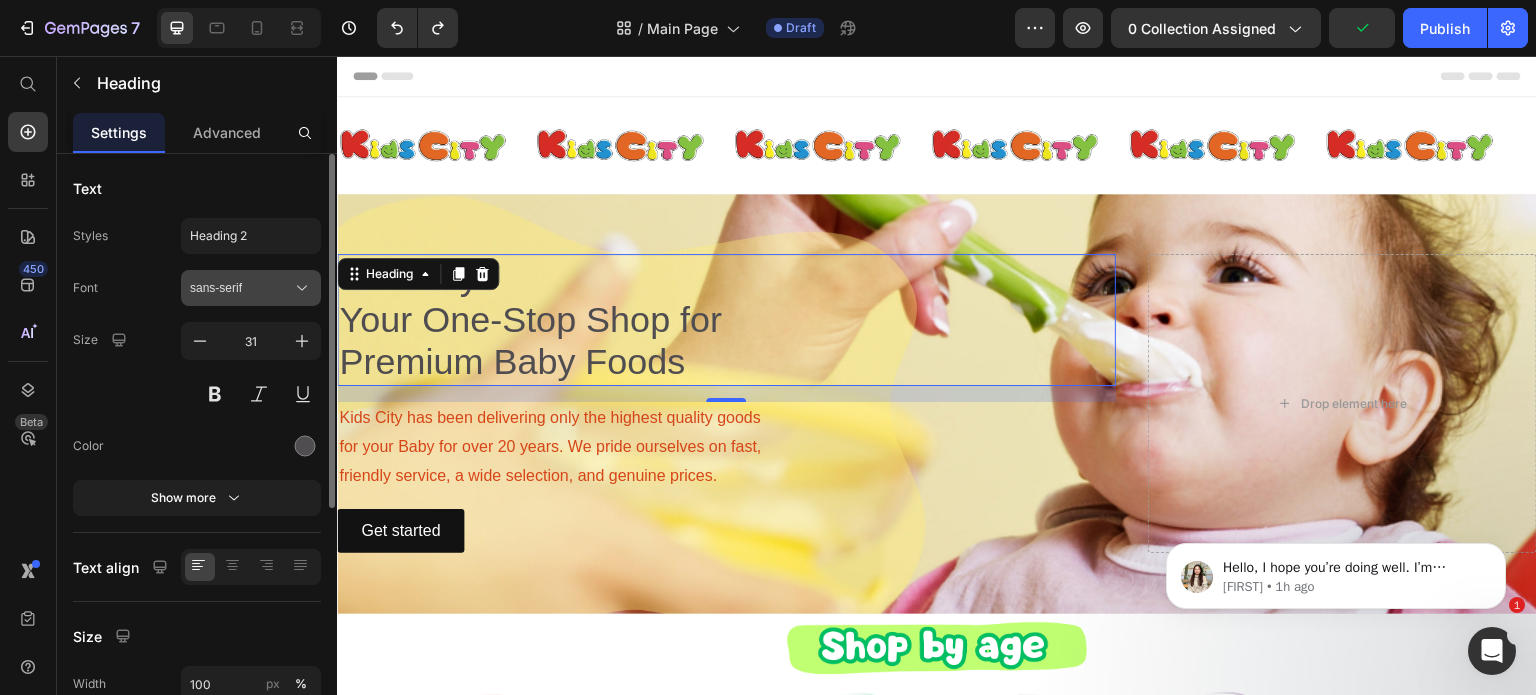 click on "sans-serif" at bounding box center [241, 288] 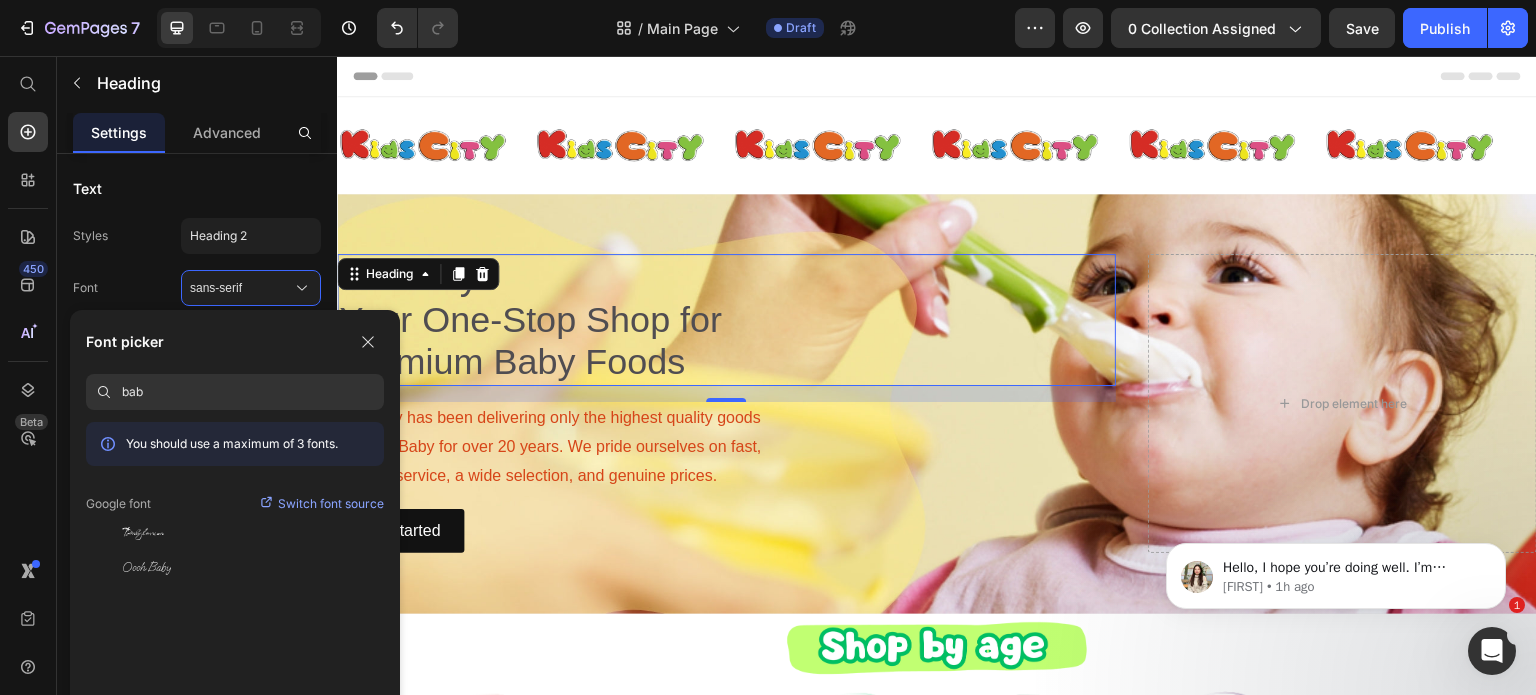 click on "bab" at bounding box center (253, 392) 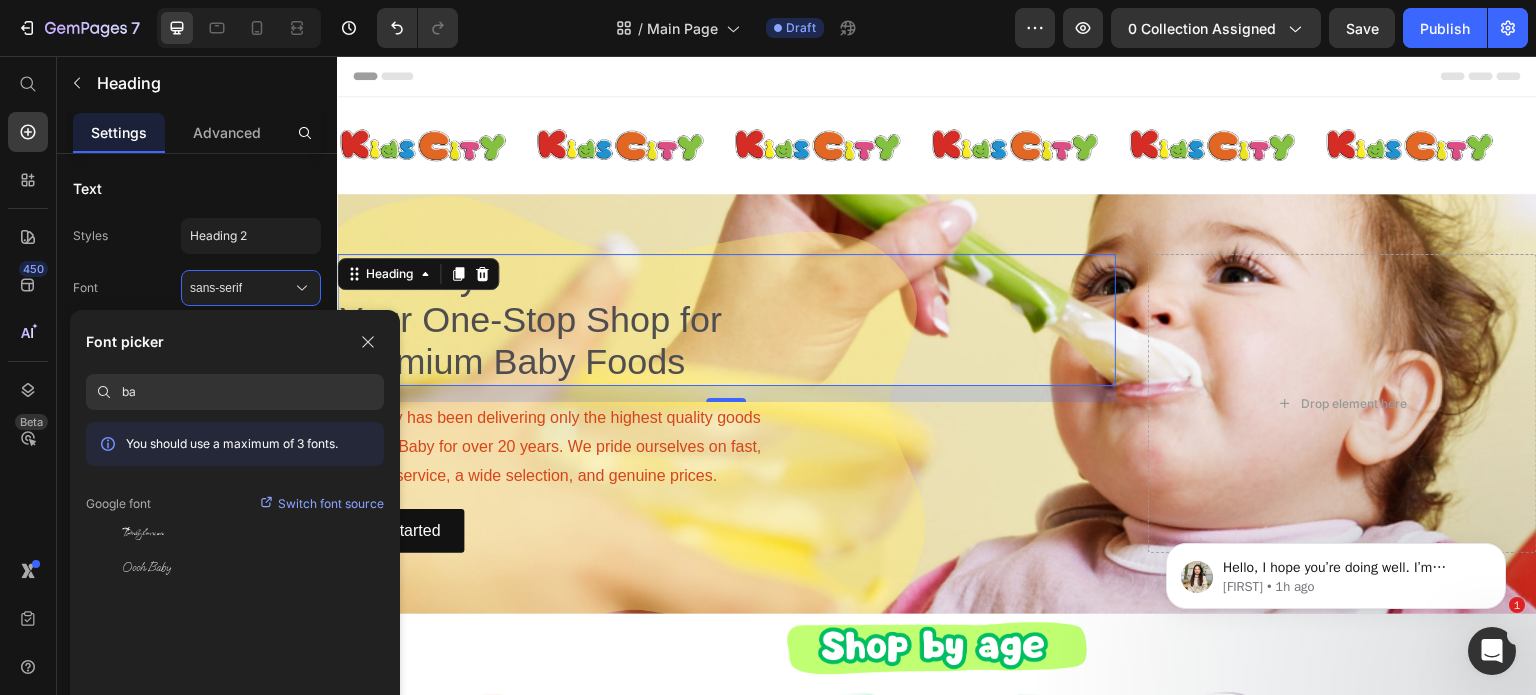 type on "b" 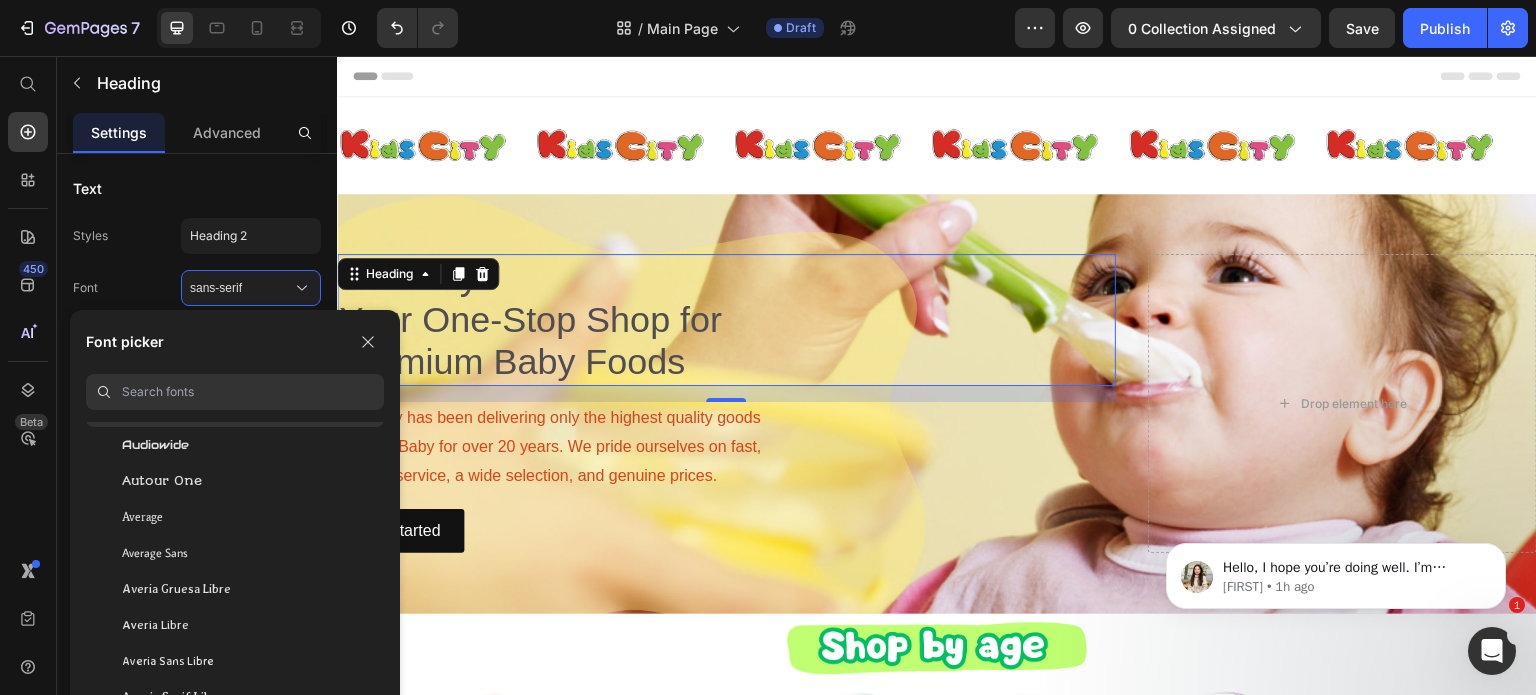 scroll, scrollTop: 4900, scrollLeft: 0, axis: vertical 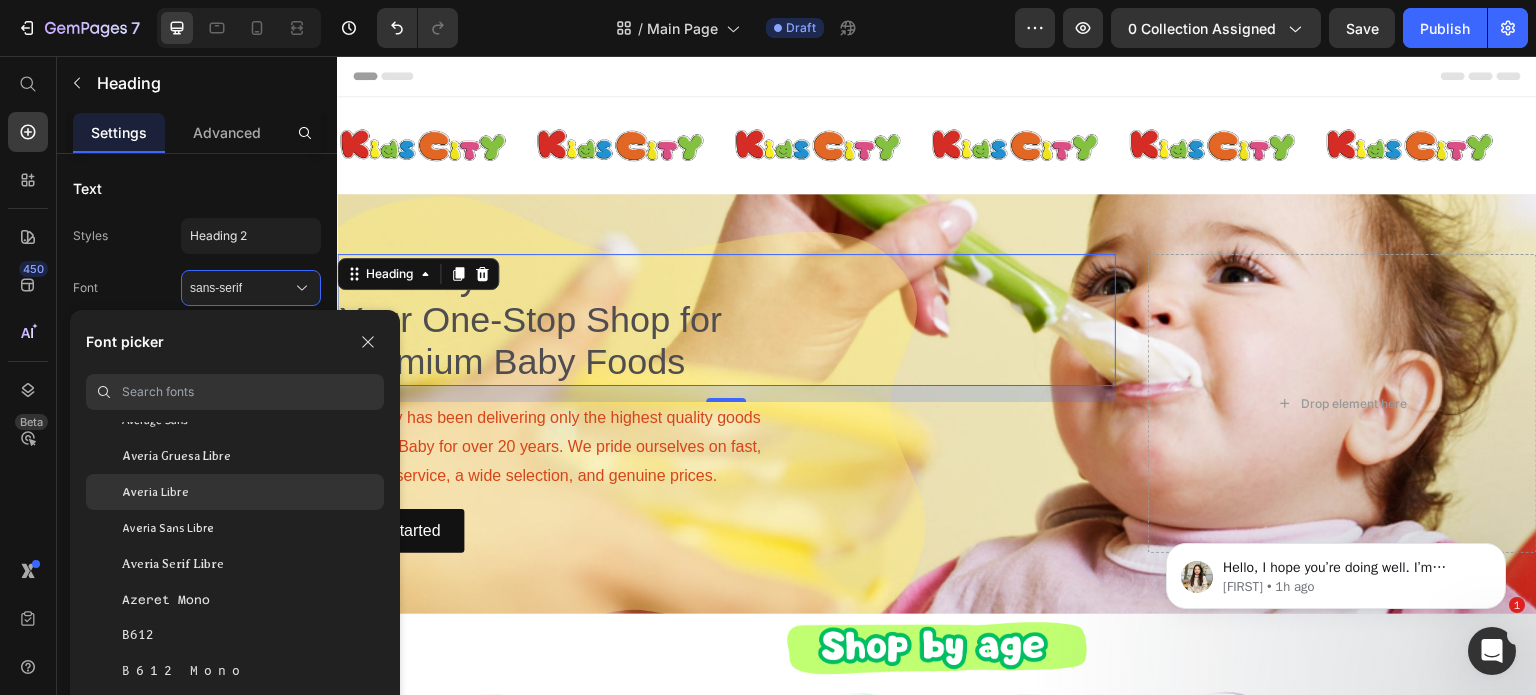 type 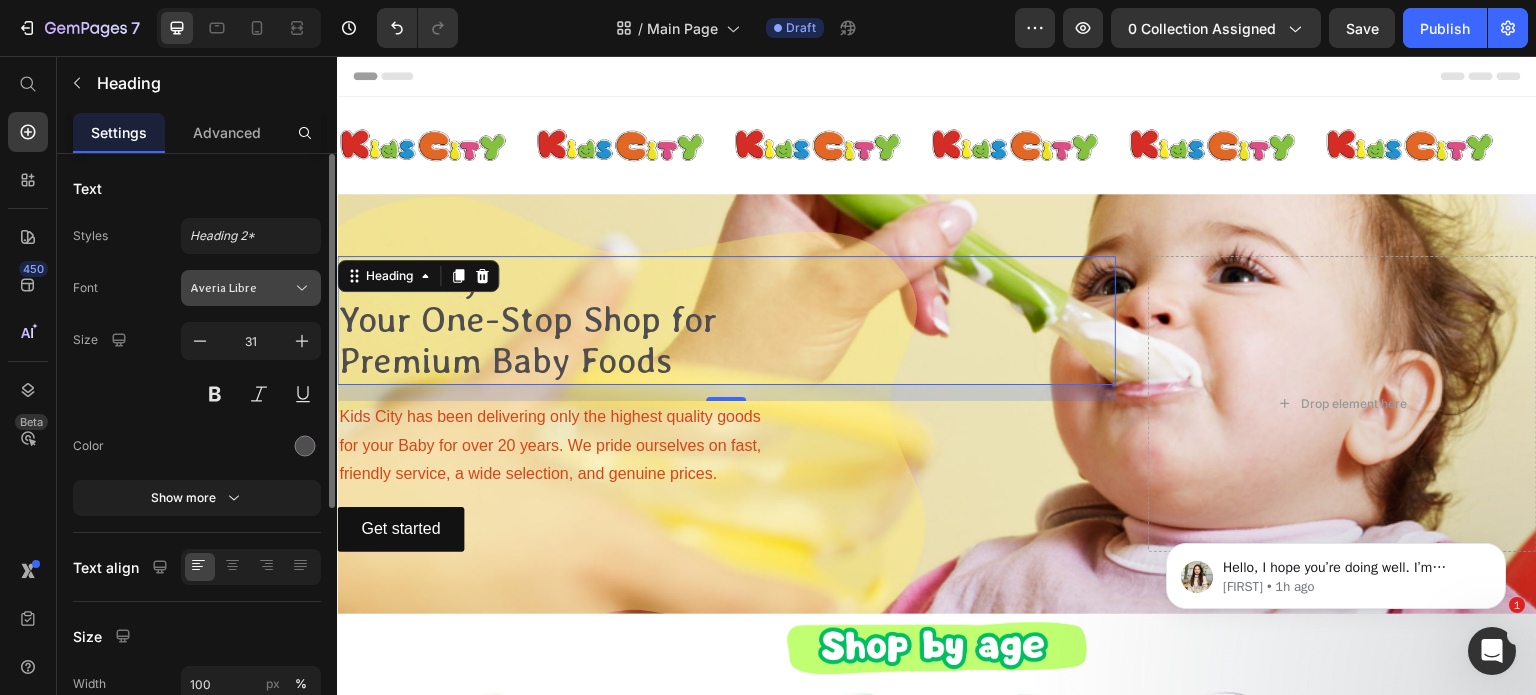 click on "Averia Libre" at bounding box center (241, 288) 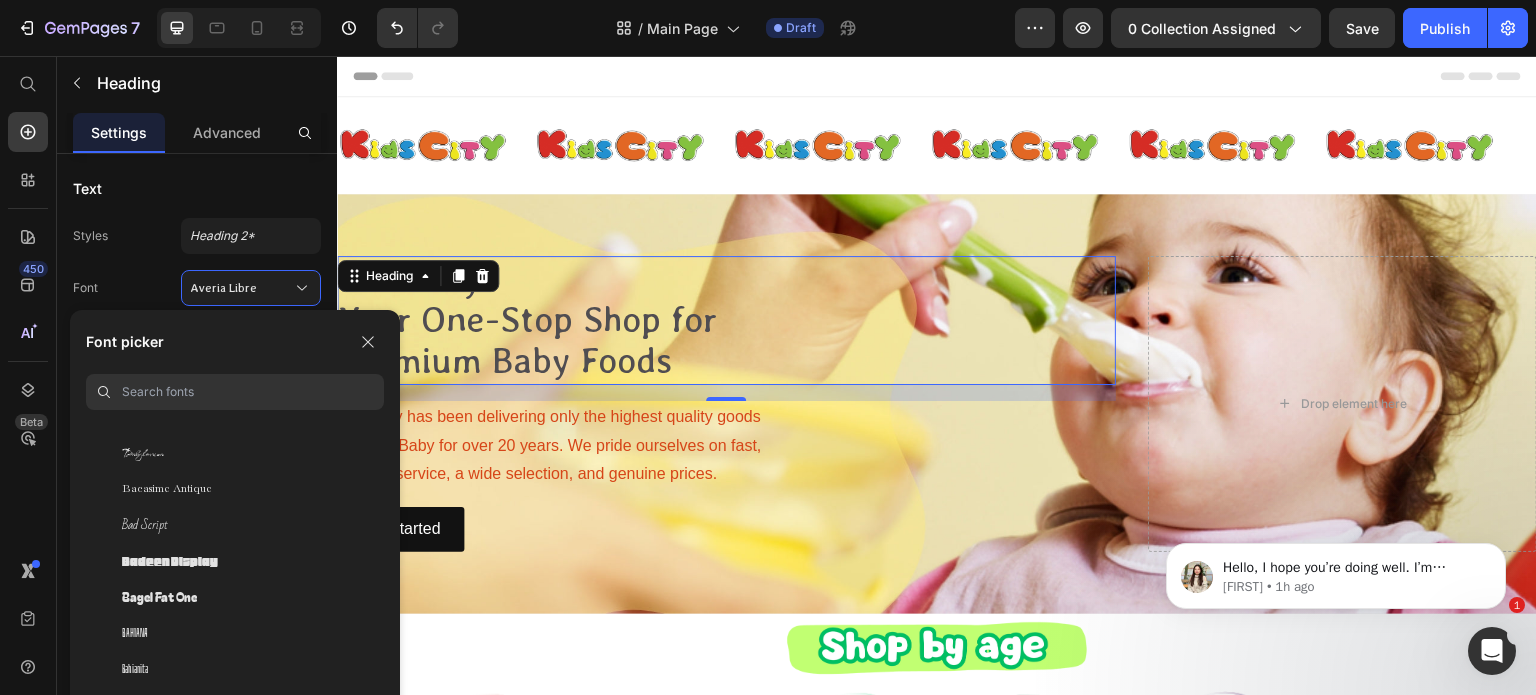 scroll, scrollTop: 5300, scrollLeft: 0, axis: vertical 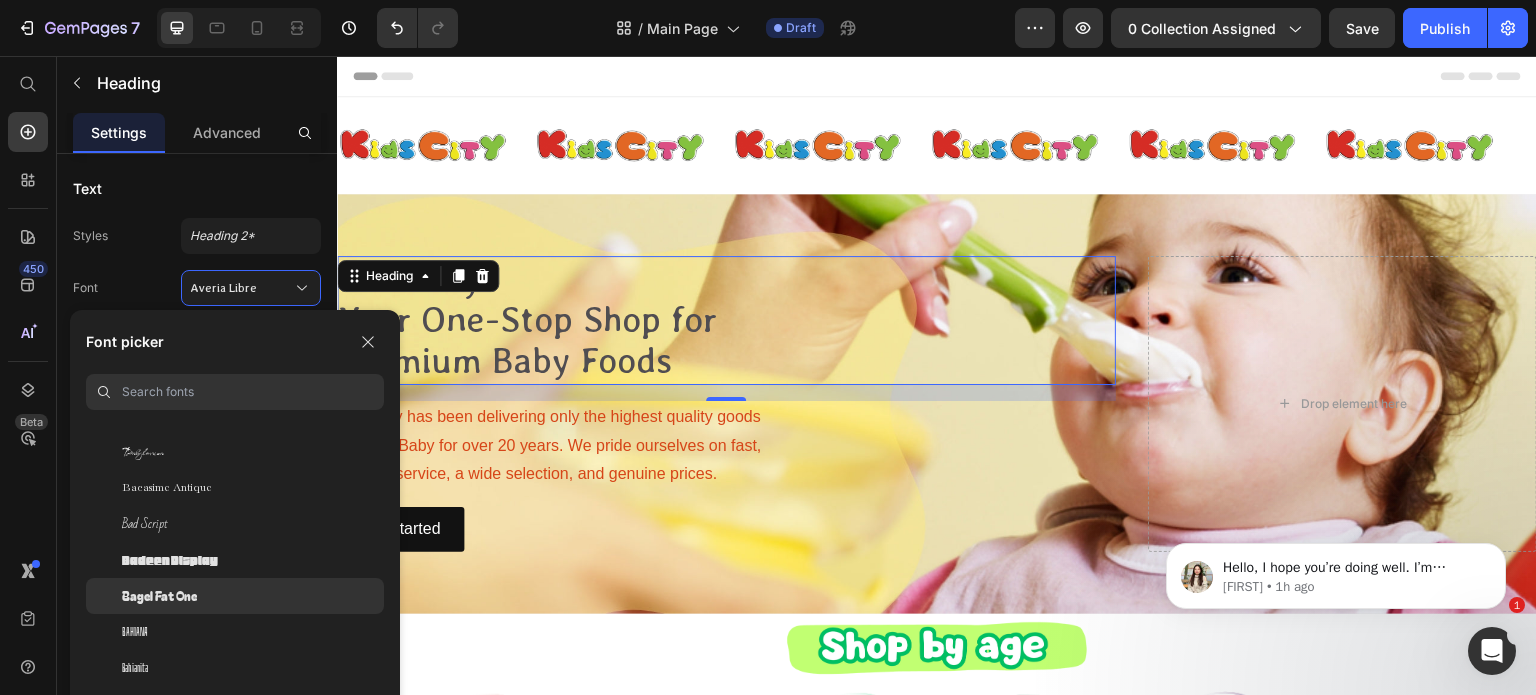 click on "Bagel Fat One" 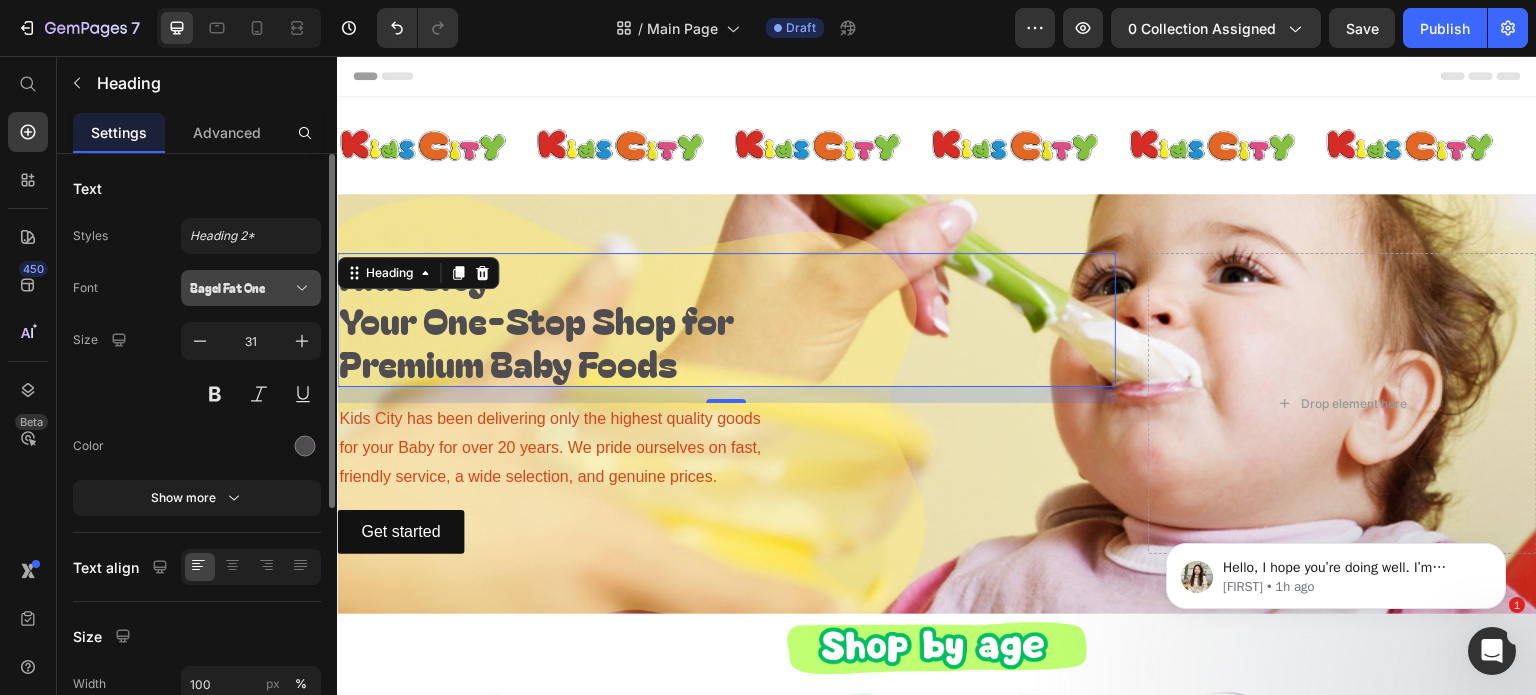 click on "Bagel Fat One" at bounding box center [241, 288] 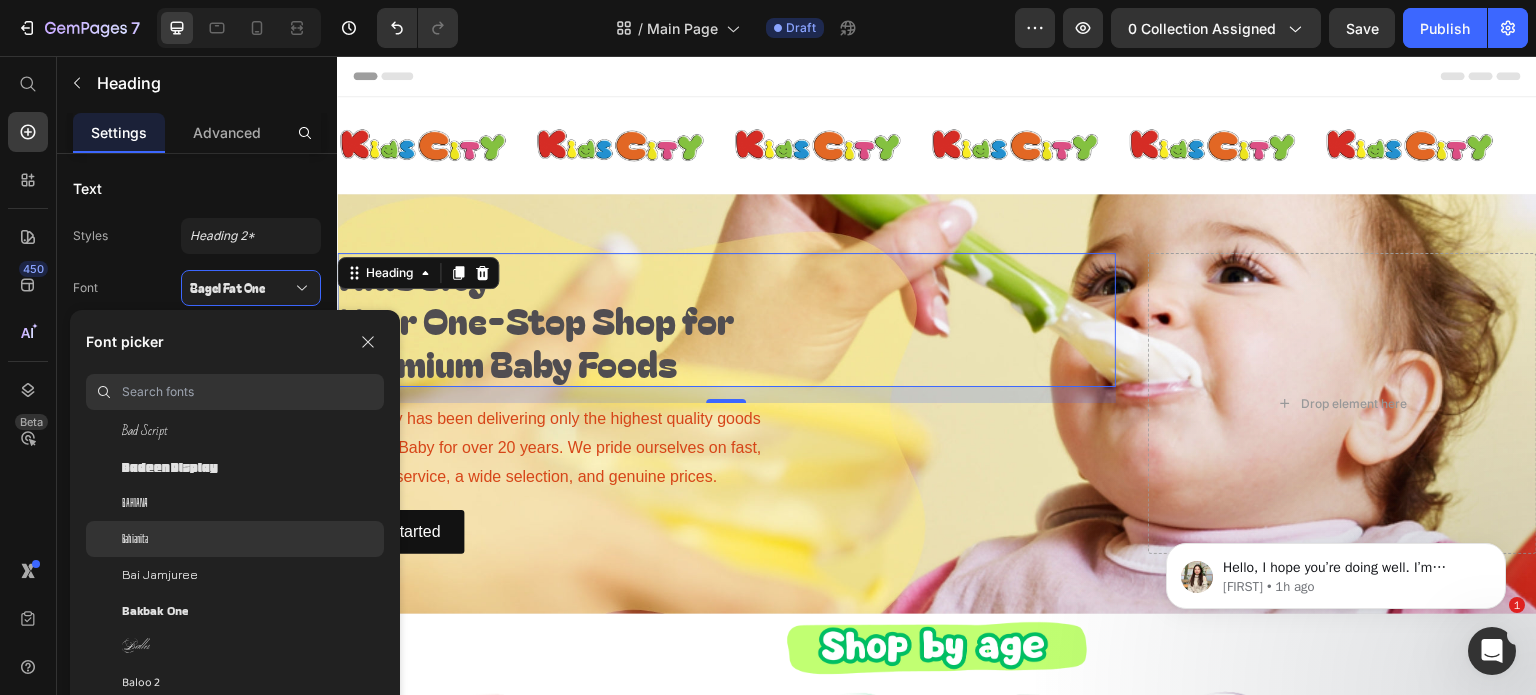 scroll, scrollTop: 5500, scrollLeft: 0, axis: vertical 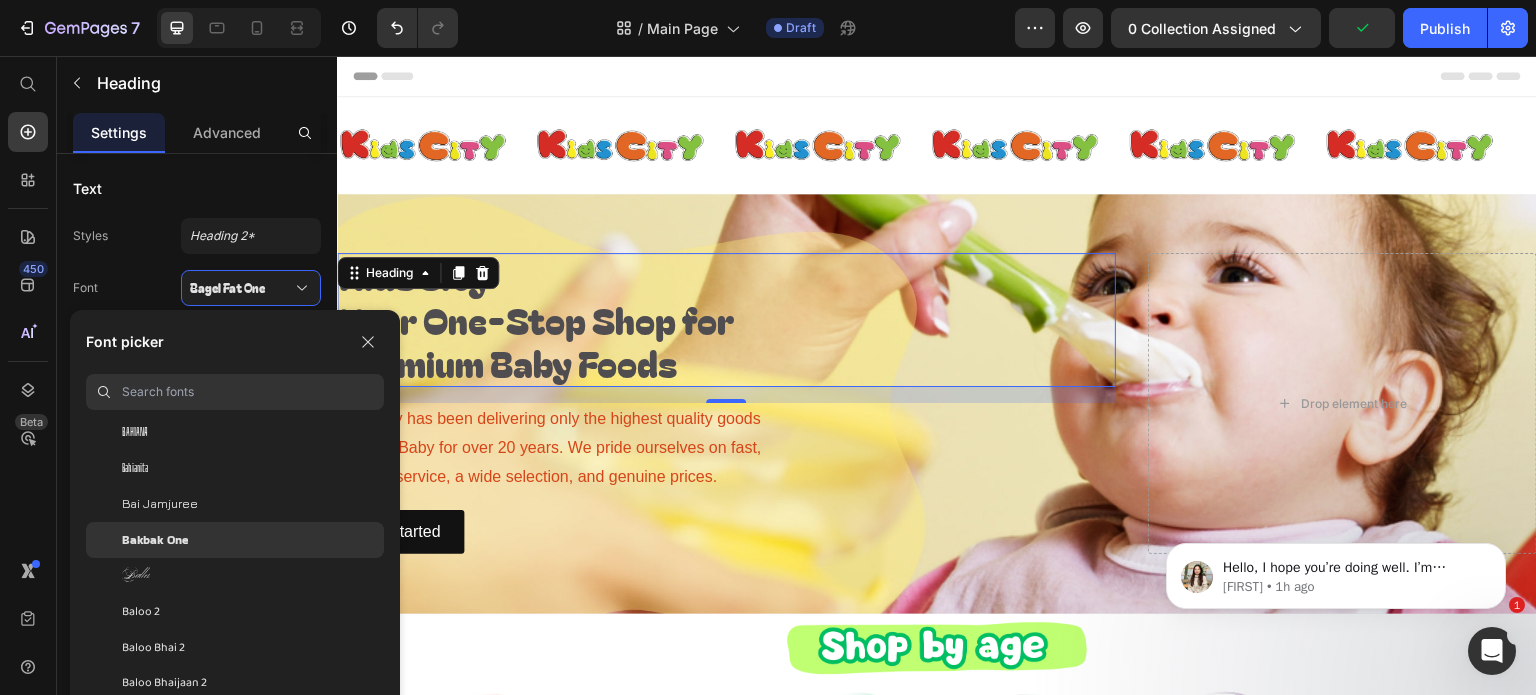 click on "Bakbak One" 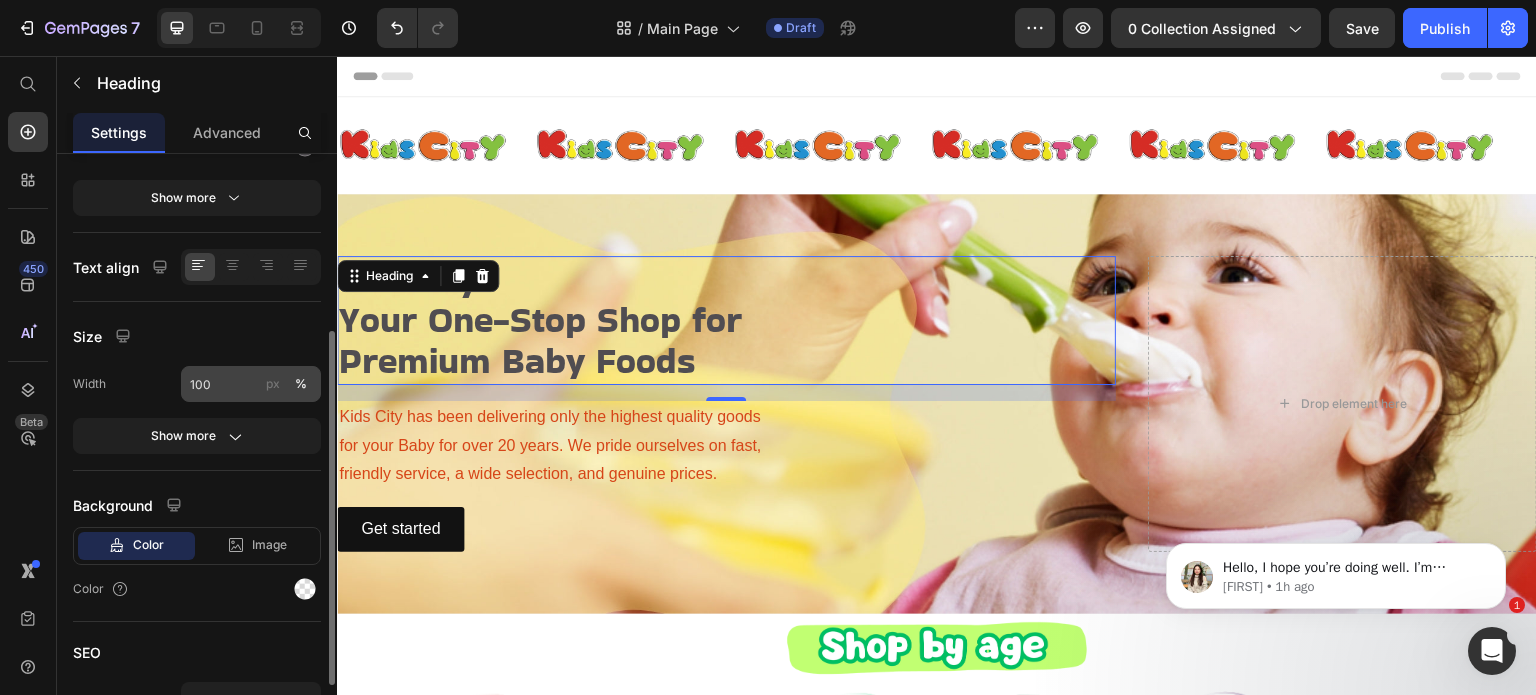 scroll, scrollTop: 200, scrollLeft: 0, axis: vertical 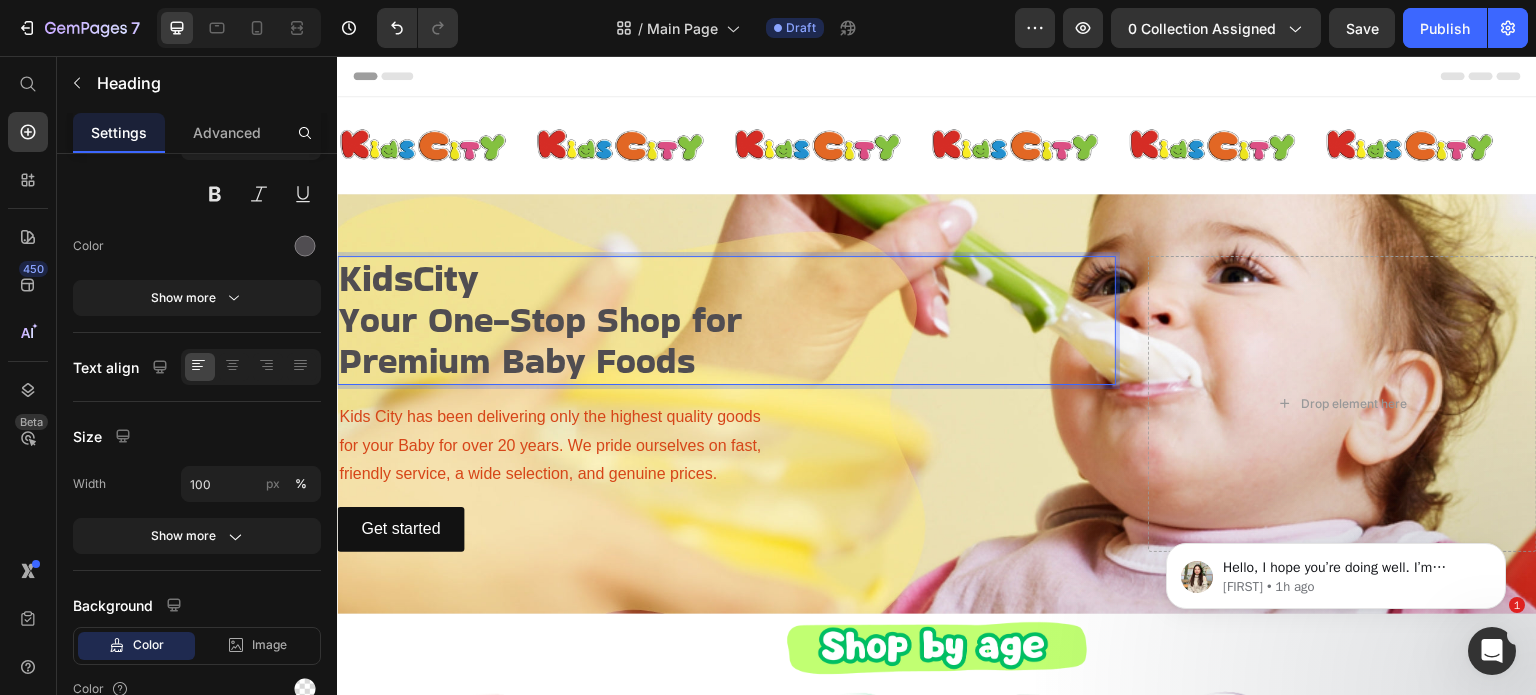 click on "KidsCity" at bounding box center (408, 277) 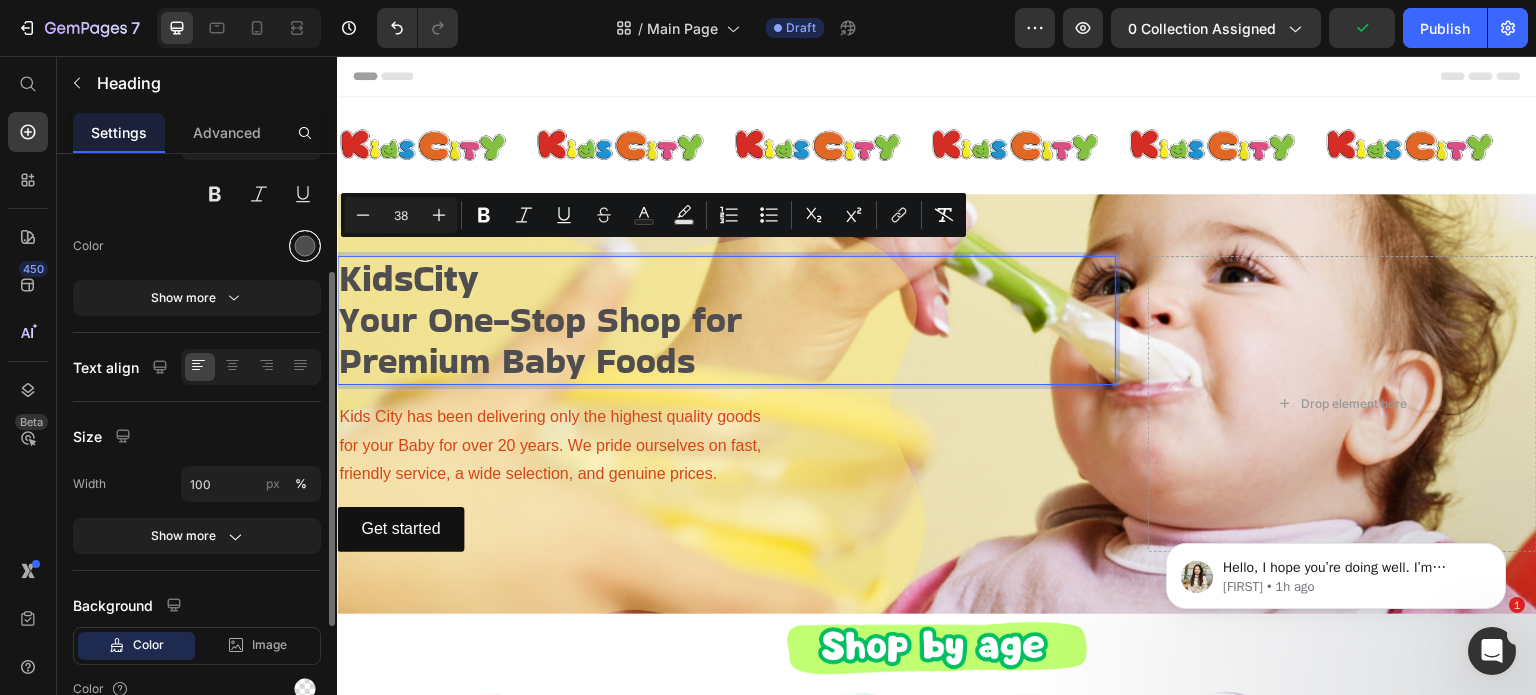 click at bounding box center (305, 246) 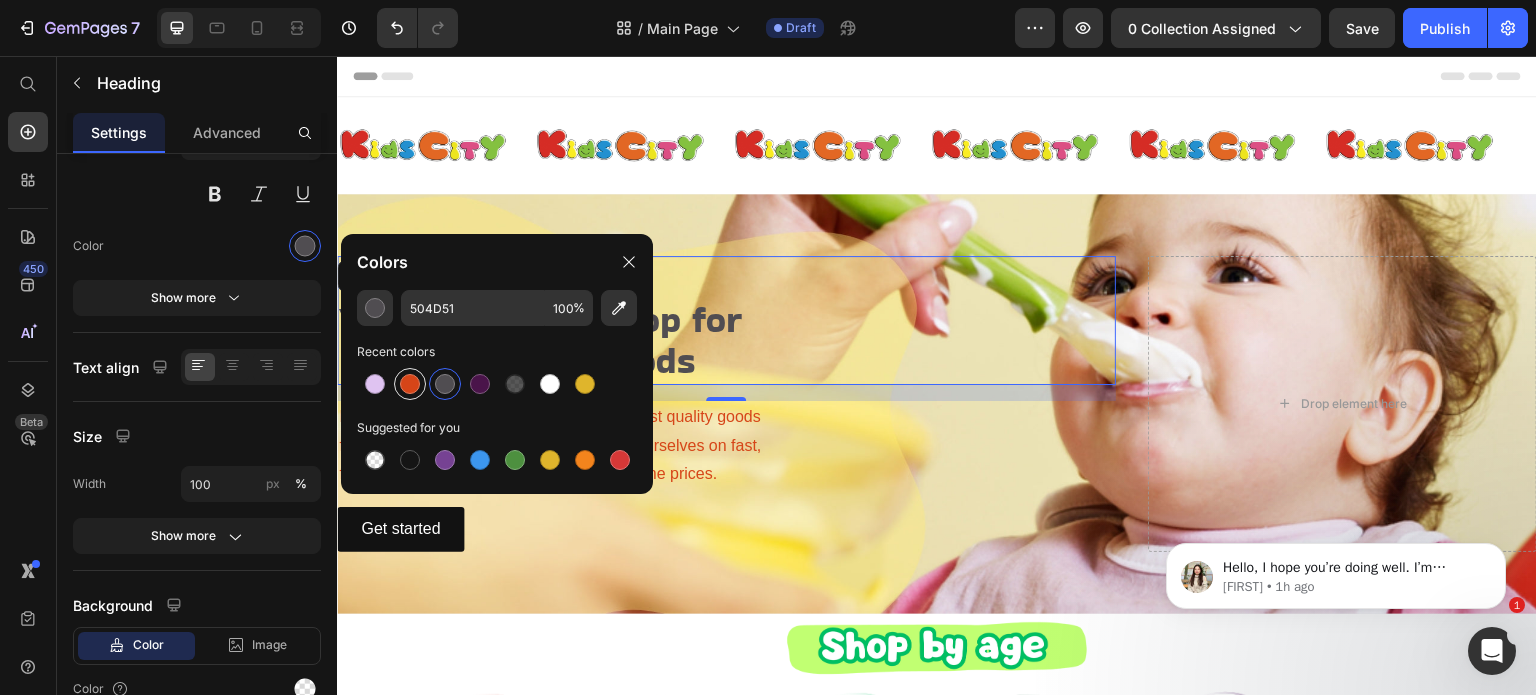 click at bounding box center [410, 384] 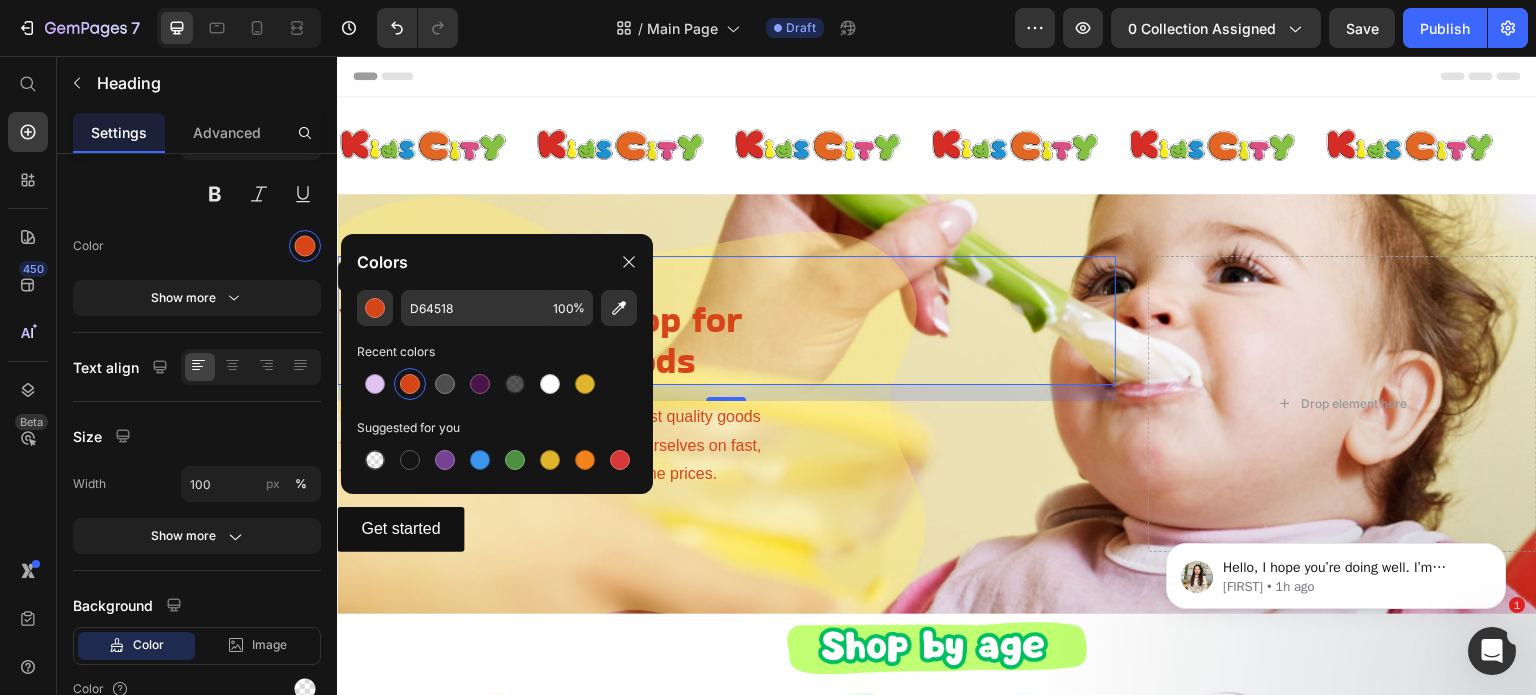 click on "Get started Button" at bounding box center [726, 529] 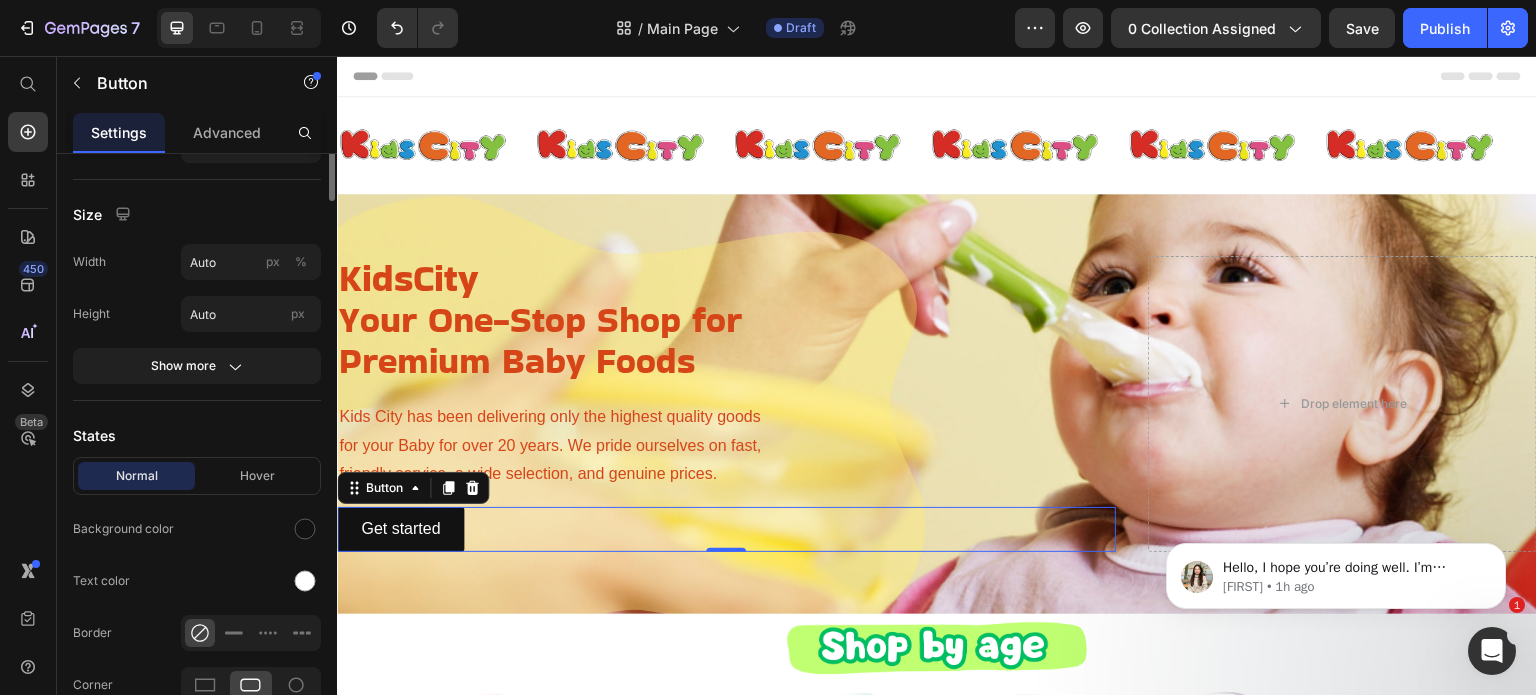scroll, scrollTop: 0, scrollLeft: 0, axis: both 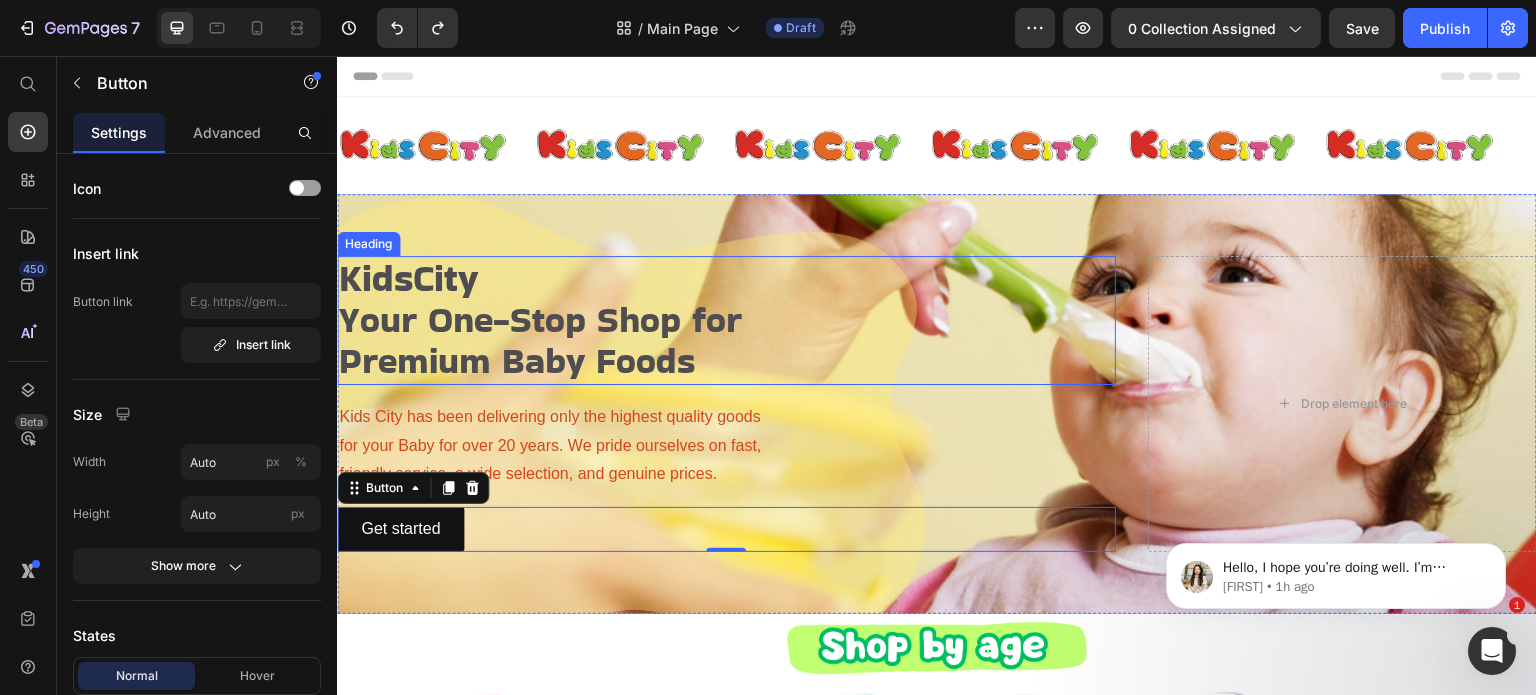 click on "KidsCity" at bounding box center (408, 277) 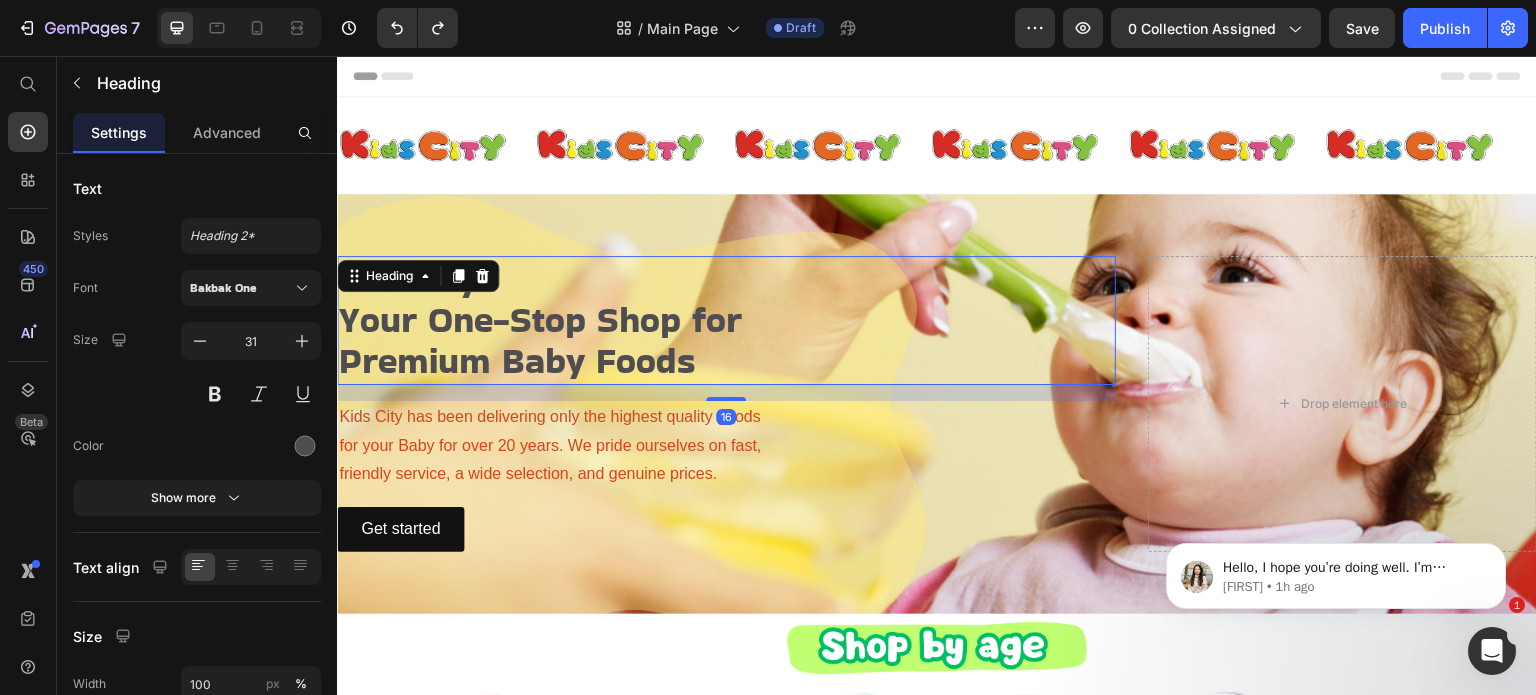 click on "Heading" at bounding box center [418, 276] 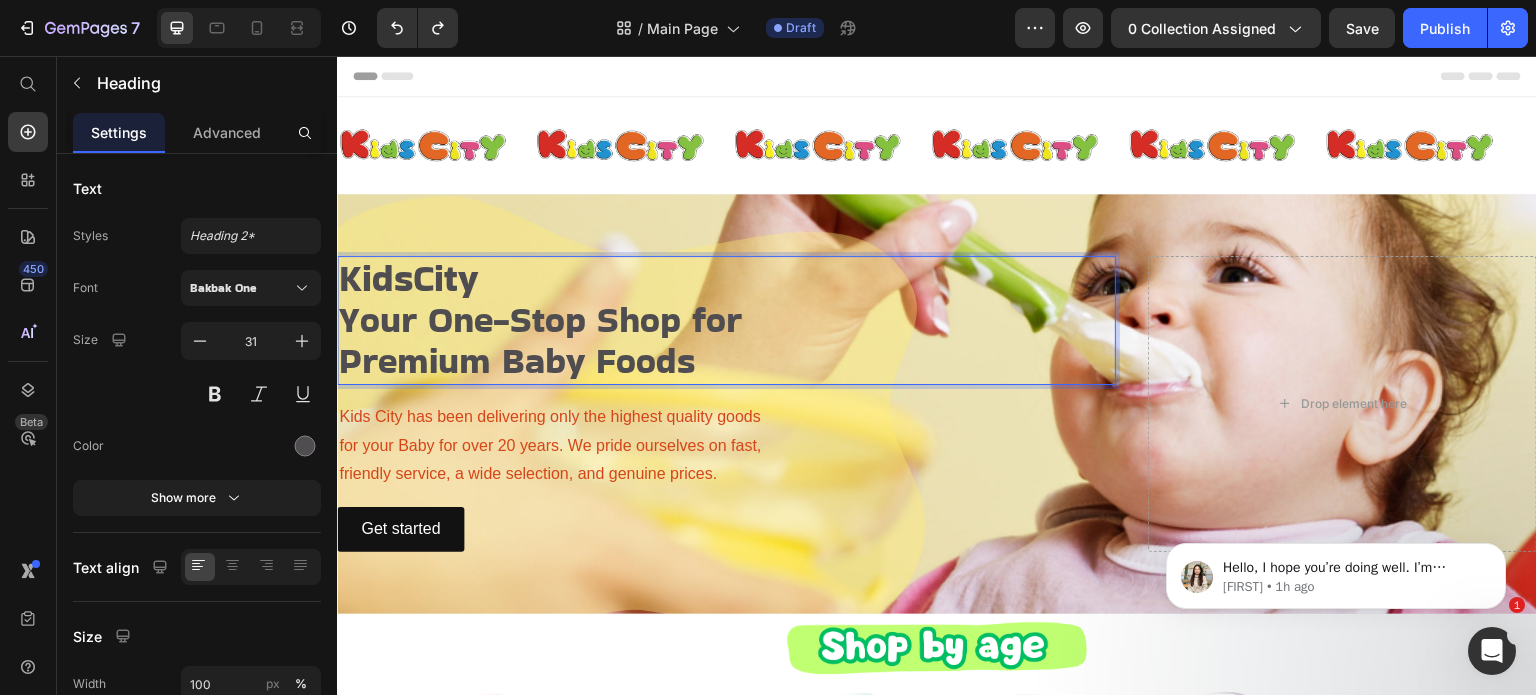 click on "Your One-Stop Shop for" at bounding box center (540, 319) 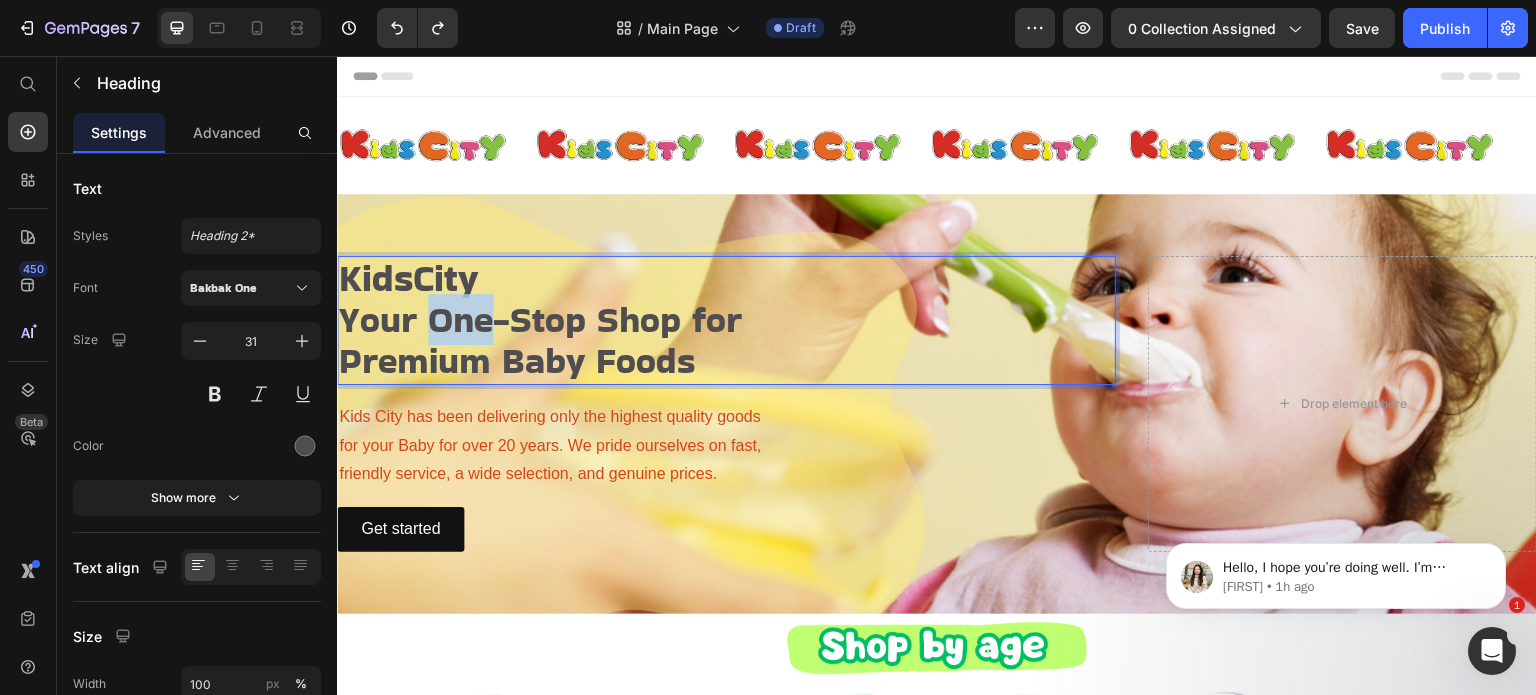 click on "Your One-Stop Shop for" at bounding box center (540, 319) 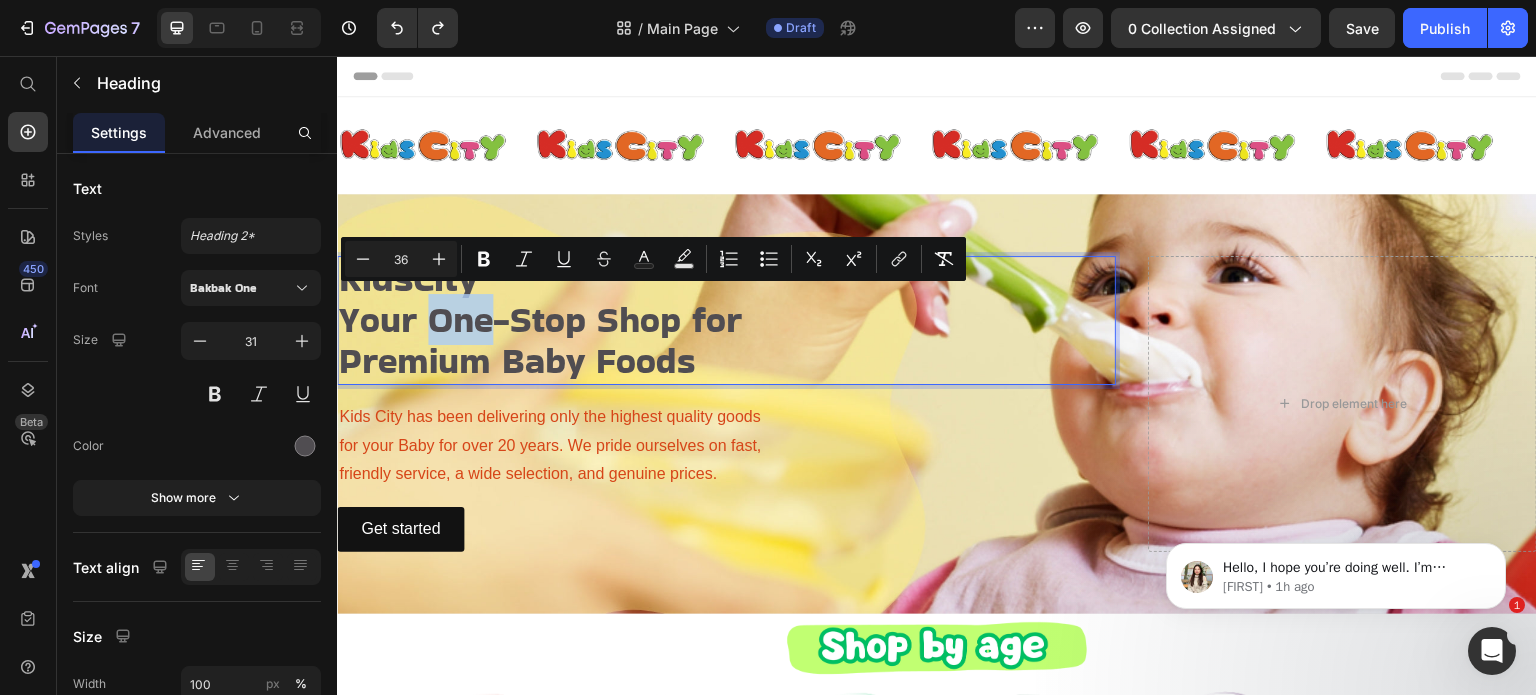 type on "38" 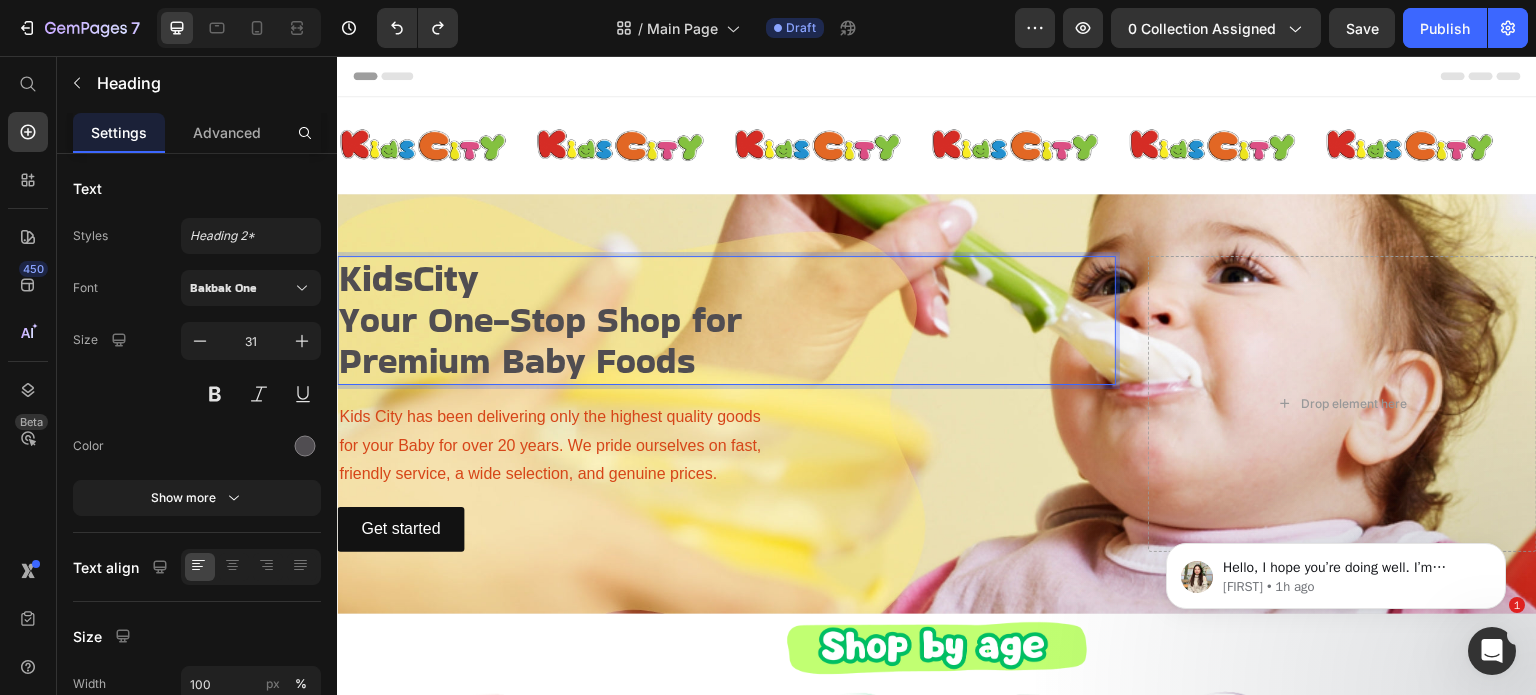 click on "KidsCity" at bounding box center [408, 277] 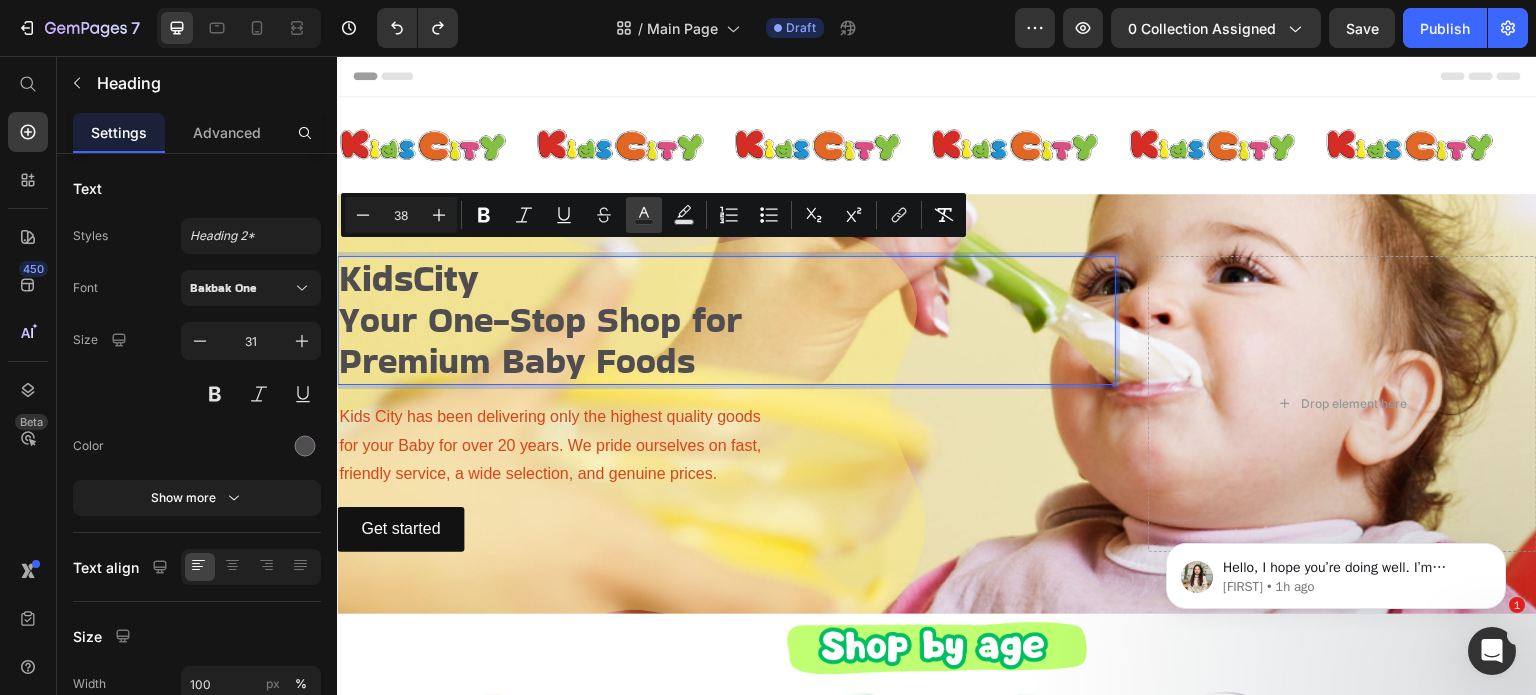 click 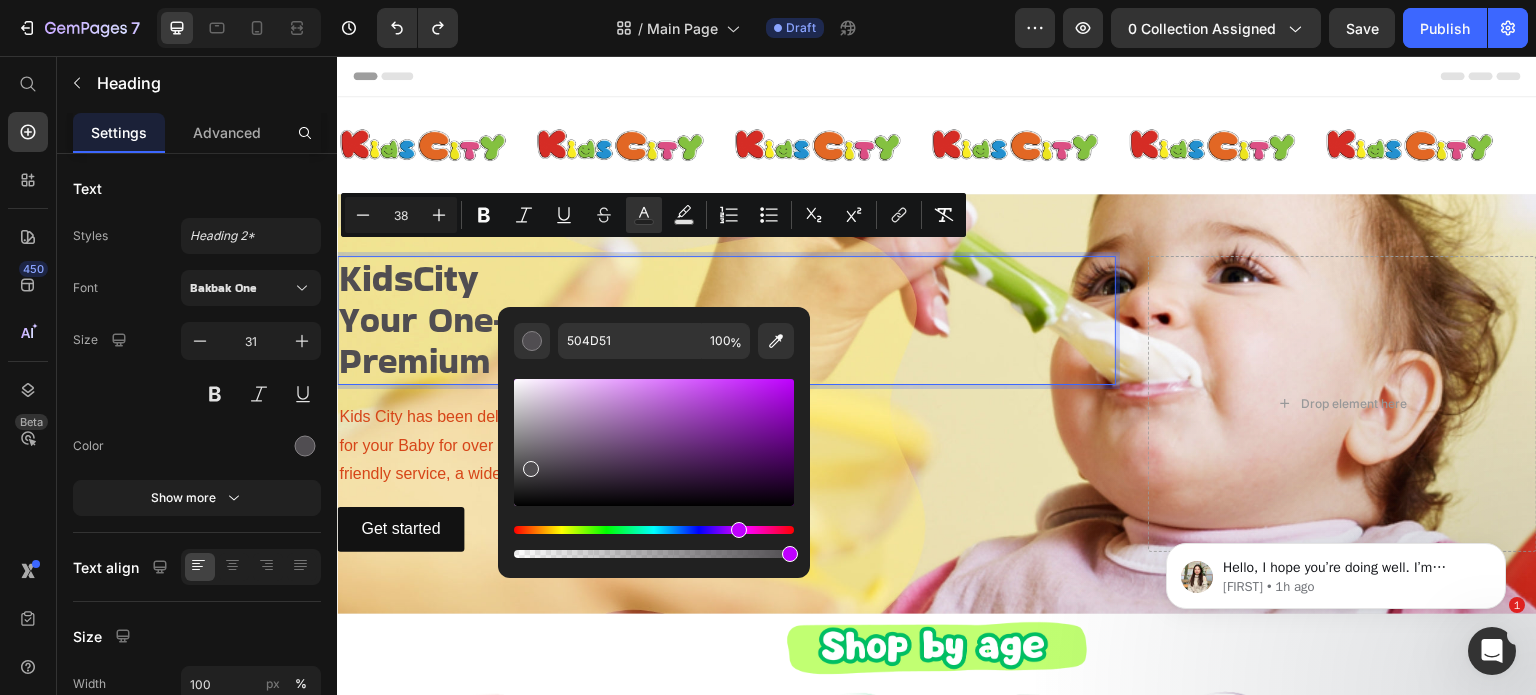 click at bounding box center (654, 530) 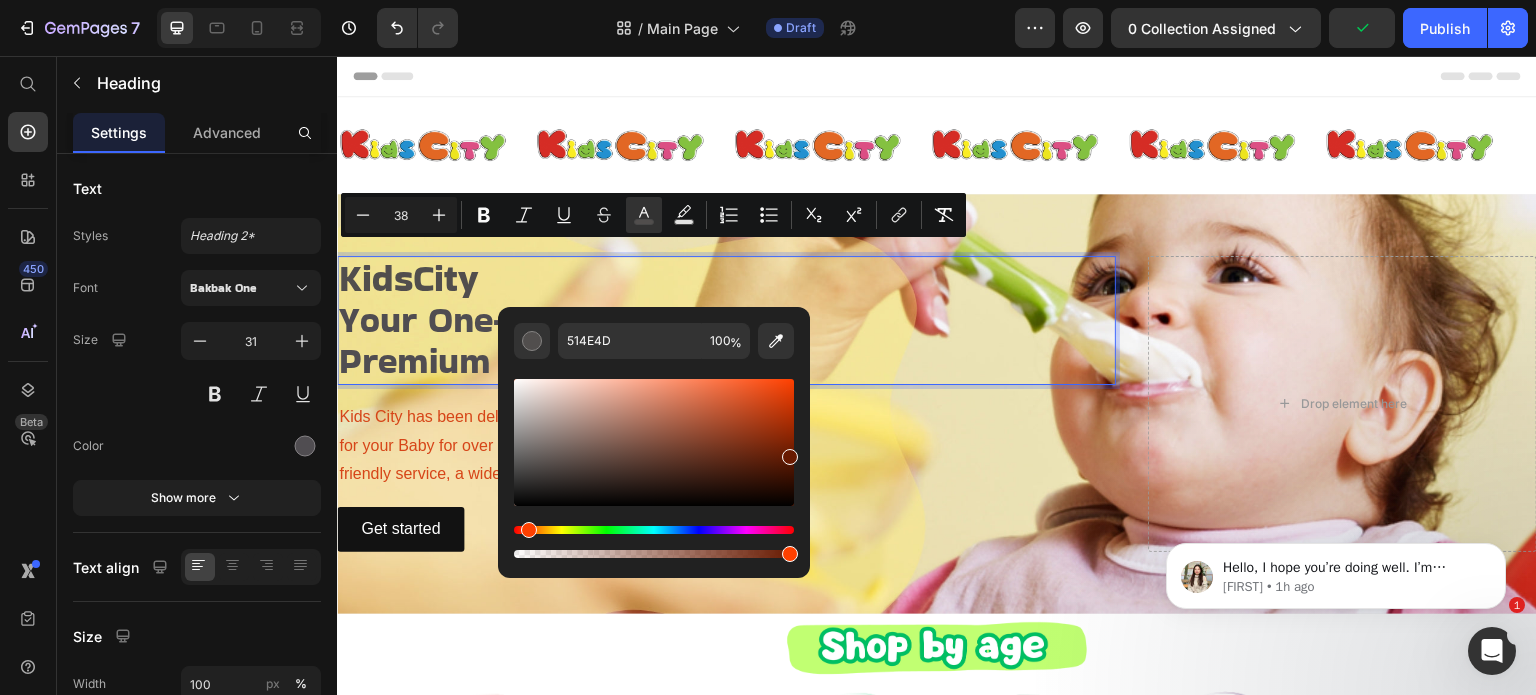 drag, startPoint x: 731, startPoint y: 439, endPoint x: 794, endPoint y: 454, distance: 64.7611 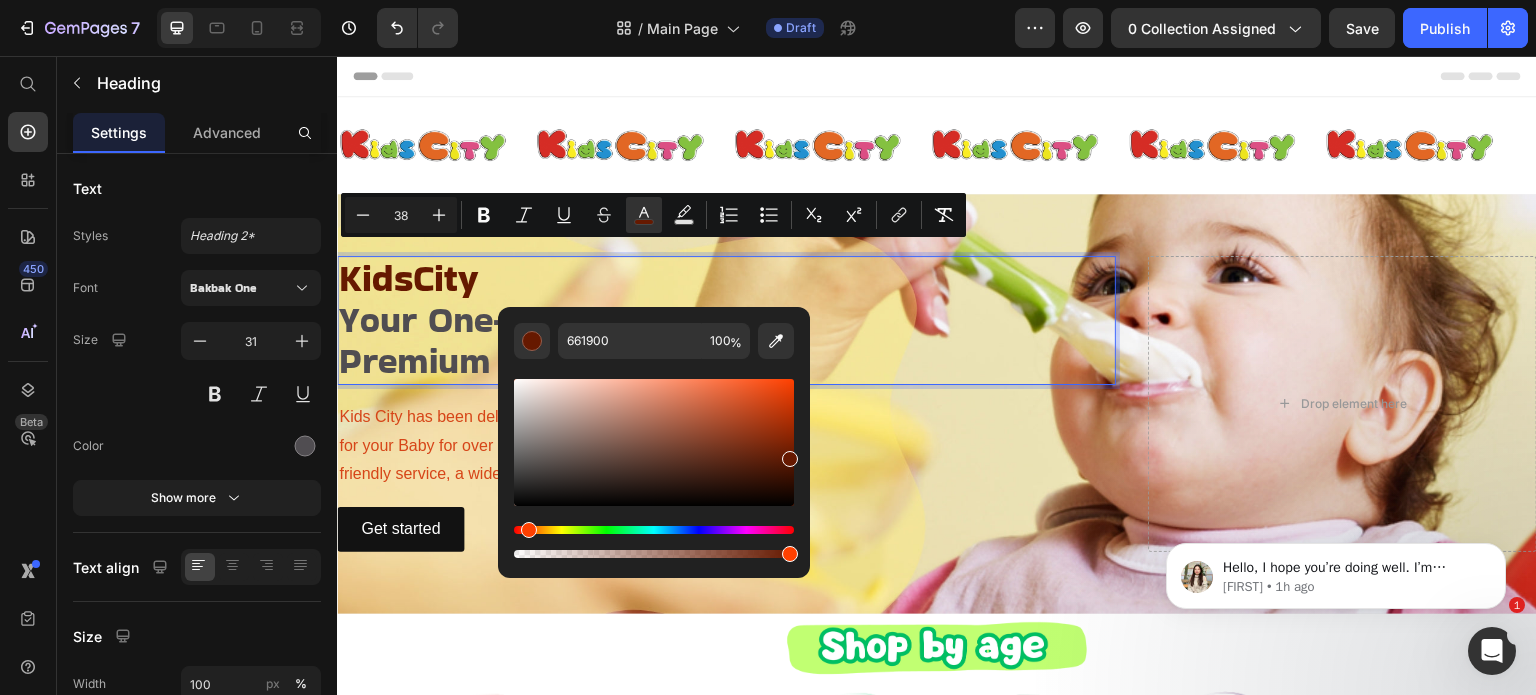 click at bounding box center (654, 442) 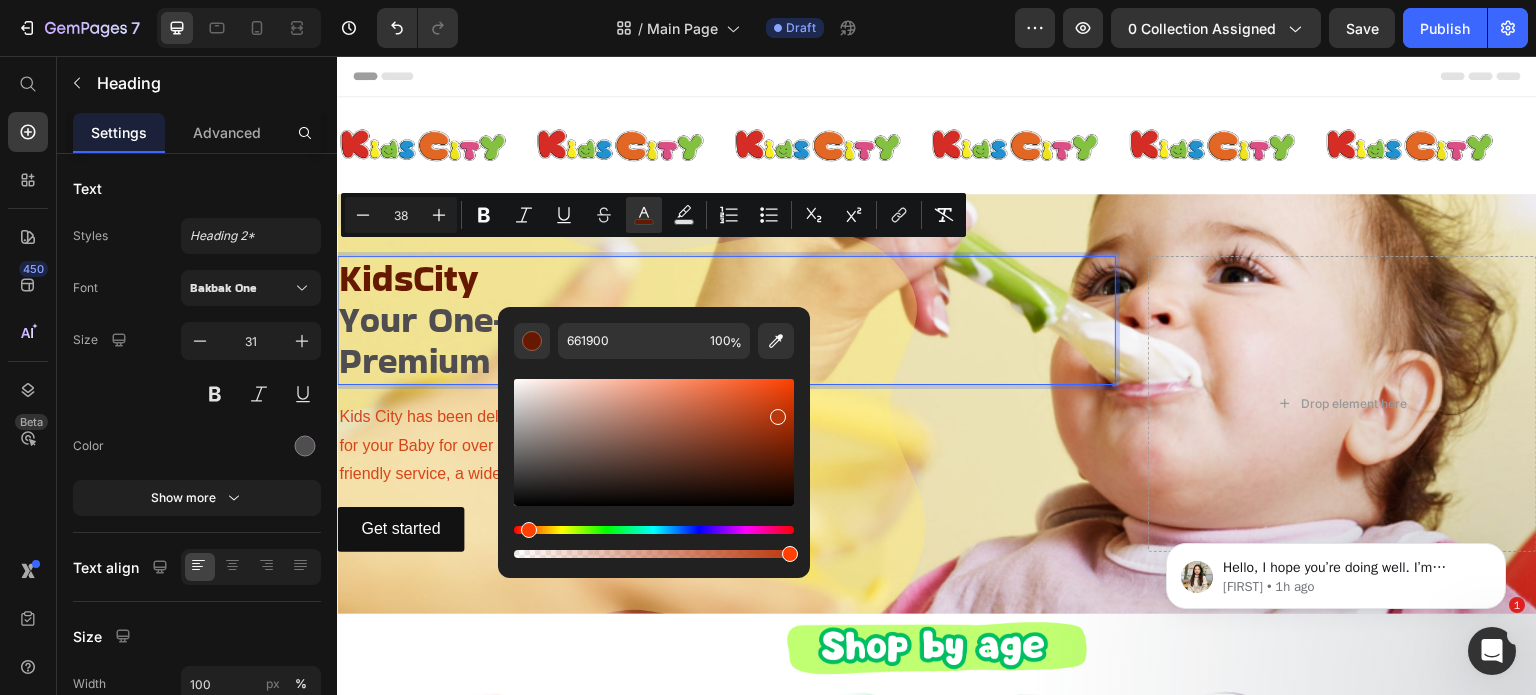 type on "BA380D" 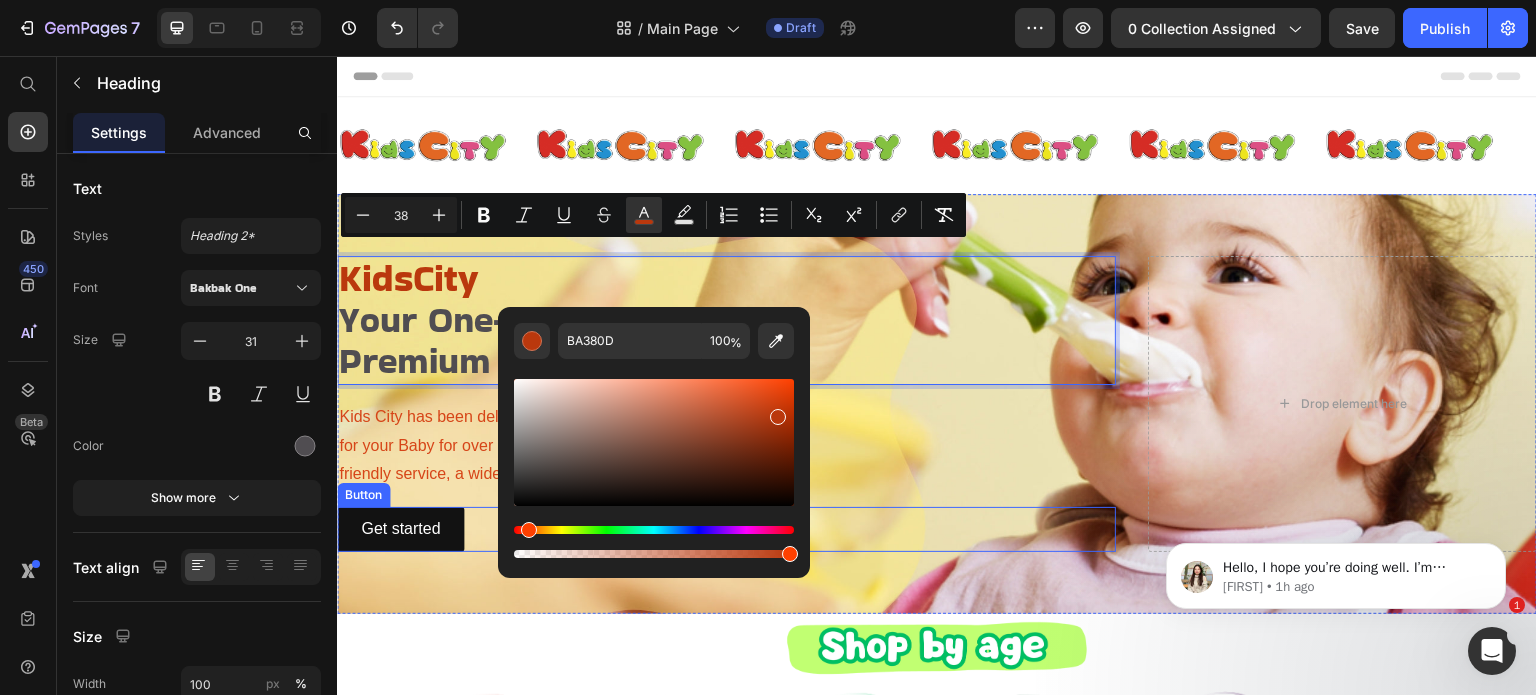 click on "Get started Button" at bounding box center (726, 529) 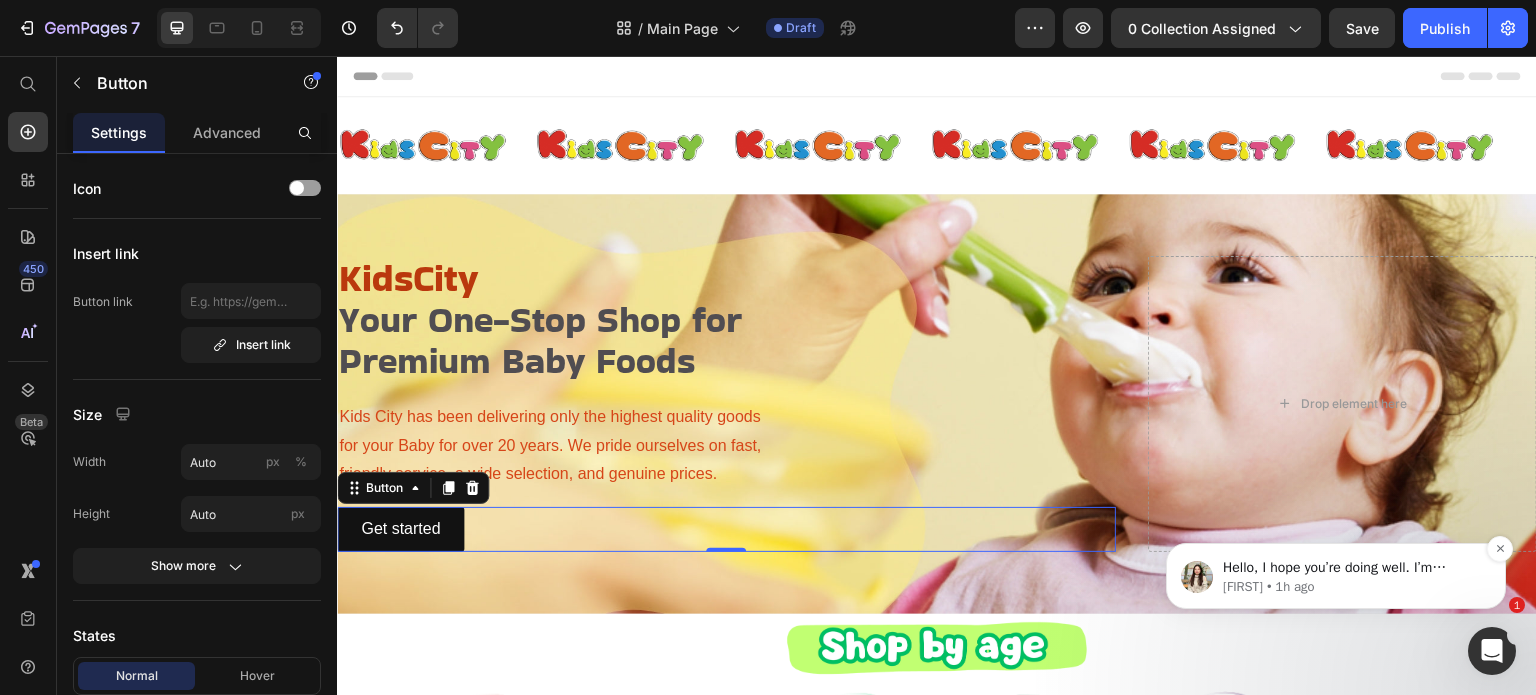 click on "Hello, I hope you’re doing well. I’m reaching out to follow up on our ongoing case to see if you’ve had a chance to review my previous message. Your feedback is important to us, and we want to ensure you receive the best support possible. If you need any further assistance, please let us know.    ​﻿Note: If there is no response, this ticket will be automatically closed after 1 day. If you have further questions or concerns, please open a new box chat. We are happy to assist you! ﻿​﻿ ﻿Kind regards.🤗" at bounding box center [1352, 568] 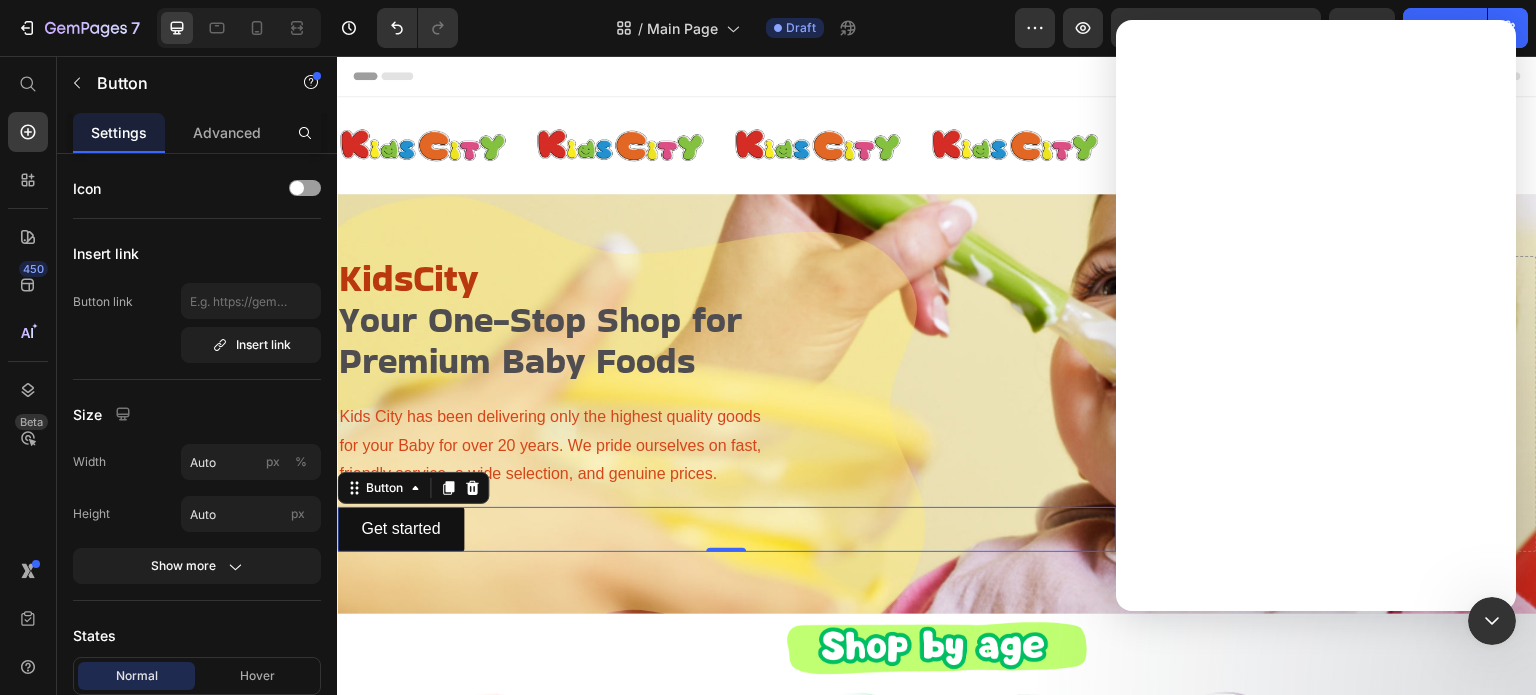 scroll, scrollTop: 0, scrollLeft: 0, axis: both 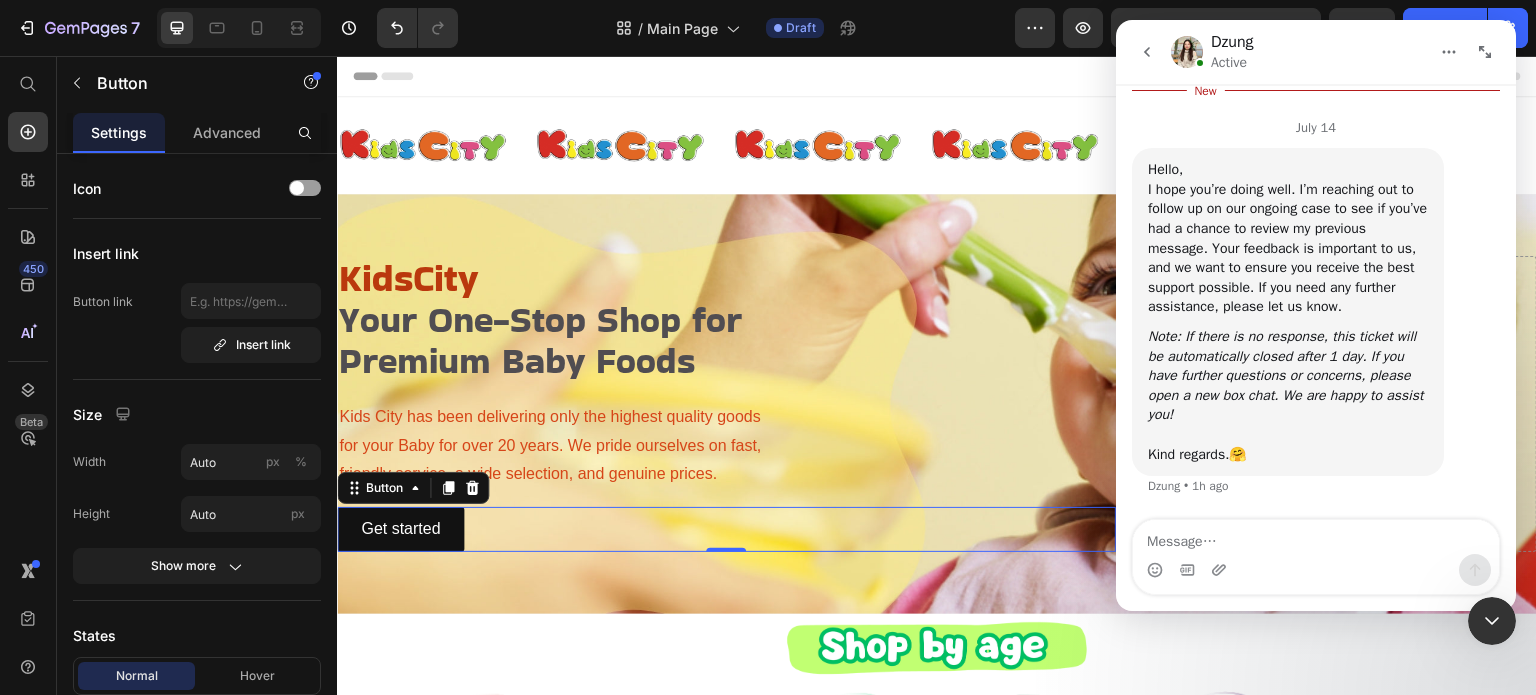 click 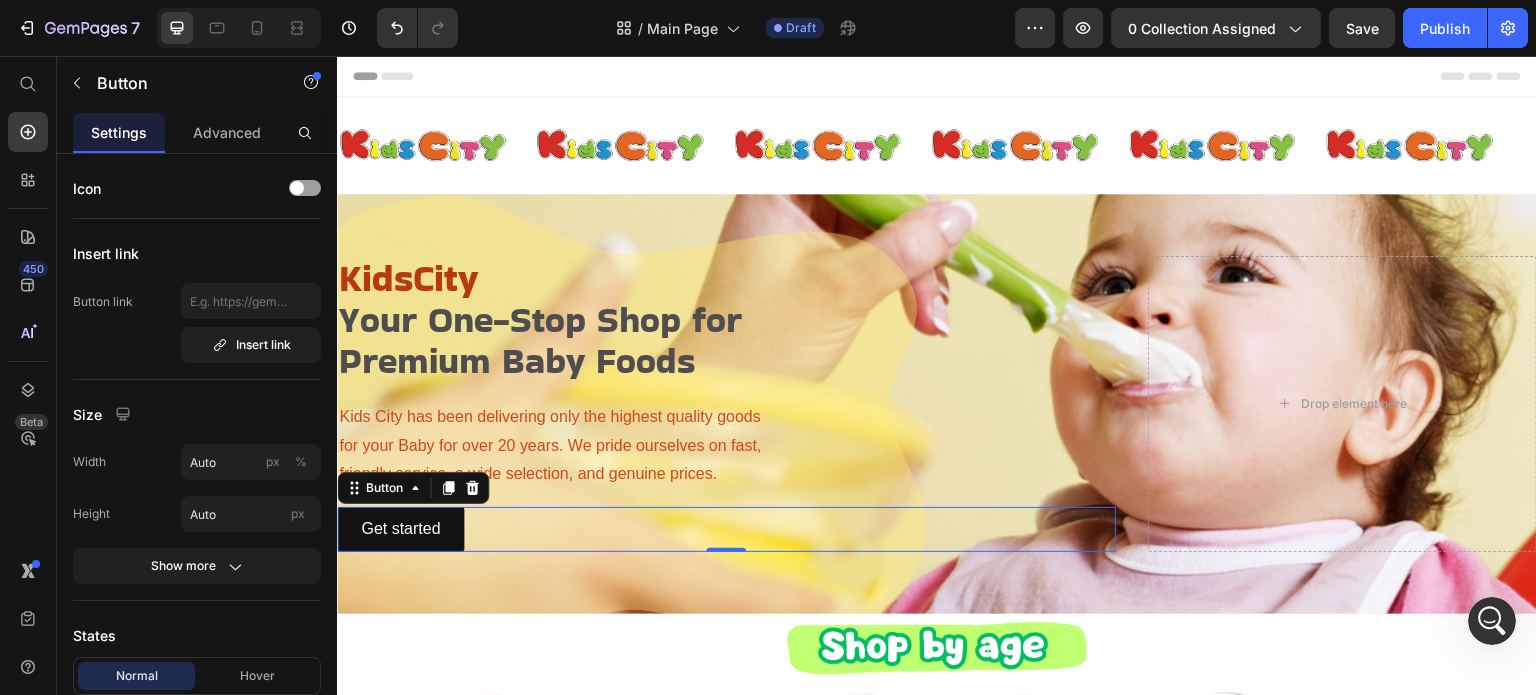 scroll, scrollTop: 0, scrollLeft: 0, axis: both 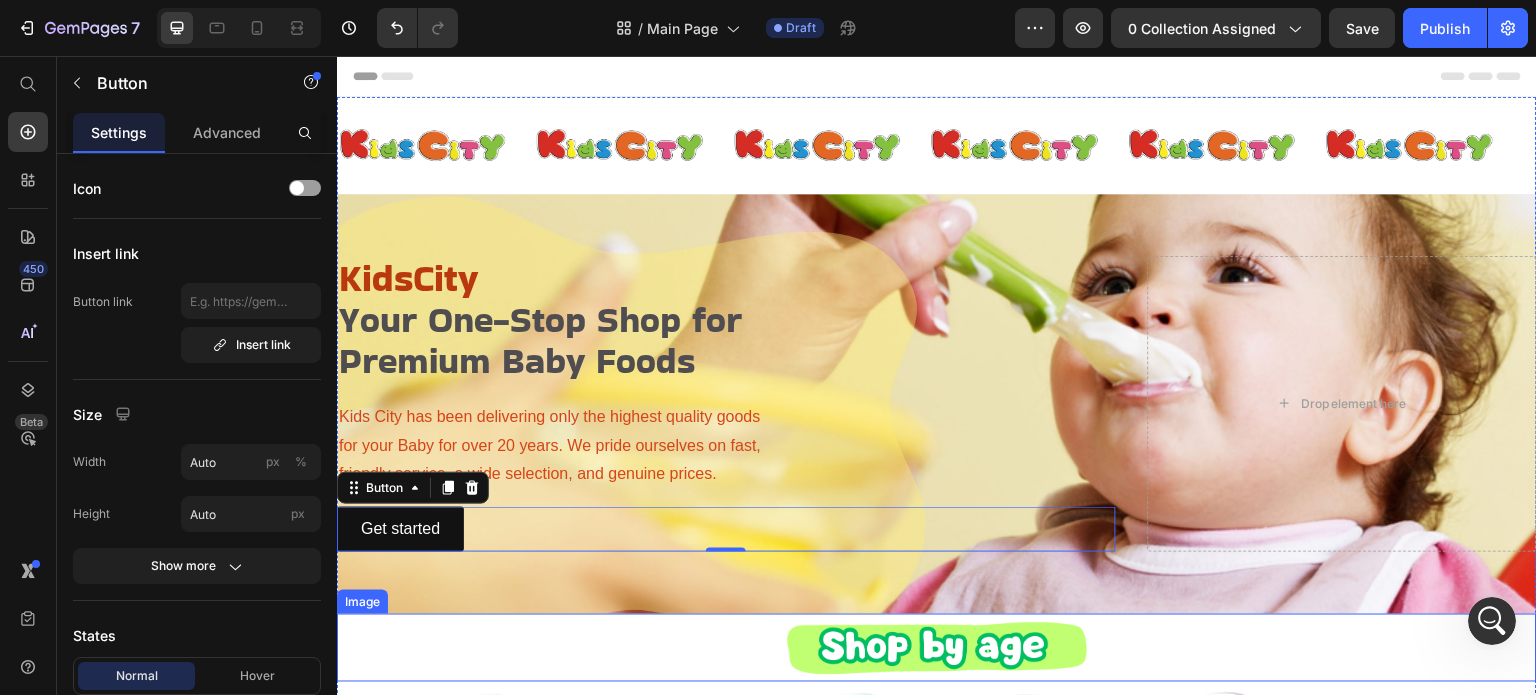 click at bounding box center [937, 648] 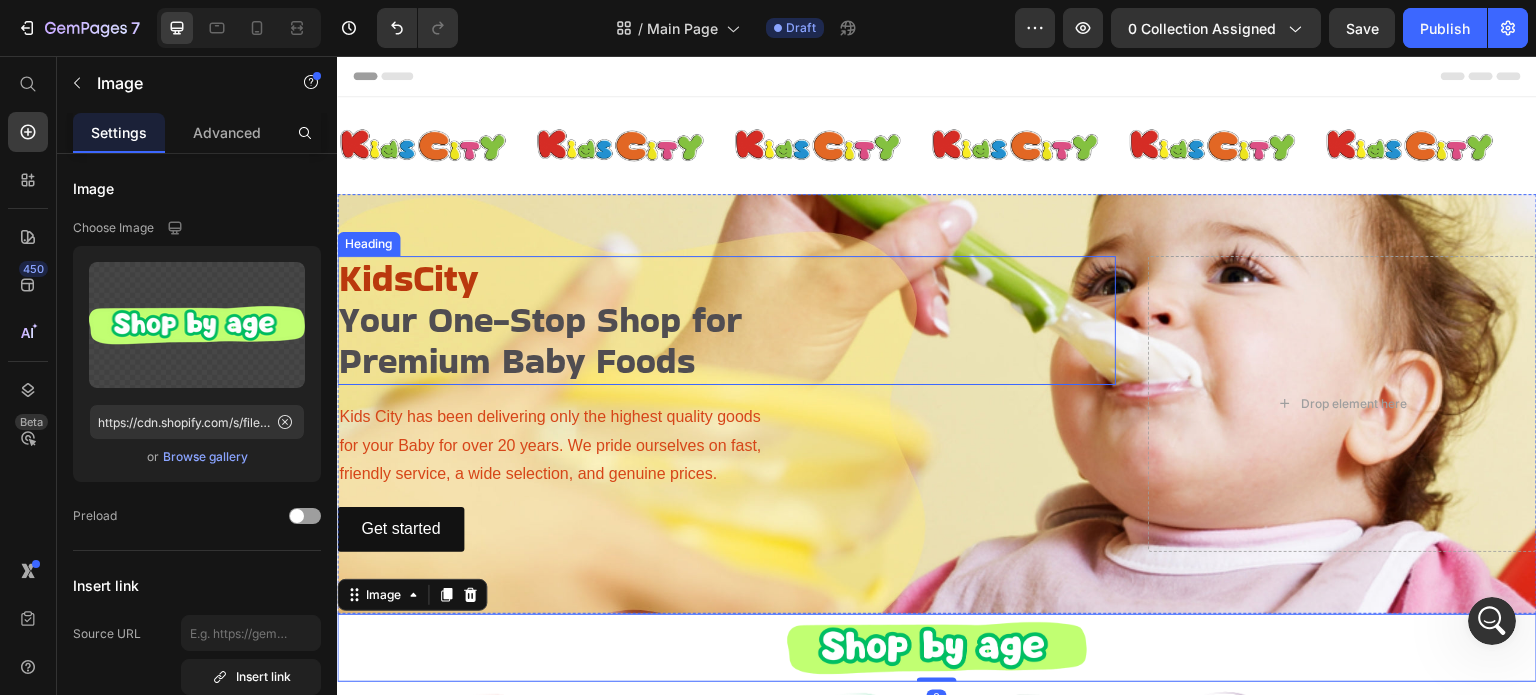 click on "Premium Baby Foods" at bounding box center [517, 360] 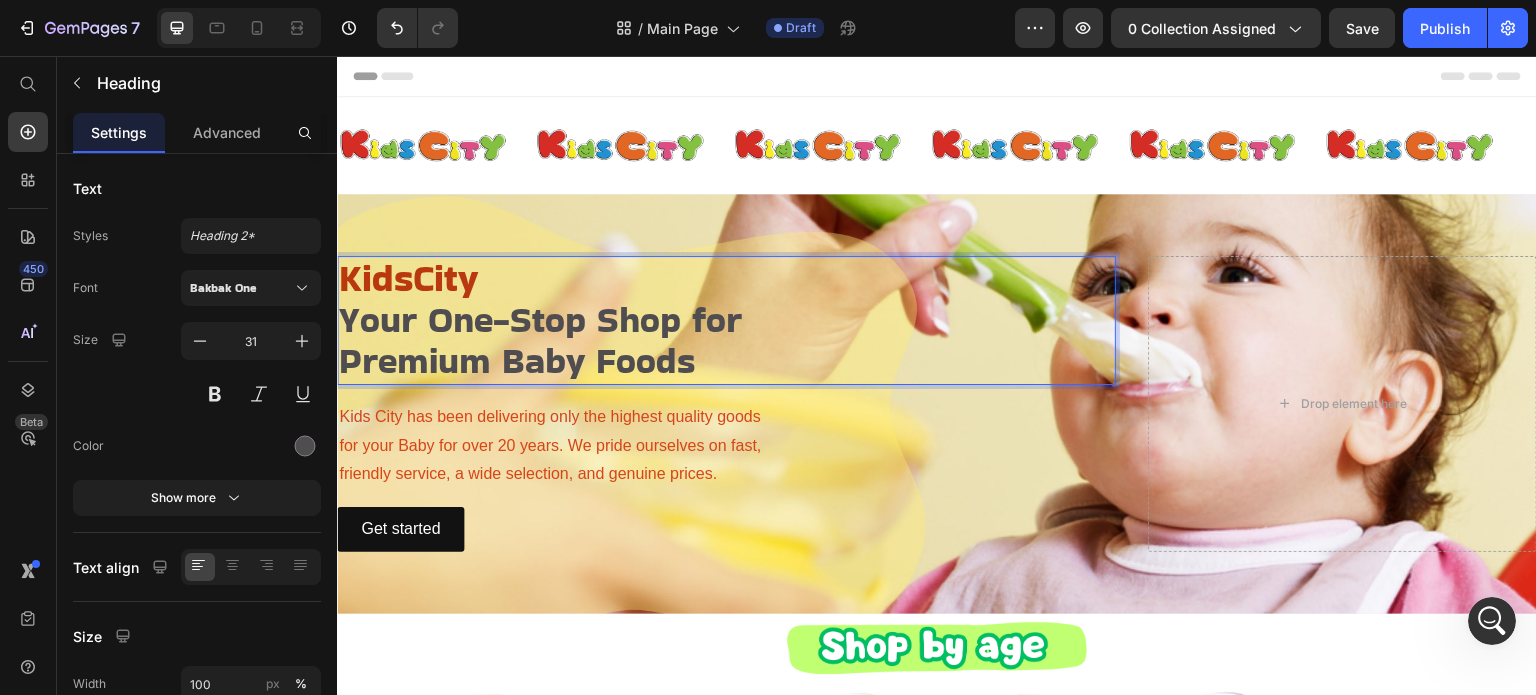 click on "KidsCity" at bounding box center (408, 277) 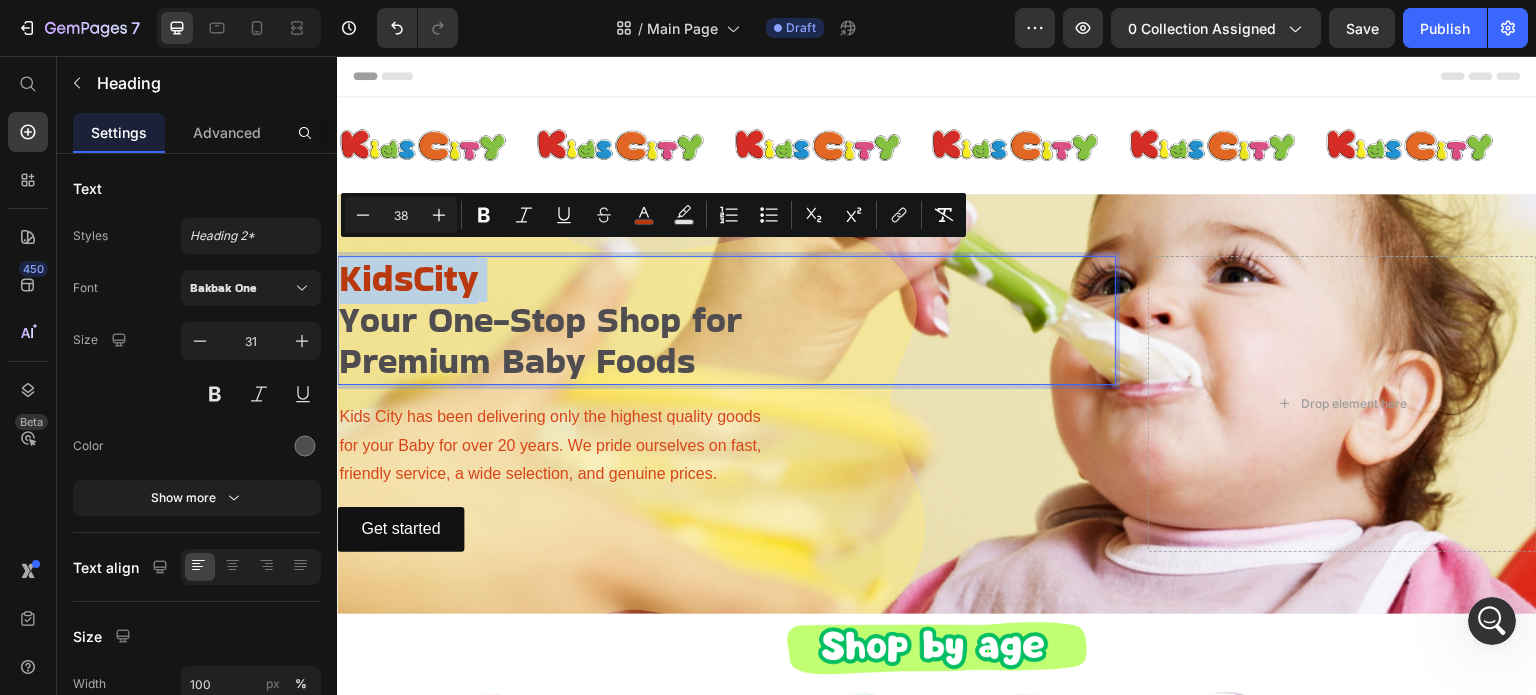click on "KidsCity" at bounding box center [408, 277] 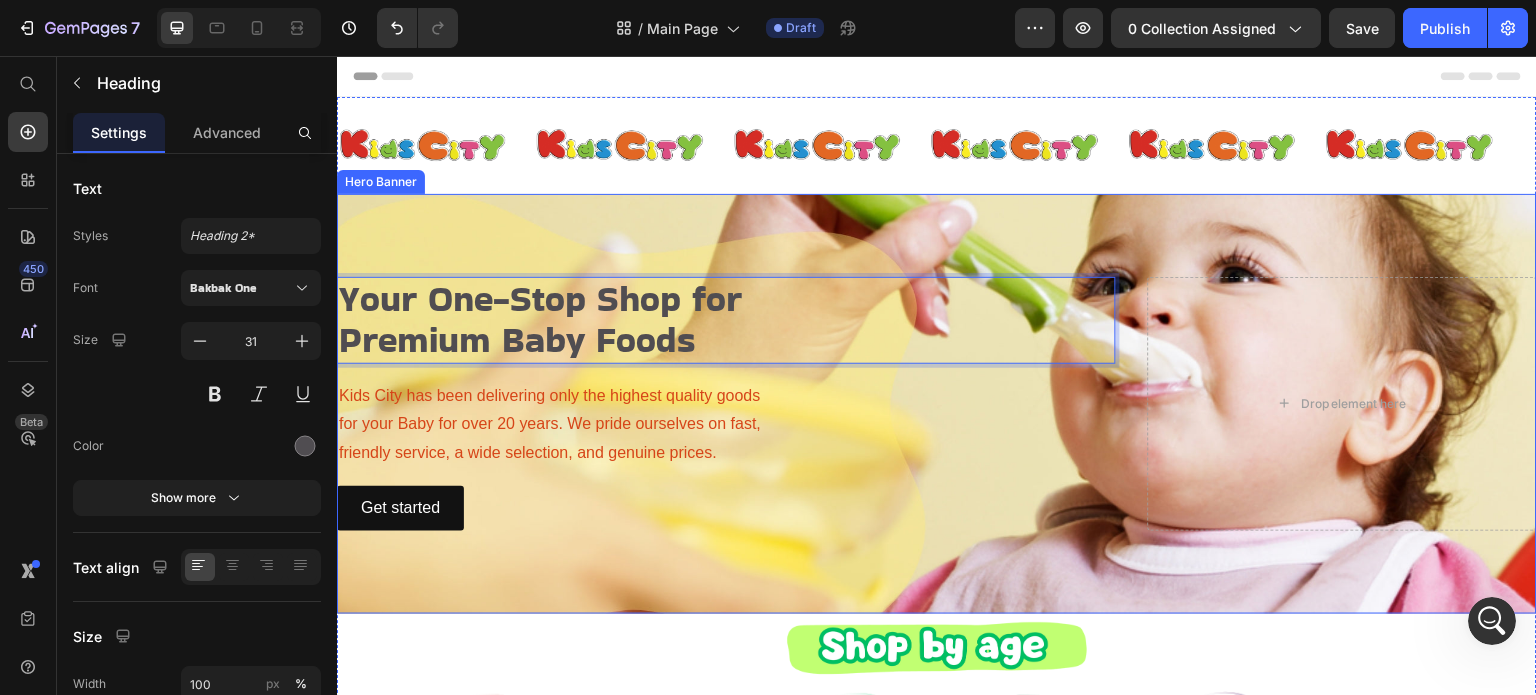 click on "Get started Button" at bounding box center [726, 508] 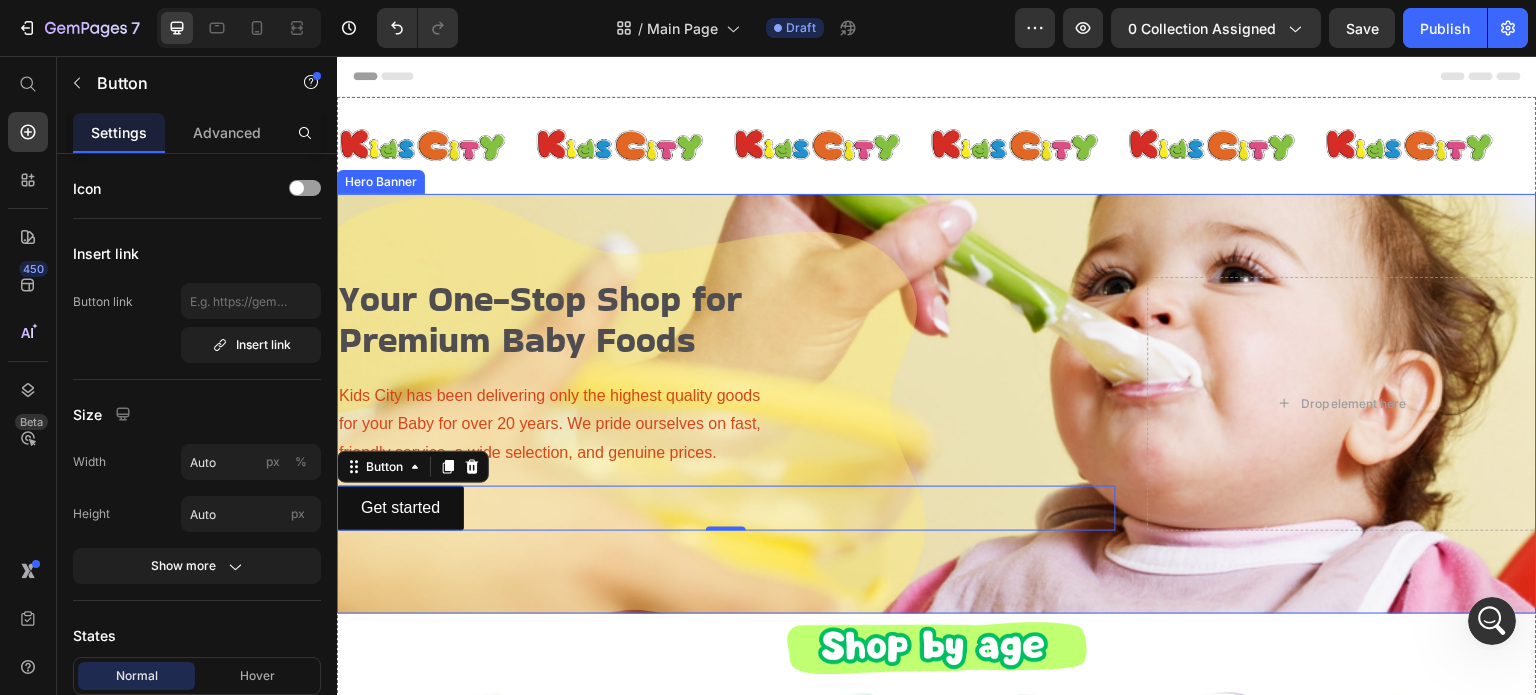 click on "⁠⁠⁠⁠⁠⁠⁠ Your One-Stop Shop for  Premium Baby Foods Heading Kids City has been delivering only the highest quality goods  for your Baby for over 20 years. We pride ourselves on fast,  friendly service, a wide selection, and genuine prices. Text Block Get started Button   0
Drop element here" at bounding box center (937, 404) 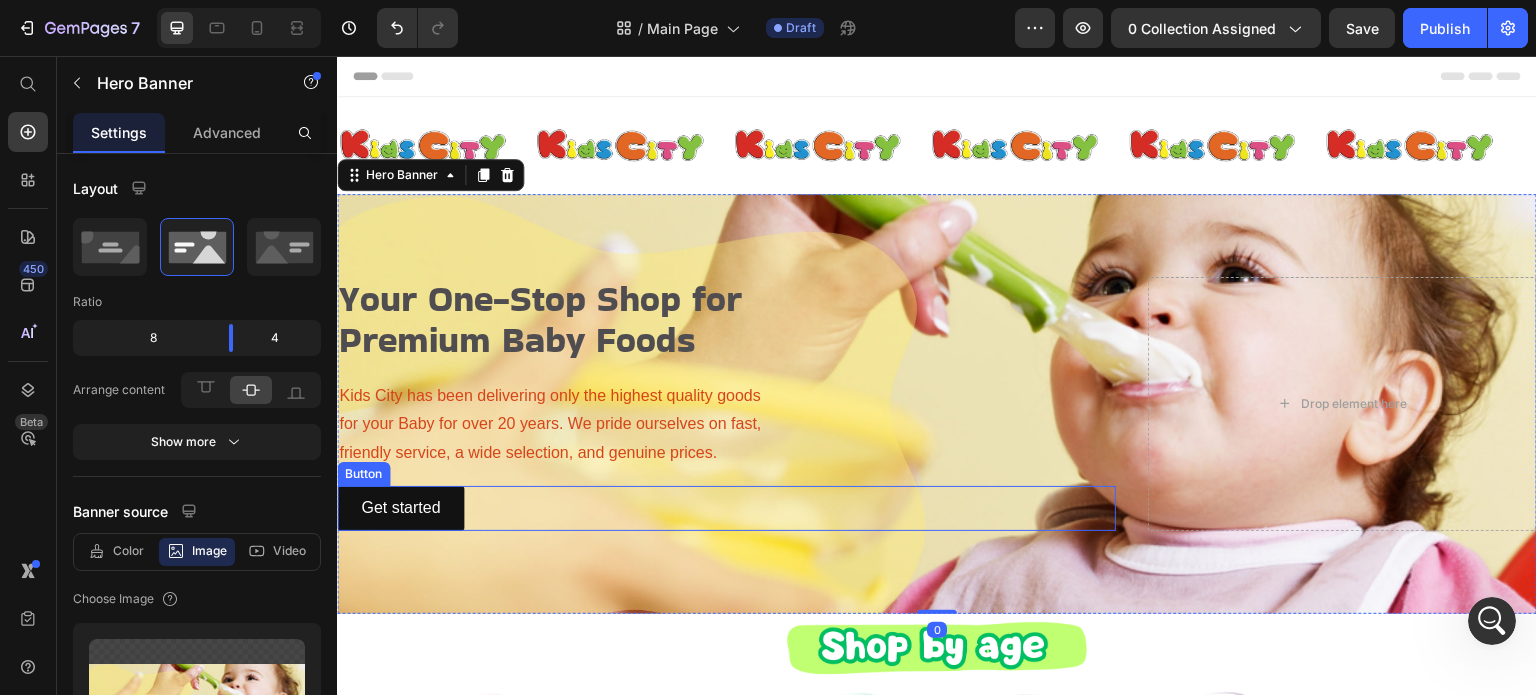click on "Get started Button" at bounding box center (726, 508) 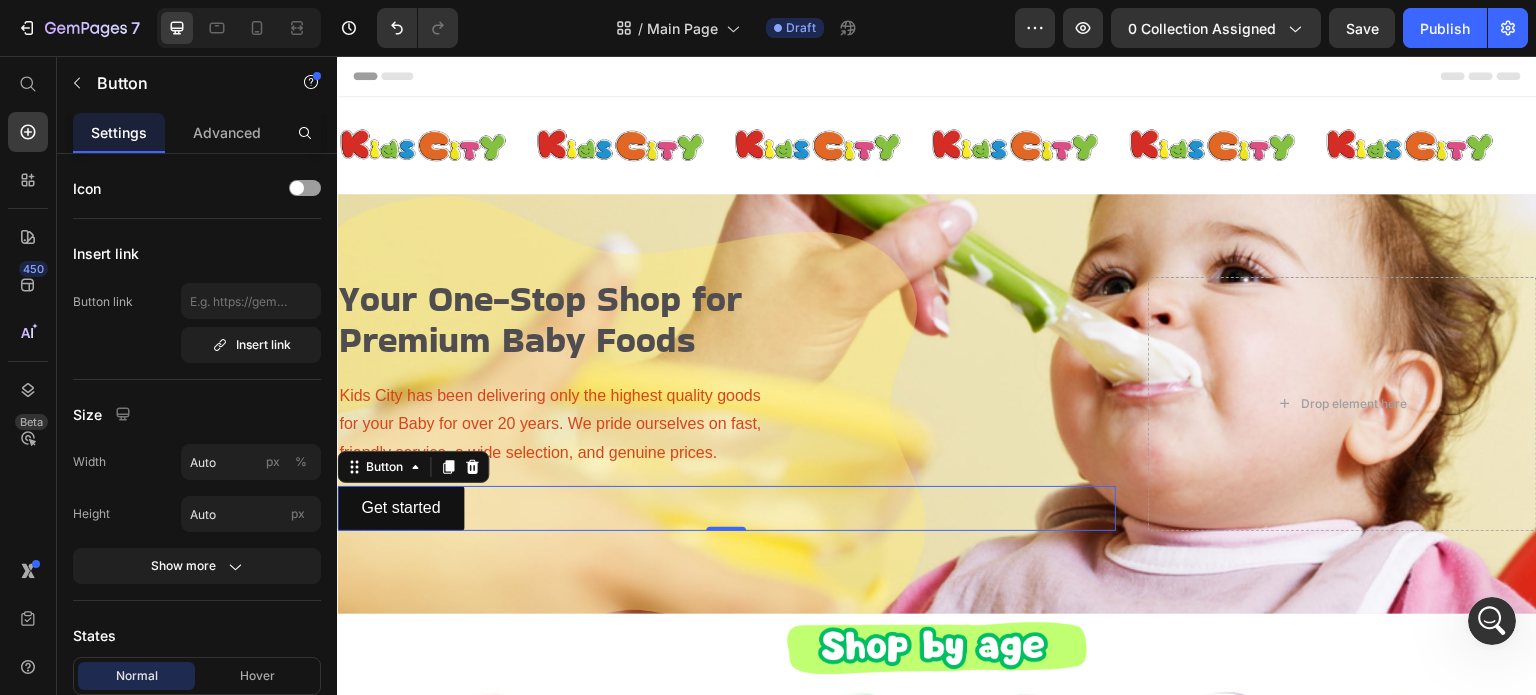 click at bounding box center [937, 404] 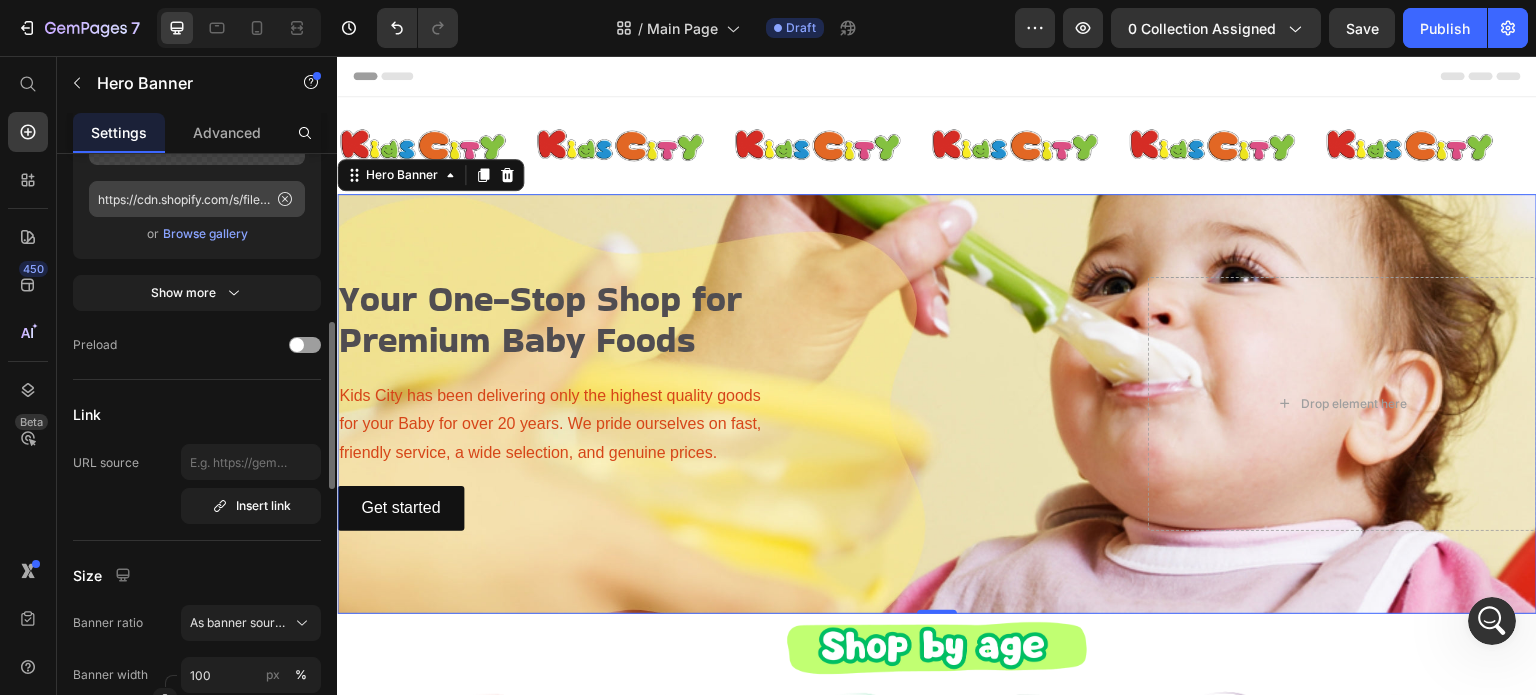 scroll, scrollTop: 900, scrollLeft: 0, axis: vertical 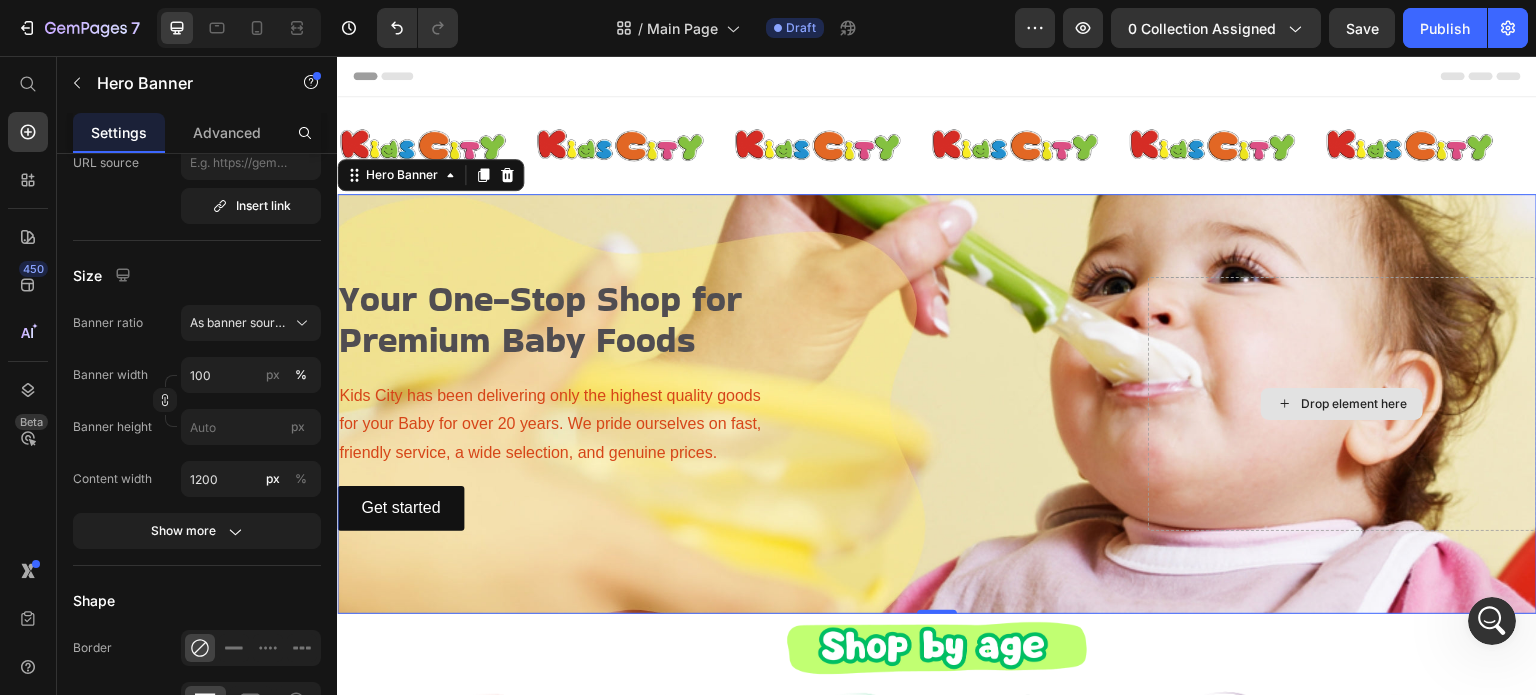 click on "Drop element here" at bounding box center (1342, 404) 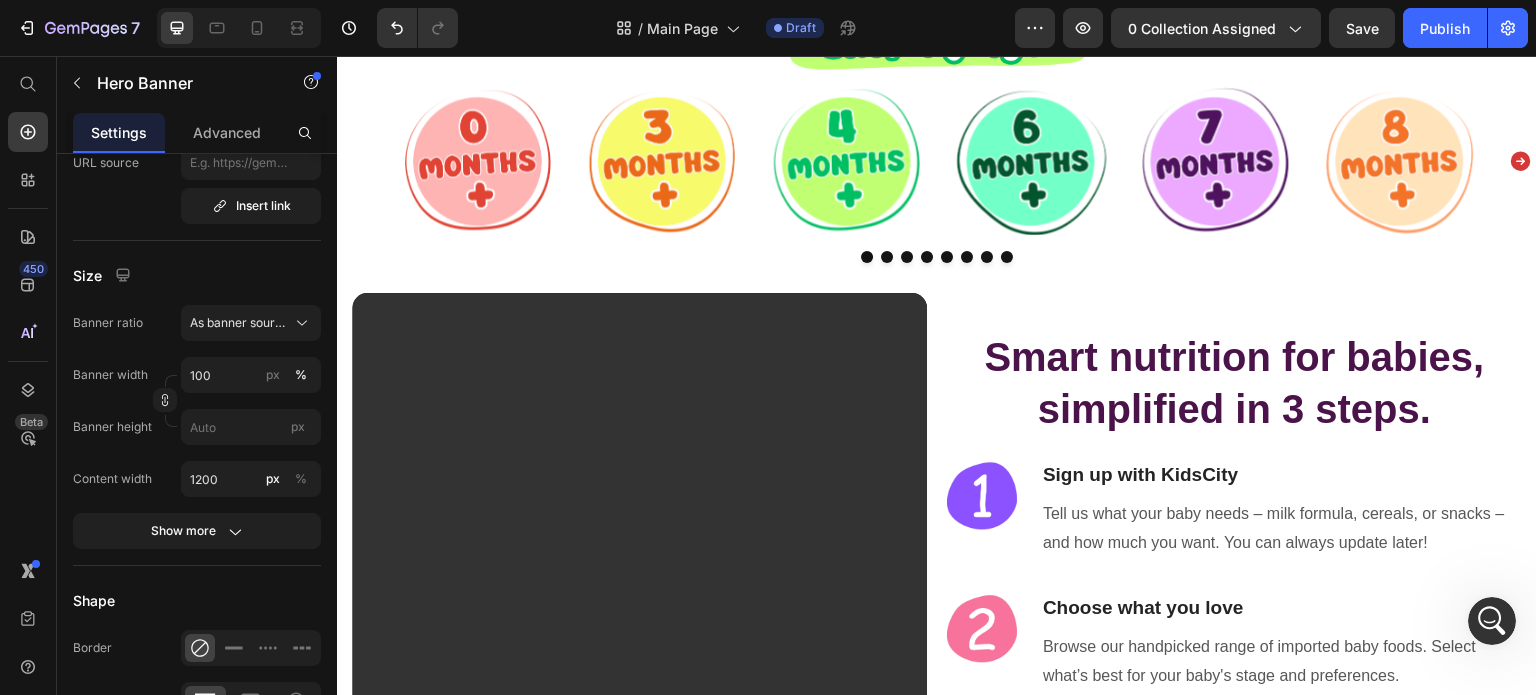 scroll, scrollTop: 1100, scrollLeft: 0, axis: vertical 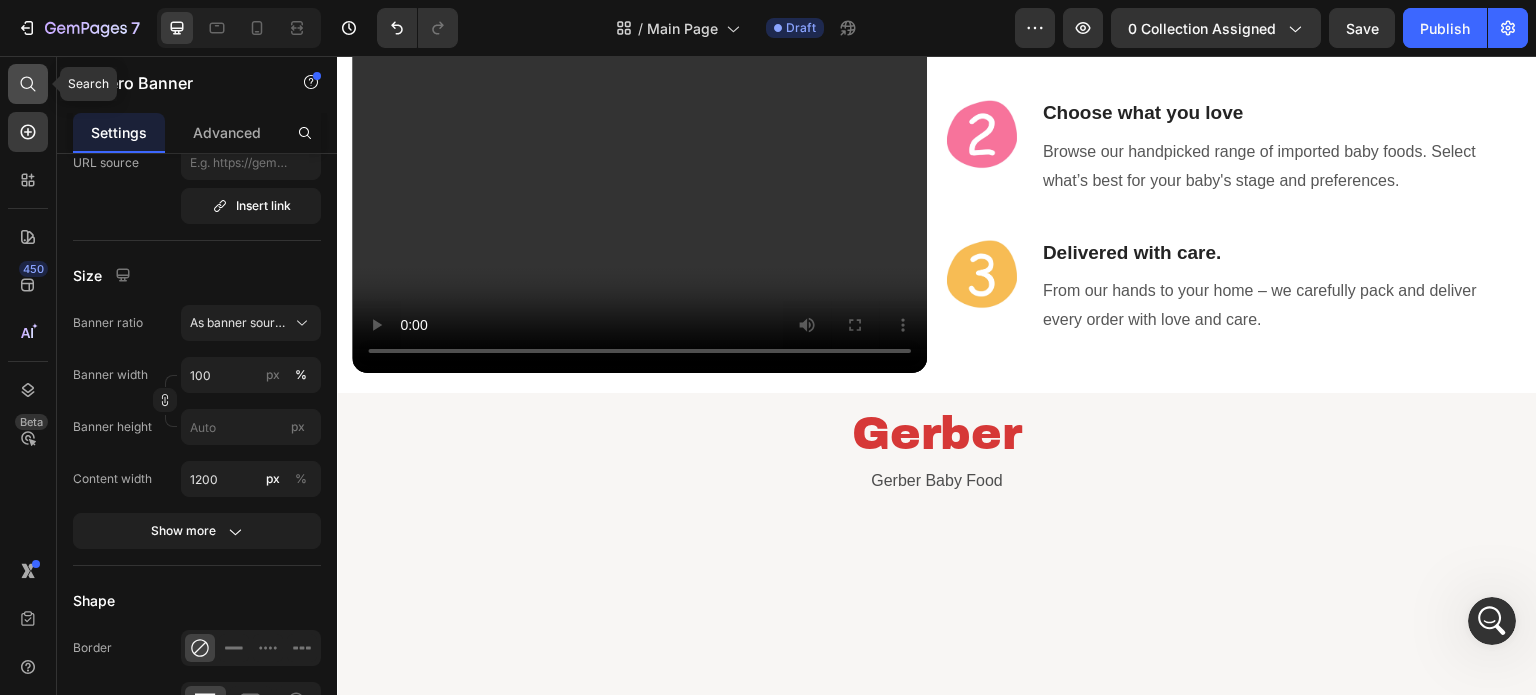 click 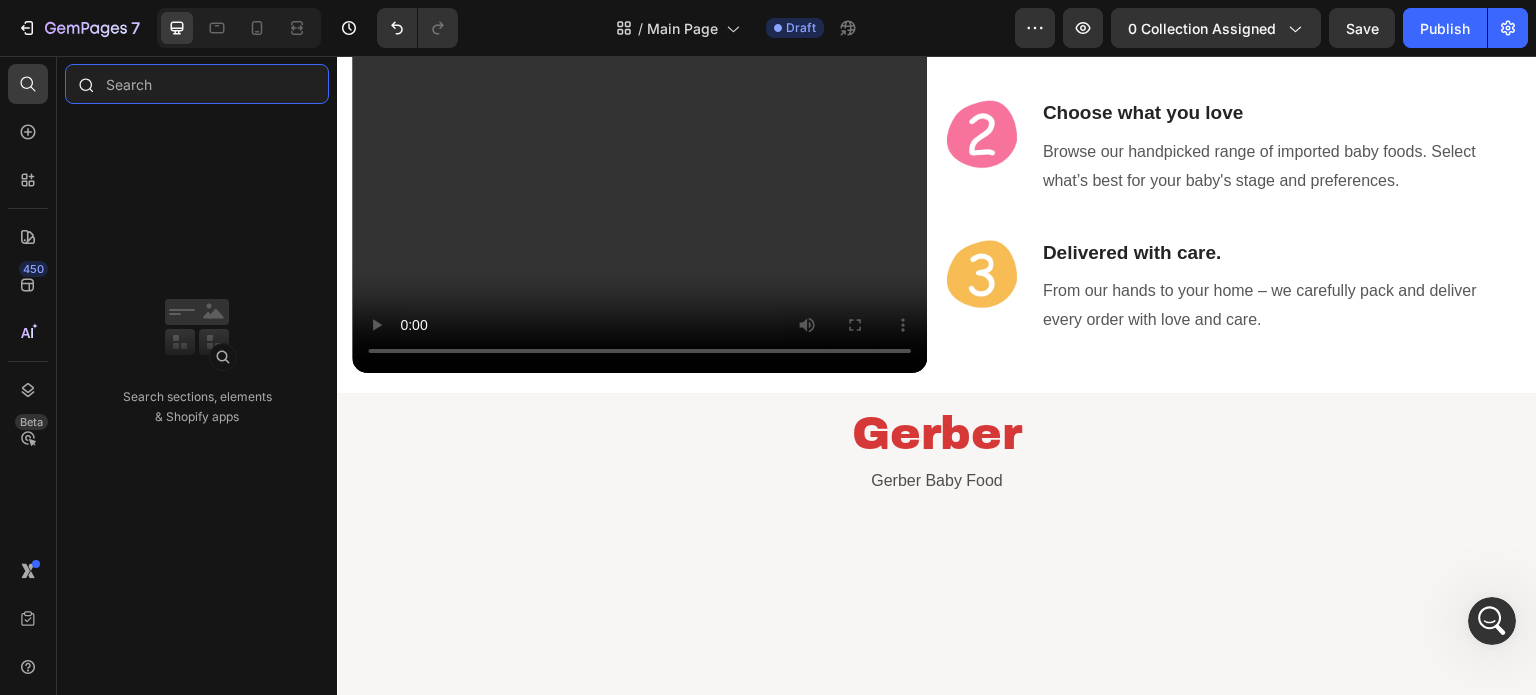 click at bounding box center [197, 84] 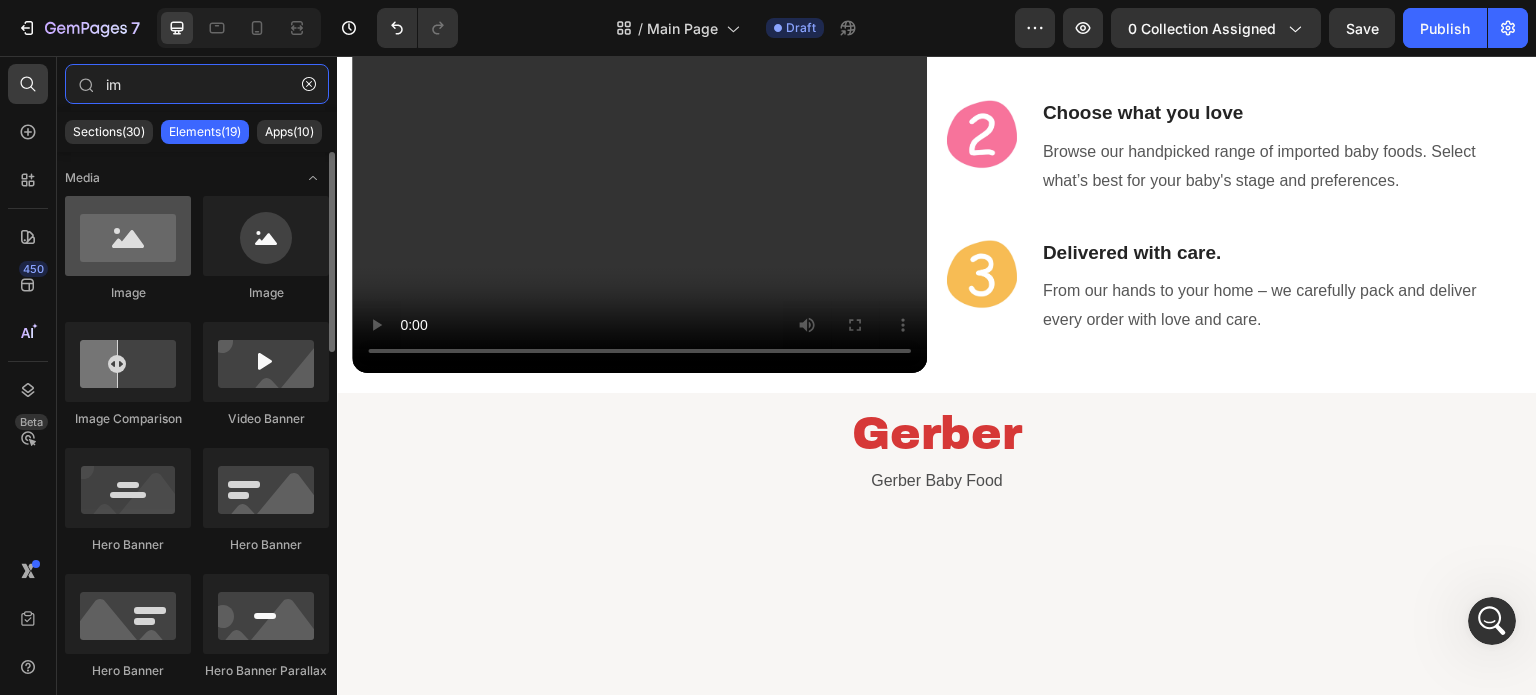type on "im" 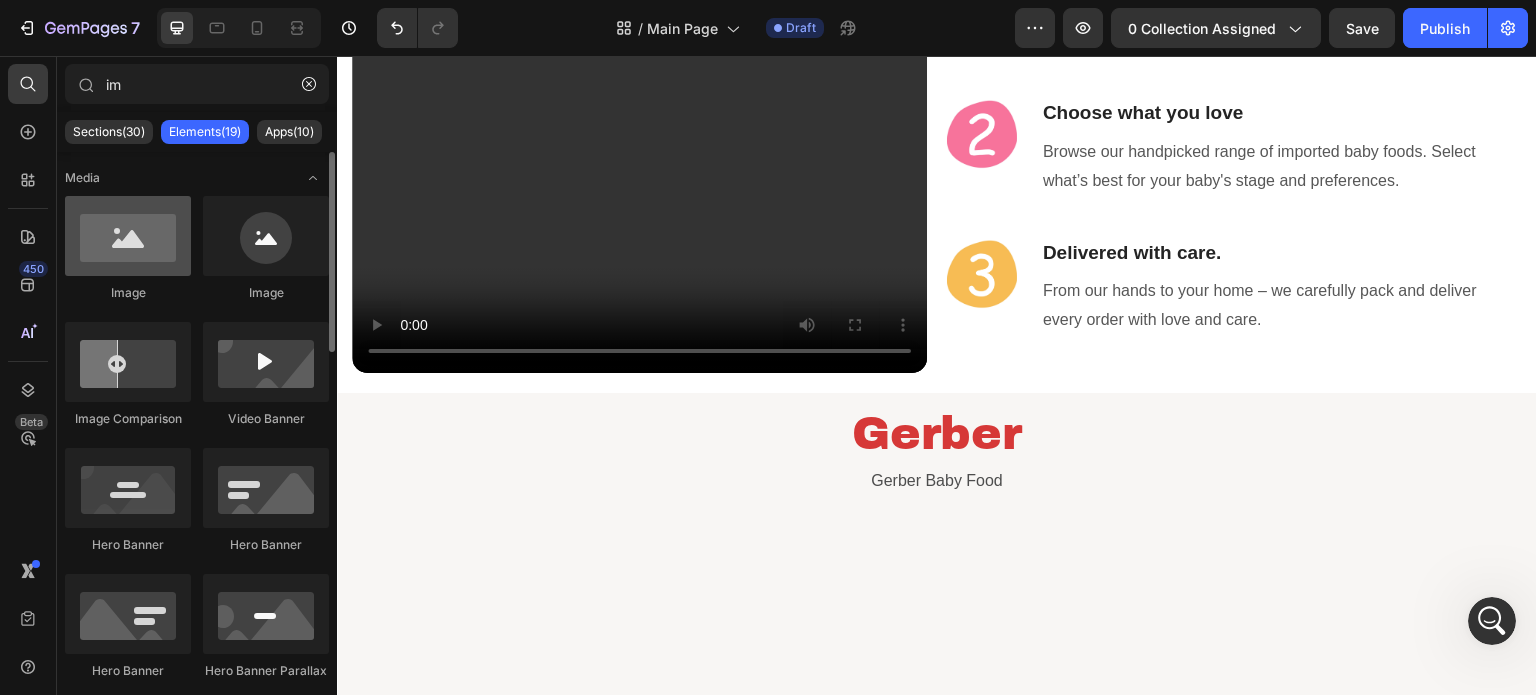 click at bounding box center (128, 236) 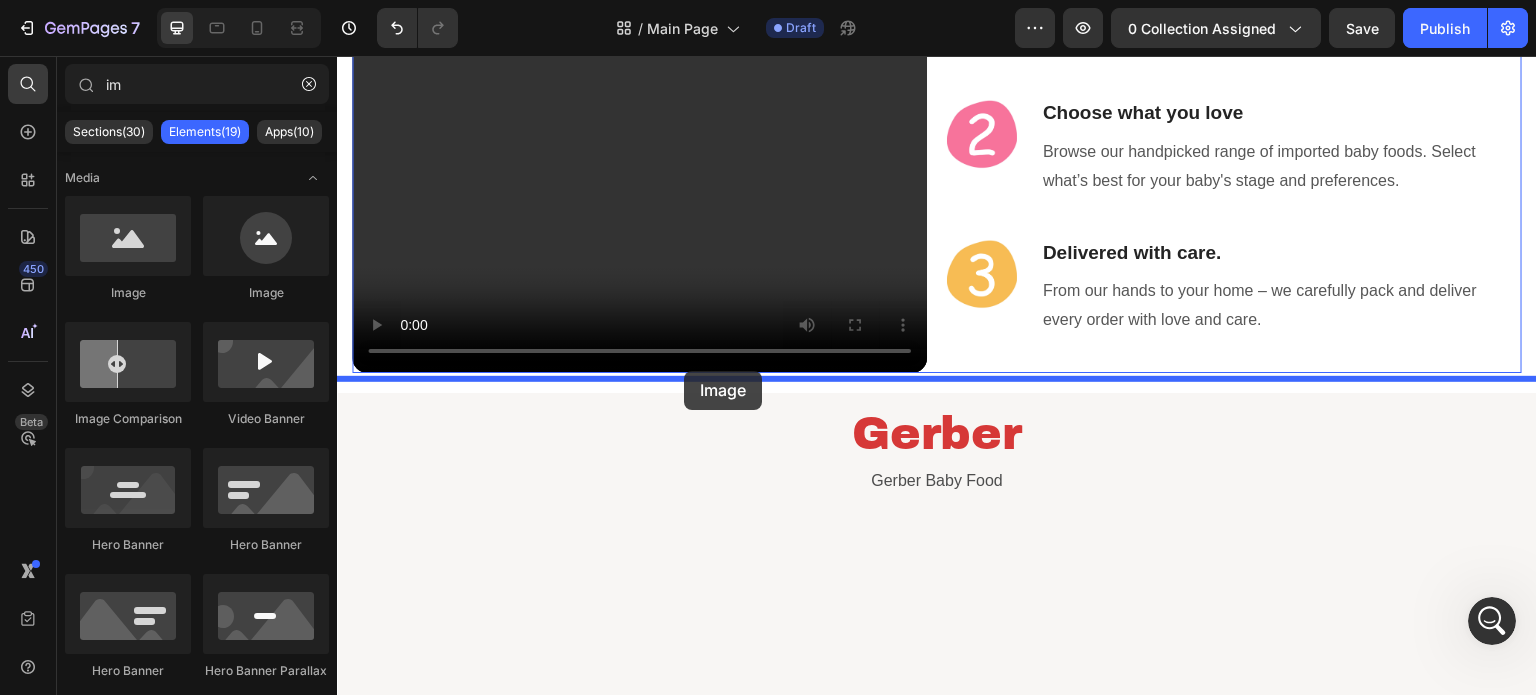 drag, startPoint x: 662, startPoint y: 411, endPoint x: 684, endPoint y: 371, distance: 45.65085 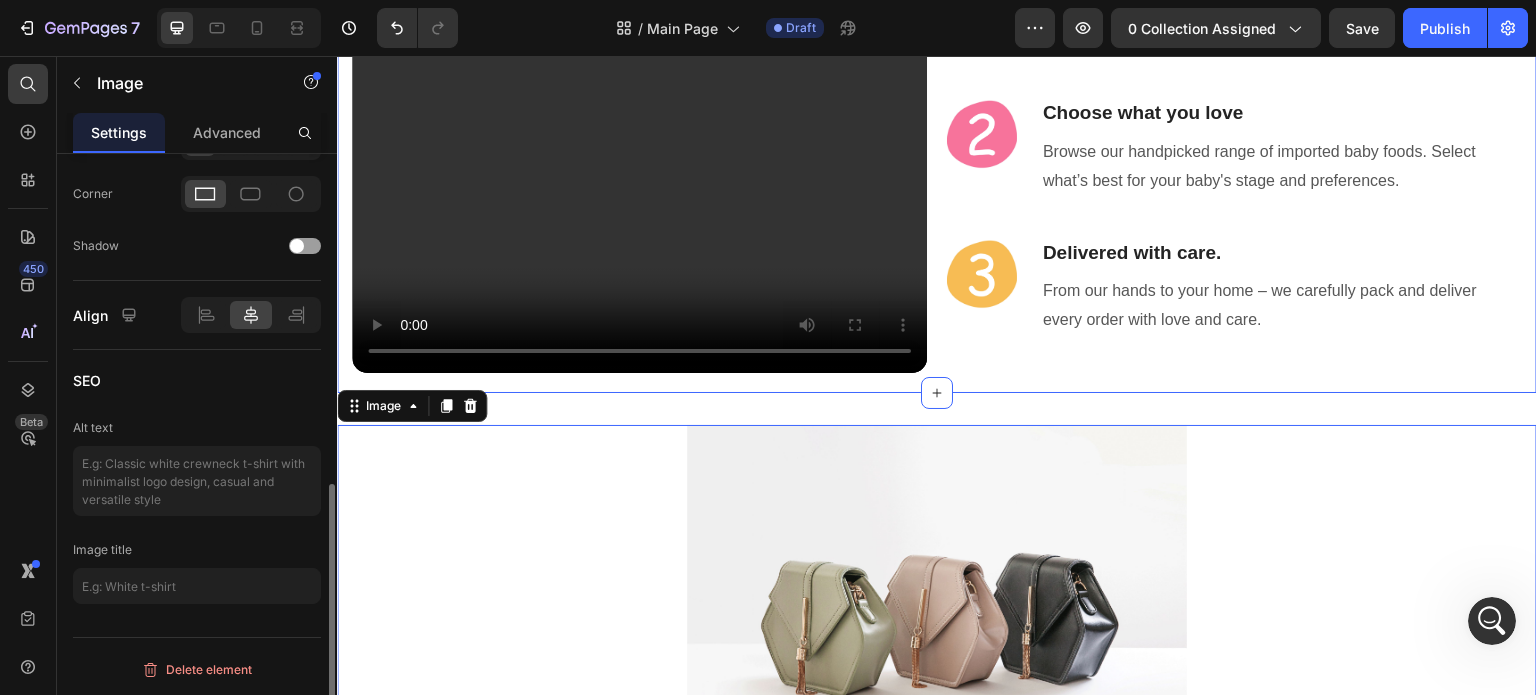 scroll, scrollTop: 0, scrollLeft: 0, axis: both 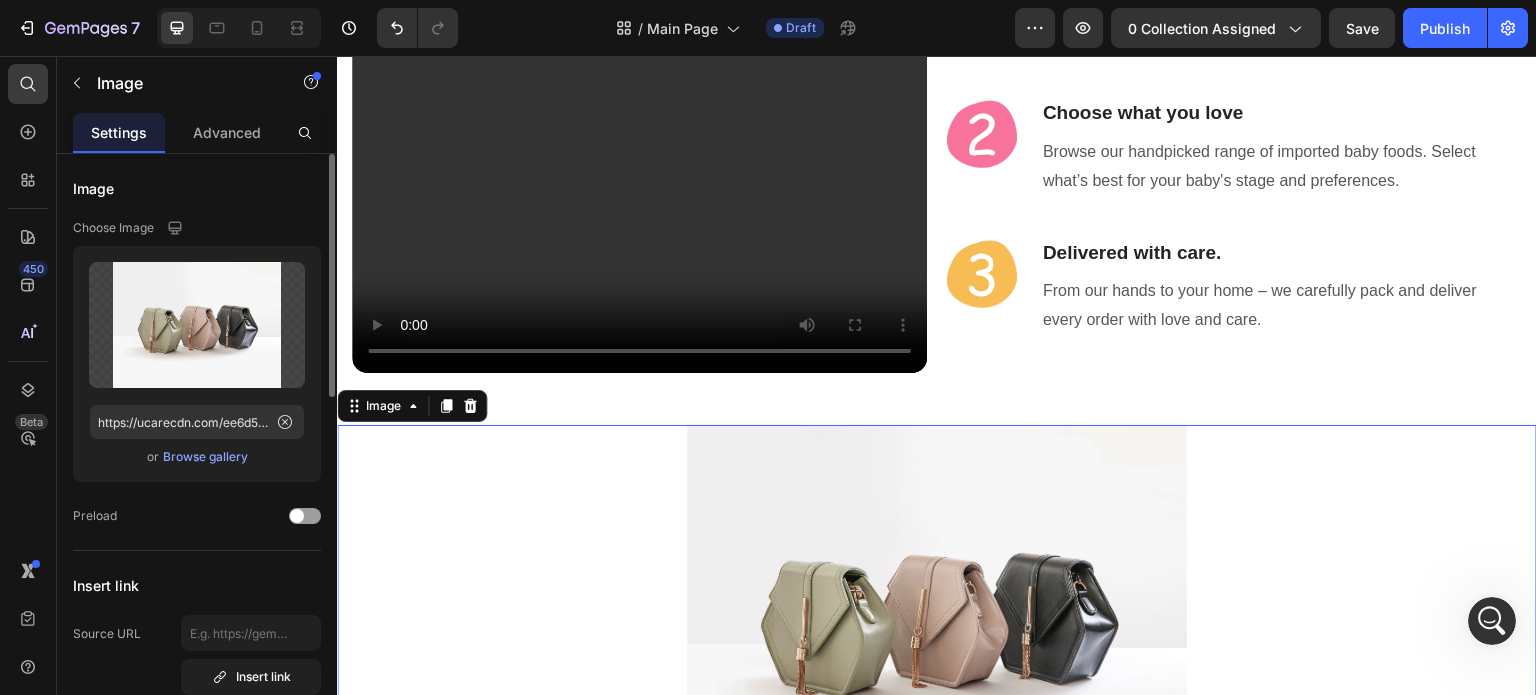 click at bounding box center (937, 612) 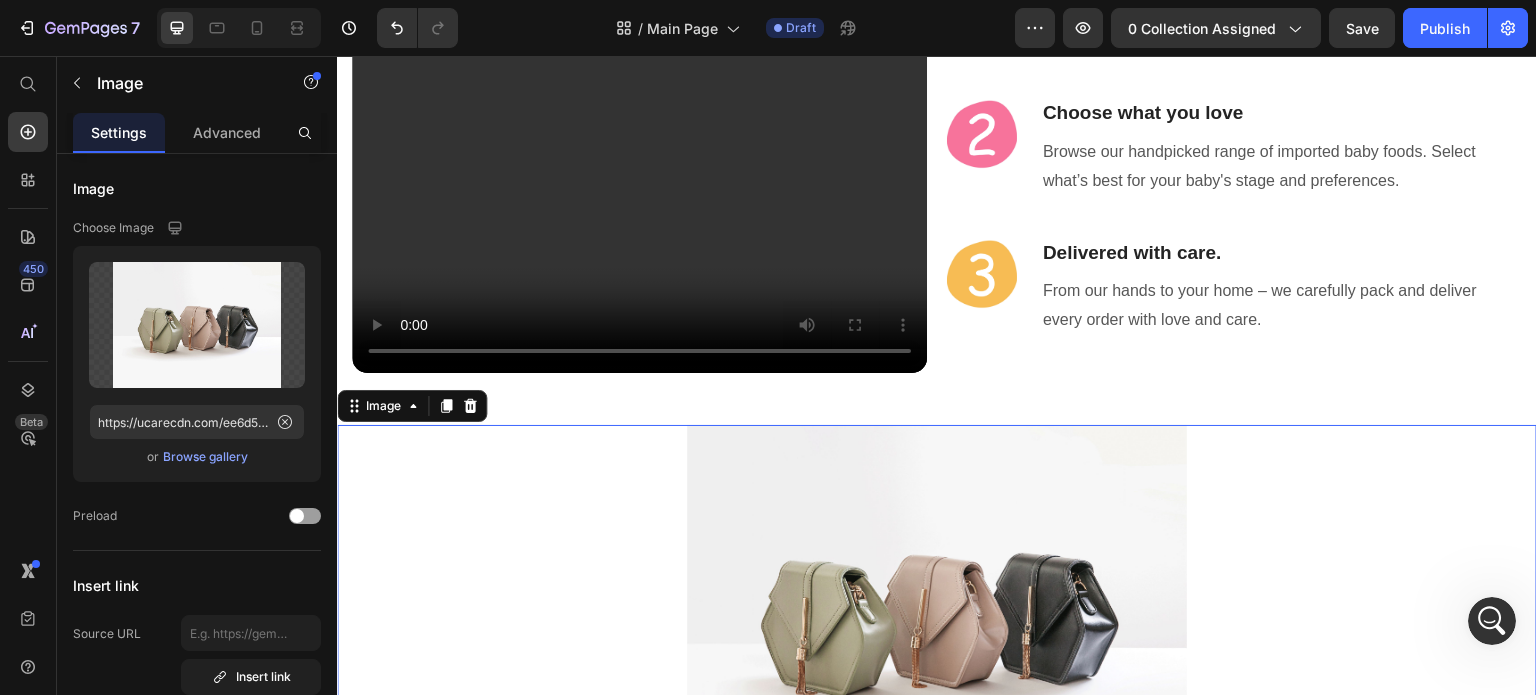 click at bounding box center (937, 612) 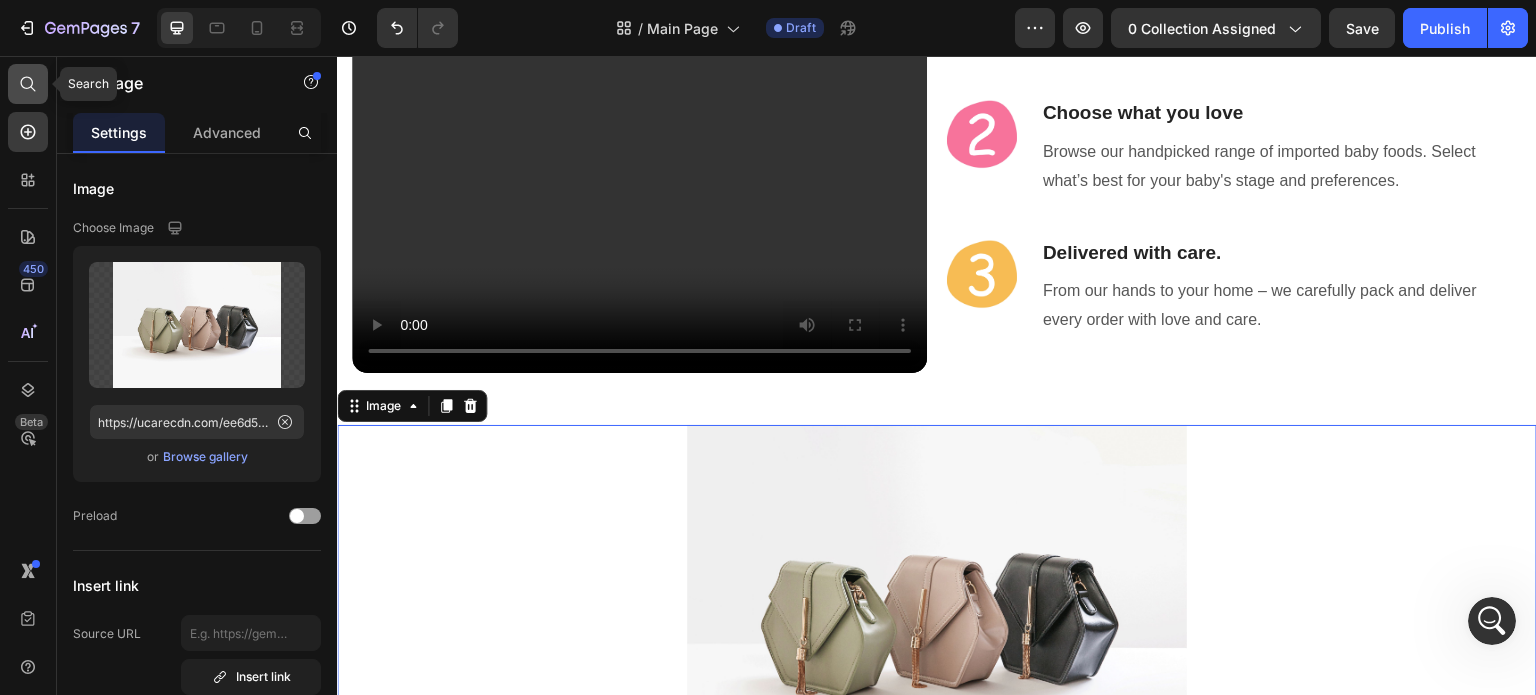 click 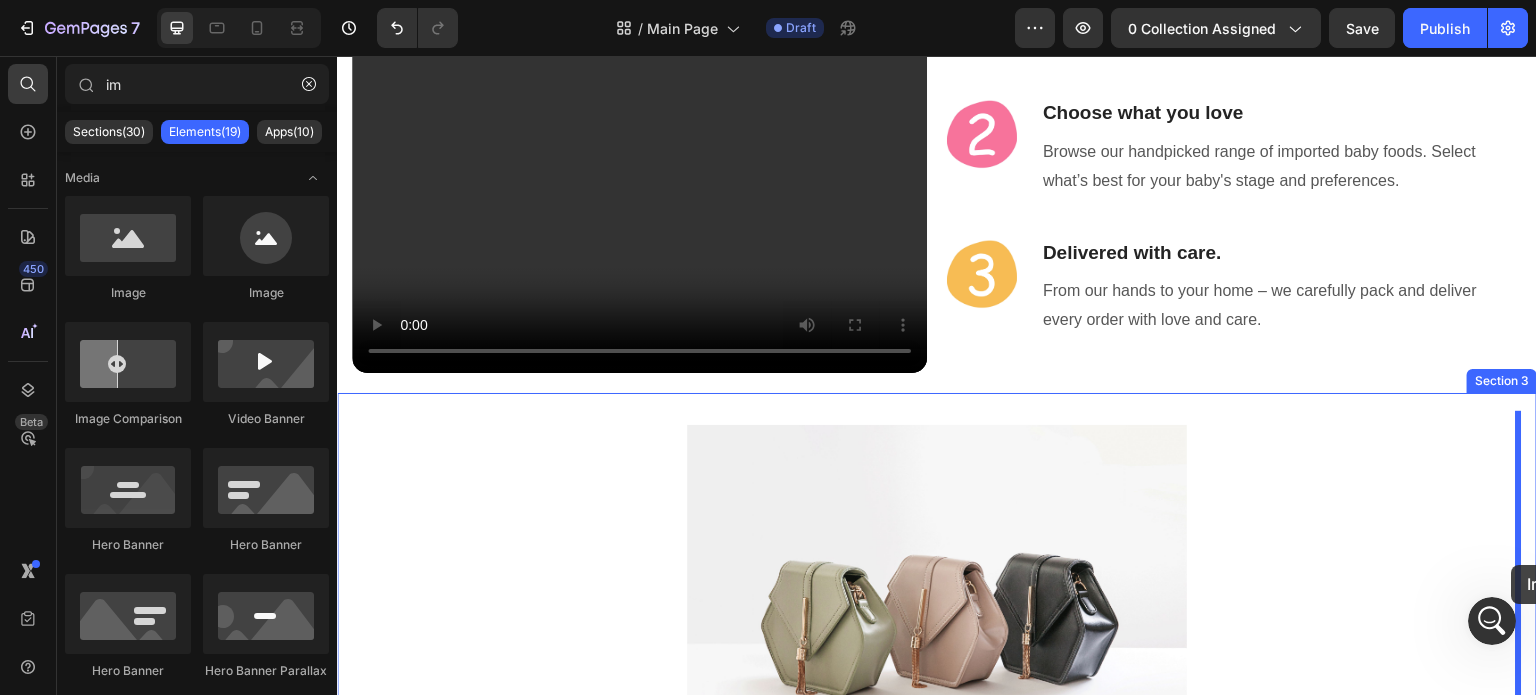 drag, startPoint x: 457, startPoint y: 281, endPoint x: 1512, endPoint y: 565, distance: 1092.5571 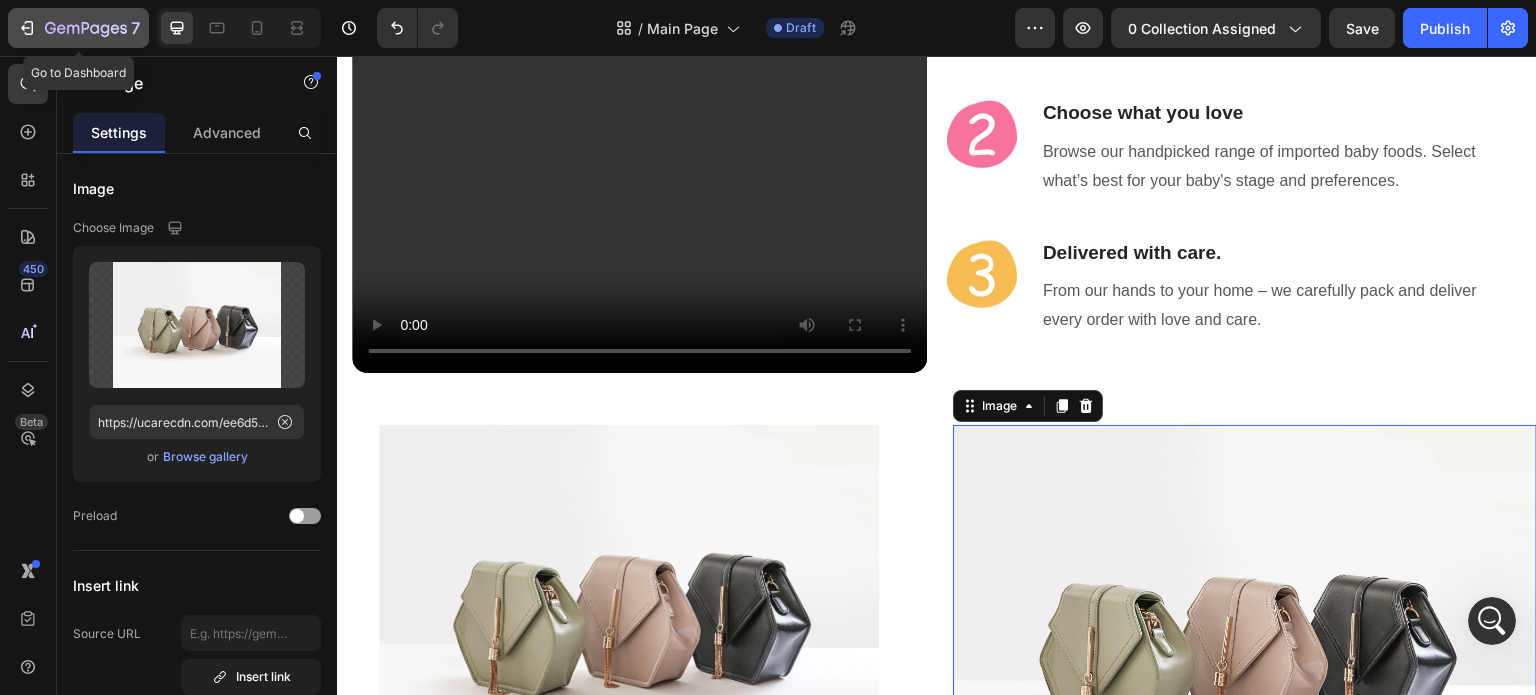 click 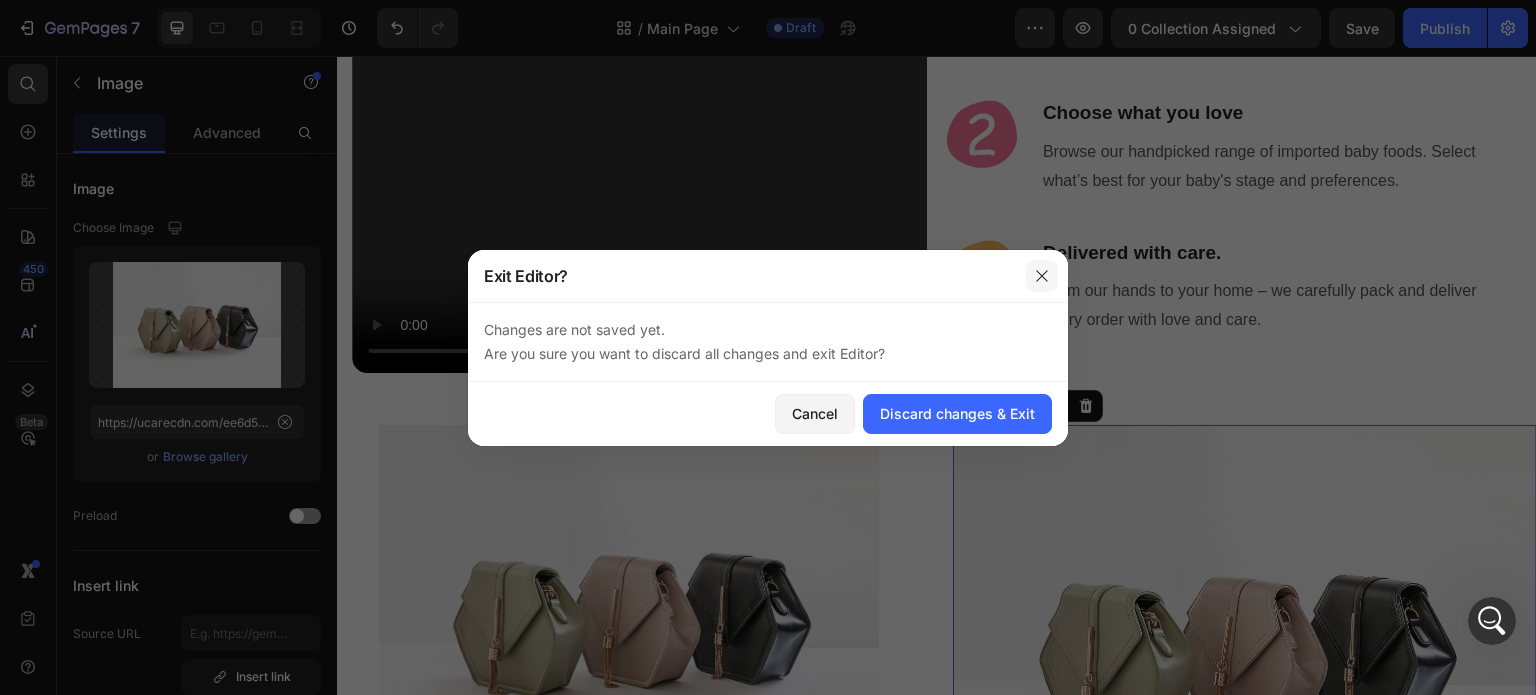 click 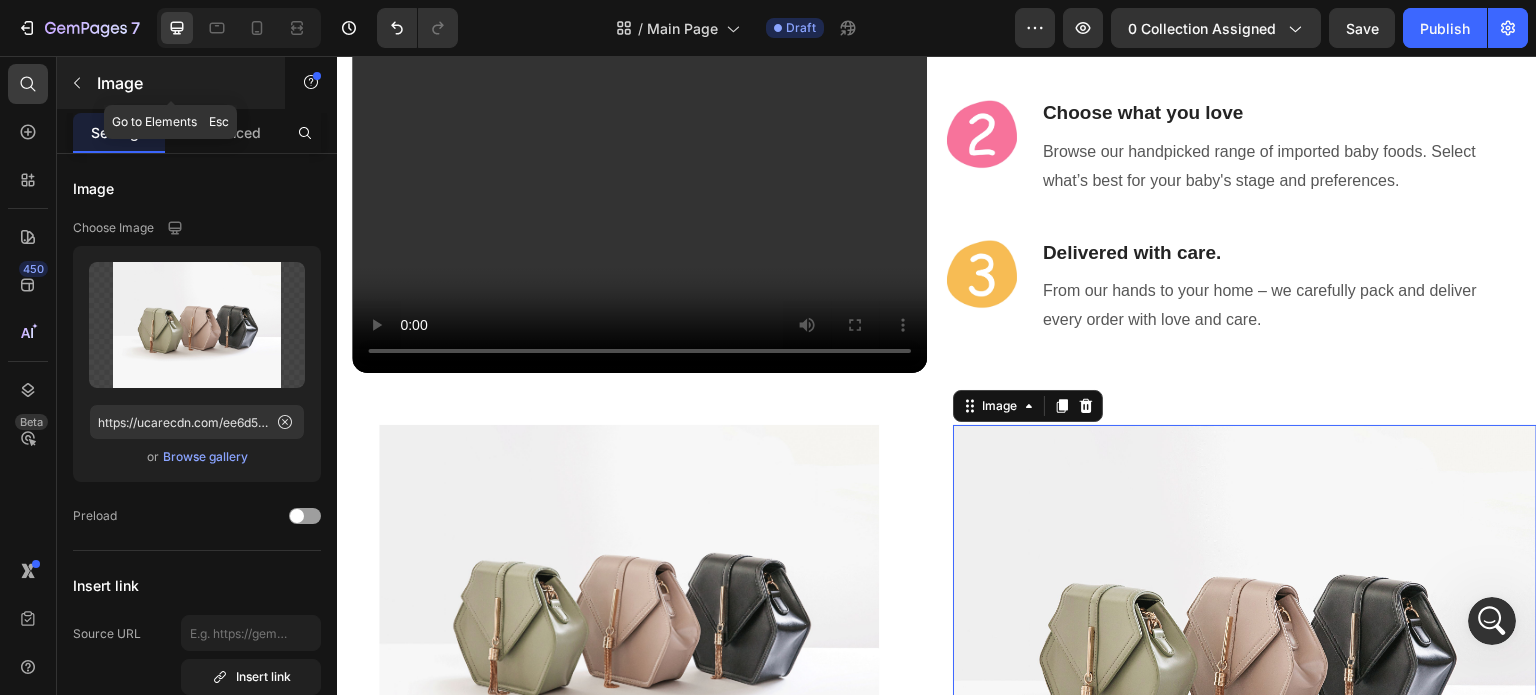 click 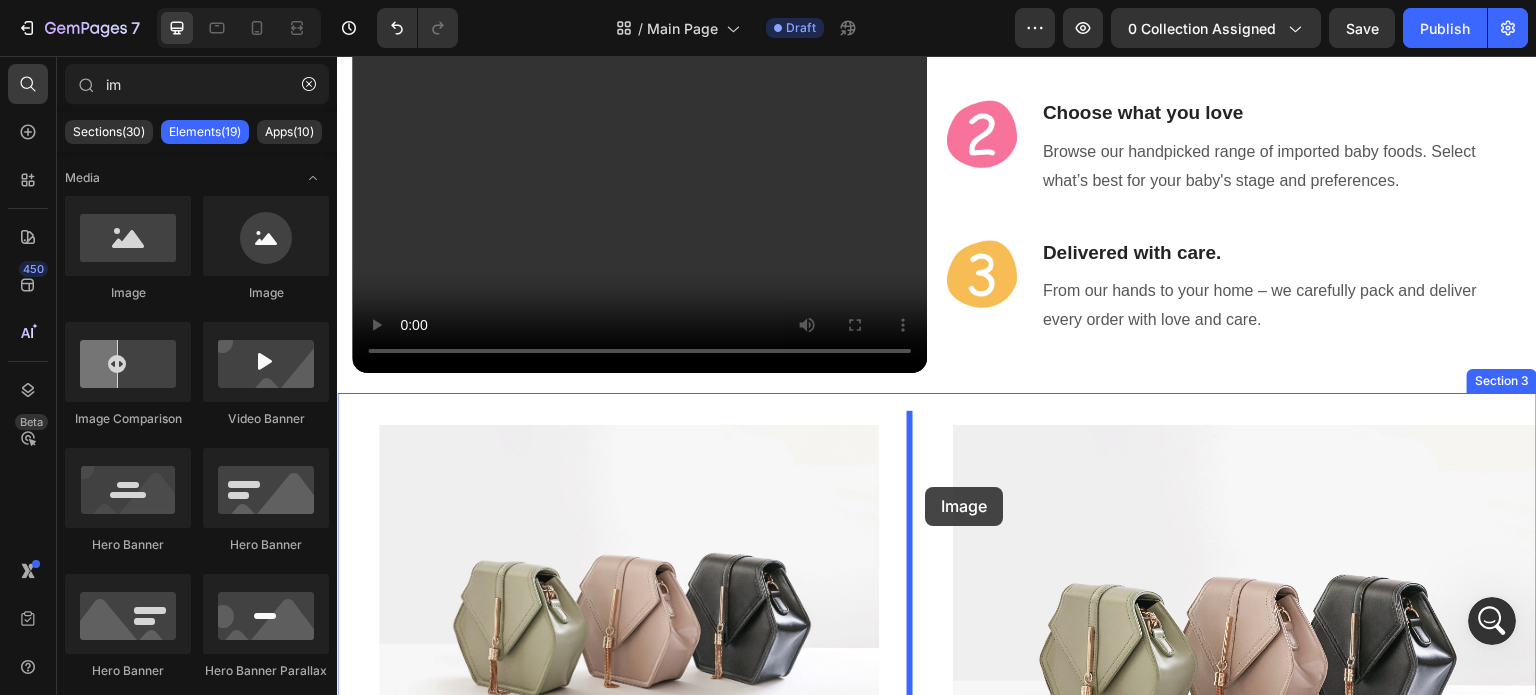 drag, startPoint x: 479, startPoint y: 303, endPoint x: 925, endPoint y: 487, distance: 482.4645 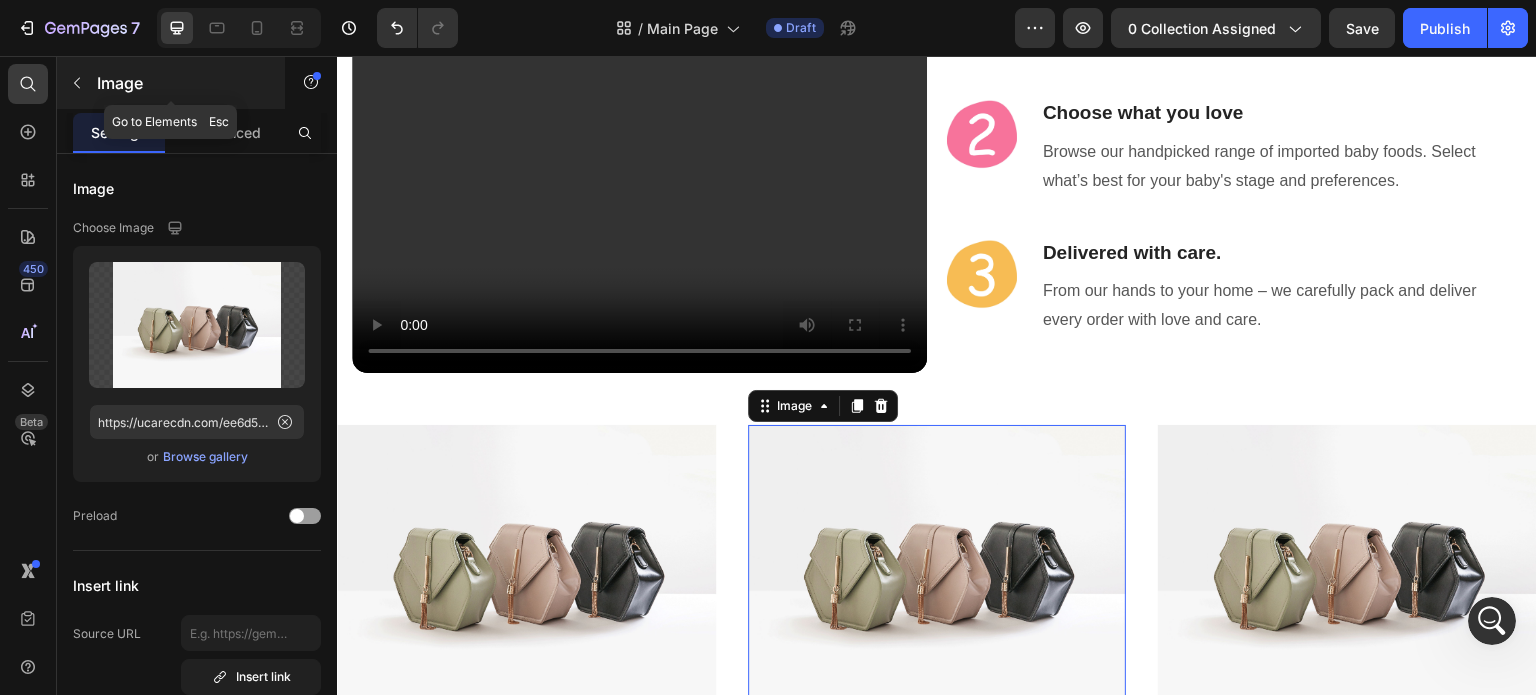 click at bounding box center (77, 83) 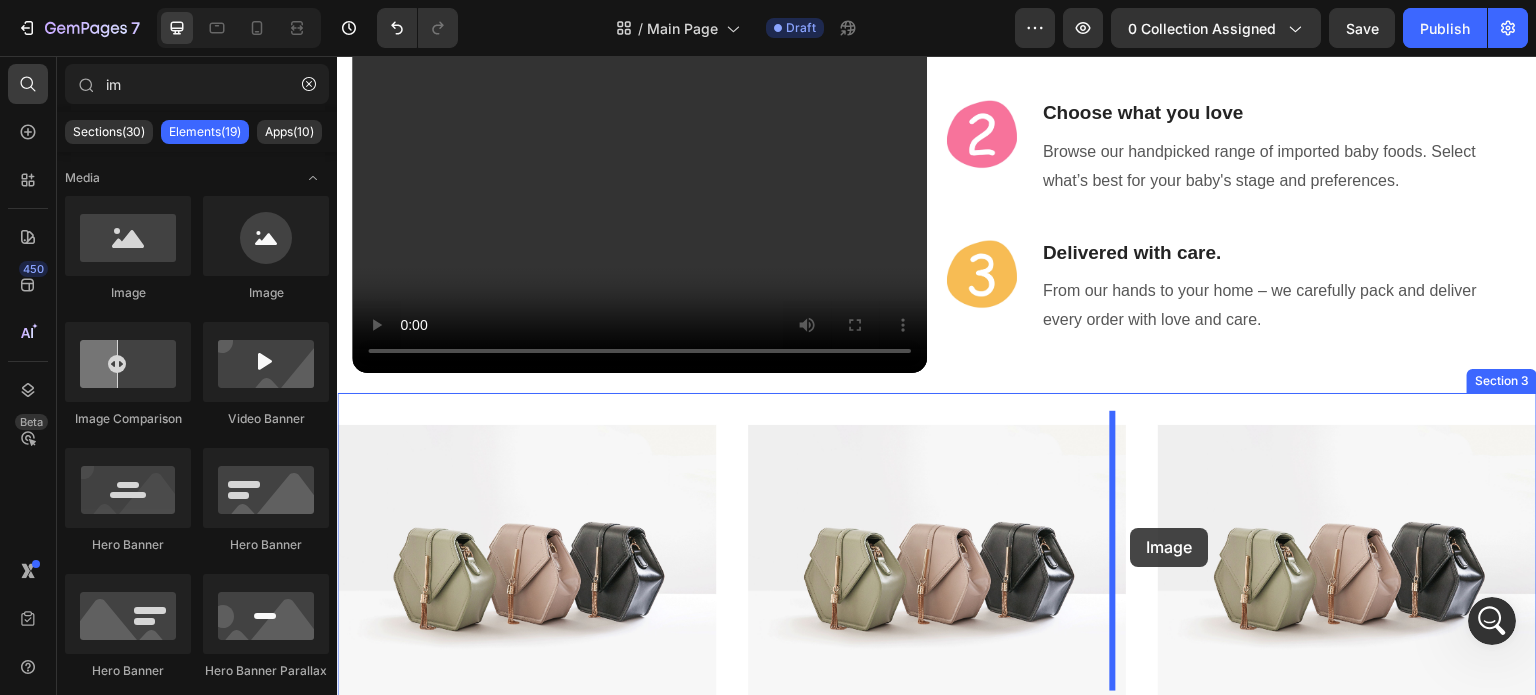 drag, startPoint x: 475, startPoint y: 295, endPoint x: 1131, endPoint y: 528, distance: 696.15015 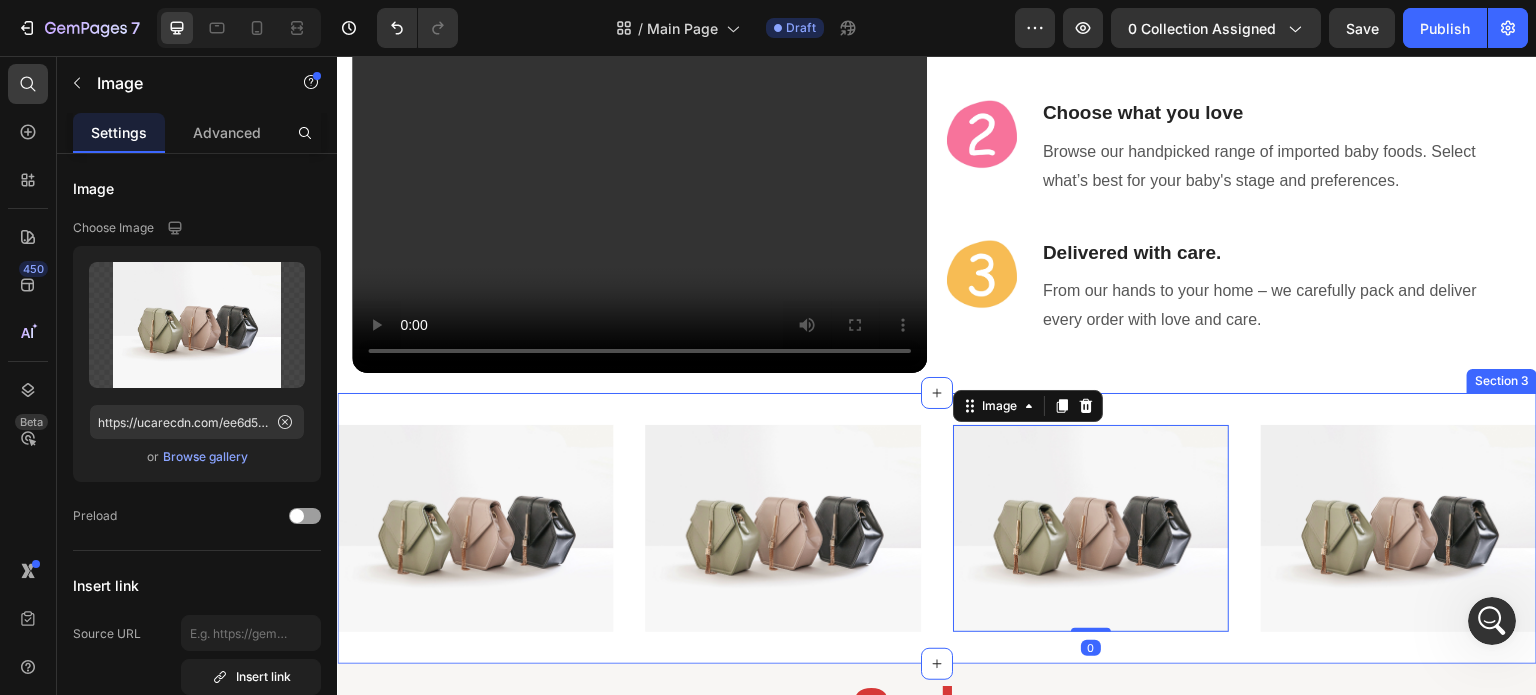 click on "Image Image Image   0 Image Section 3" at bounding box center (937, 528) 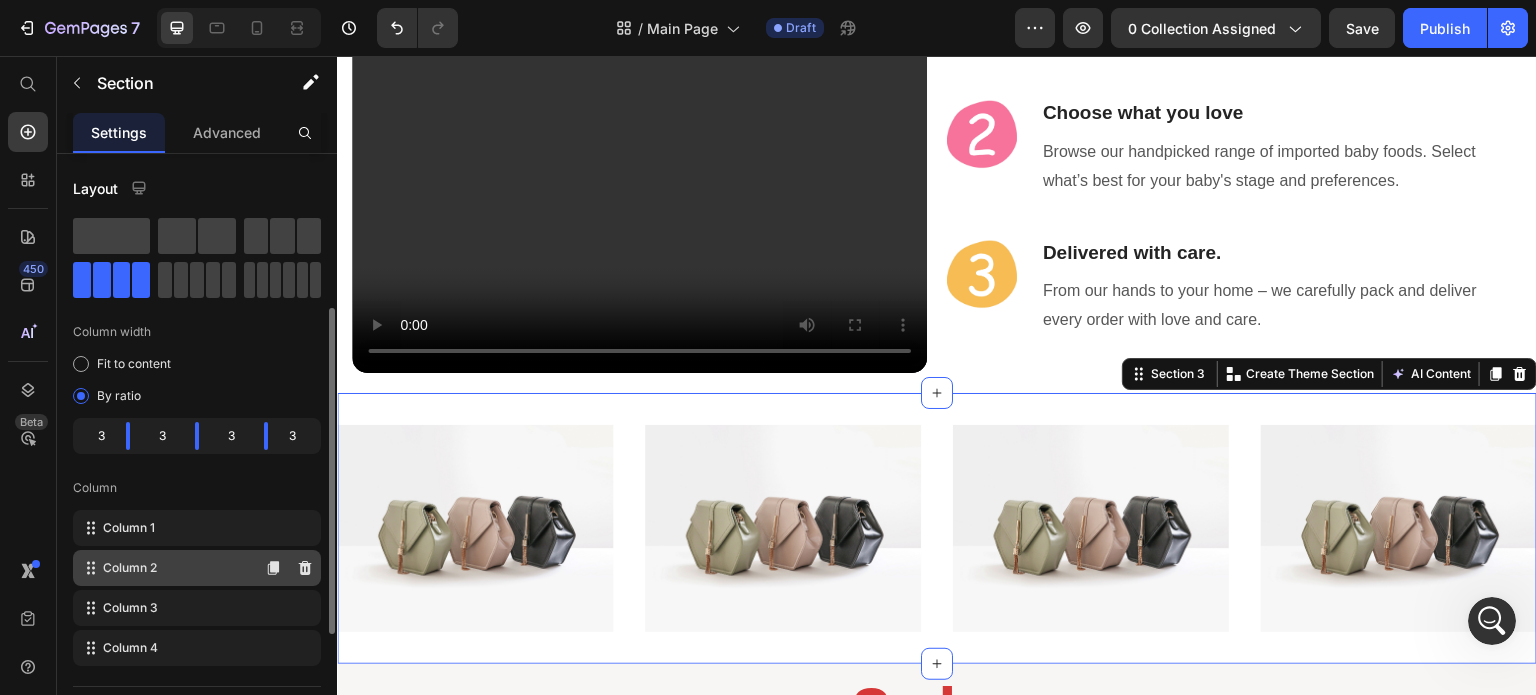 scroll, scrollTop: 300, scrollLeft: 0, axis: vertical 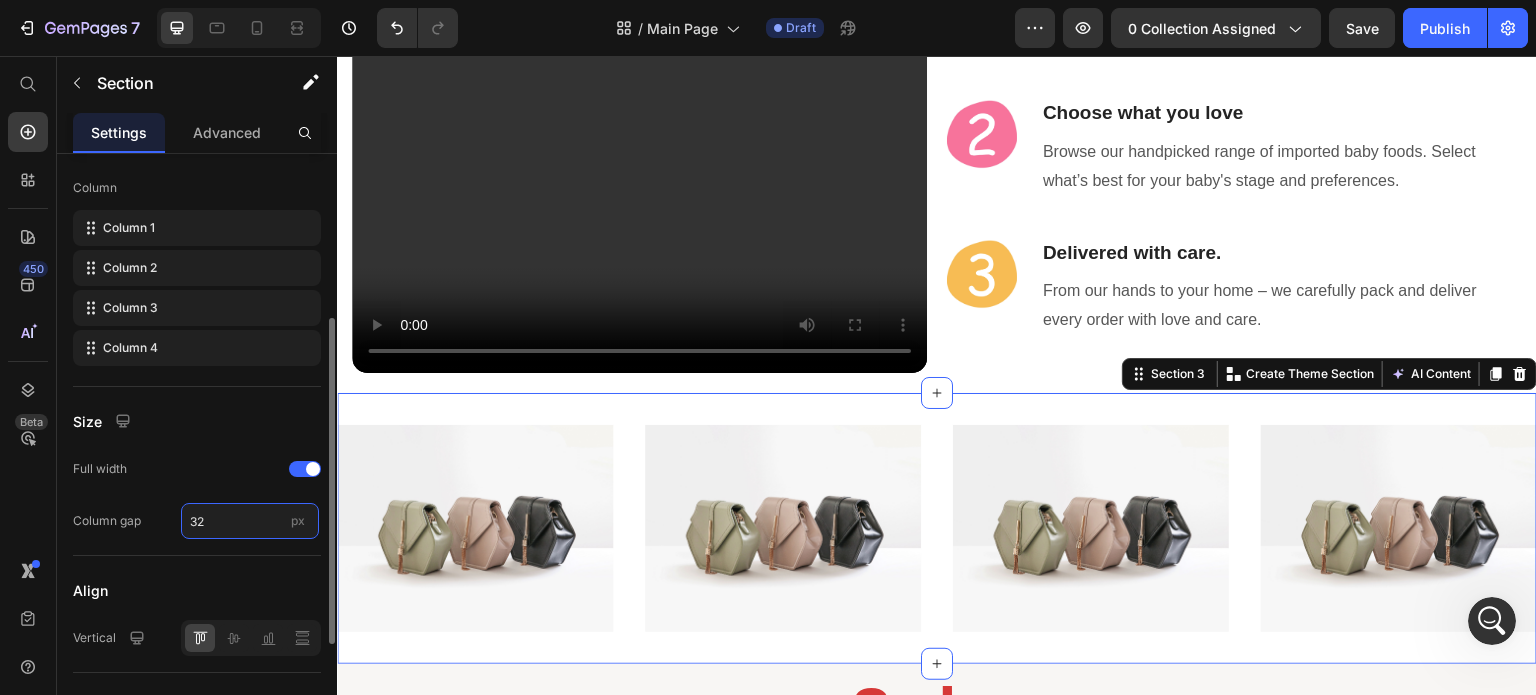 click on "32" at bounding box center (250, 521) 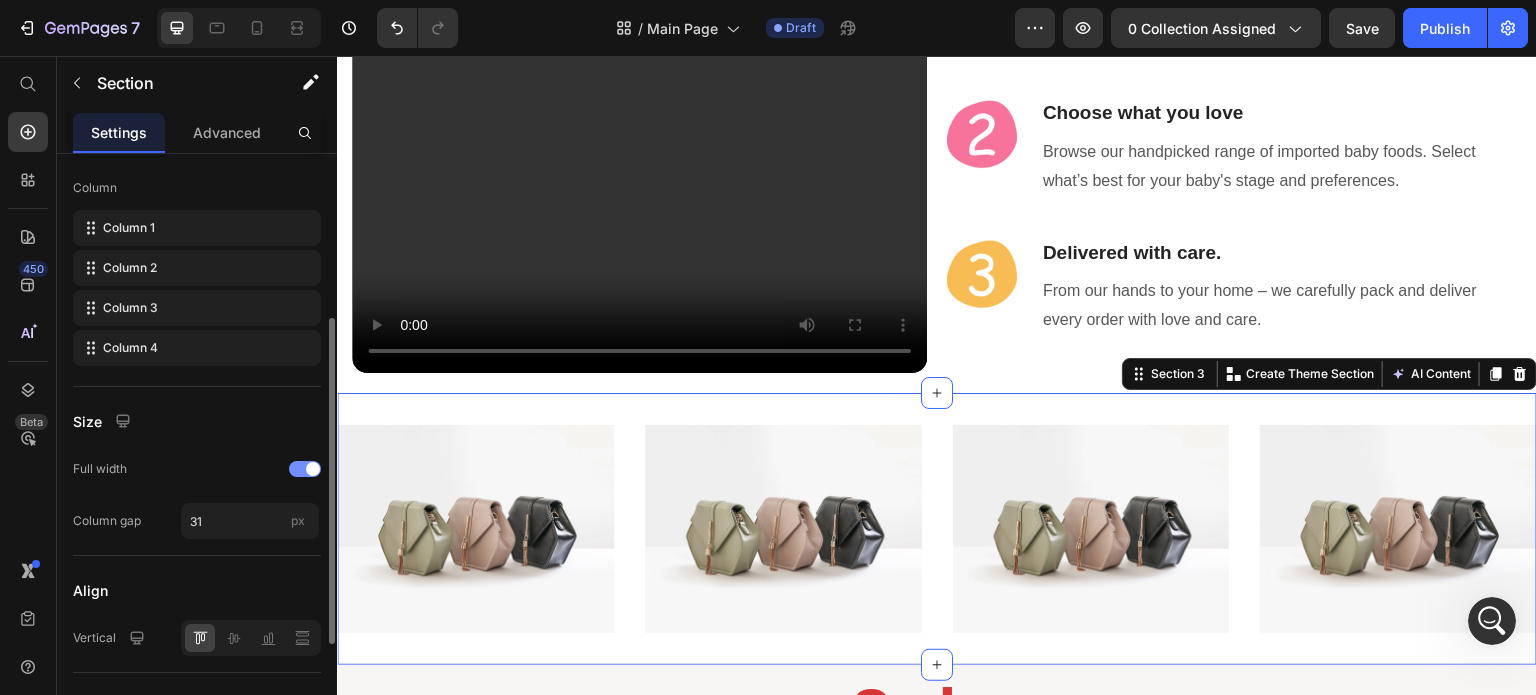 click at bounding box center (313, 469) 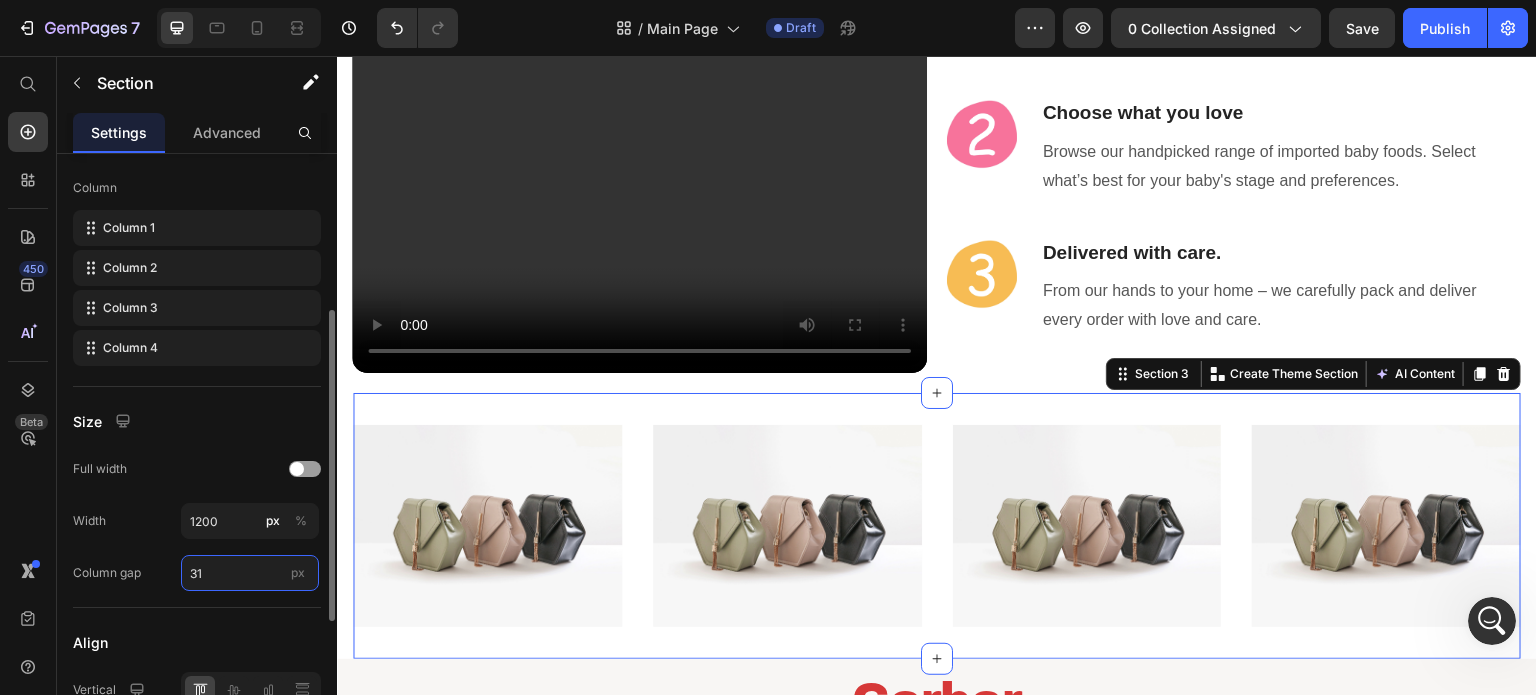 click on "31" at bounding box center (250, 573) 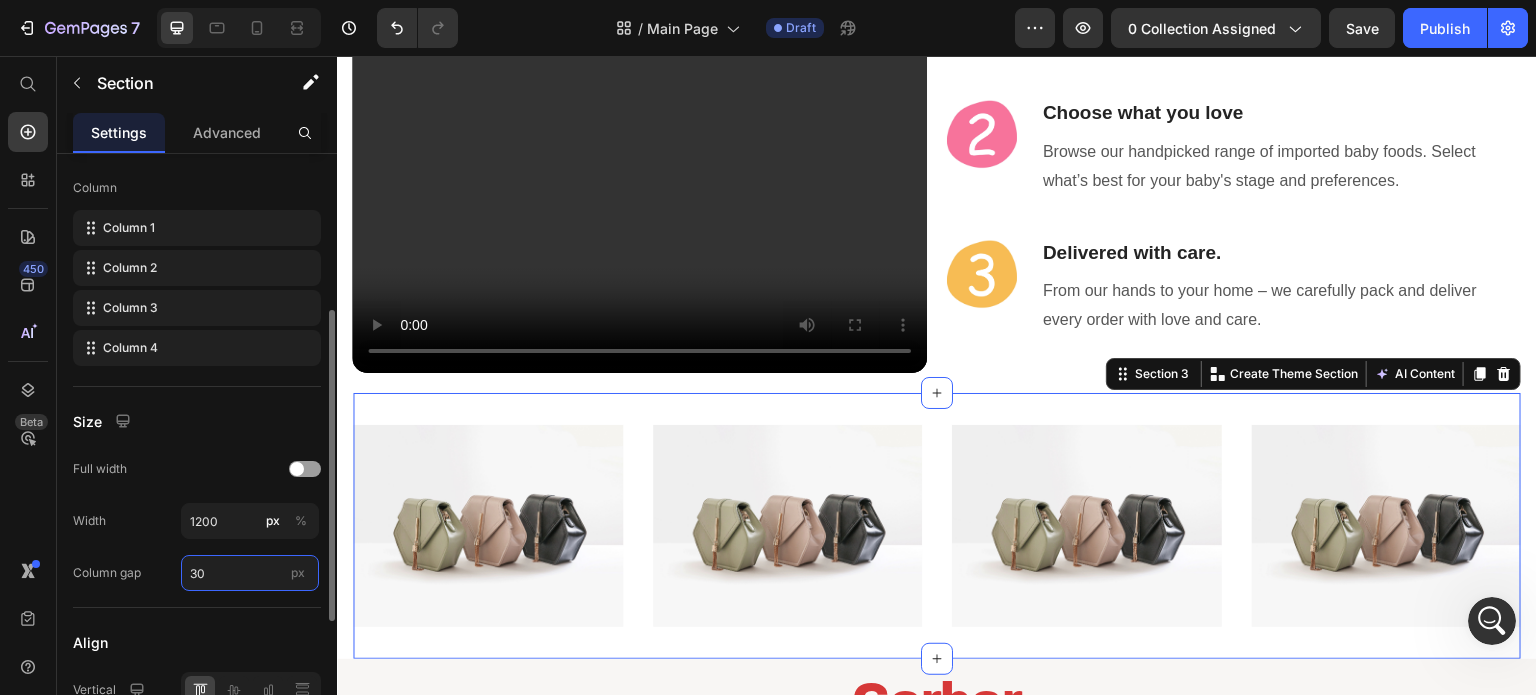 click on "30" at bounding box center (250, 573) 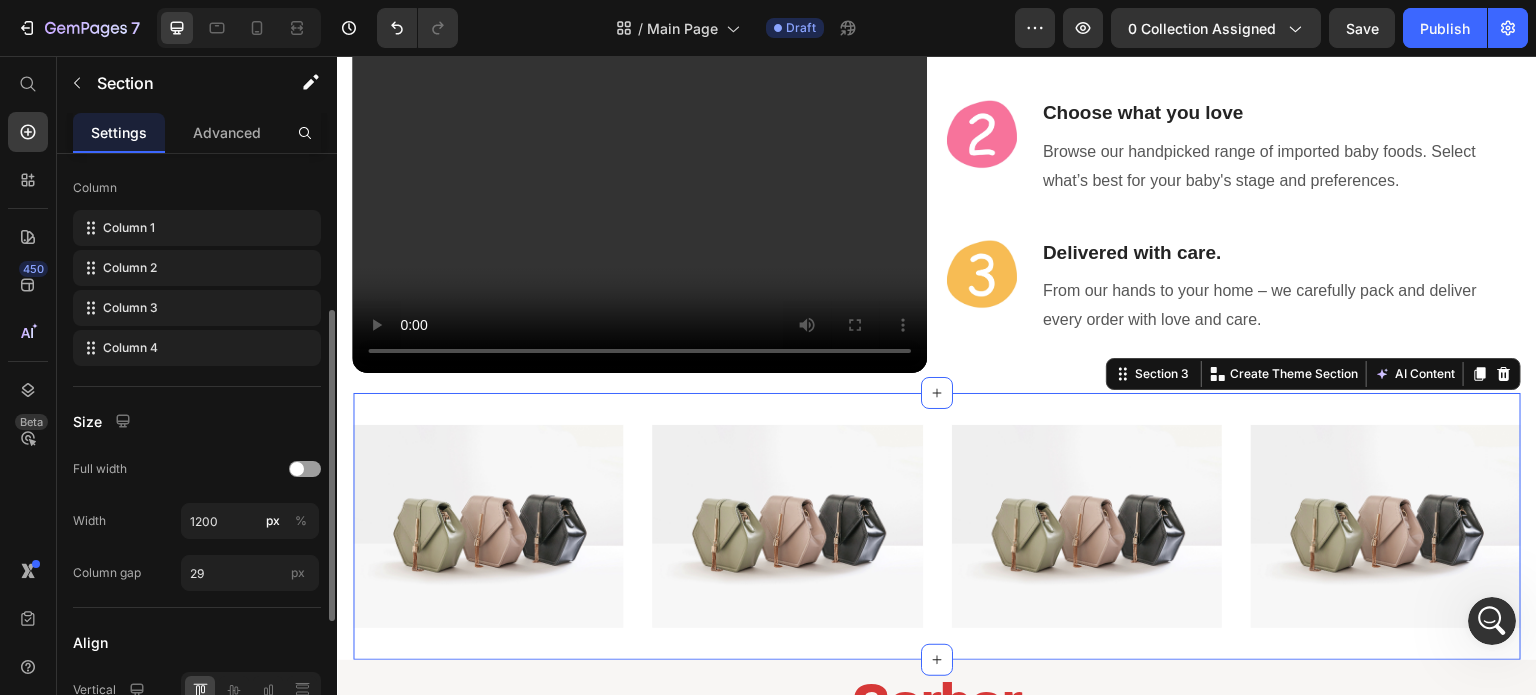 click on "Column gap 29 px" 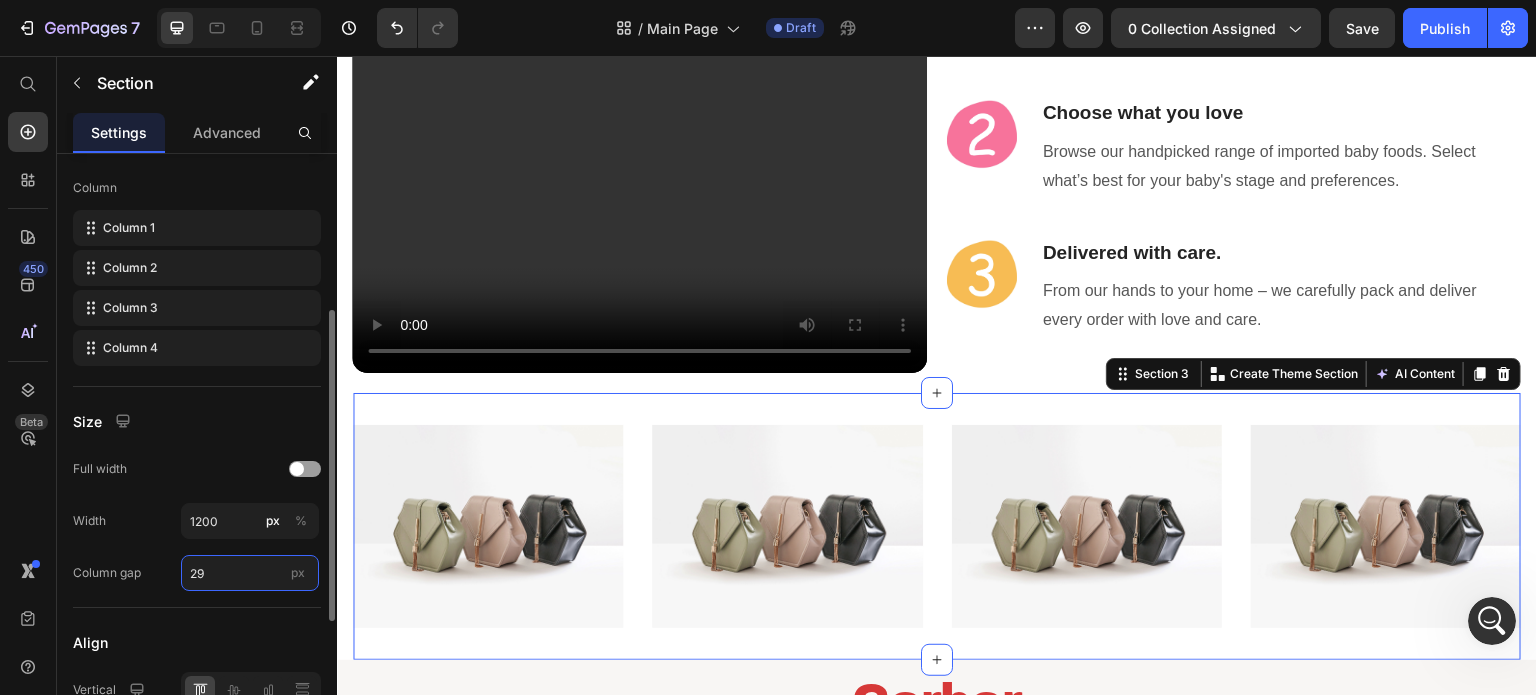 click on "29" at bounding box center (250, 573) 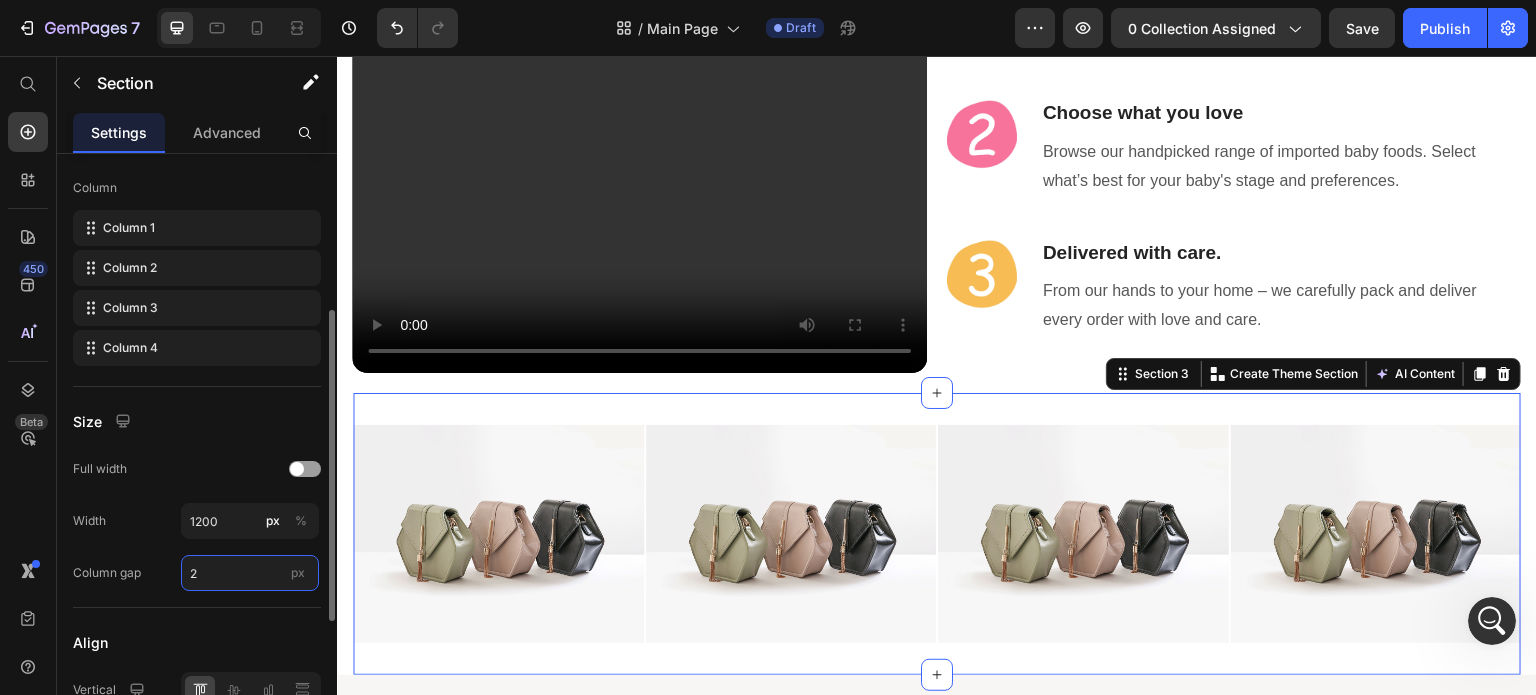 type on "2" 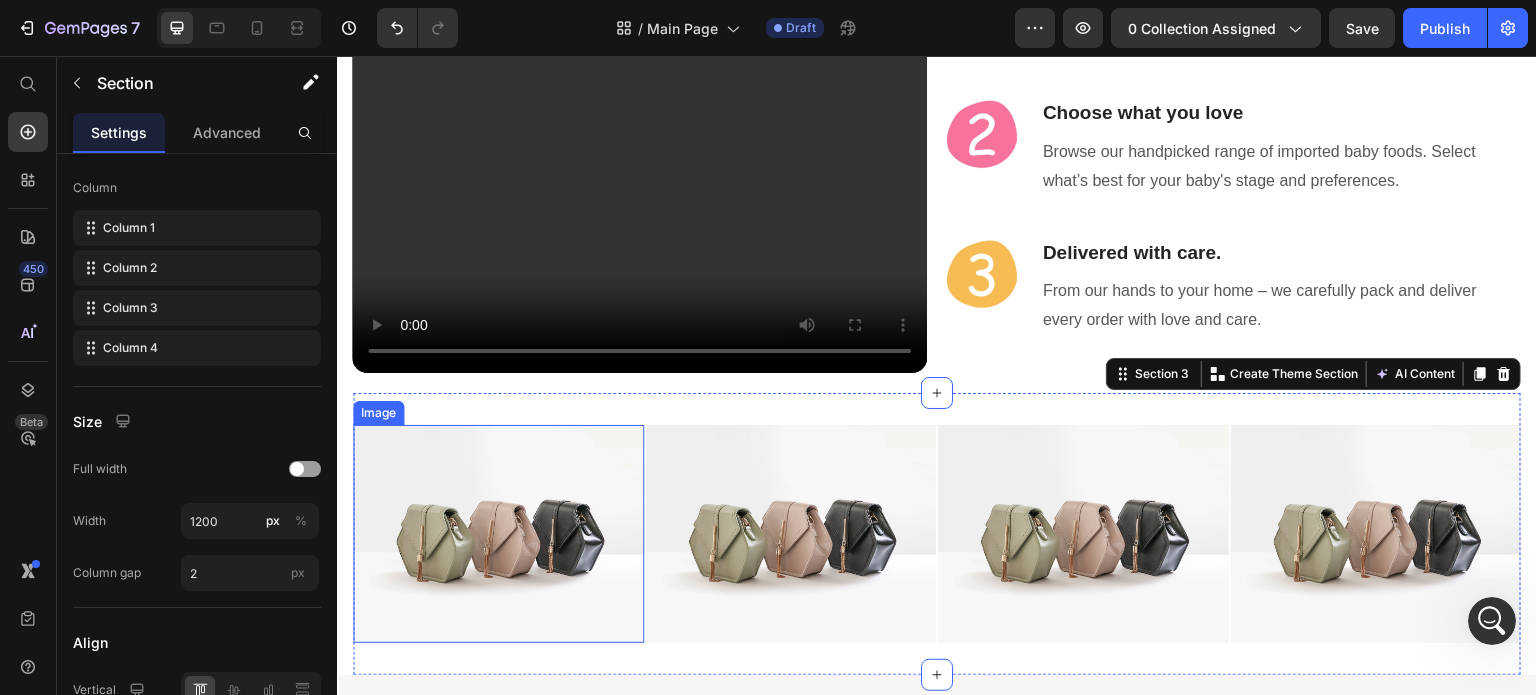 click at bounding box center (498, 534) 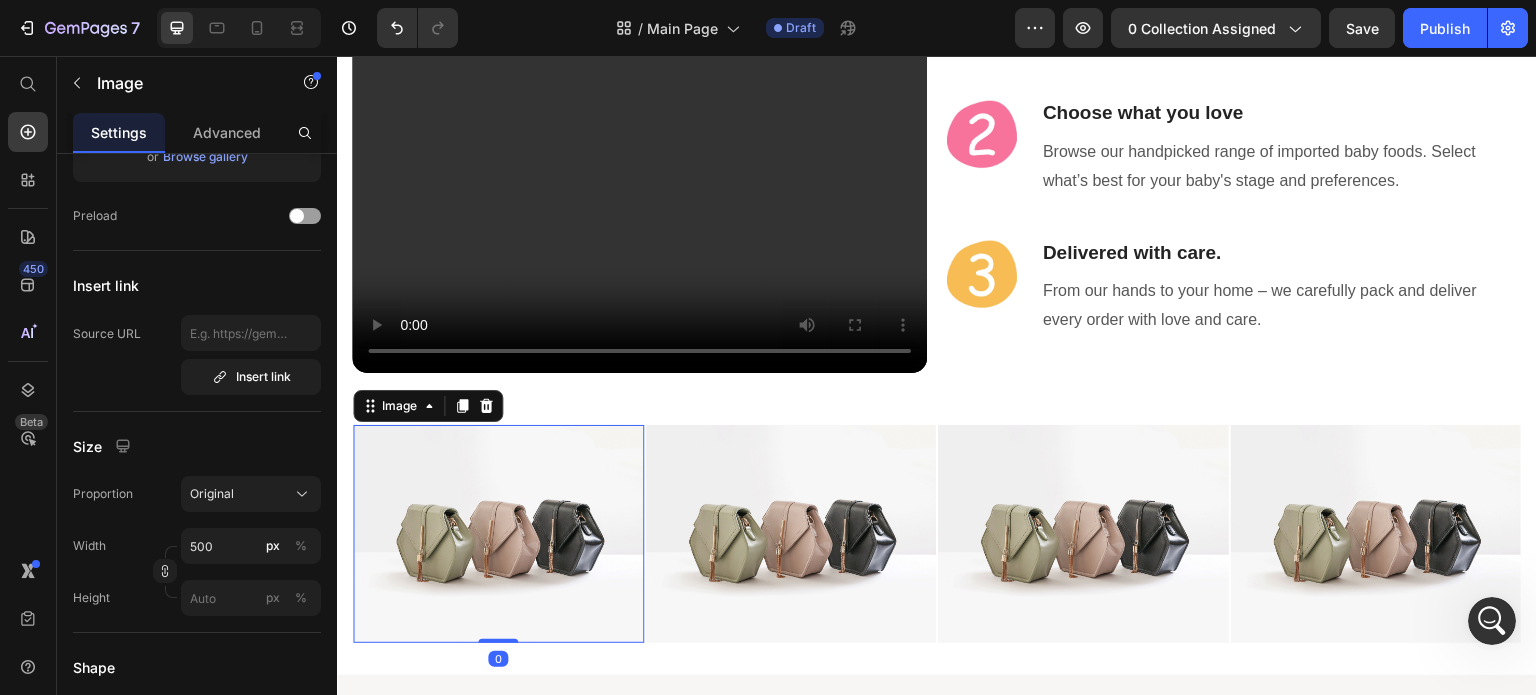 scroll, scrollTop: 0, scrollLeft: 0, axis: both 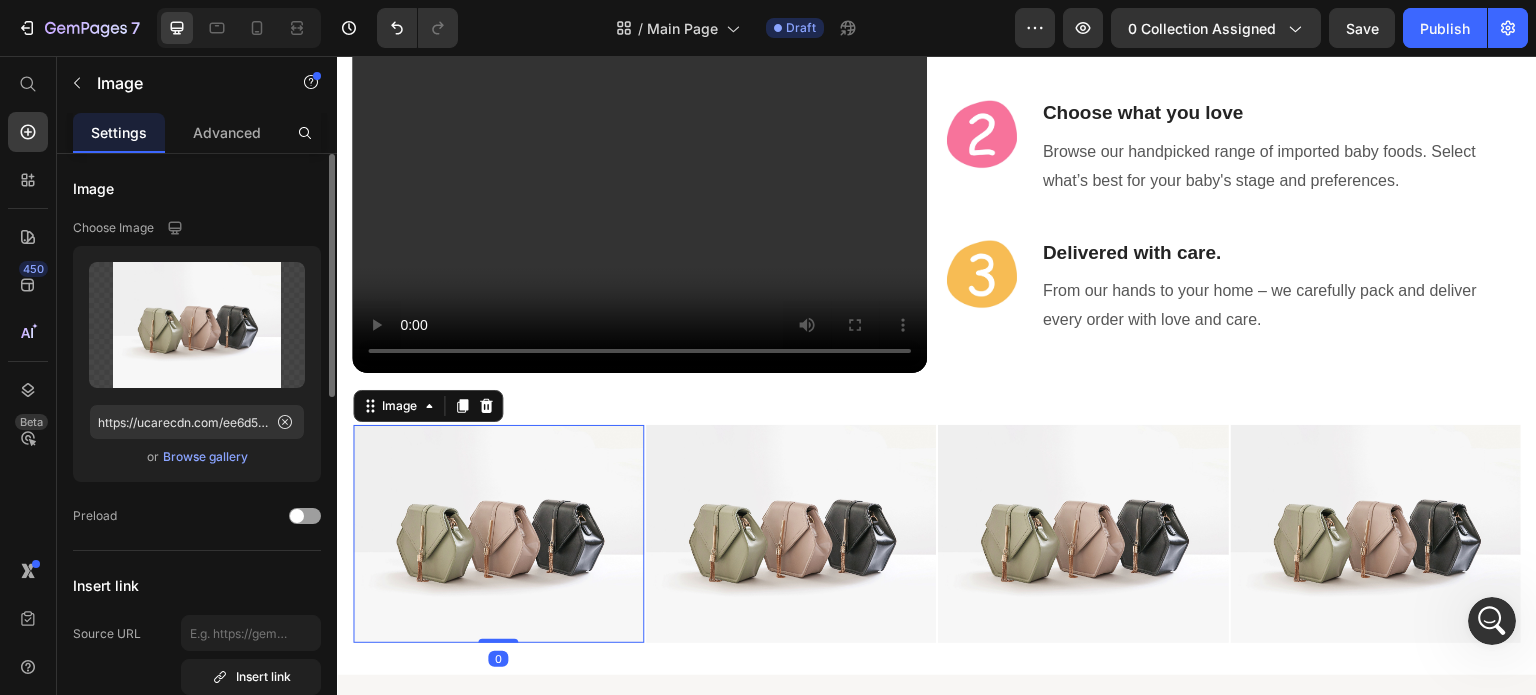 click on "Browse gallery" at bounding box center (205, 457) 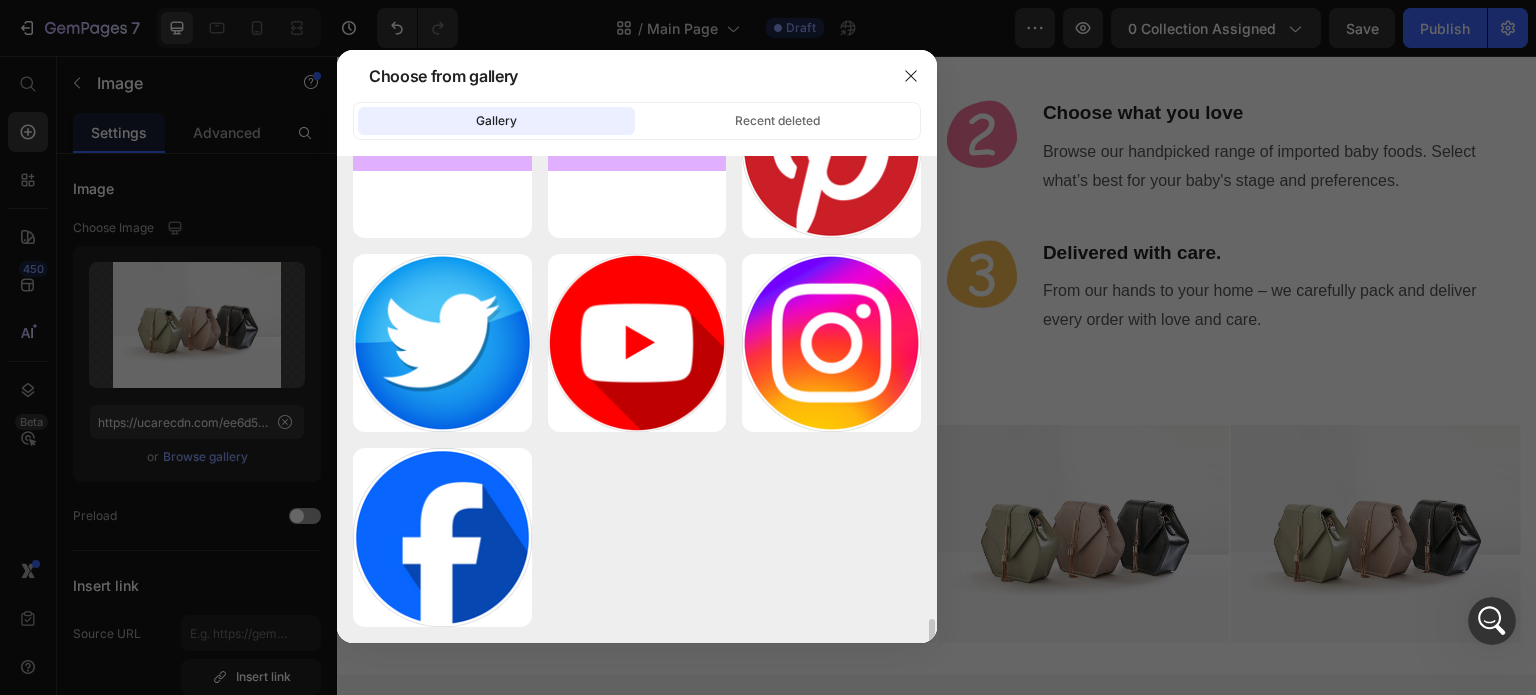 scroll, scrollTop: 9468, scrollLeft: 0, axis: vertical 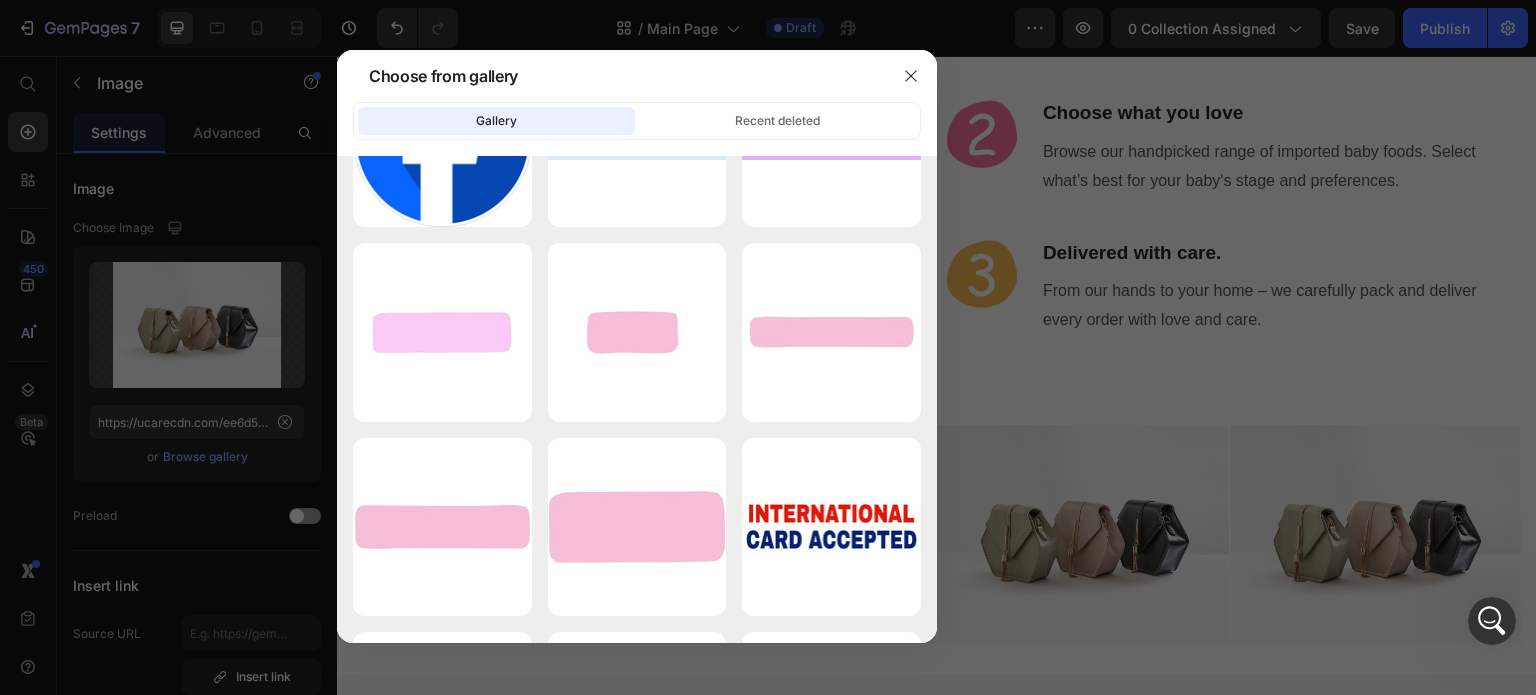 click on "Gallery" 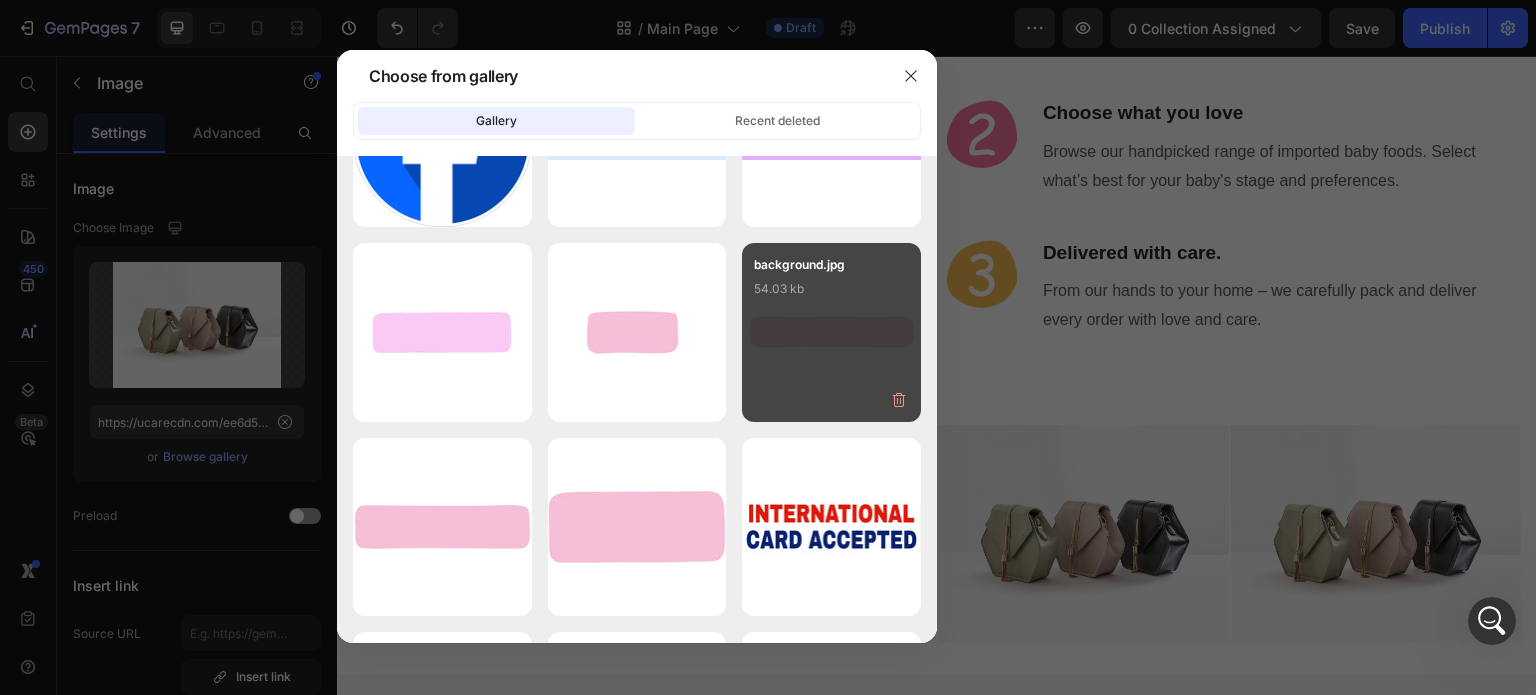 scroll, scrollTop: 8868, scrollLeft: 0, axis: vertical 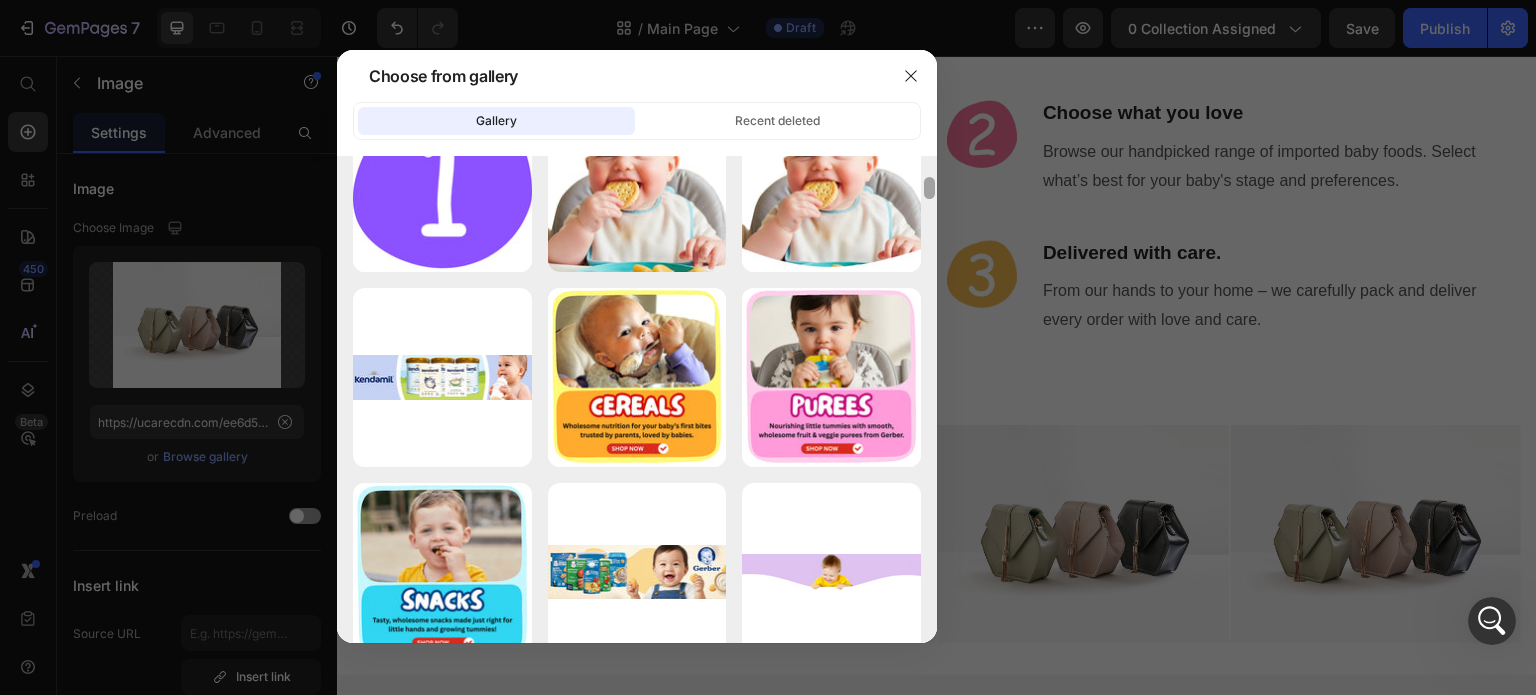 drag, startPoint x: 932, startPoint y: 572, endPoint x: 961, endPoint y: 183, distance: 390.07947 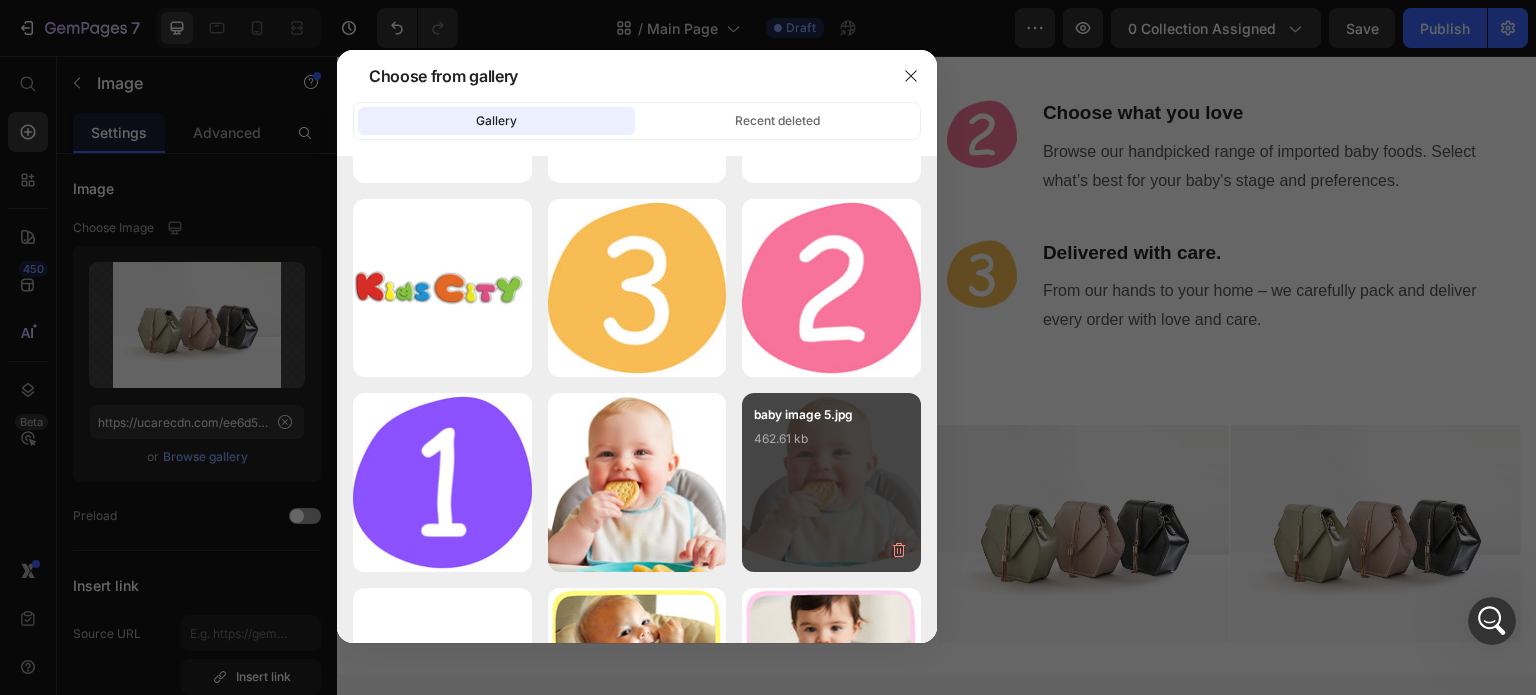 scroll, scrollTop: 0, scrollLeft: 0, axis: both 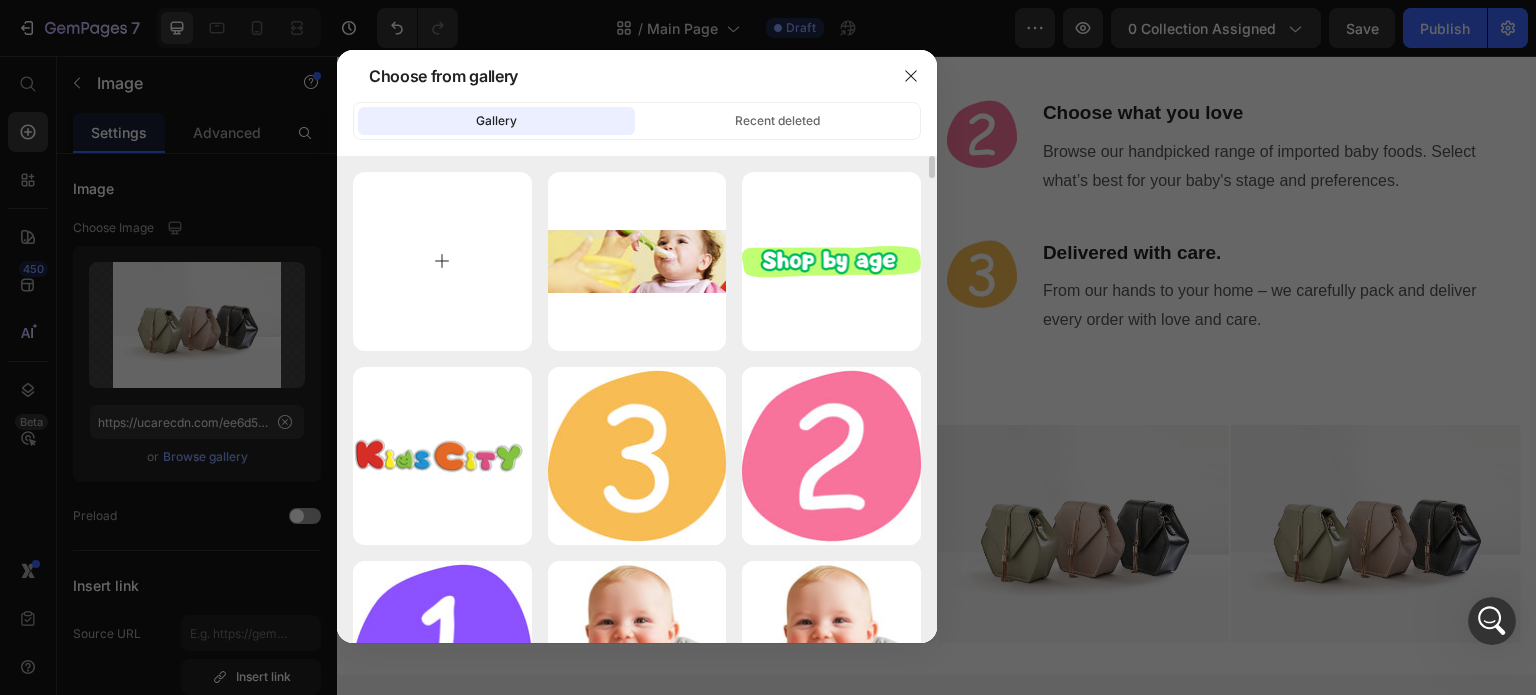 click at bounding box center (442, 261) 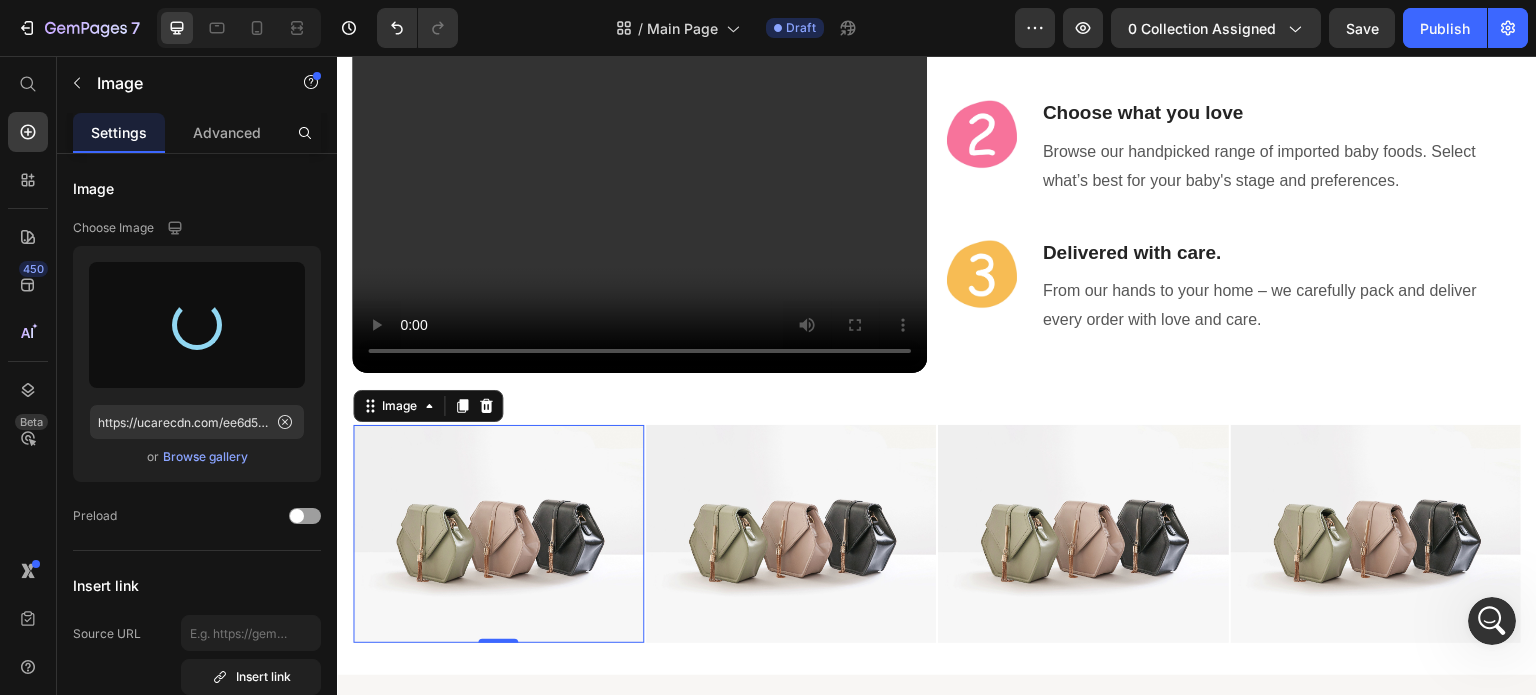 type on "https://cdn.shopify.com/s/files/1/0989/4066/files/gempages_568336468586529701-cebb467a-0ee0-4ecd-abdb-bfc5d6968f64.jpg" 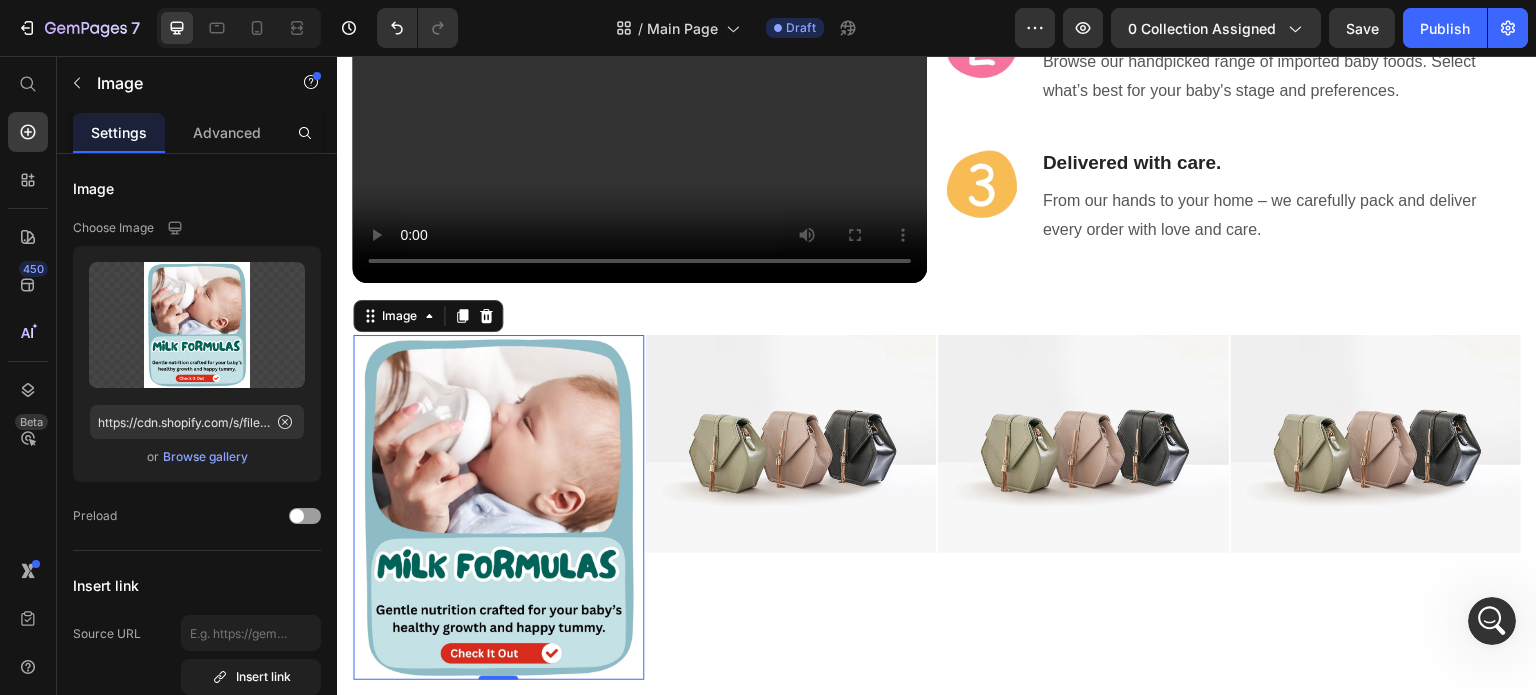 scroll, scrollTop: 1200, scrollLeft: 0, axis: vertical 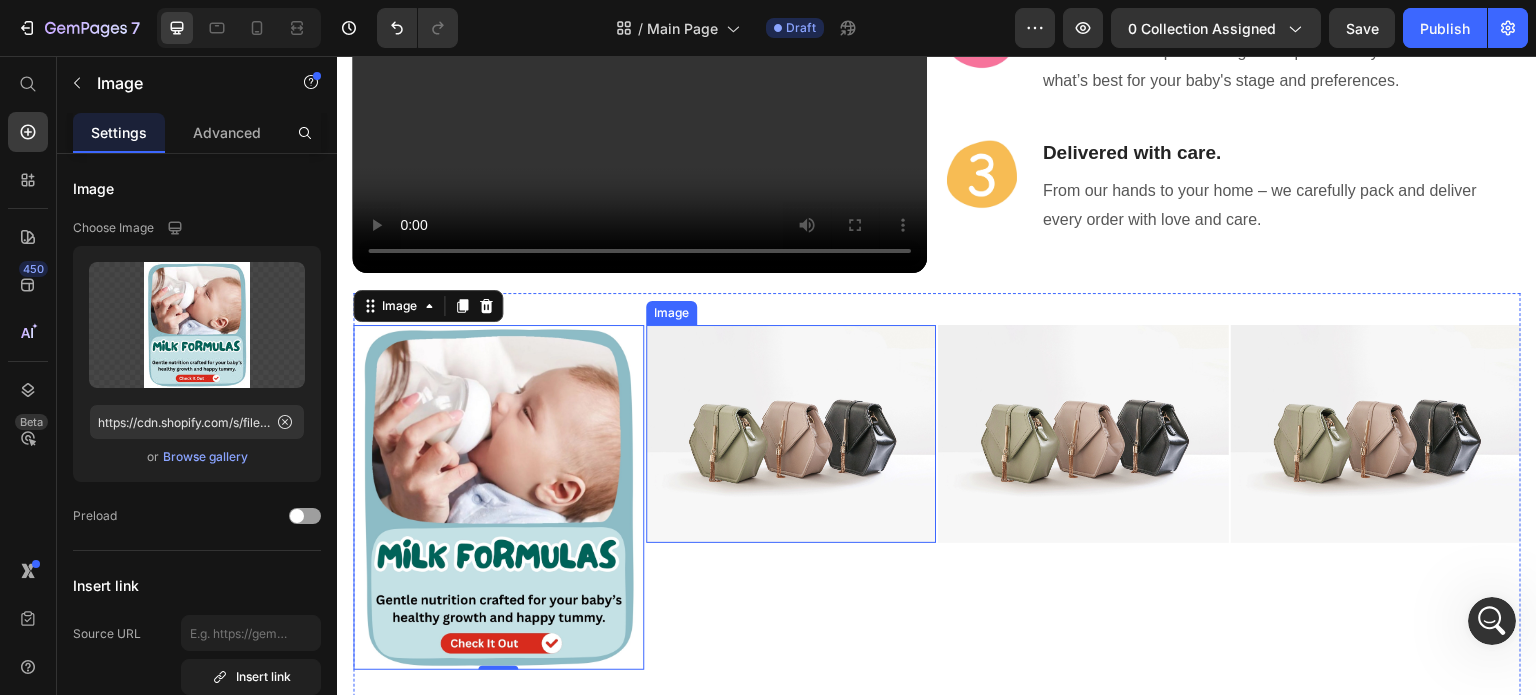 click at bounding box center (791, 434) 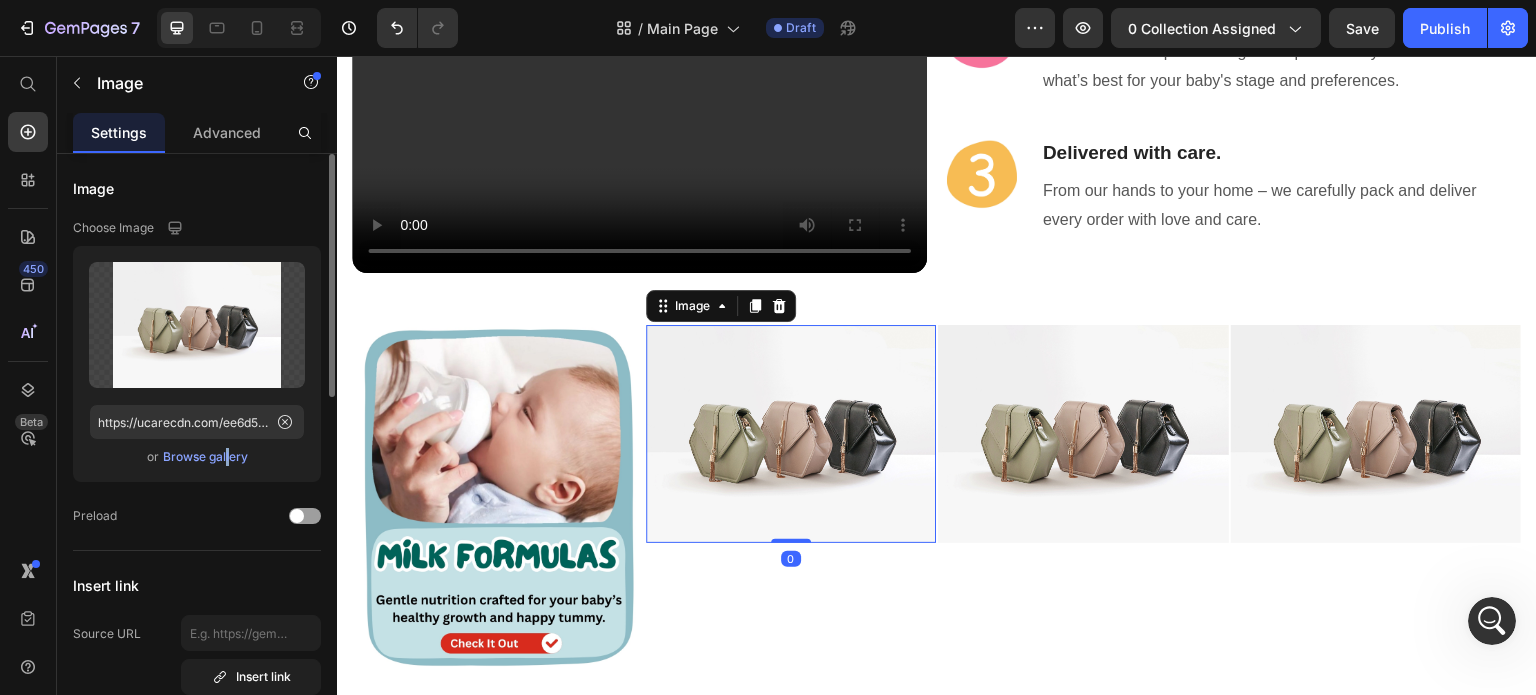 click on "Browse gallery" at bounding box center [205, 457] 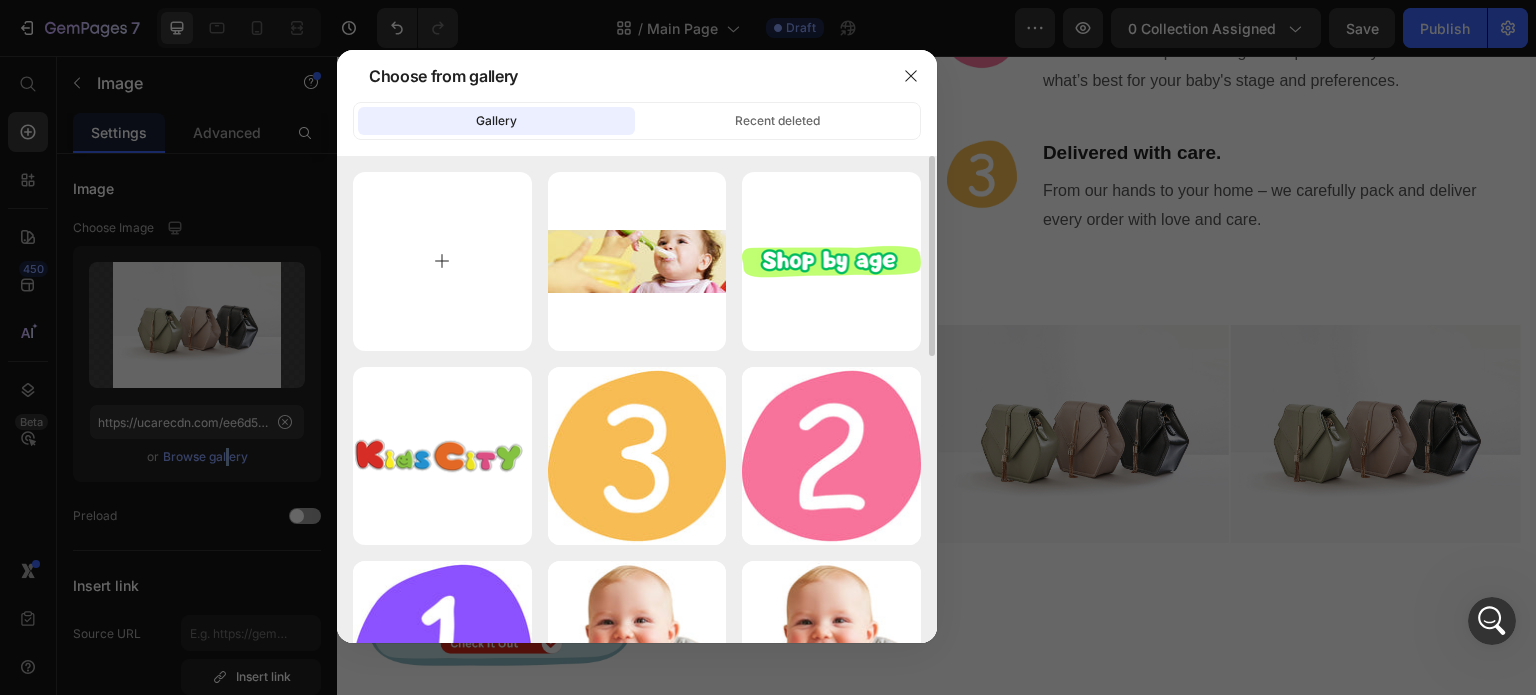 click at bounding box center (442, 261) 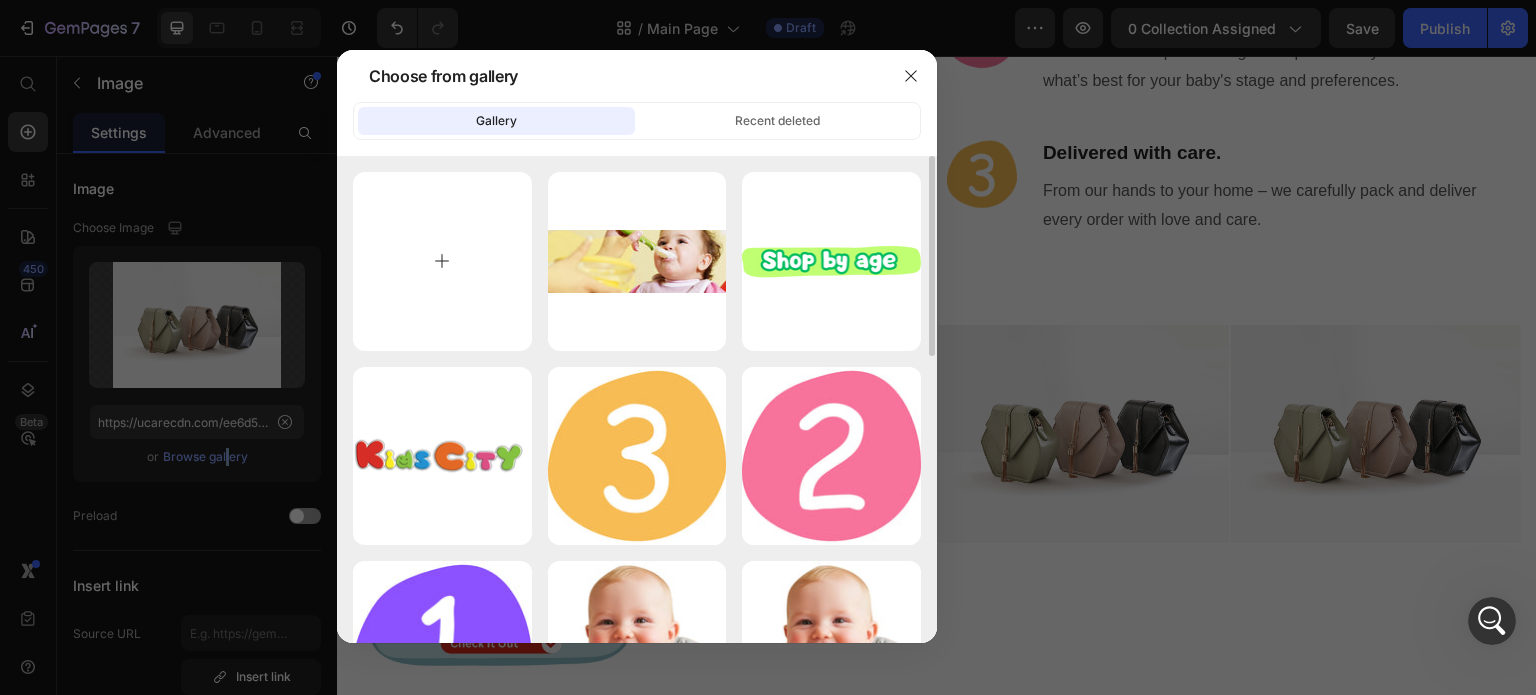 click at bounding box center (442, 261) 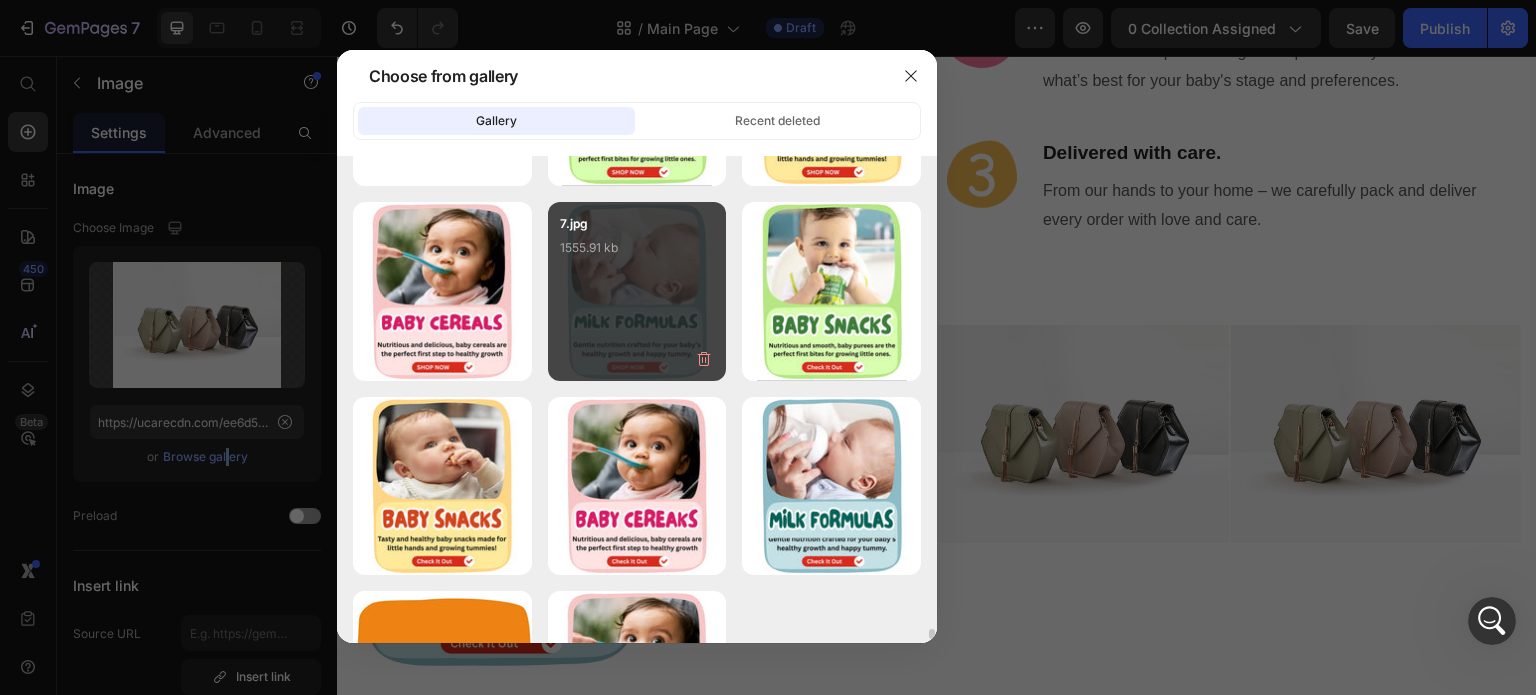 scroll, scrollTop: 21284, scrollLeft: 0, axis: vertical 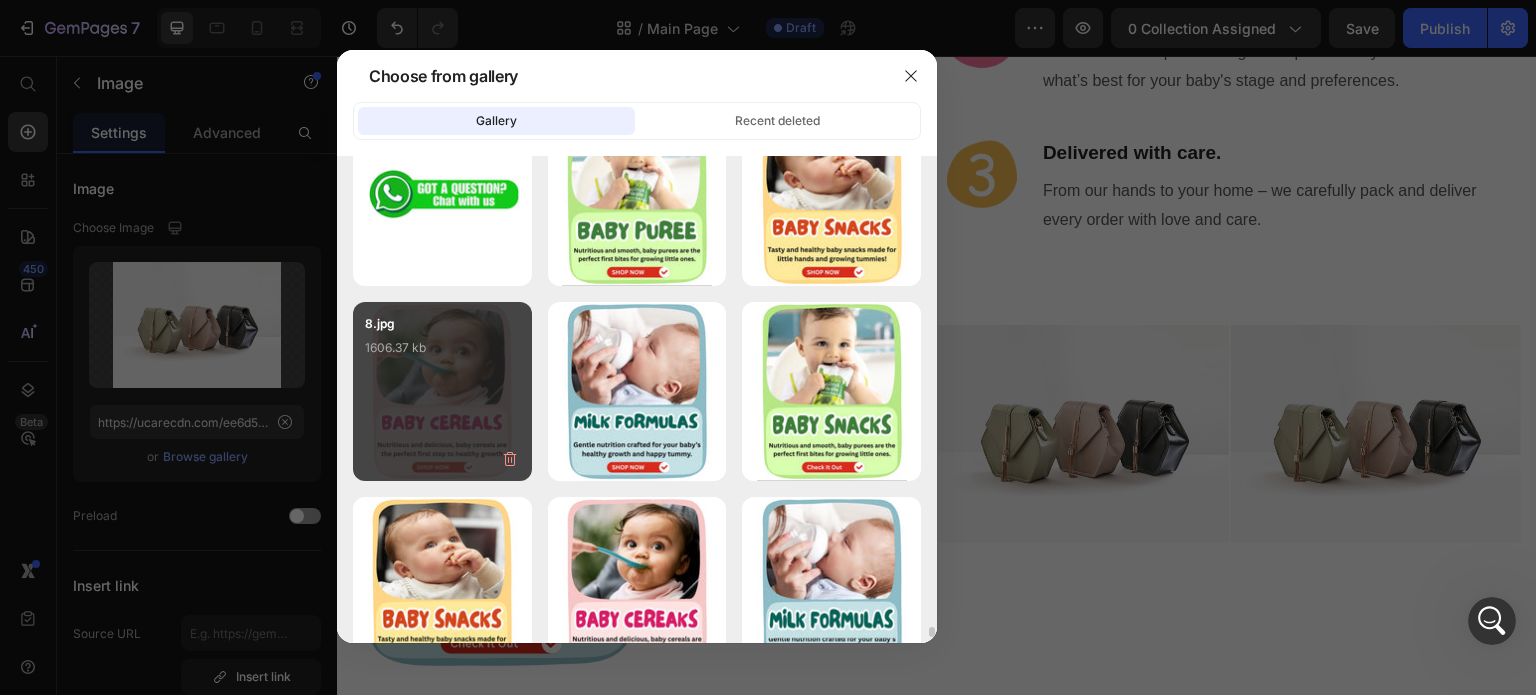 click on "8.jpg 1606.37 kb" at bounding box center [442, 354] 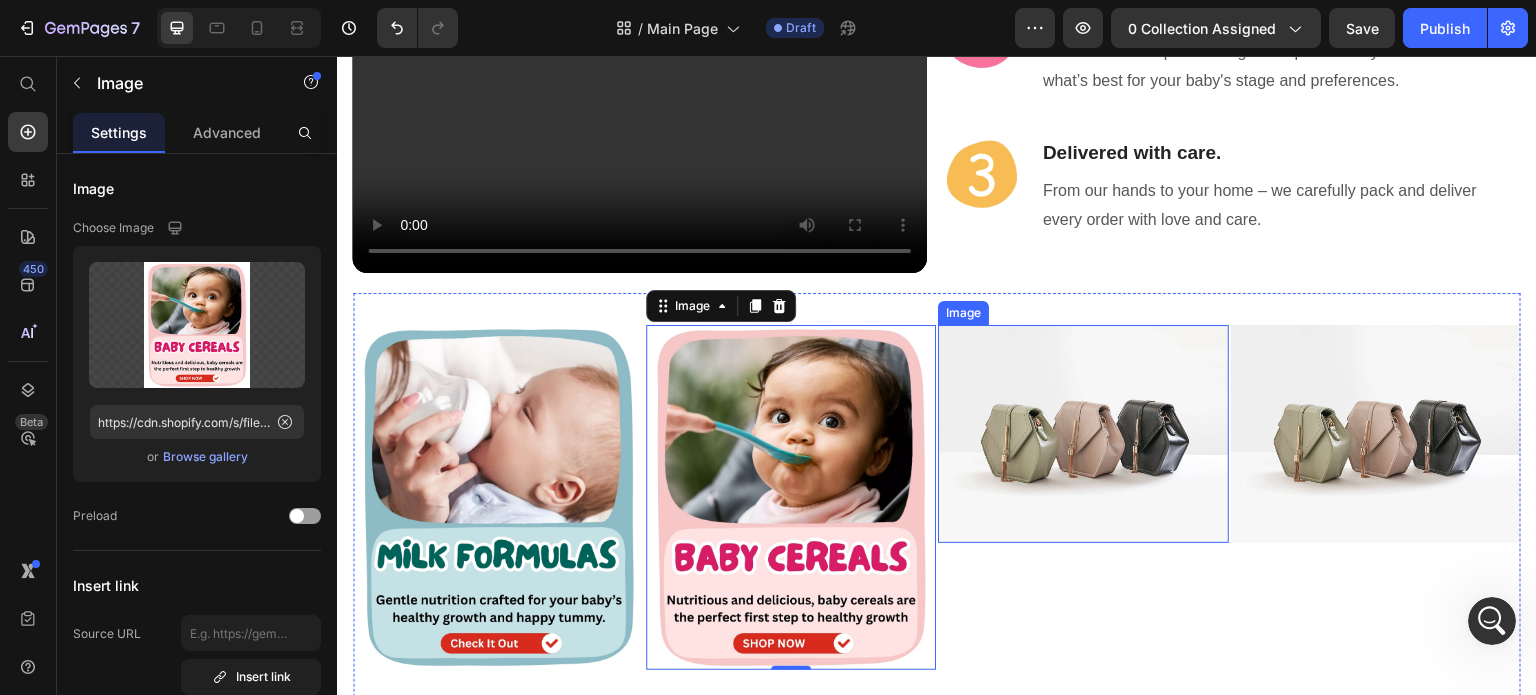 click at bounding box center (1083, 434) 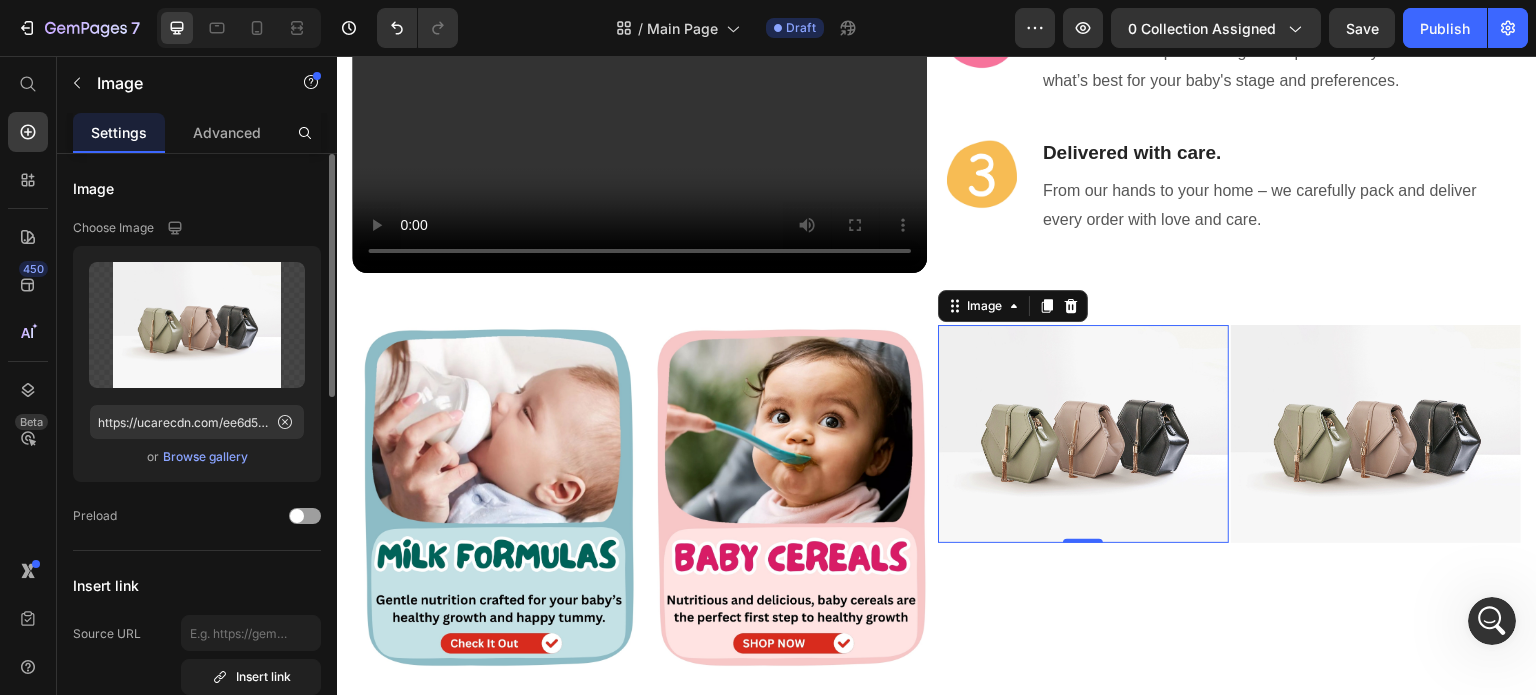 click on "Browse gallery" at bounding box center (205, 457) 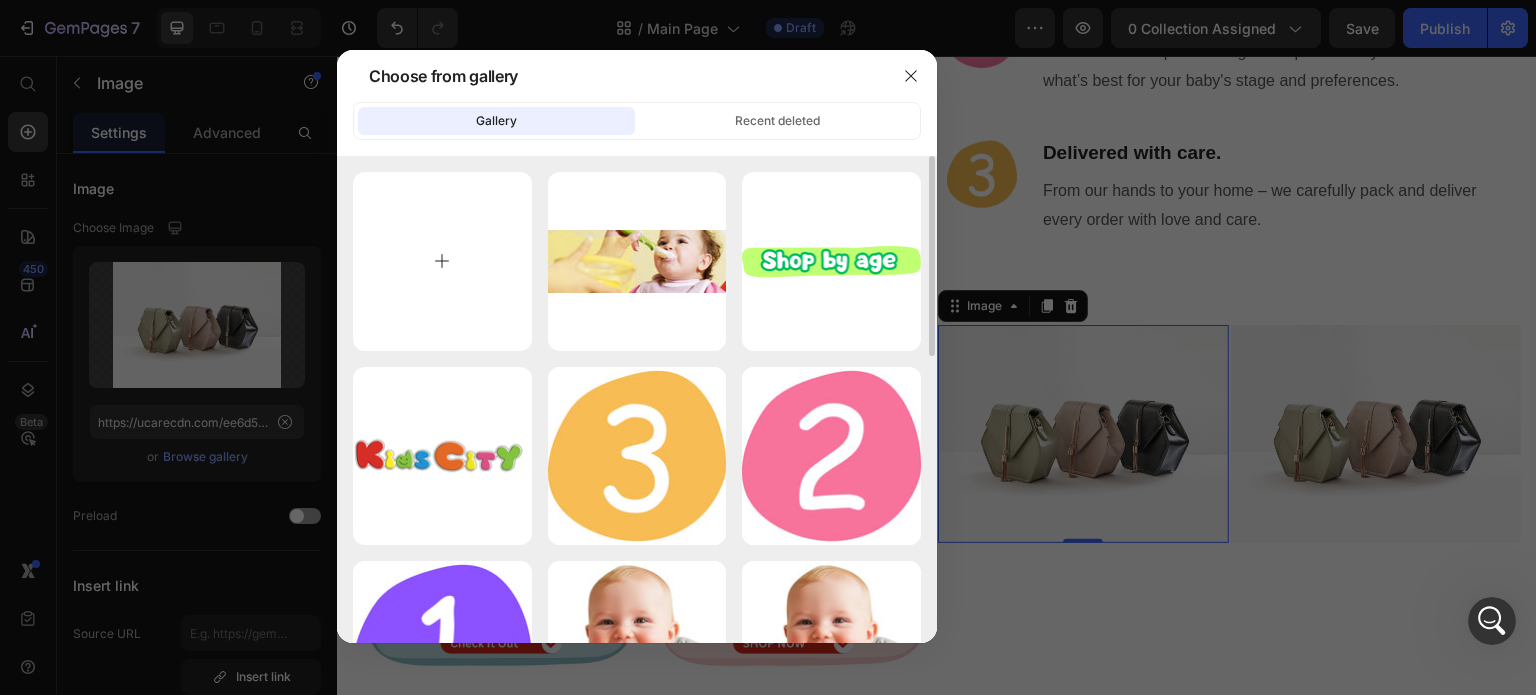 click at bounding box center (442, 261) 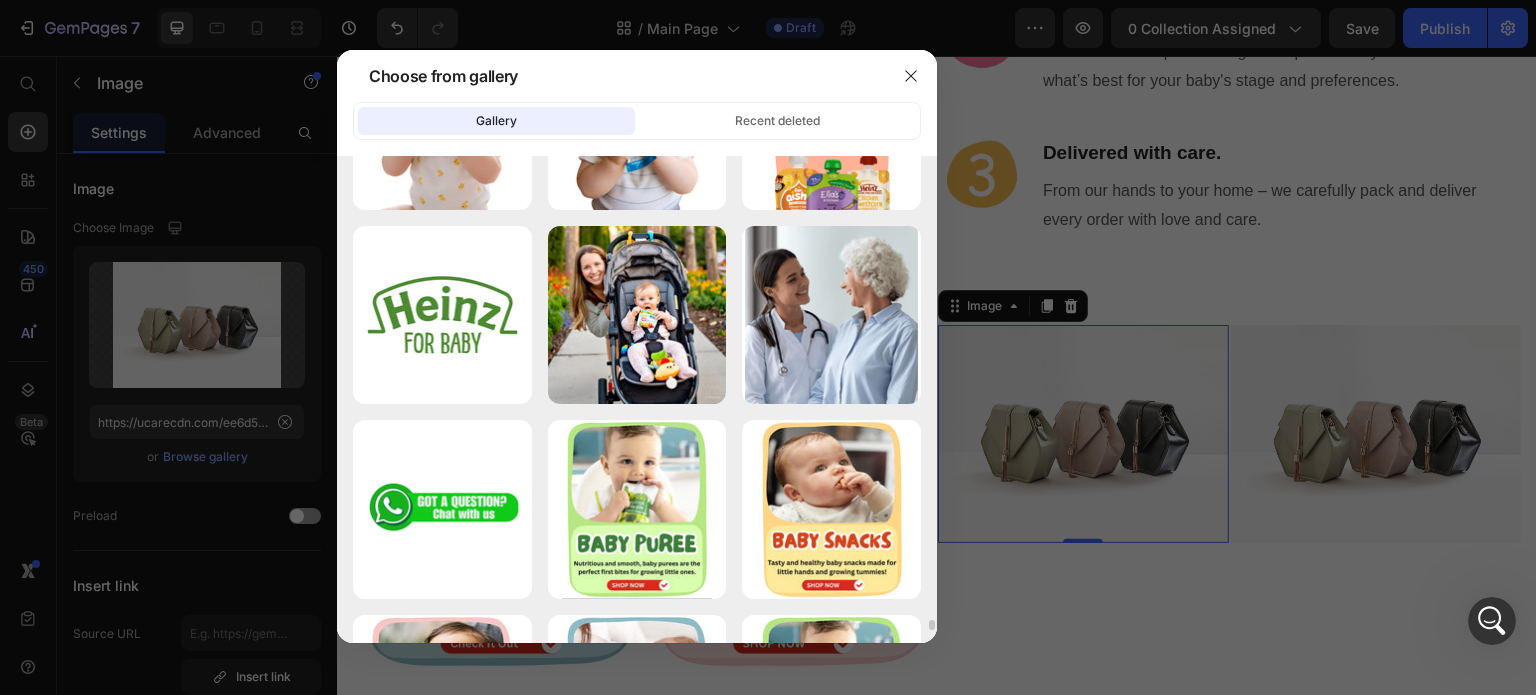 scroll, scrollTop: 21171, scrollLeft: 0, axis: vertical 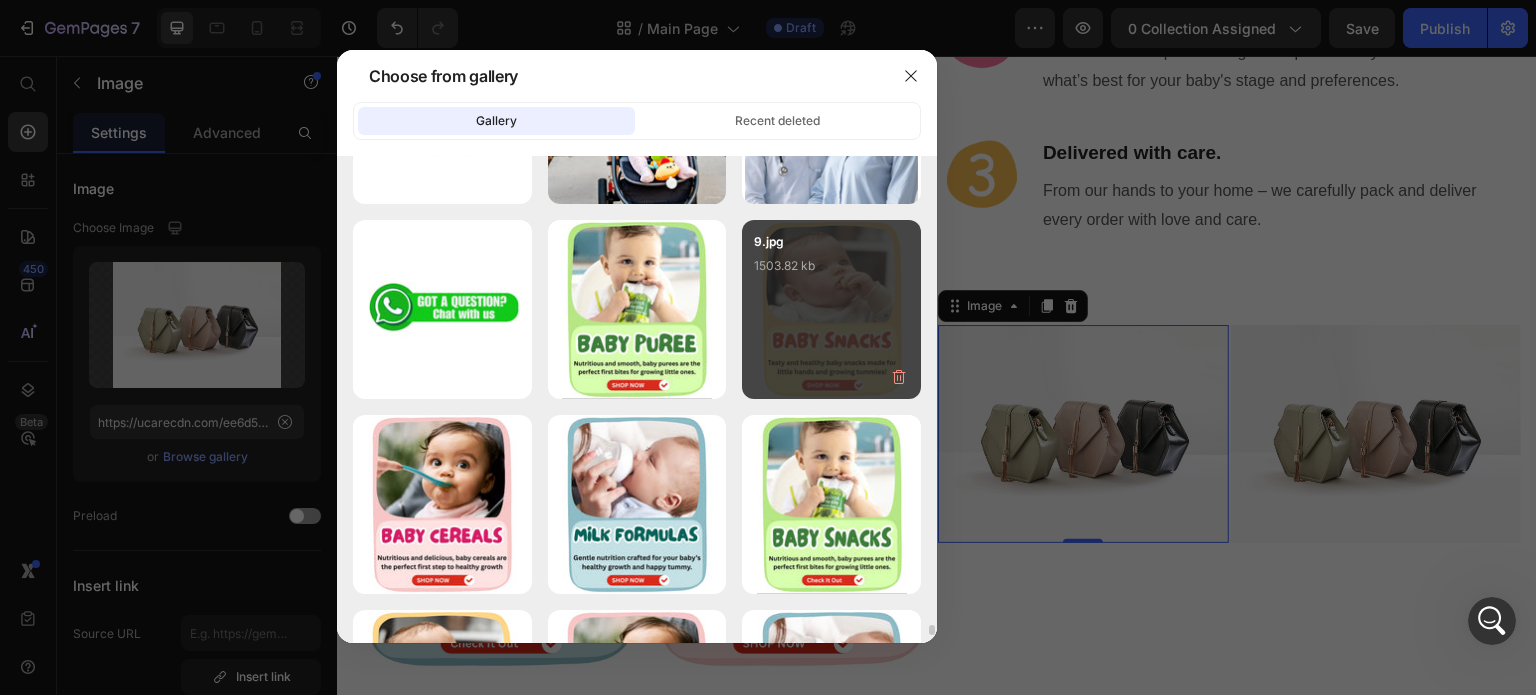 click on "9.jpg 1503.82 kb" at bounding box center [831, 272] 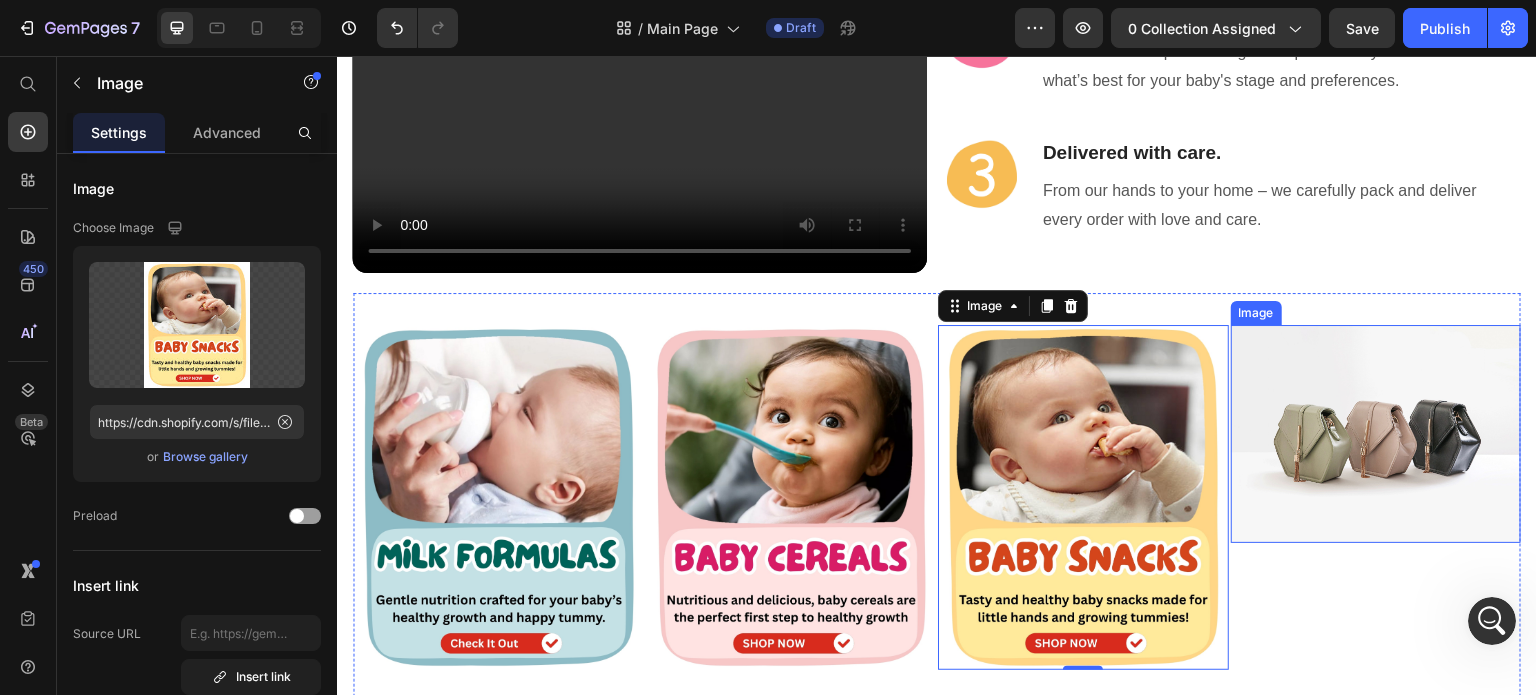 click at bounding box center [1376, 434] 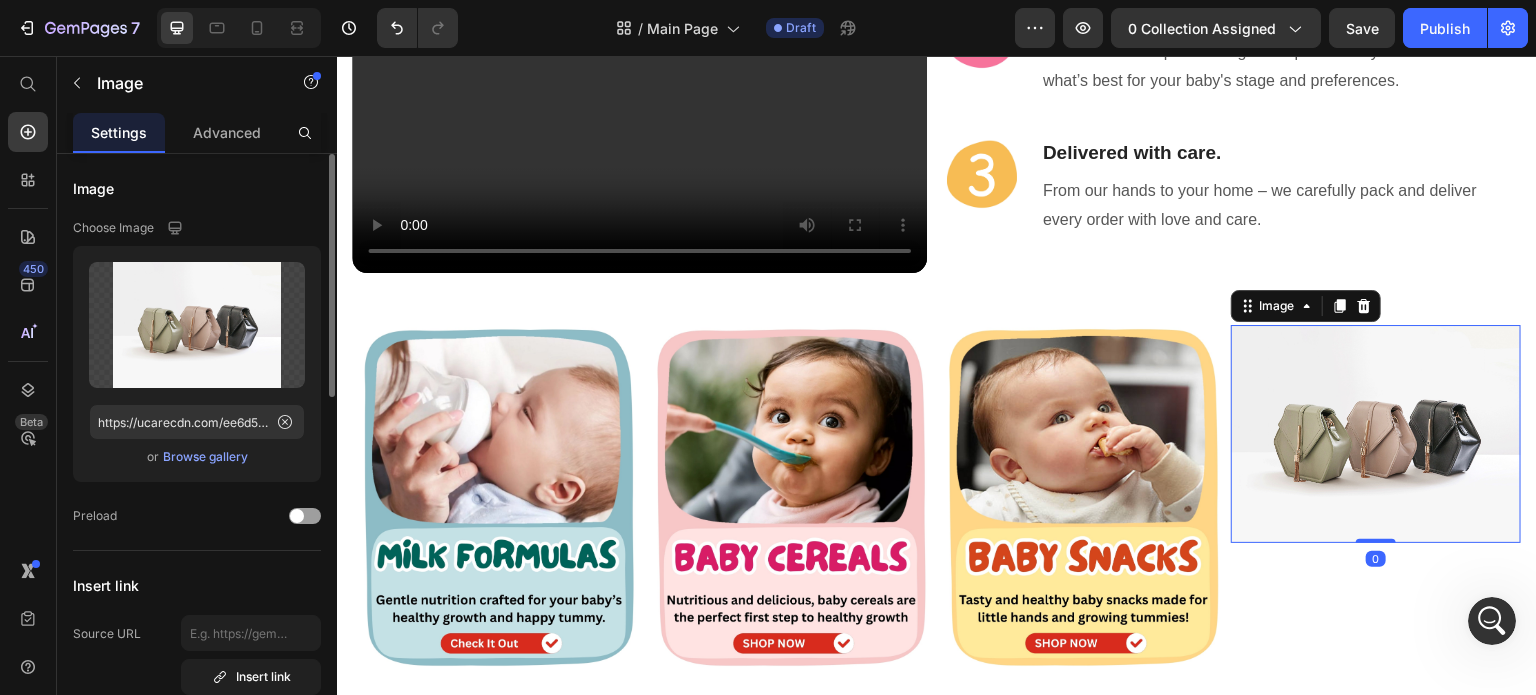 click on "Browse gallery" at bounding box center (205, 457) 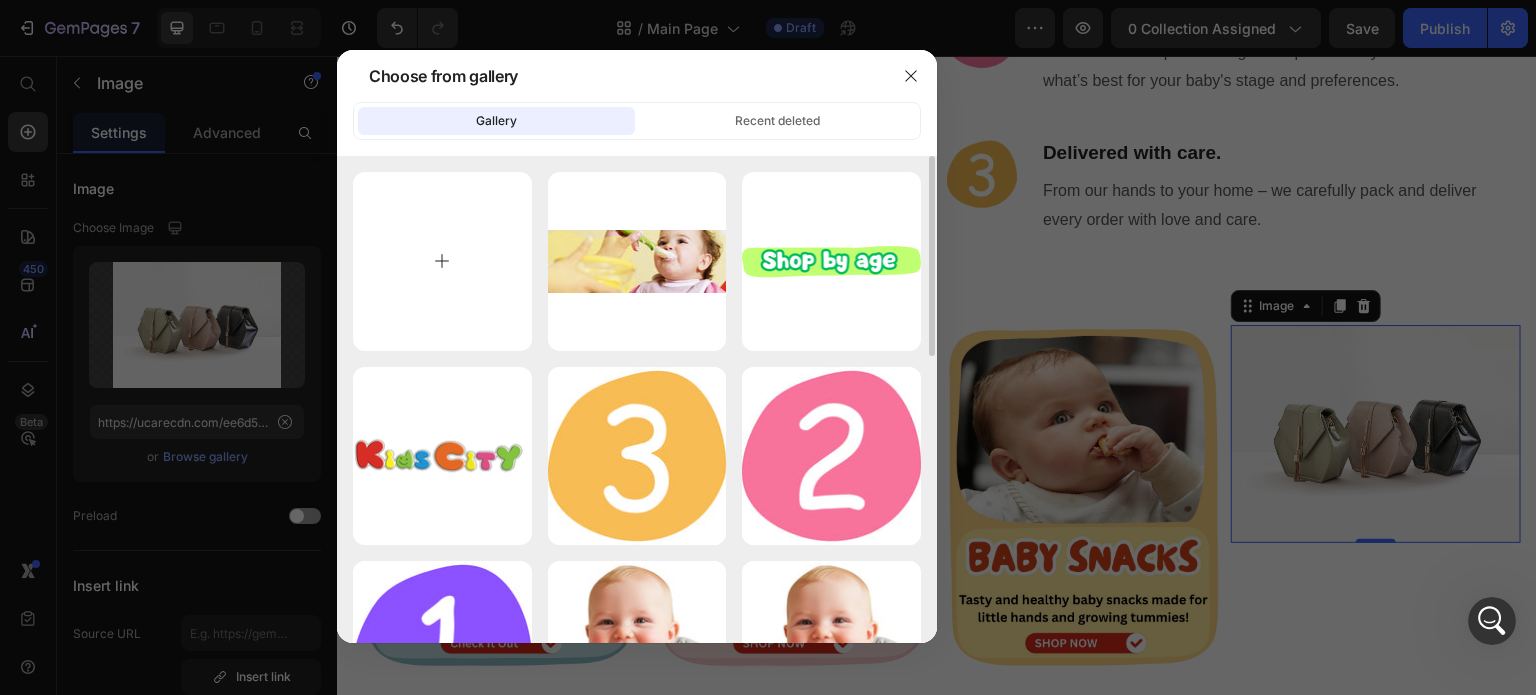 click at bounding box center (442, 261) 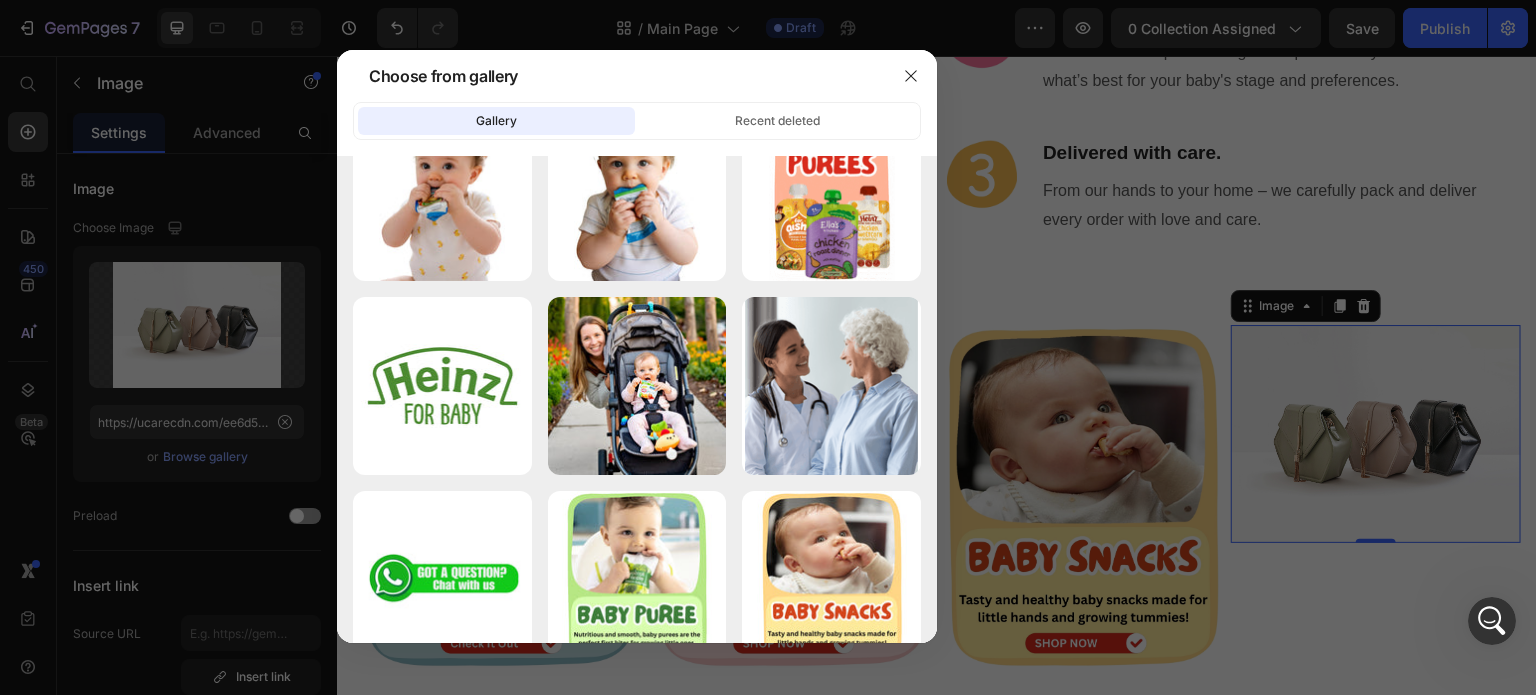 scroll, scrollTop: 21300, scrollLeft: 0, axis: vertical 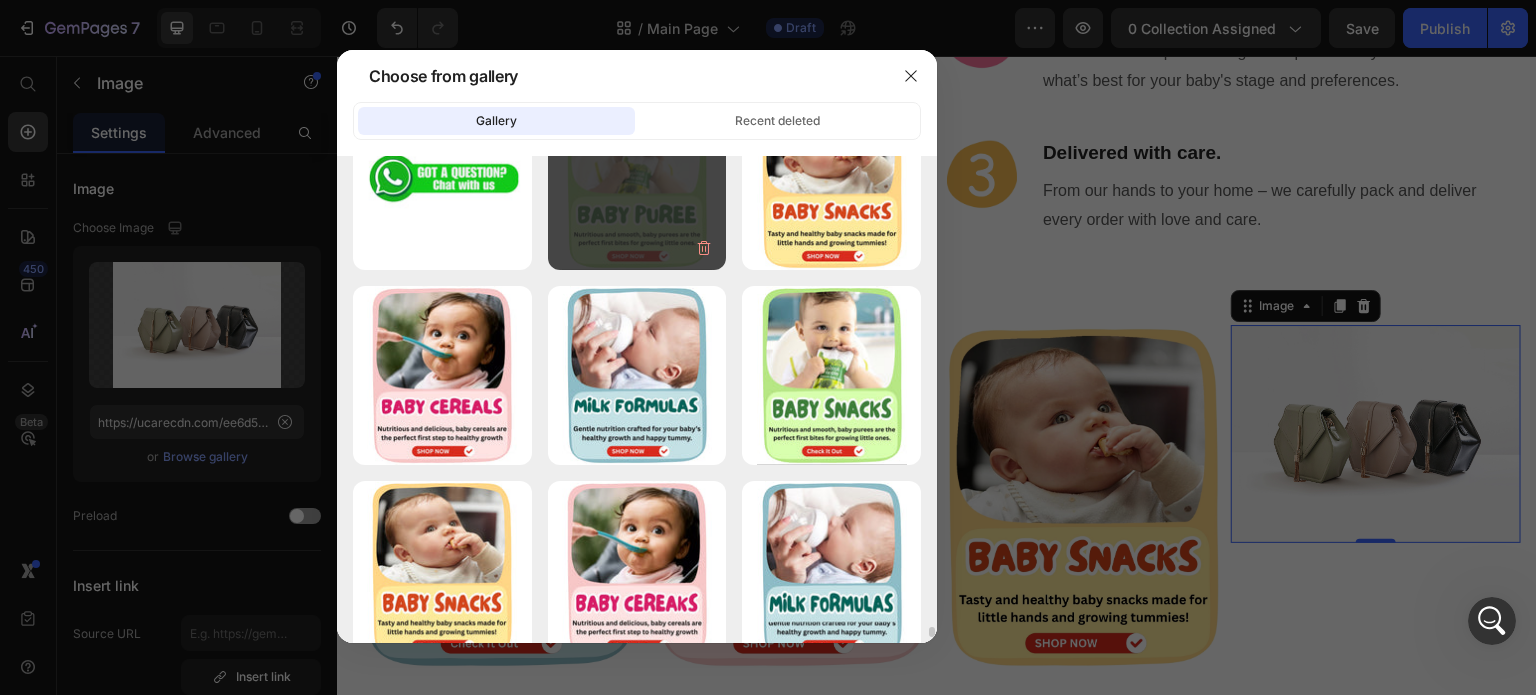 click on "10.jpg 1661.72 kb" at bounding box center (637, 180) 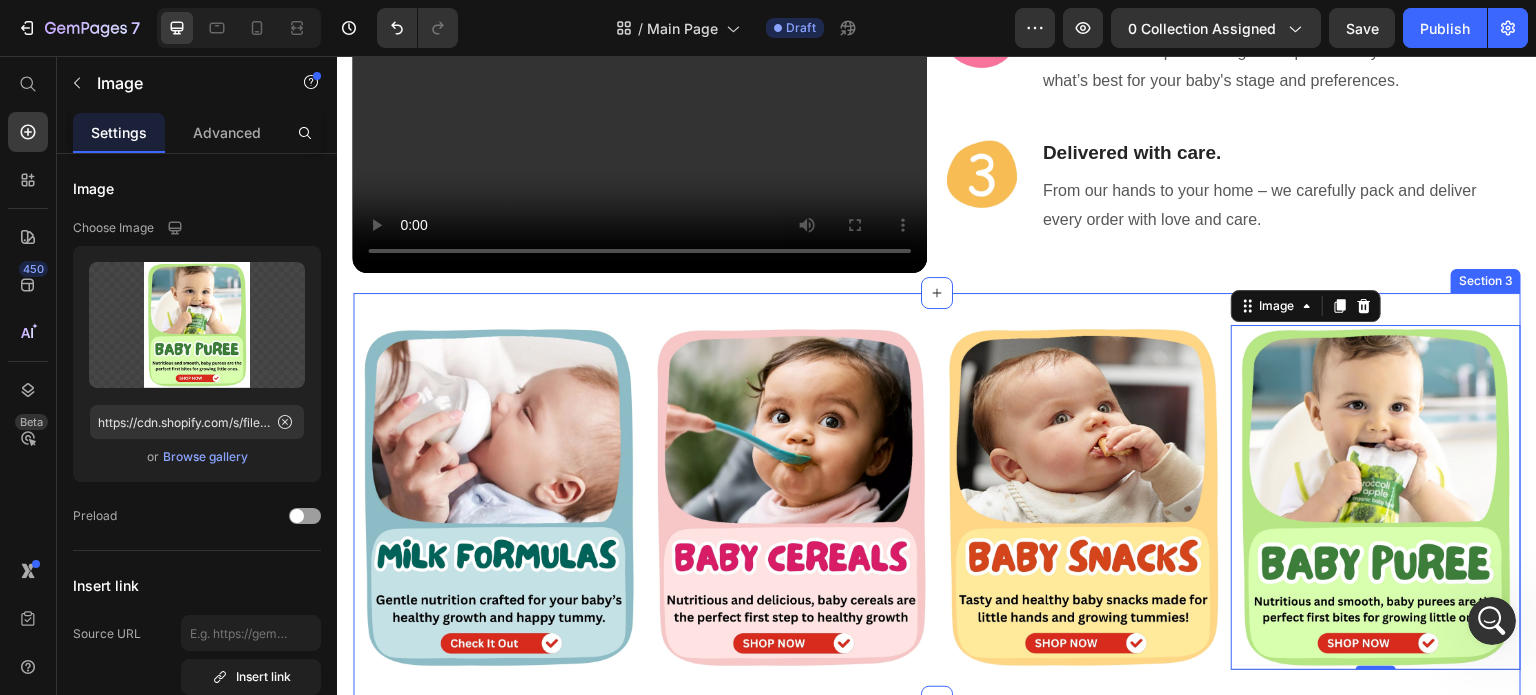 click on "Image Image Image Image   0 Section 3" at bounding box center (937, 497) 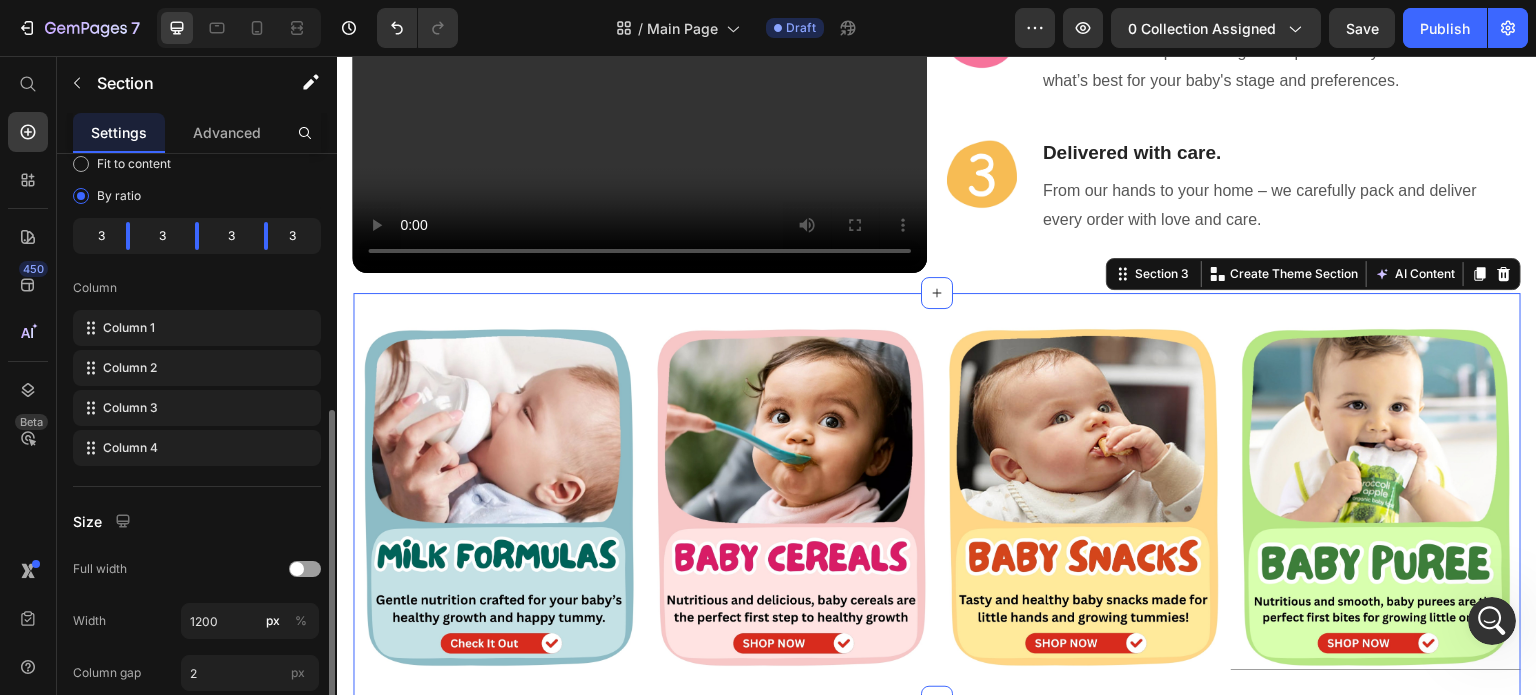 scroll, scrollTop: 400, scrollLeft: 0, axis: vertical 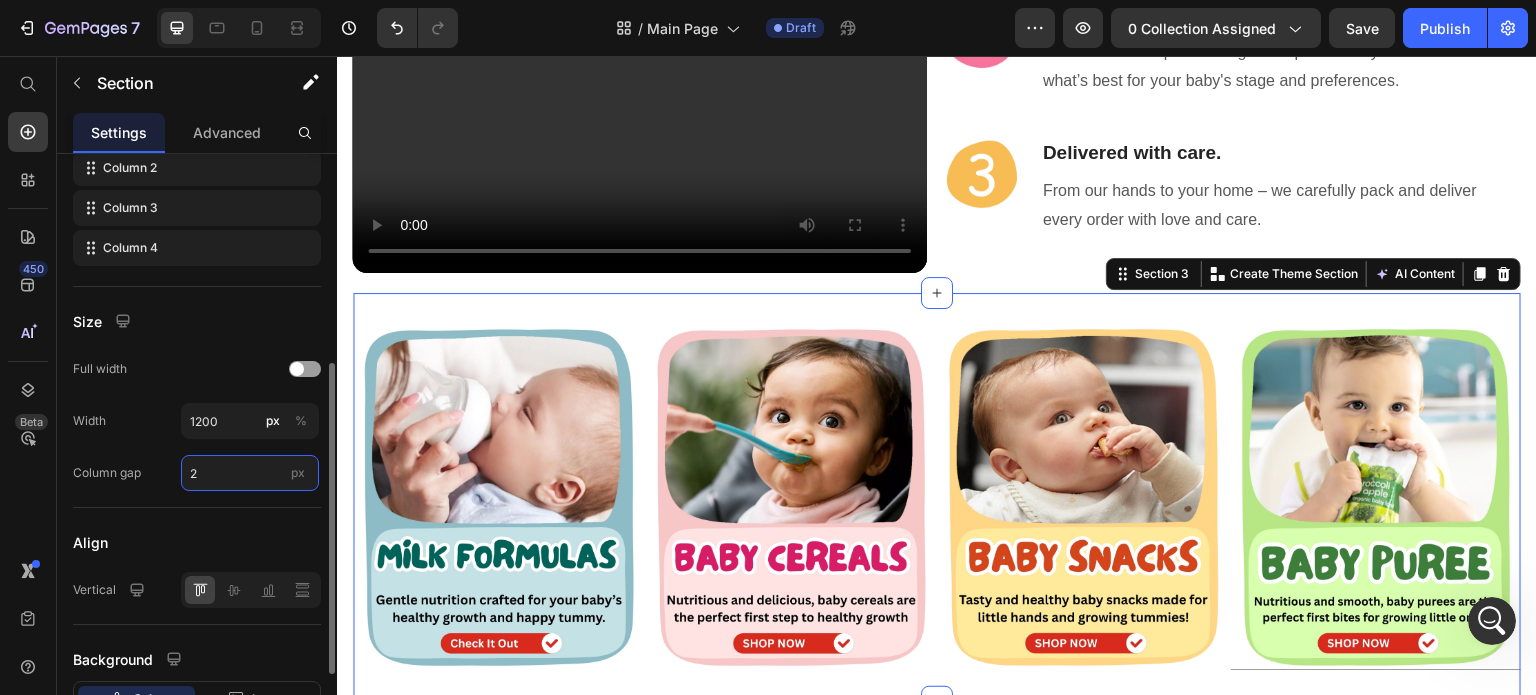 click on "2" at bounding box center (250, 473) 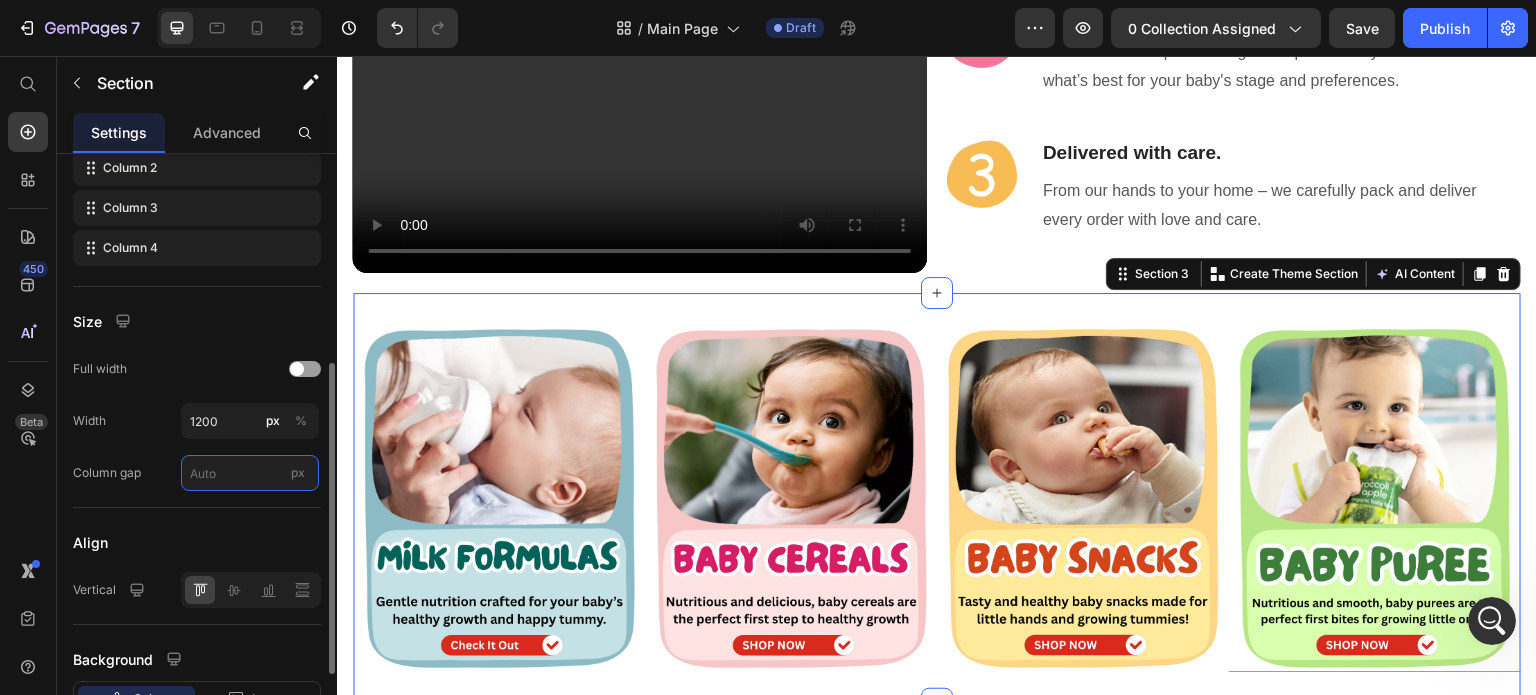 type on "2" 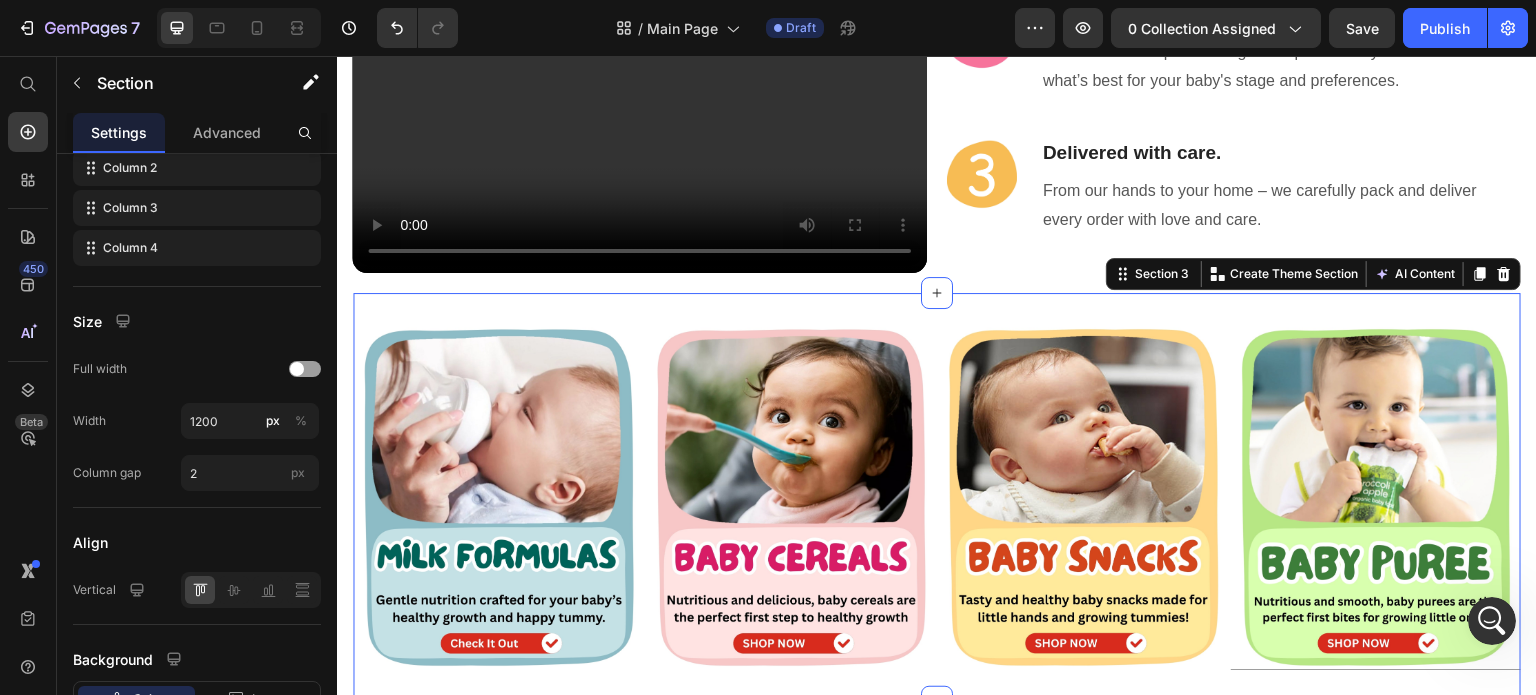 click on "Image Image Image Image Section 3   Create Theme Section AI Content Write with GemAI What would you like to describe here? Tone and Voice Persuasive Product Item Customizations Show more Generate" at bounding box center (937, 497) 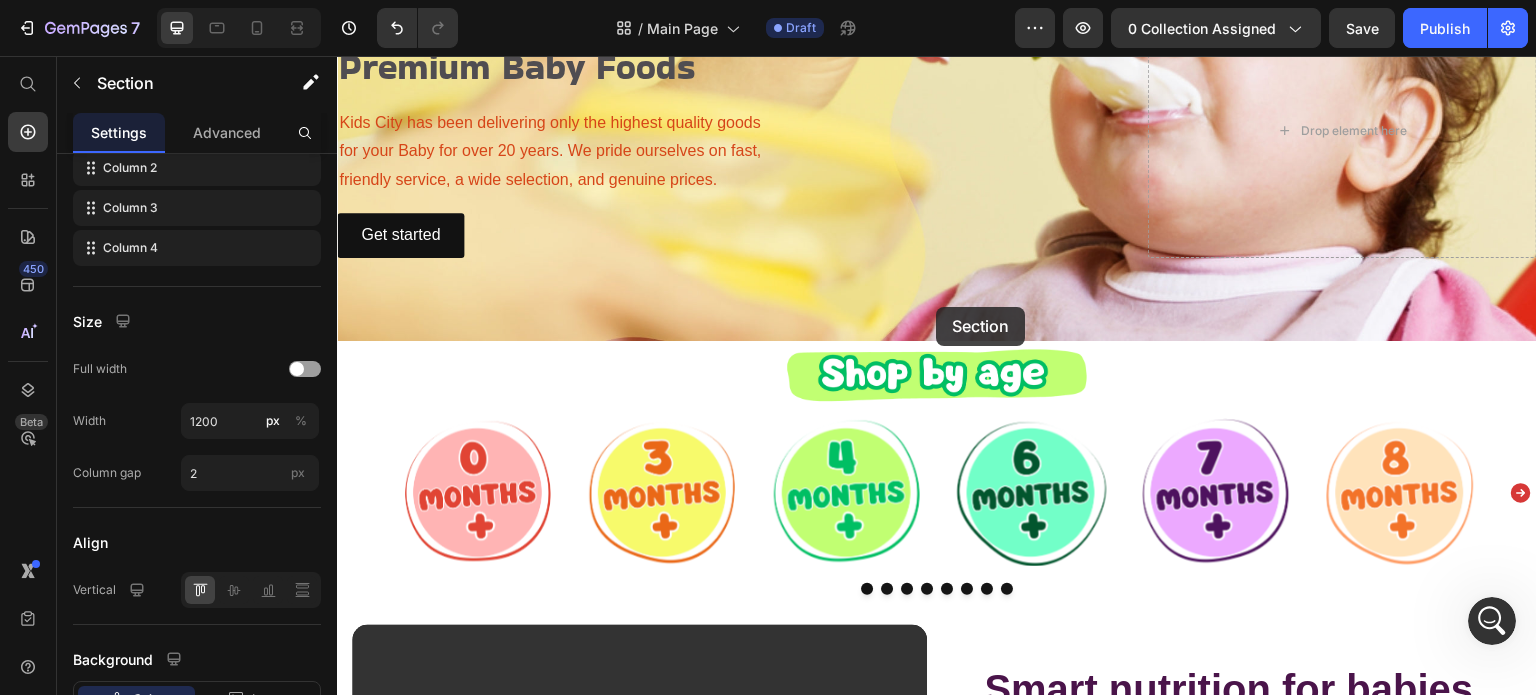 scroll, scrollTop: 259, scrollLeft: 0, axis: vertical 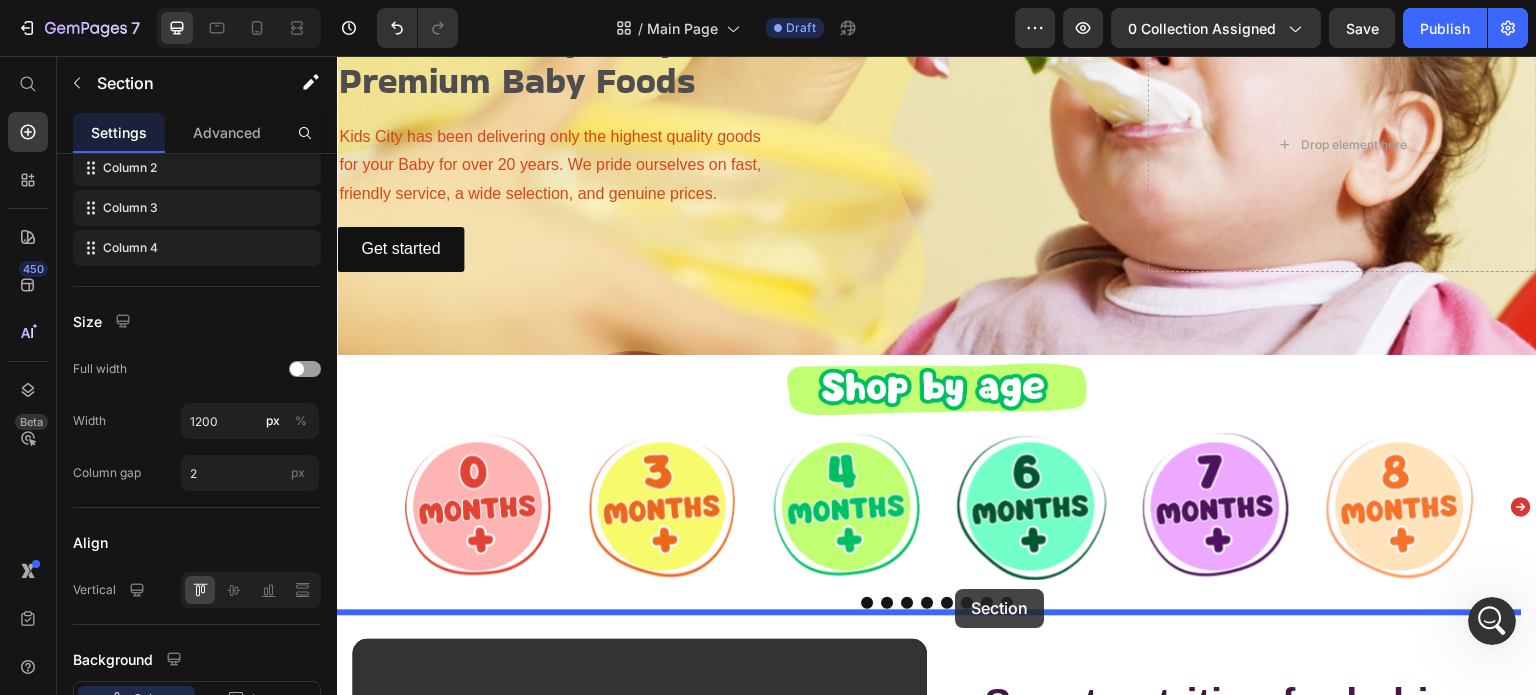 drag, startPoint x: 927, startPoint y: 308, endPoint x: 956, endPoint y: 589, distance: 282.4925 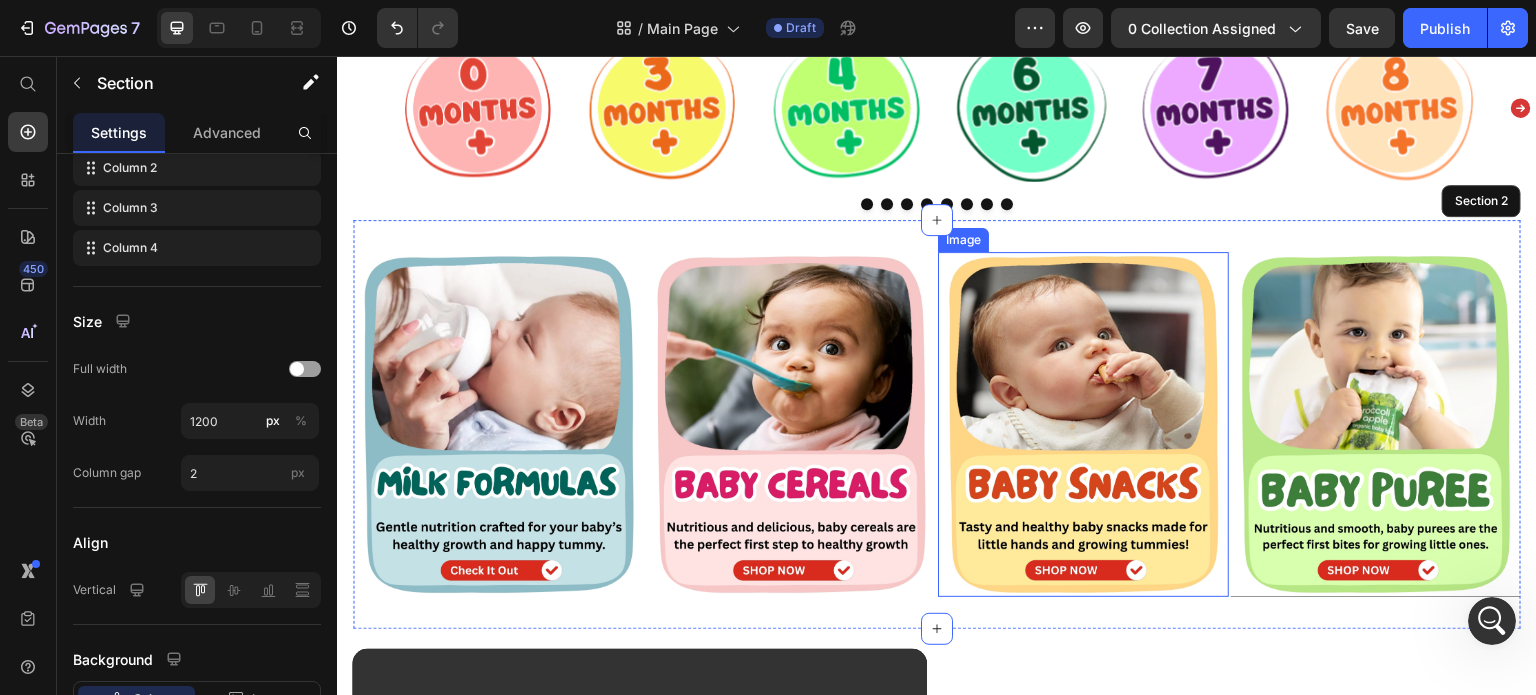 scroll, scrollTop: 759, scrollLeft: 0, axis: vertical 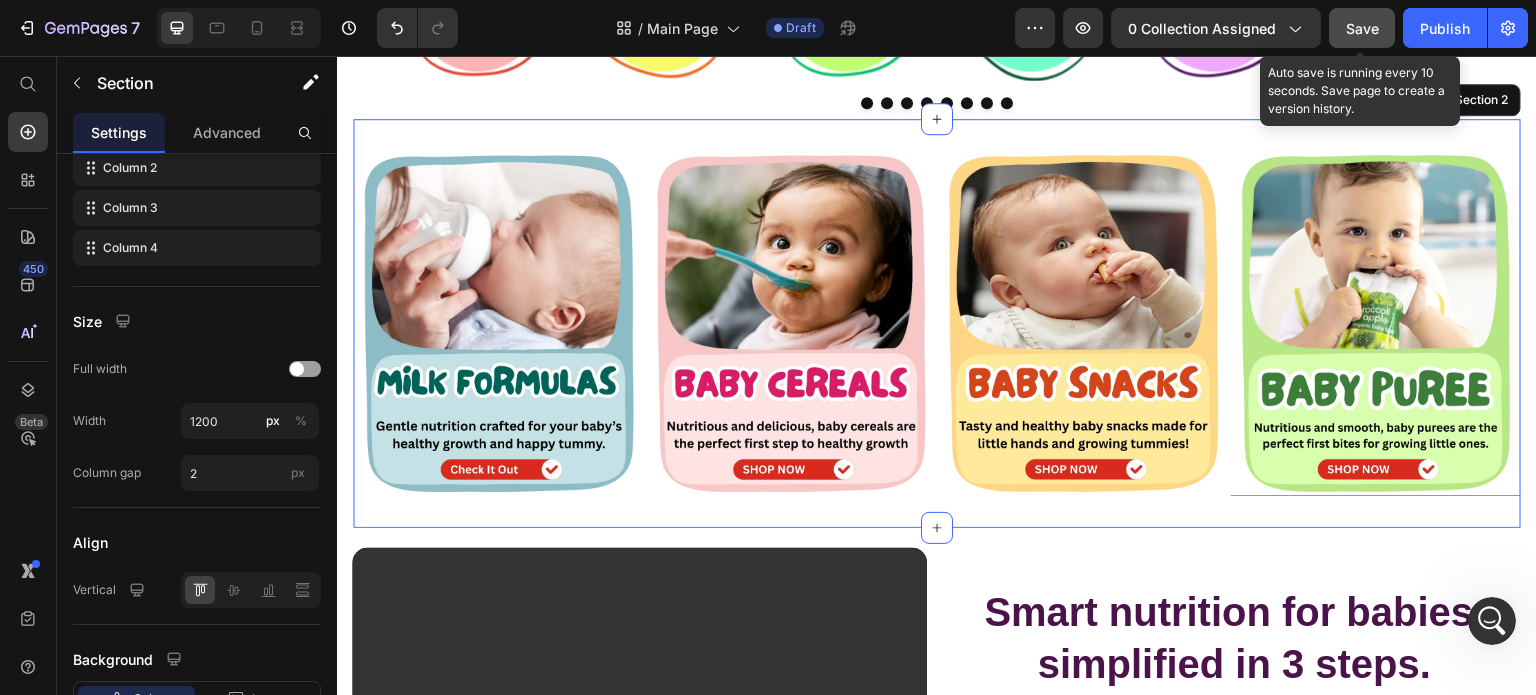 click on "Save" at bounding box center [1362, 28] 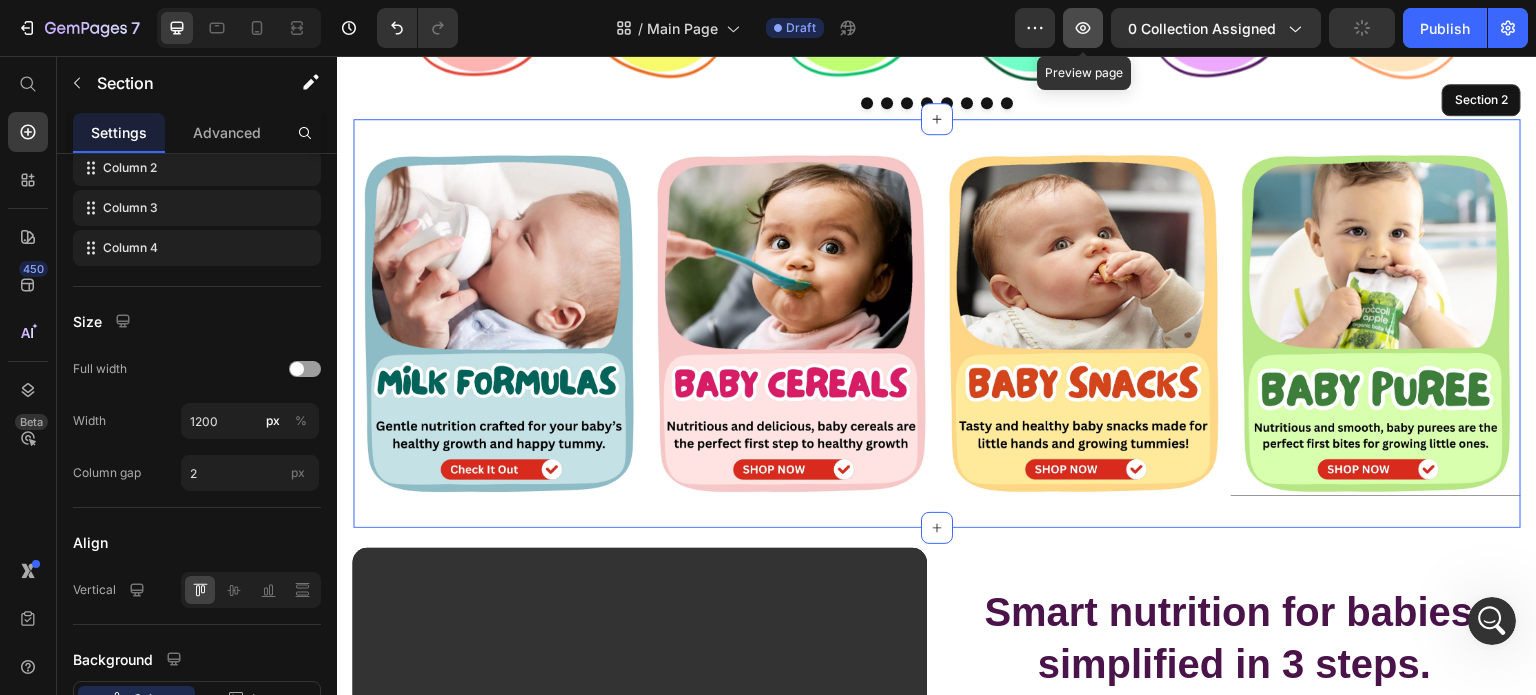 click 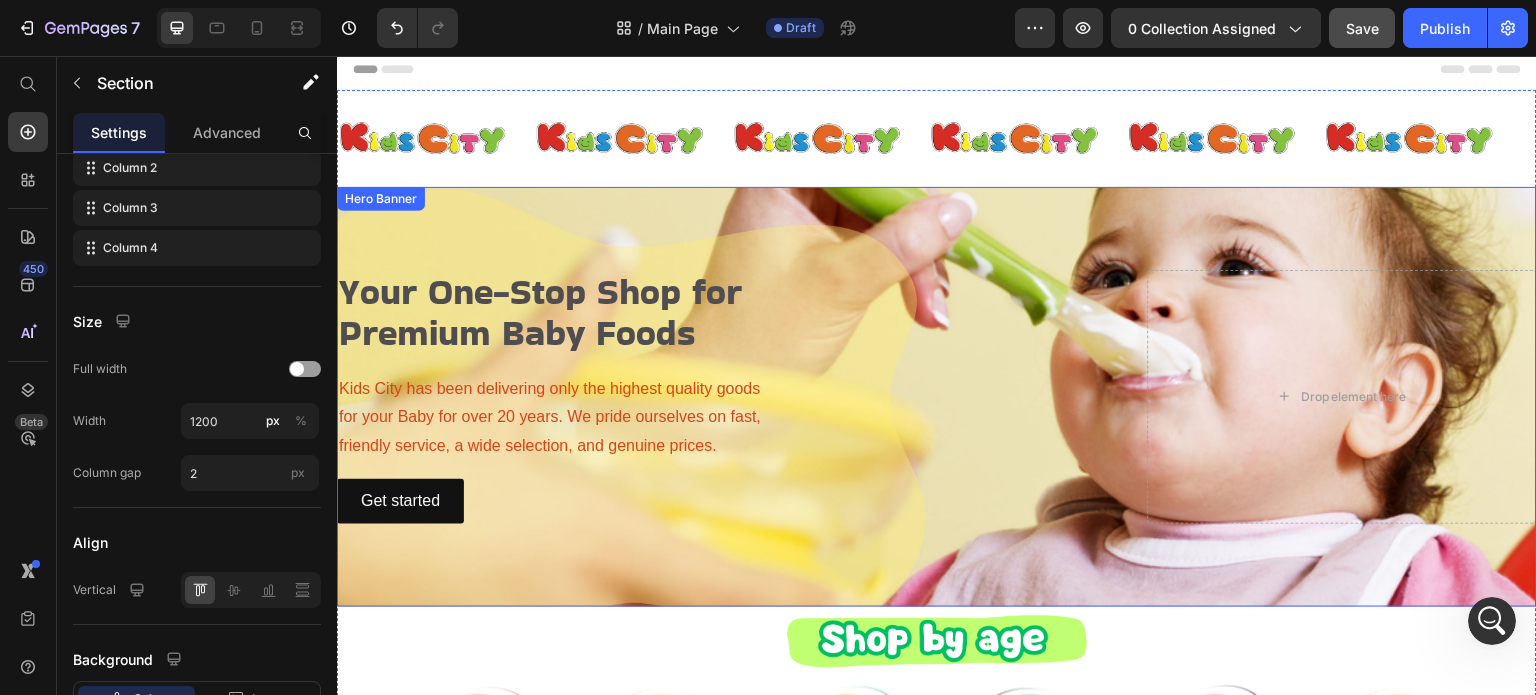scroll, scrollTop: 0, scrollLeft: 0, axis: both 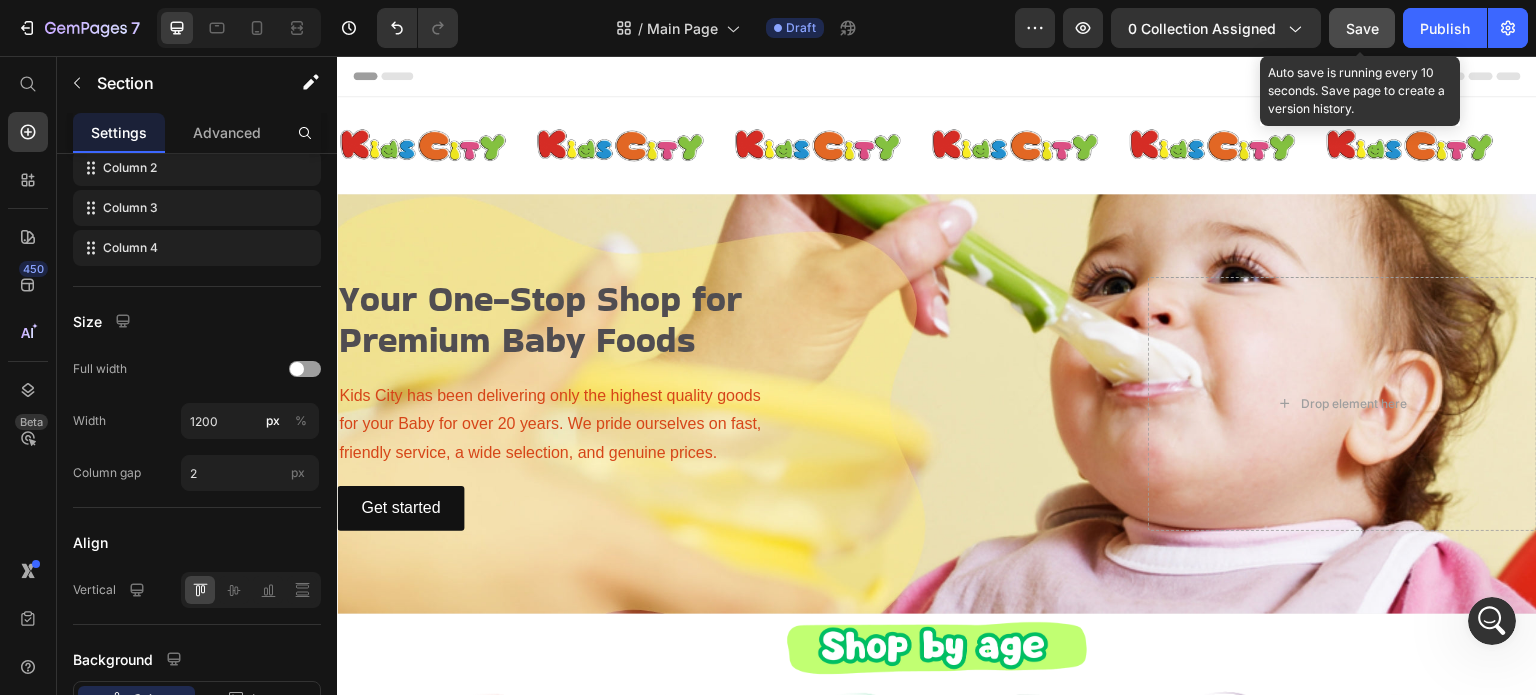 click on "Save" at bounding box center (1362, 28) 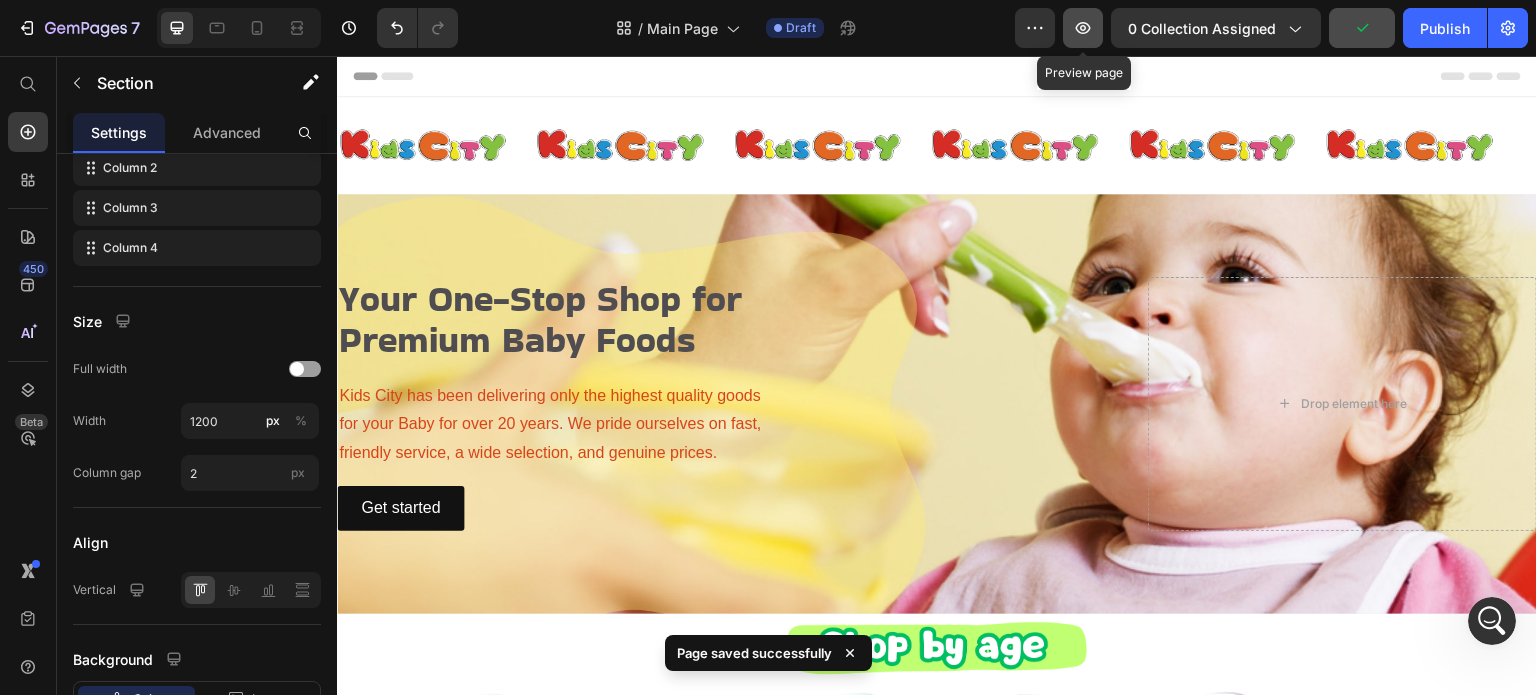click 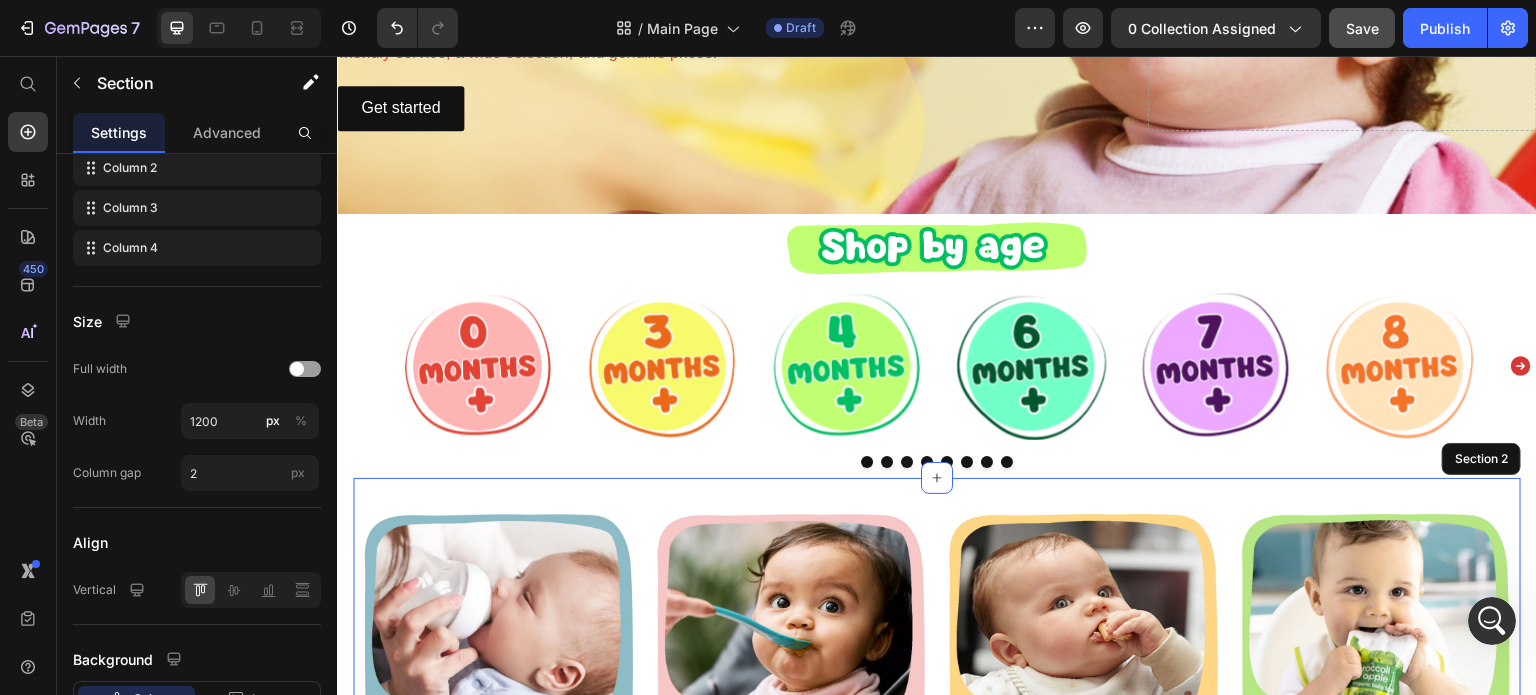 scroll, scrollTop: 600, scrollLeft: 0, axis: vertical 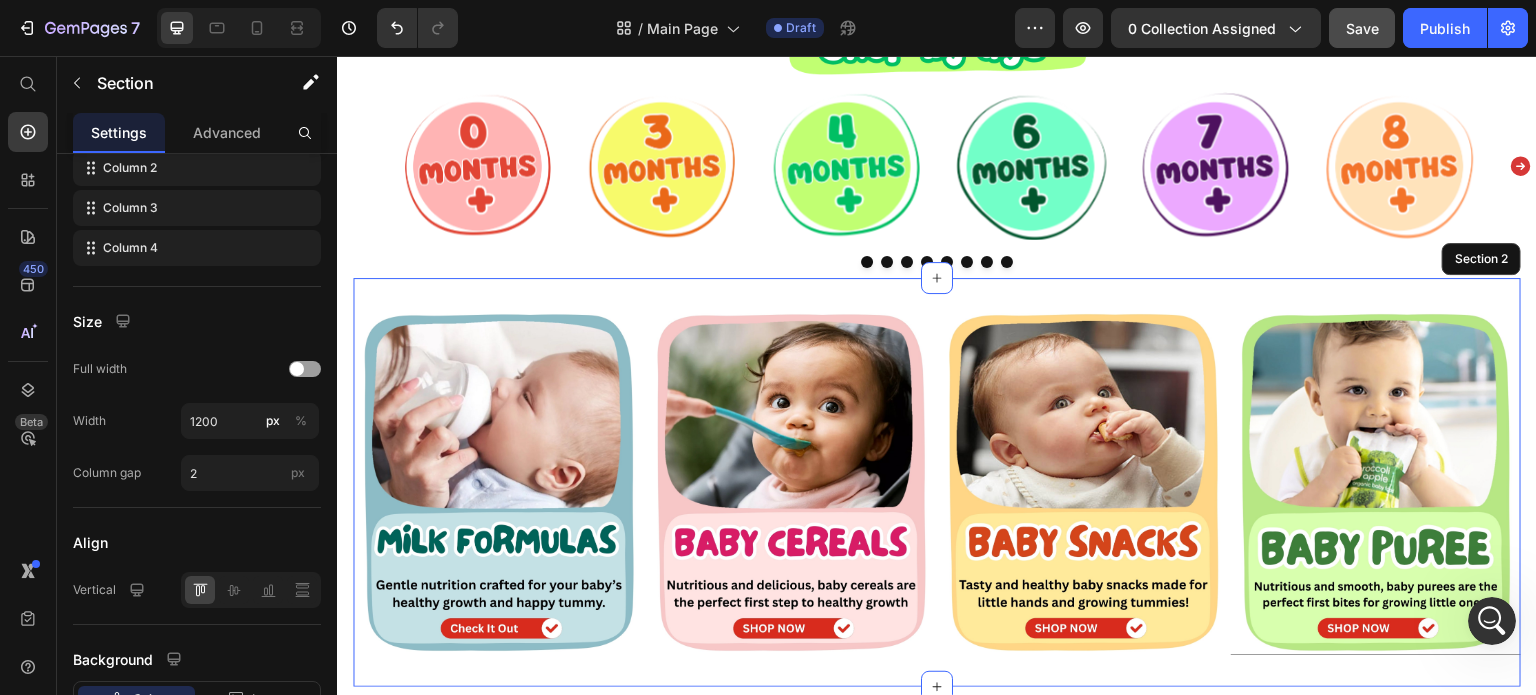 click on "Image Image Image Image Section 2" at bounding box center [937, 482] 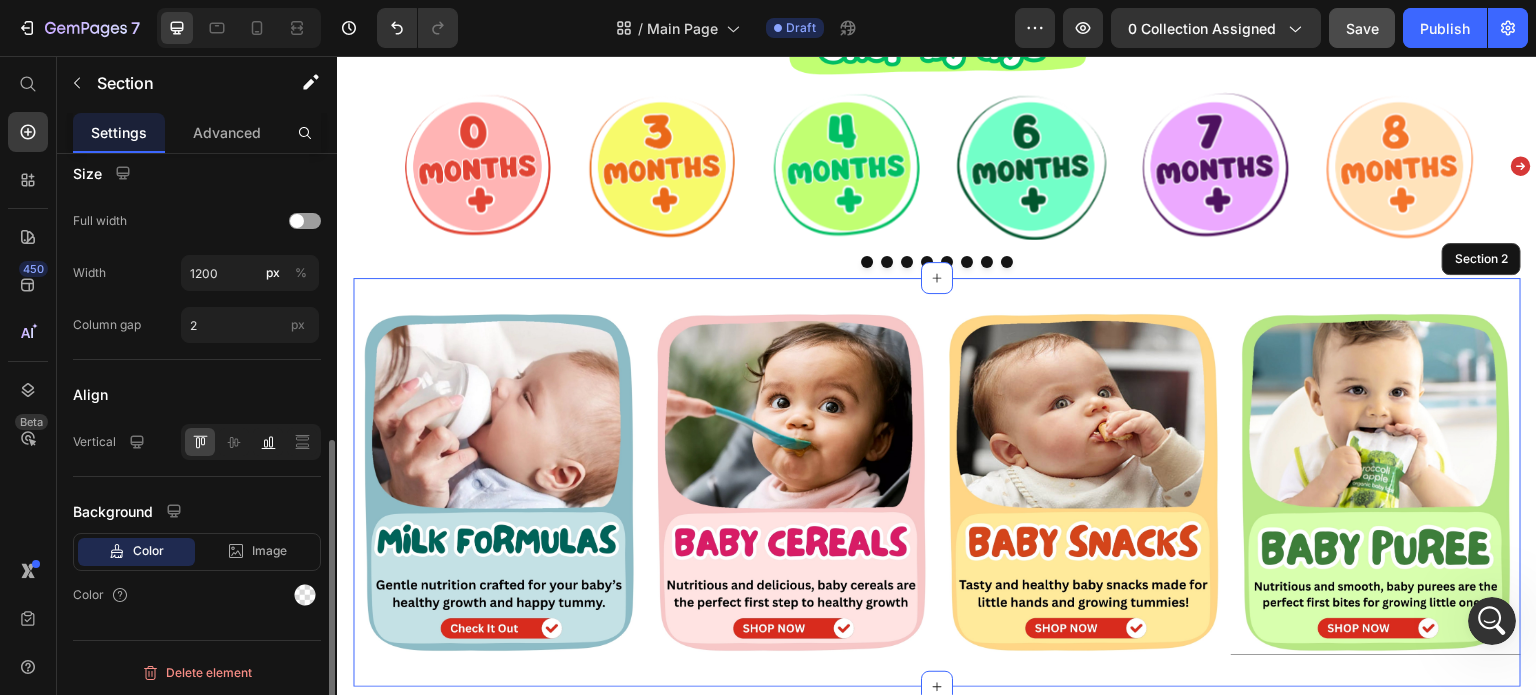 scroll, scrollTop: 448, scrollLeft: 0, axis: vertical 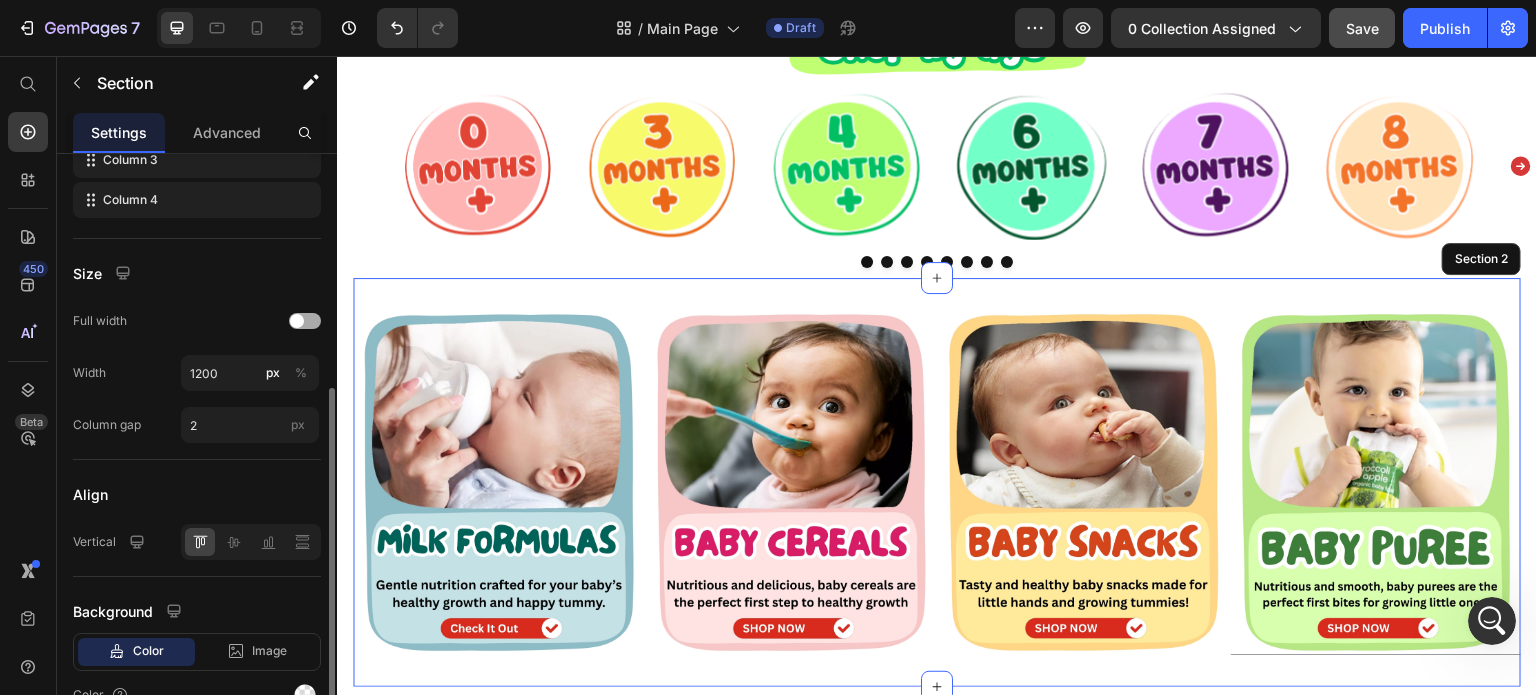click at bounding box center (297, 321) 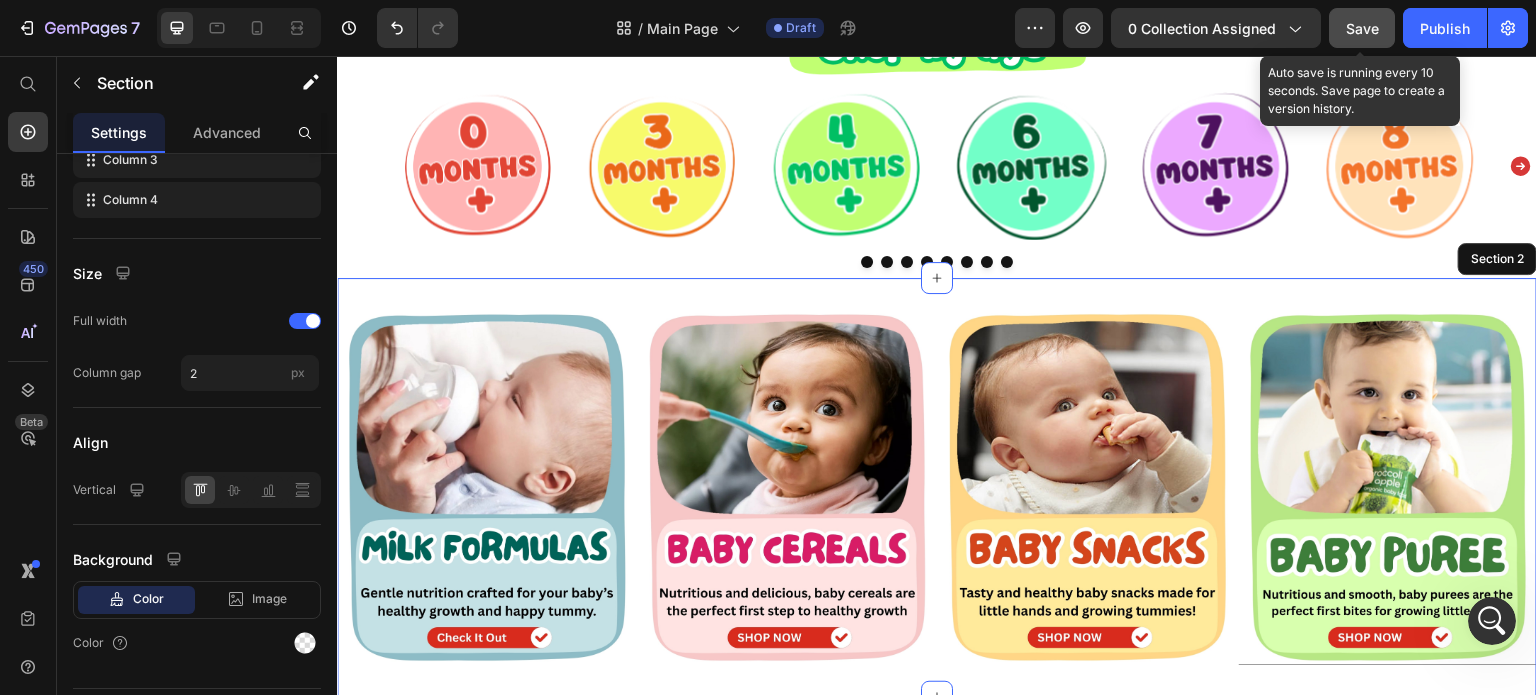 click on "Save" at bounding box center [1362, 28] 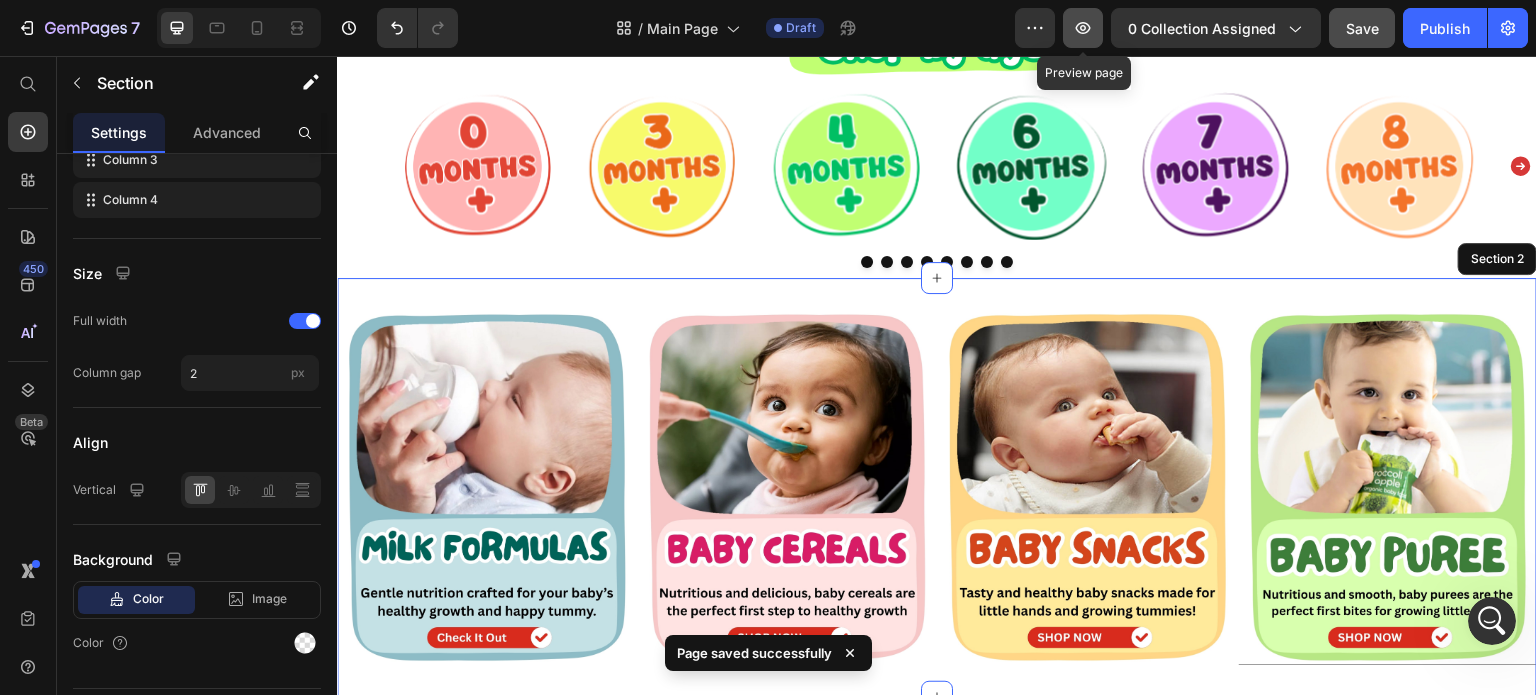click 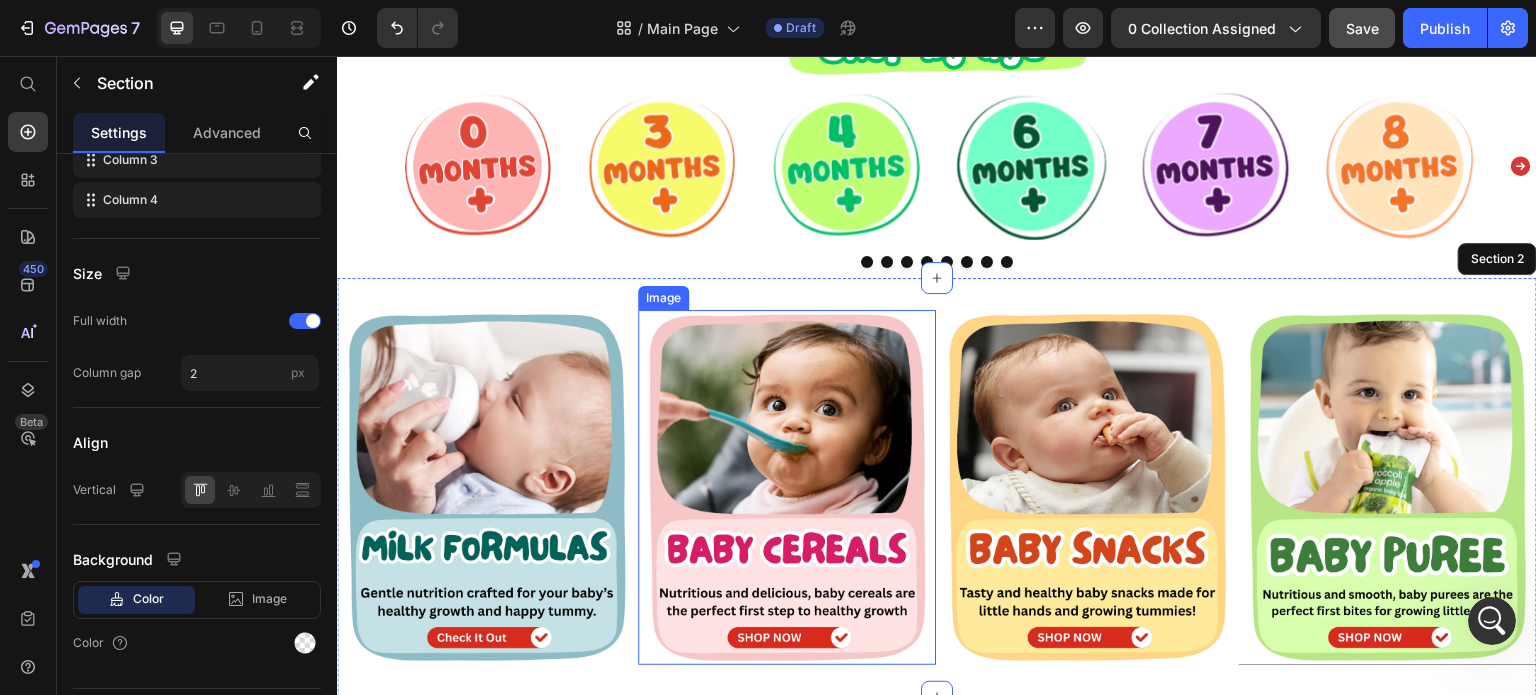 scroll, scrollTop: 800, scrollLeft: 0, axis: vertical 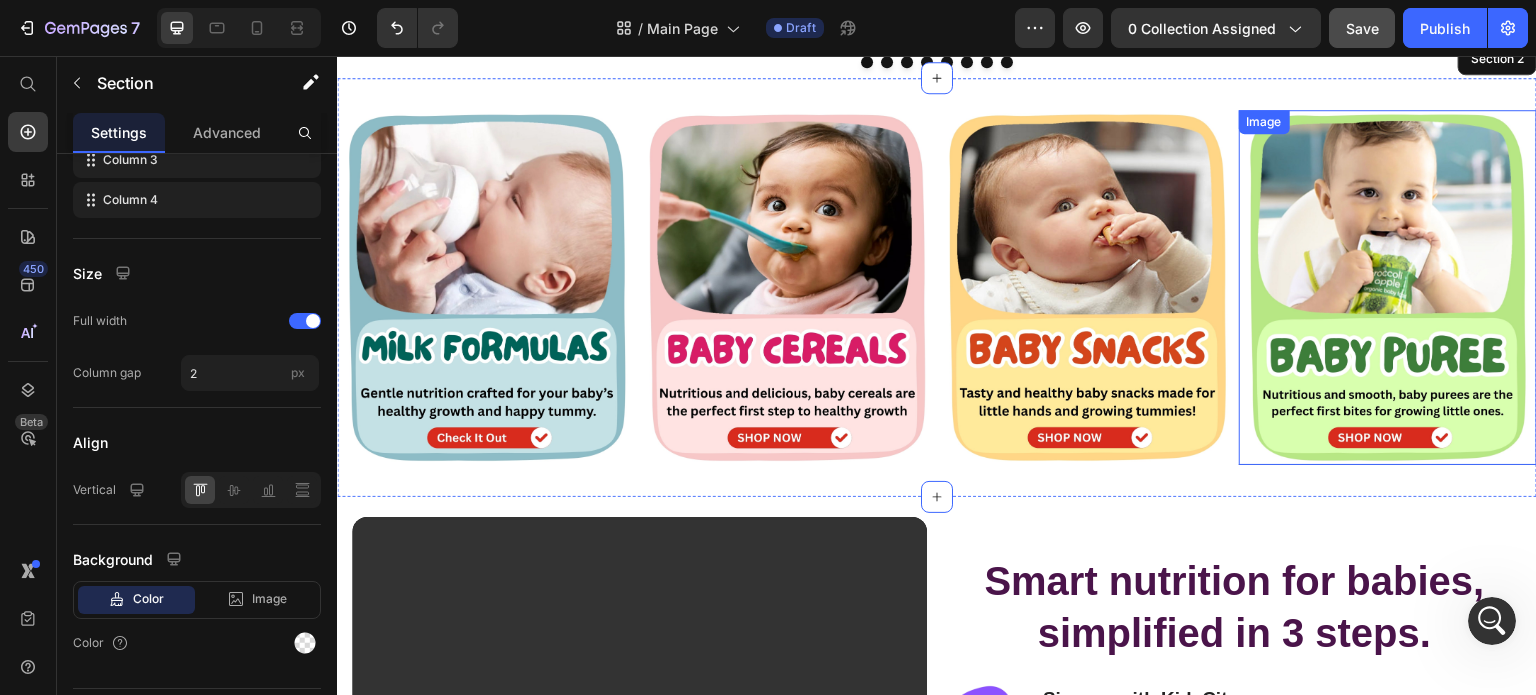 click at bounding box center [1388, 287] 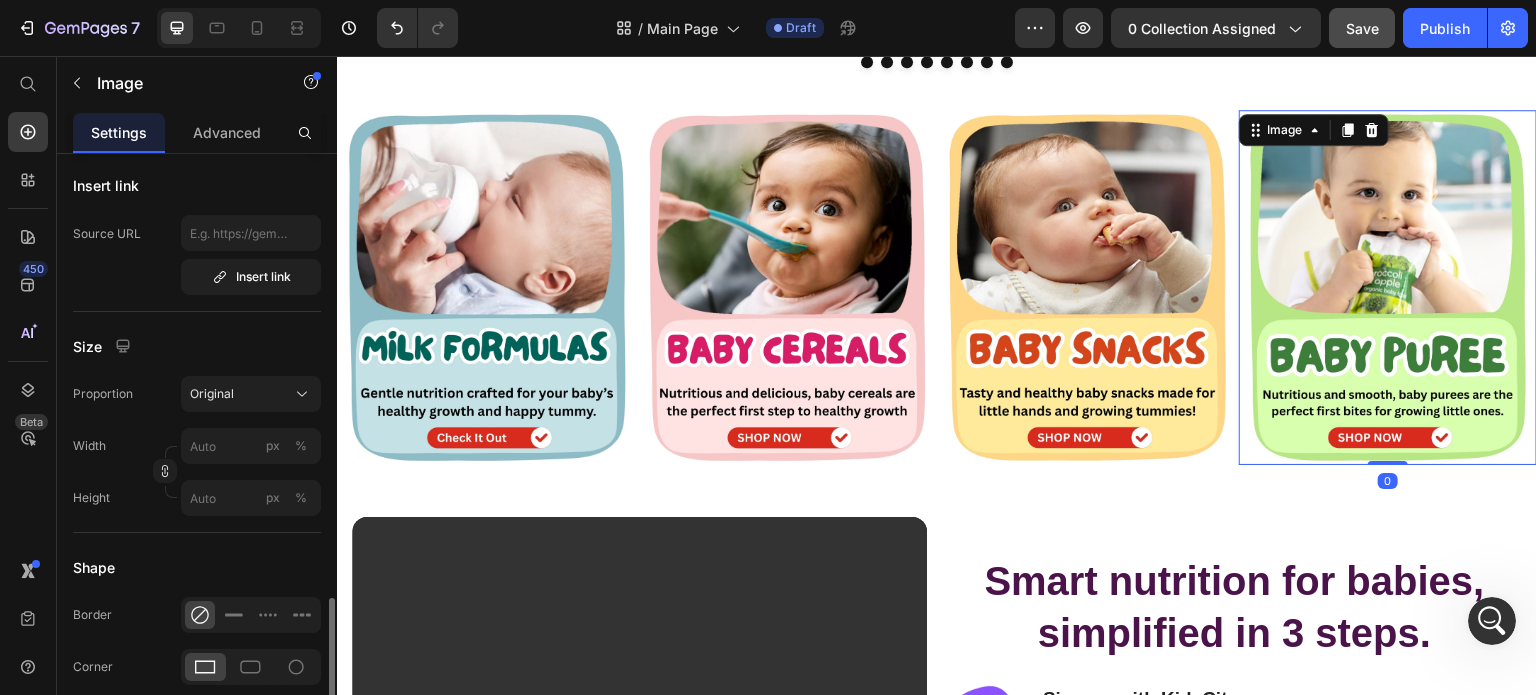scroll, scrollTop: 600, scrollLeft: 0, axis: vertical 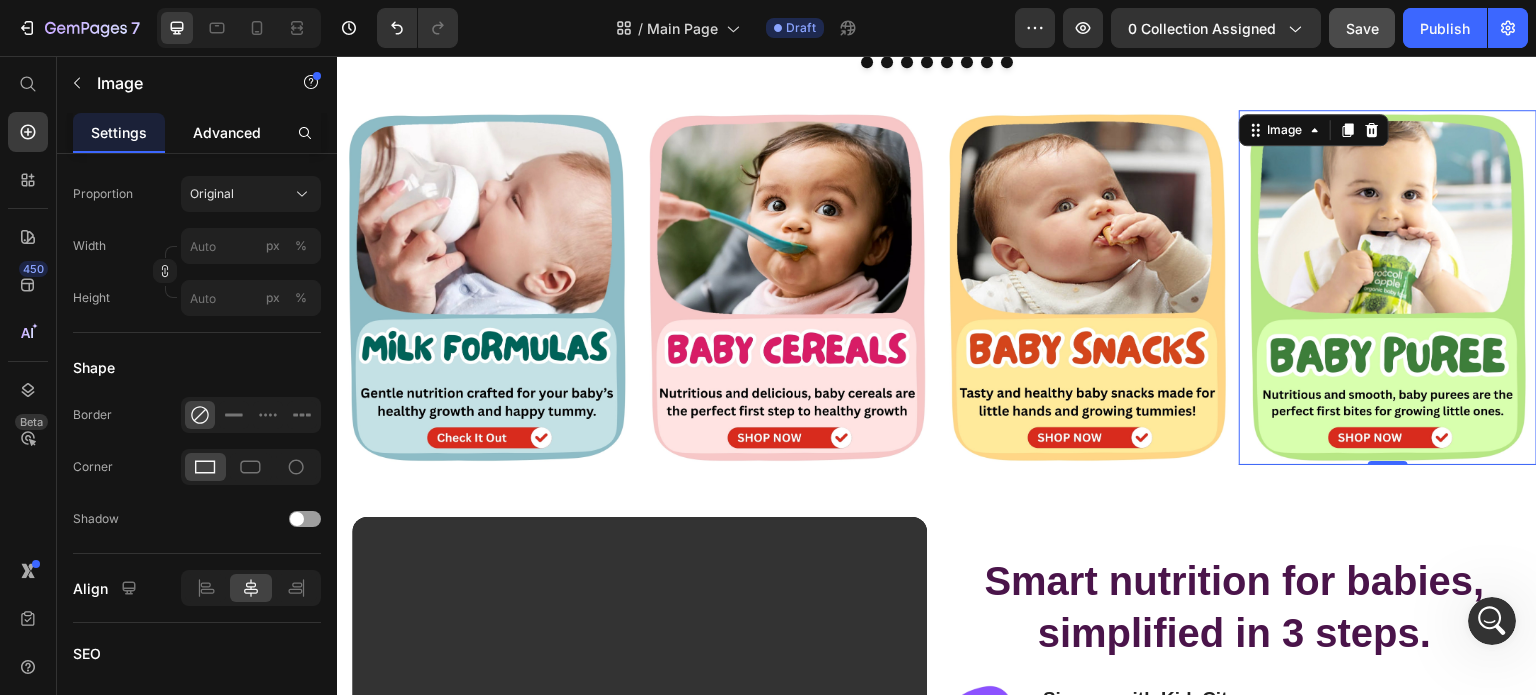 click on "Advanced" at bounding box center [227, 132] 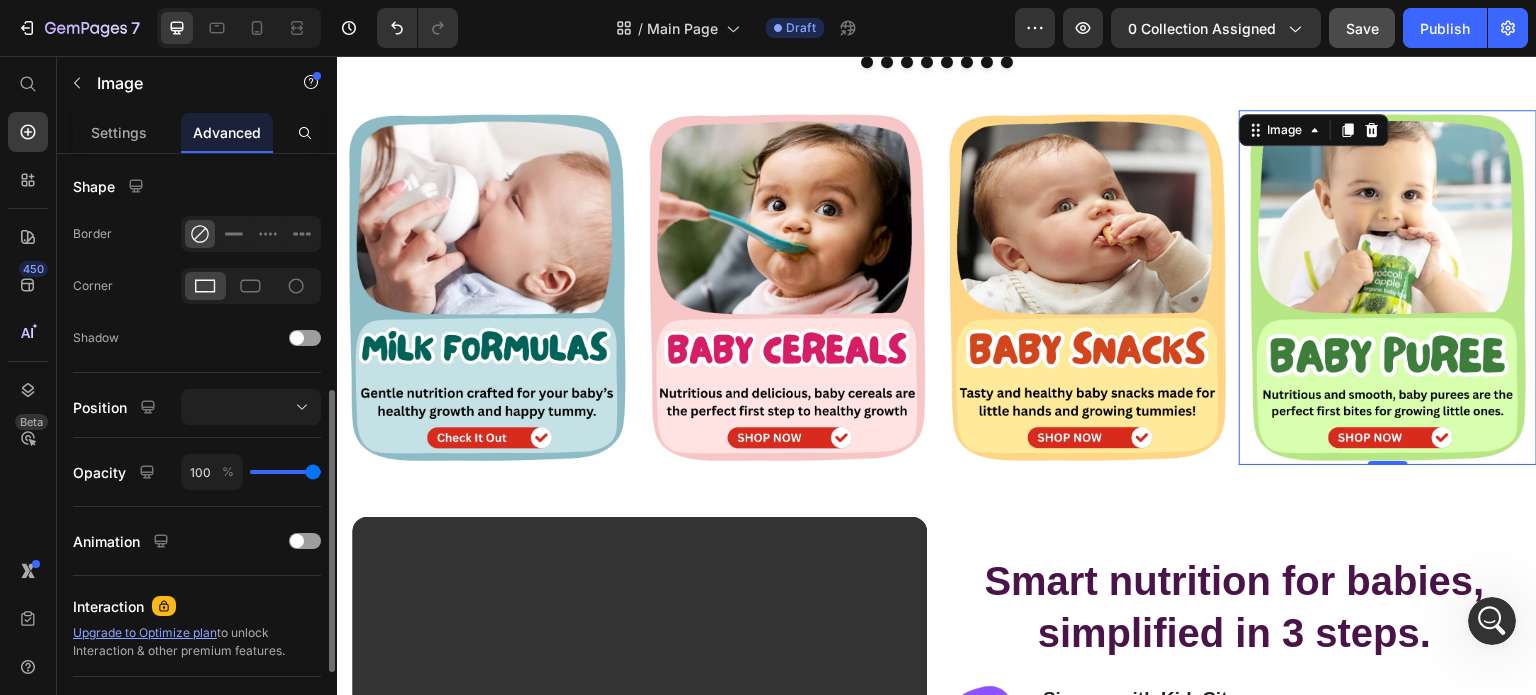 scroll, scrollTop: 668, scrollLeft: 0, axis: vertical 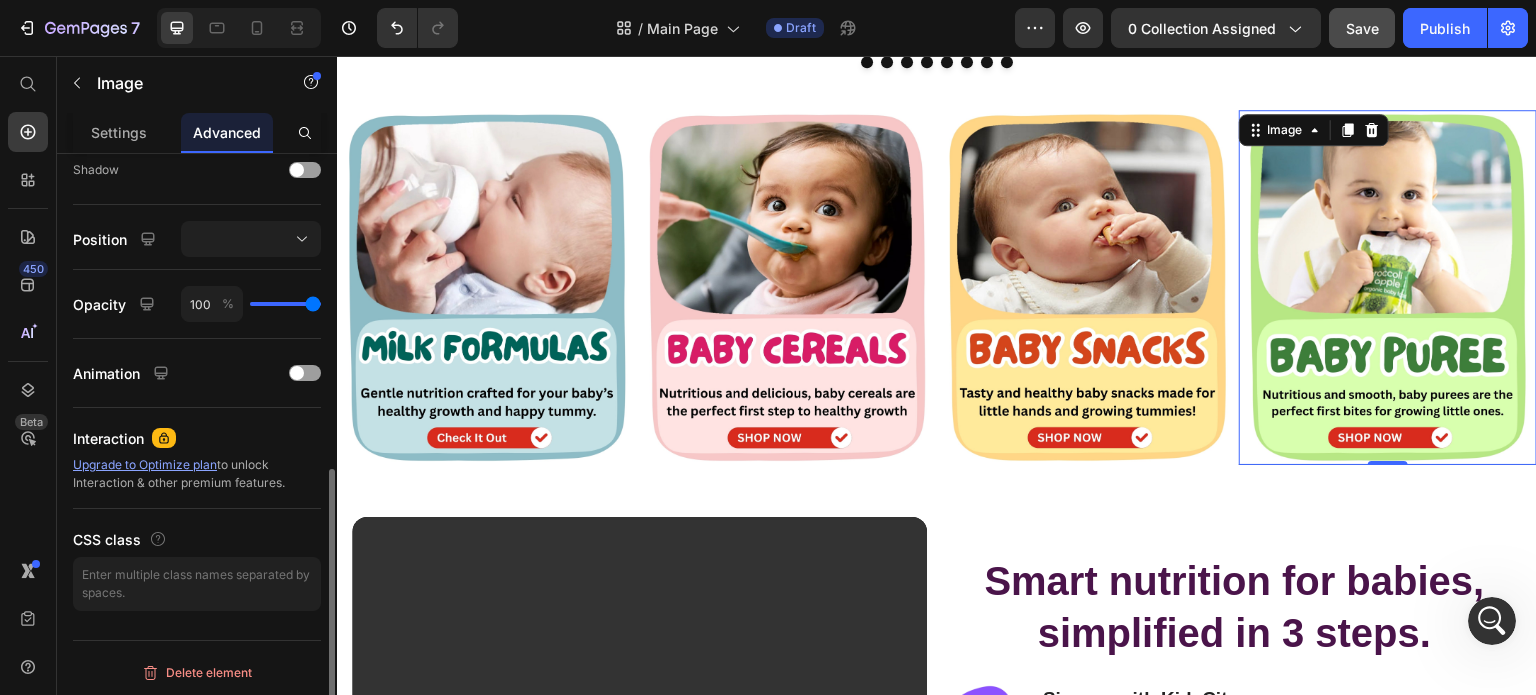 type on "97" 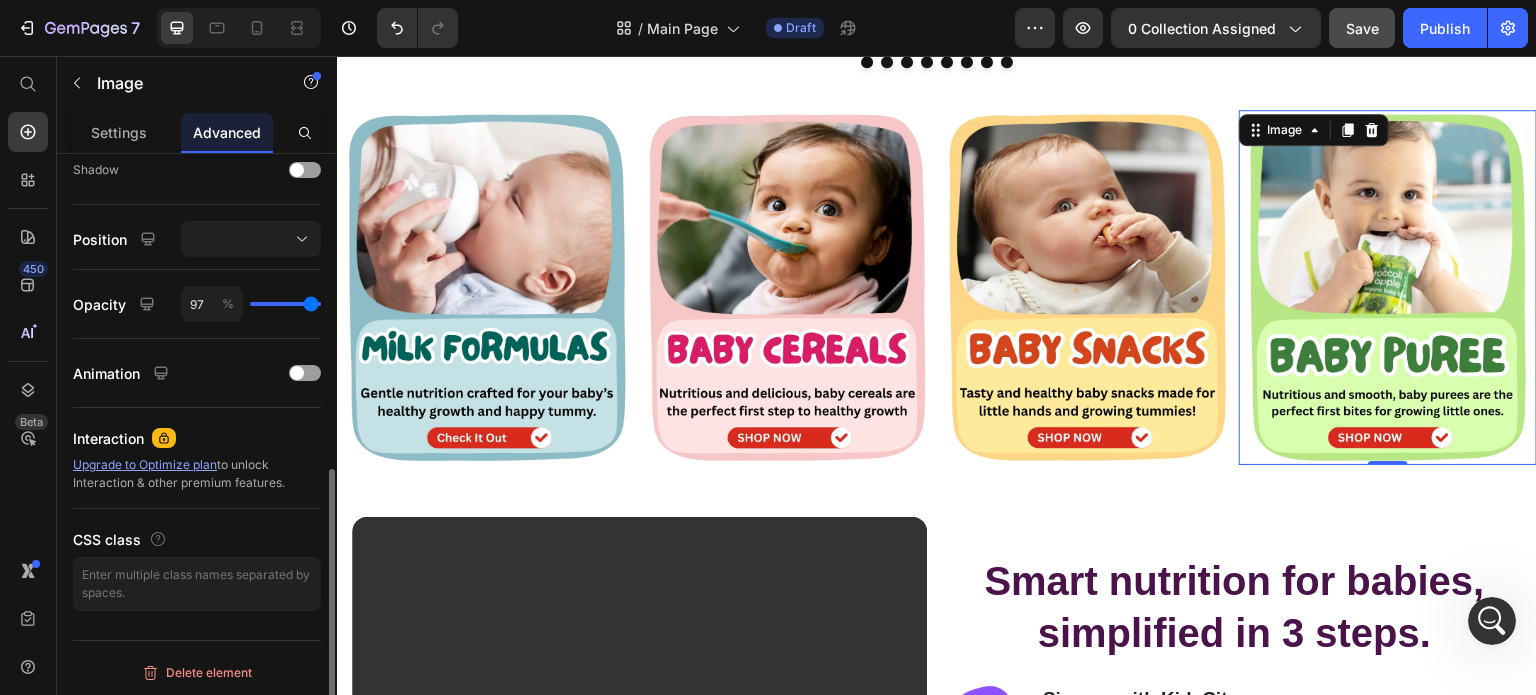 type on "100" 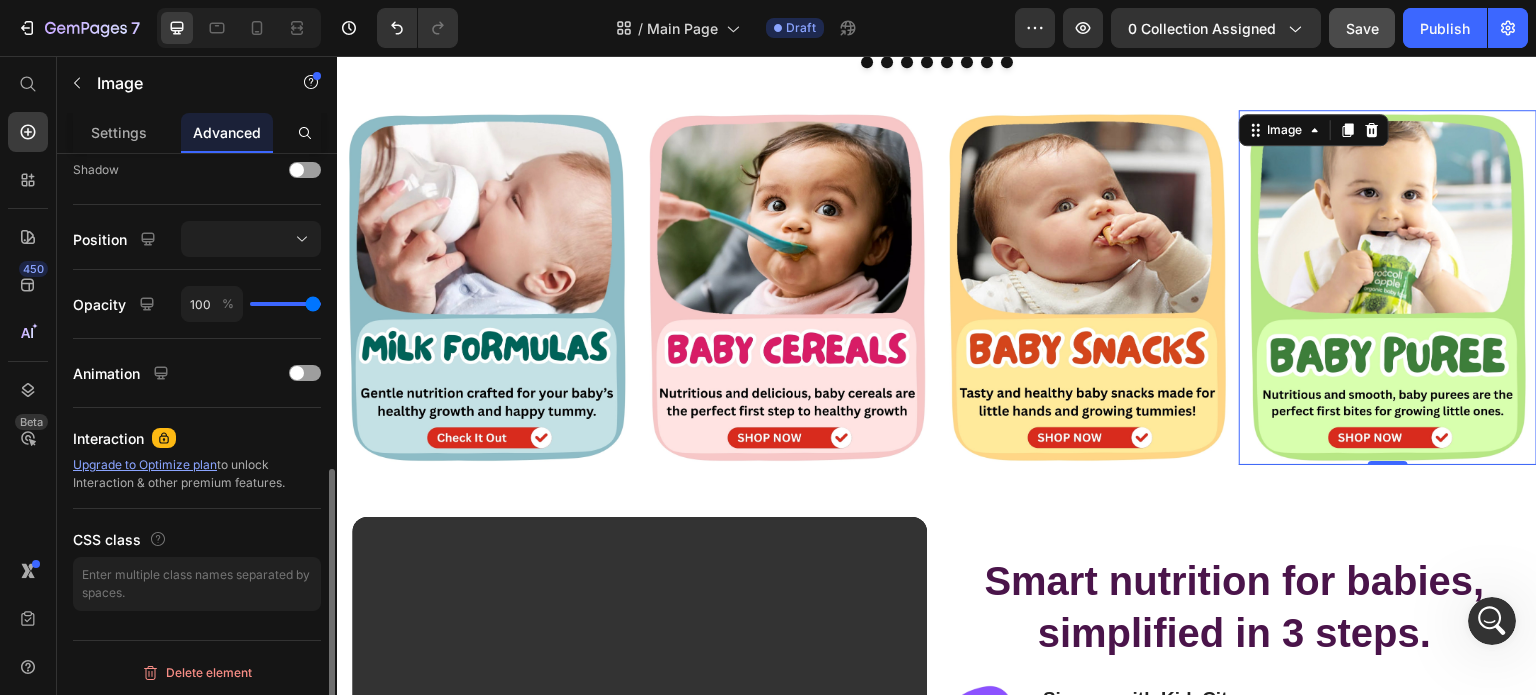 drag, startPoint x: 311, startPoint y: 299, endPoint x: 339, endPoint y: 304, distance: 28.442924 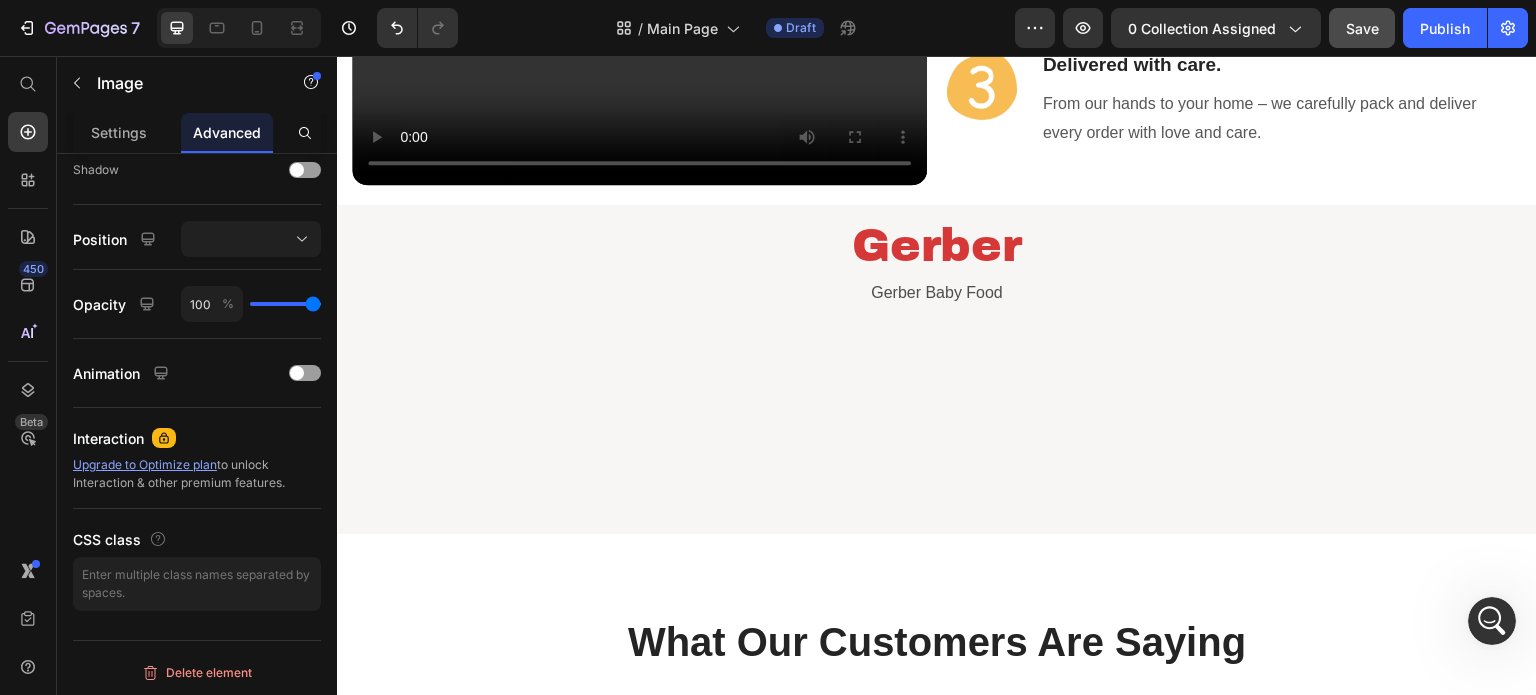 scroll, scrollTop: 1400, scrollLeft: 0, axis: vertical 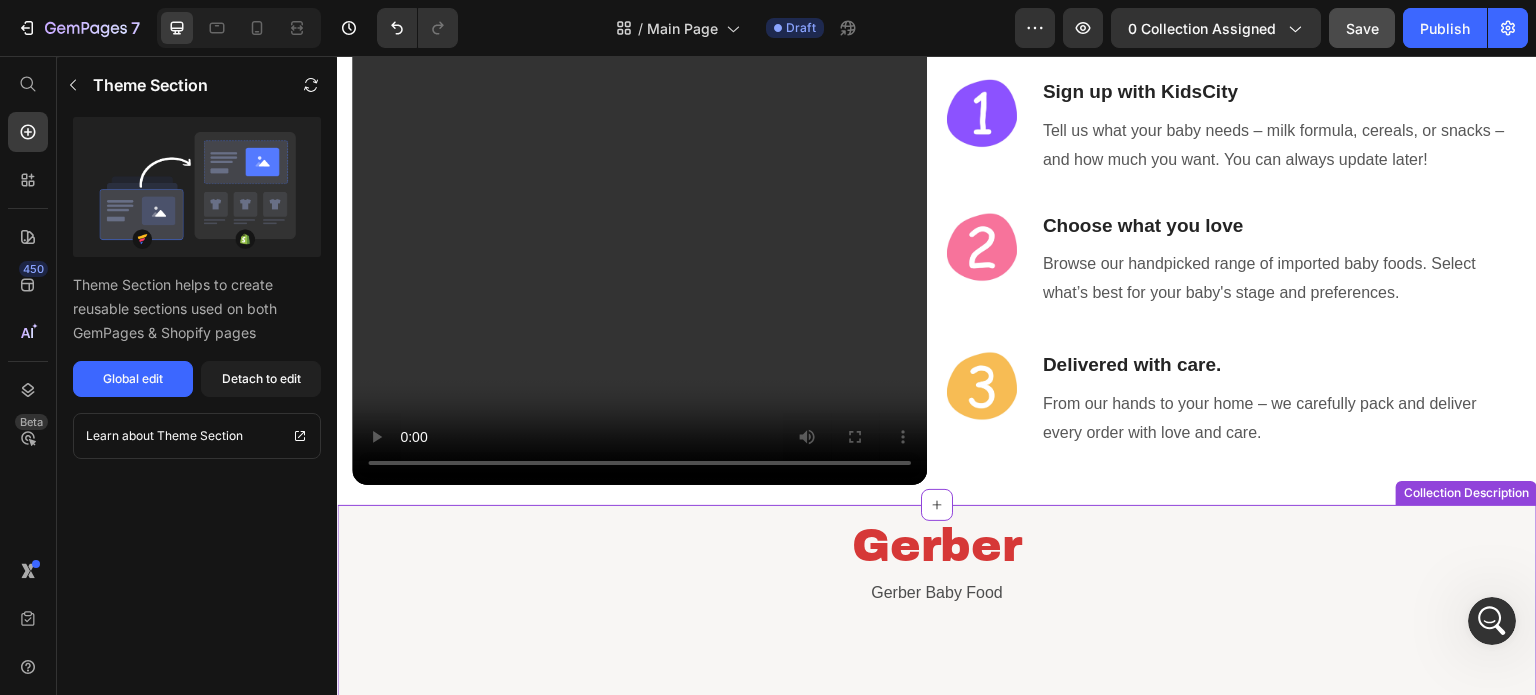 click on "Gerber" at bounding box center (937, 547) 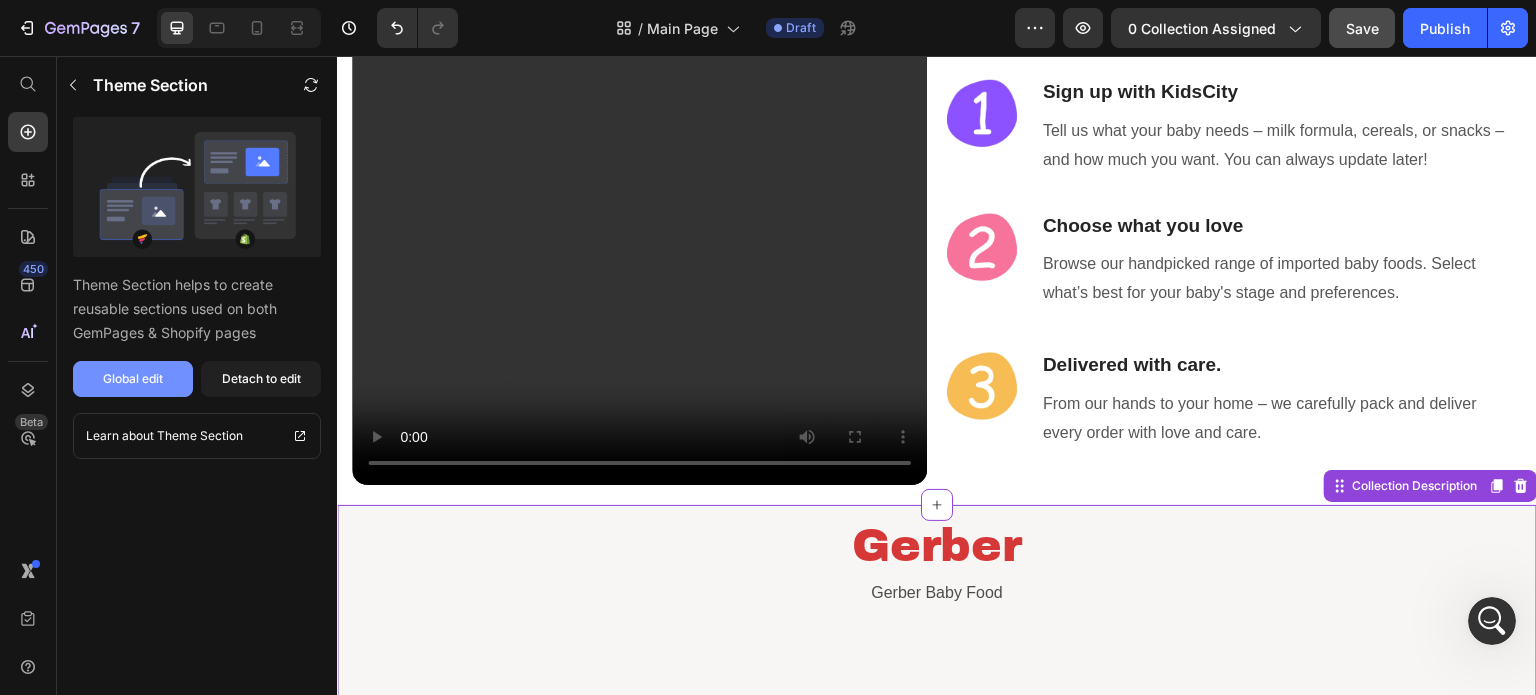 click on "Global edit" at bounding box center [133, 379] 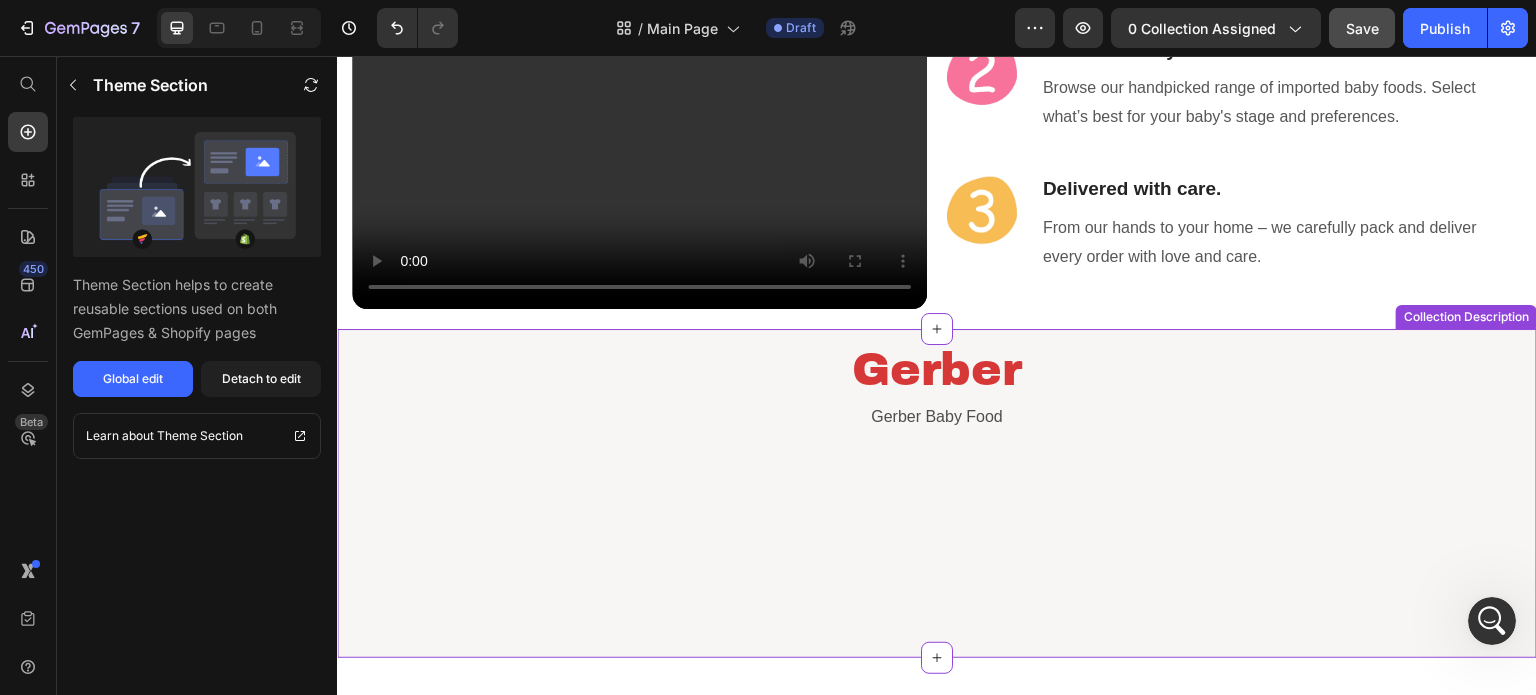 scroll, scrollTop: 1599, scrollLeft: 0, axis: vertical 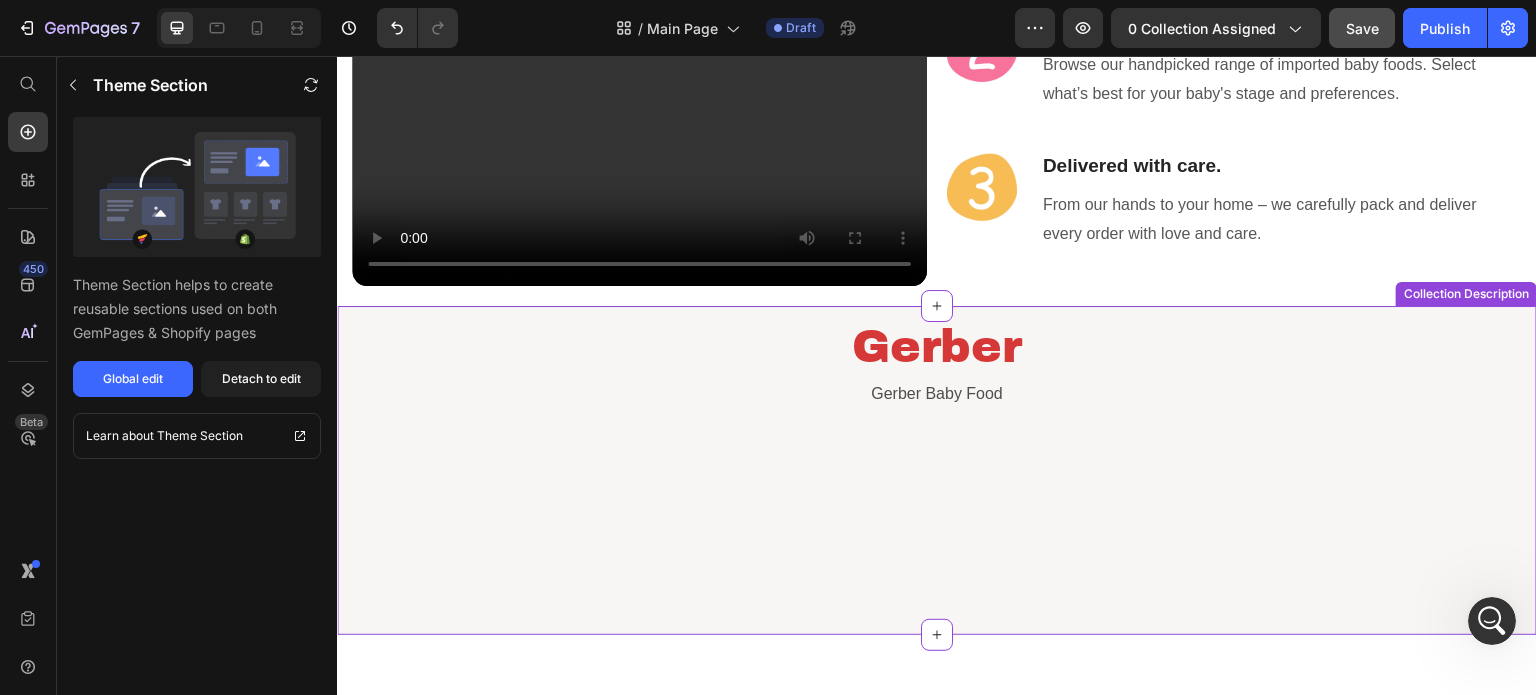 click on "Gerber Baby Food Collection Description" at bounding box center [937, 505] 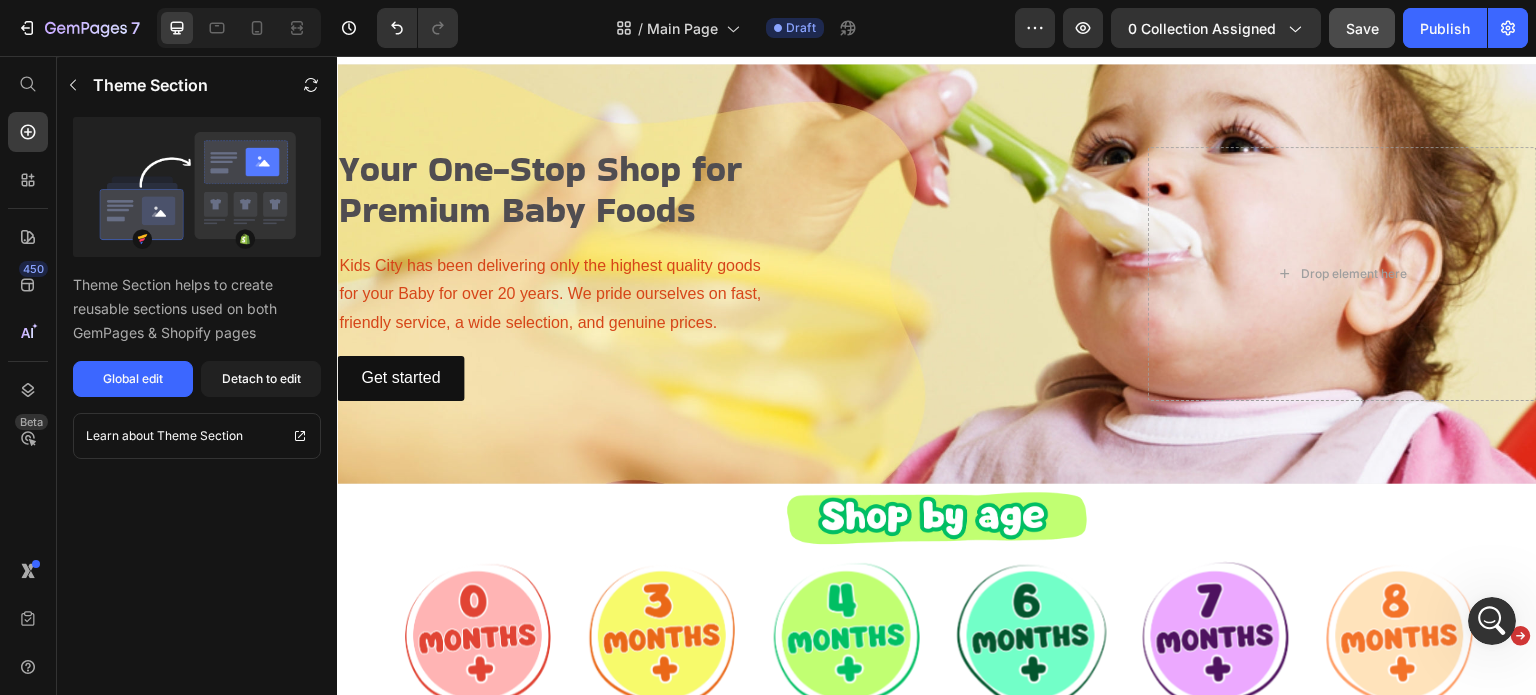 scroll, scrollTop: 0, scrollLeft: 0, axis: both 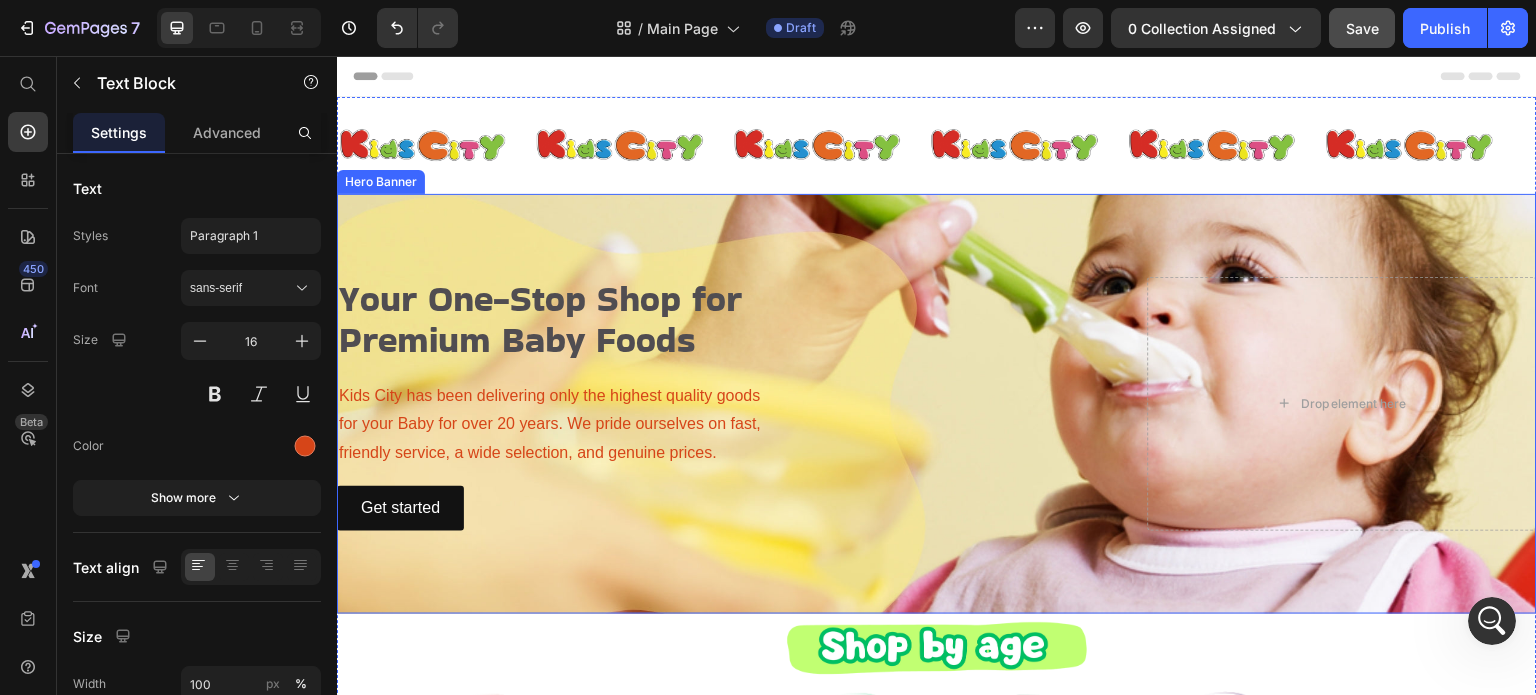 click on "friendly service, a wide selection, and genuine prices." at bounding box center [726, 453] 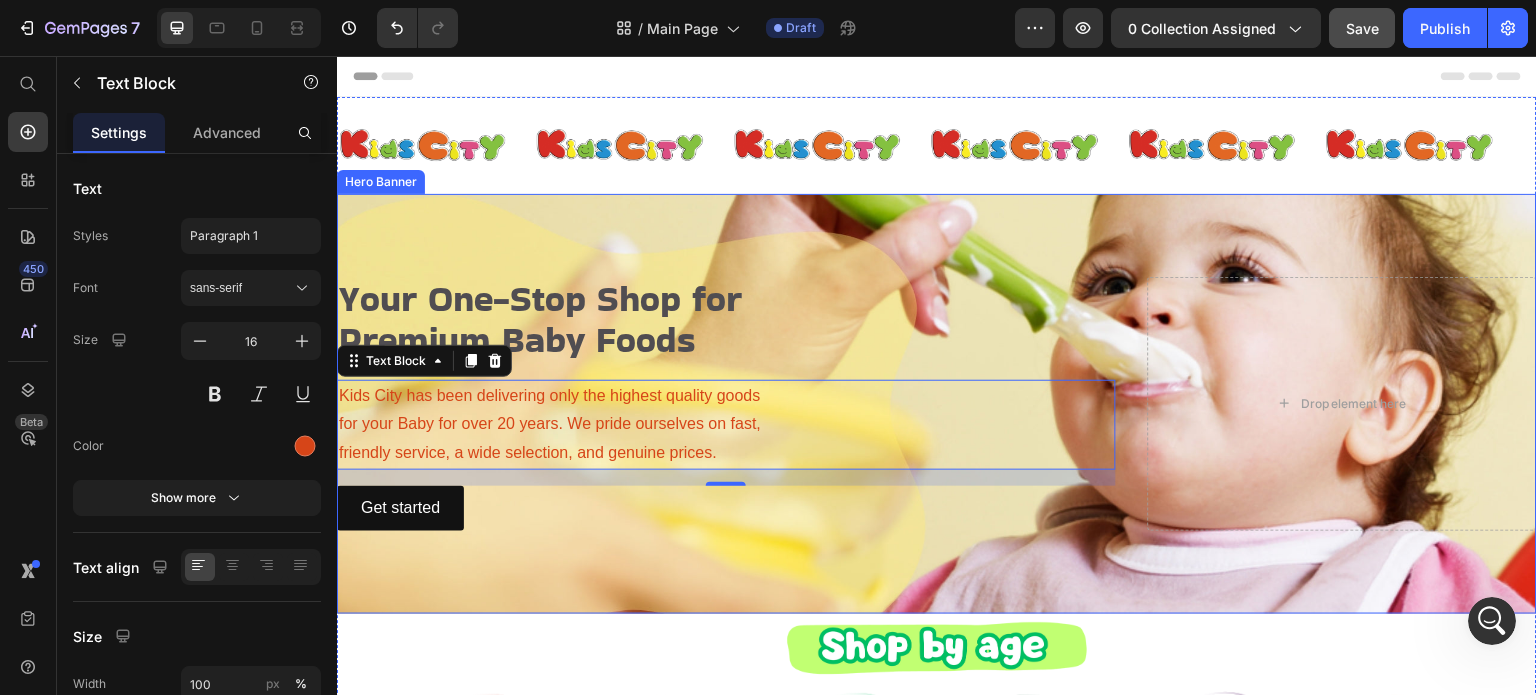 click on "Your One-Stop Shop for  Premium Baby Foods Heading Kids City has been delivering only the highest quality goods  for your Baby for over 20 years. We pride ourselves on fast,  friendly service, a wide selection, and genuine prices. Text Block   16 Get started Button
Drop element here" at bounding box center [937, 404] 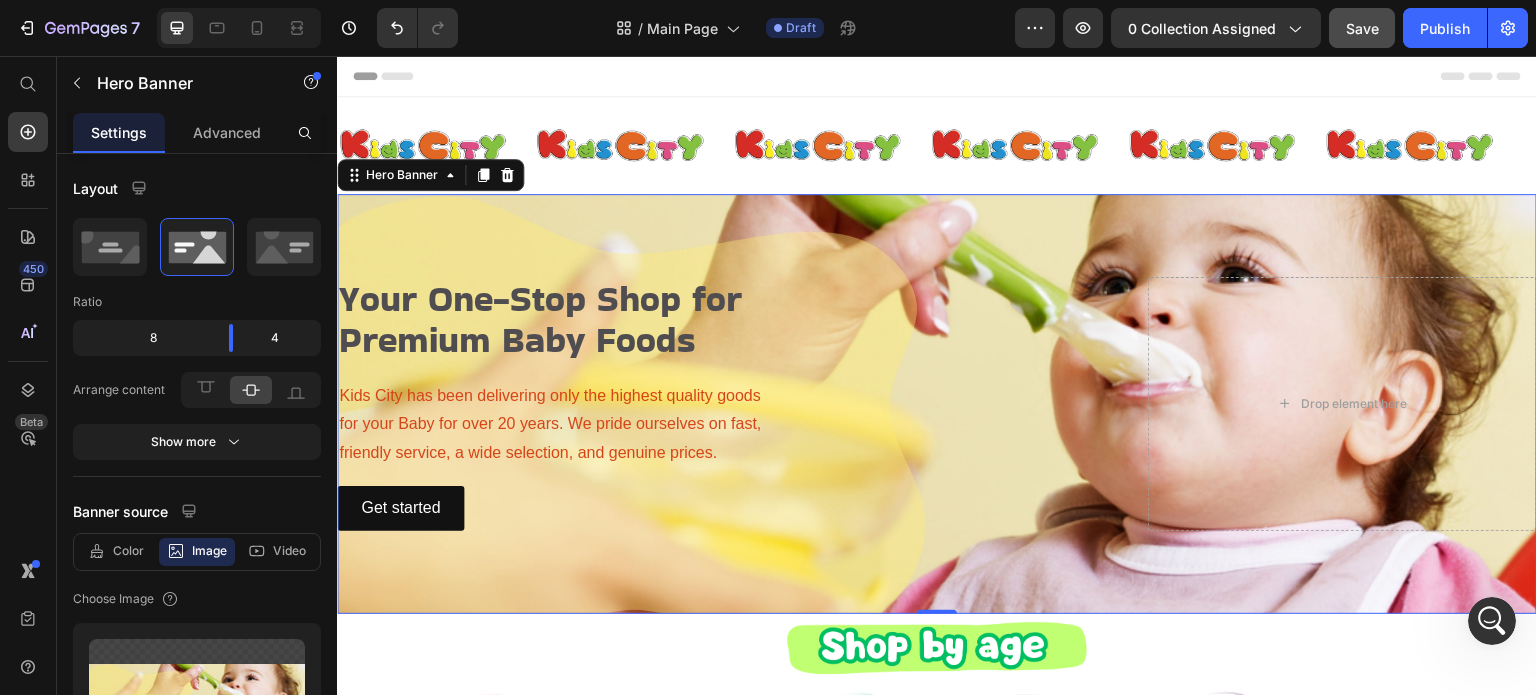 click on "Your One-Stop Shop for  Premium Baby Foods Heading Kids City has been delivering only the highest quality goods  for your Baby for over 20 years. We pride ourselves on fast,  friendly service, a wide selection, and genuine prices. Text Block Get started Button
Drop element here" at bounding box center [937, 404] 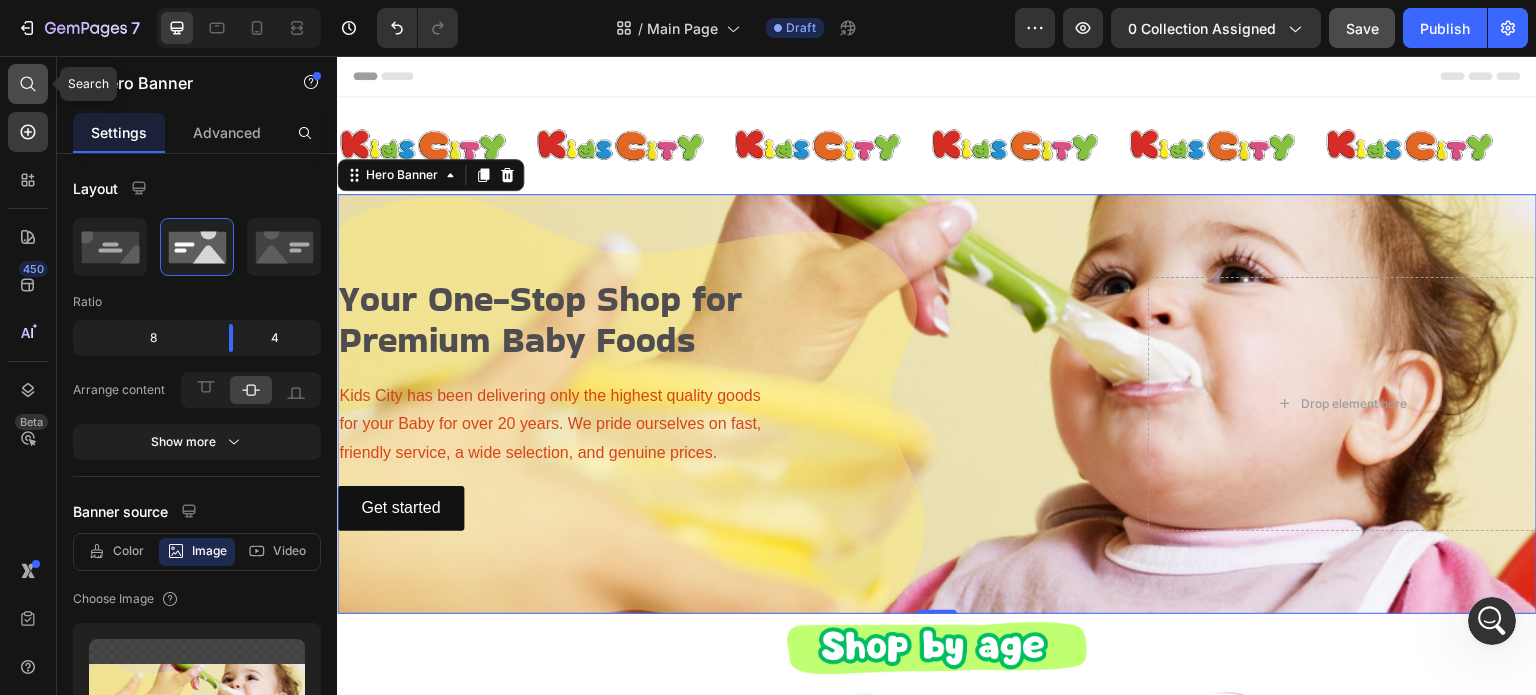 click 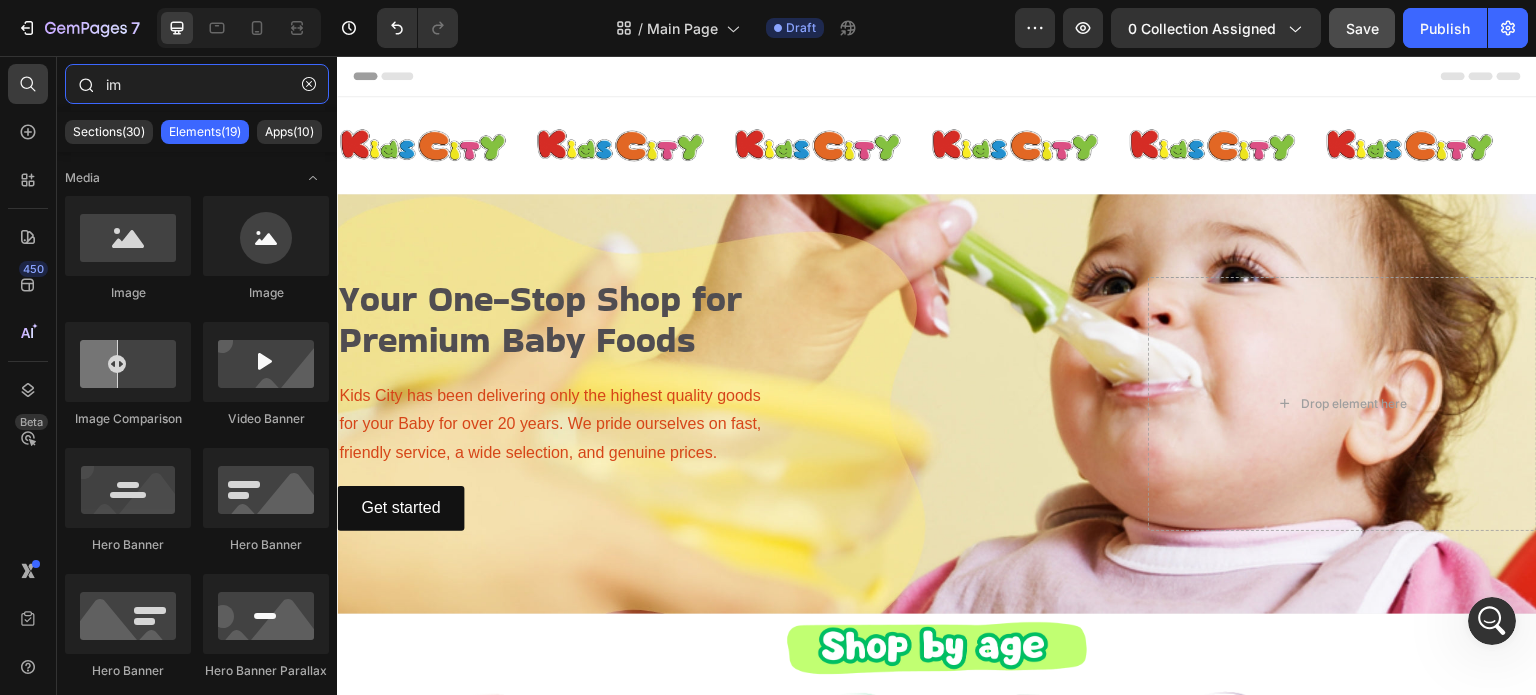 click on "im" at bounding box center [197, 84] 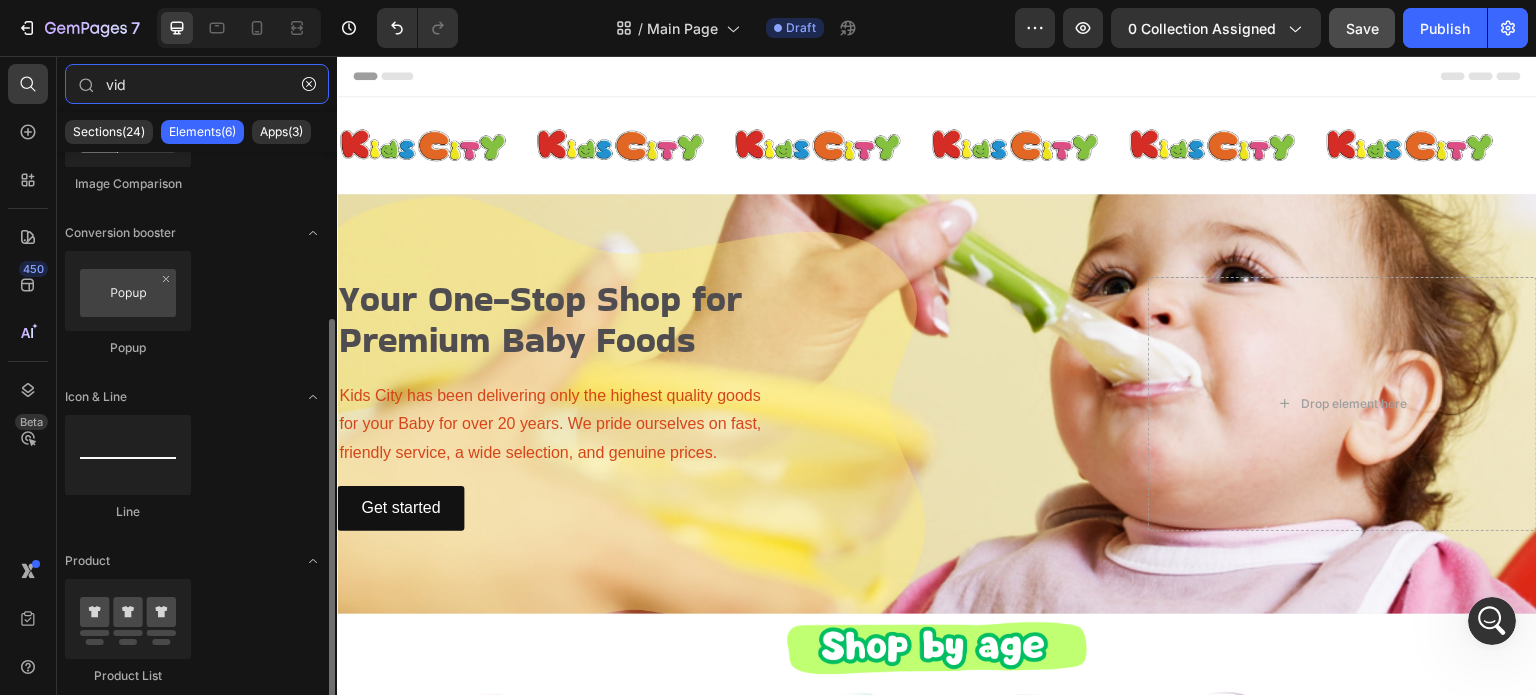 scroll, scrollTop: 0, scrollLeft: 0, axis: both 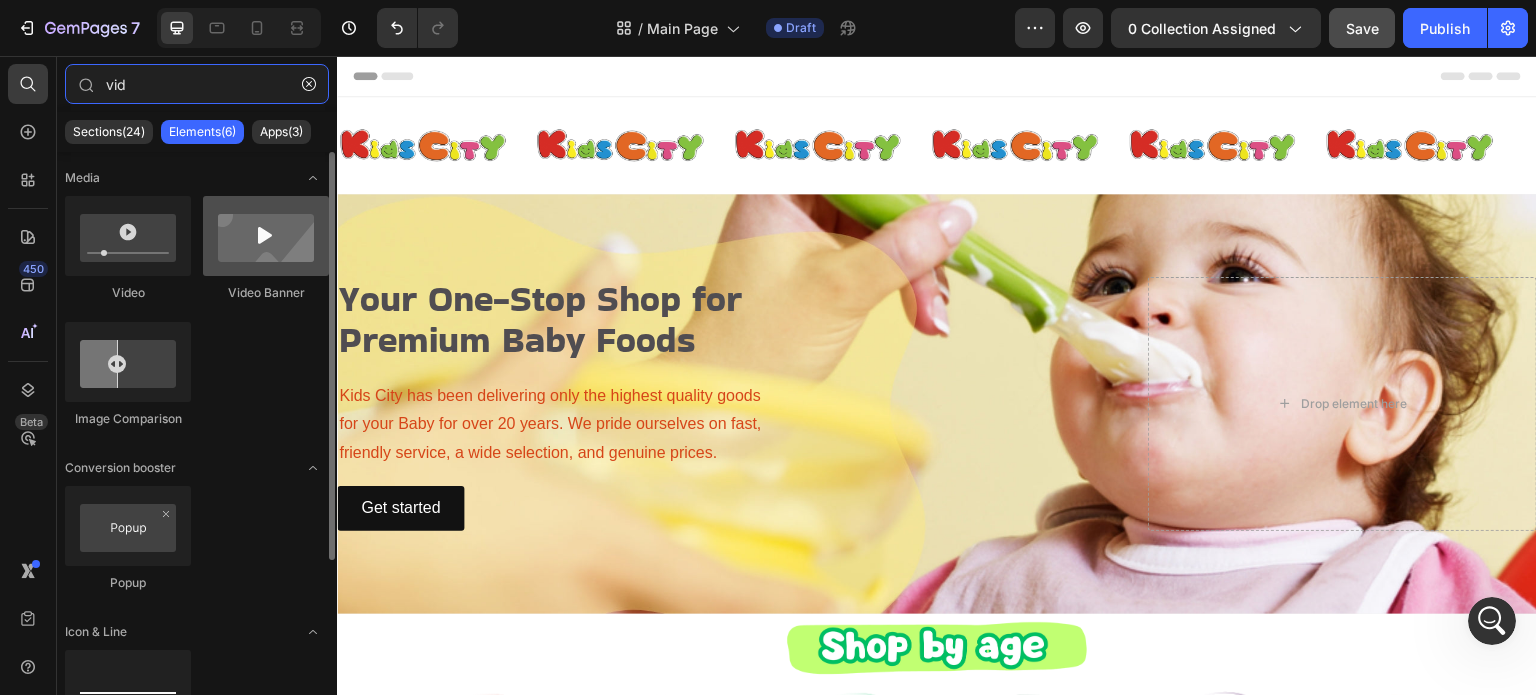 type on "vid" 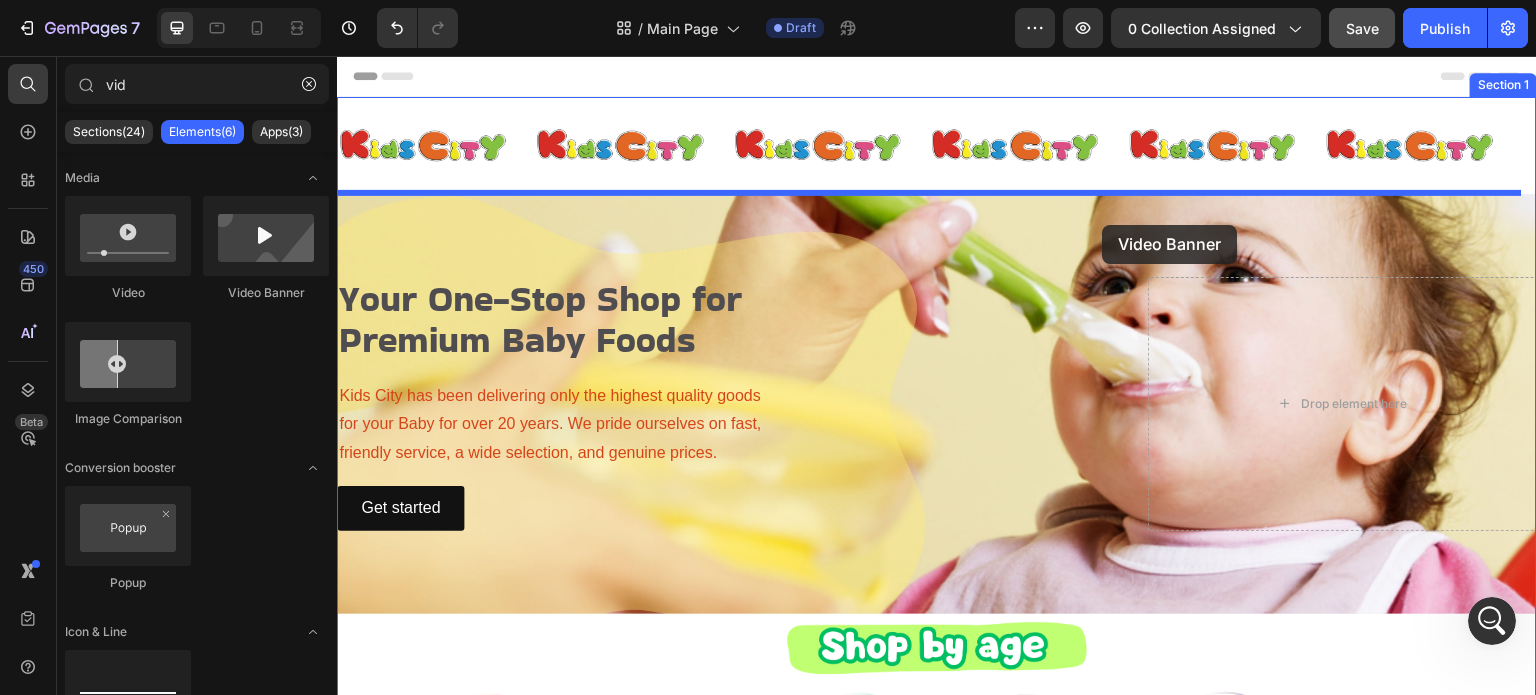 drag, startPoint x: 580, startPoint y: 279, endPoint x: 1103, endPoint y: 225, distance: 525.7804 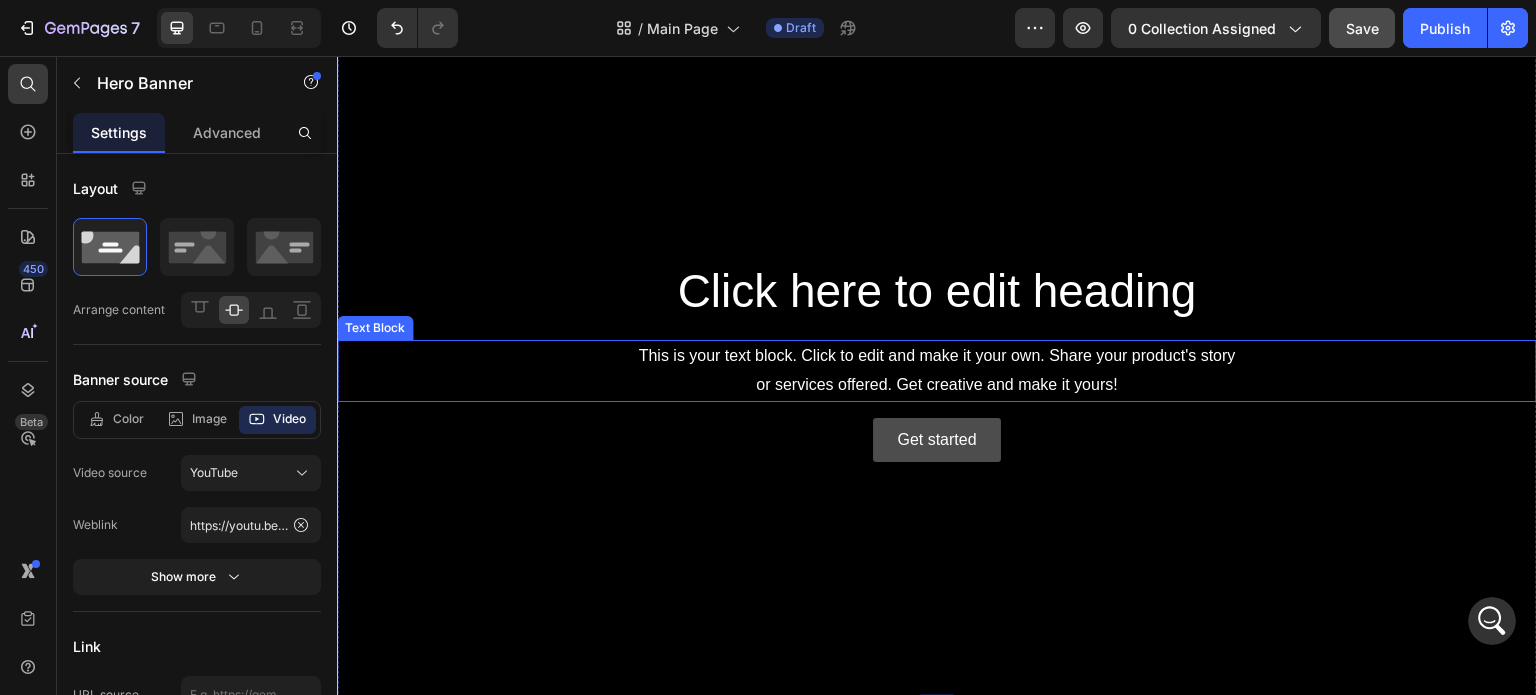scroll, scrollTop: 200, scrollLeft: 0, axis: vertical 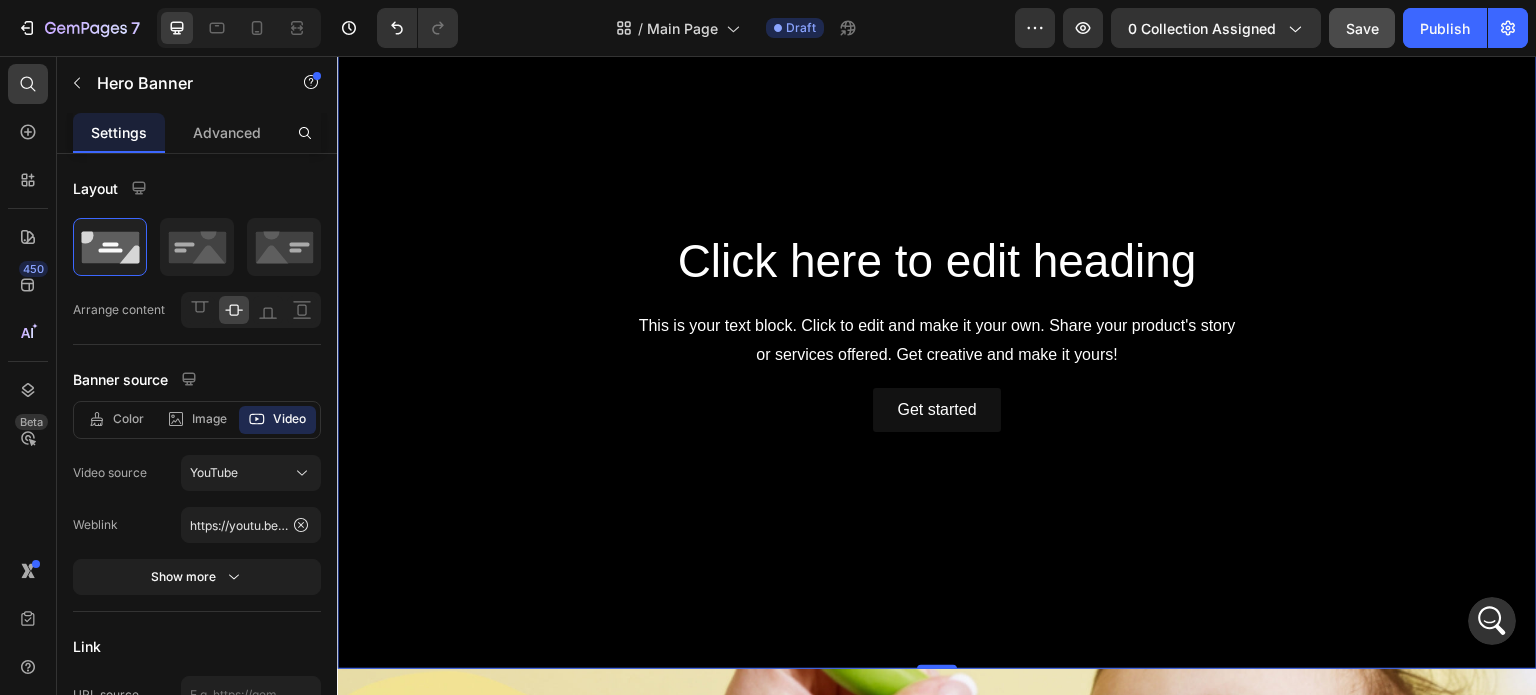 click at bounding box center [937, 331] 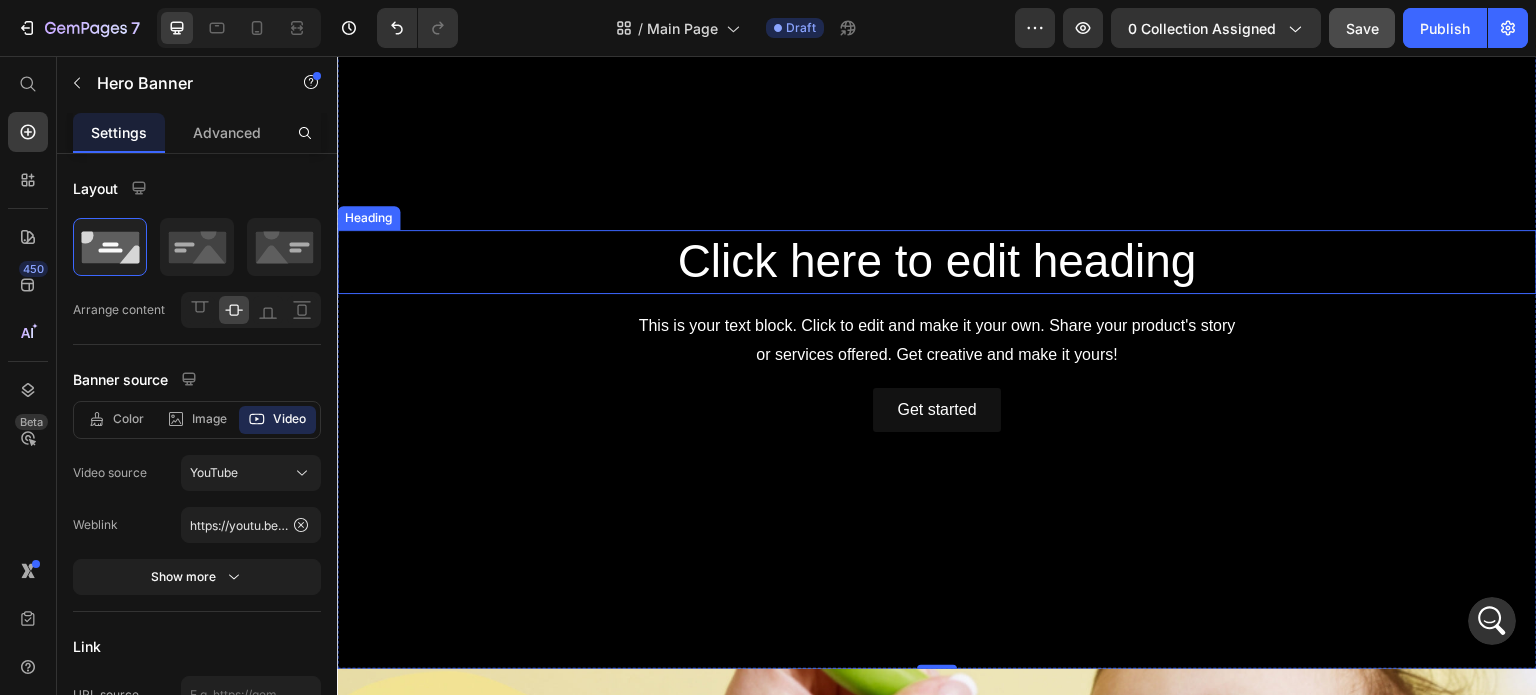 click on "Click here to edit heading" at bounding box center (937, 262) 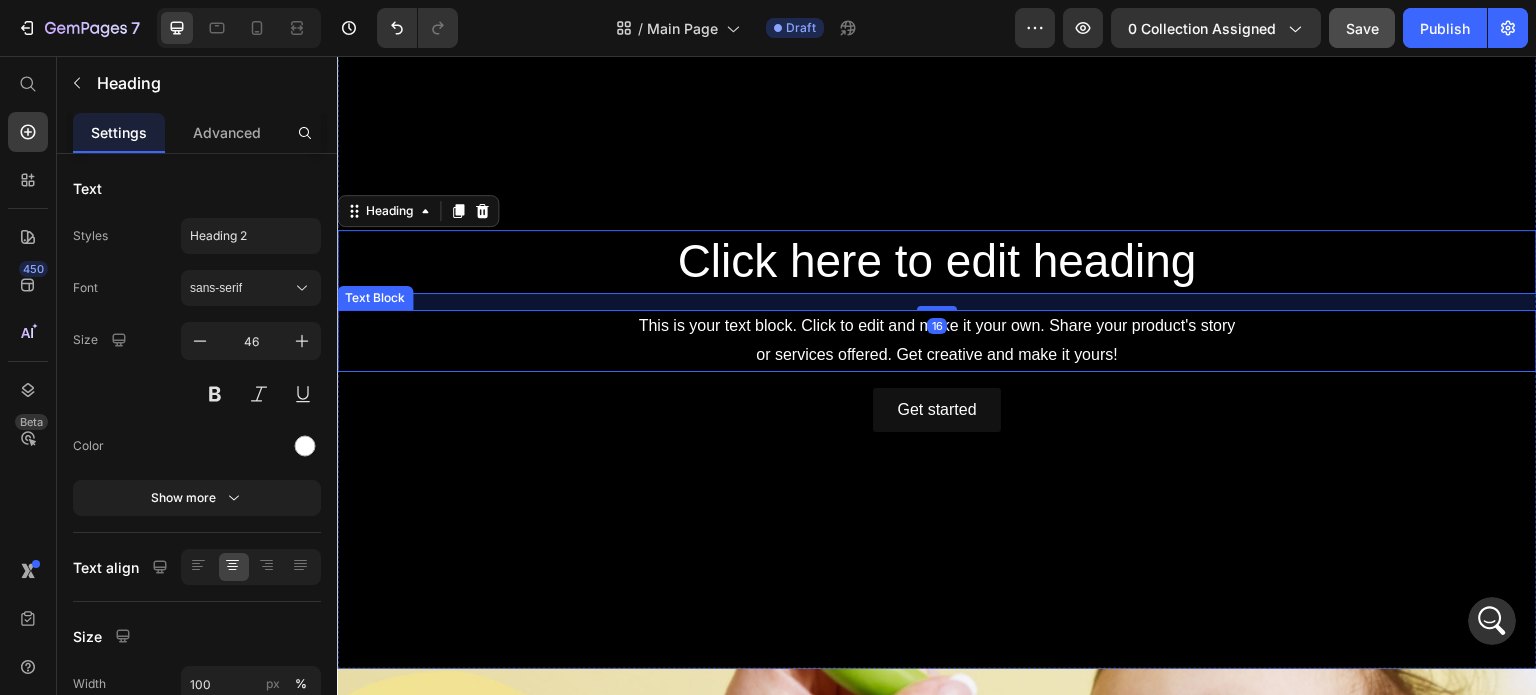 click on "This is your text block. Click to edit and make it your own. Share your product's story                   or services offered. Get creative and make it yours!" at bounding box center (937, 341) 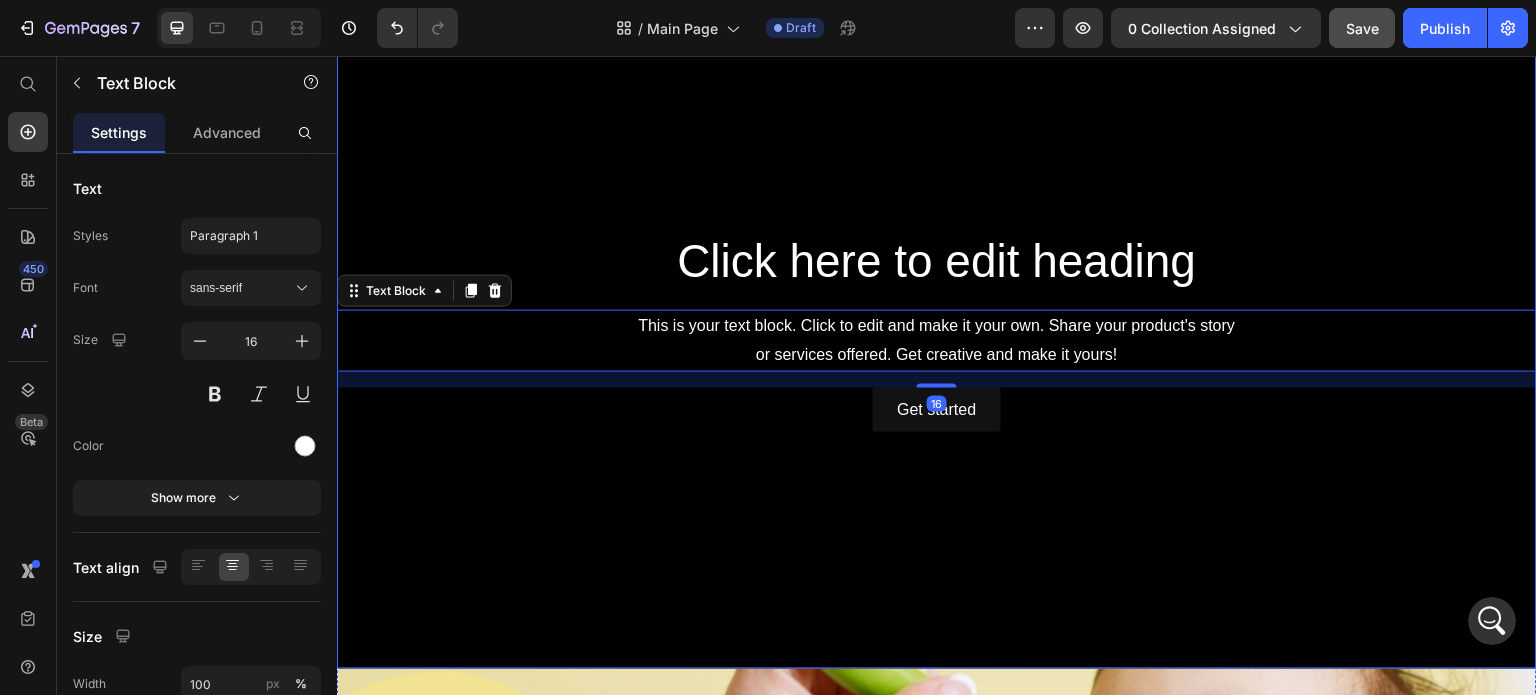 click at bounding box center [937, 331] 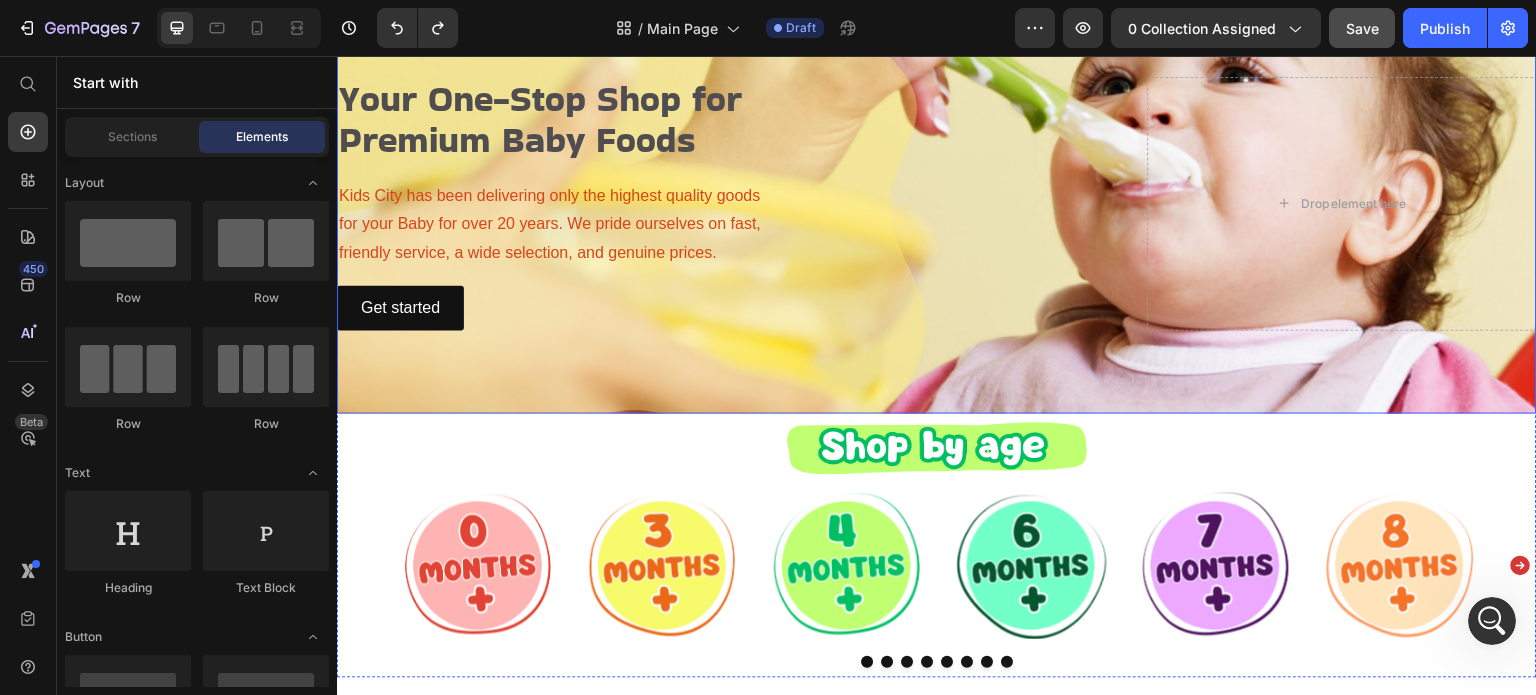 scroll, scrollTop: 0, scrollLeft: 0, axis: both 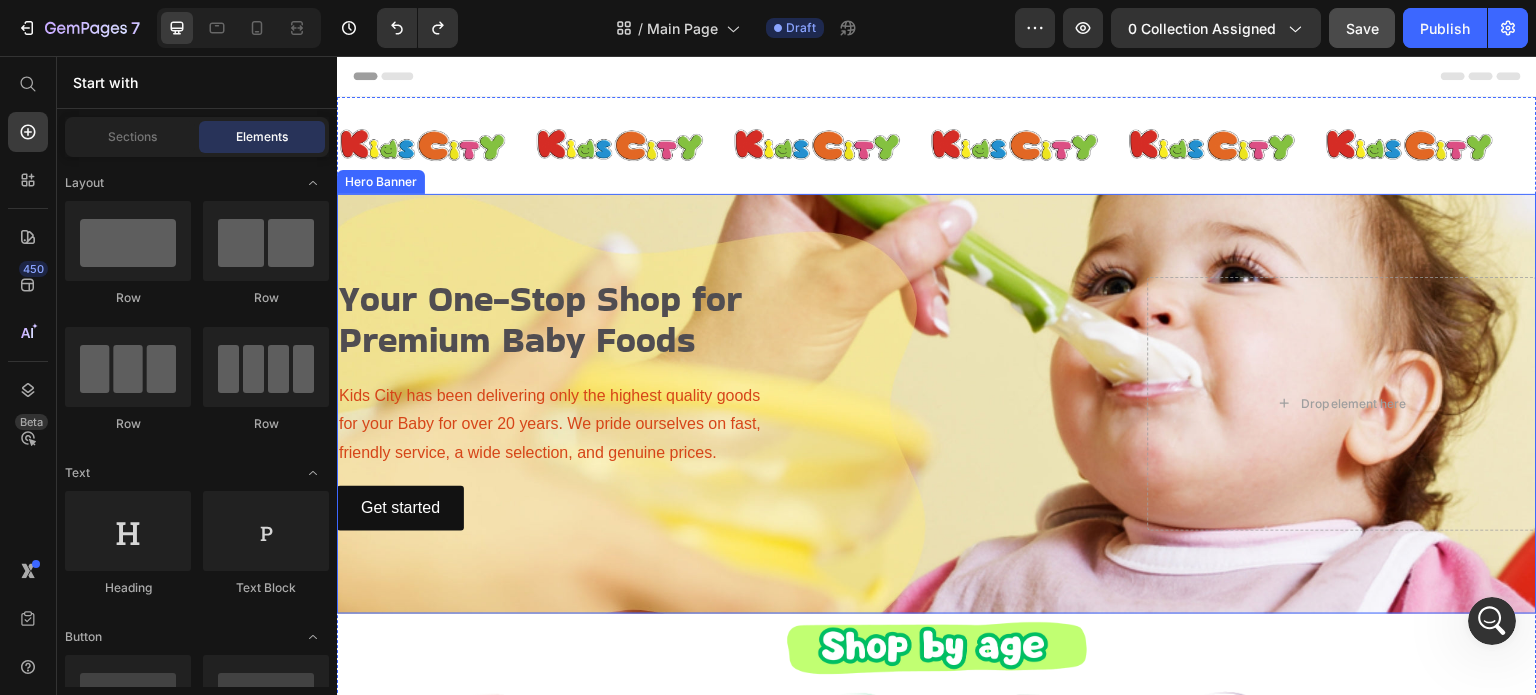 click at bounding box center [937, 404] 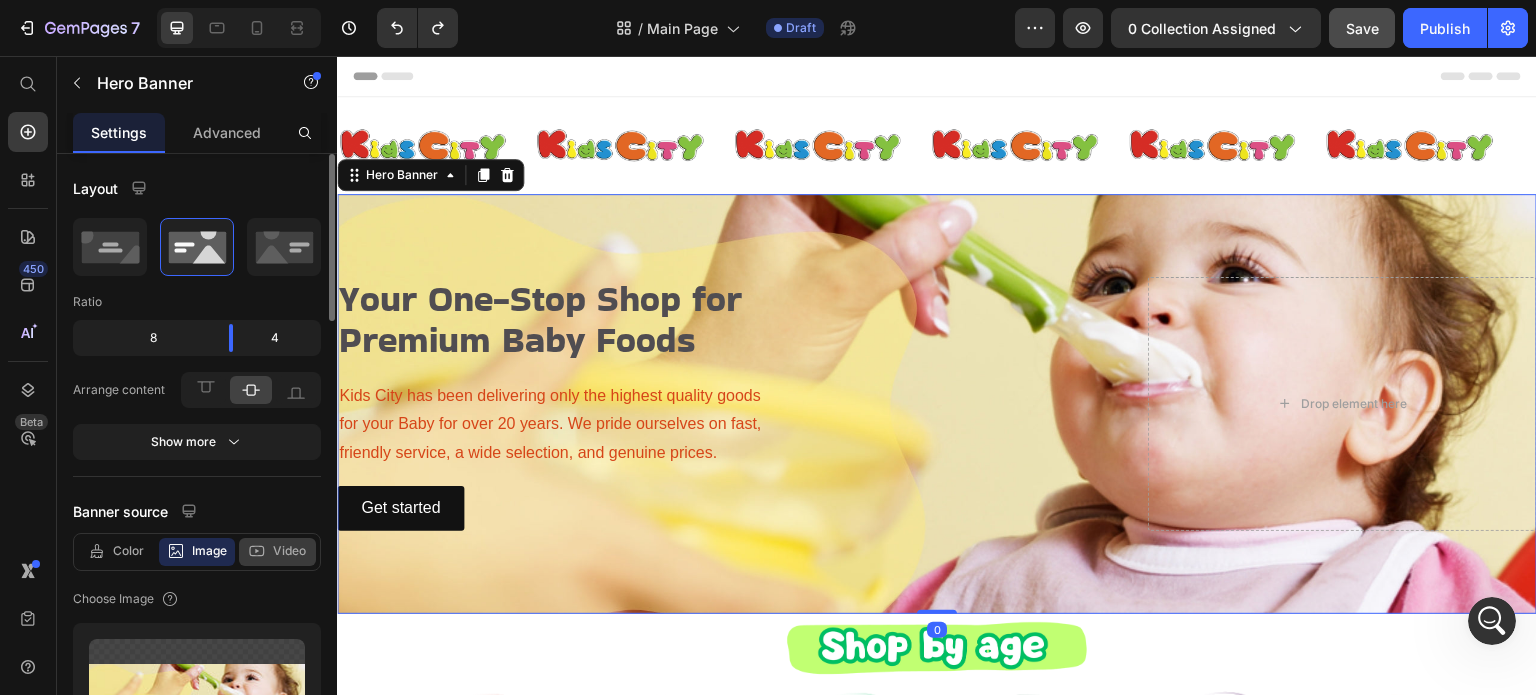 click on "Video" at bounding box center [289, 551] 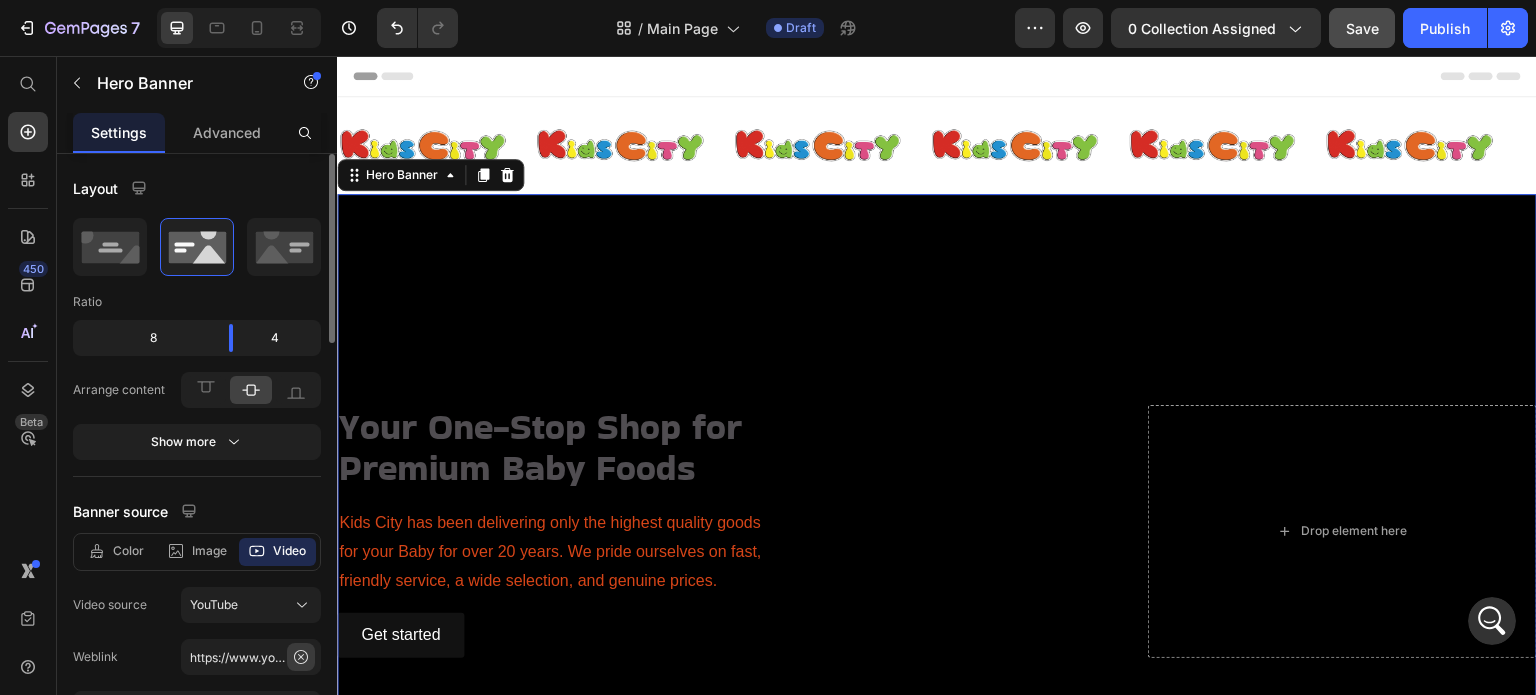click 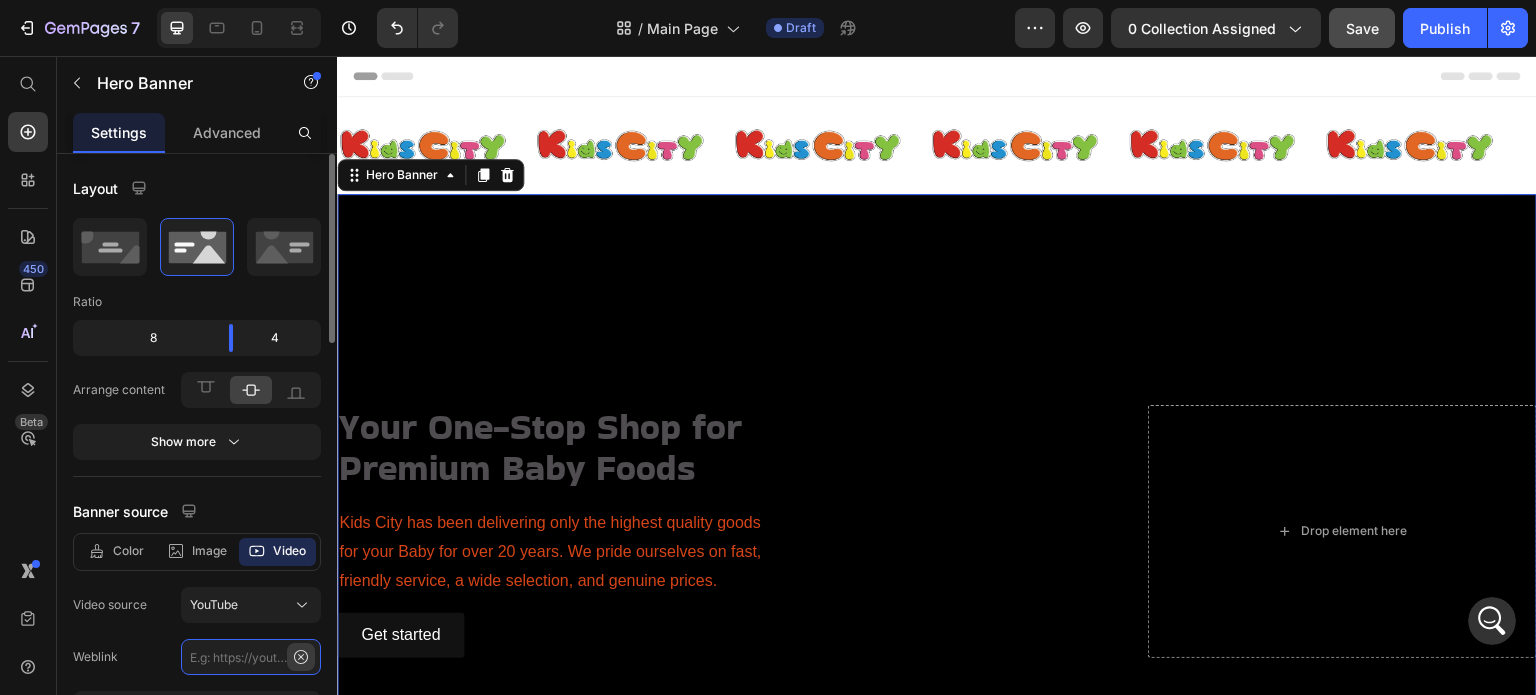 scroll, scrollTop: 0, scrollLeft: 0, axis: both 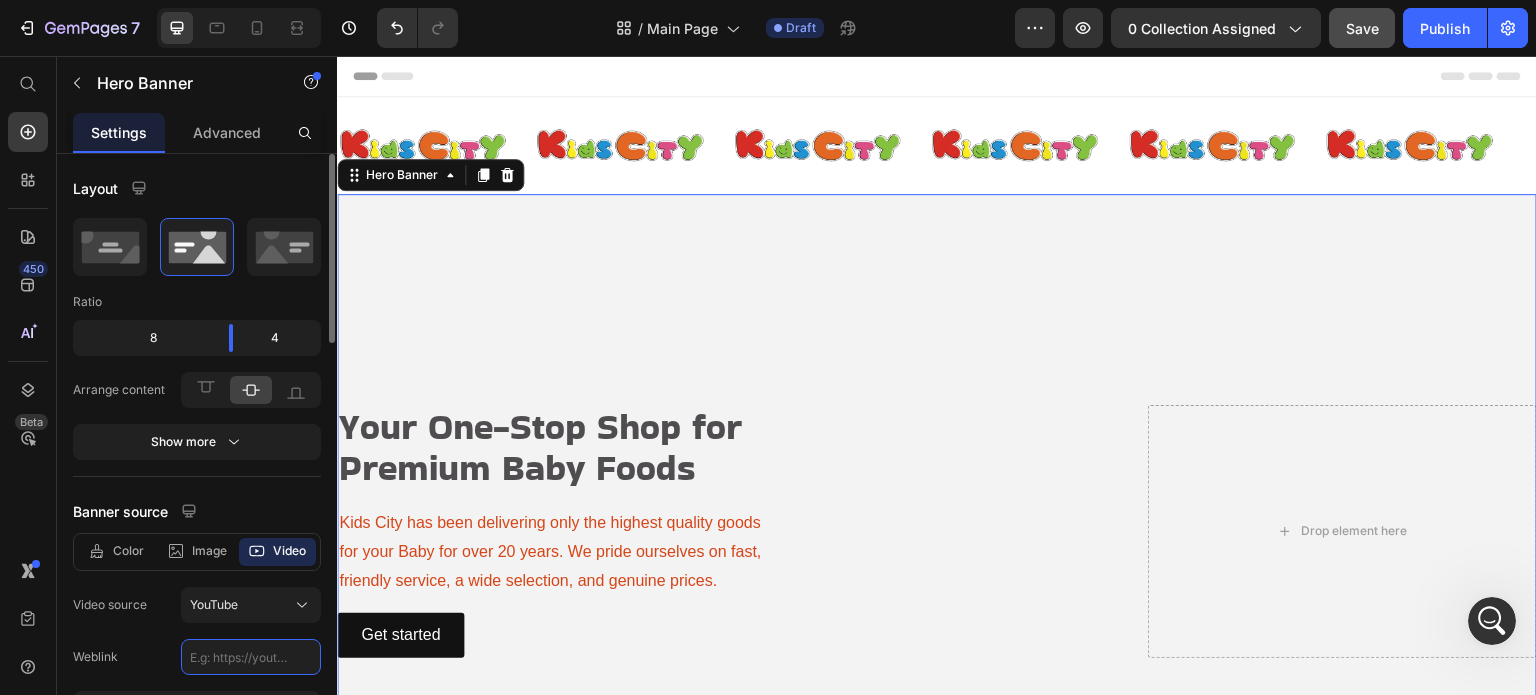 click 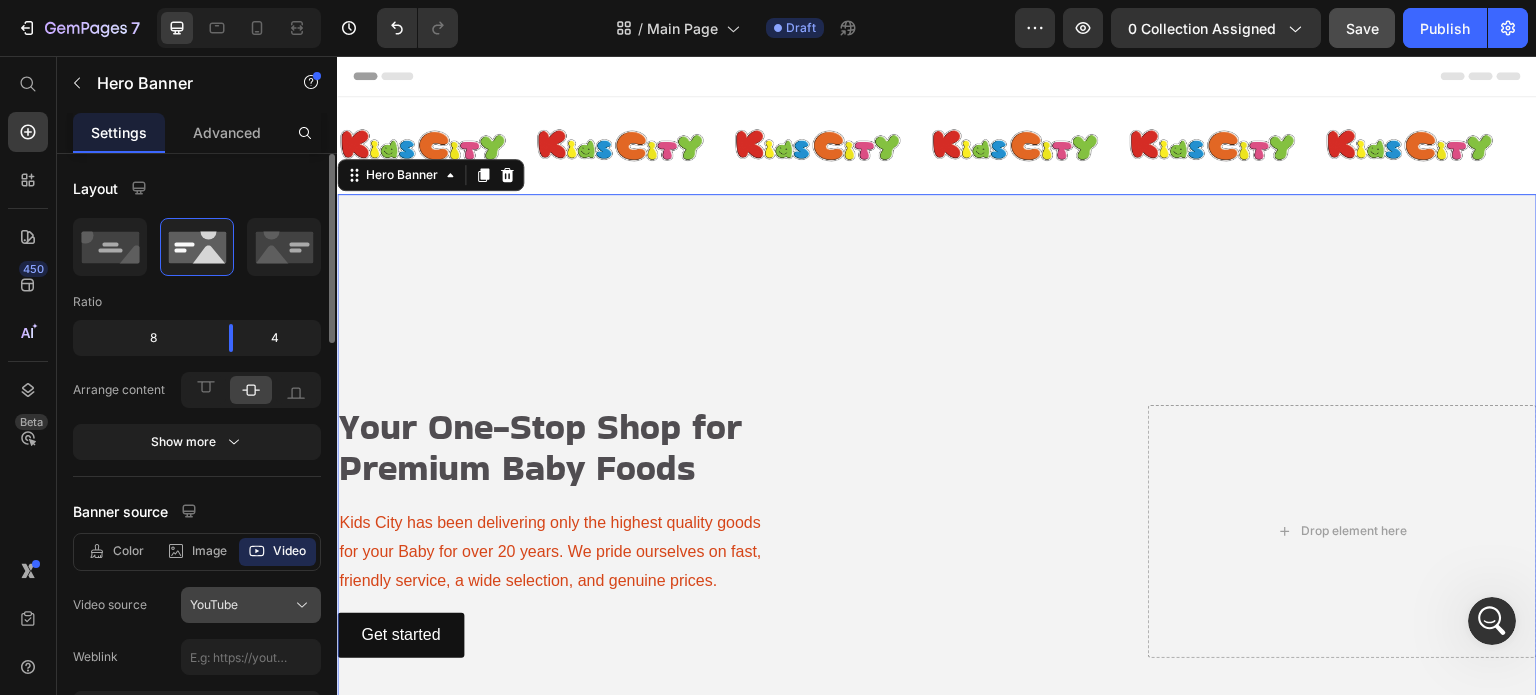 click on "YouTube" 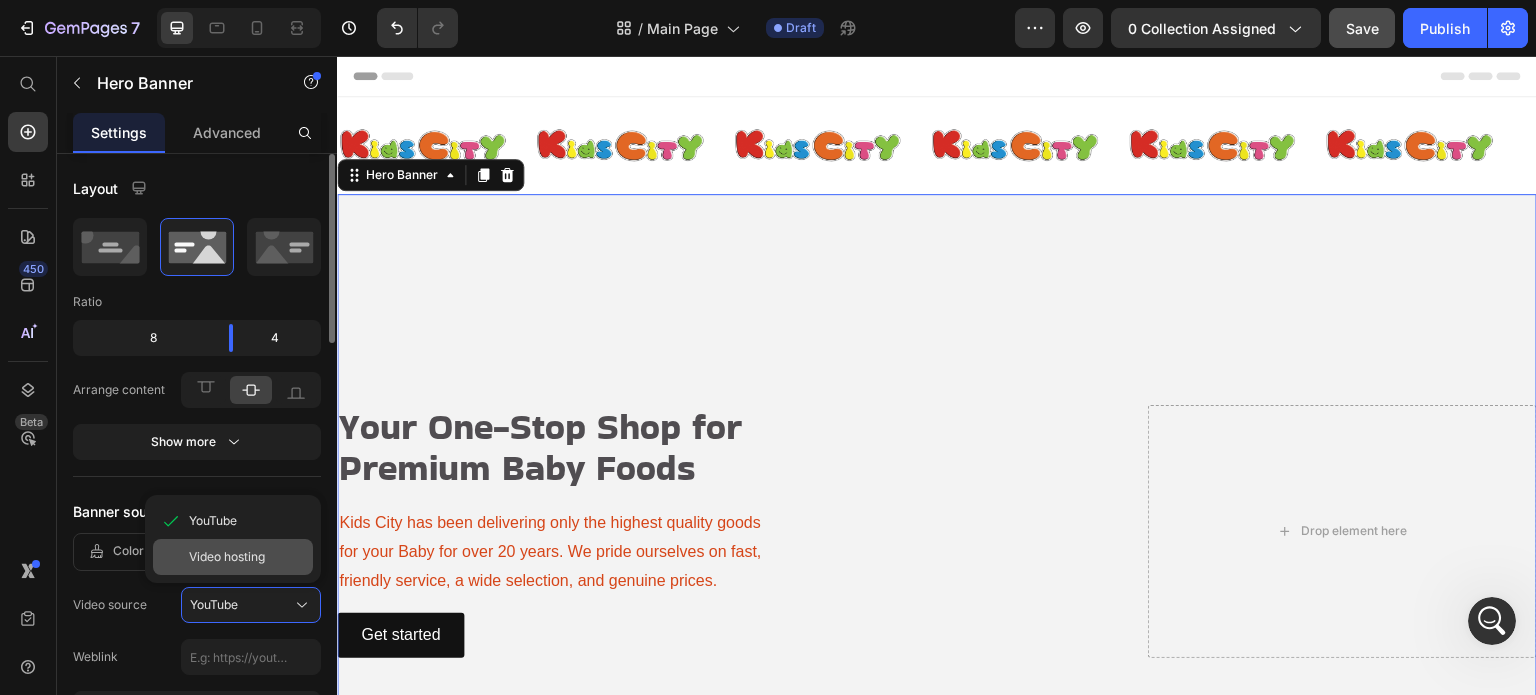 click on "Video hosting" at bounding box center (227, 557) 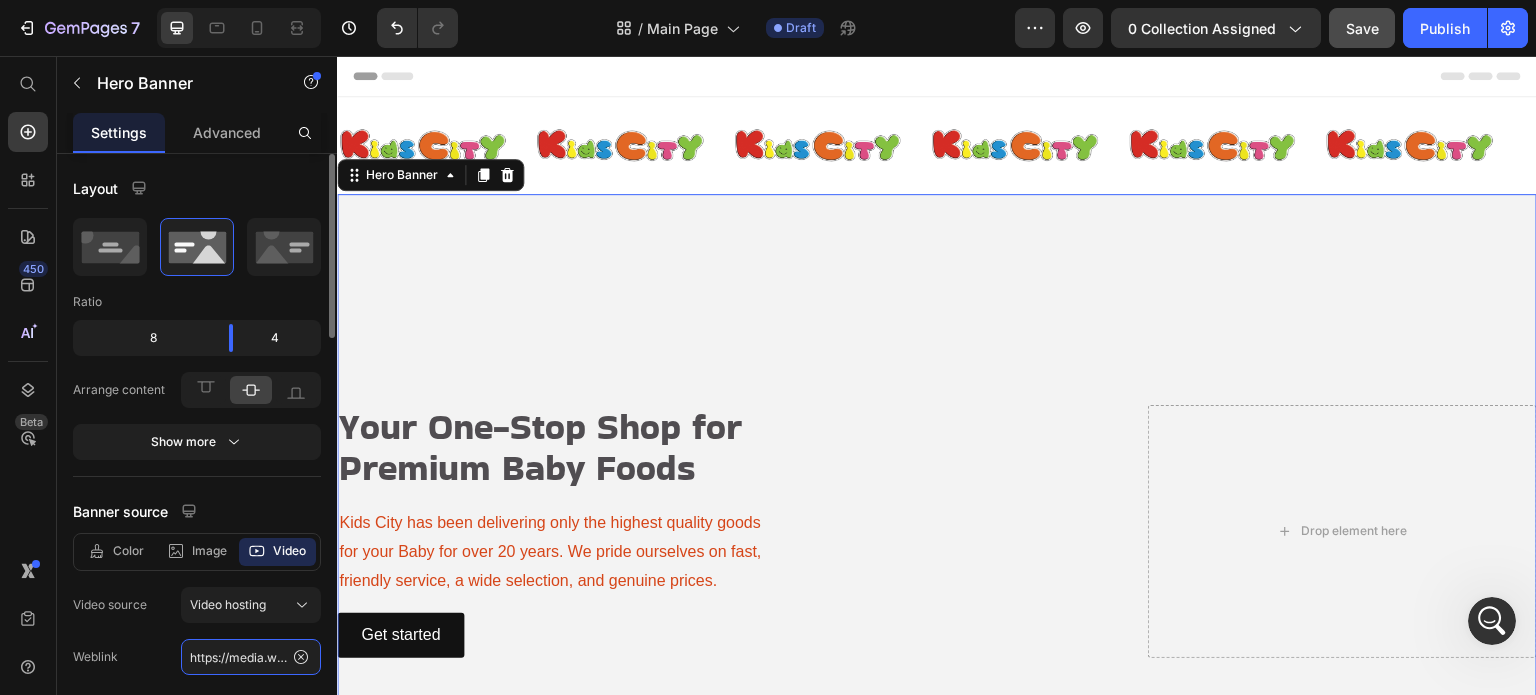 click on "https://media.w3.org/2010/05/sintel/trailer.mp4" 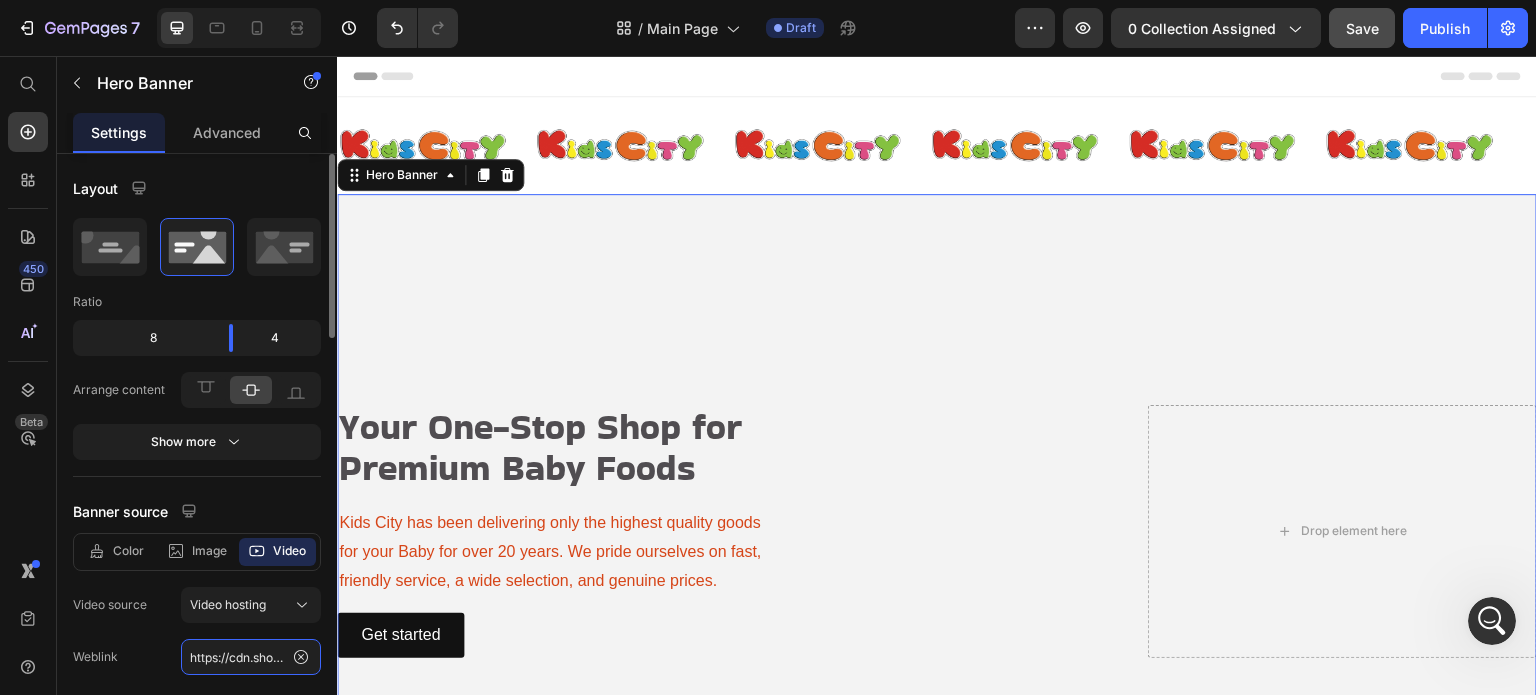 scroll, scrollTop: 0, scrollLeft: 351, axis: horizontal 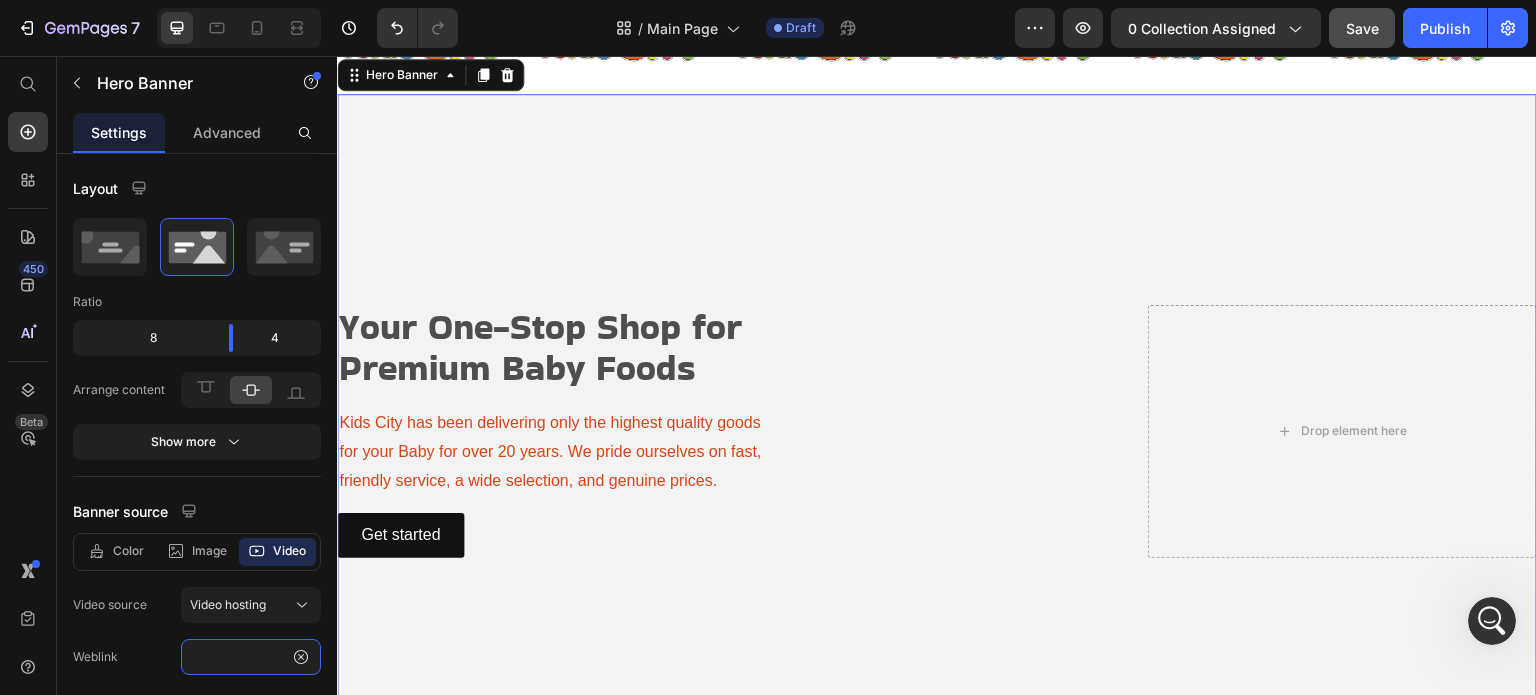 type on "https://cdn.shopify.com/s/files/1/0989/4066/files/baby_food.gif?v=1752481043" 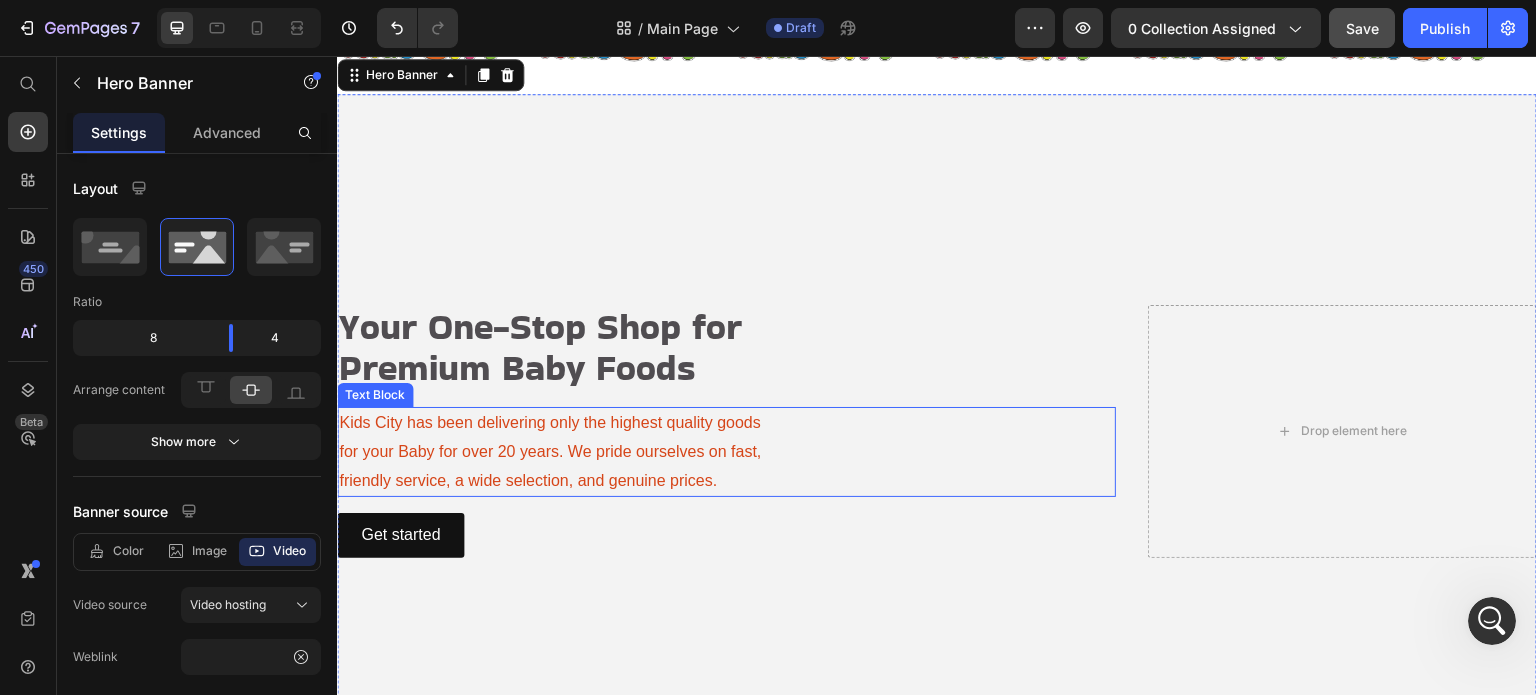 click on "for your Baby for over 20 years. We pride ourselves on fast," at bounding box center [726, 452] 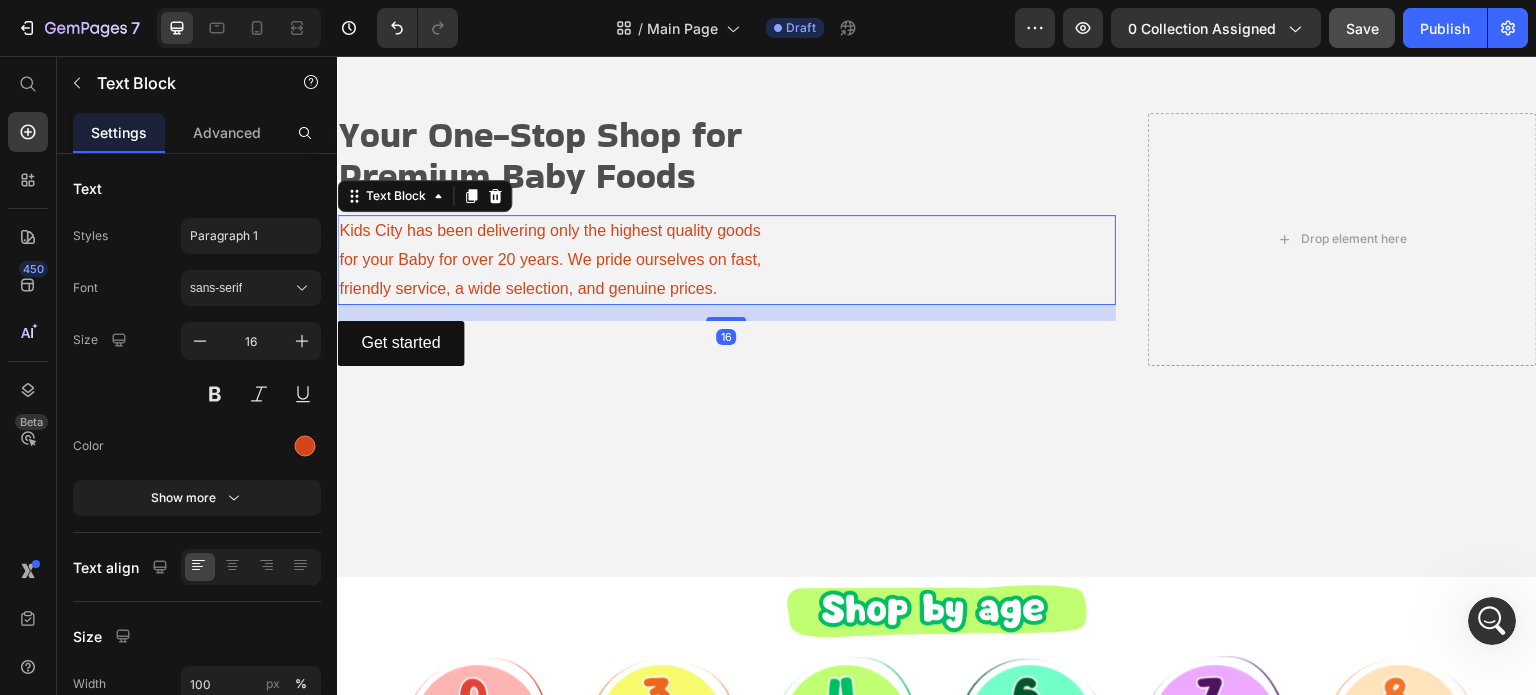 scroll, scrollTop: 300, scrollLeft: 0, axis: vertical 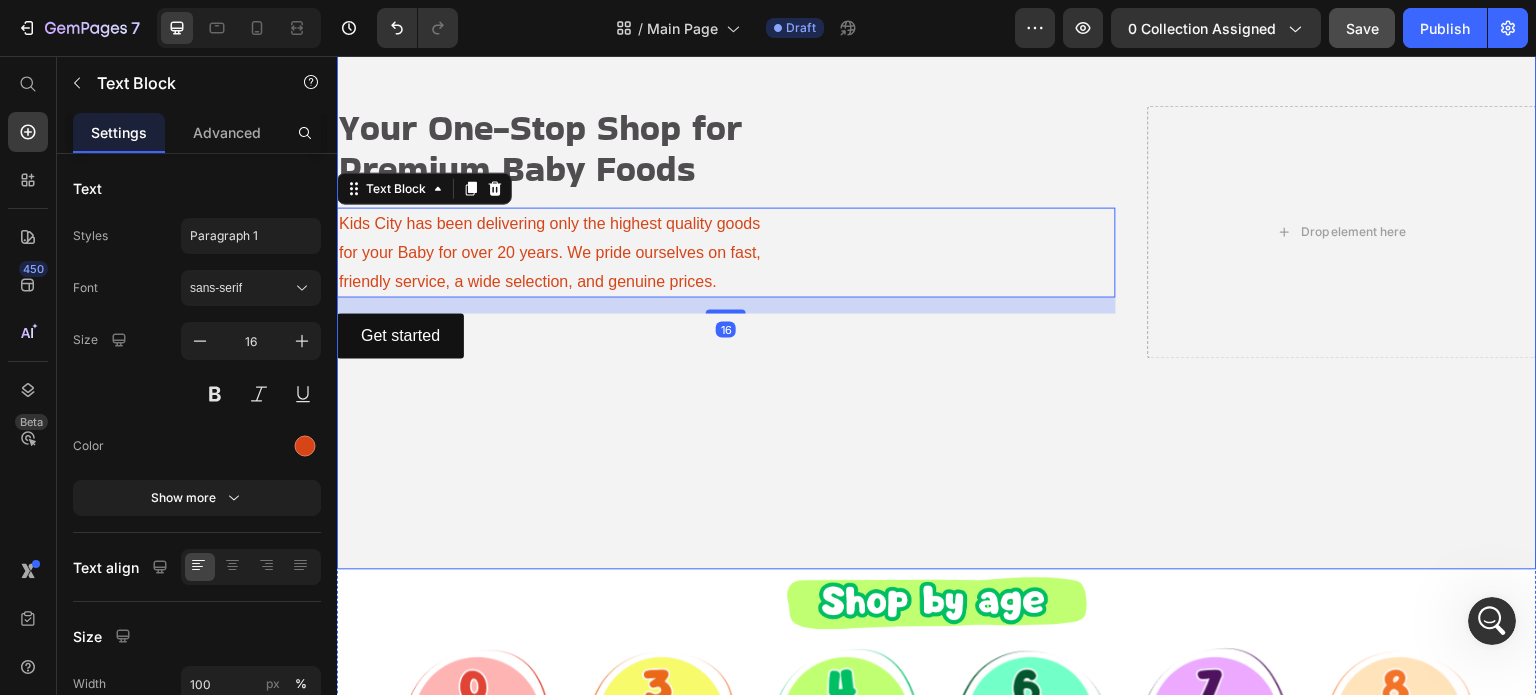 click at bounding box center [937, 231] 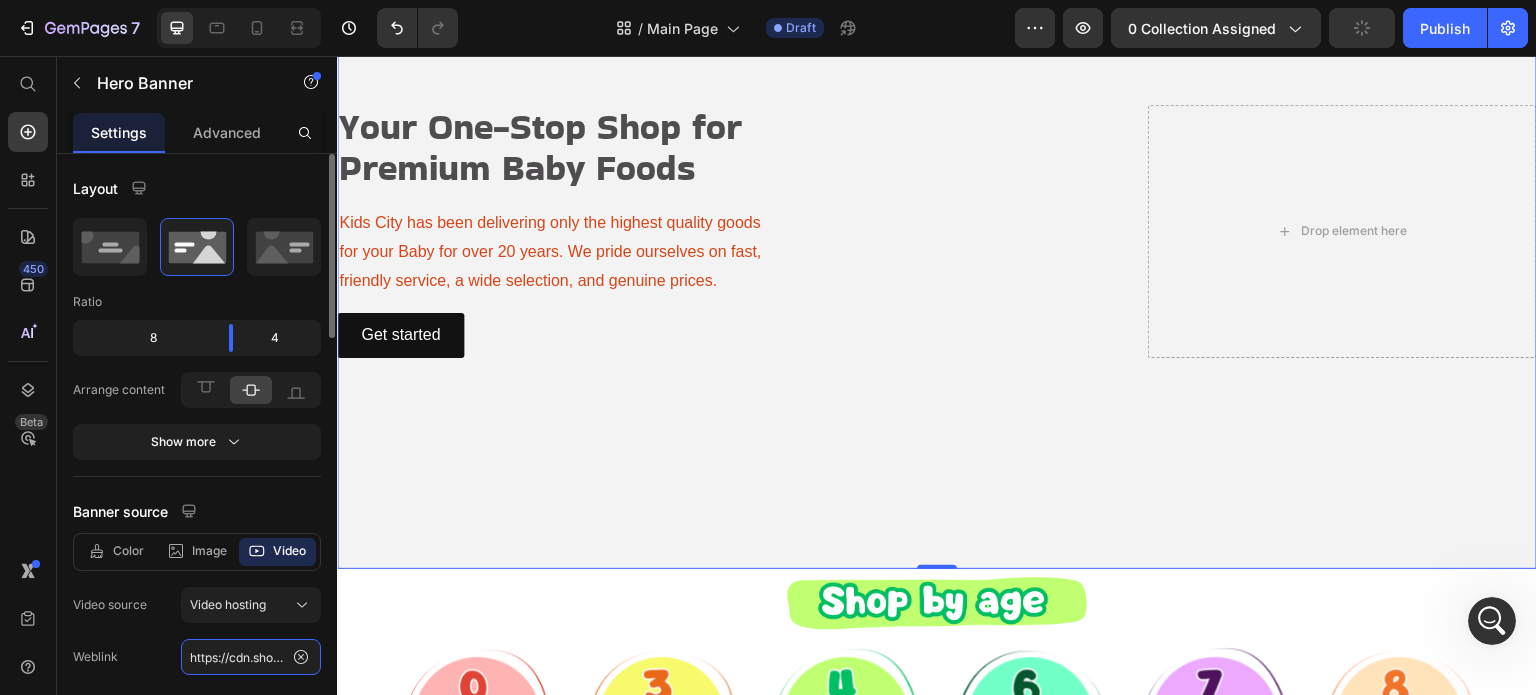 click on "https://cdn.shopify.com/s/files/1/0989/4066/files/baby_food.gif?v=1752481043" 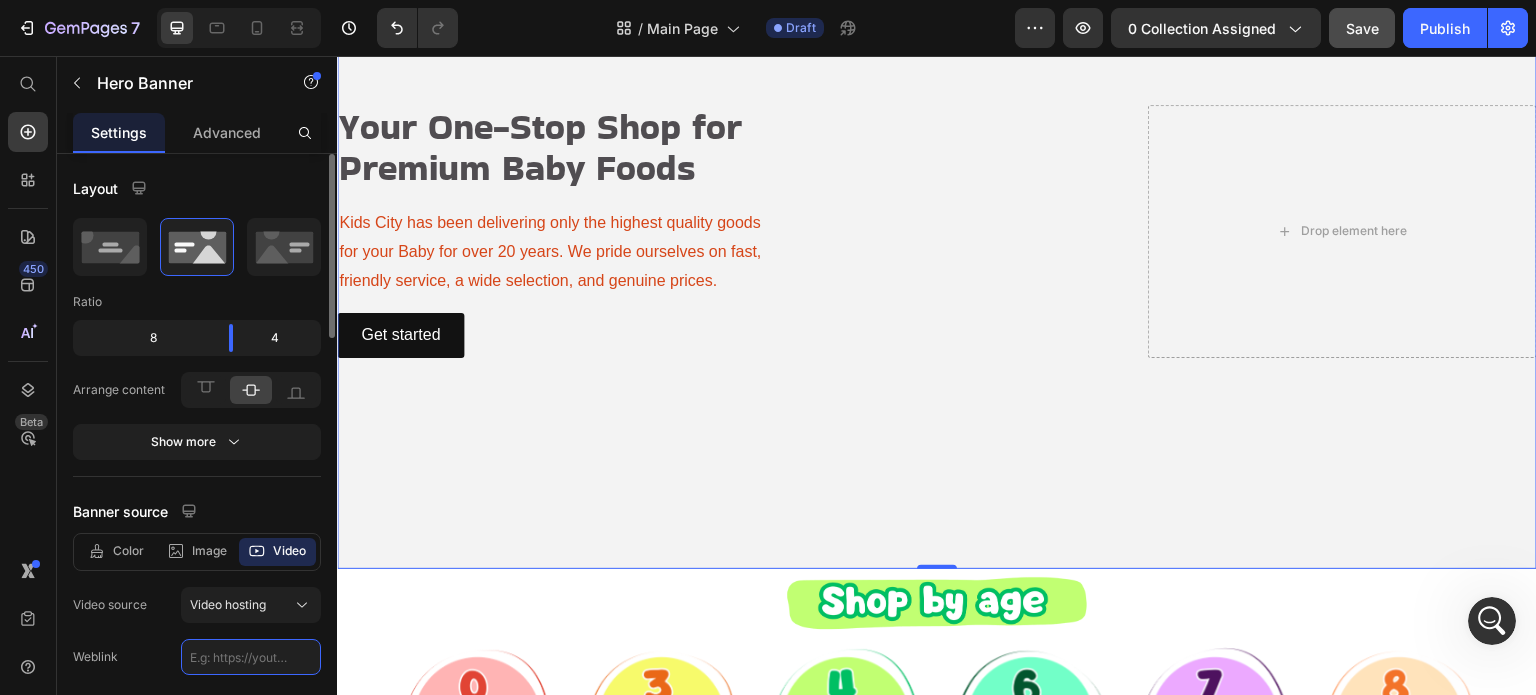 click 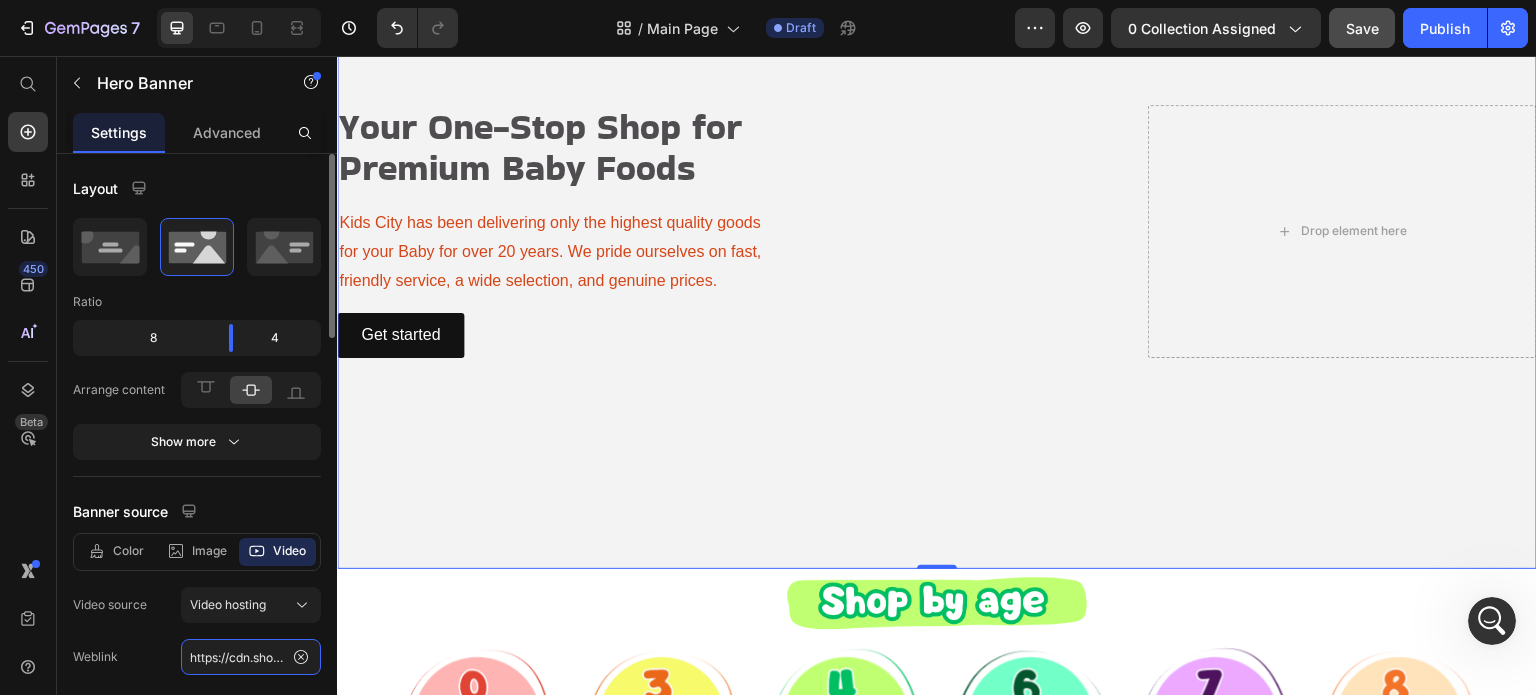 scroll, scrollTop: 0, scrollLeft: 351, axis: horizontal 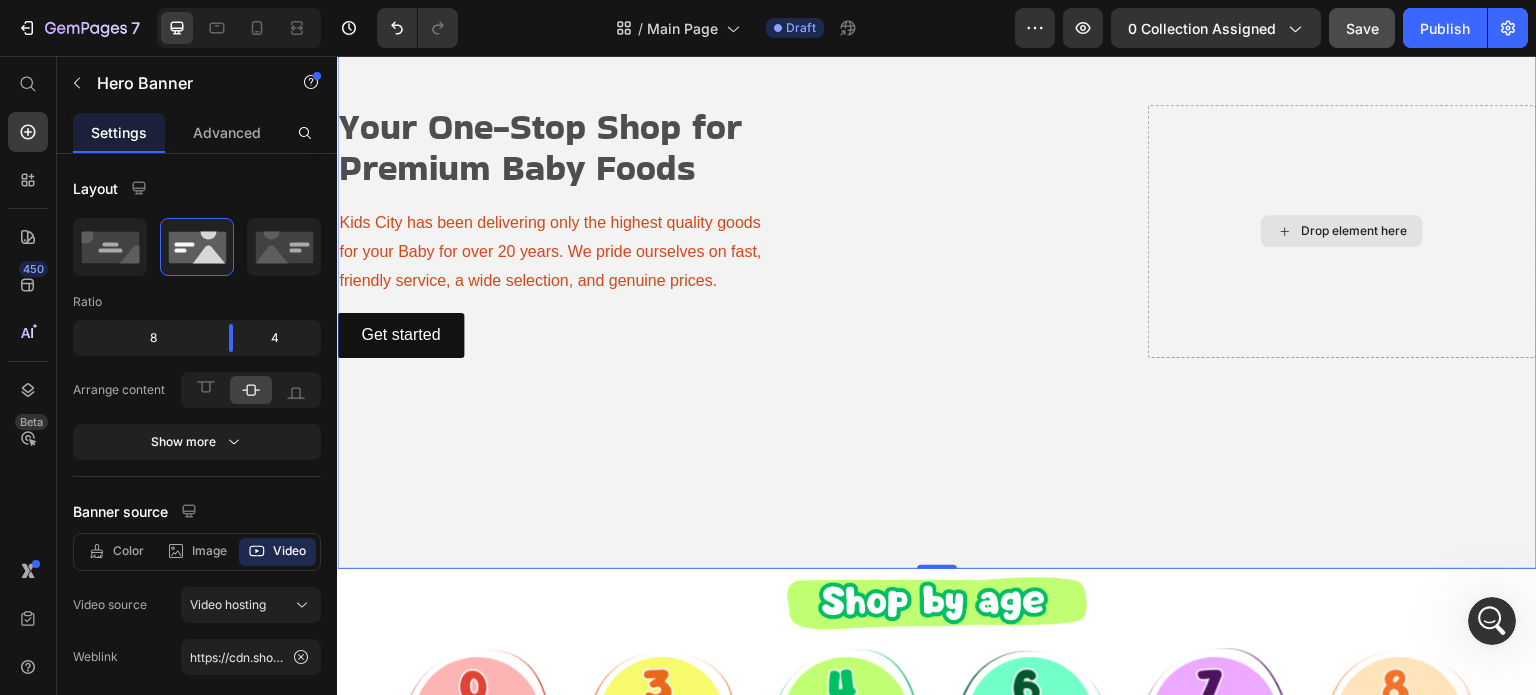 click on "Drop element here" at bounding box center [1342, 232] 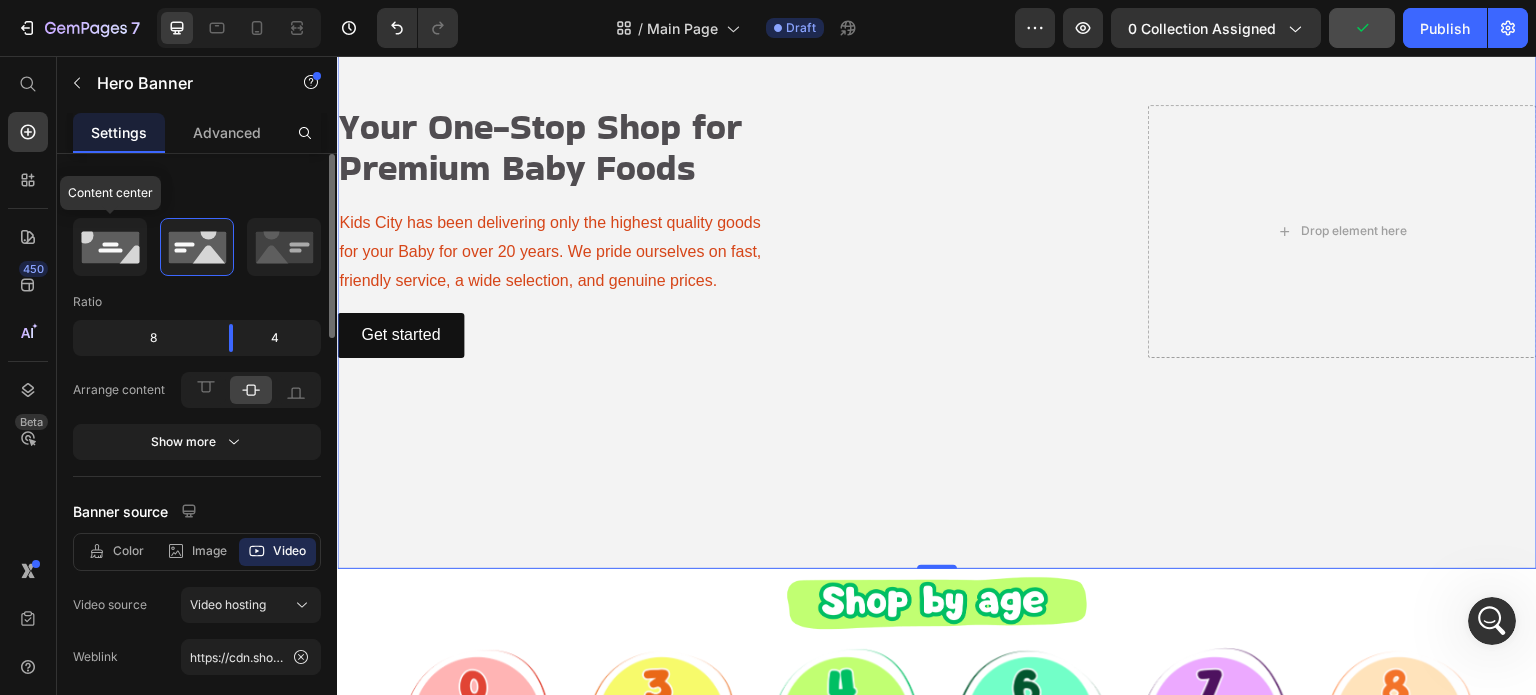 click 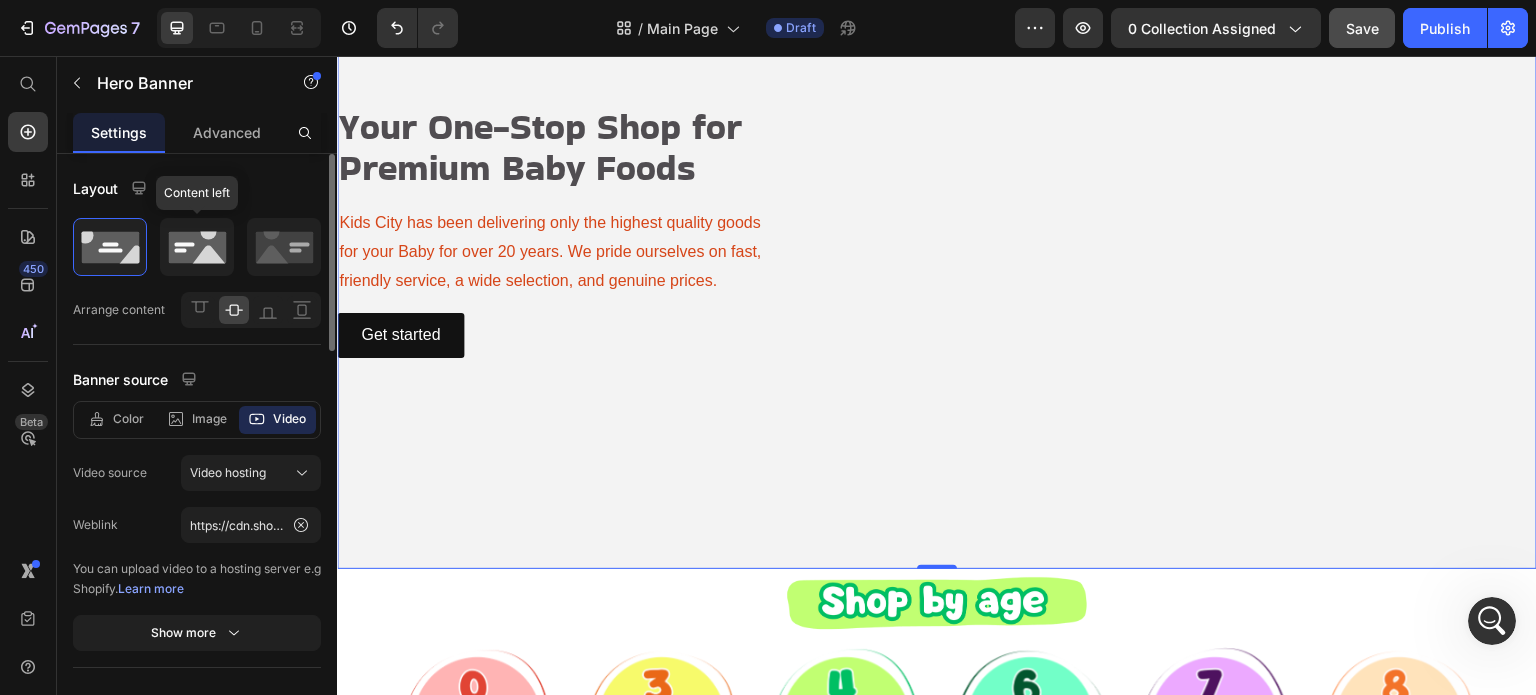 click 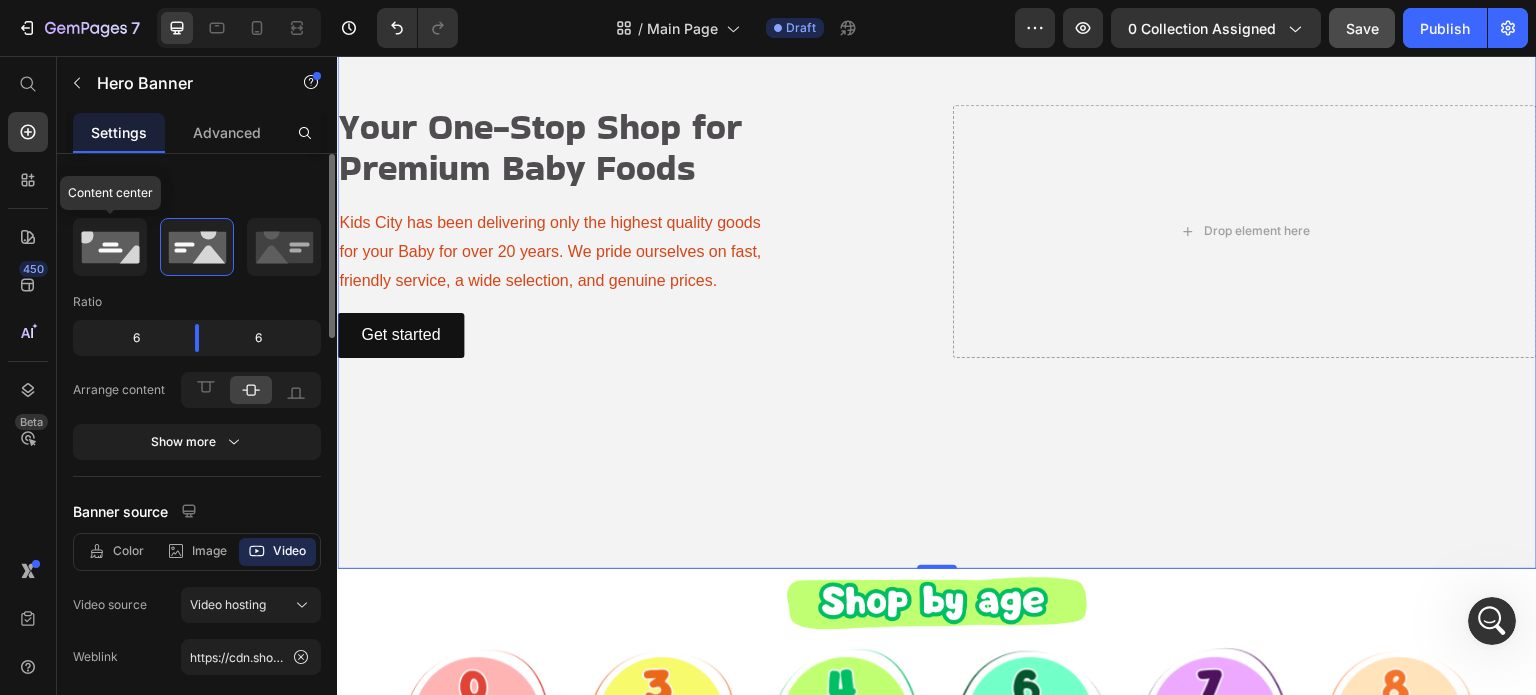 click 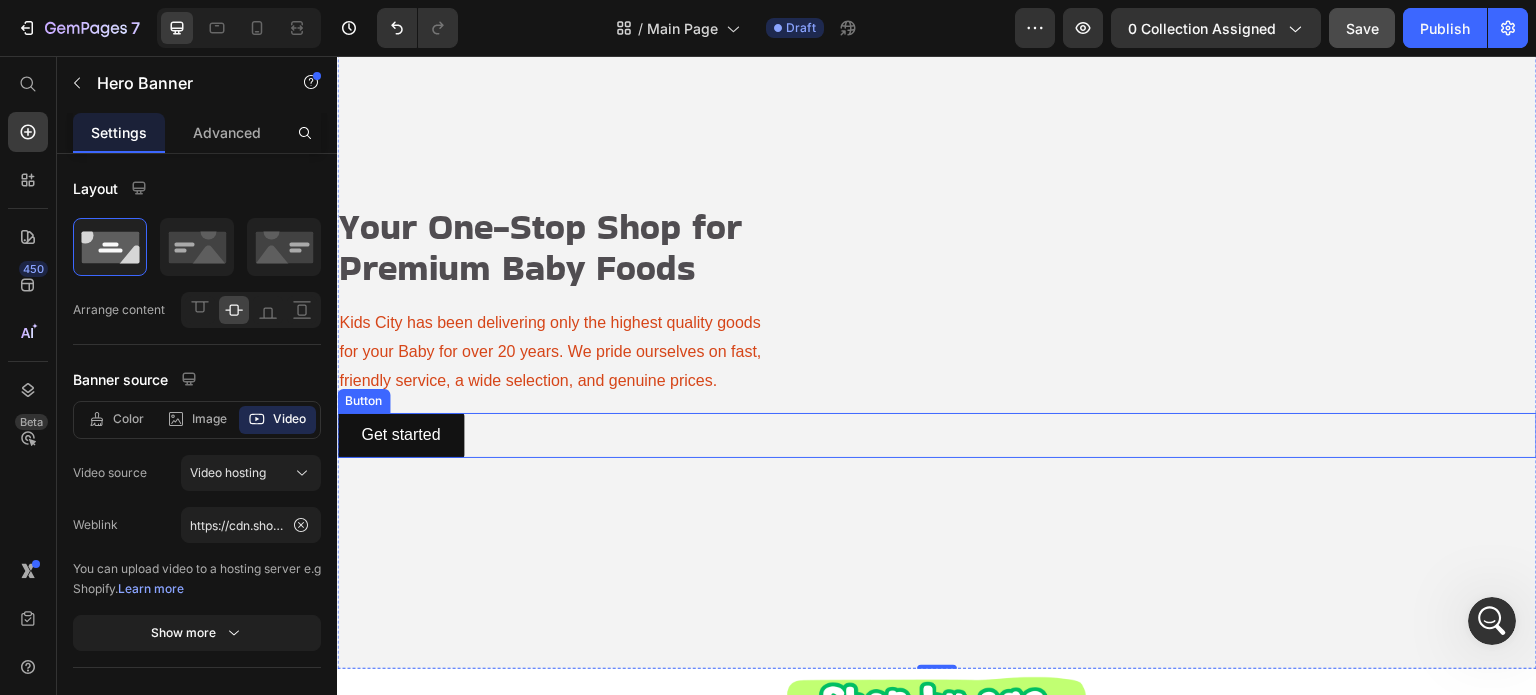 scroll, scrollTop: 400, scrollLeft: 0, axis: vertical 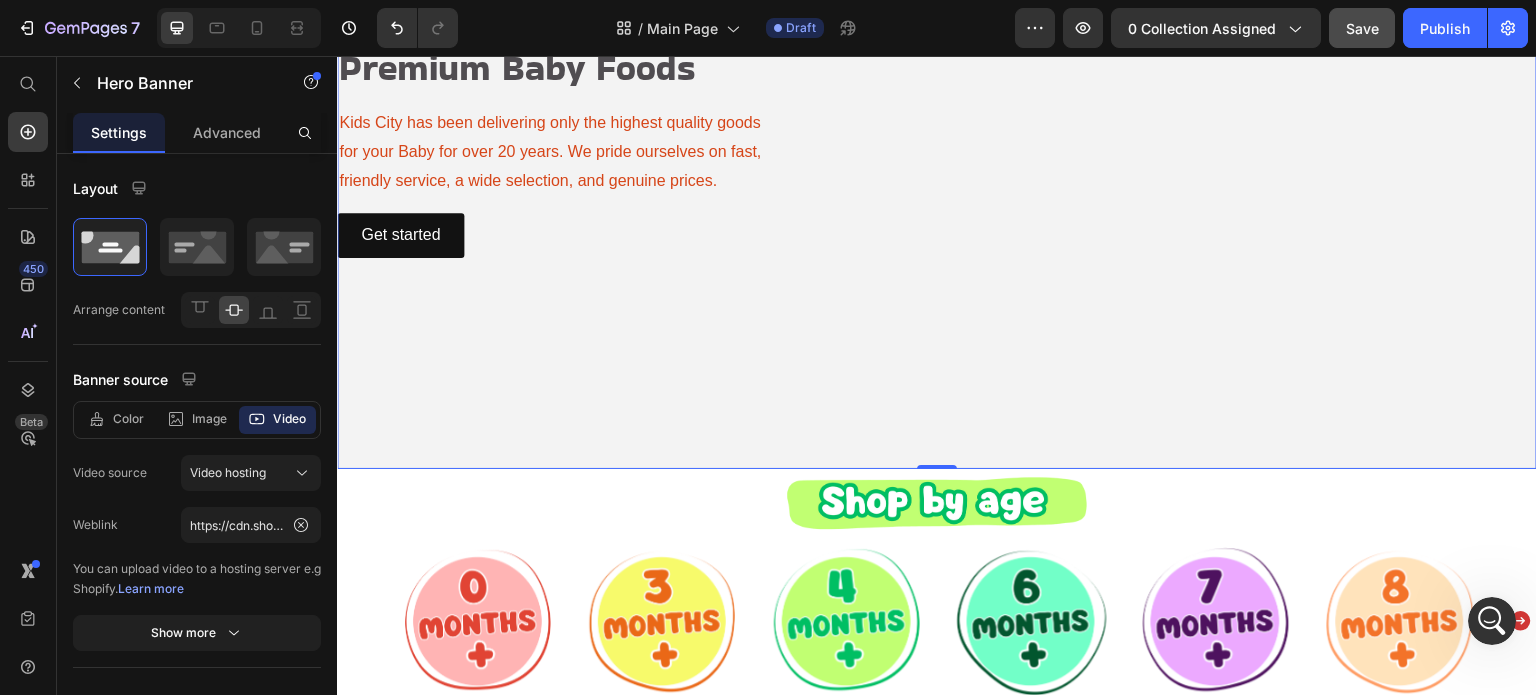 click at bounding box center [937, 131] 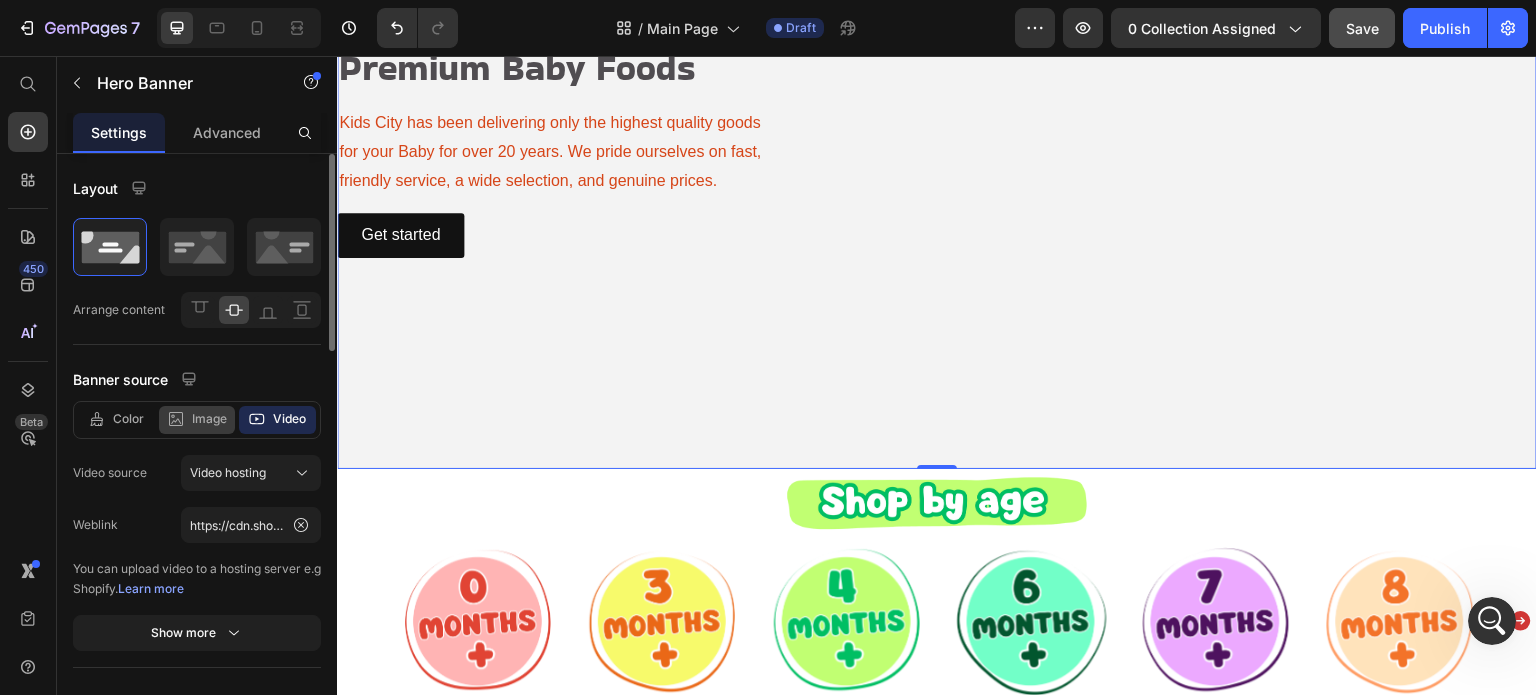 click on "Image" 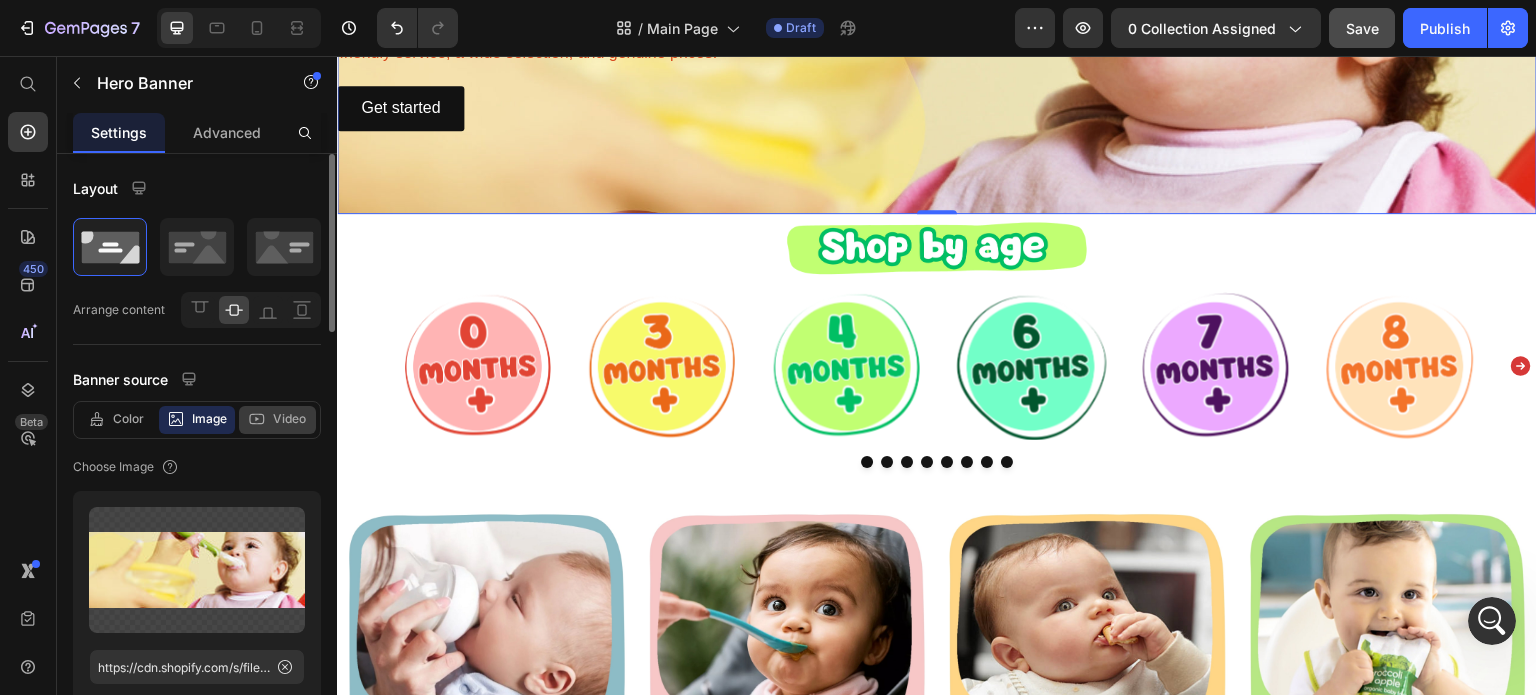 click on "Video" at bounding box center (289, 419) 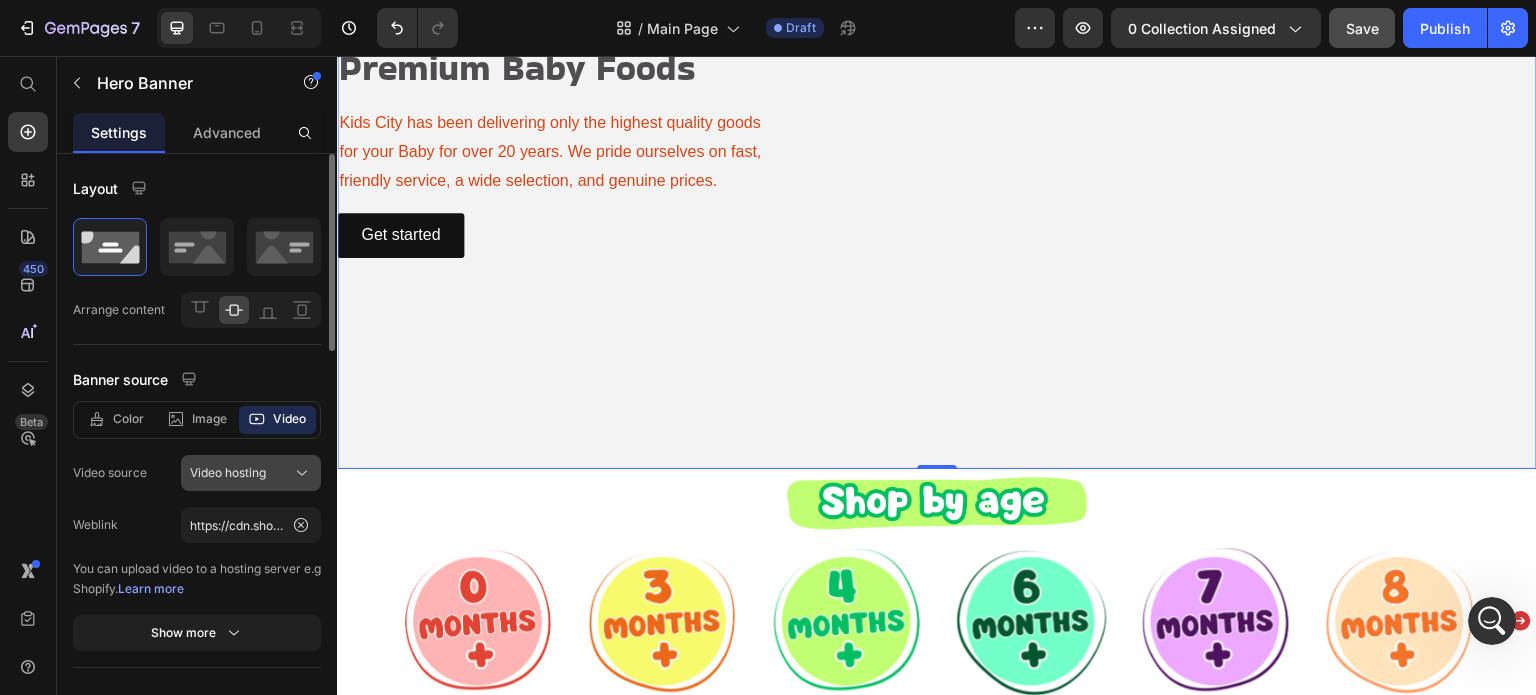 click on "Video hosting" at bounding box center (251, 473) 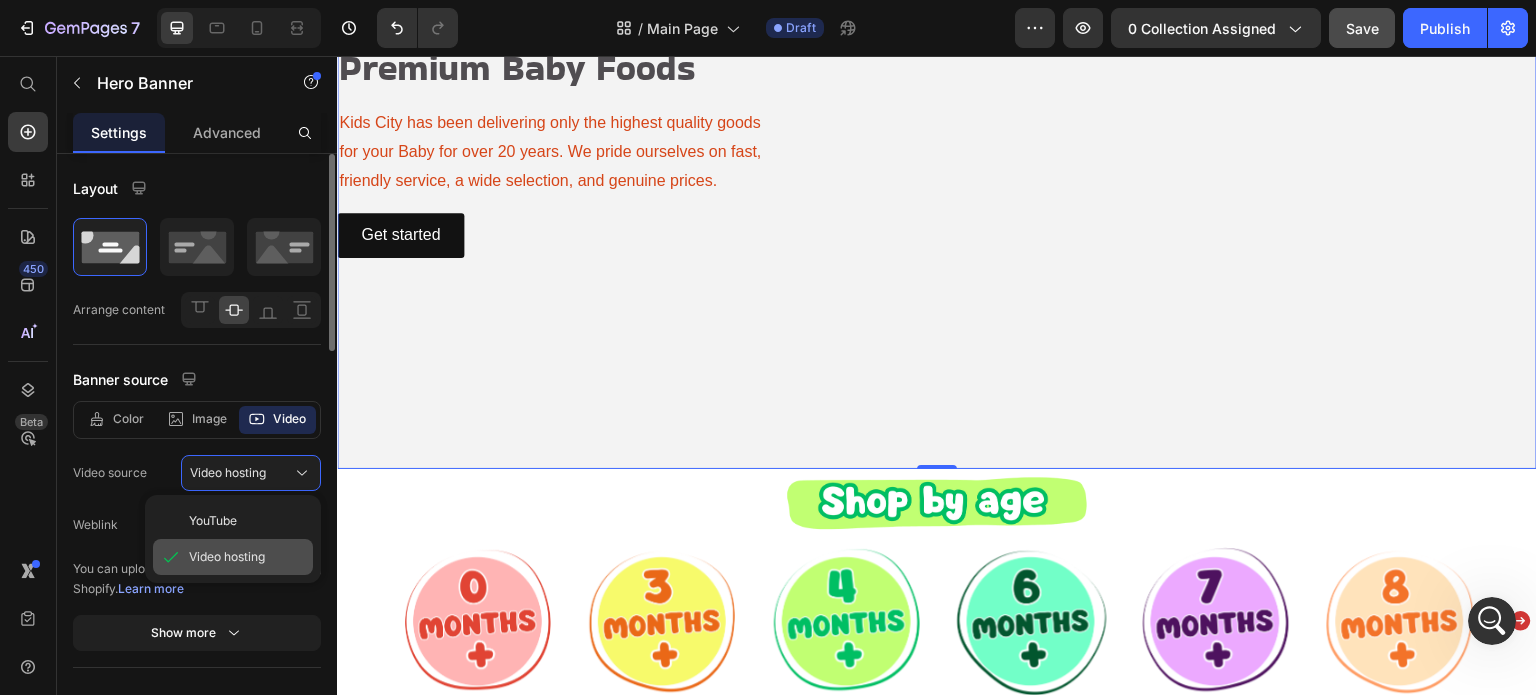 click on "Video hosting" at bounding box center [227, 557] 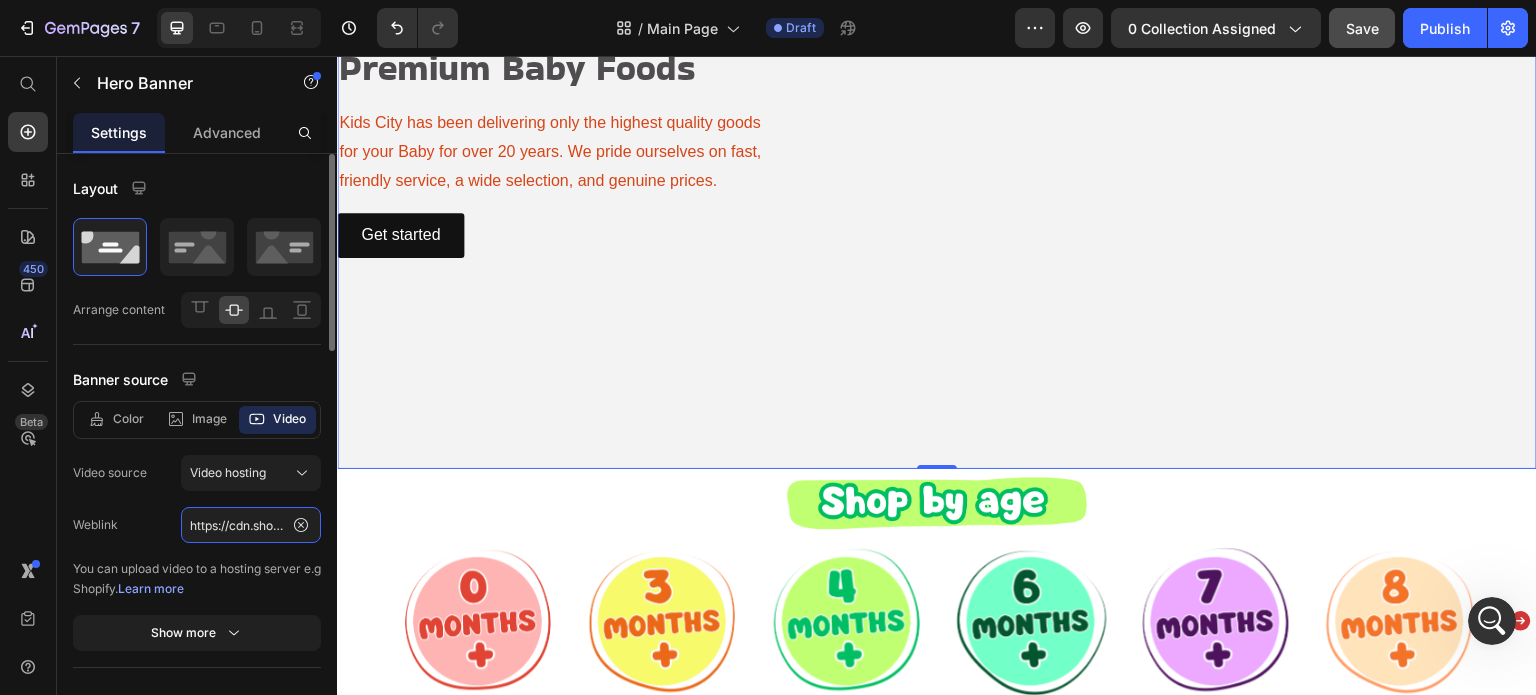 click on "https://cdn.shopify.com/s/files/1/0989/4066/files/baby_food.gif?v=1752481043" 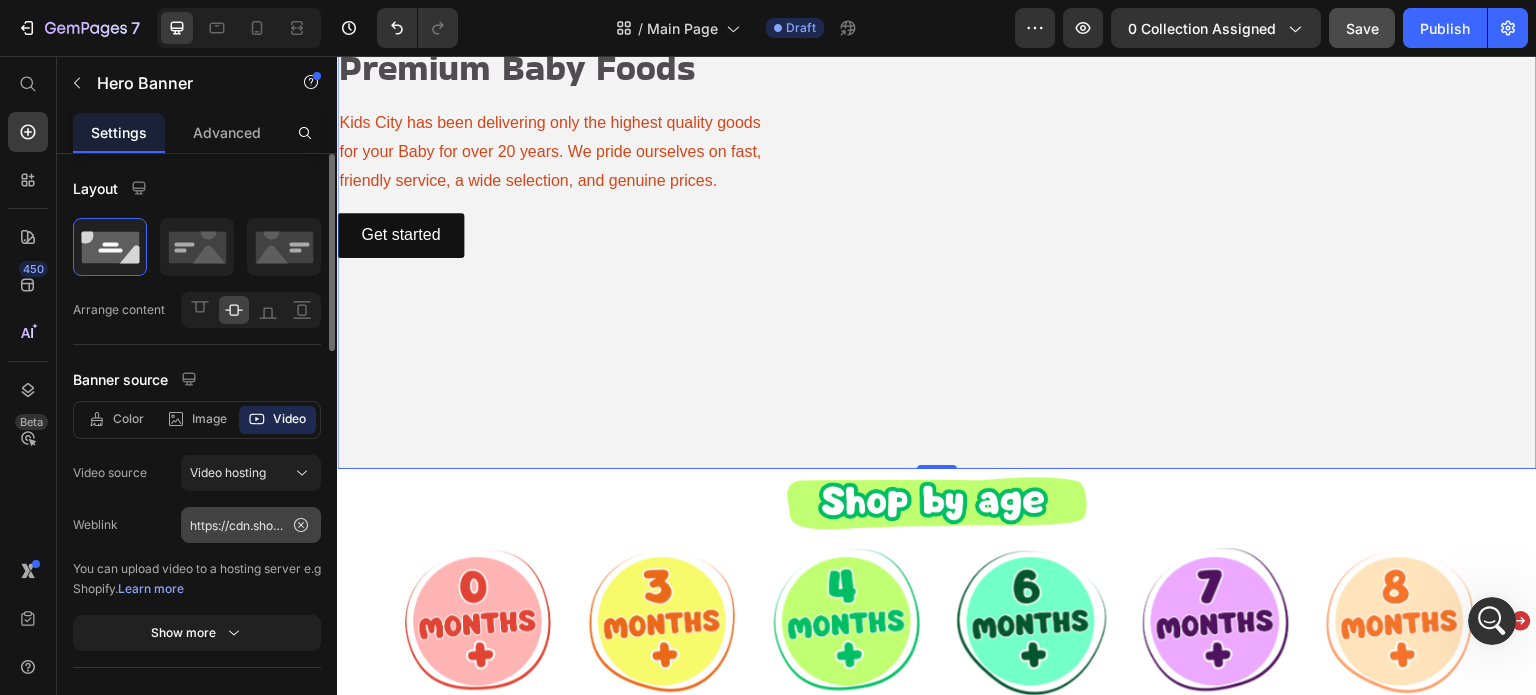 click 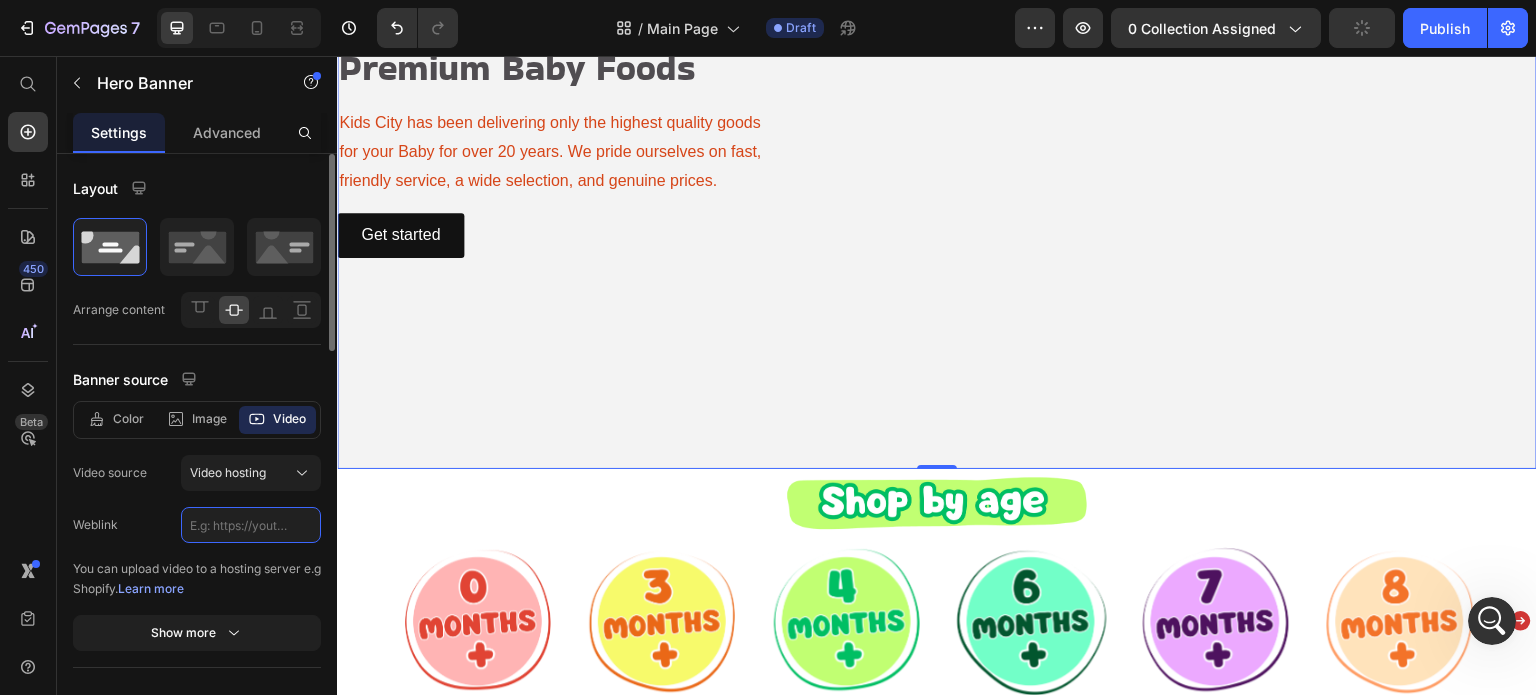 click 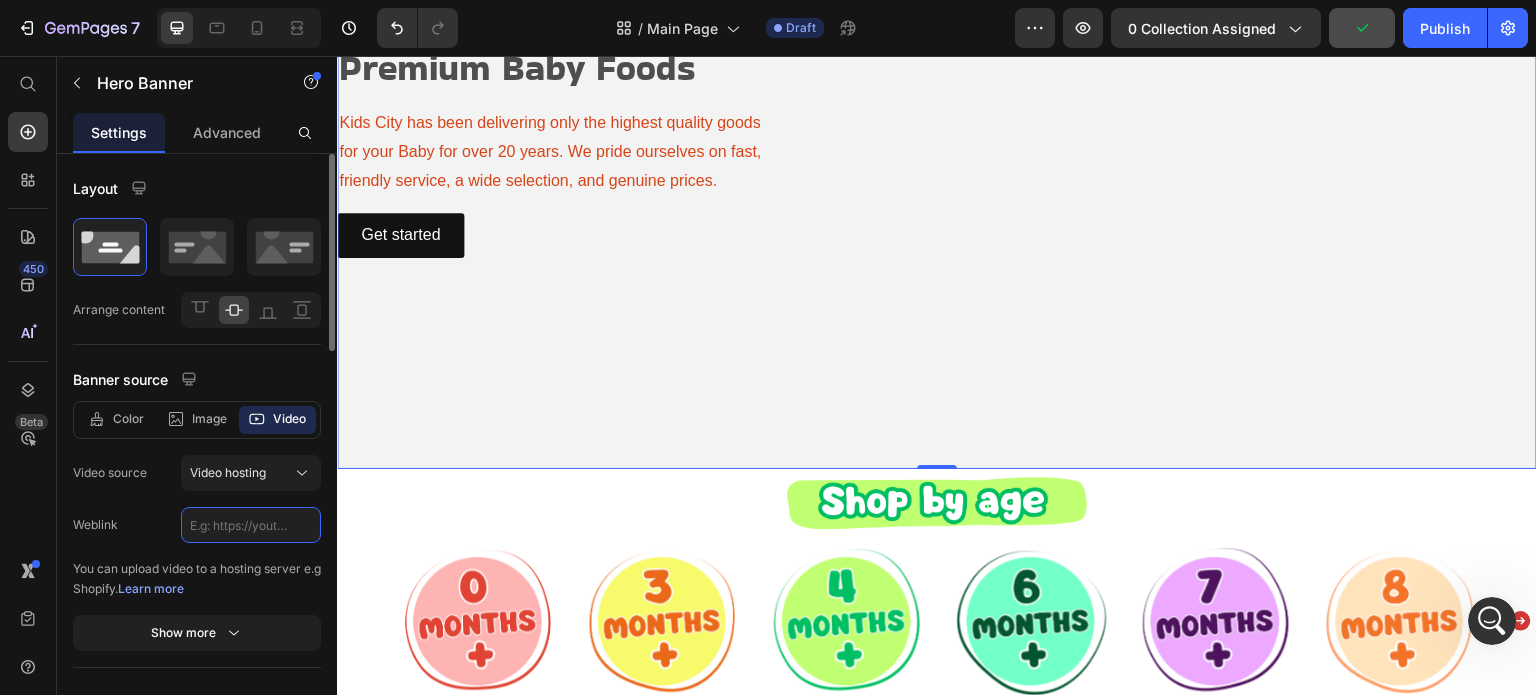 paste on "https://cdn.shopify.com/s/files/1/0989/4066/files/baby_food.gif?v=1752481043" 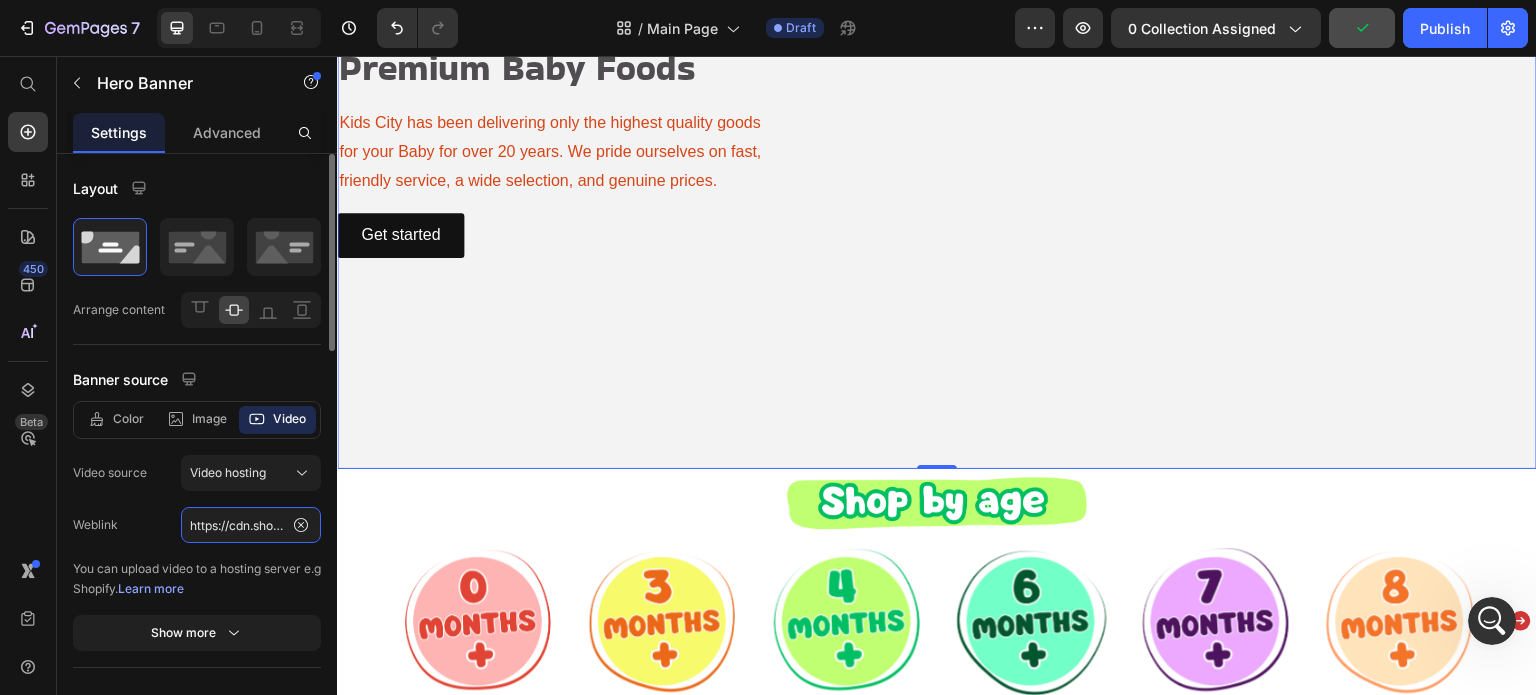 scroll, scrollTop: 0, scrollLeft: 351, axis: horizontal 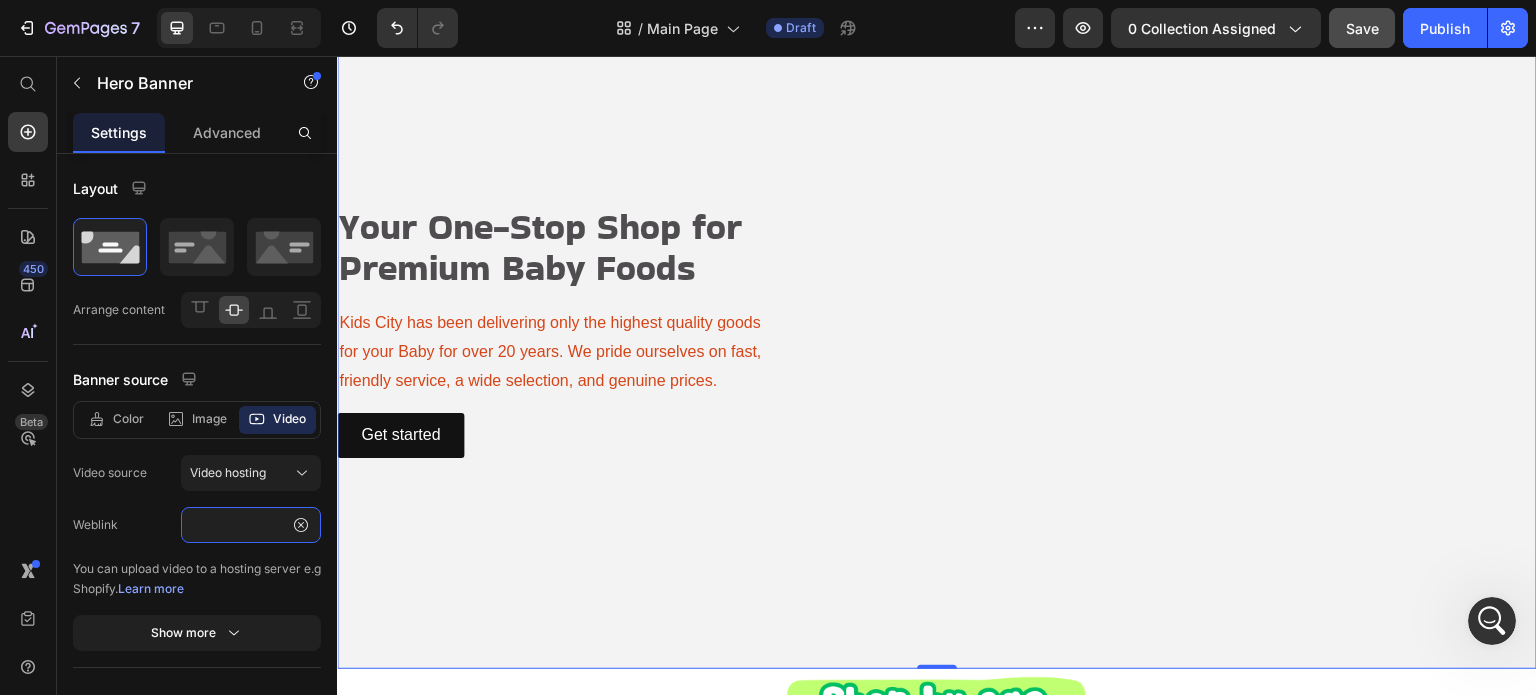 type on "https://cdn.shopify.com/s/files/1/0989/4066/files/baby_food.gif?v=1752481043" 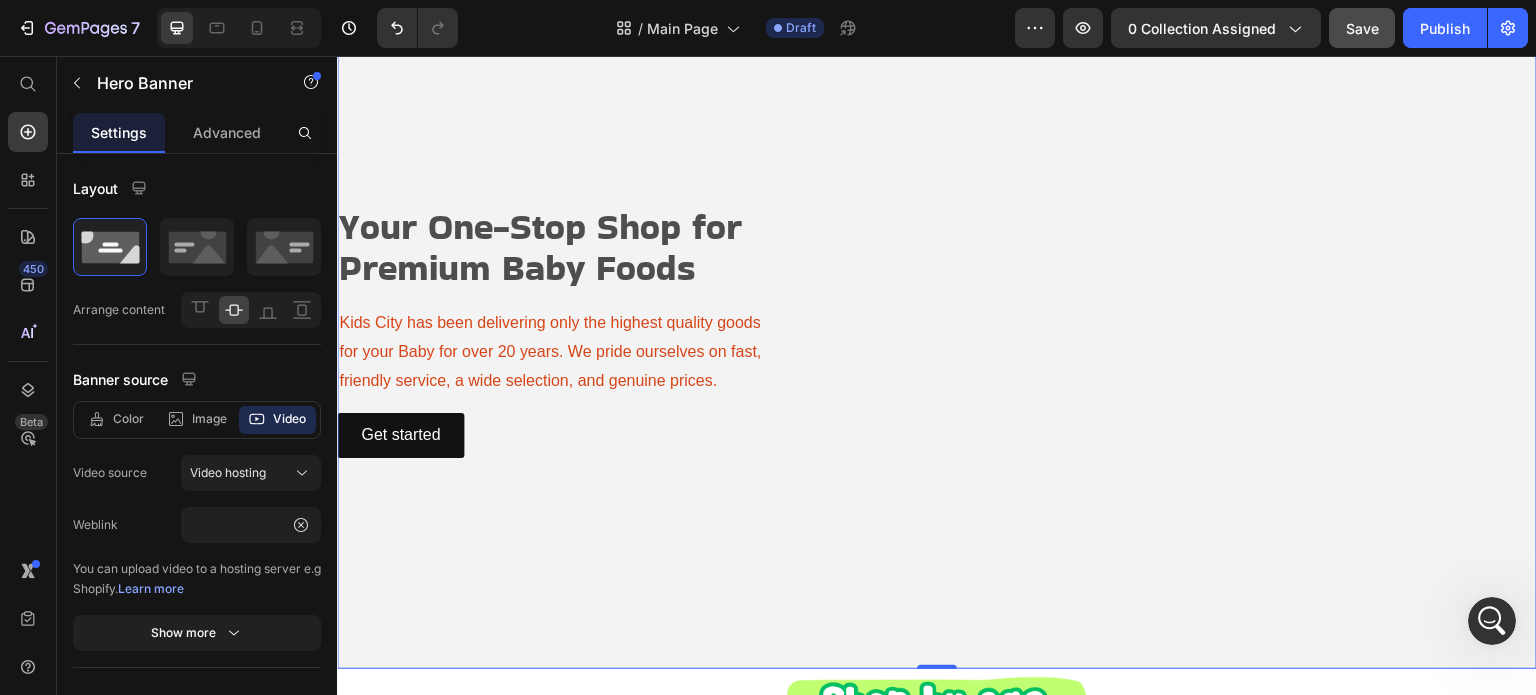 click on "Your One-Stop Shop for  Premium Baby Foods Heading Kids City has been delivering only the highest quality goods  for your Baby for over 20 years. We pride ourselves on fast,  friendly service, a wide selection, and genuine prices. Text Block Get started Button" at bounding box center (937, 332) 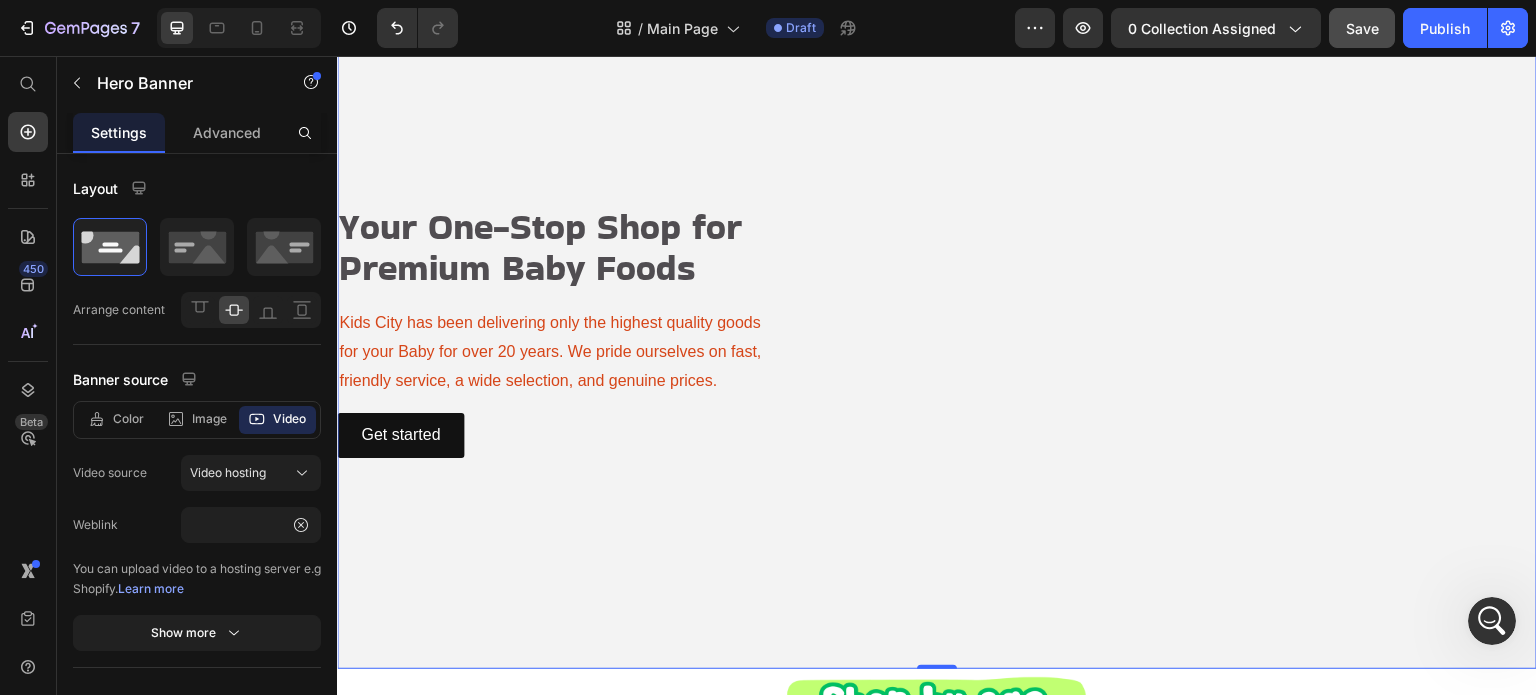 scroll, scrollTop: 0, scrollLeft: 0, axis: both 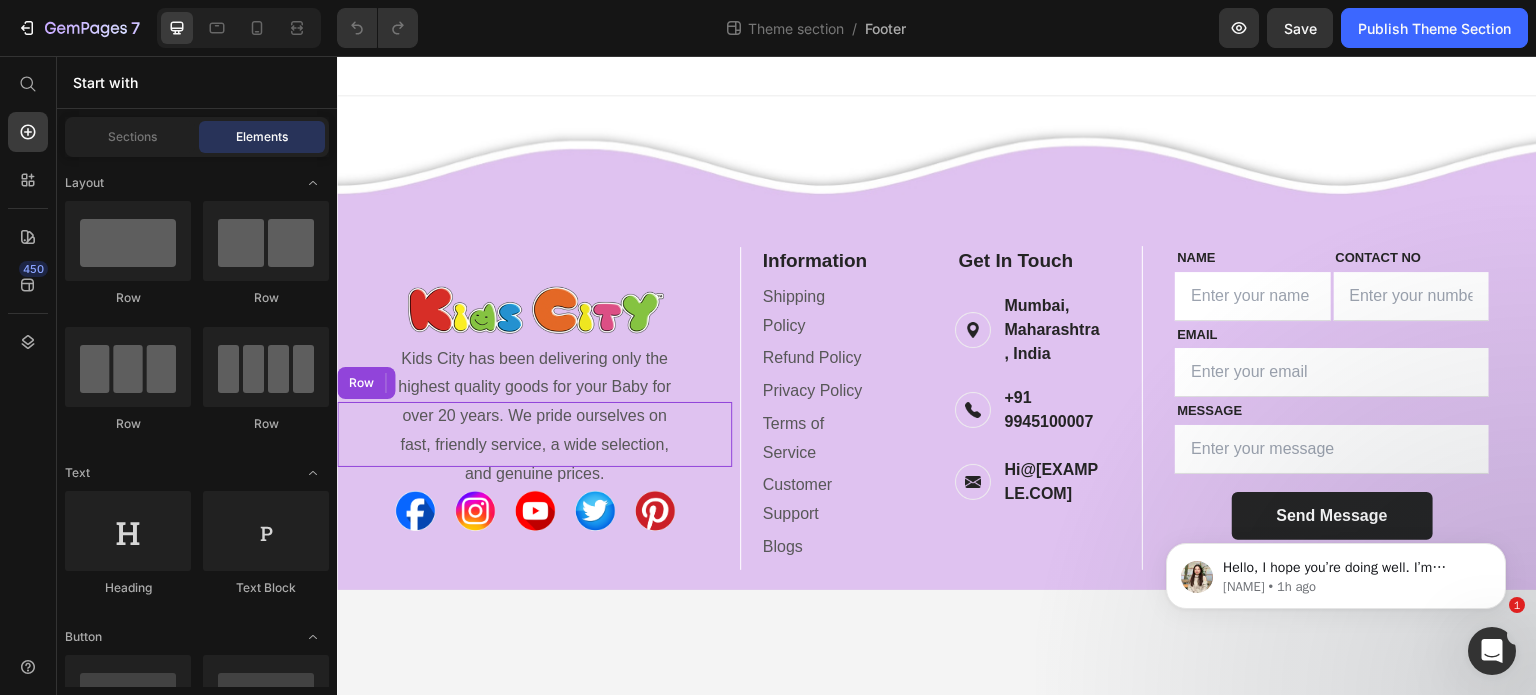 click on "Image" at bounding box center [534, 434] 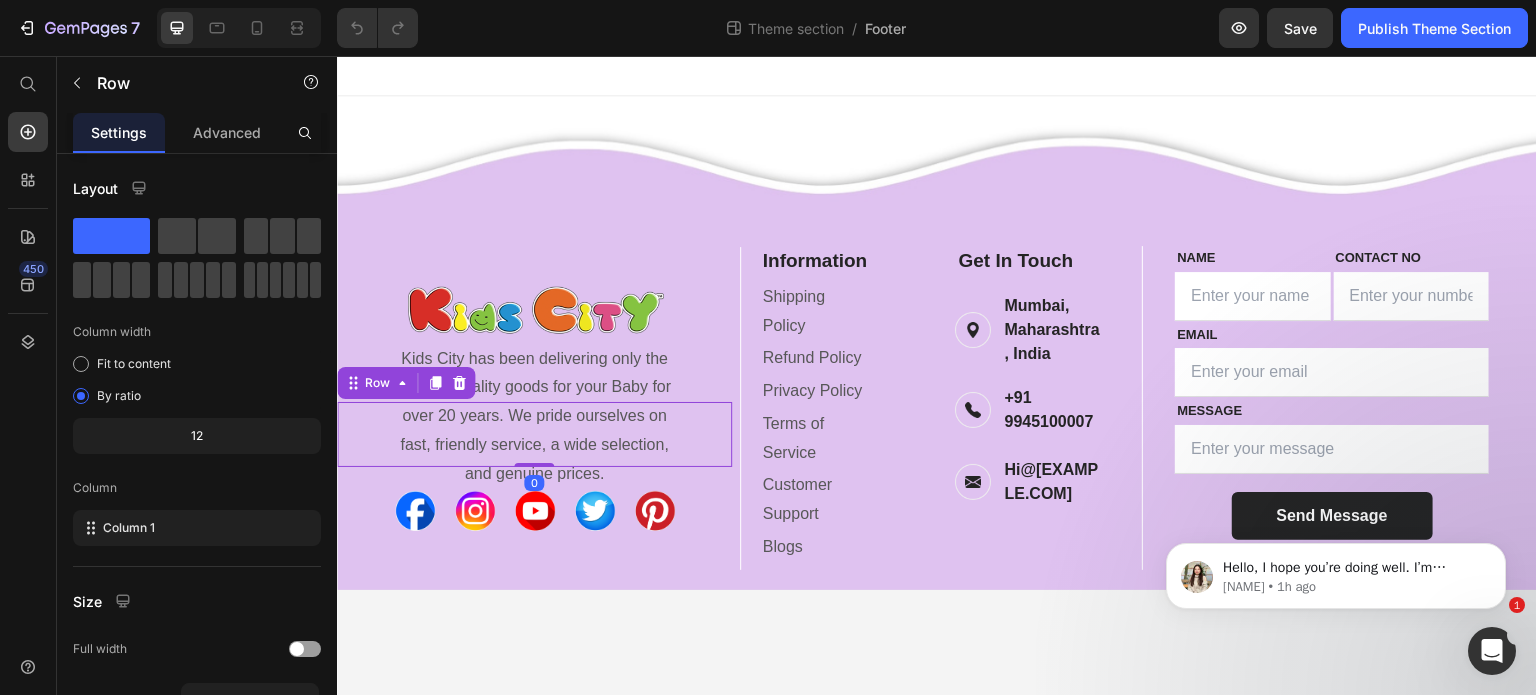 click on "Image" at bounding box center (534, 434) 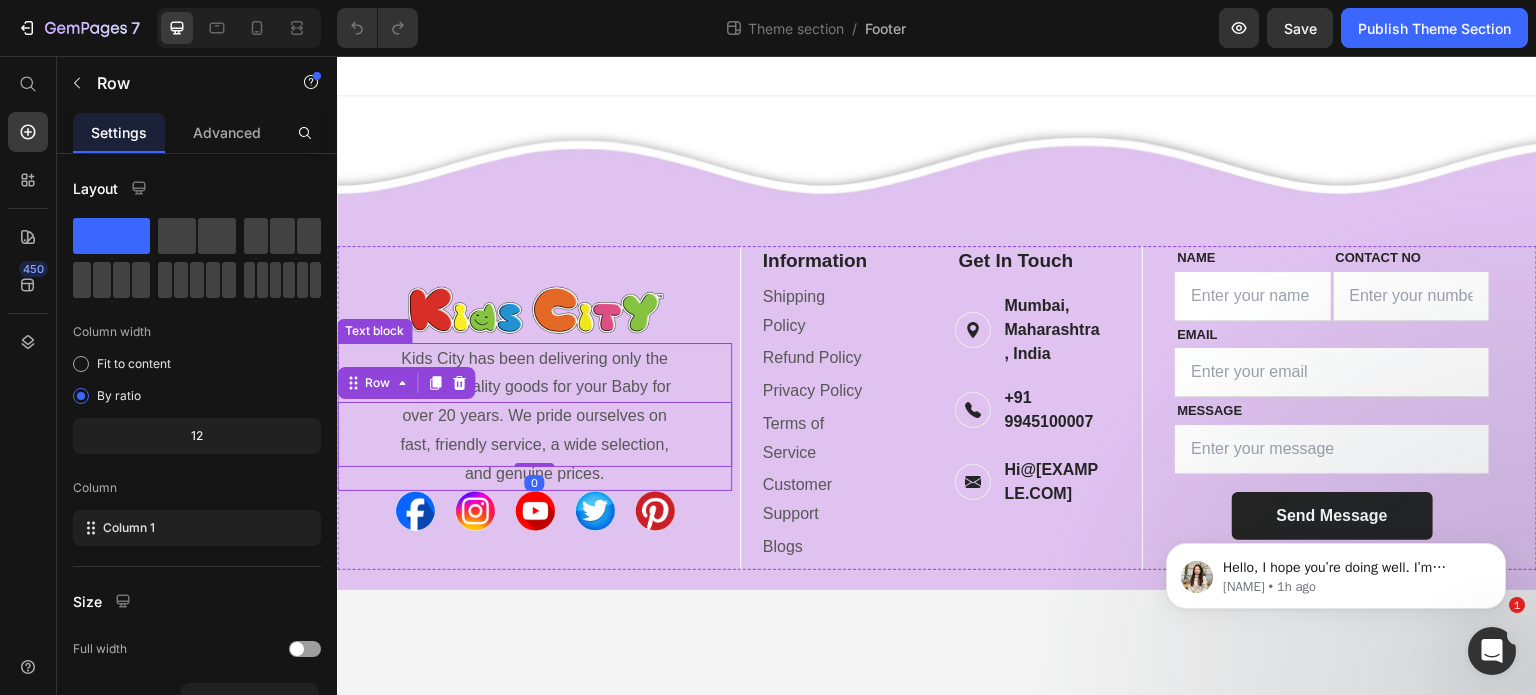 click on "Kids City has been delivering only the highest quality goods for your Baby for over 20 years. We pride ourselves on fast, friendly service, a wide selection, and genuine prices." at bounding box center (534, 417) 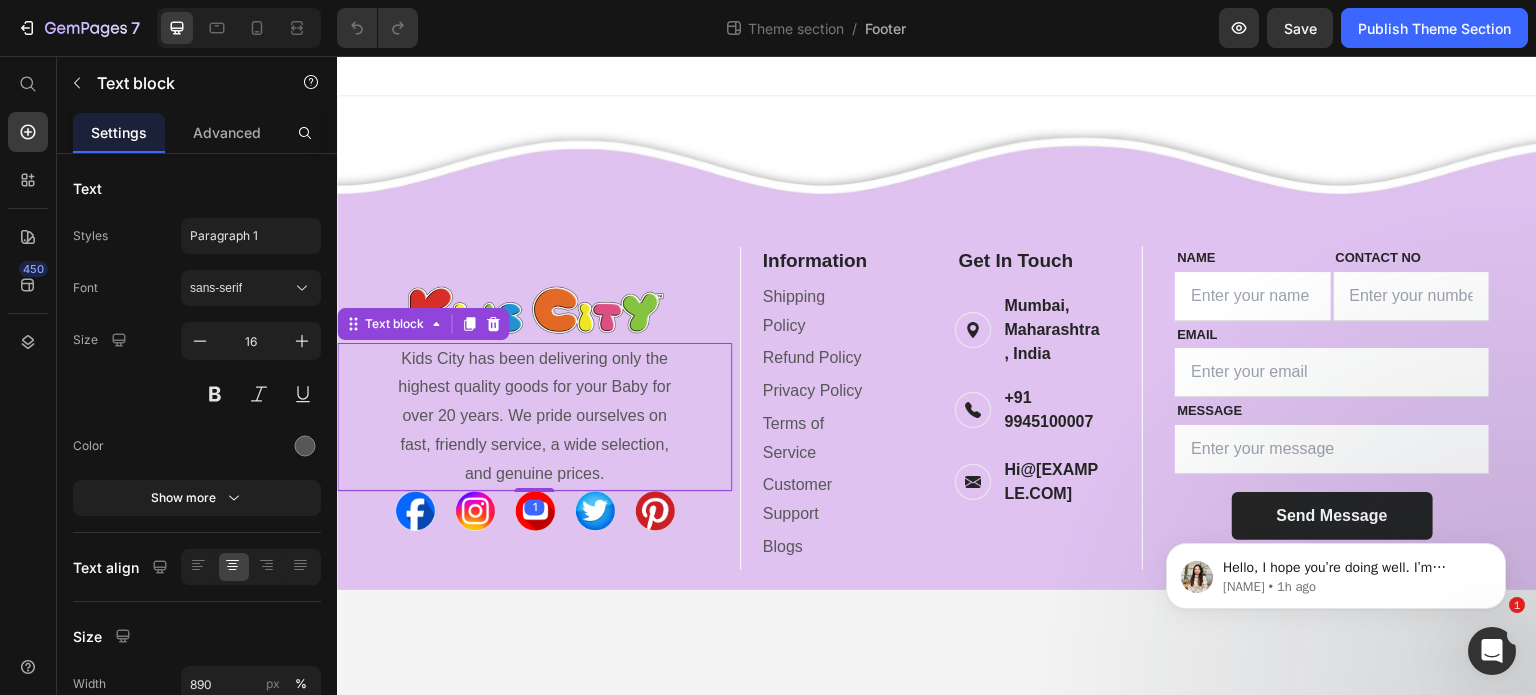 click on "Kids City has been delivering only the highest quality goods for your Baby for over 20 years. We pride ourselves on fast, friendly service, a wide selection, and genuine prices." at bounding box center (534, 417) 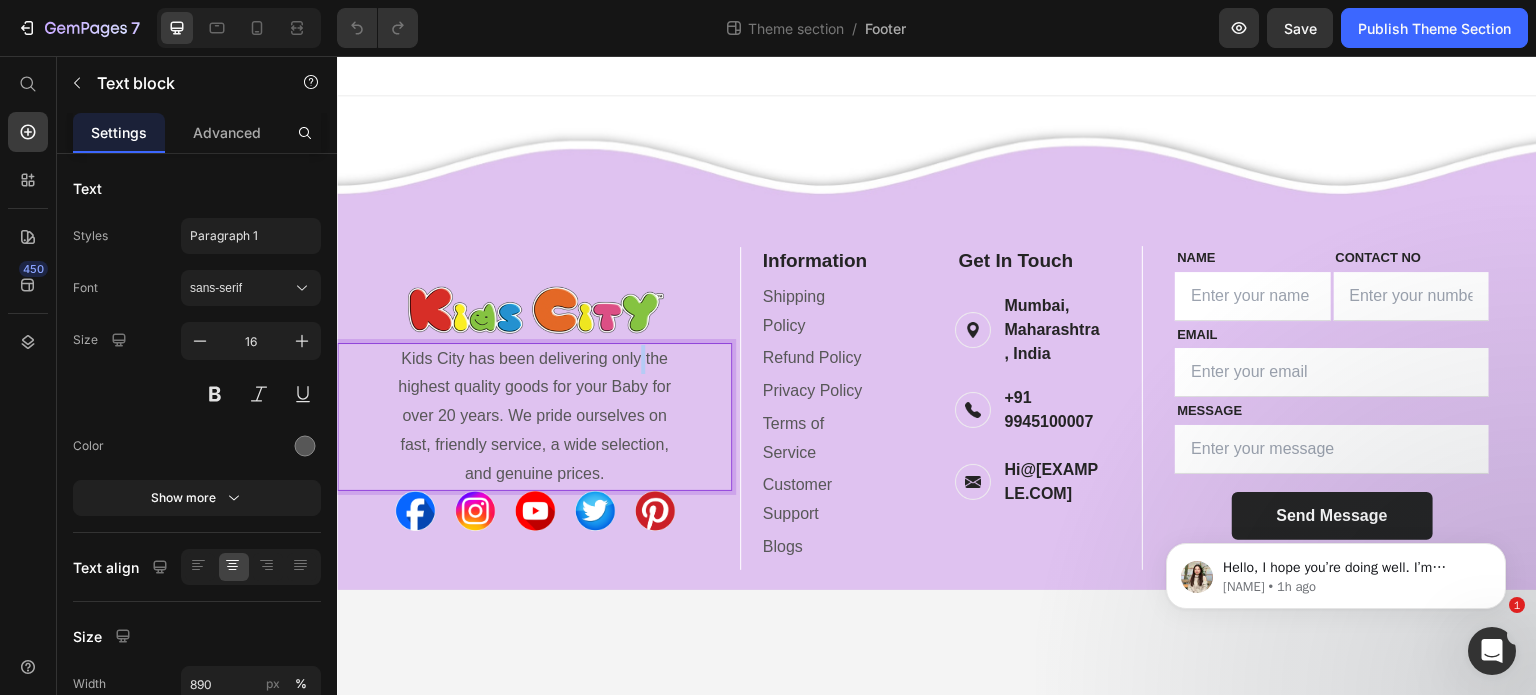click on "Kids City has been delivering only the highest quality goods for your Baby for over 20 years. We pride ourselves on fast, friendly service, a wide selection, and genuine prices." at bounding box center (534, 417) 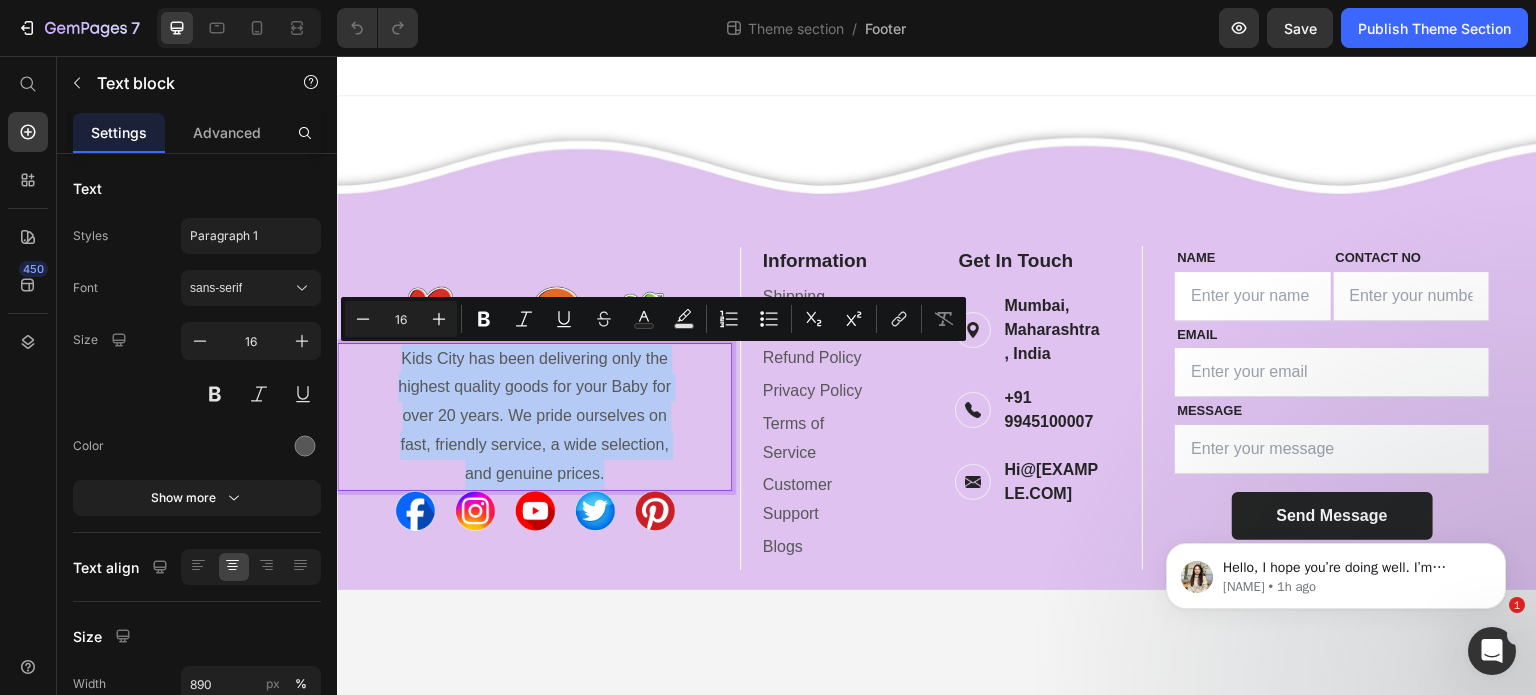copy on "Kids City has been delivering only the highest quality goods for your Baby for over 20 years. We pride ourselves on fast, friendly service, a wide selection, and genuine prices." 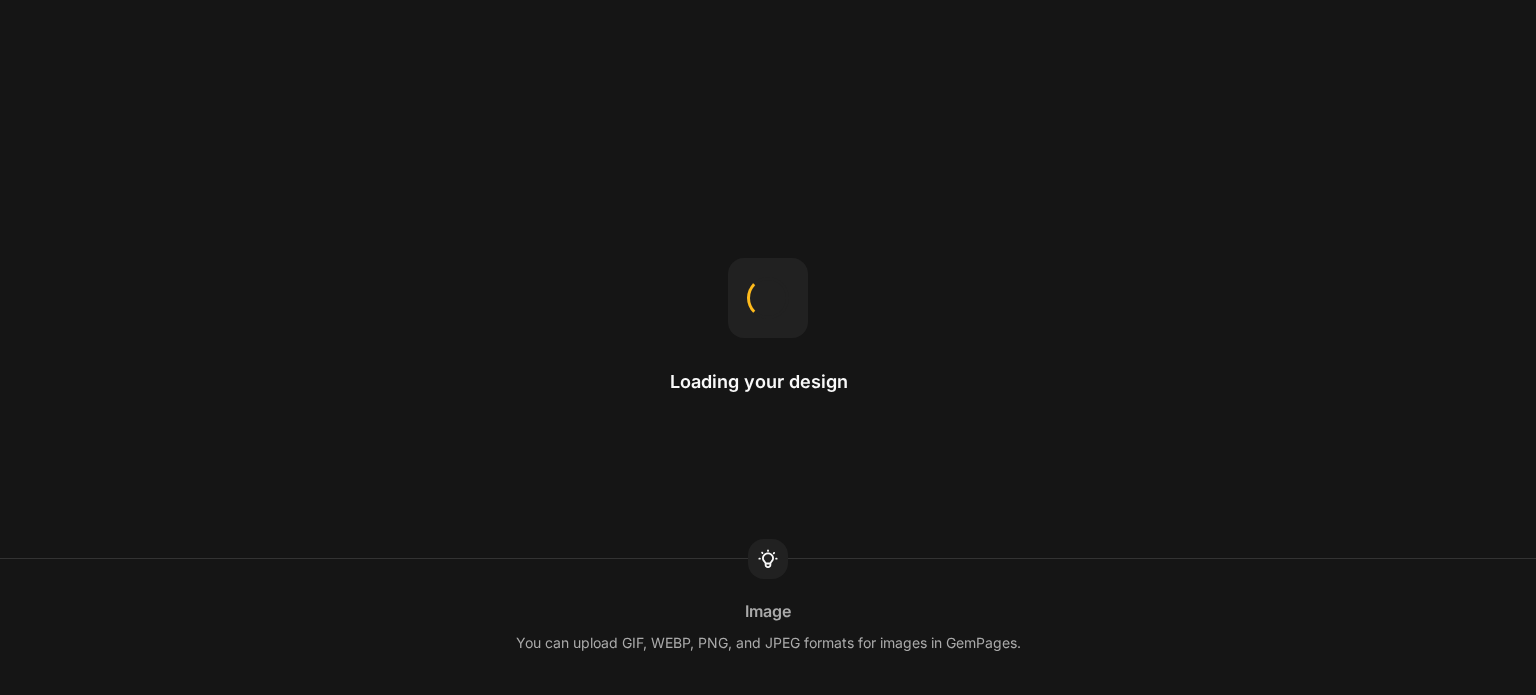 scroll, scrollTop: 0, scrollLeft: 0, axis: both 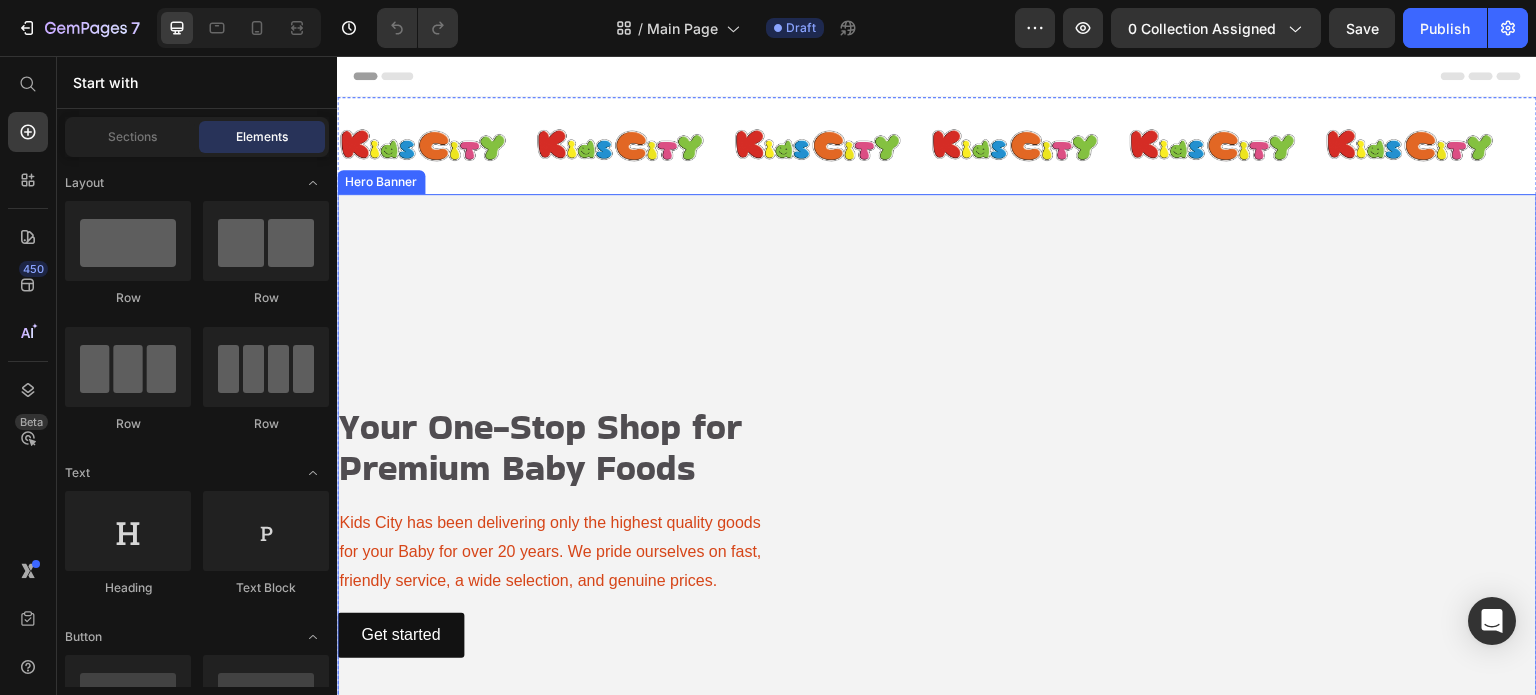 click at bounding box center [937, 531] 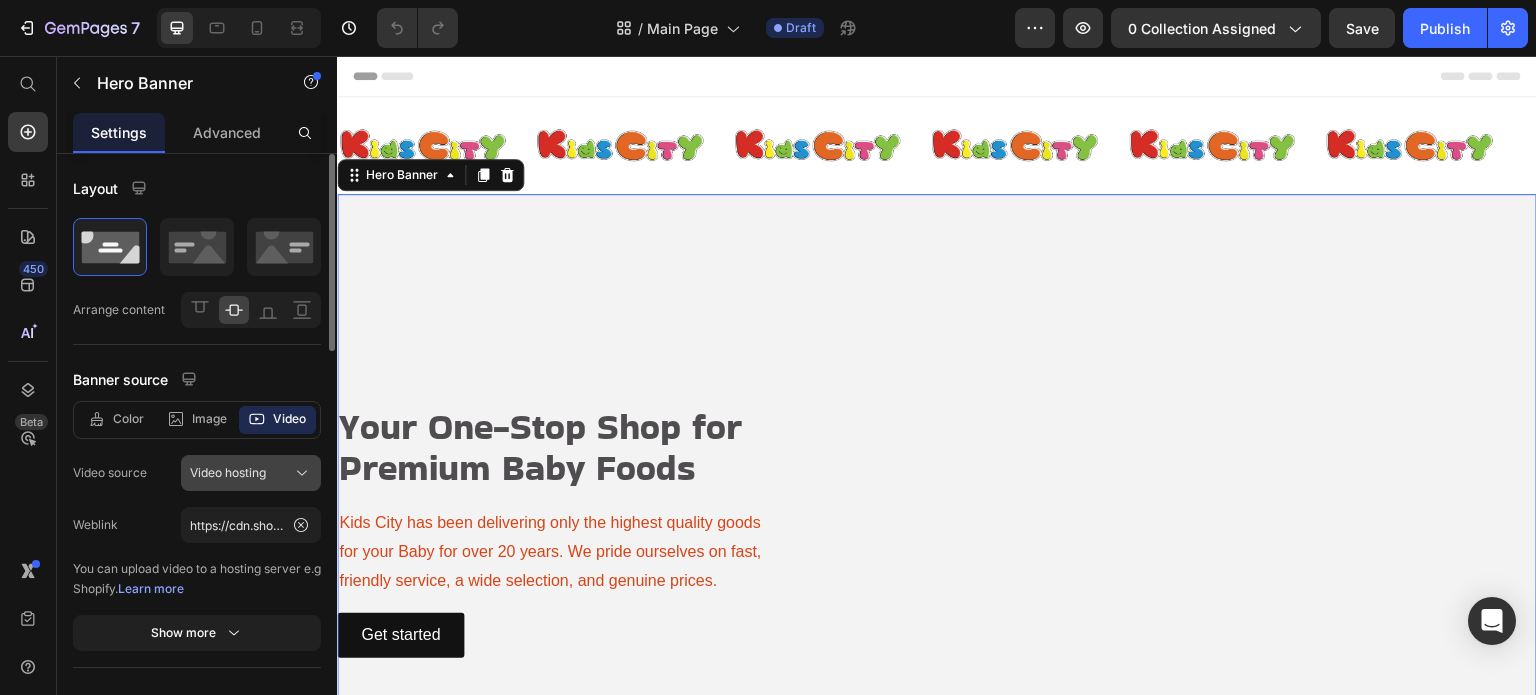 click on "Video hosting" 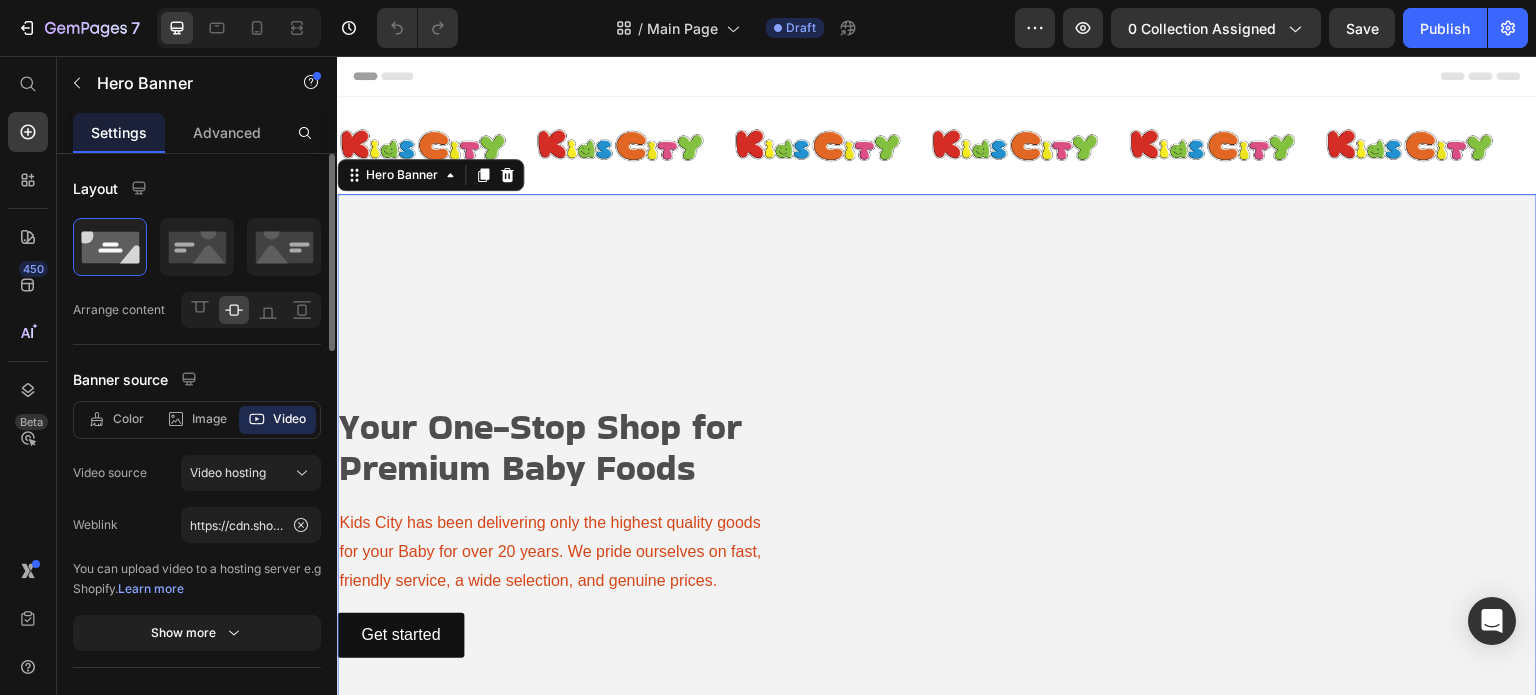 click on "Weblink https://cdn.shopify.com/s/files/1/0989/4066/files/baby_food.gif?v=1752481043" 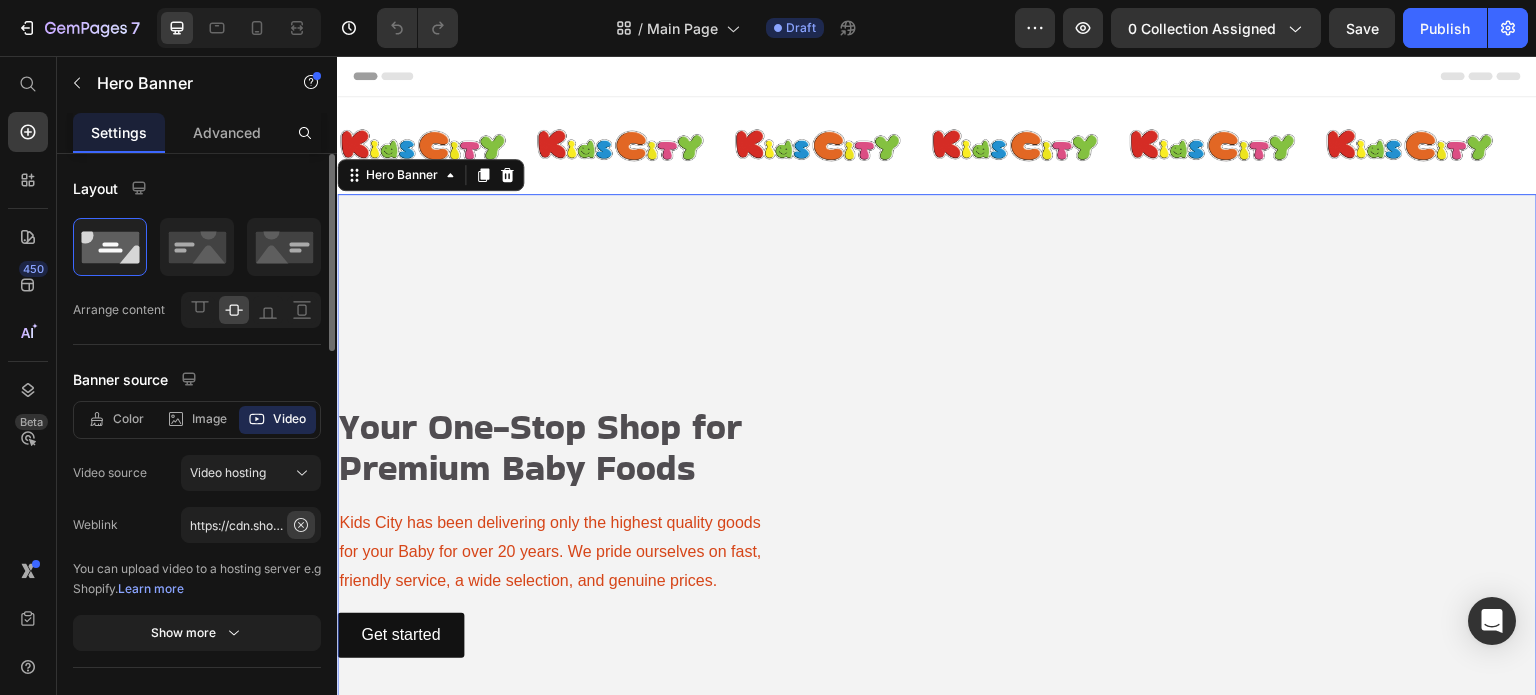 click 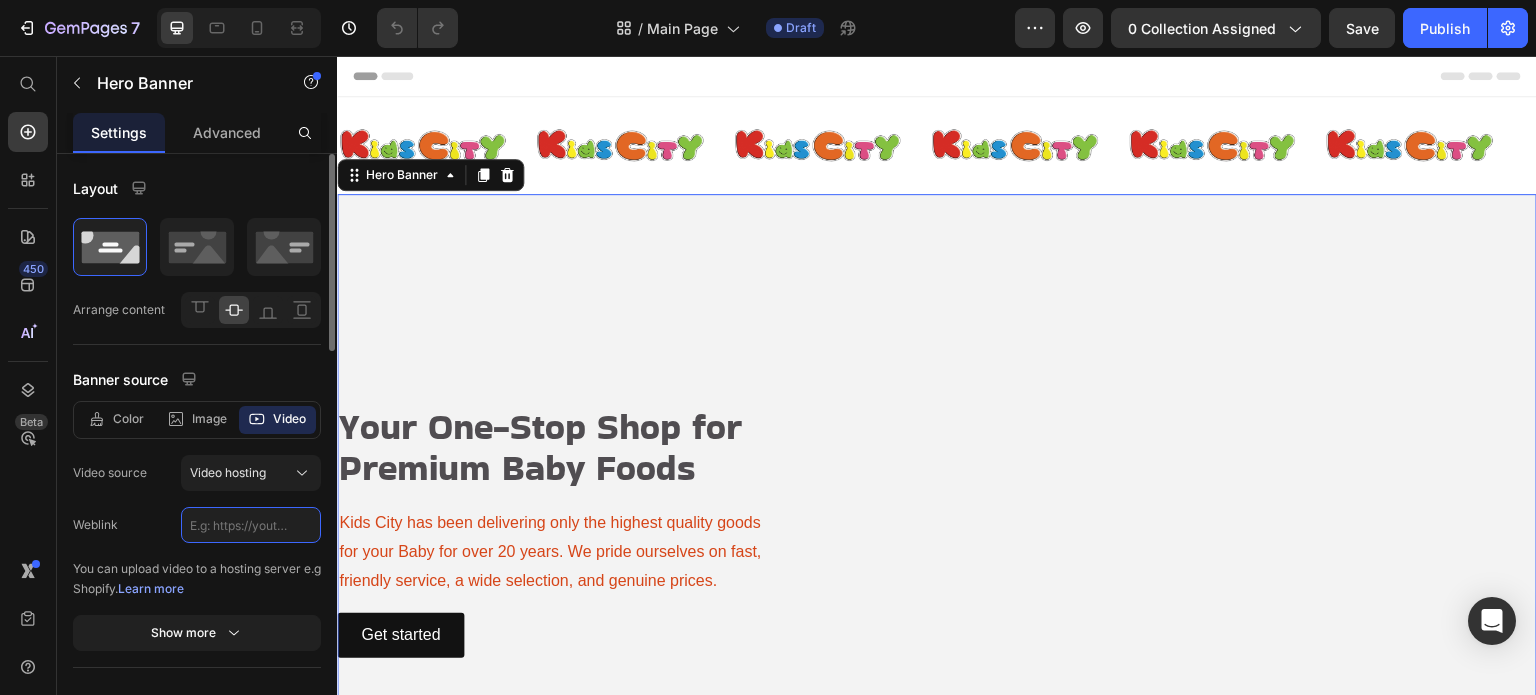 scroll, scrollTop: 0, scrollLeft: 0, axis: both 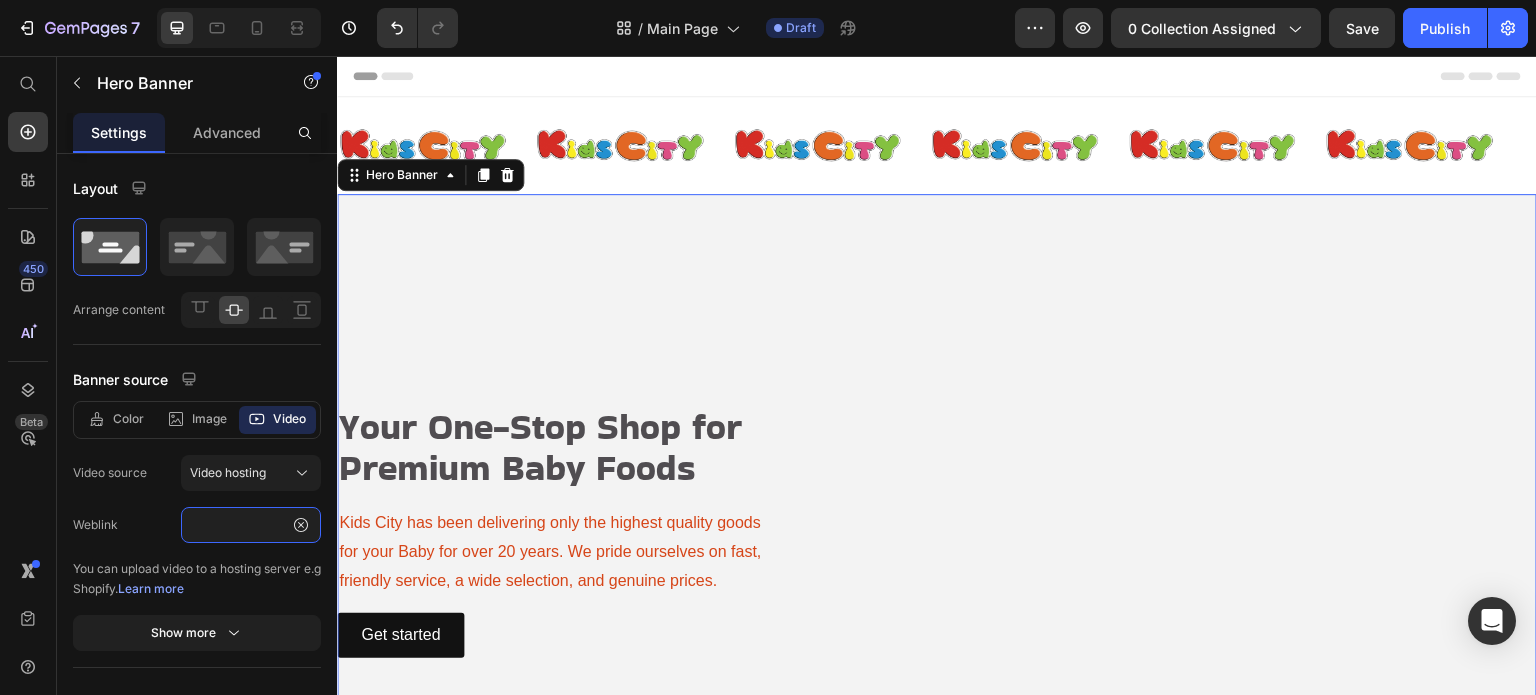 type on "https://cdn.shopify.com/s/files/1/0989/4066/files/baby_food.gif?v=1752481043" 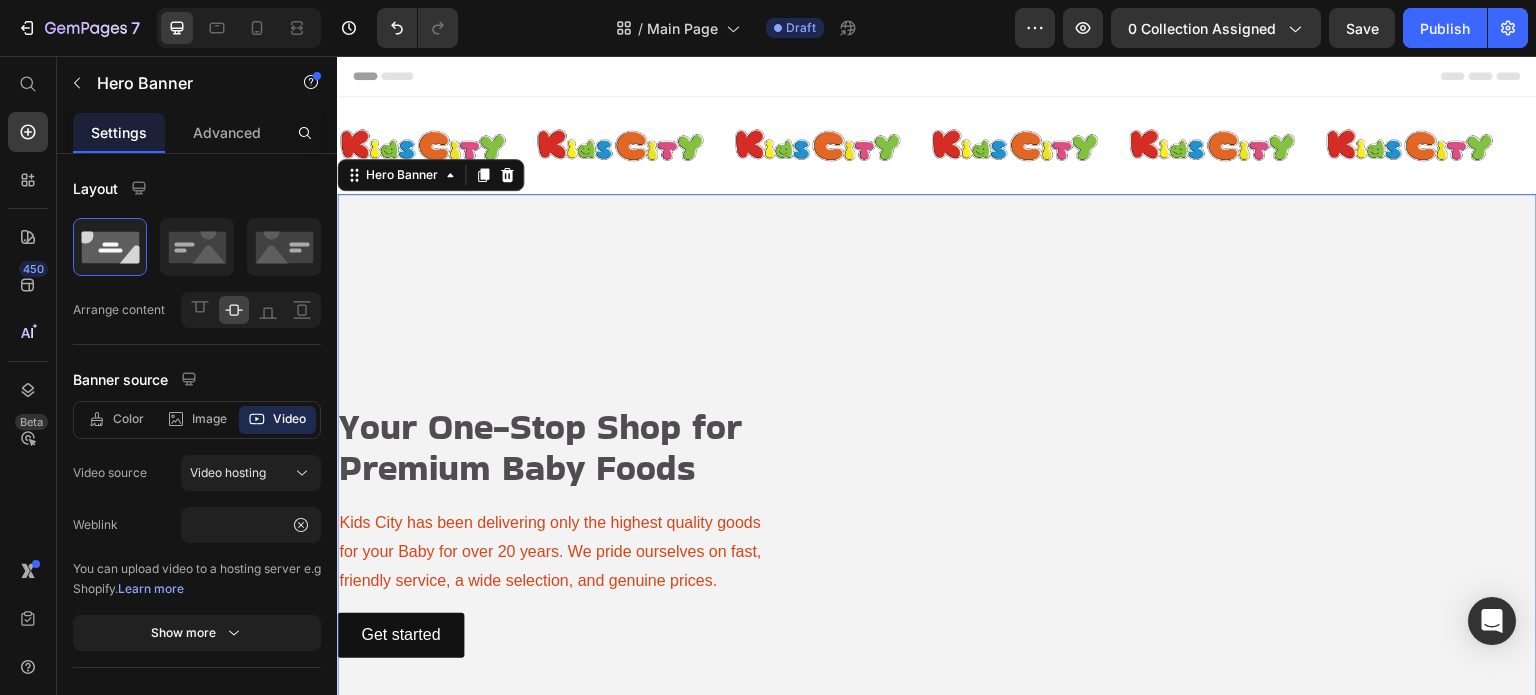 click at bounding box center (937, 531) 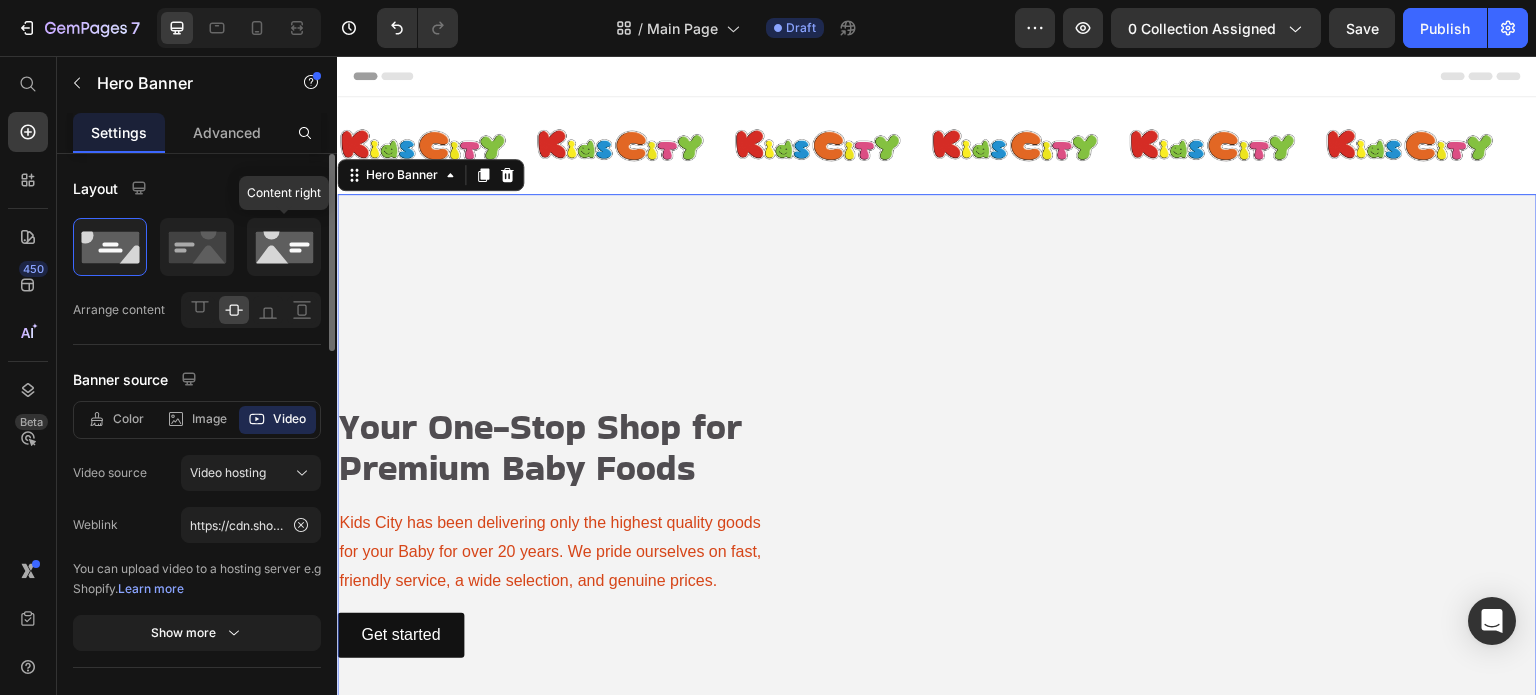 click 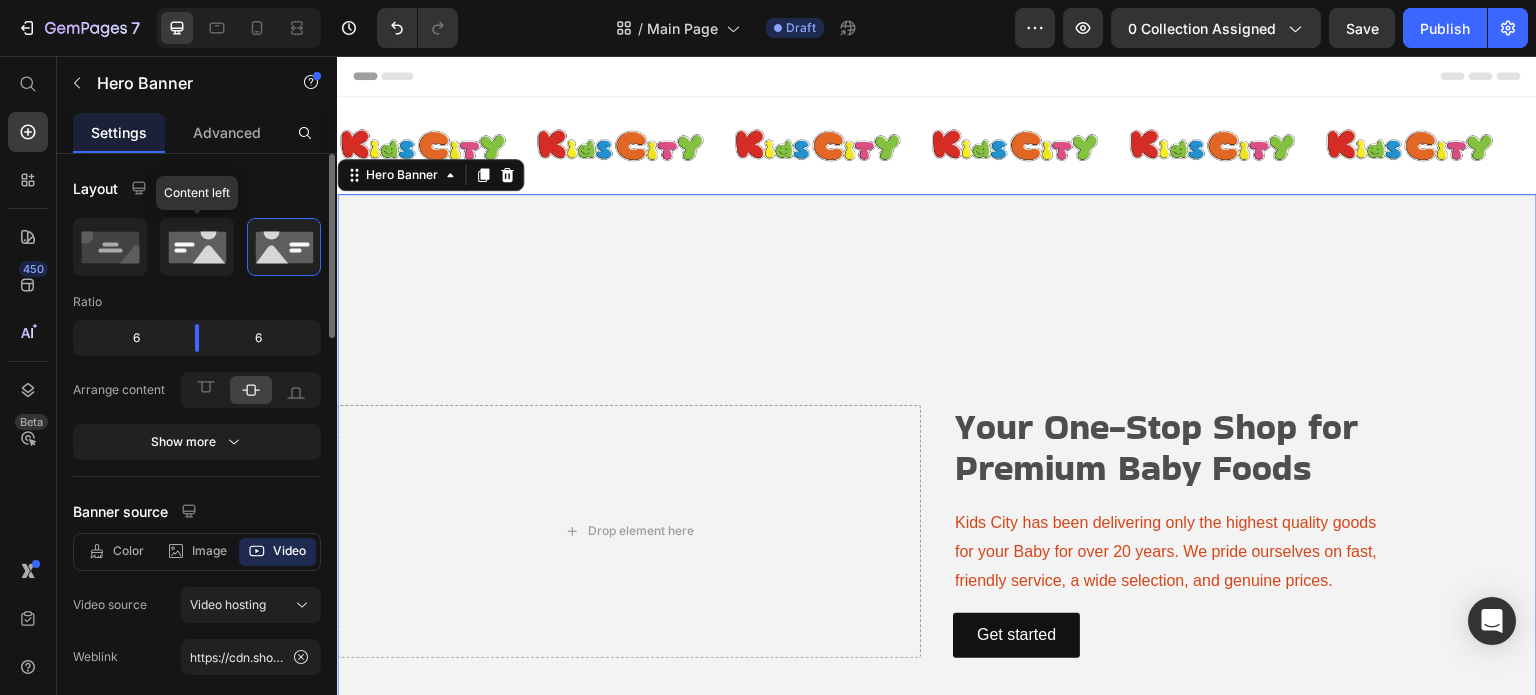 click 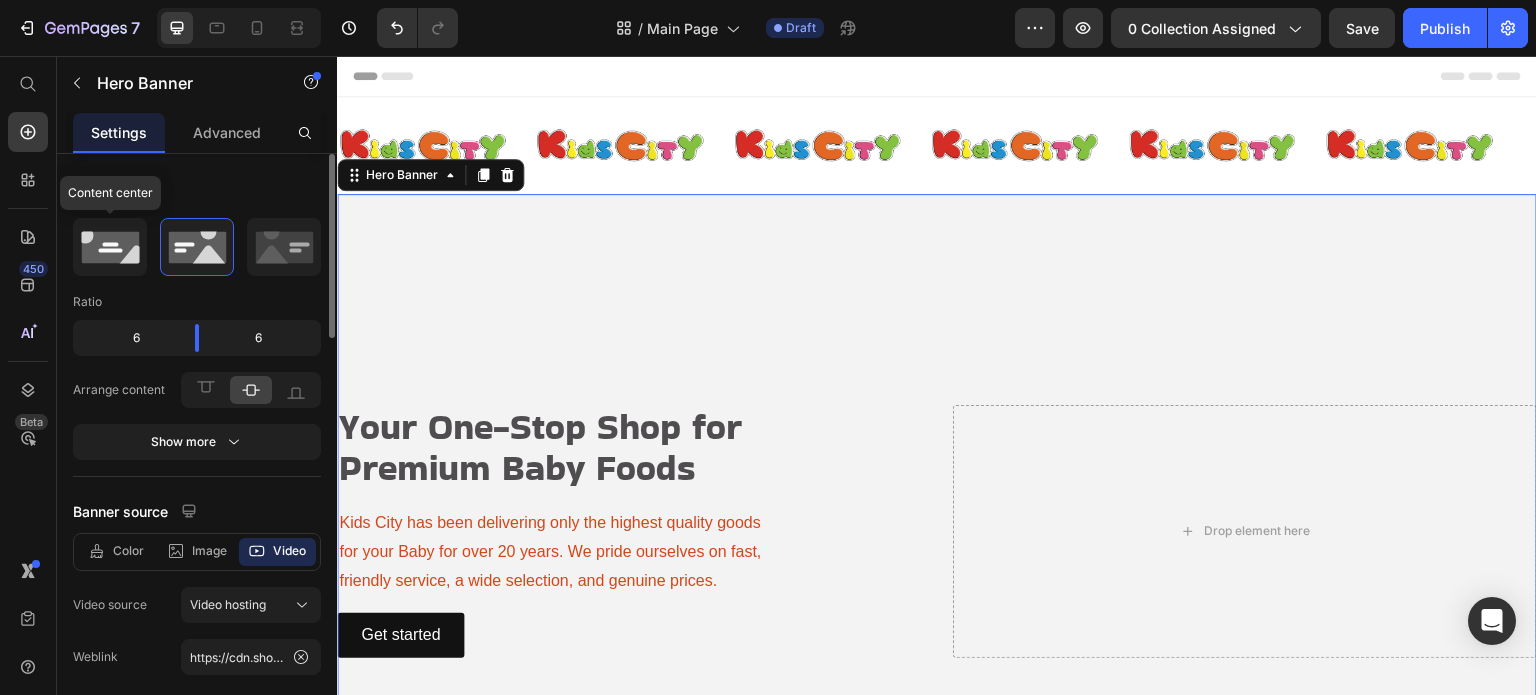 click 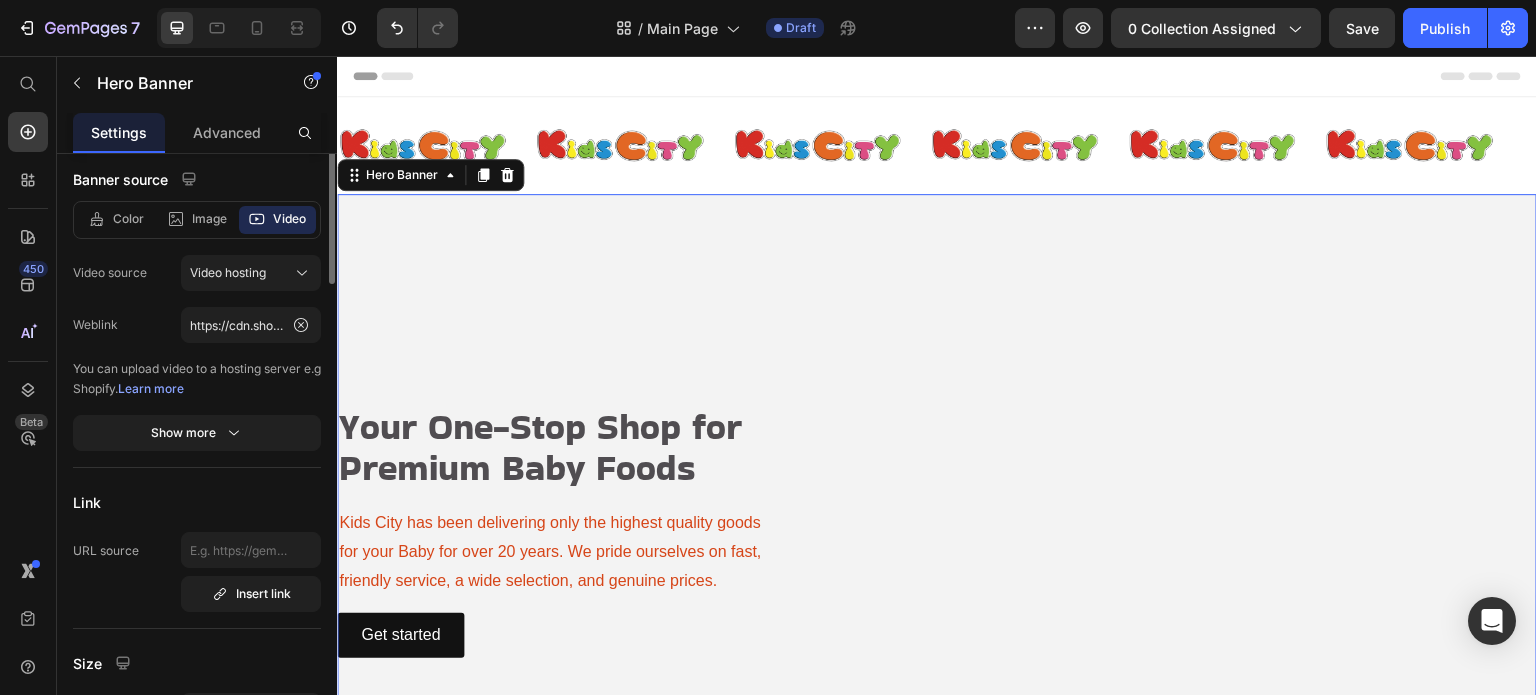 scroll, scrollTop: 0, scrollLeft: 0, axis: both 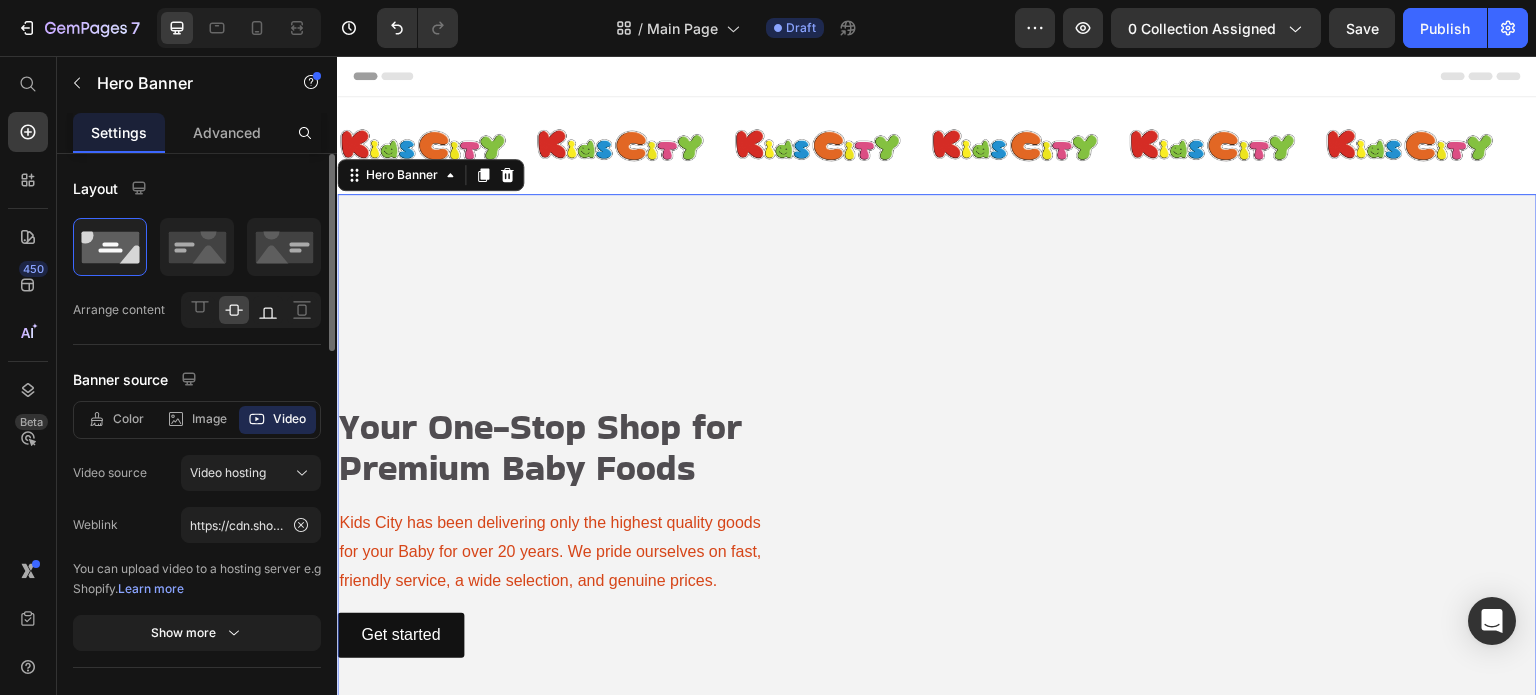click 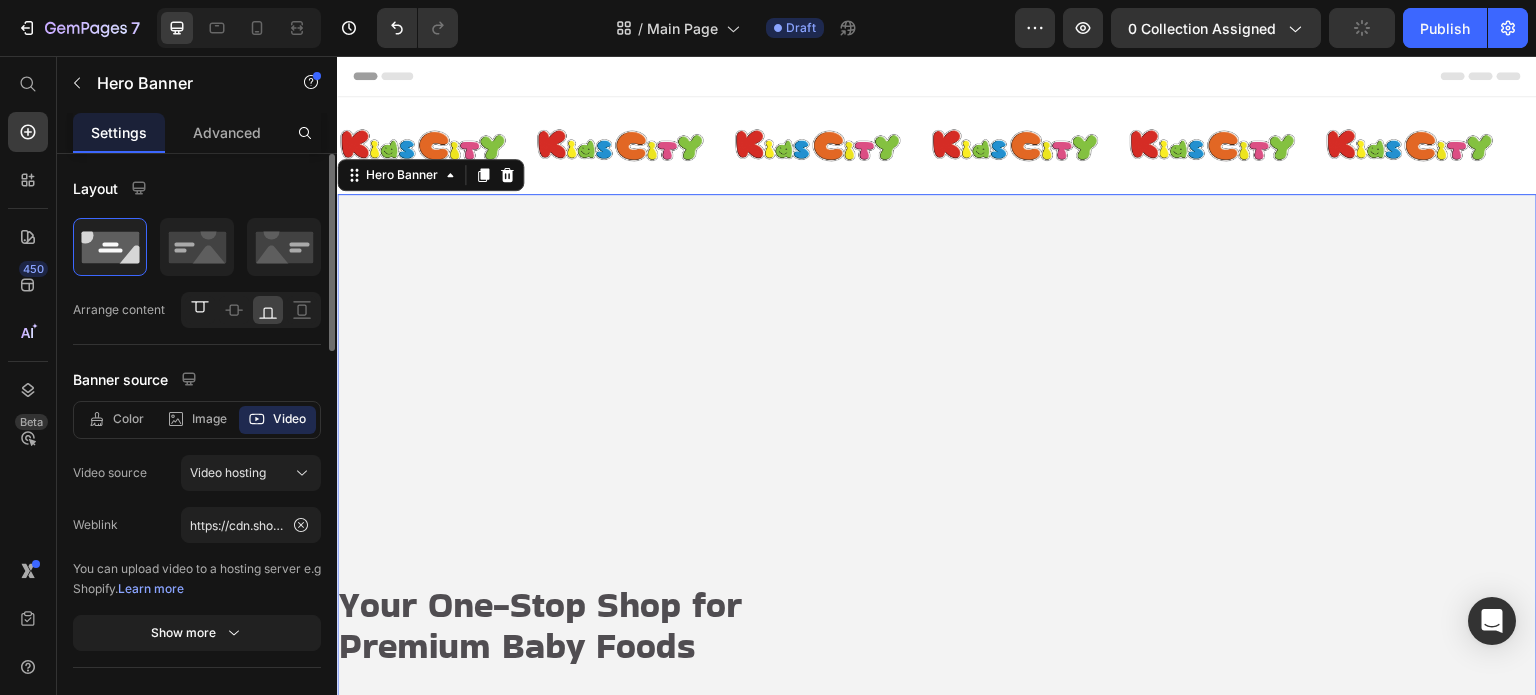 click 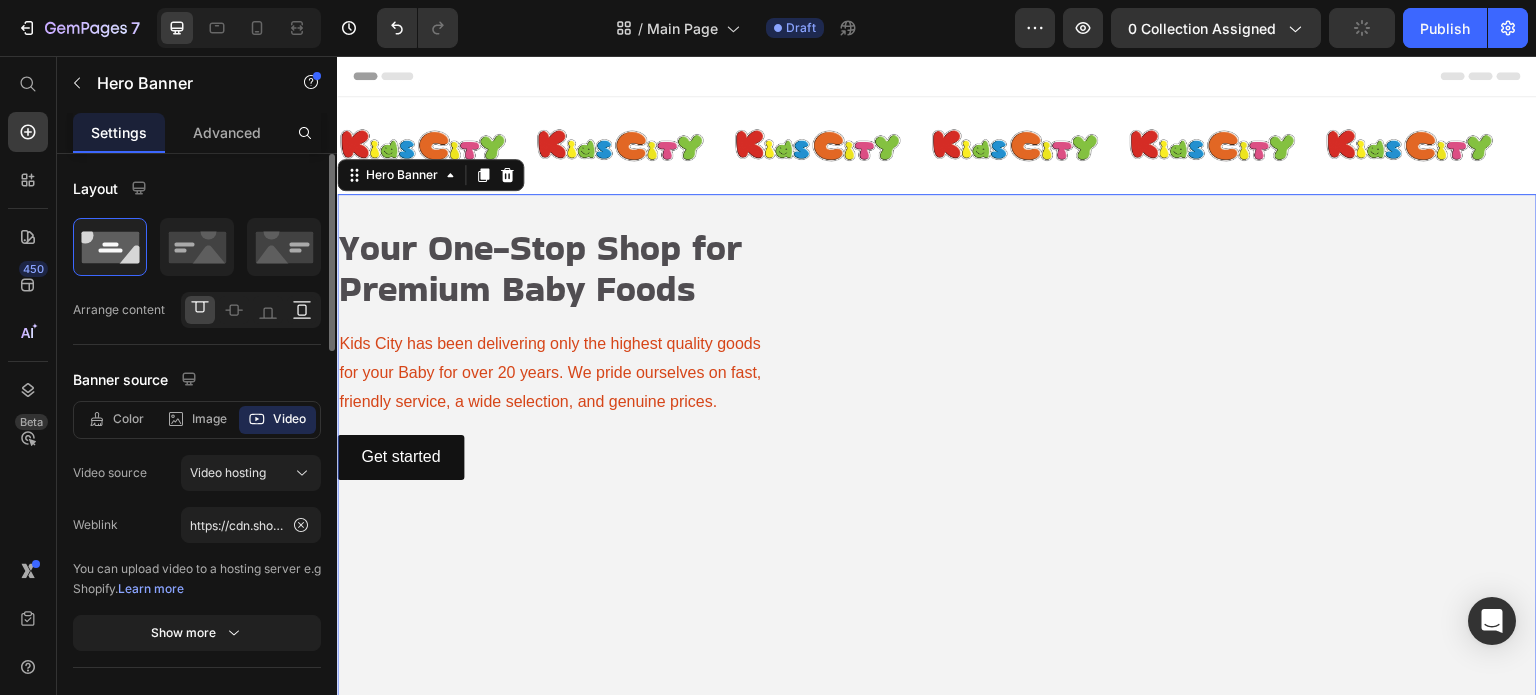 click 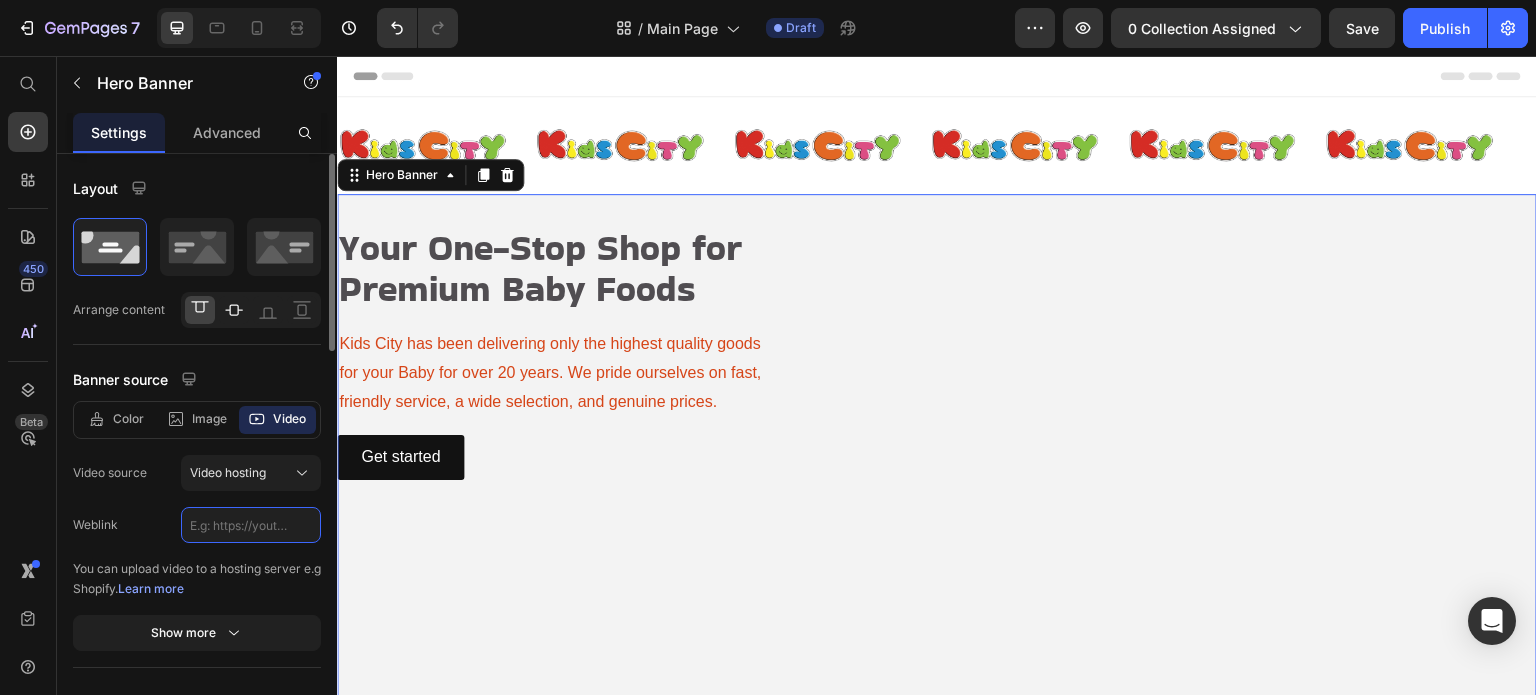 type 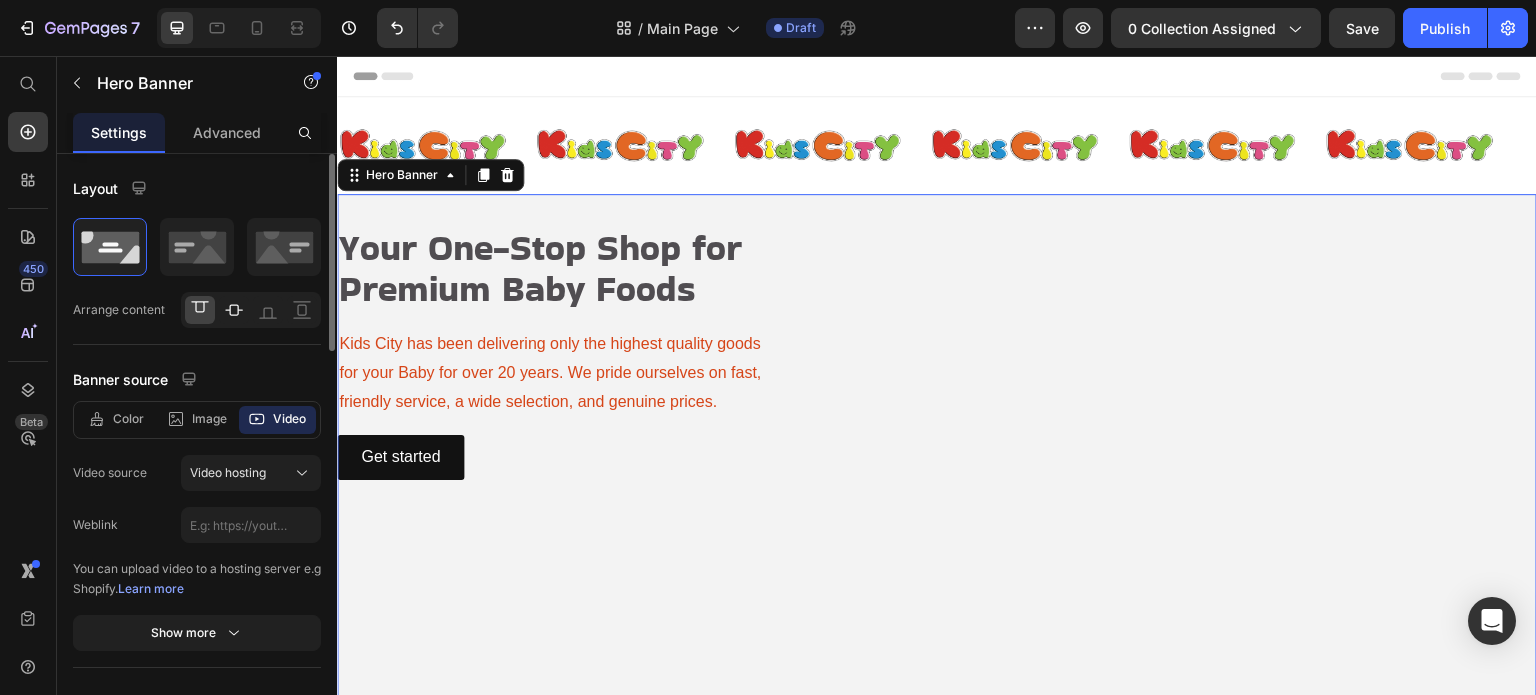 click 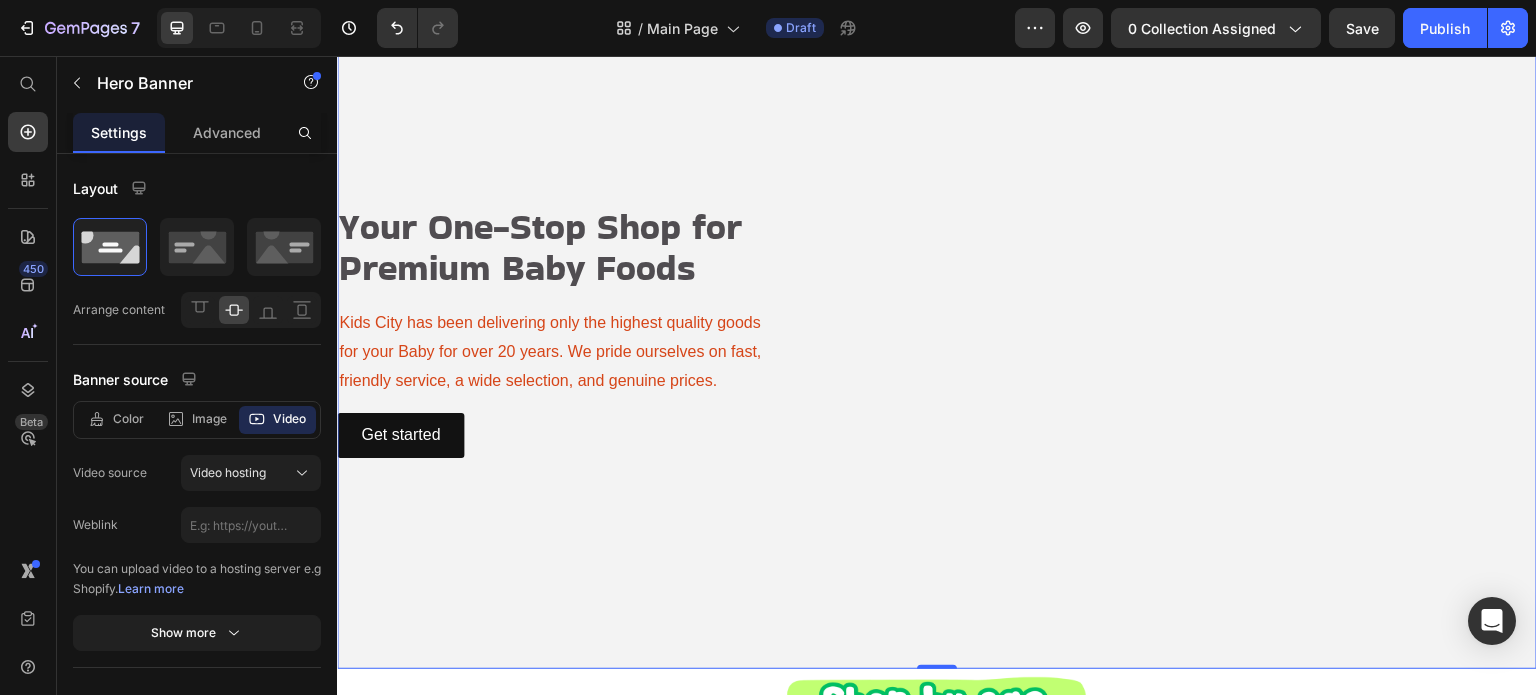 scroll, scrollTop: 400, scrollLeft: 0, axis: vertical 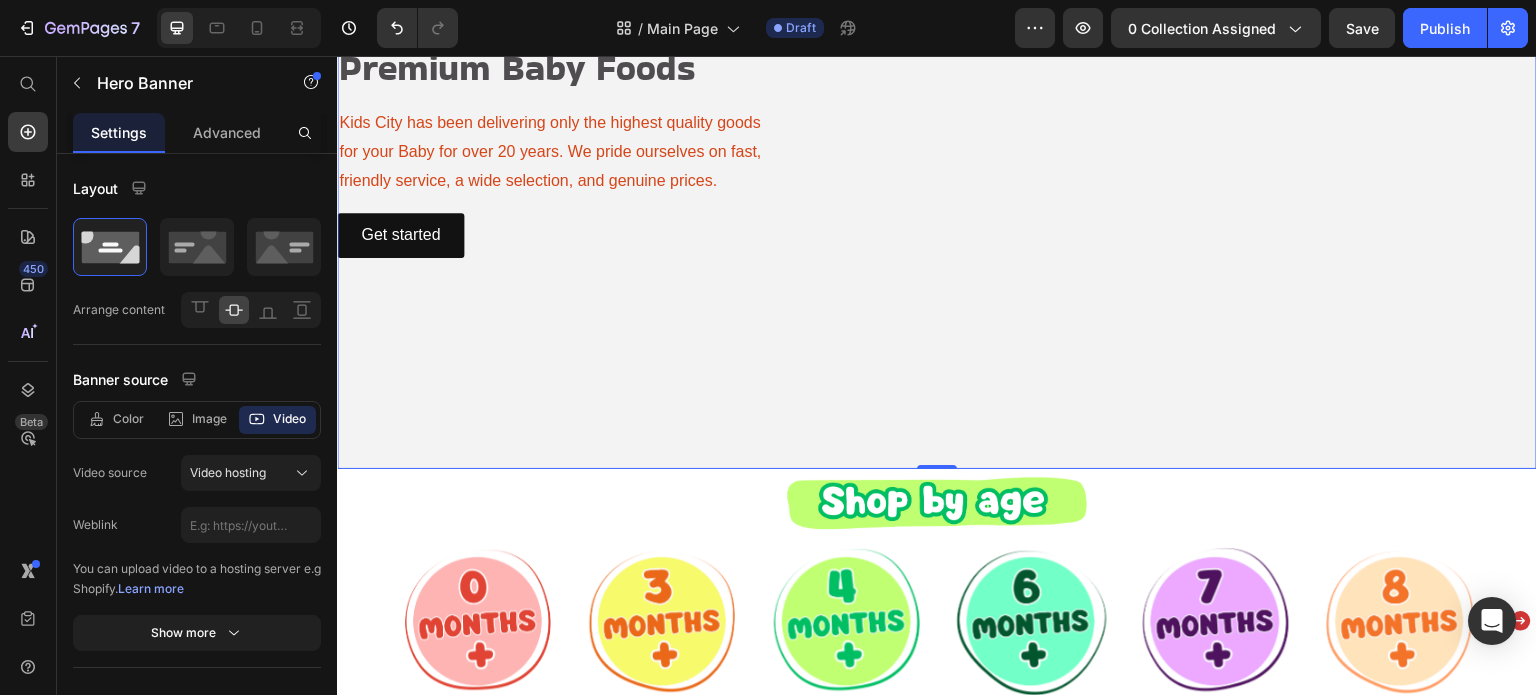 click at bounding box center (937, 131) 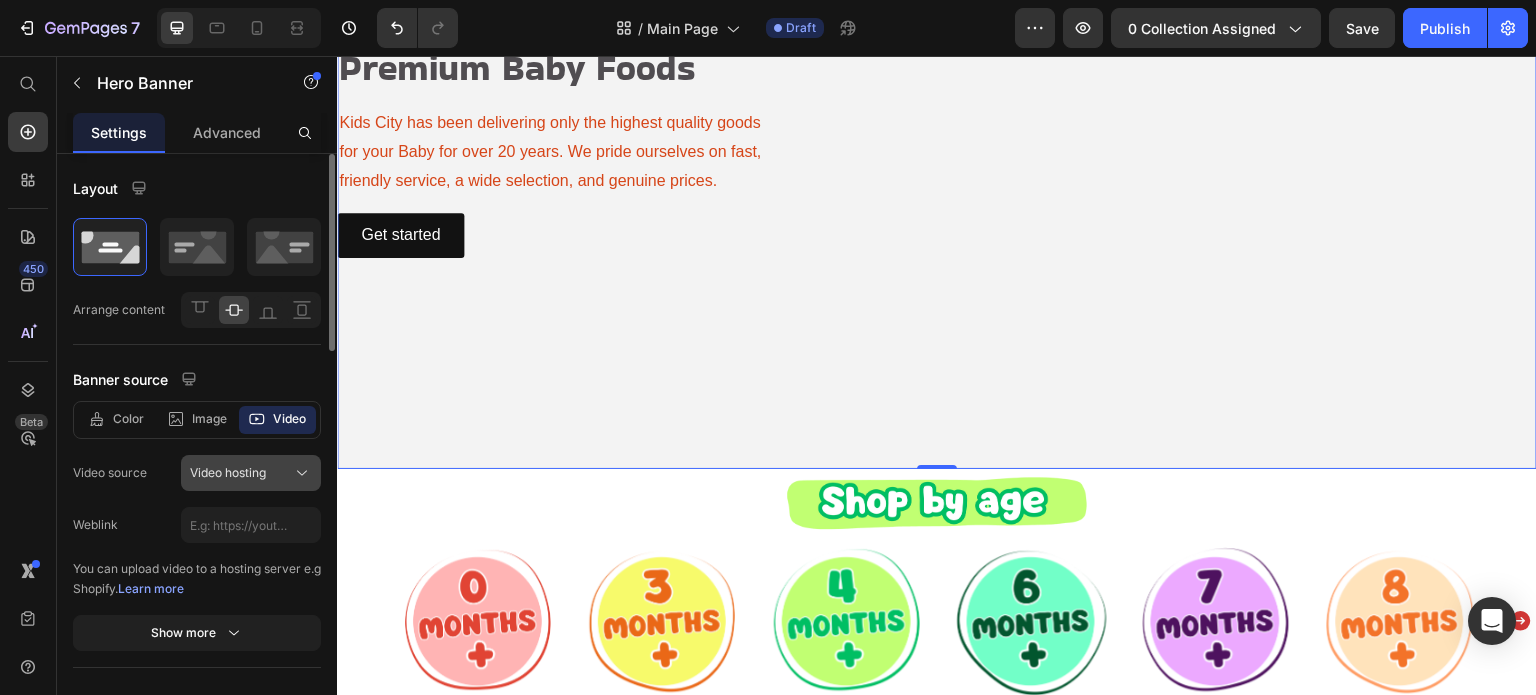 click on "Video hosting" at bounding box center (228, 473) 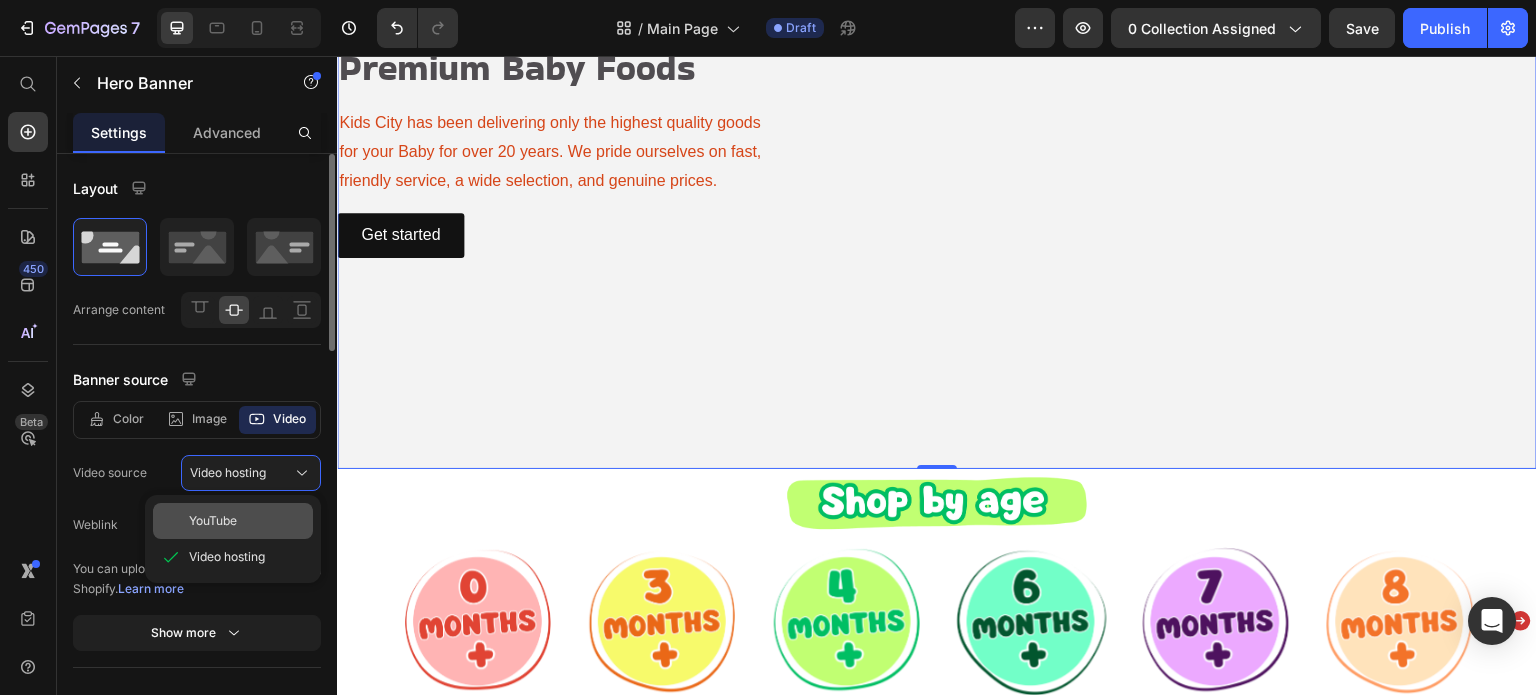 click on "YouTube" at bounding box center (247, 521) 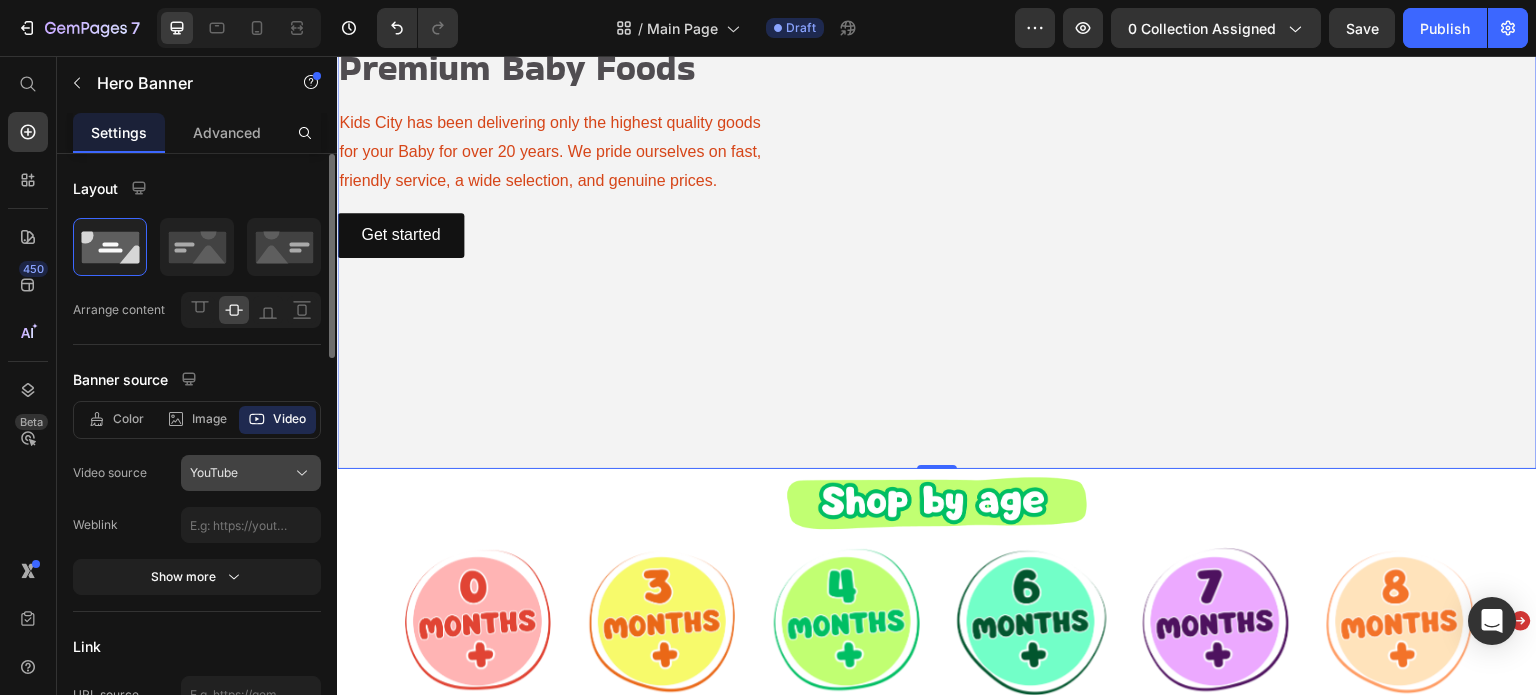 click on "YouTube" 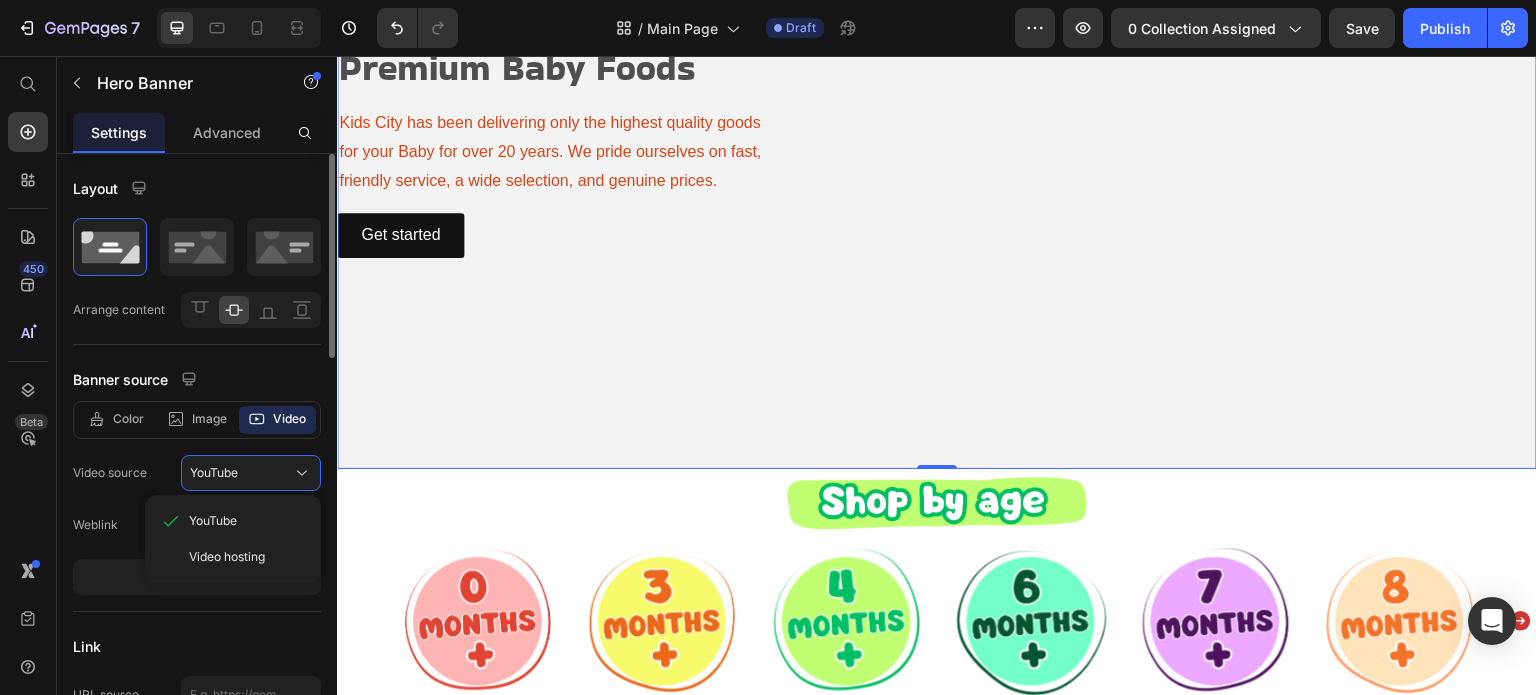 click on "Color Image Video Video source YouTube YouTube Video hosting Weblink Show more" 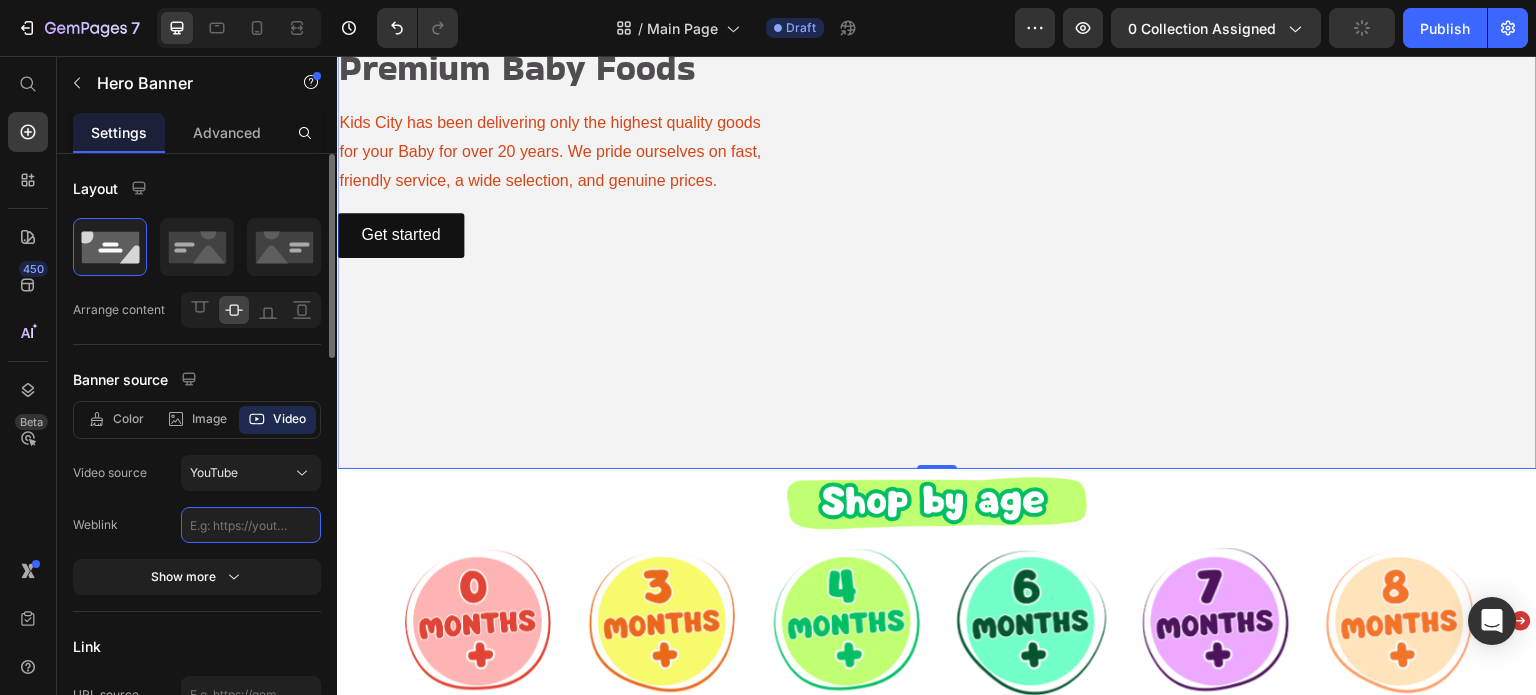 click 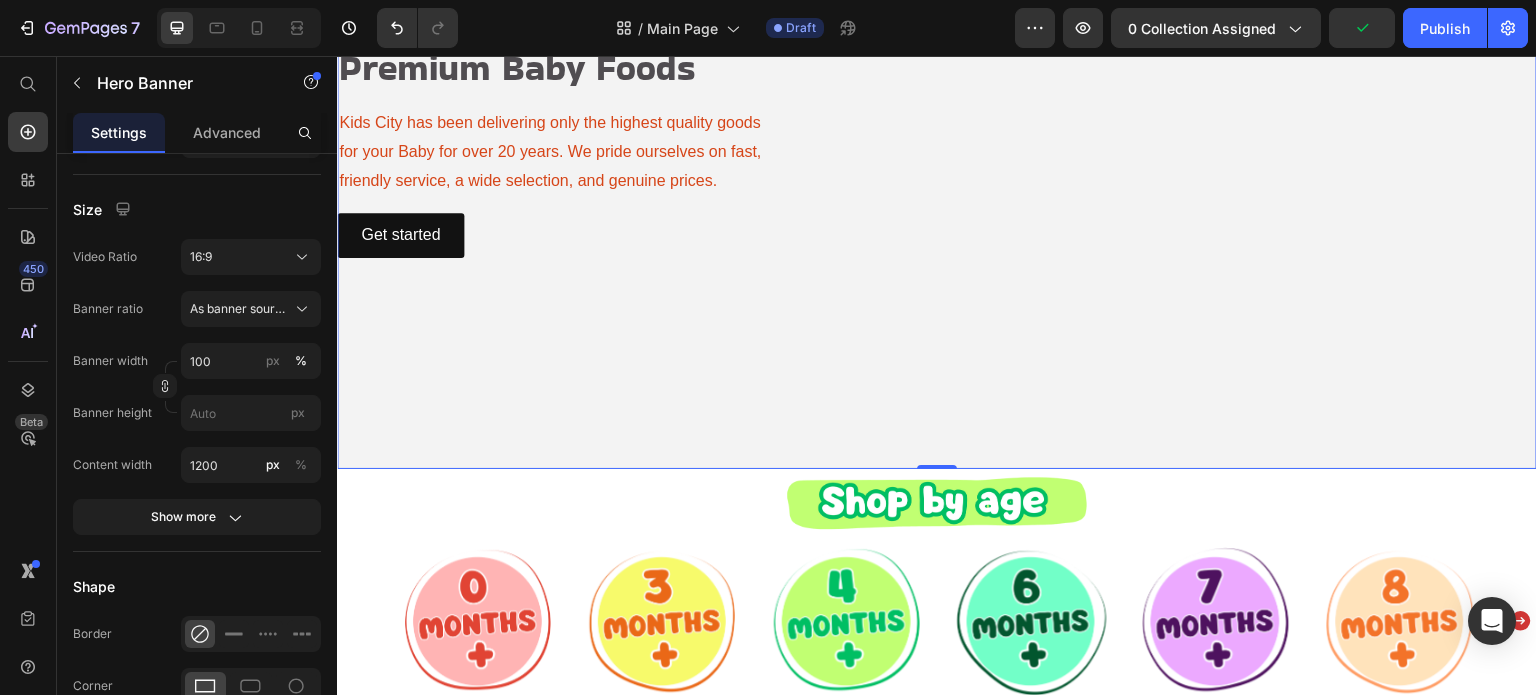 click at bounding box center [329, -145] 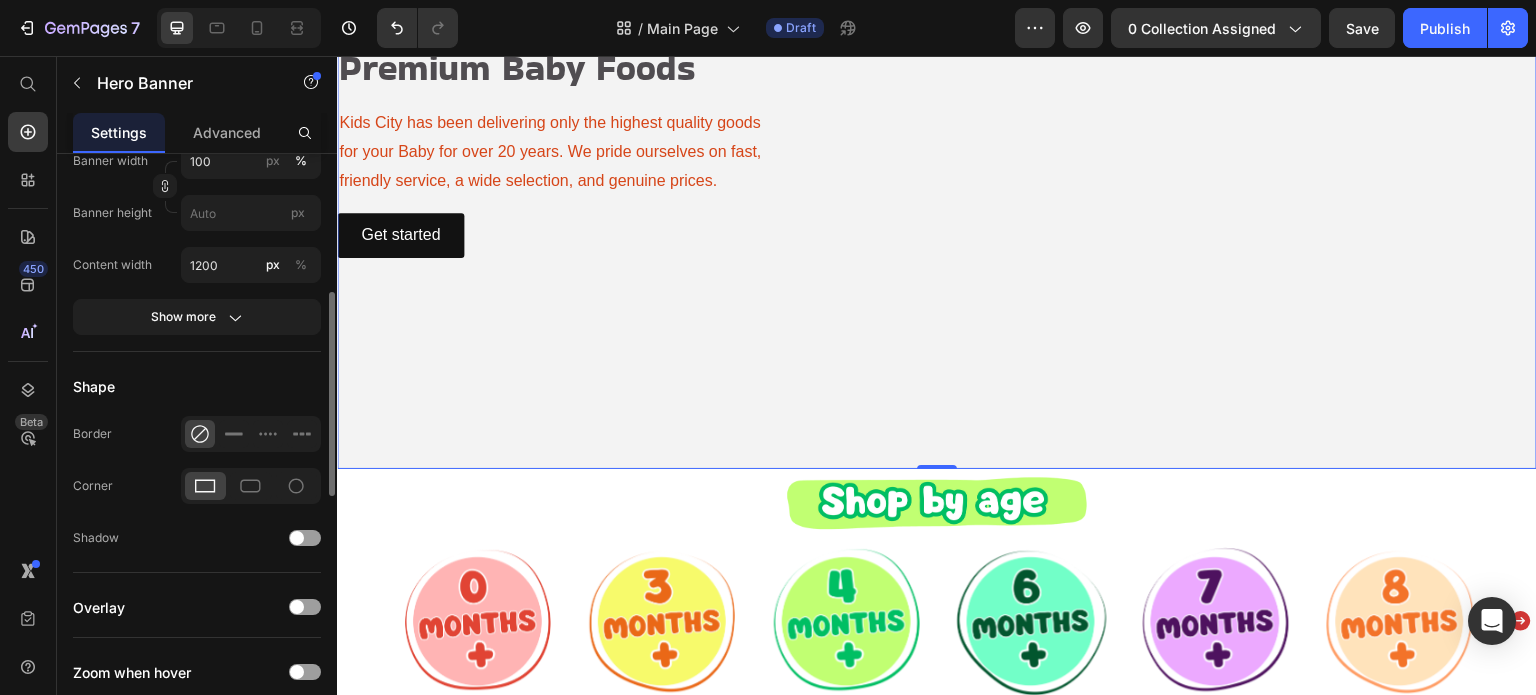 scroll, scrollTop: 898, scrollLeft: 0, axis: vertical 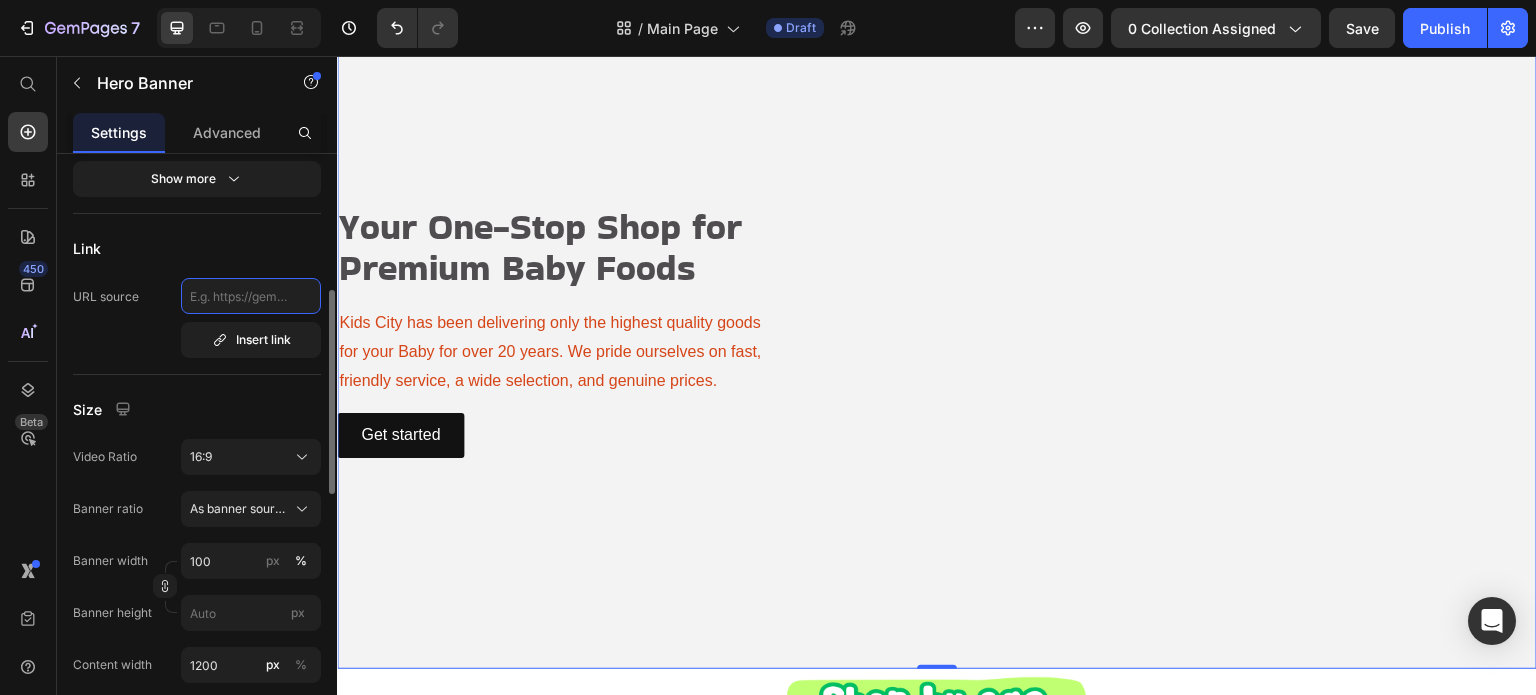 click 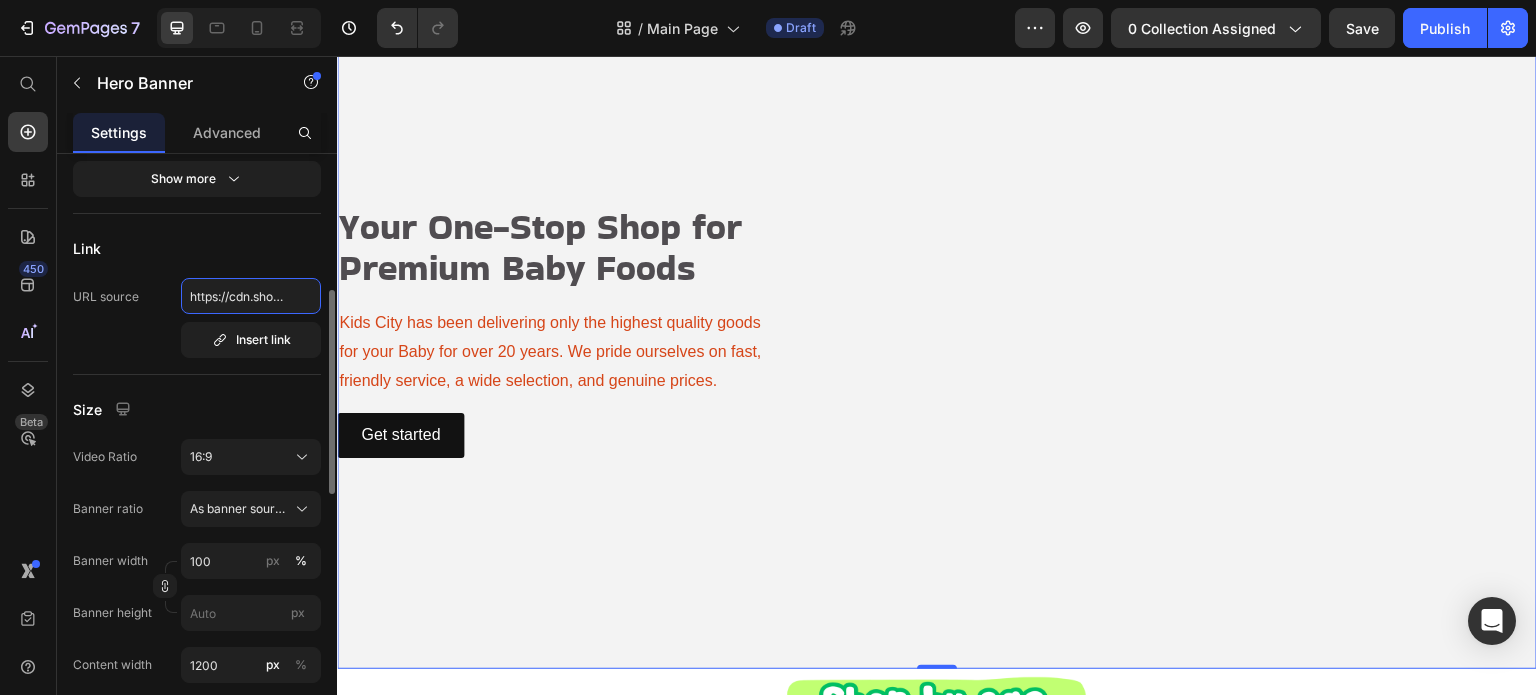 scroll, scrollTop: 0, scrollLeft: 351, axis: horizontal 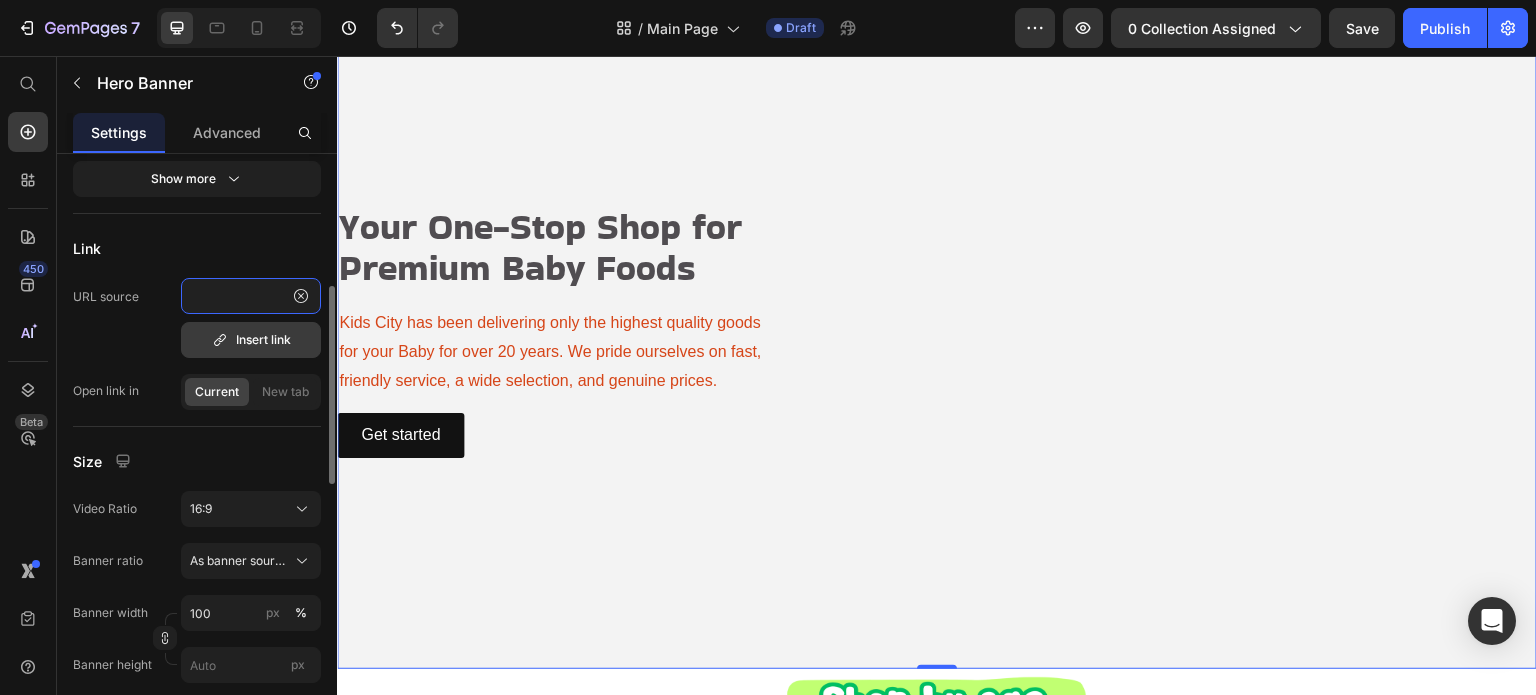 type on "https://cdn.shopify.com/s/files/1/0989/4066/files/baby_food.gif?v=1752481043" 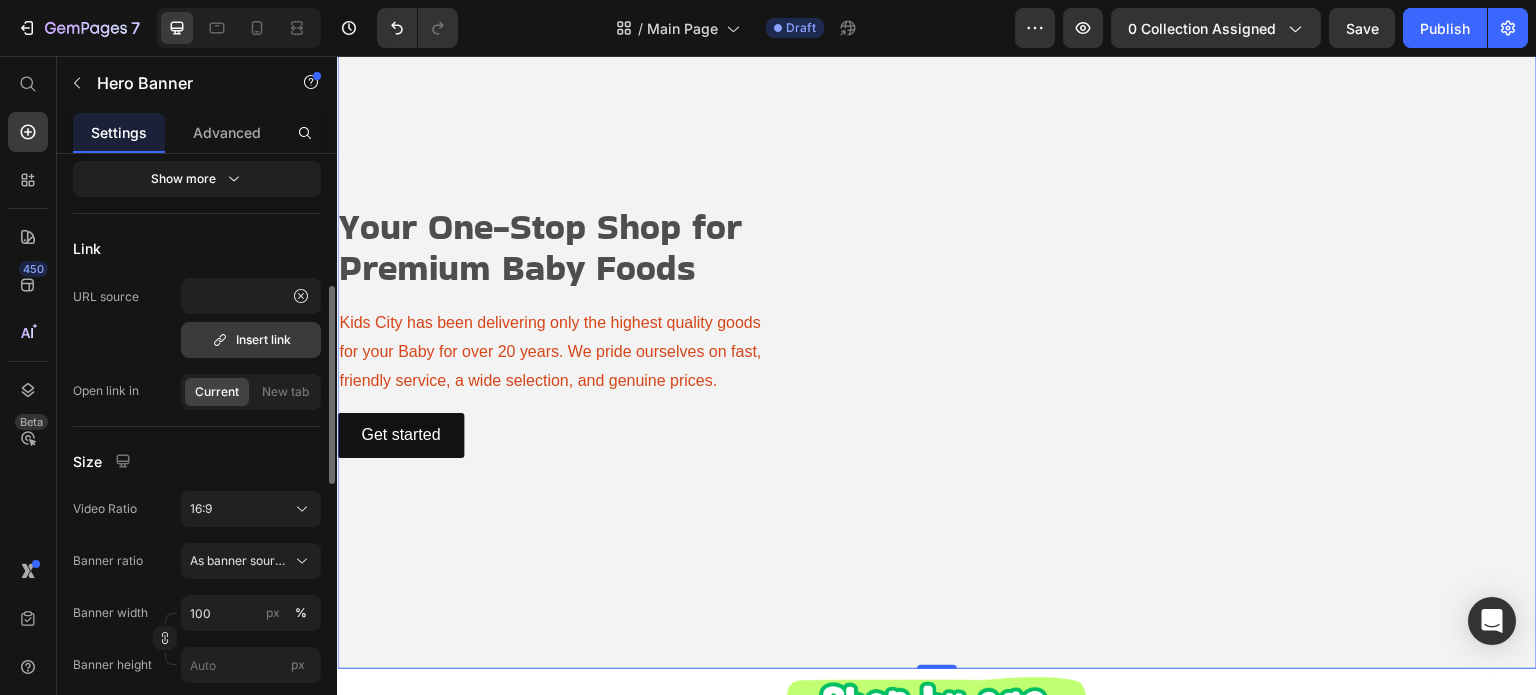 scroll, scrollTop: 0, scrollLeft: 0, axis: both 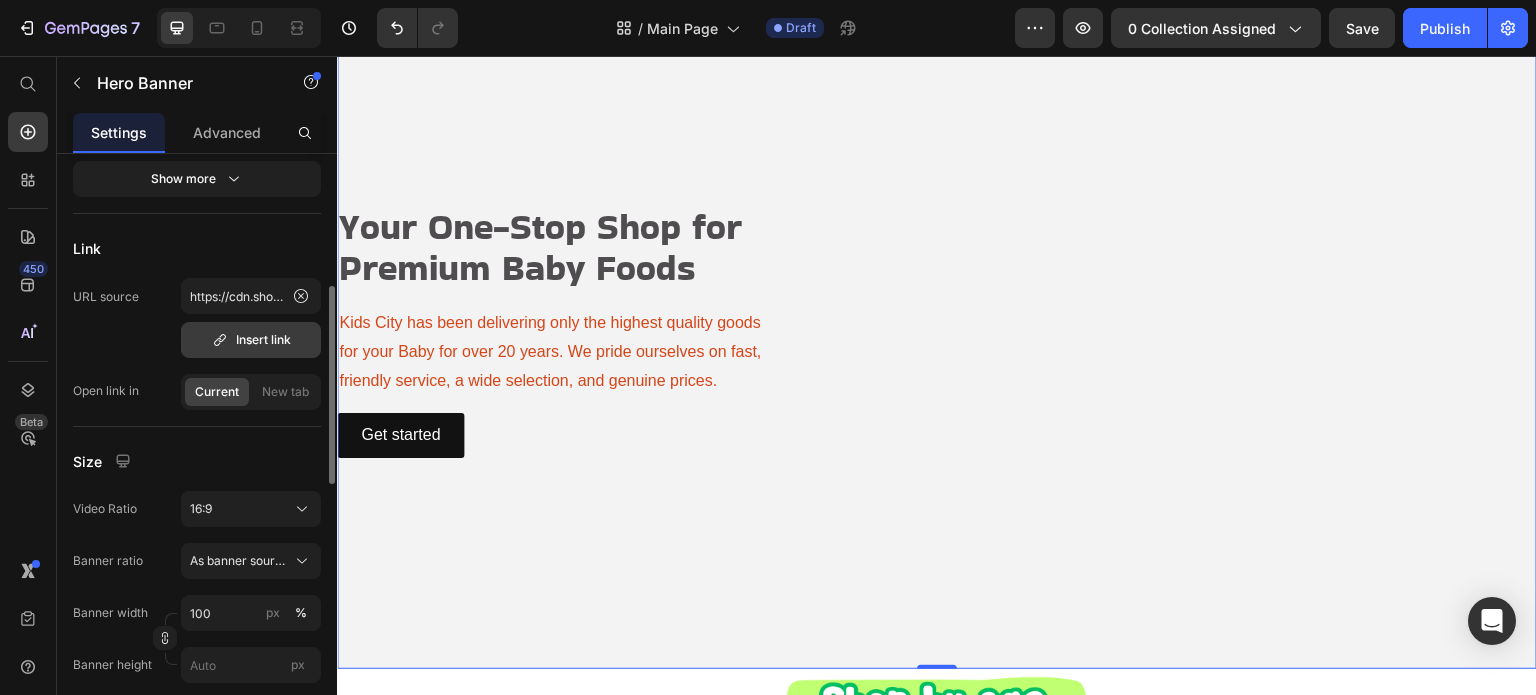 click on "Insert link" at bounding box center (251, 340) 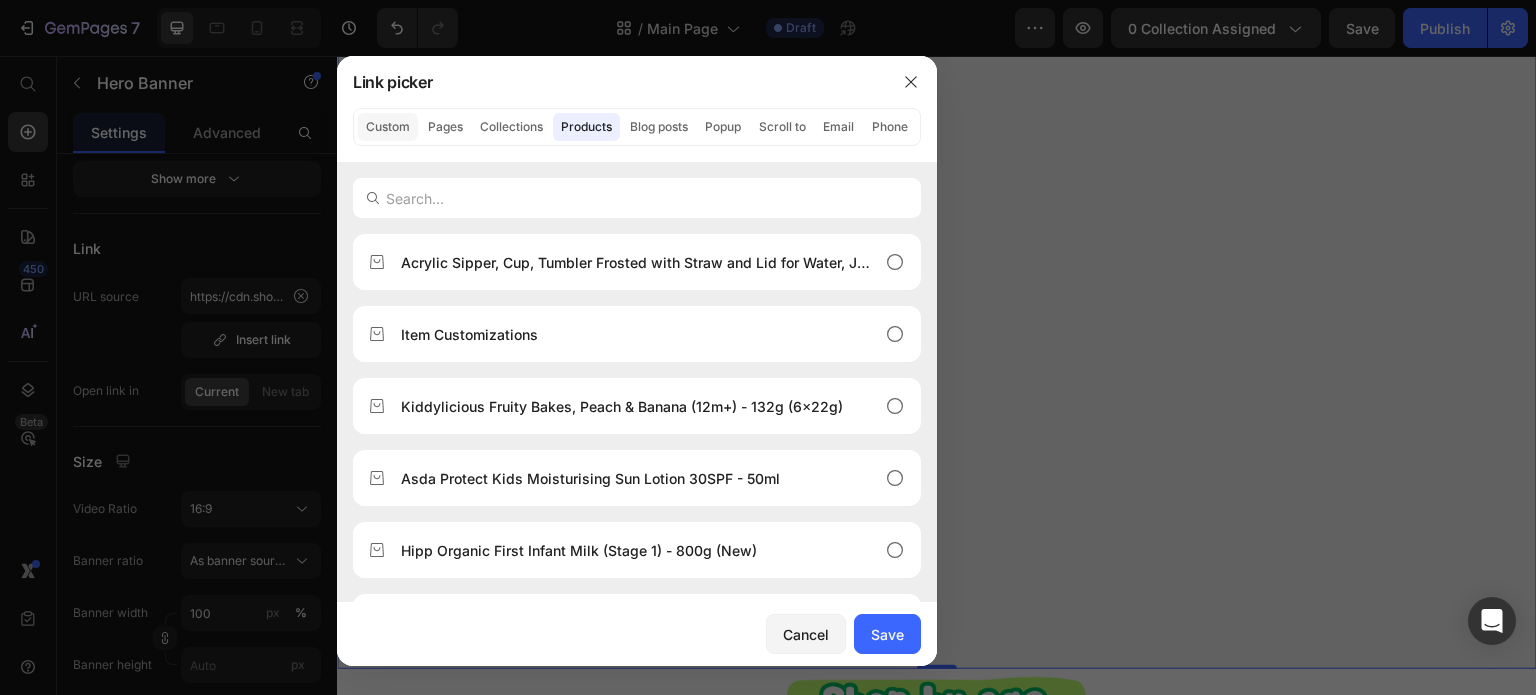 click on "Custom" 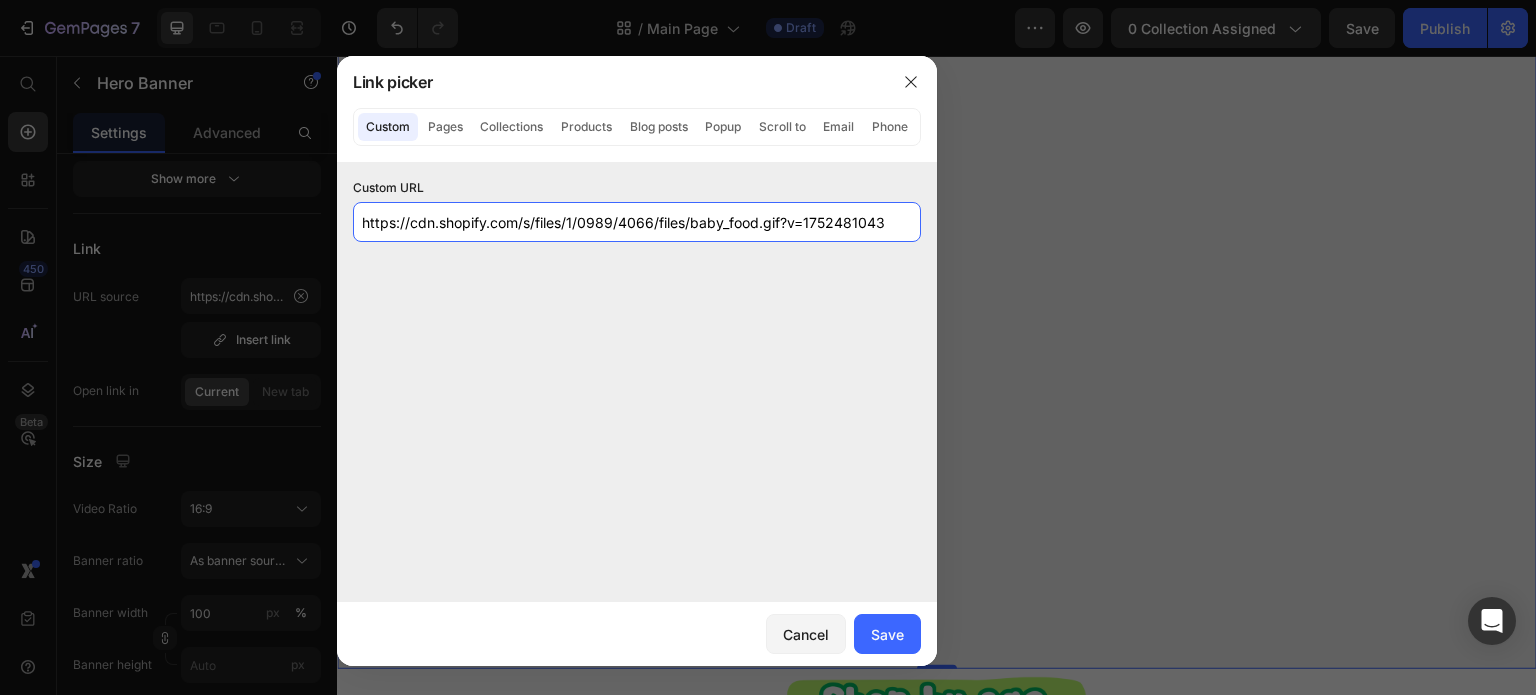 click on "https://cdn.shopify.com/s/files/1/0989/4066/files/baby_food.gif?v=1752481043" 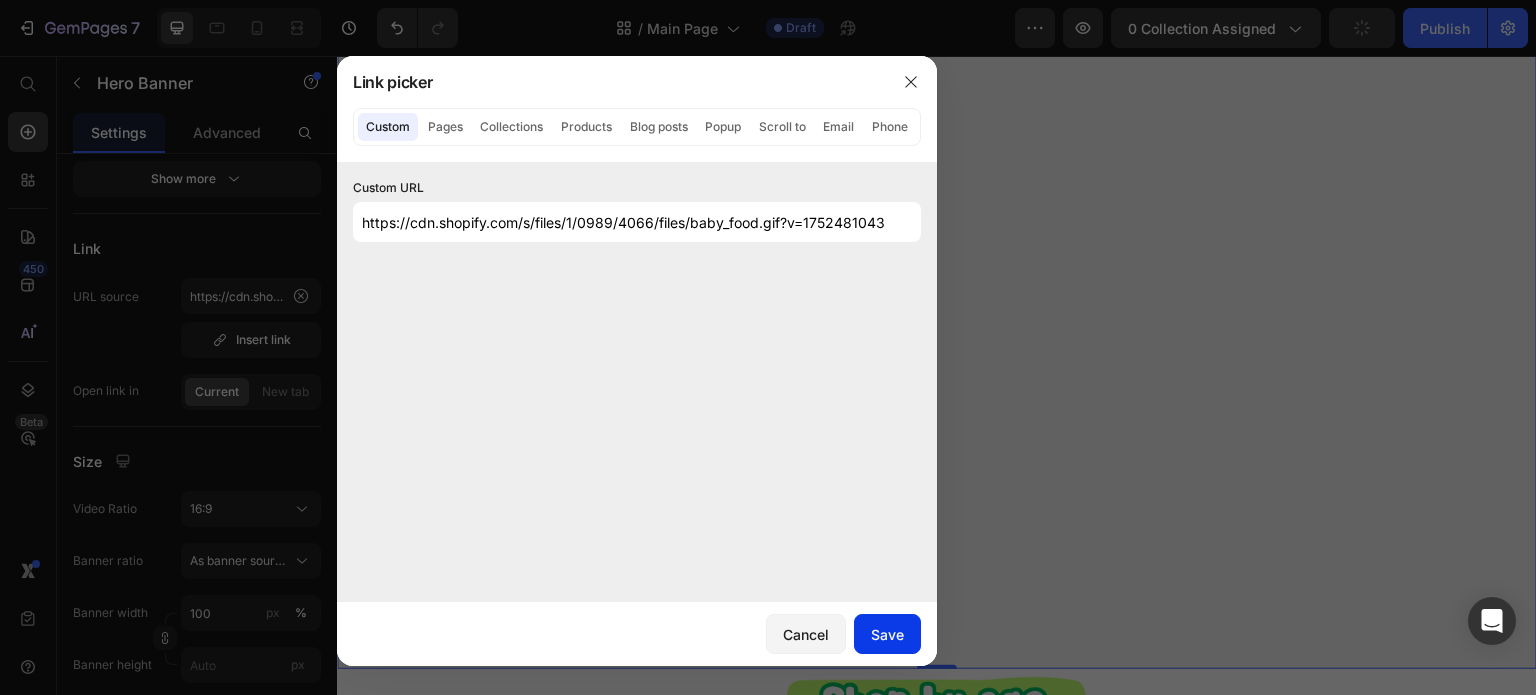 click on "Save" at bounding box center (887, 634) 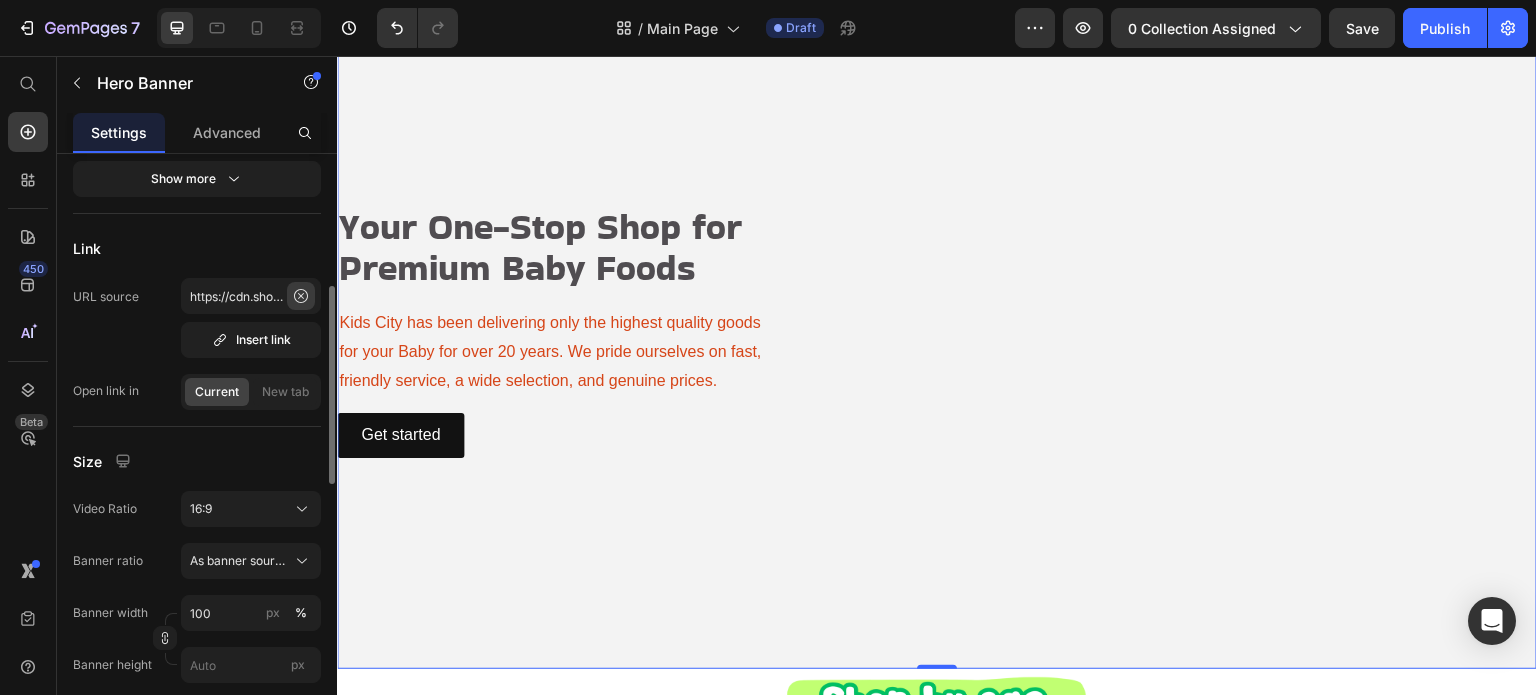click 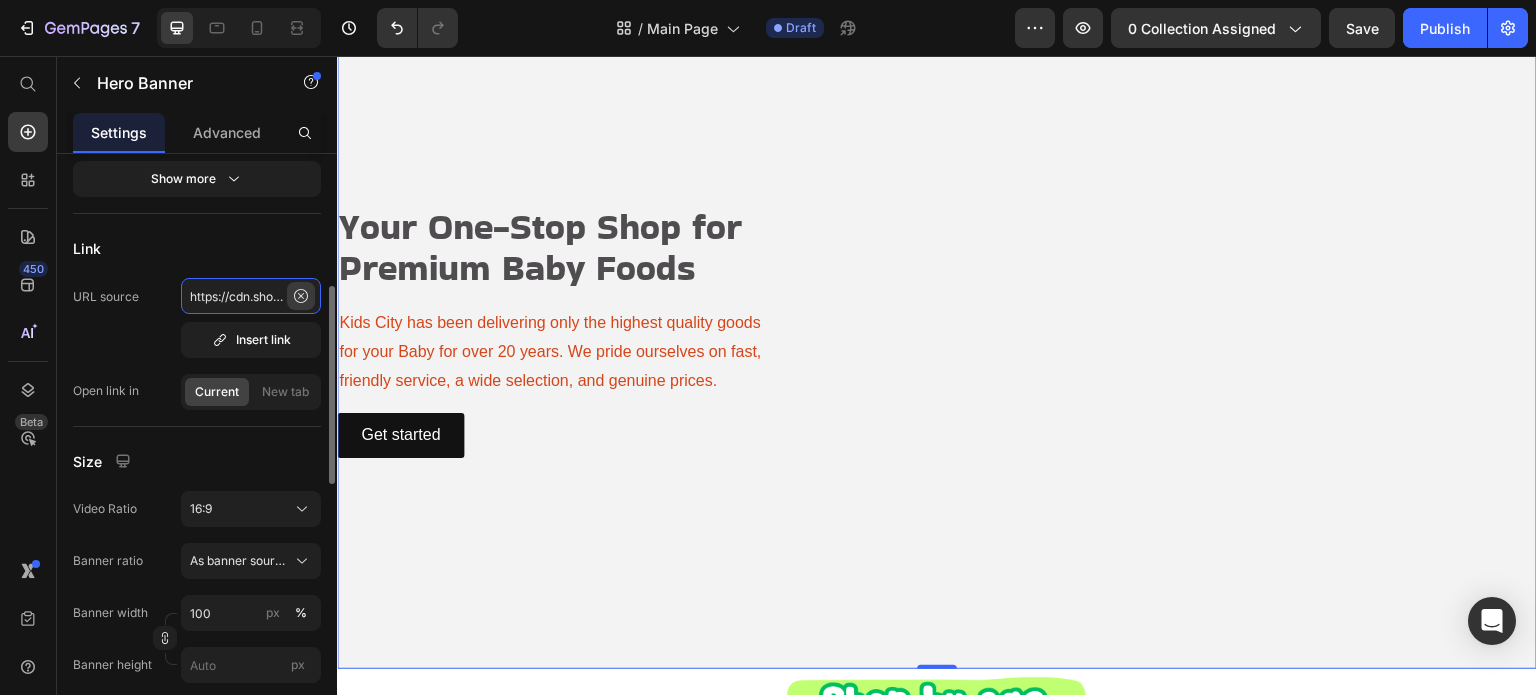 type 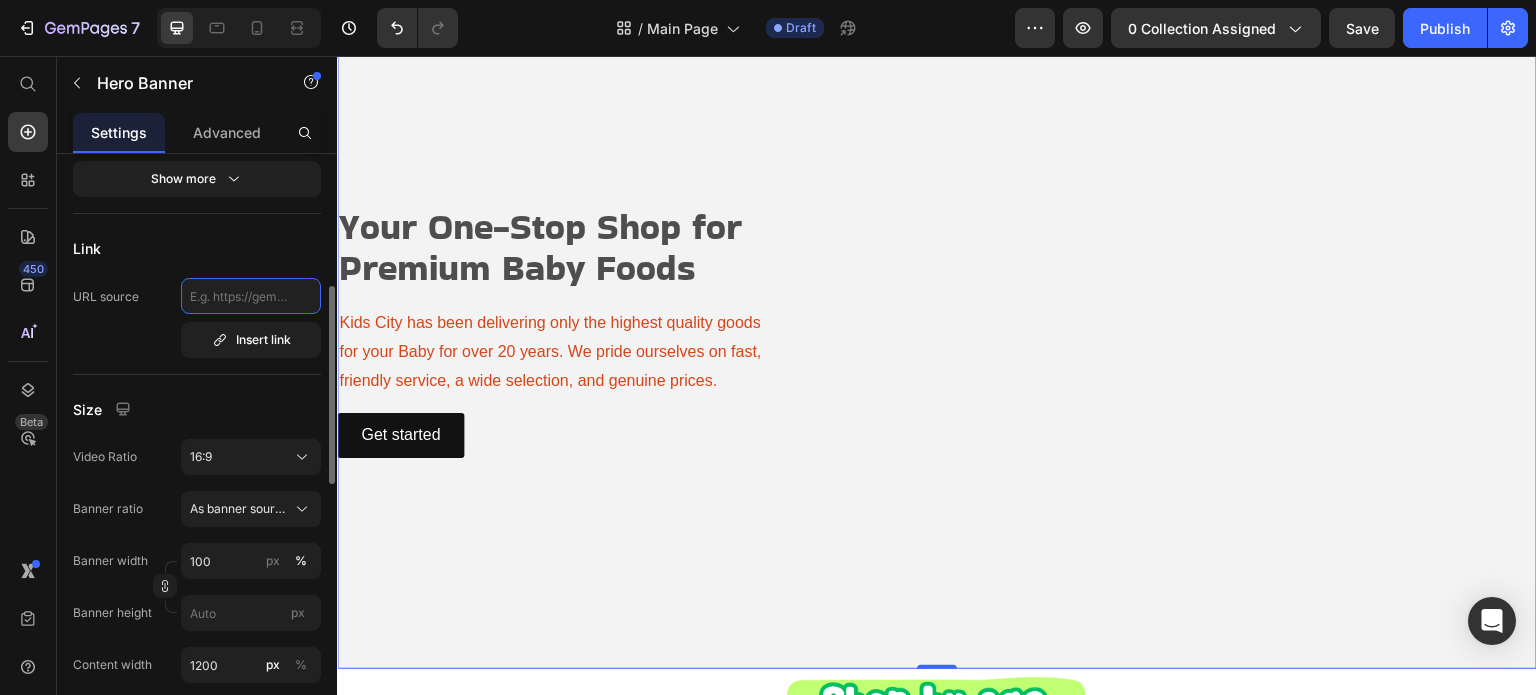 scroll, scrollTop: 0, scrollLeft: 0, axis: both 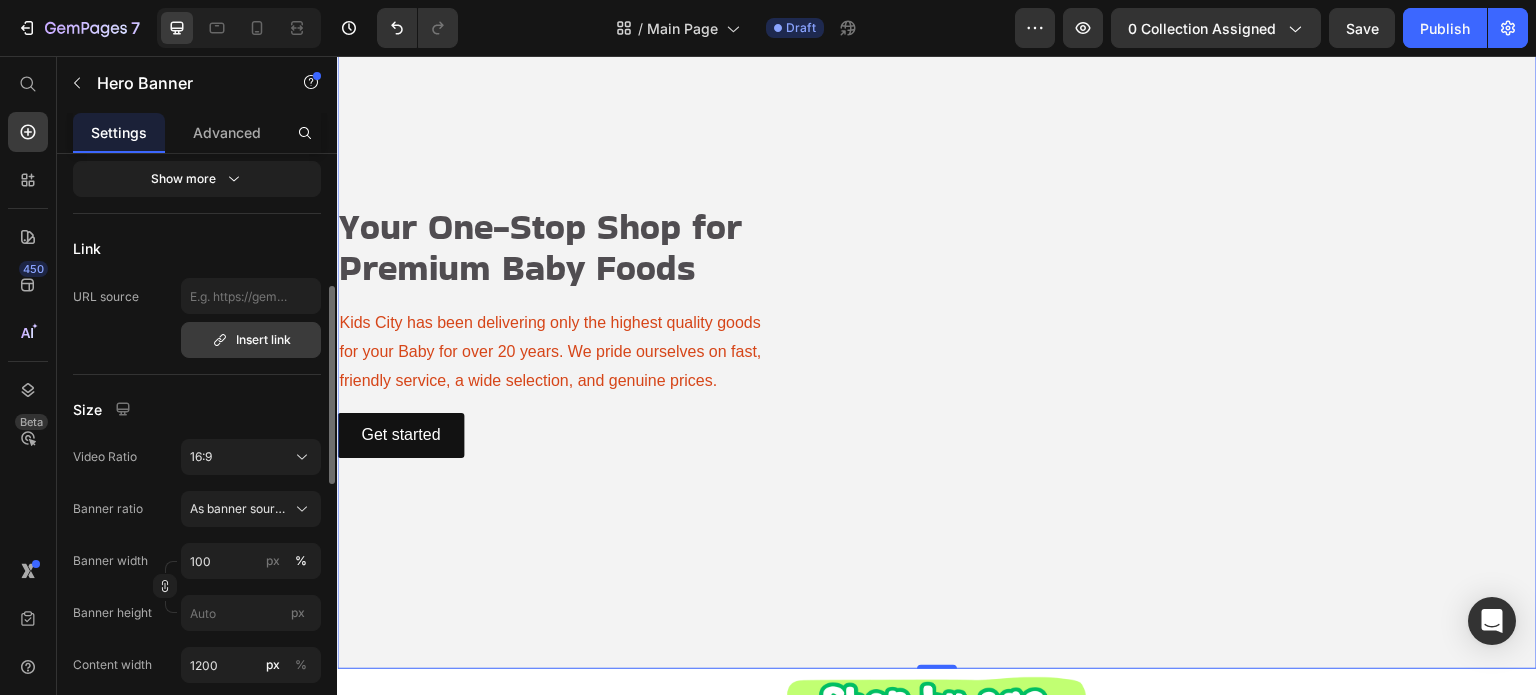 click on "Insert link" at bounding box center [251, 340] 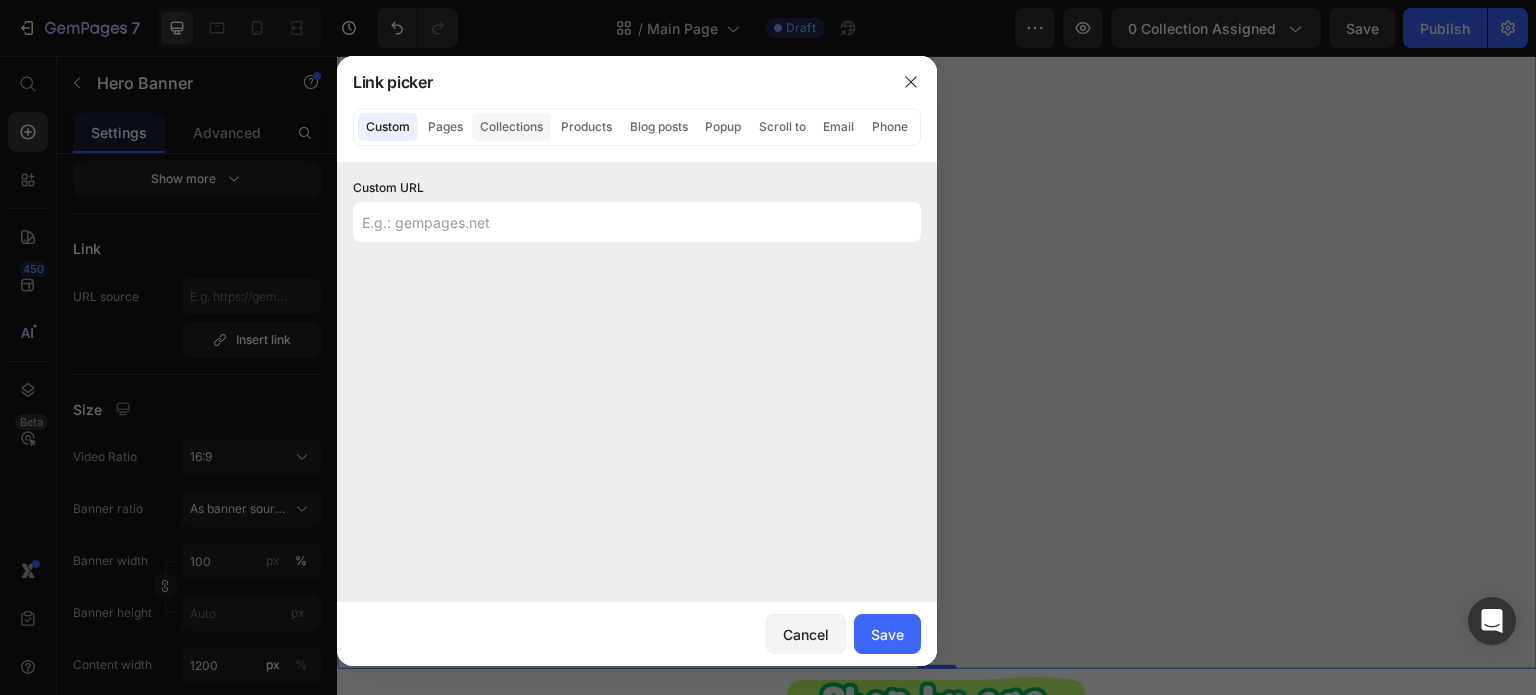 click on "Collections" 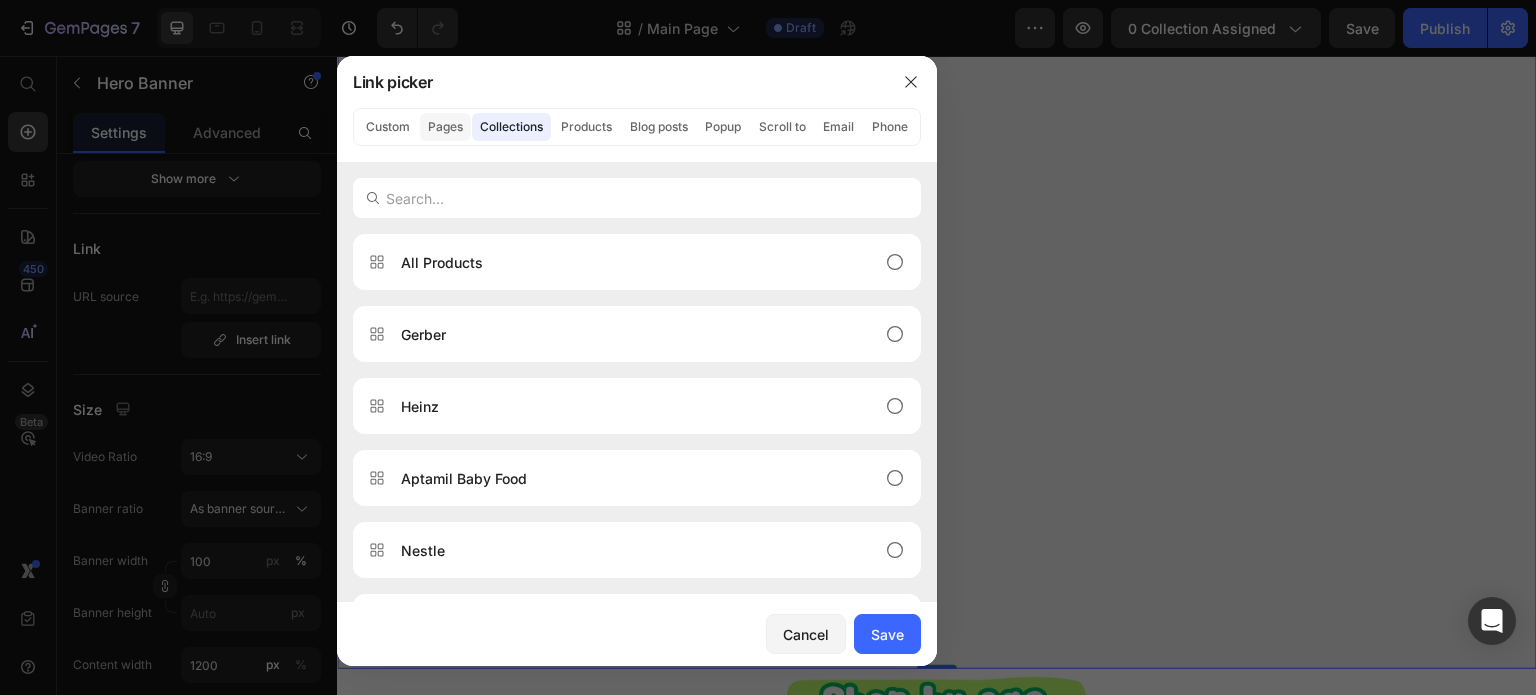click on "Pages" 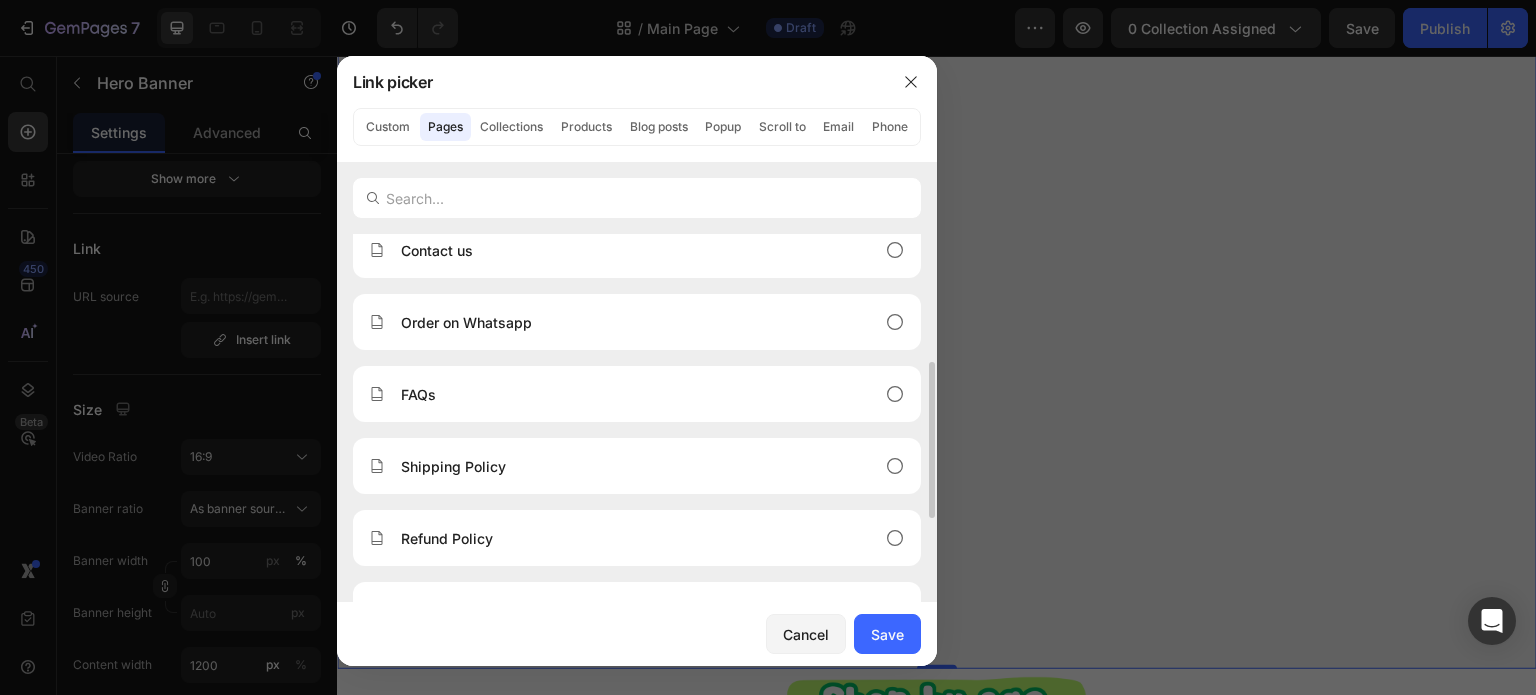 scroll, scrollTop: 496, scrollLeft: 0, axis: vertical 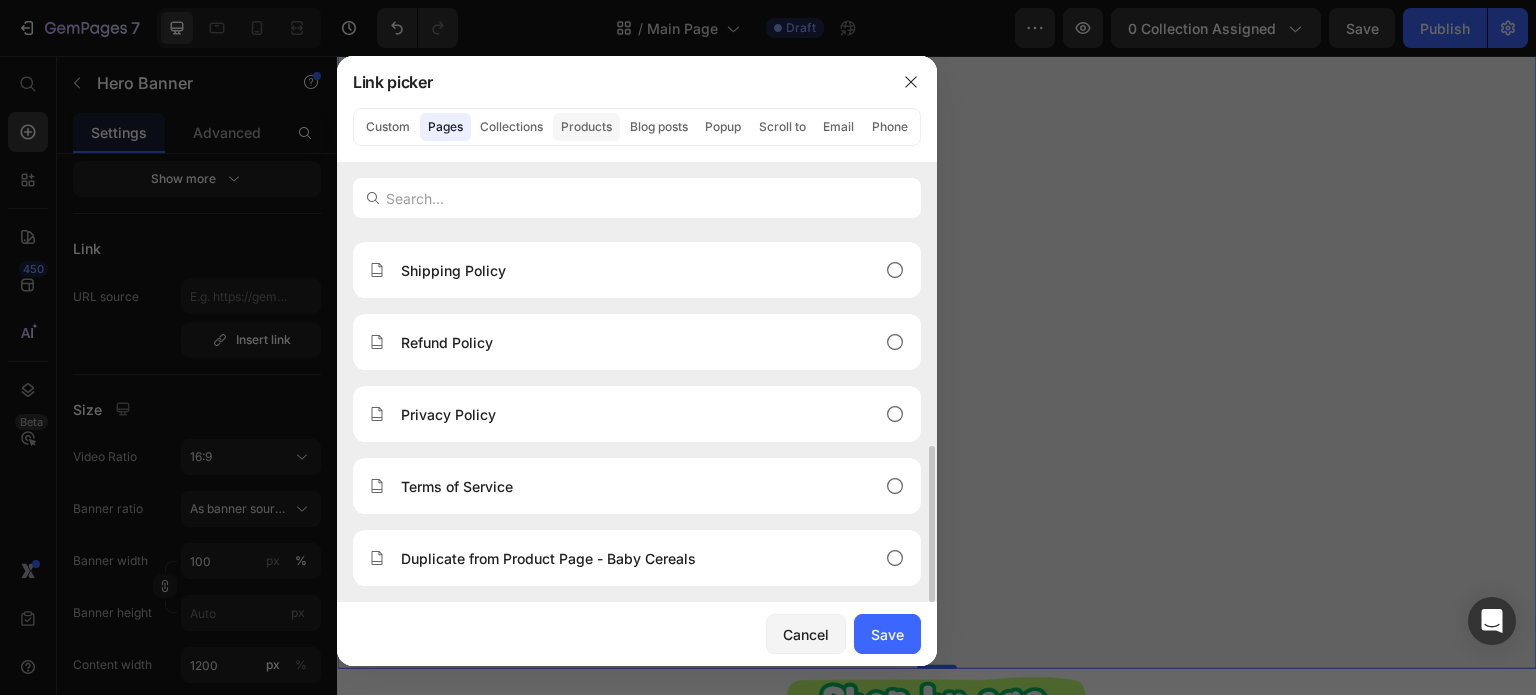 click on "Products" 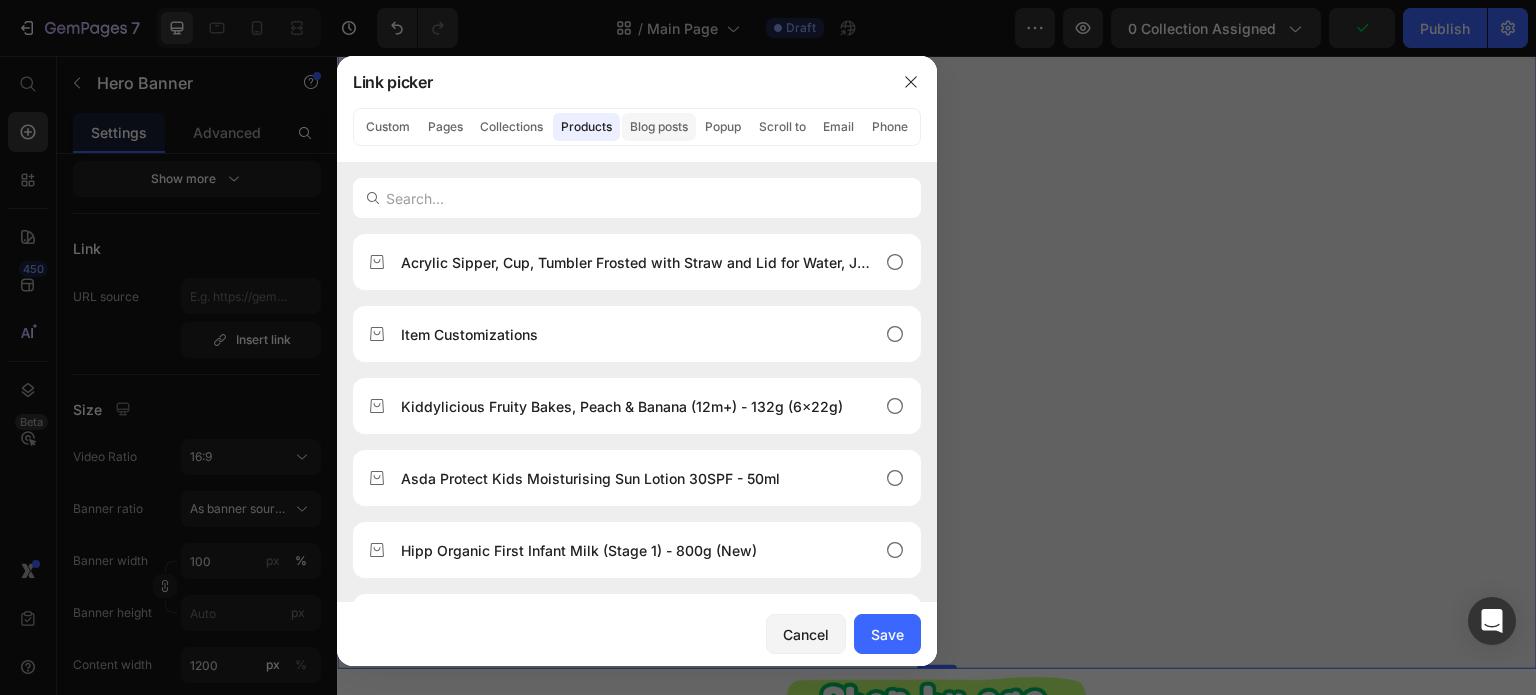 click on "Blog posts" 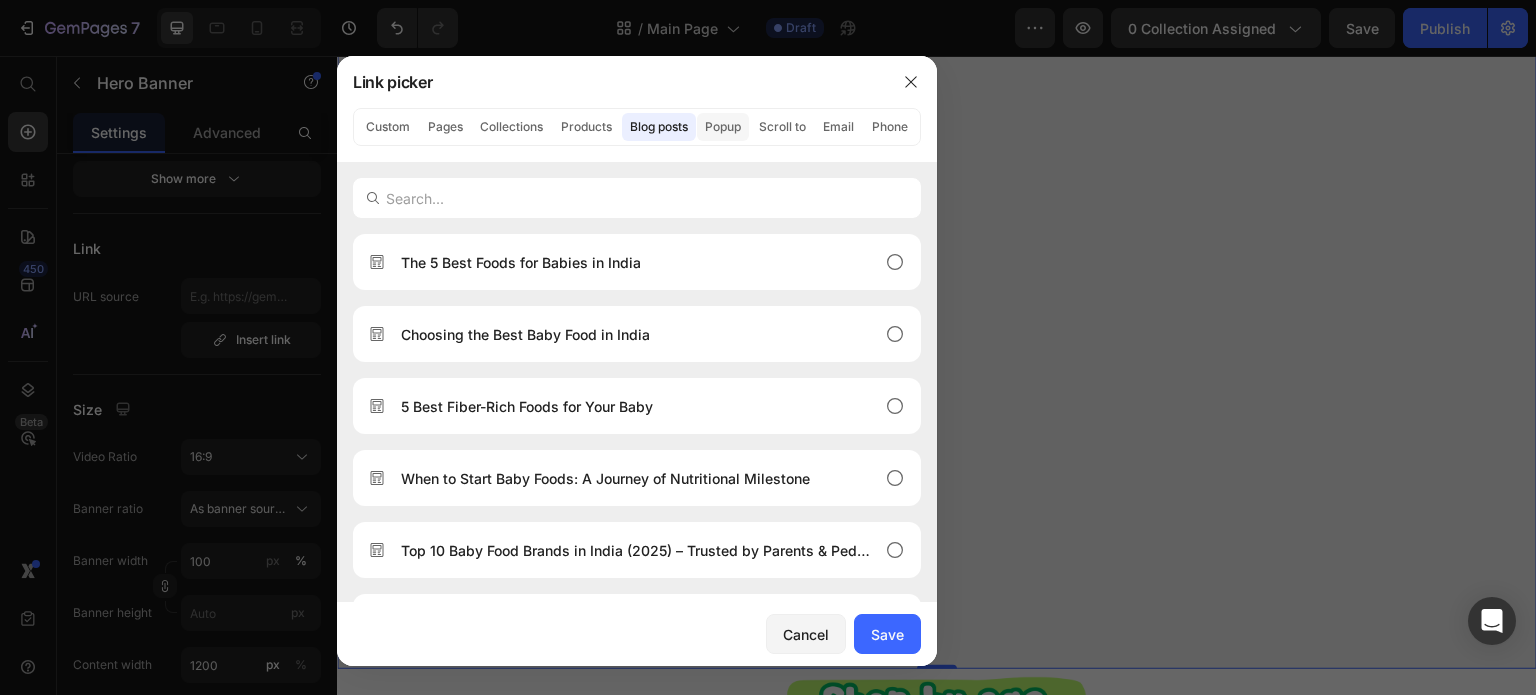 click on "Popup" 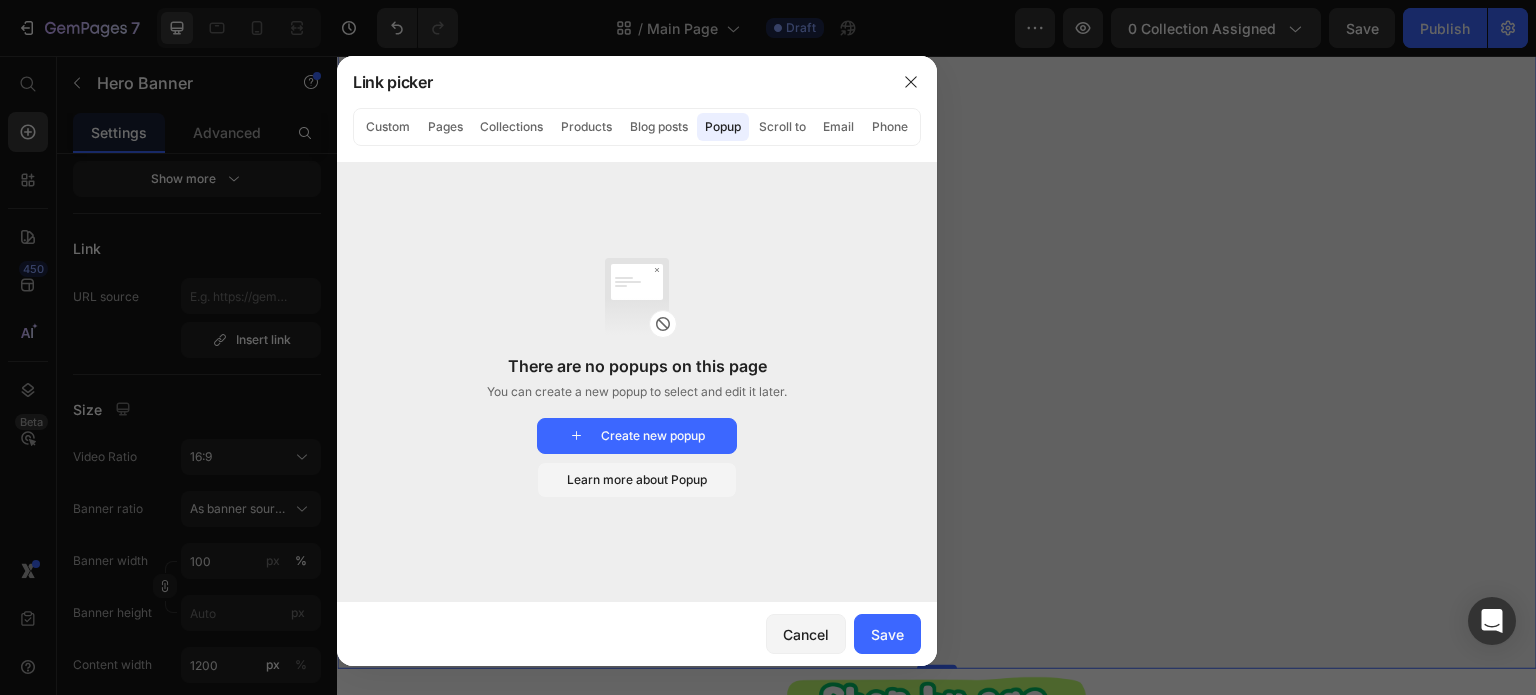 click on "Popup" 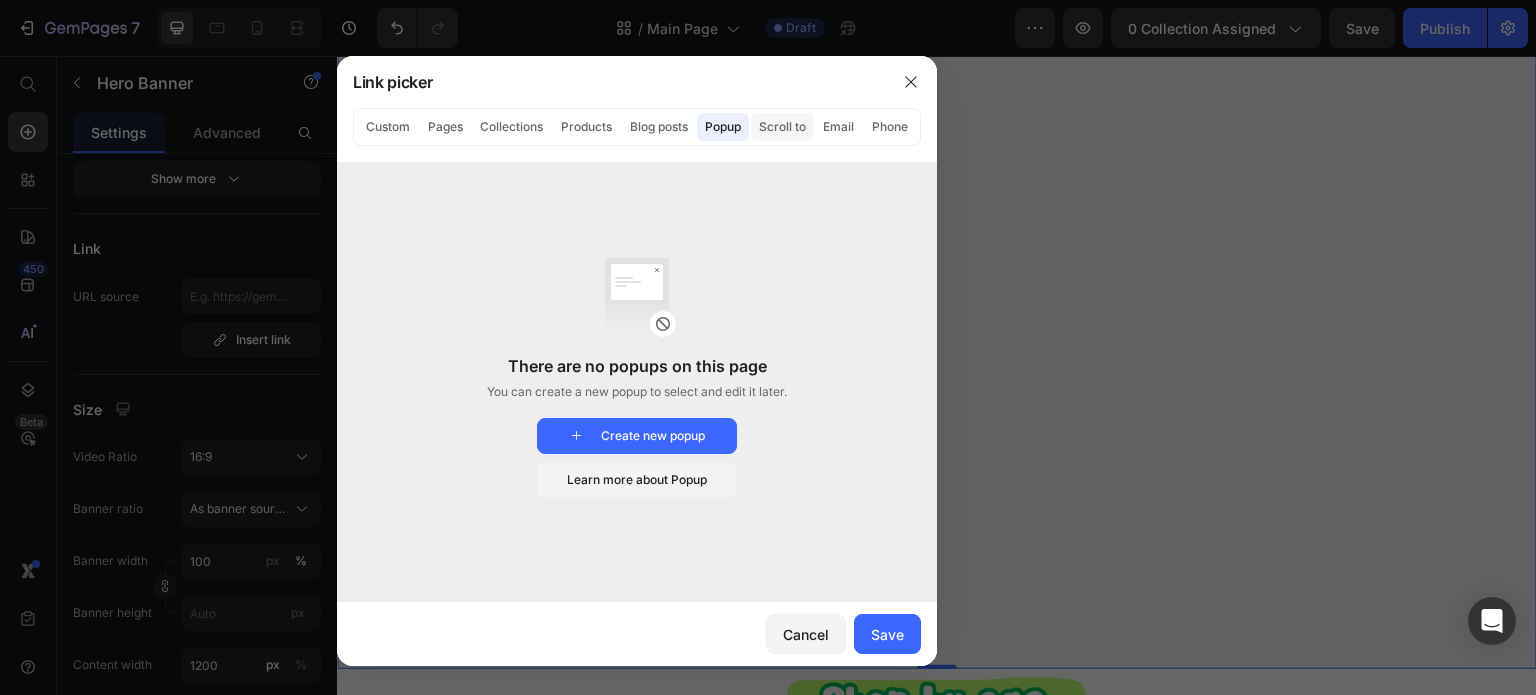 click on "Scroll to" 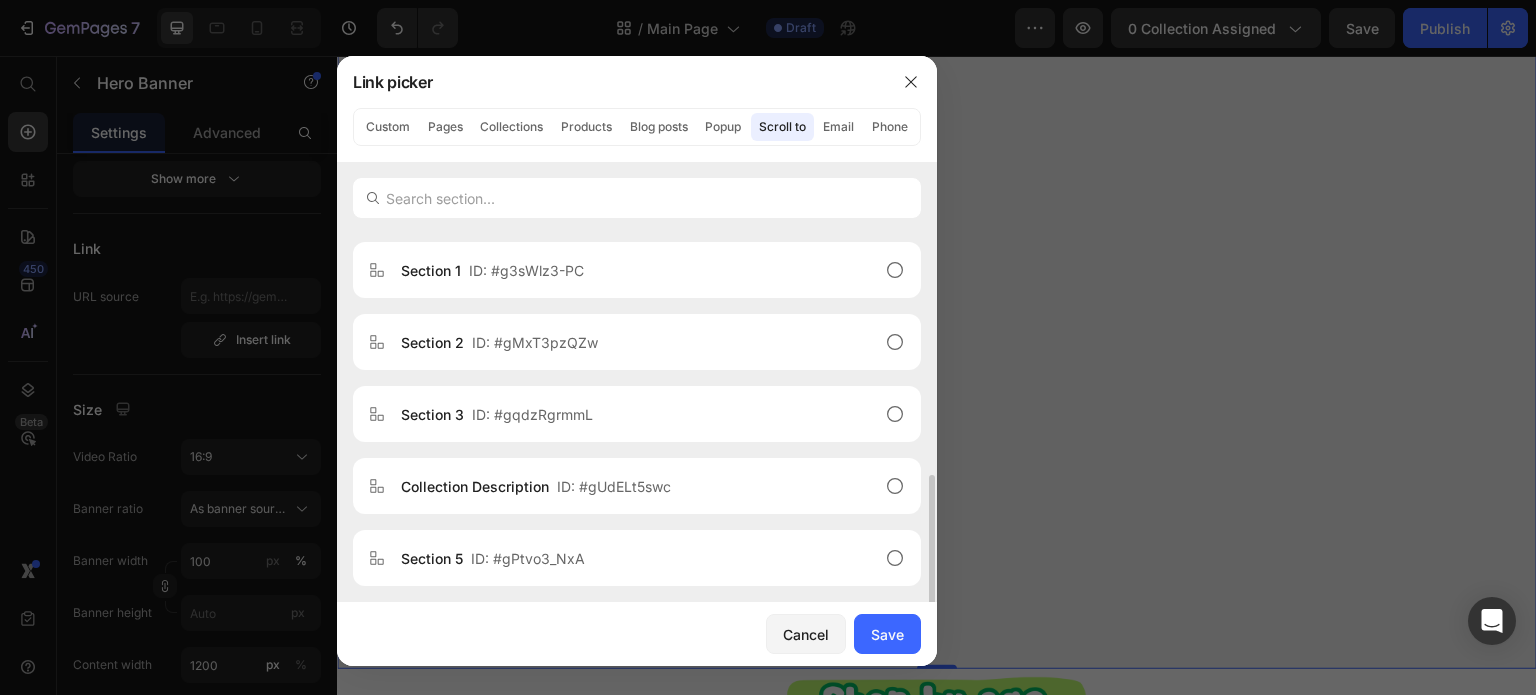 scroll, scrollTop: 300, scrollLeft: 0, axis: vertical 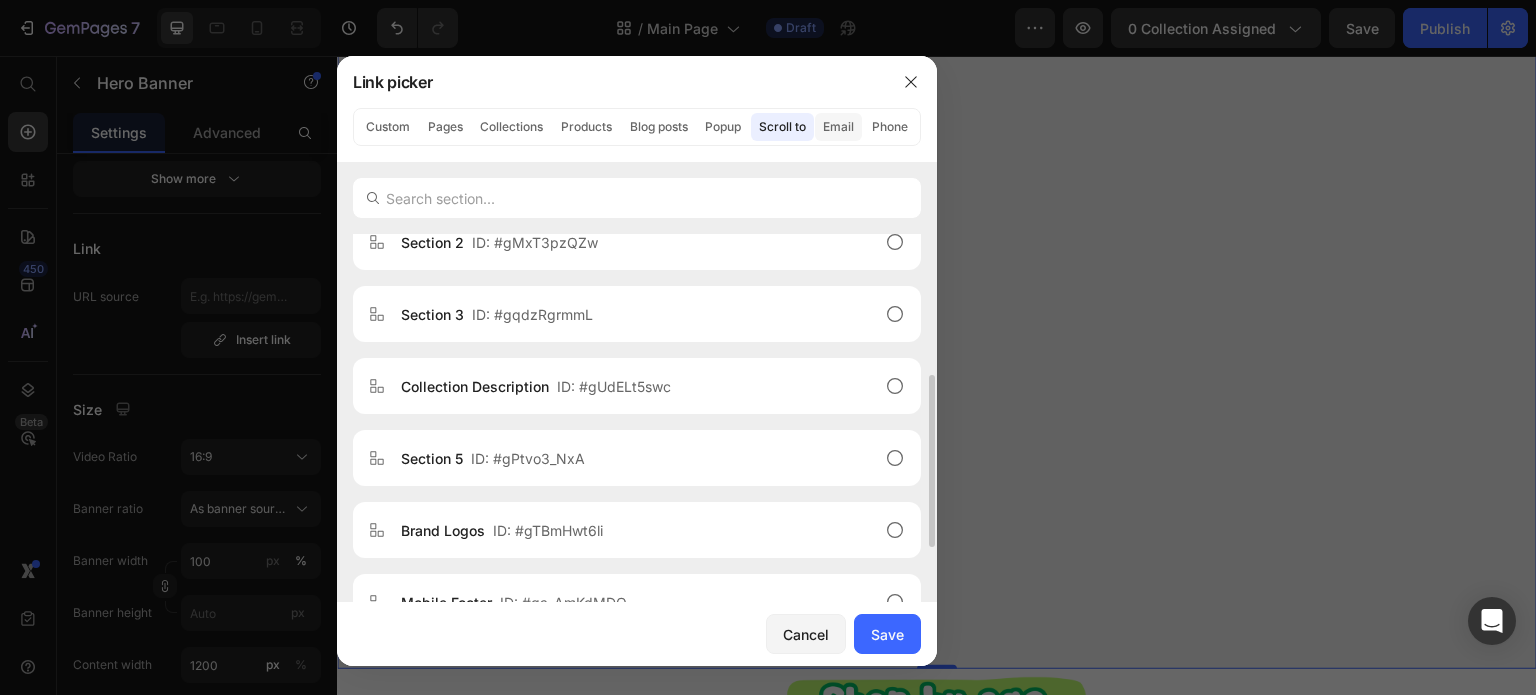click on "Email" 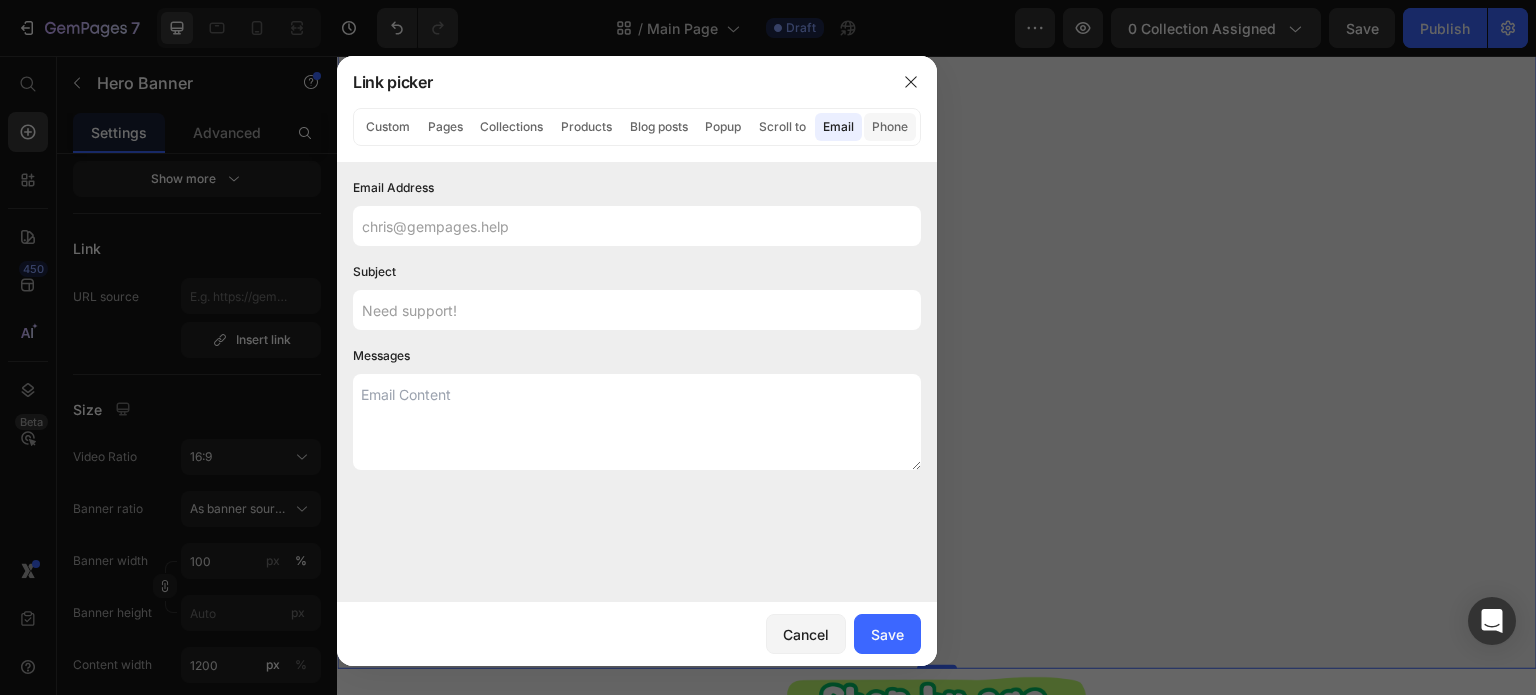 click on "Phone" 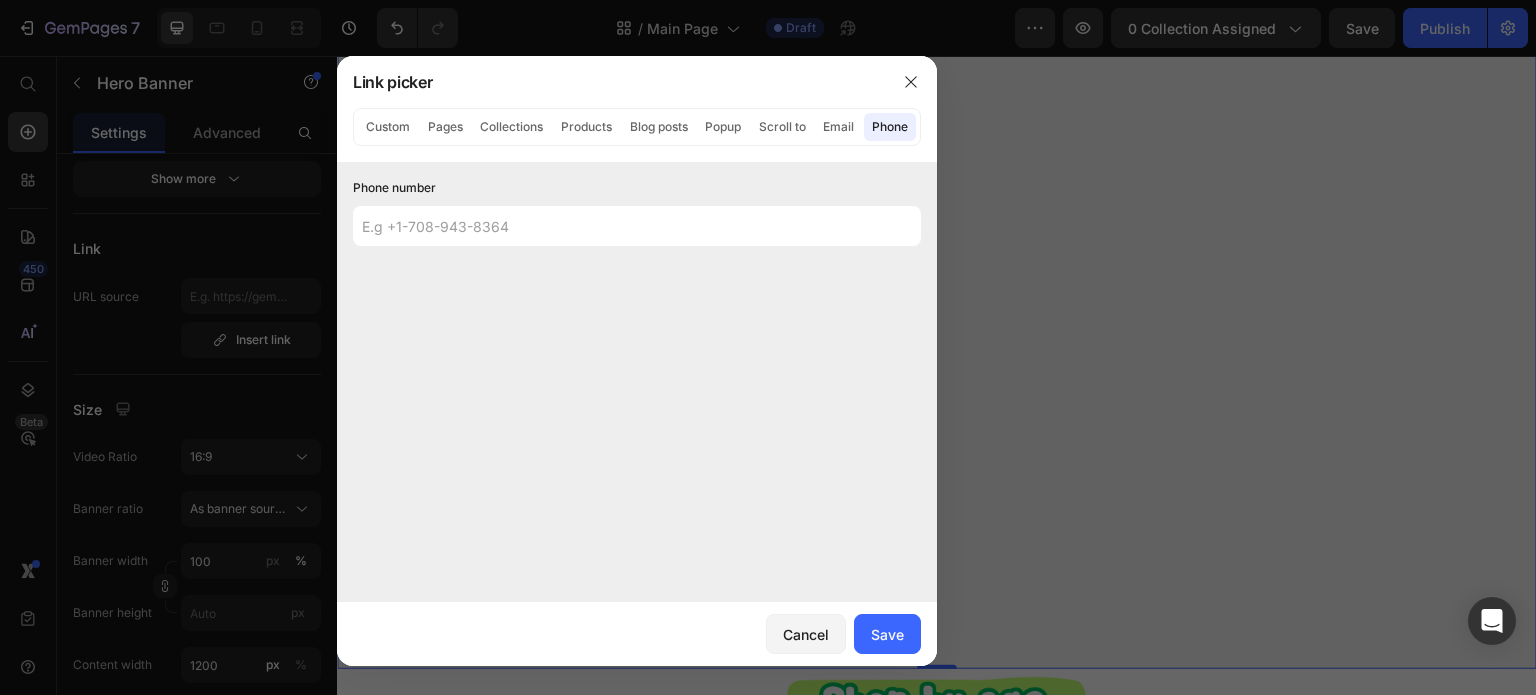 click on "Custom Pages Collections Products Blog posts Popup Scroll to Email Phone" 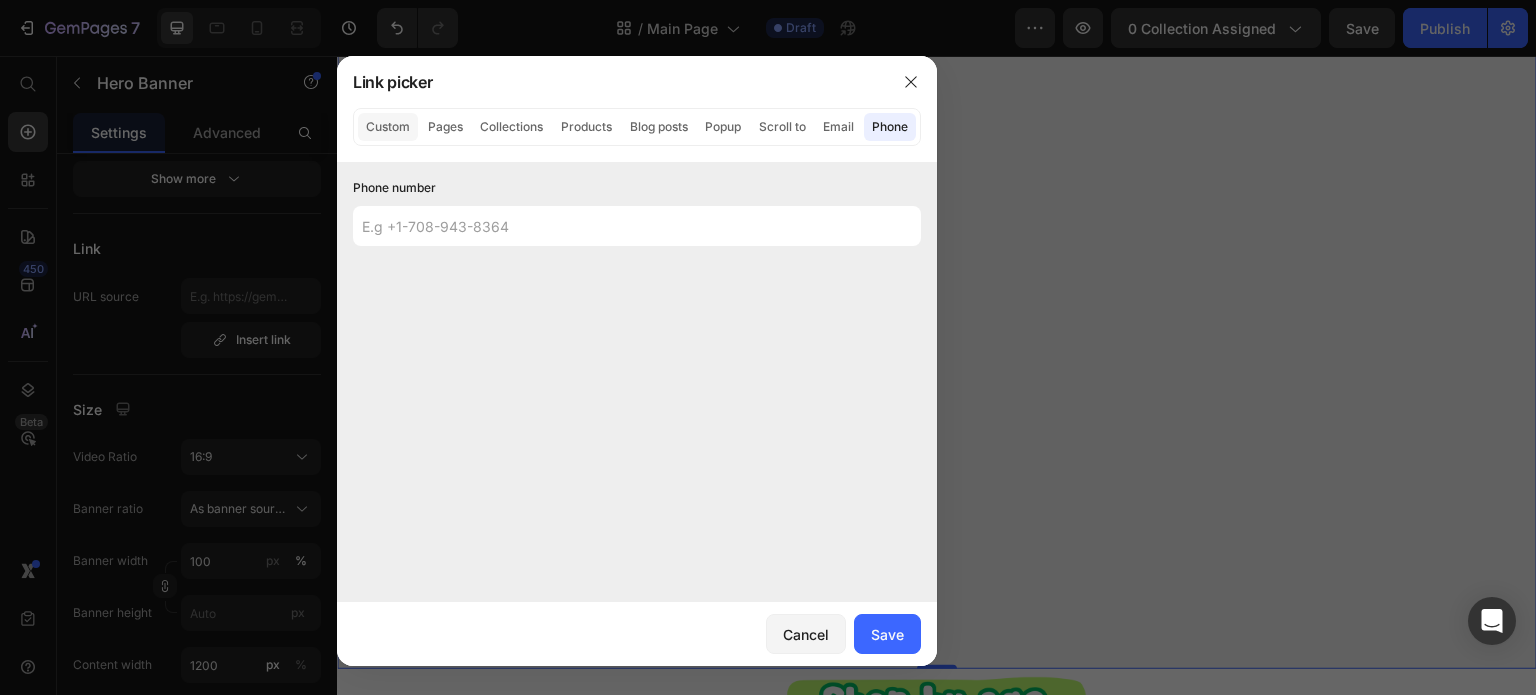 click on "Custom" 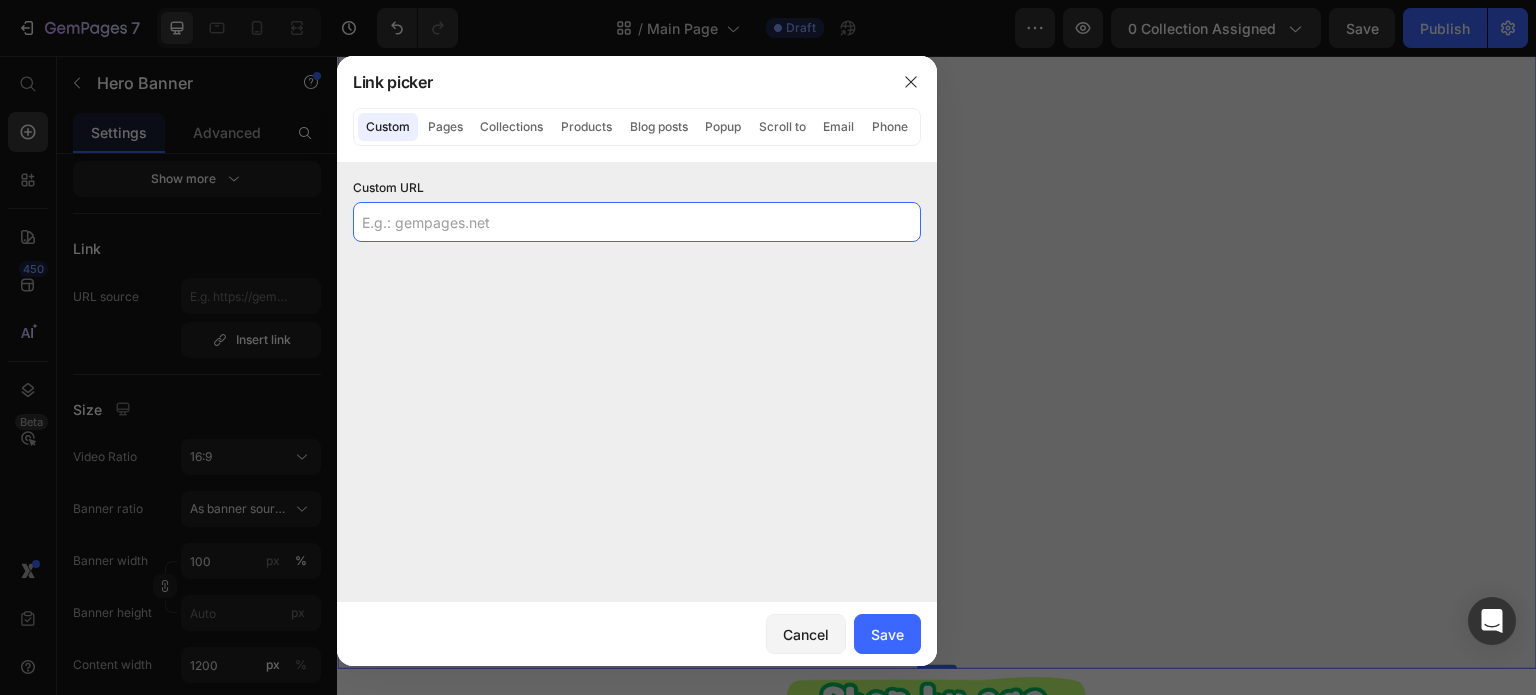 click 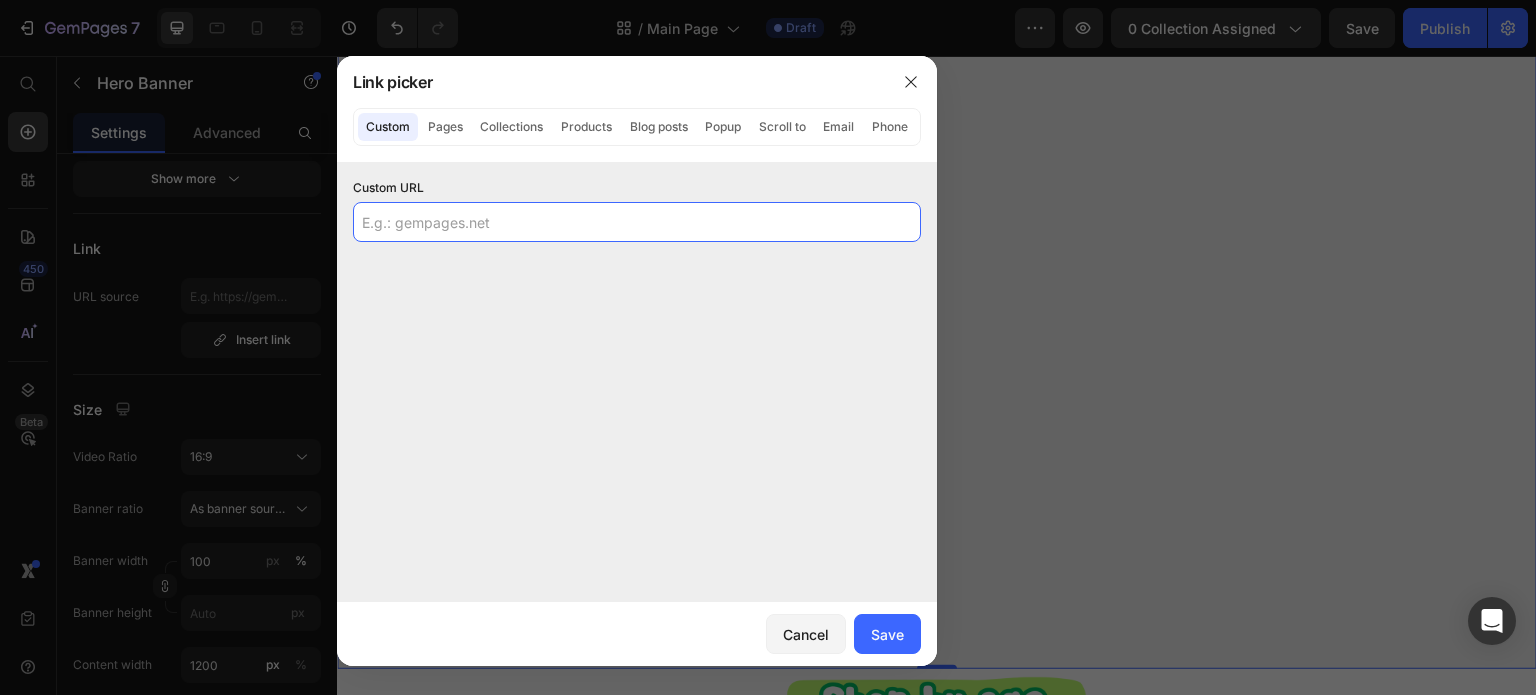 paste on "https://cdn.shopify.com/s/files/1/0989/4066/files/baby_food.gif?v=1752481043" 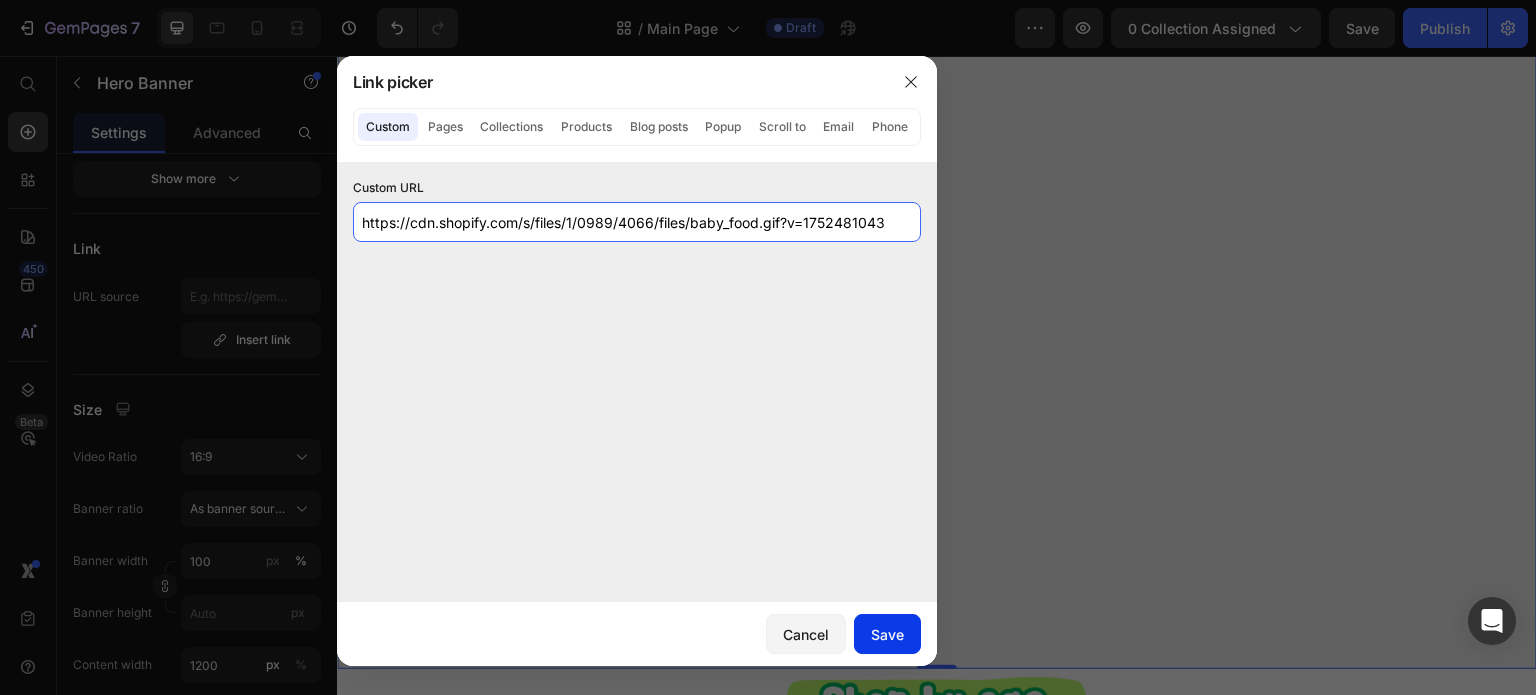 type on "https://cdn.shopify.com/s/files/1/0989/4066/files/baby_food.gif?v=1752481043" 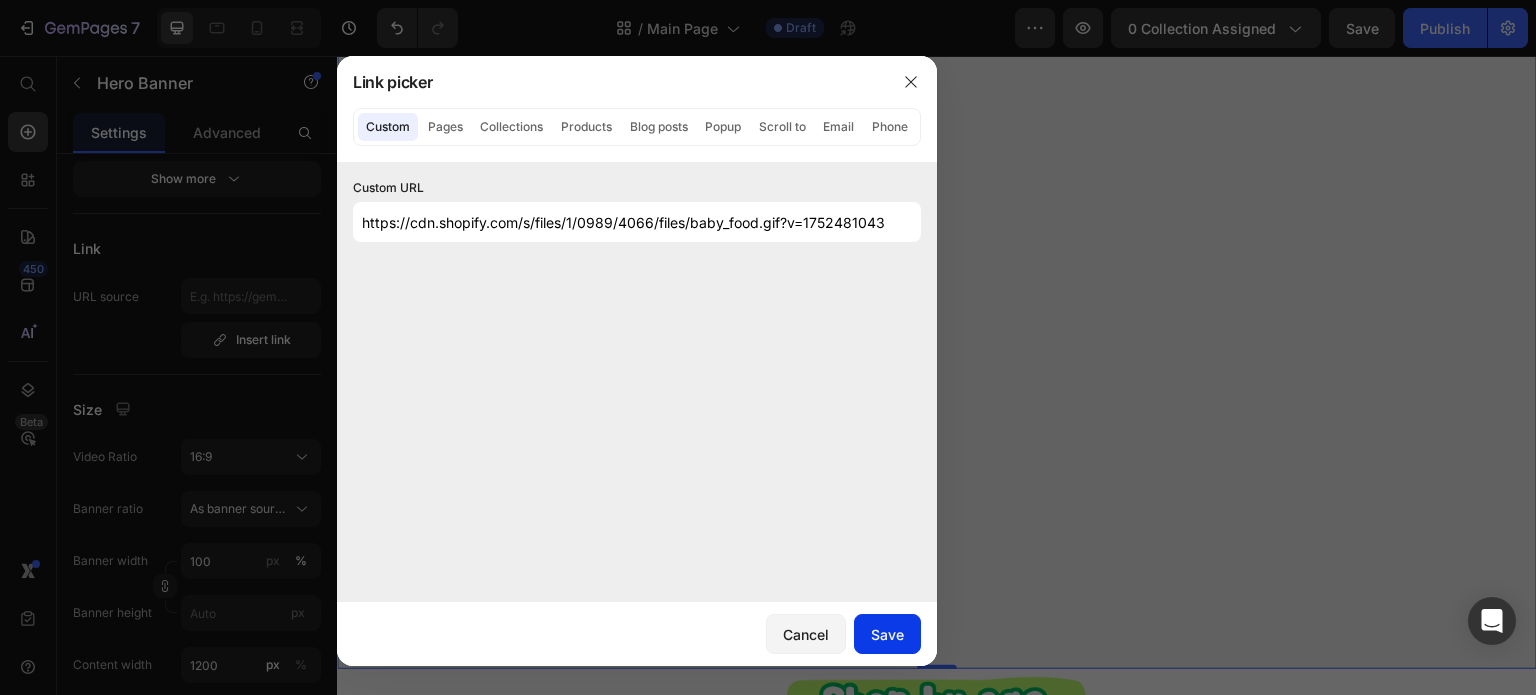 click on "Save" at bounding box center (887, 634) 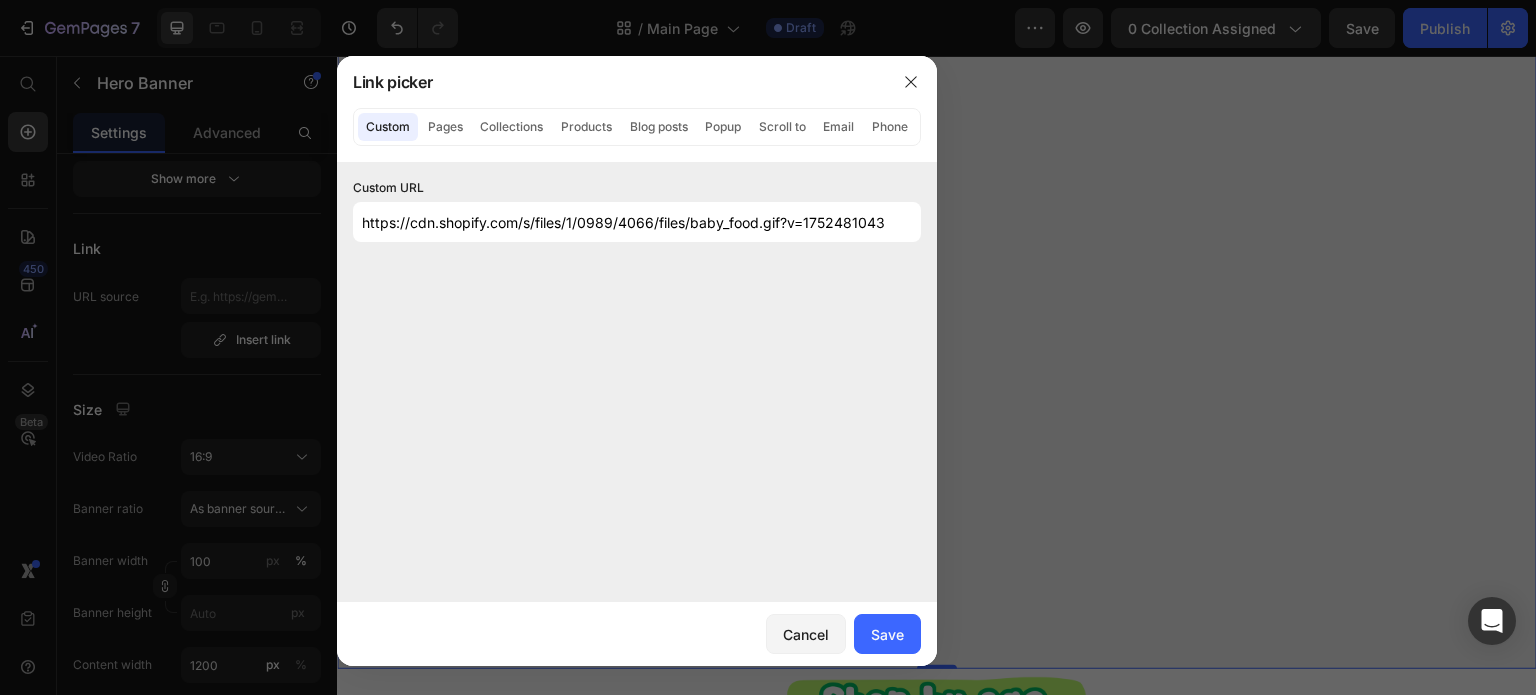 type on "https://cdn.shopify.com/s/files/1/0989/4066/files/baby_food.gif?v=1752481043" 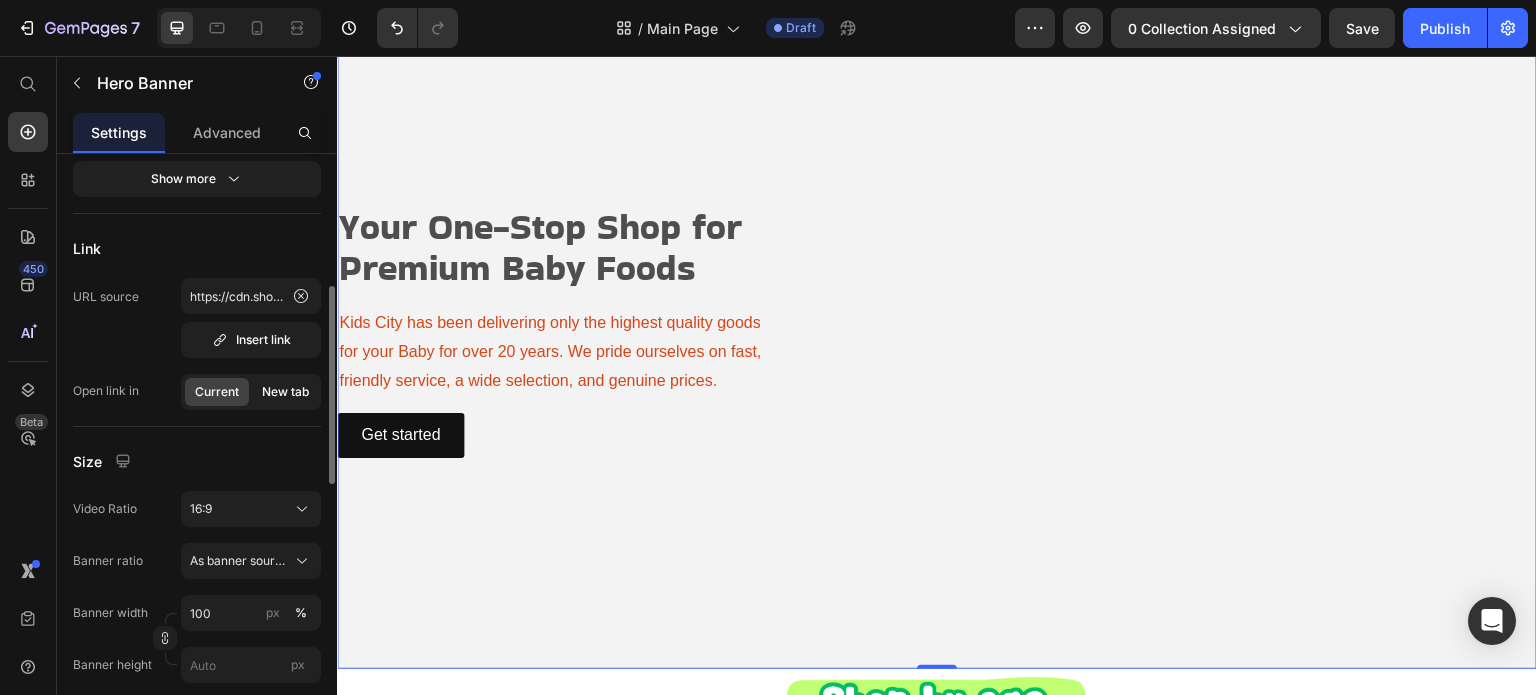 click on "New tab" 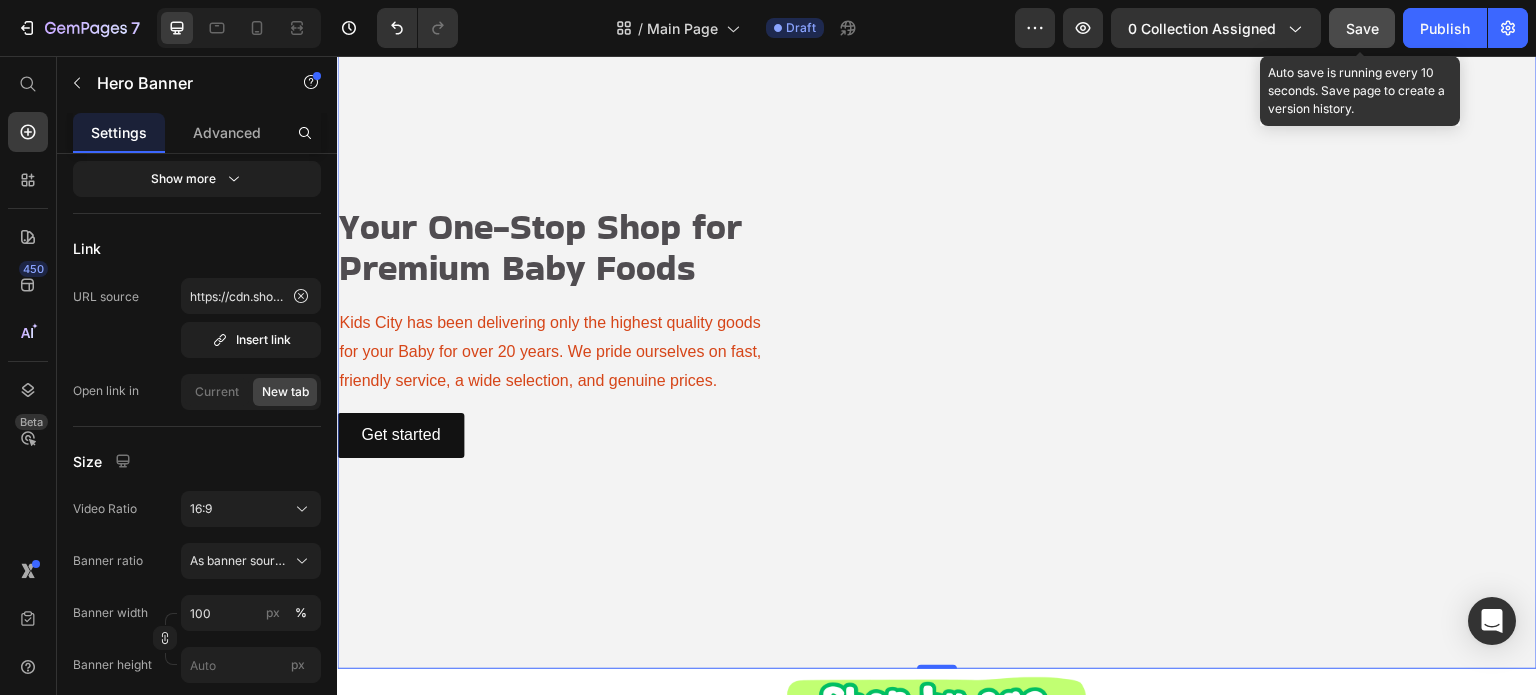 click on "Save" at bounding box center (1362, 28) 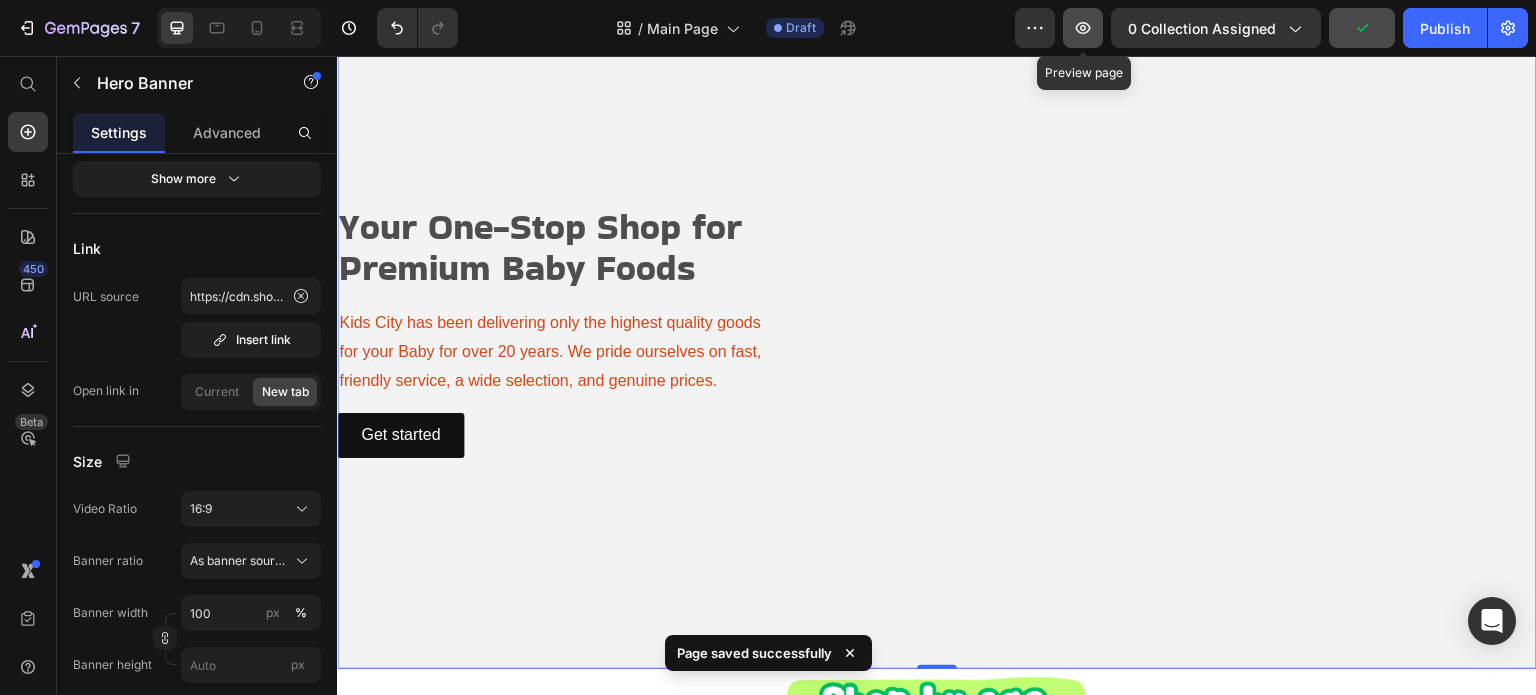 click 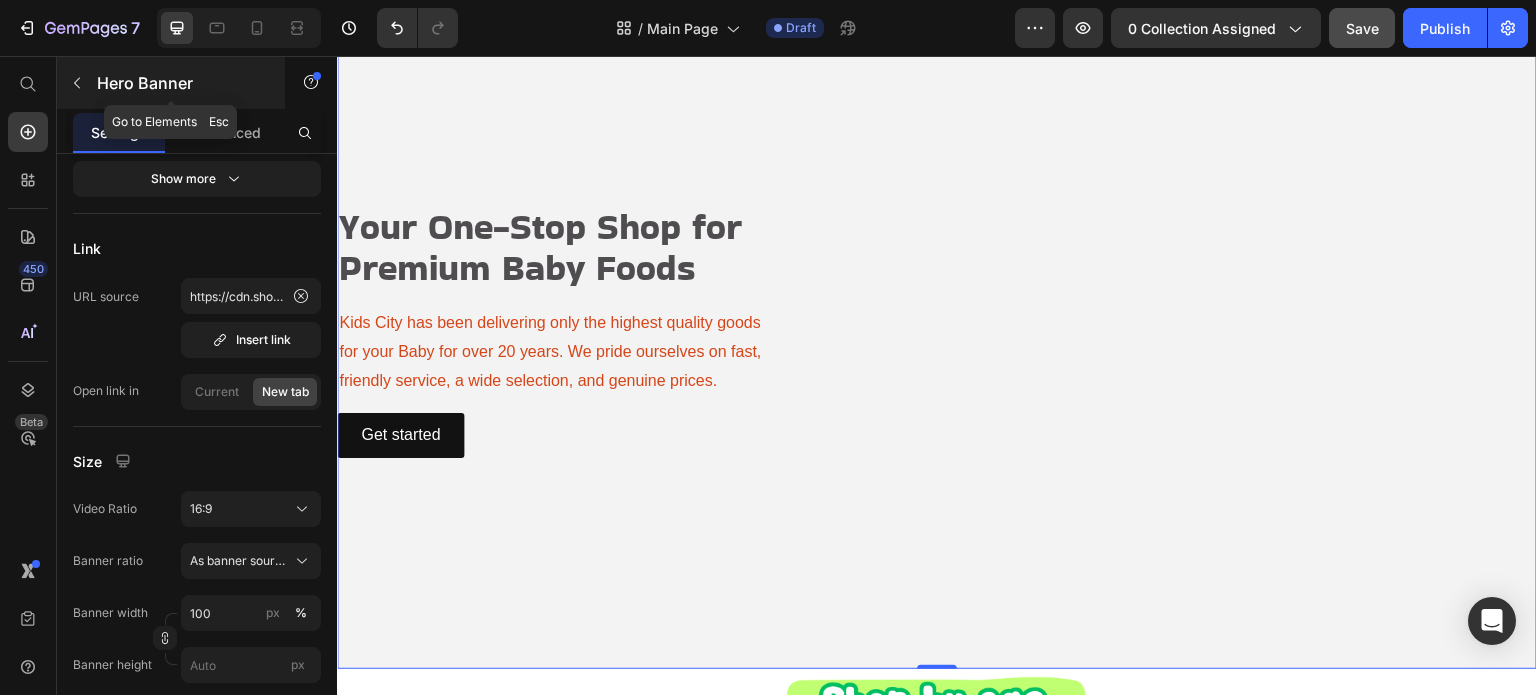 click 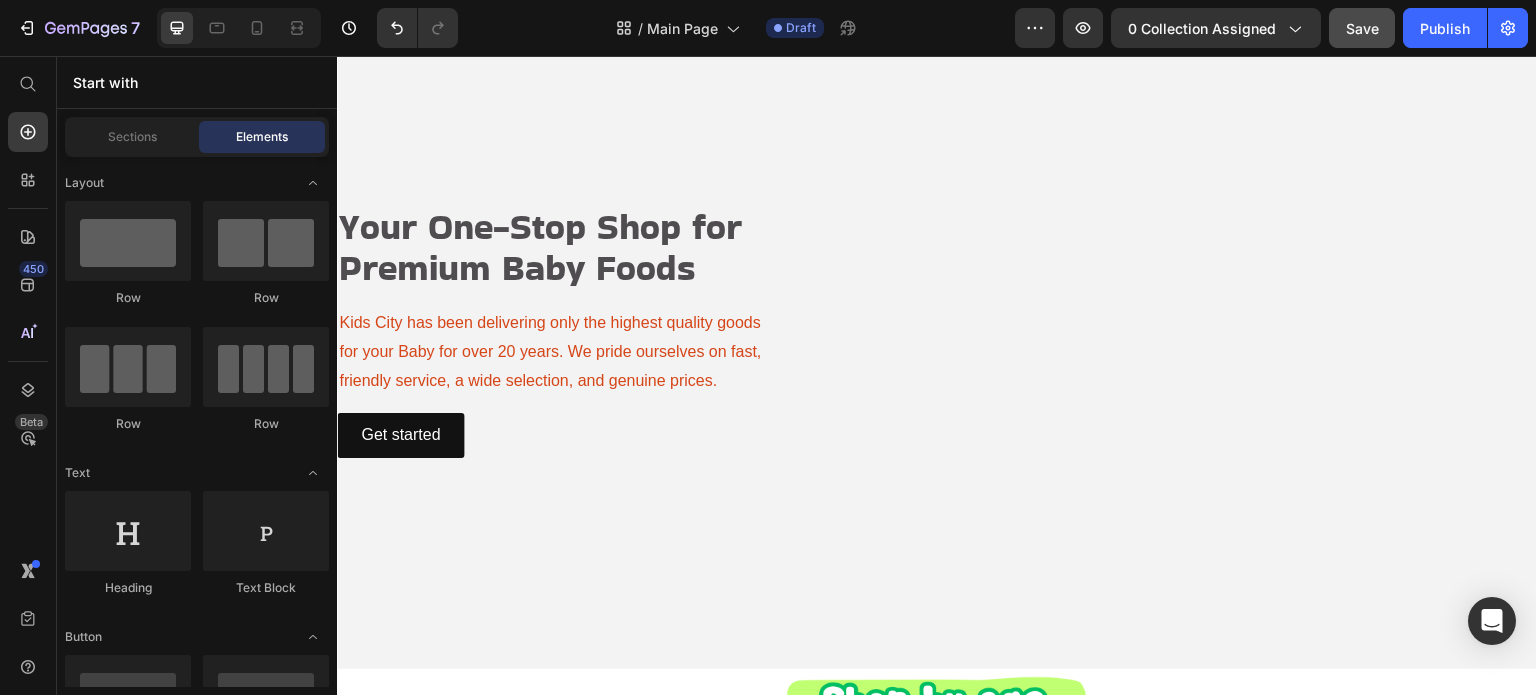 click on "Start with" at bounding box center [197, 82] 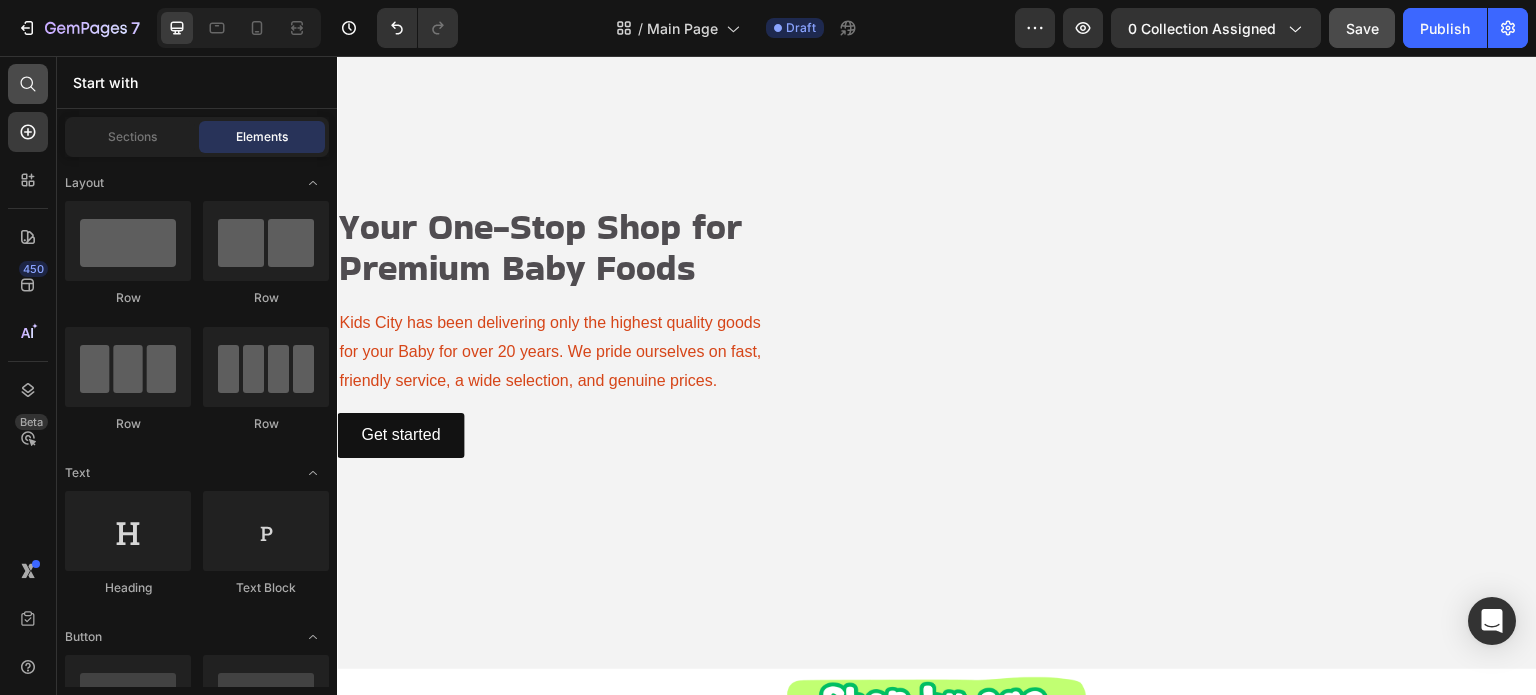 click 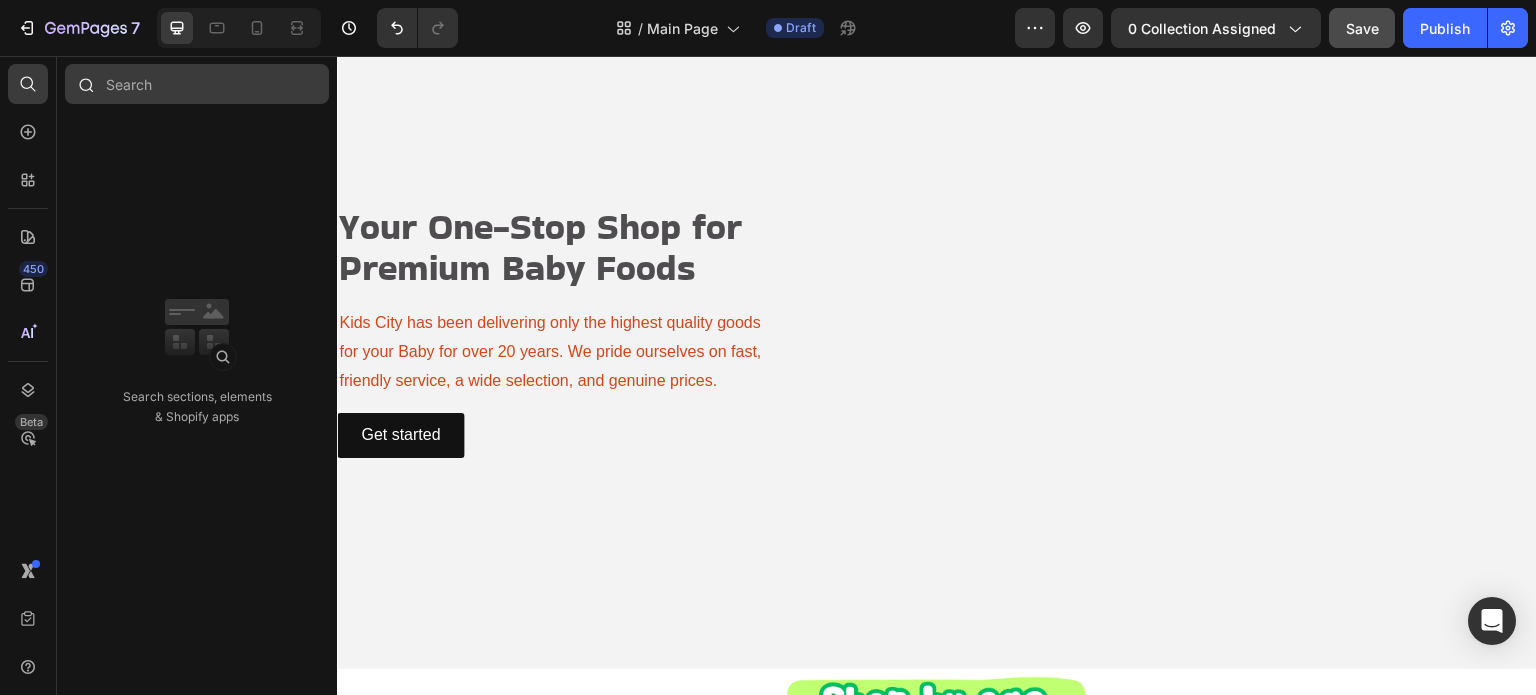 click at bounding box center [197, 84] 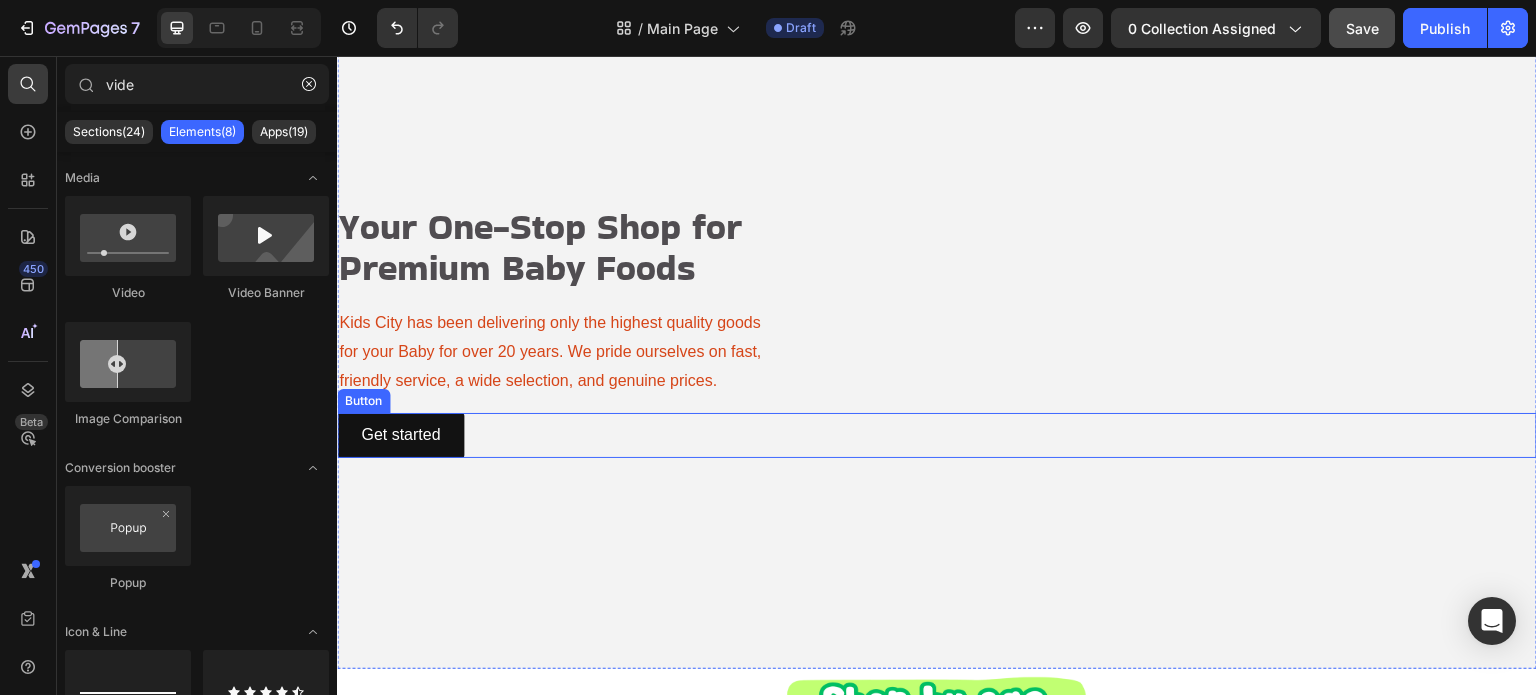 scroll, scrollTop: 0, scrollLeft: 0, axis: both 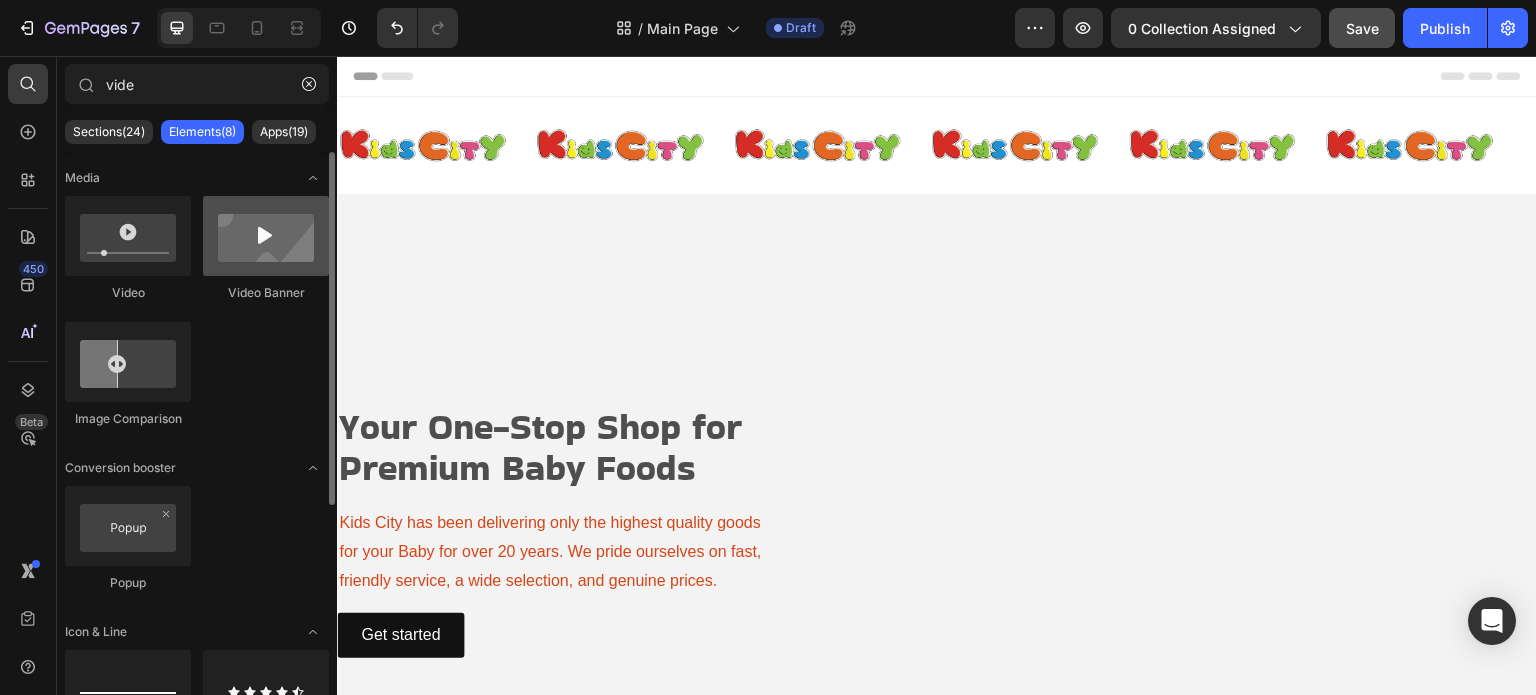 type on "vide" 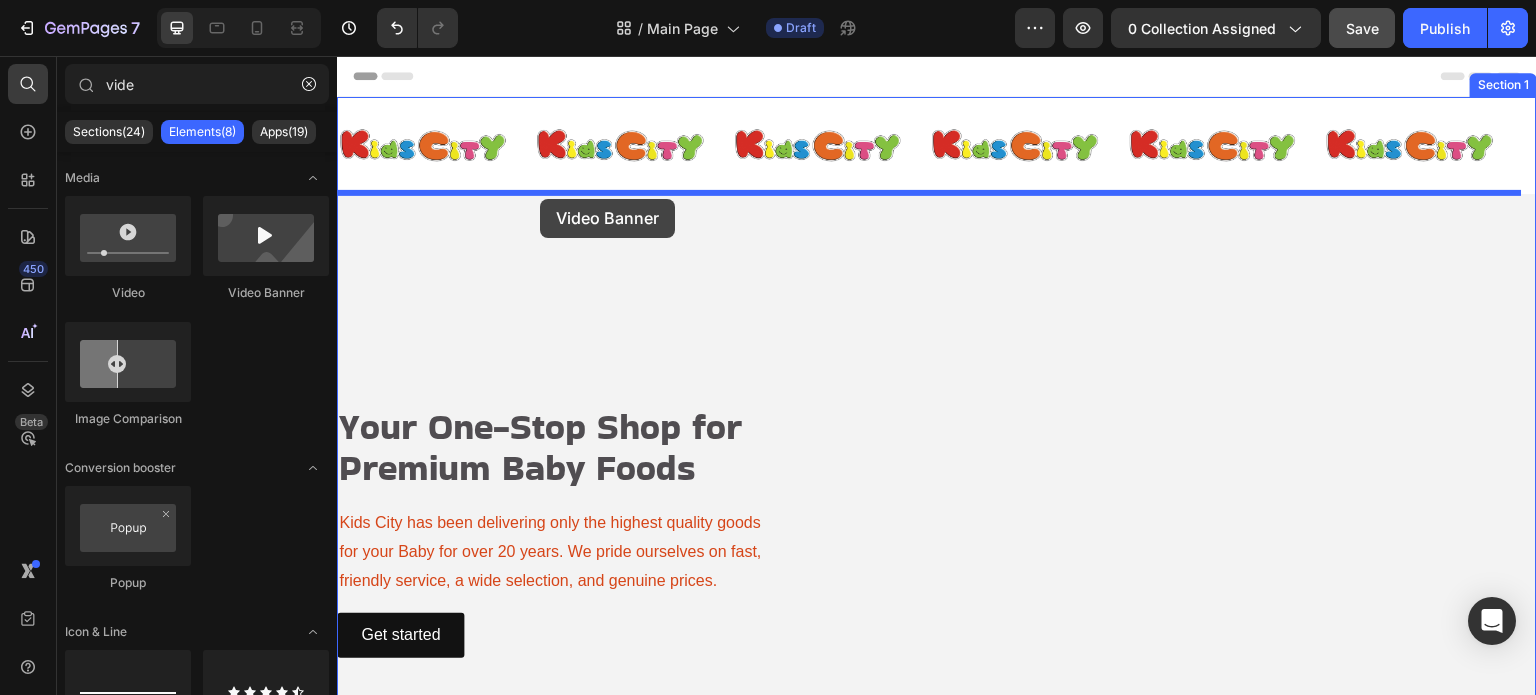 drag, startPoint x: 645, startPoint y: 291, endPoint x: 542, endPoint y: 193, distance: 142.17242 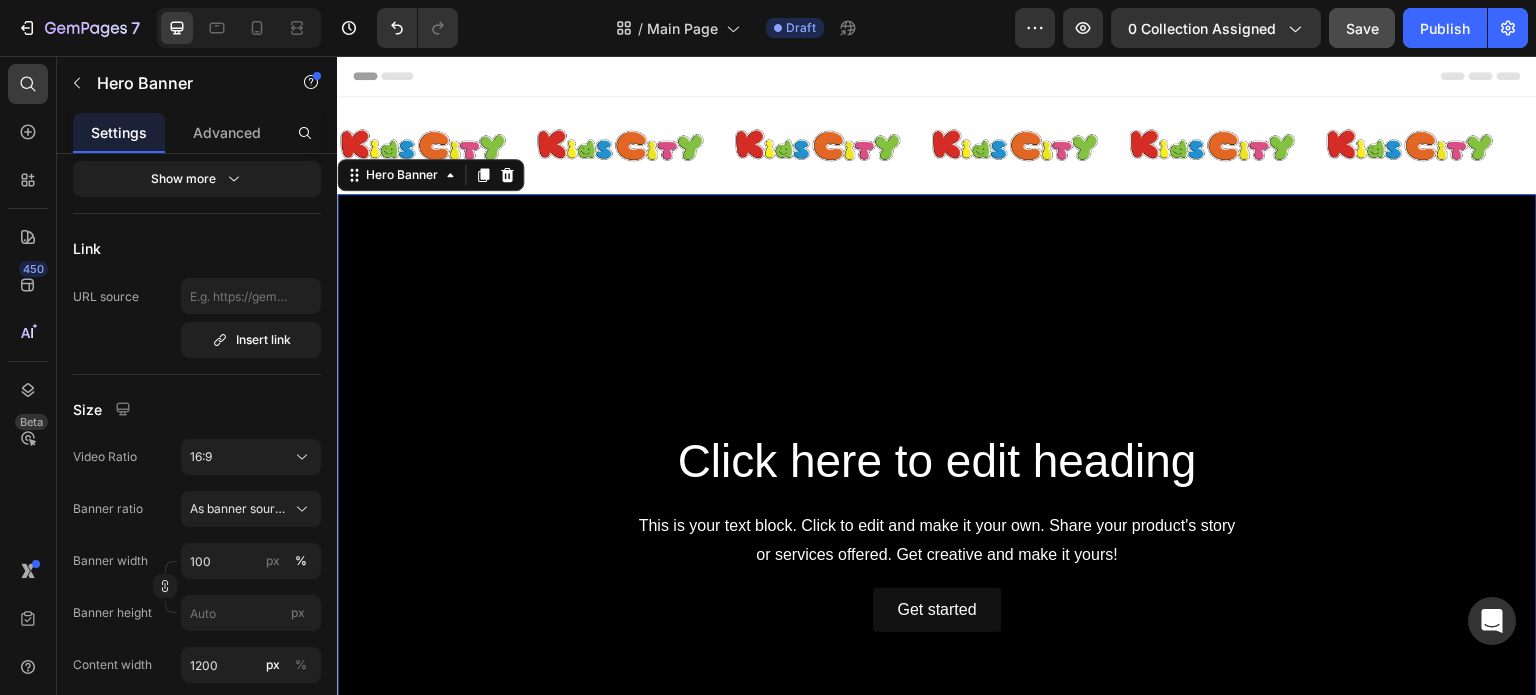 click at bounding box center (937, 531) 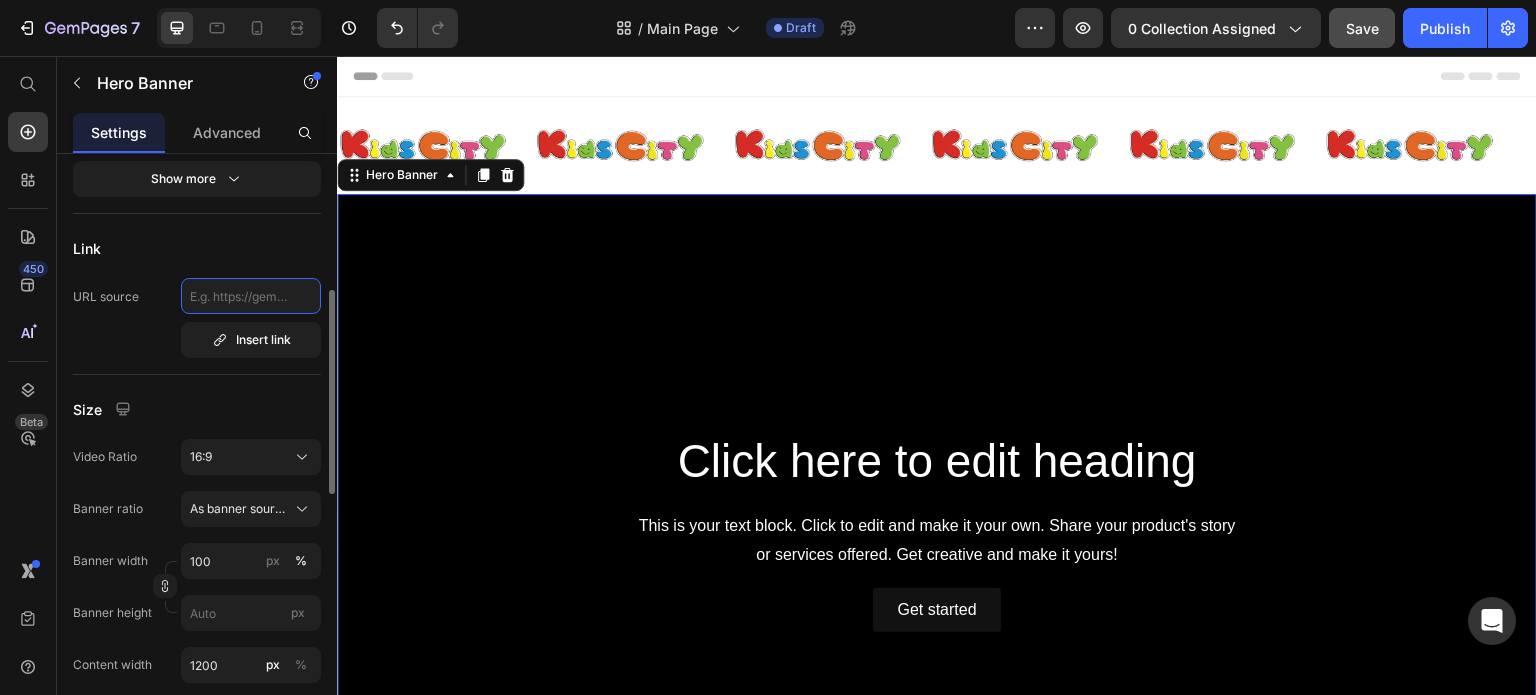 click 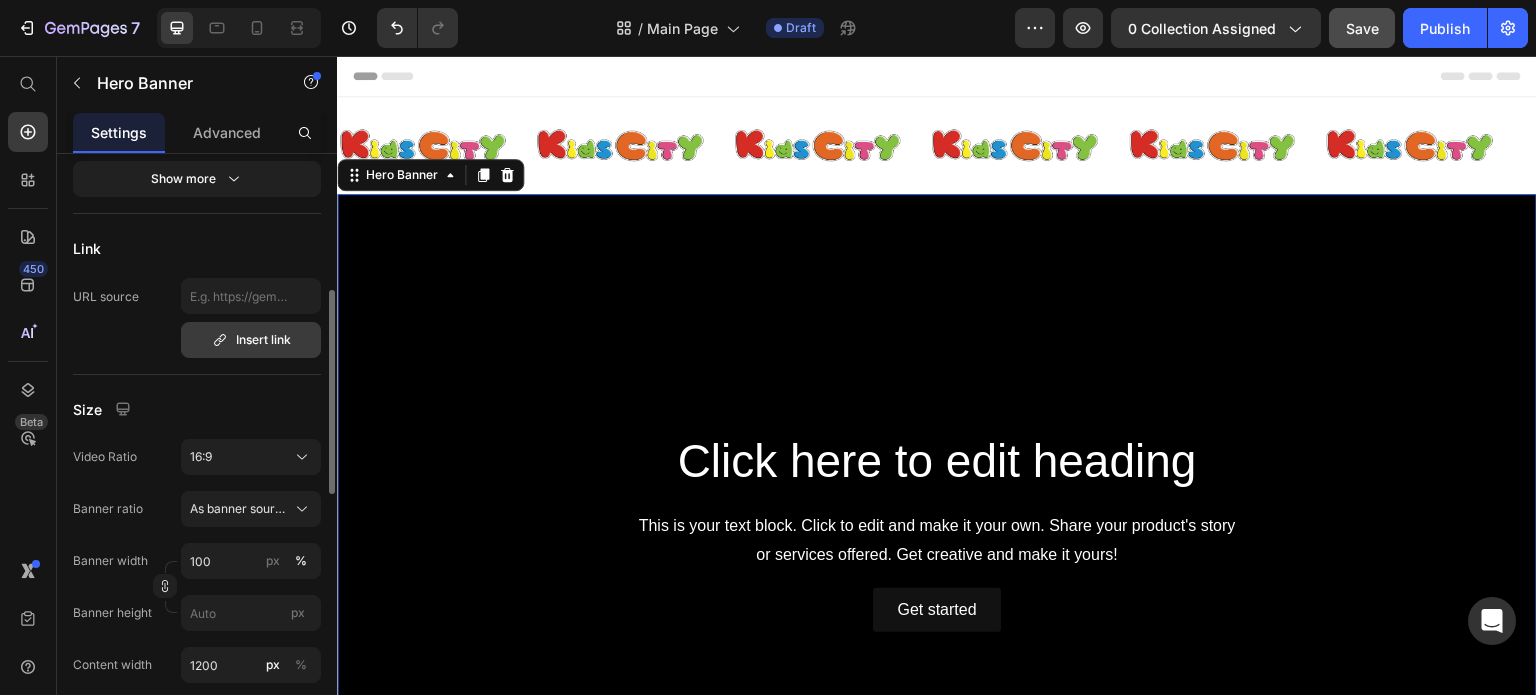 click on "Insert link" at bounding box center (251, 340) 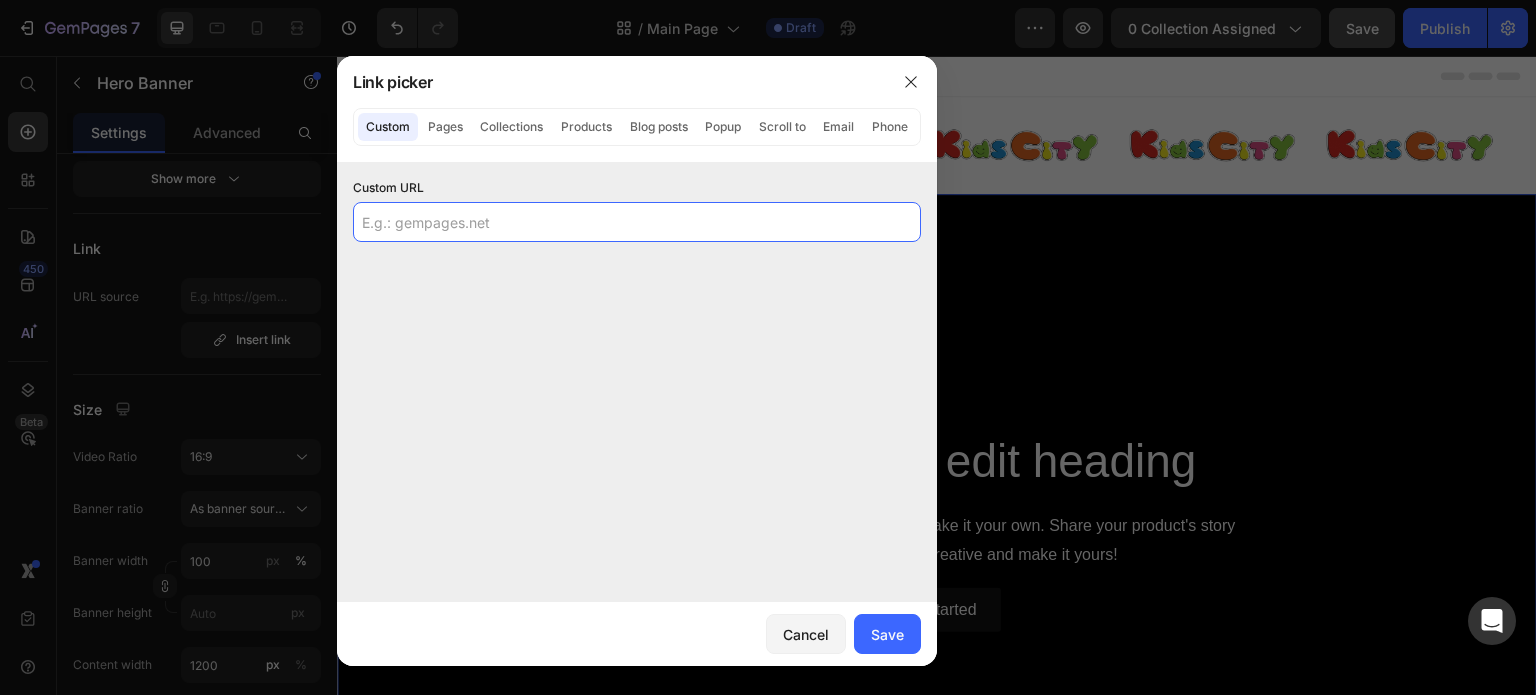 click 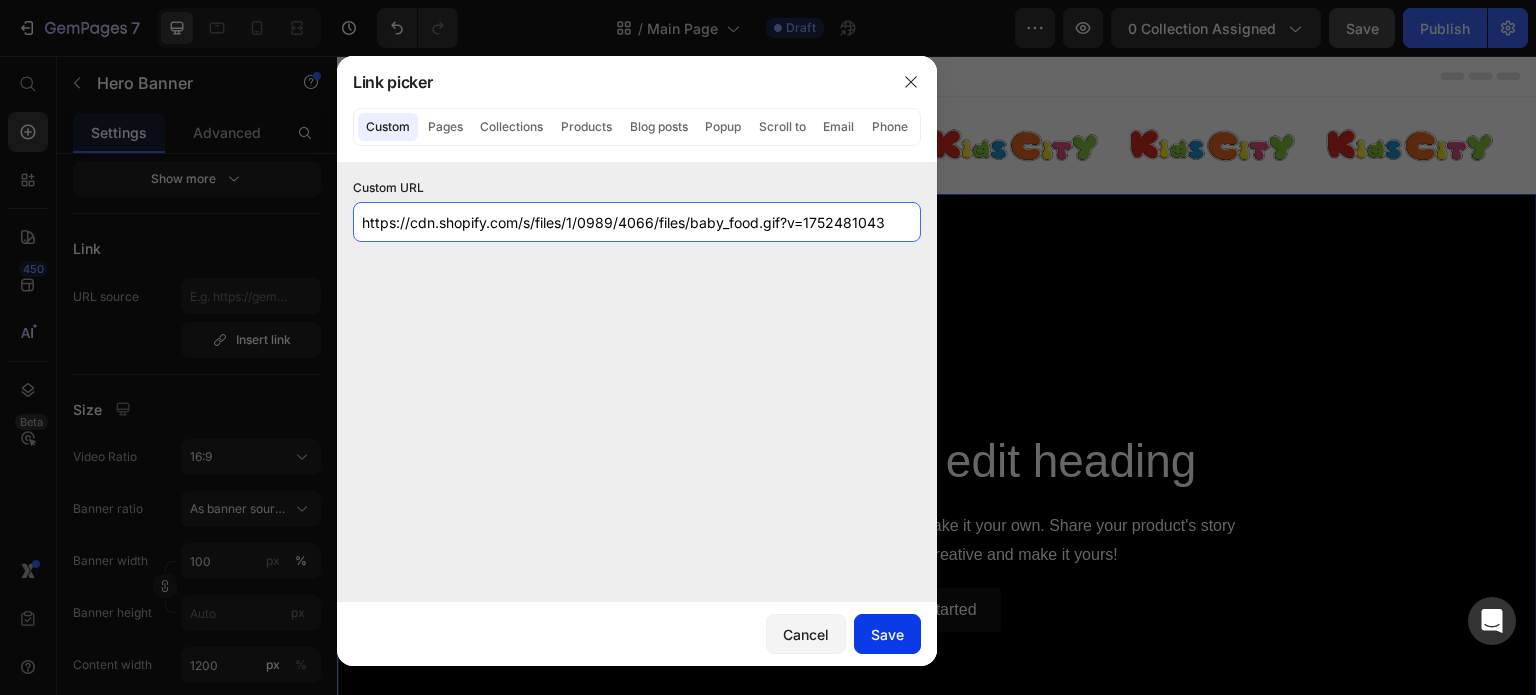 type on "https://cdn.shopify.com/s/files/1/0989/4066/files/baby_food.gif?v=1752481043" 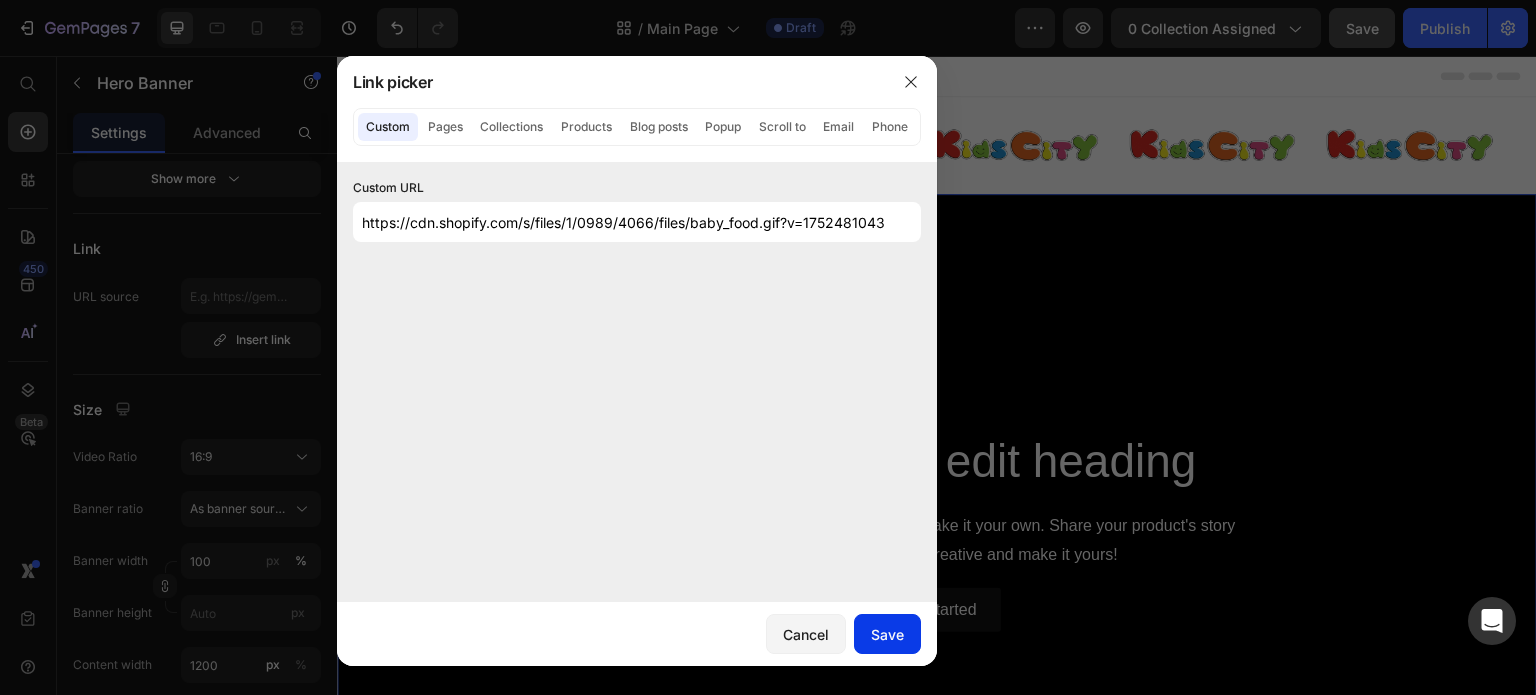 click on "Save" at bounding box center (887, 634) 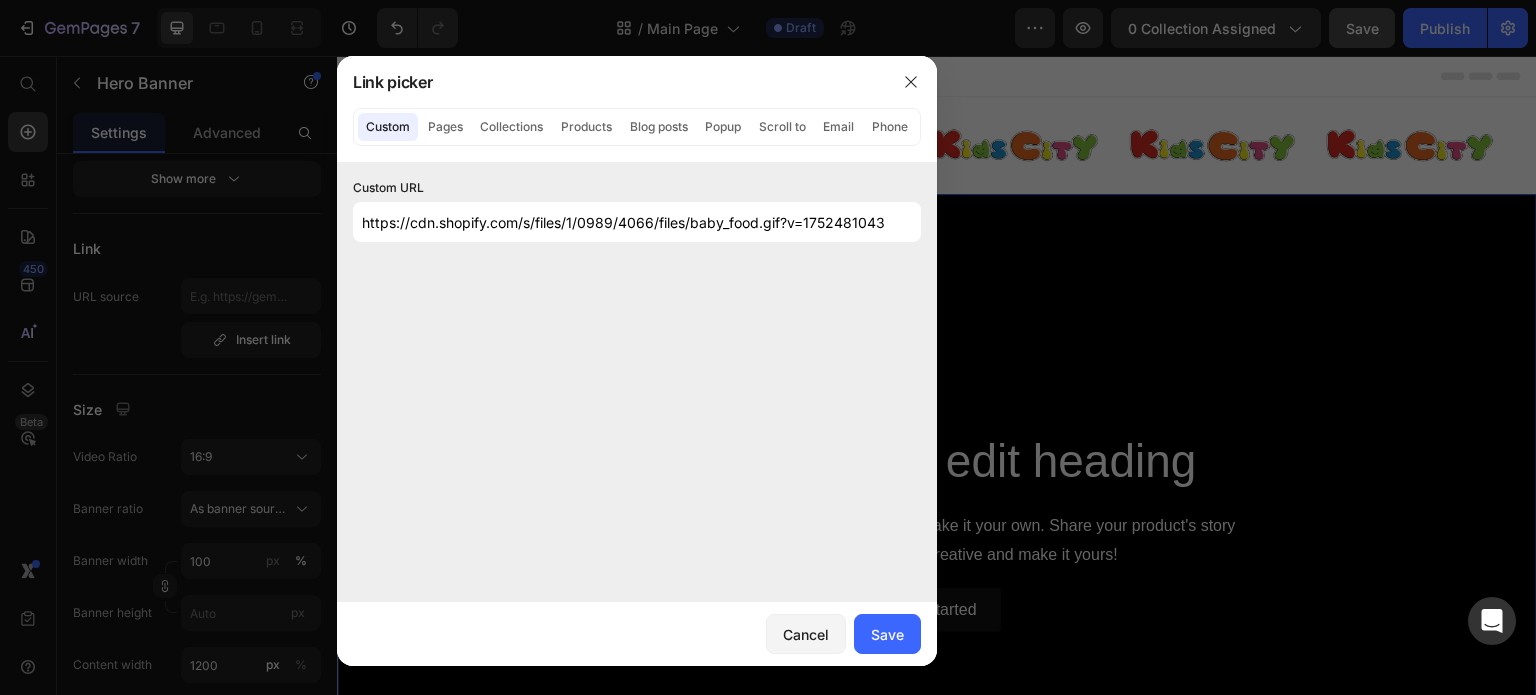 type on "https://cdn.shopify.com/s/files/1/0989/4066/files/baby_food.gif?v=1752481043" 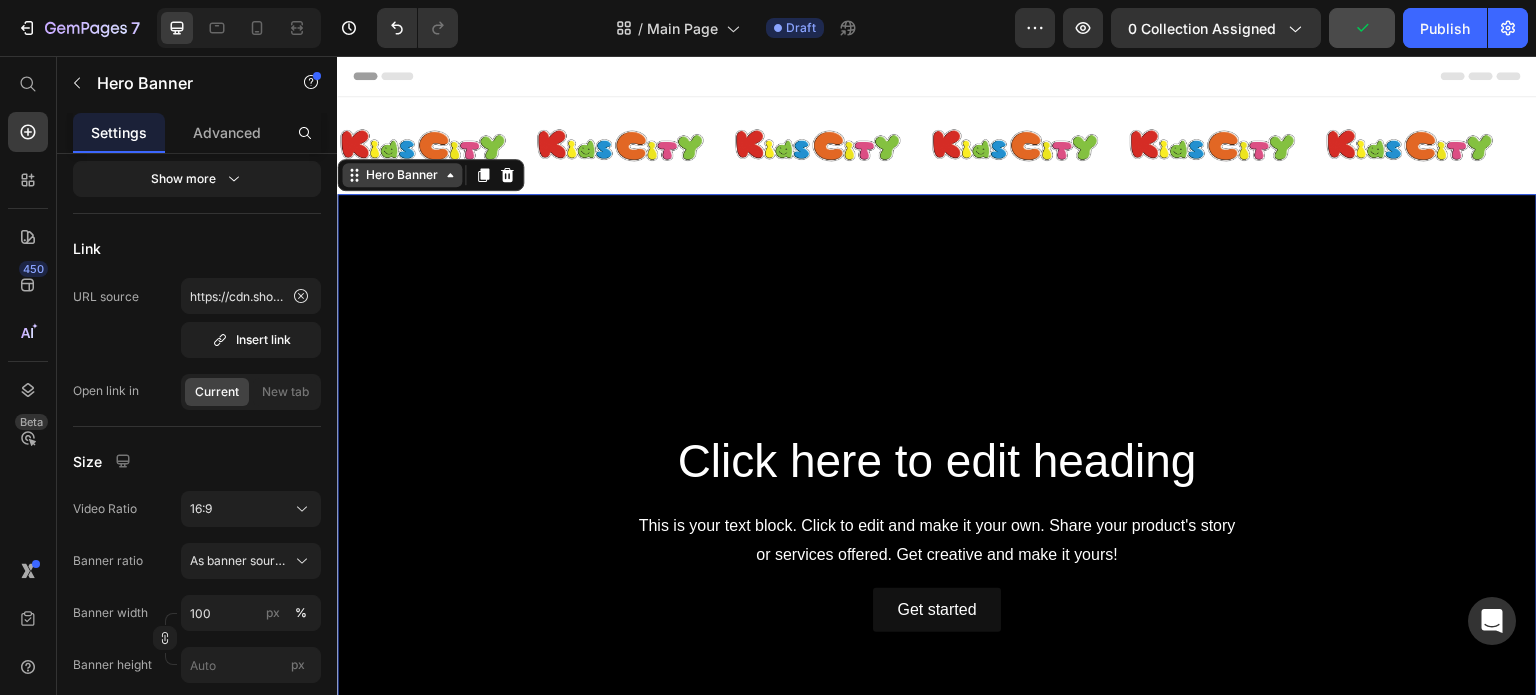 click on "Hero Banner" at bounding box center [402, 175] 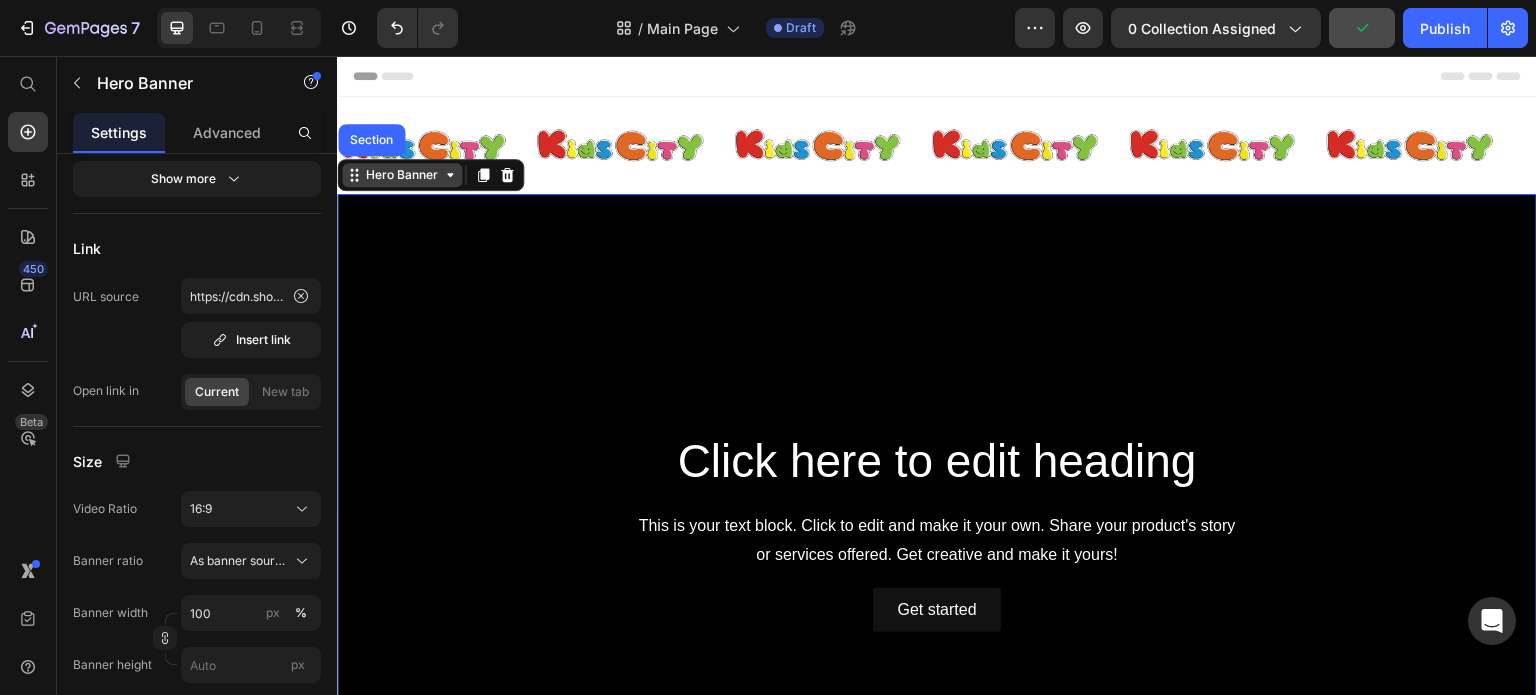 click on "Hero Banner" at bounding box center (402, 175) 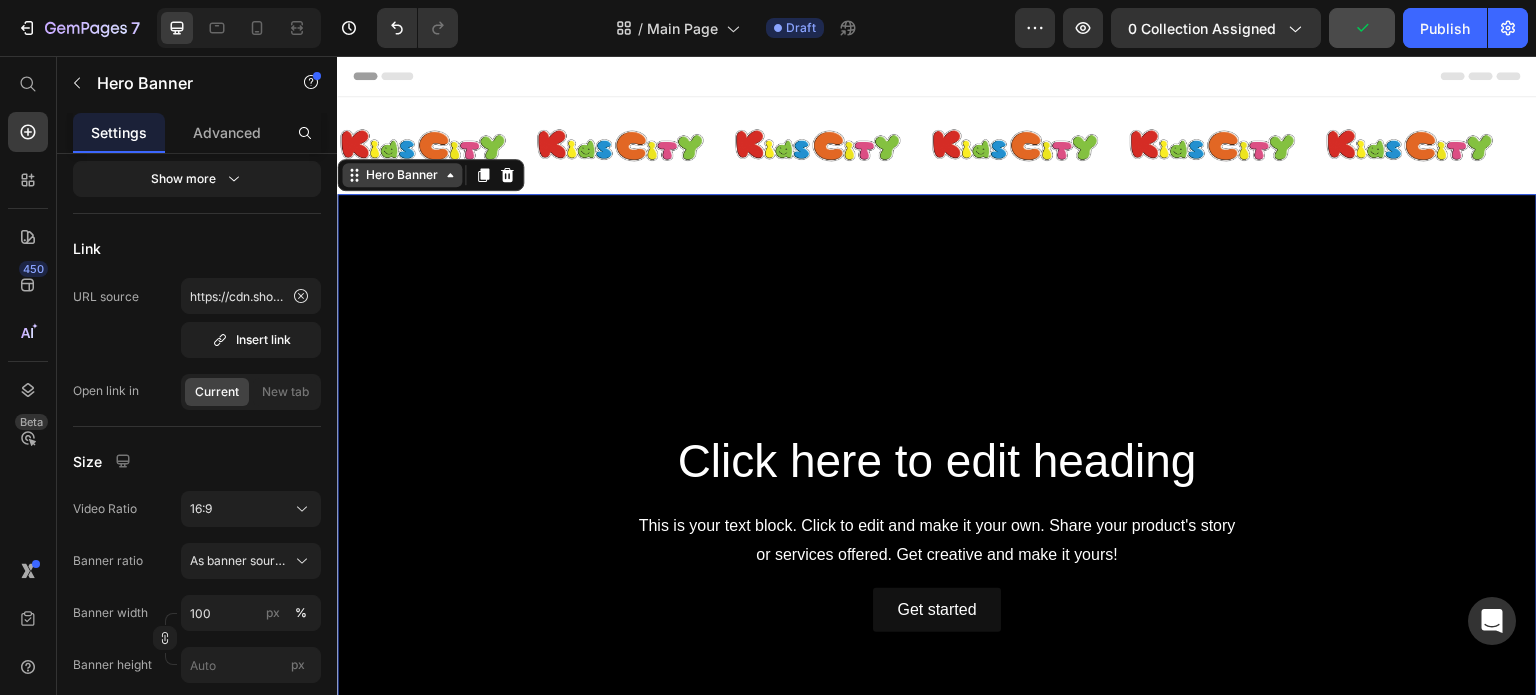 click on "Hero Banner" at bounding box center (402, 175) 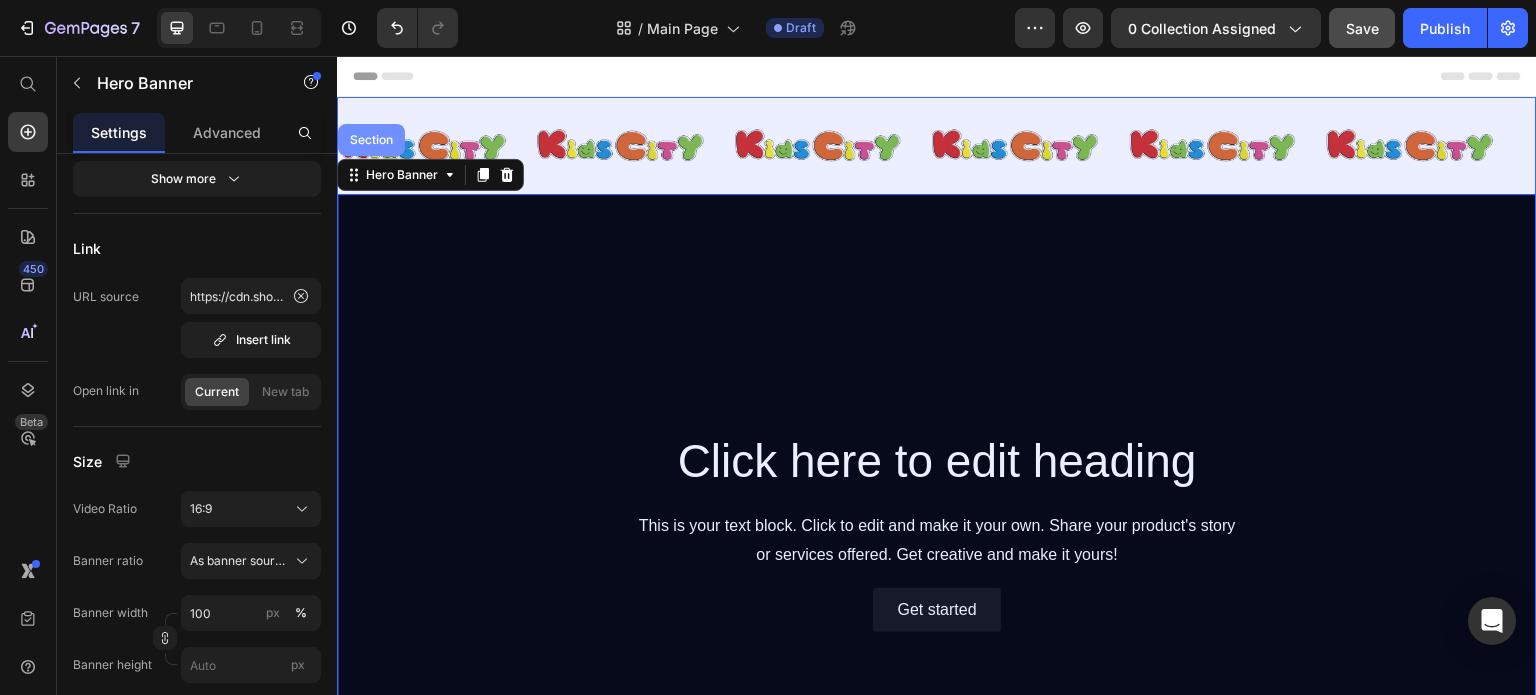 click on "Section" at bounding box center (371, 140) 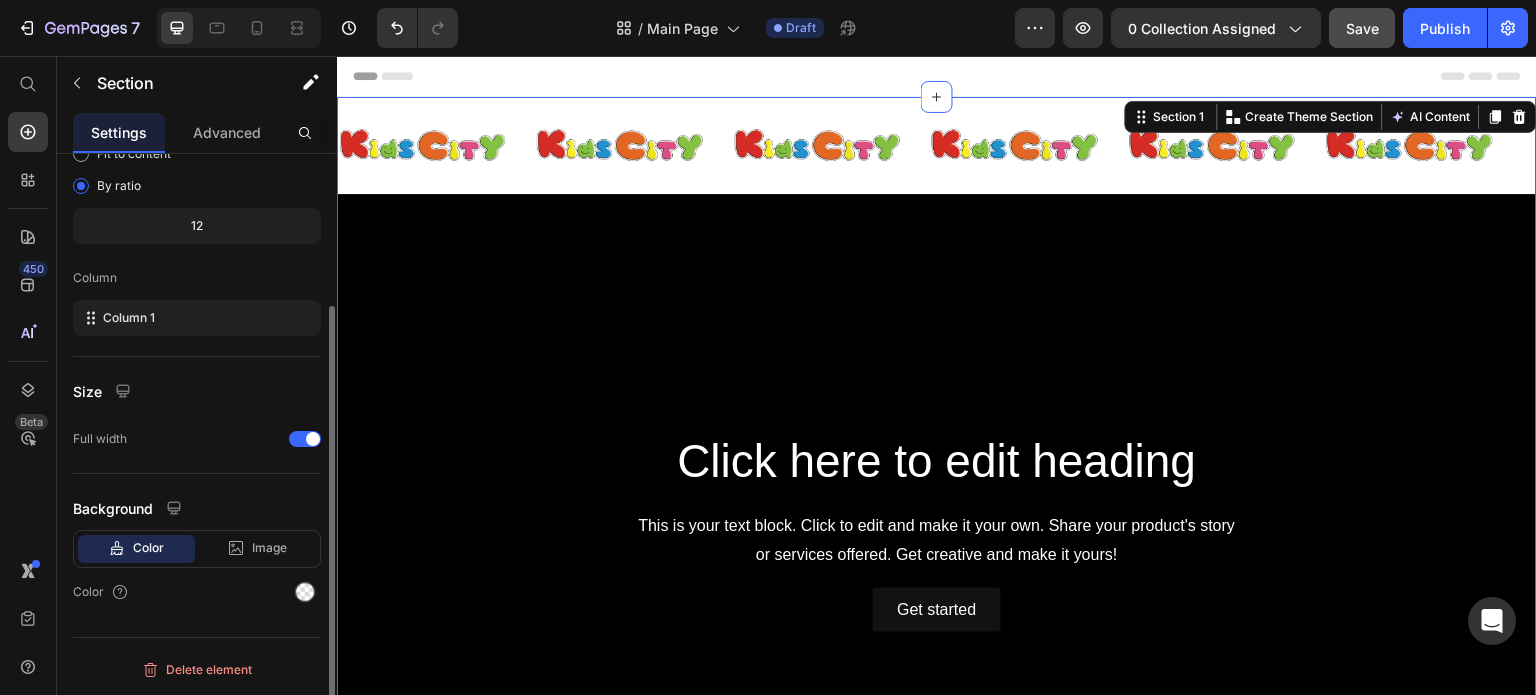 scroll, scrollTop: 0, scrollLeft: 0, axis: both 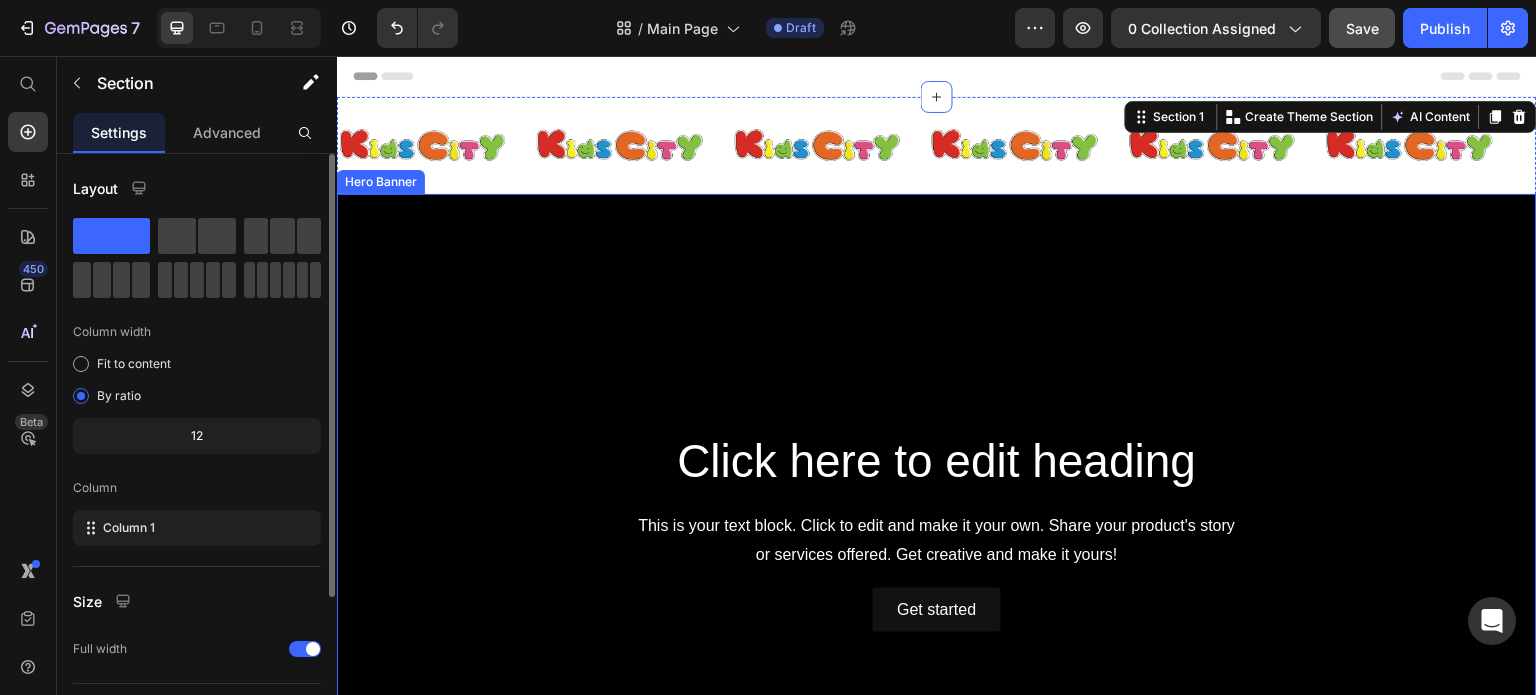 click at bounding box center (937, 531) 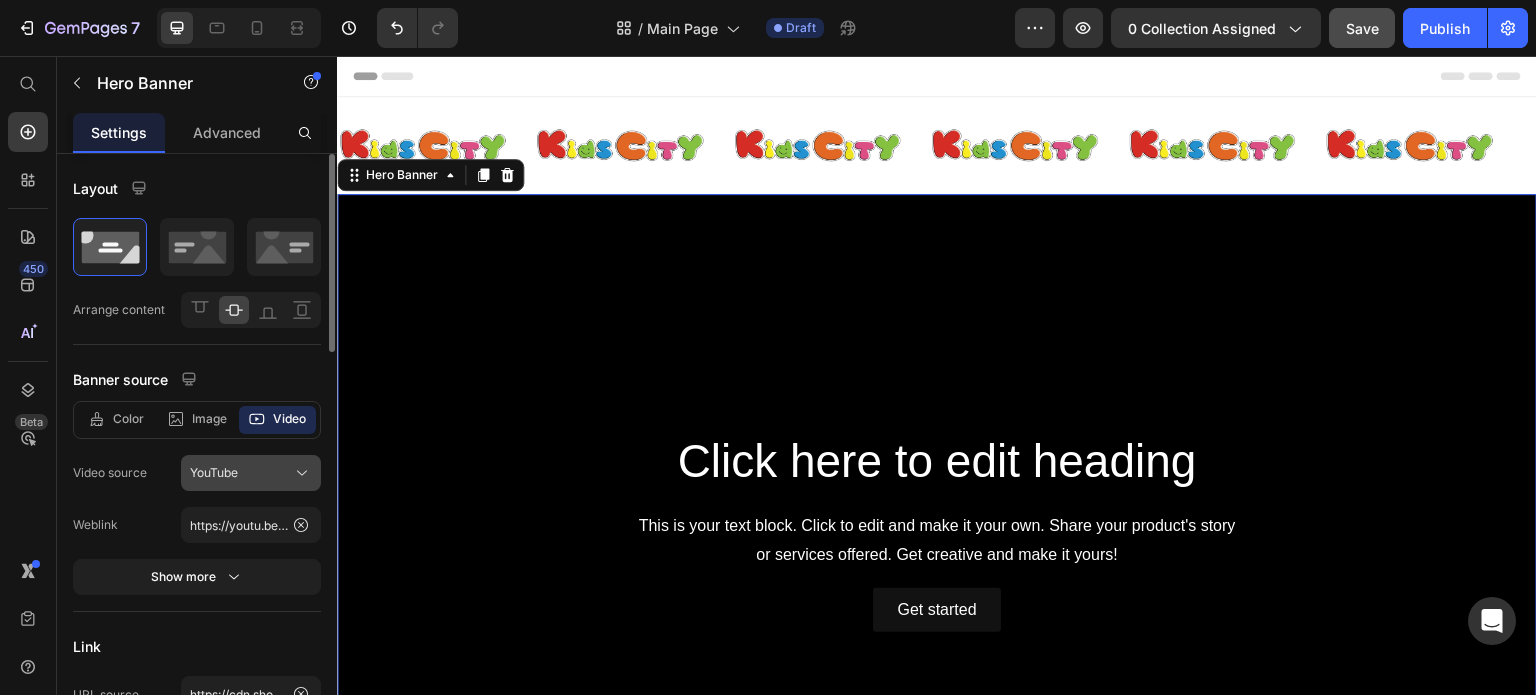 click 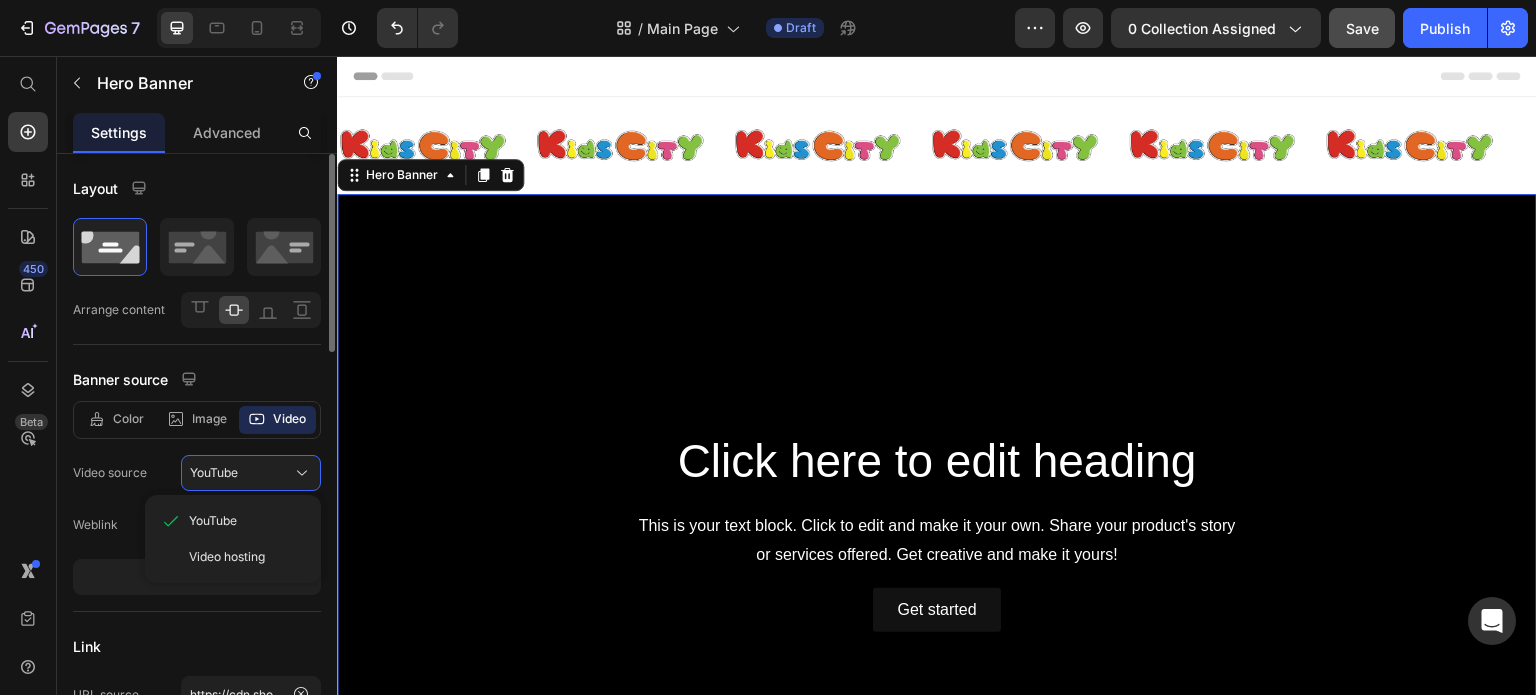 drag, startPoint x: 271, startPoint y: 543, endPoint x: 293, endPoint y: 516, distance: 34.828148 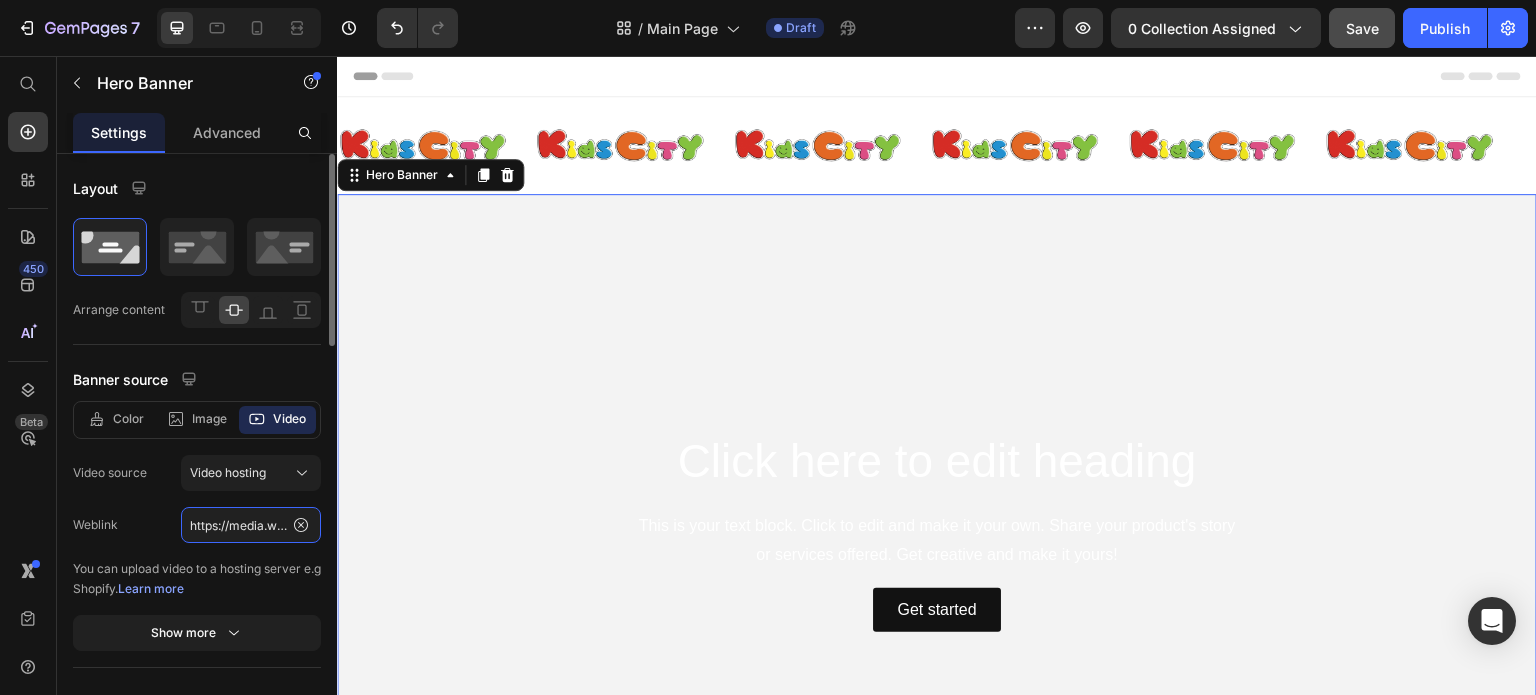 click on "https://media.w3.org/2010/05/sintel/trailer.mp4" 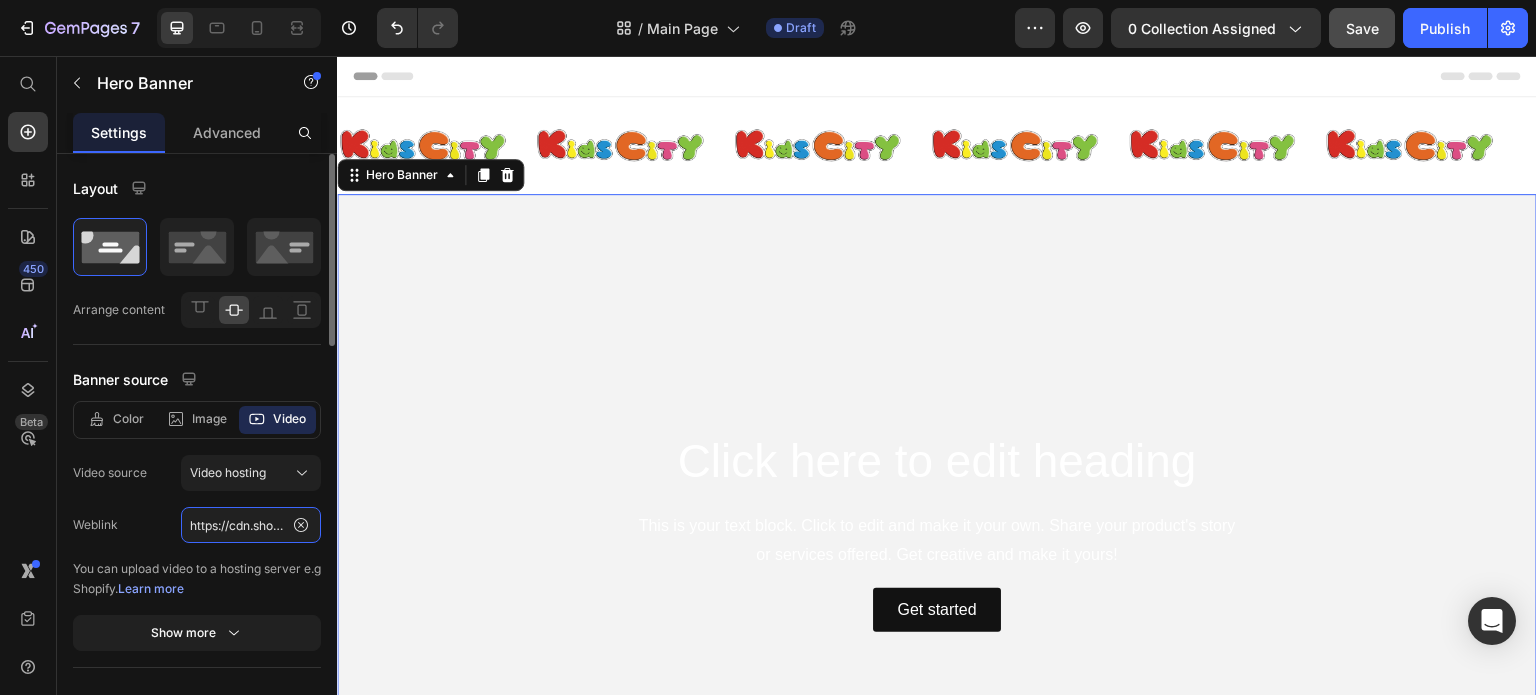 scroll, scrollTop: 0, scrollLeft: 351, axis: horizontal 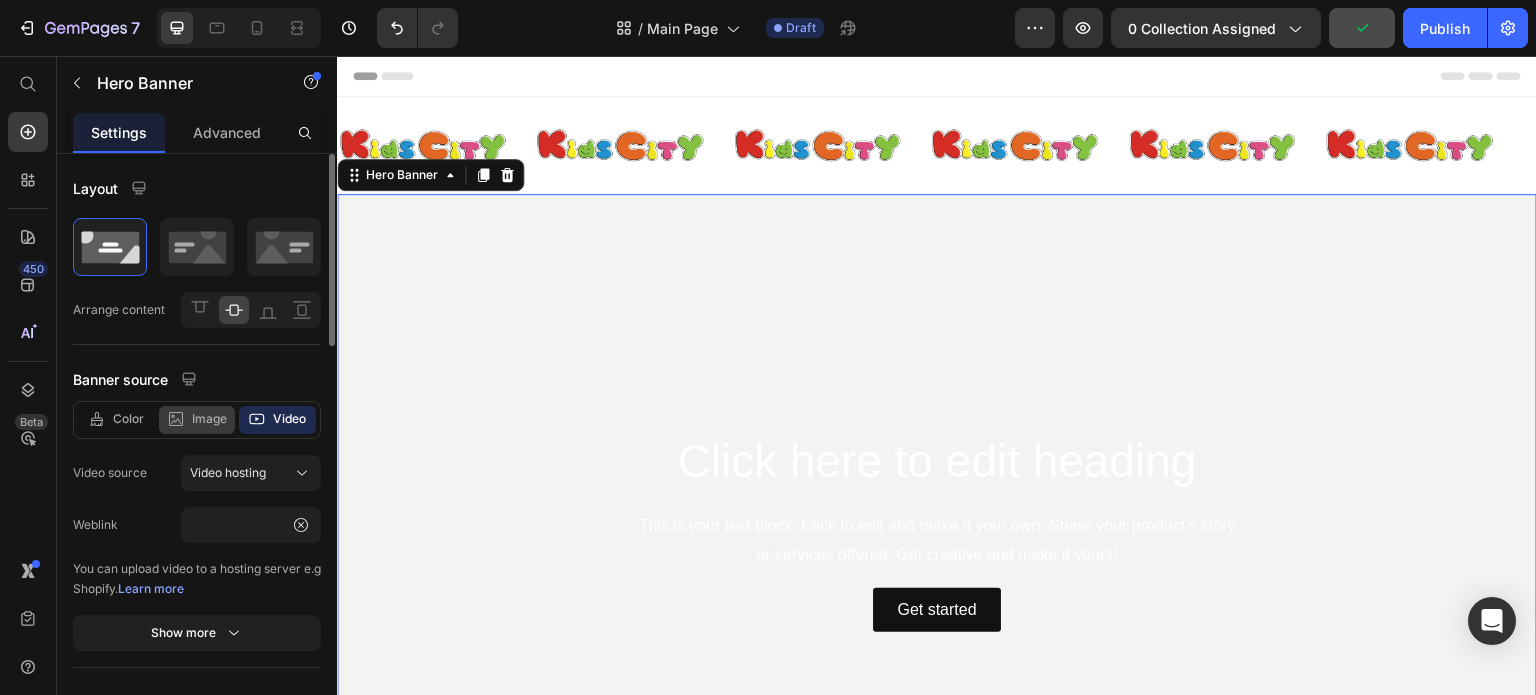 click on "Image" at bounding box center (209, 419) 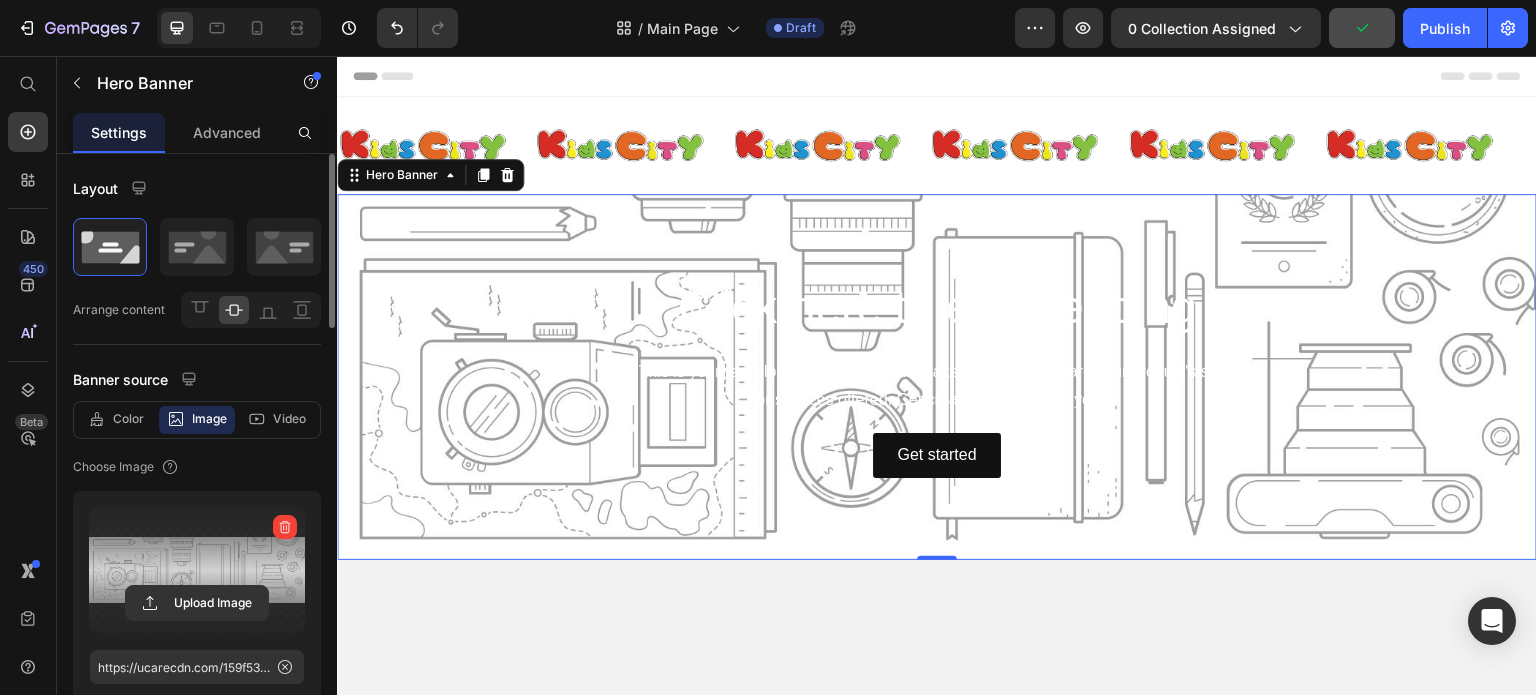 scroll, scrollTop: 100, scrollLeft: 0, axis: vertical 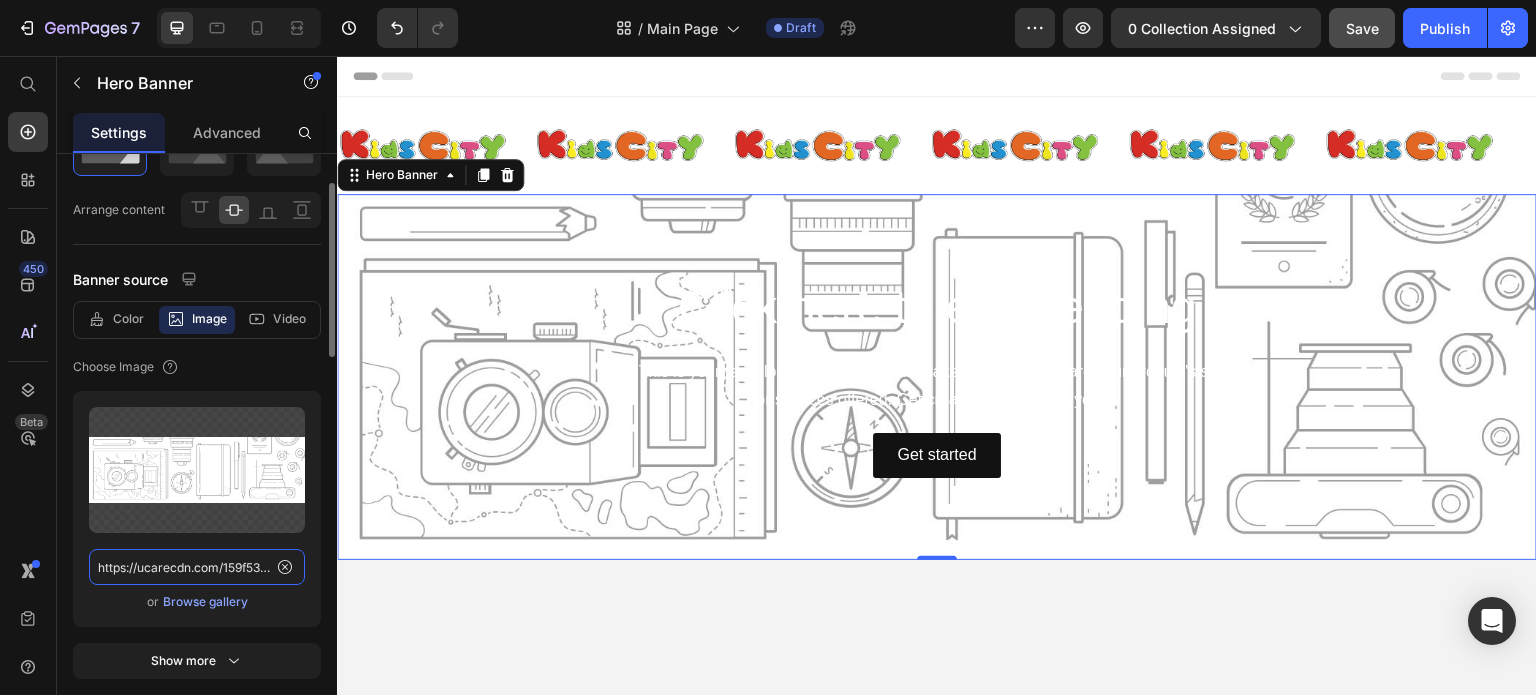 click on "https://ucarecdn.com/159f5369-05c4-4954-b379-3b3b8f1431f1/-/format/auto/-/preview/3000x3000/-/quality/lighter/Source%20background%20image.jpg" 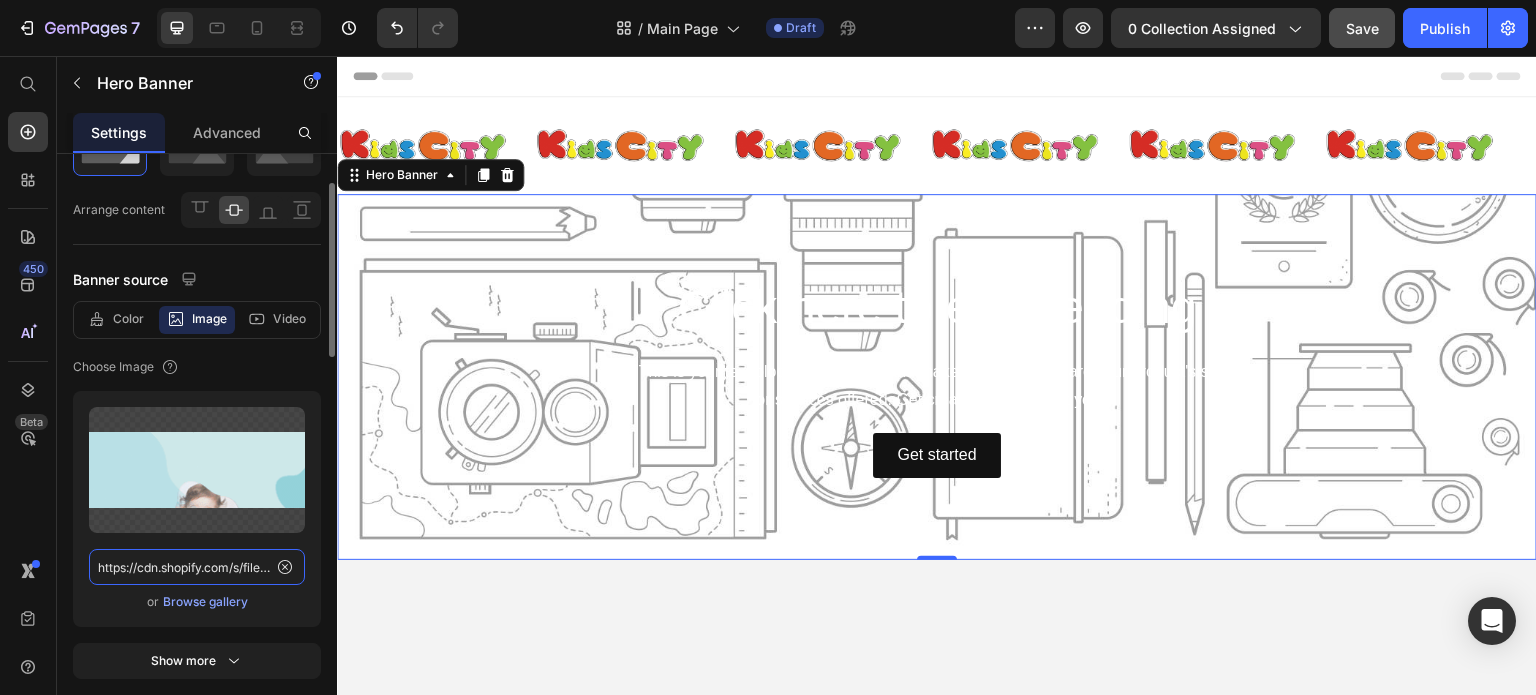 scroll, scrollTop: 0, scrollLeft: 275, axis: horizontal 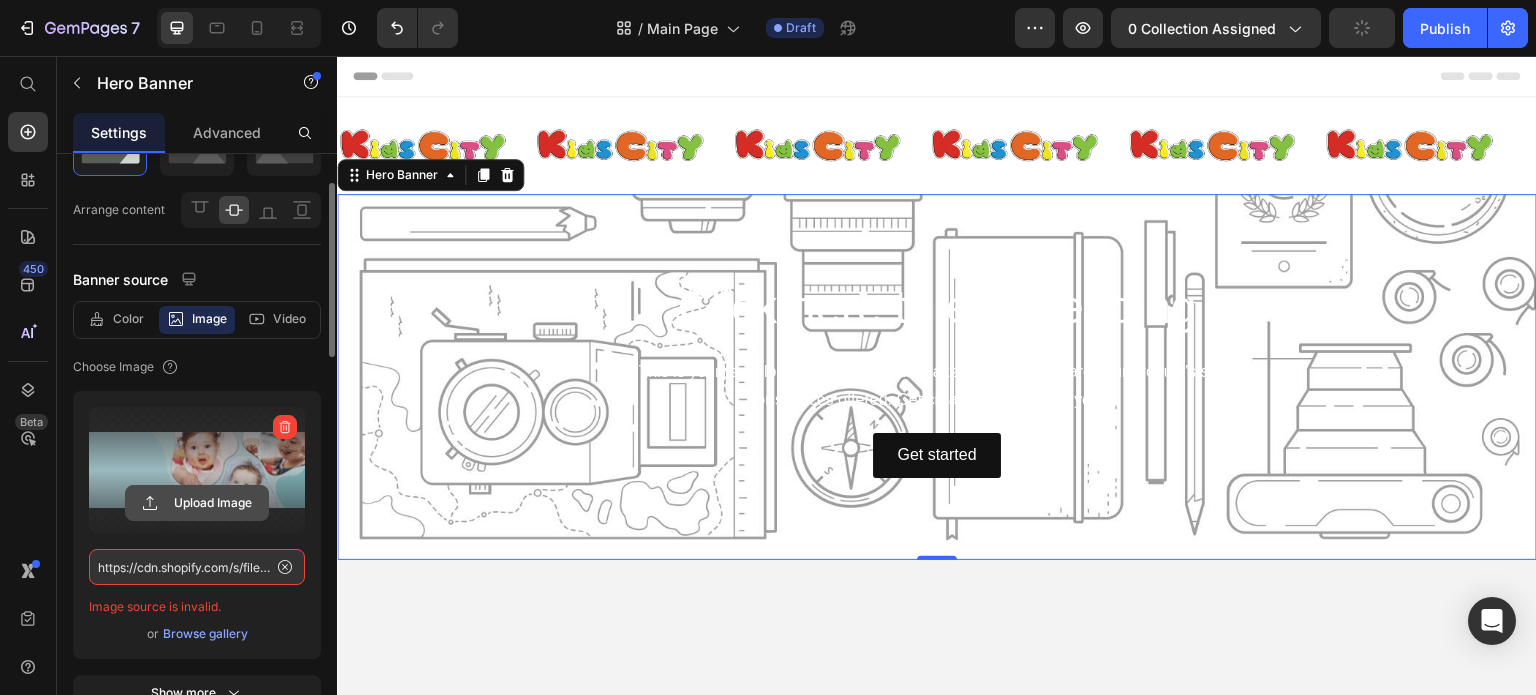click 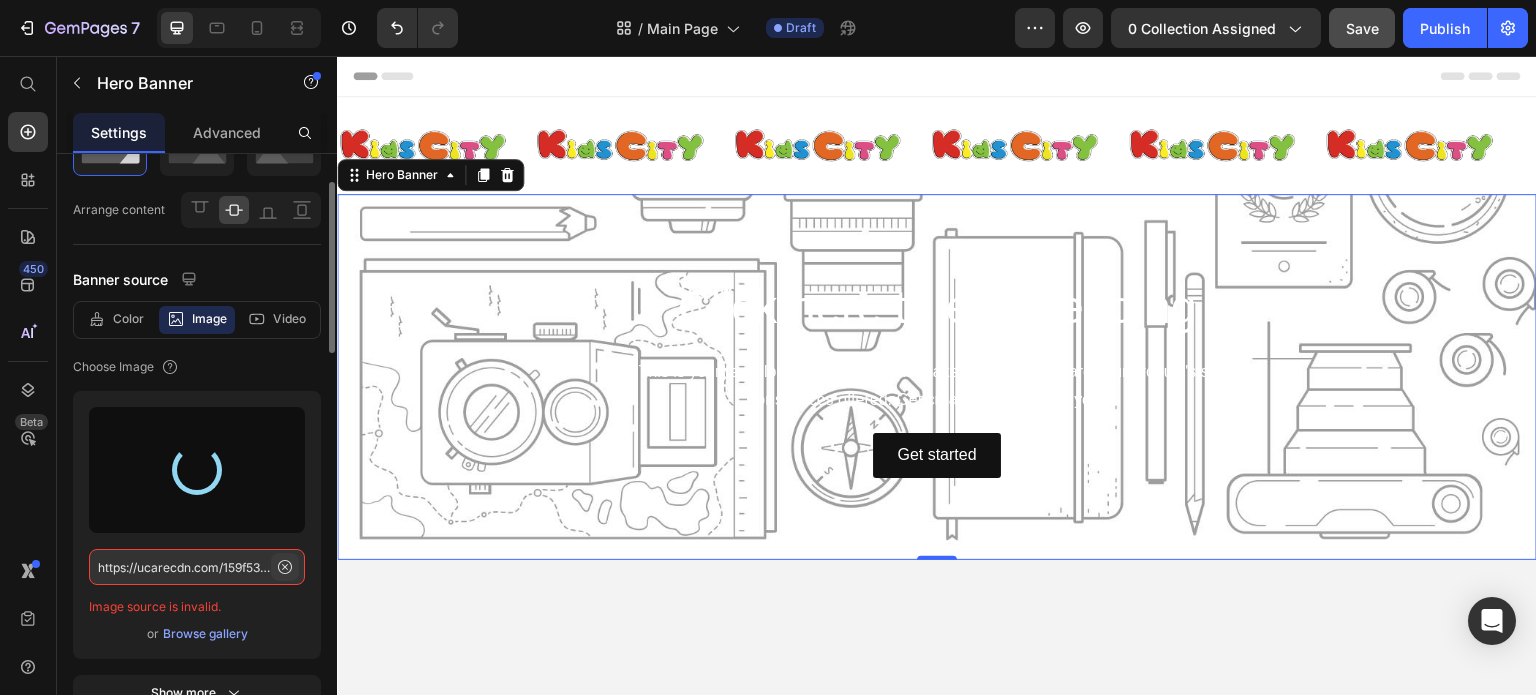 type on "https://cdn.shopify.com/s/files/1/0989/4066/files/gempages_568336468586529701-aa96ed6b-9ab2-46b8-b12a-628319e2f310.gif" 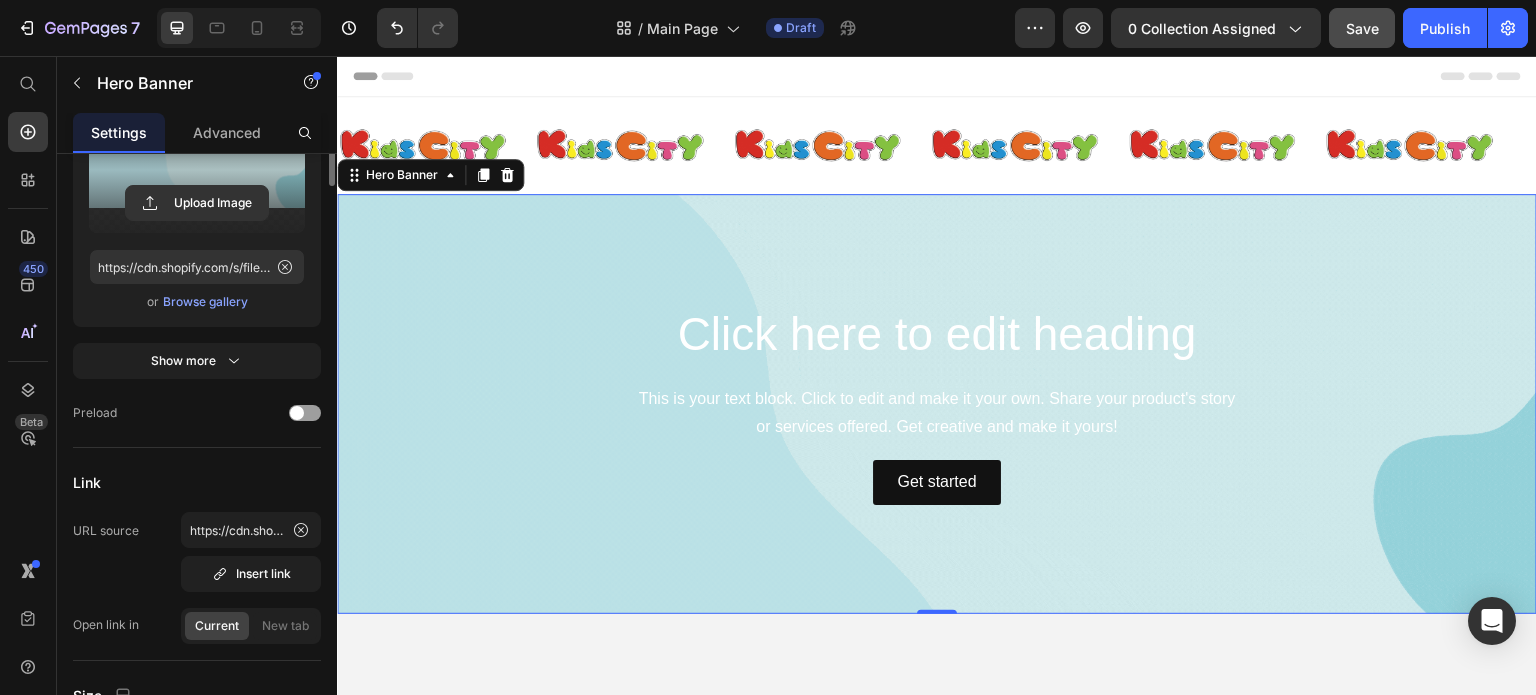 scroll, scrollTop: 200, scrollLeft: 0, axis: vertical 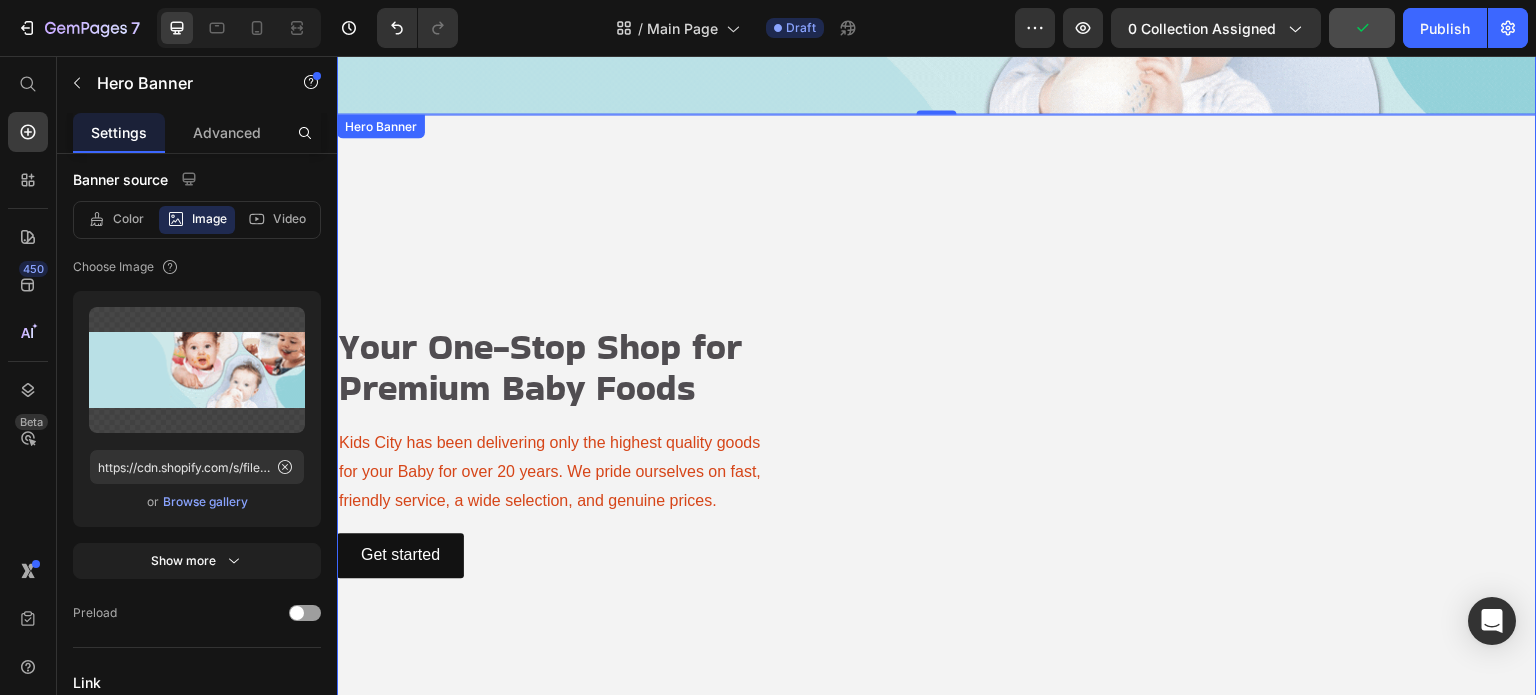 click on "Your One-Stop Shop for  Premium Baby Foods" at bounding box center [937, 368] 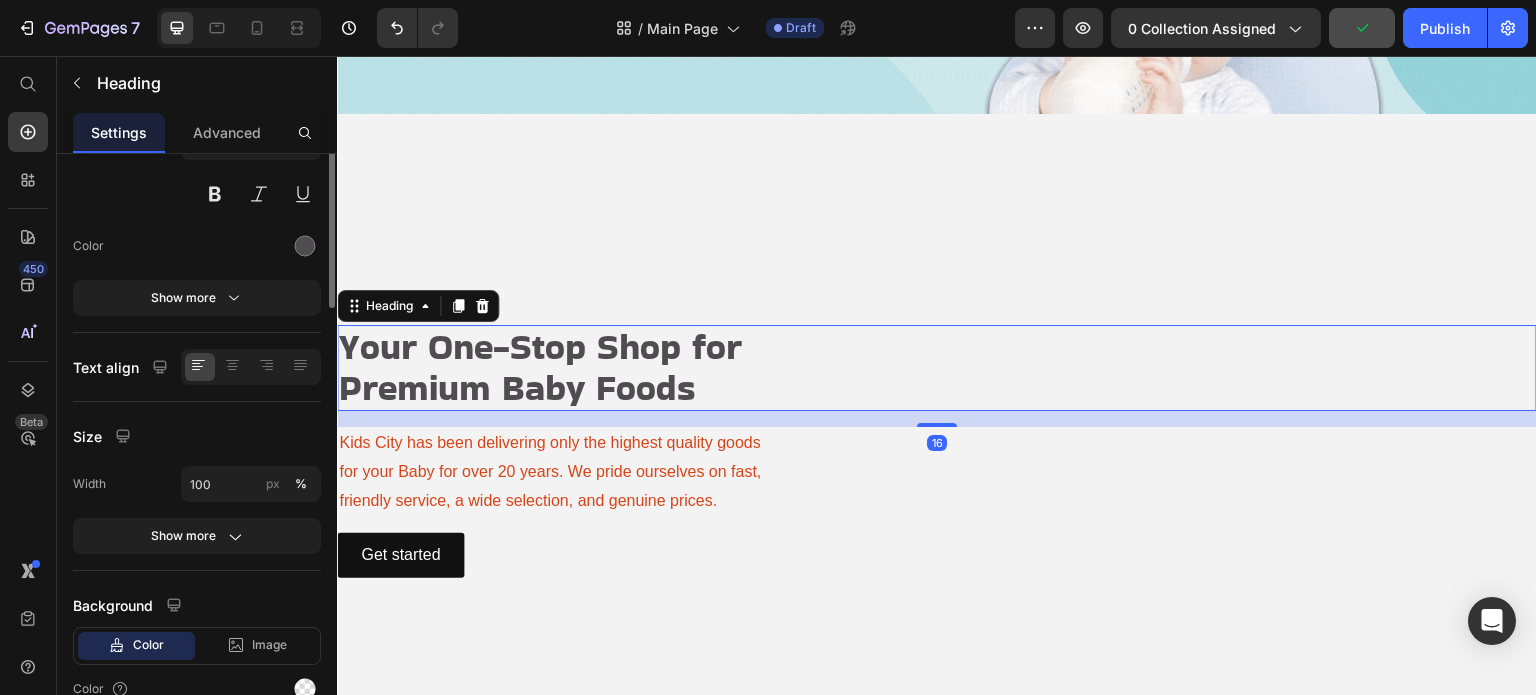 scroll, scrollTop: 0, scrollLeft: 0, axis: both 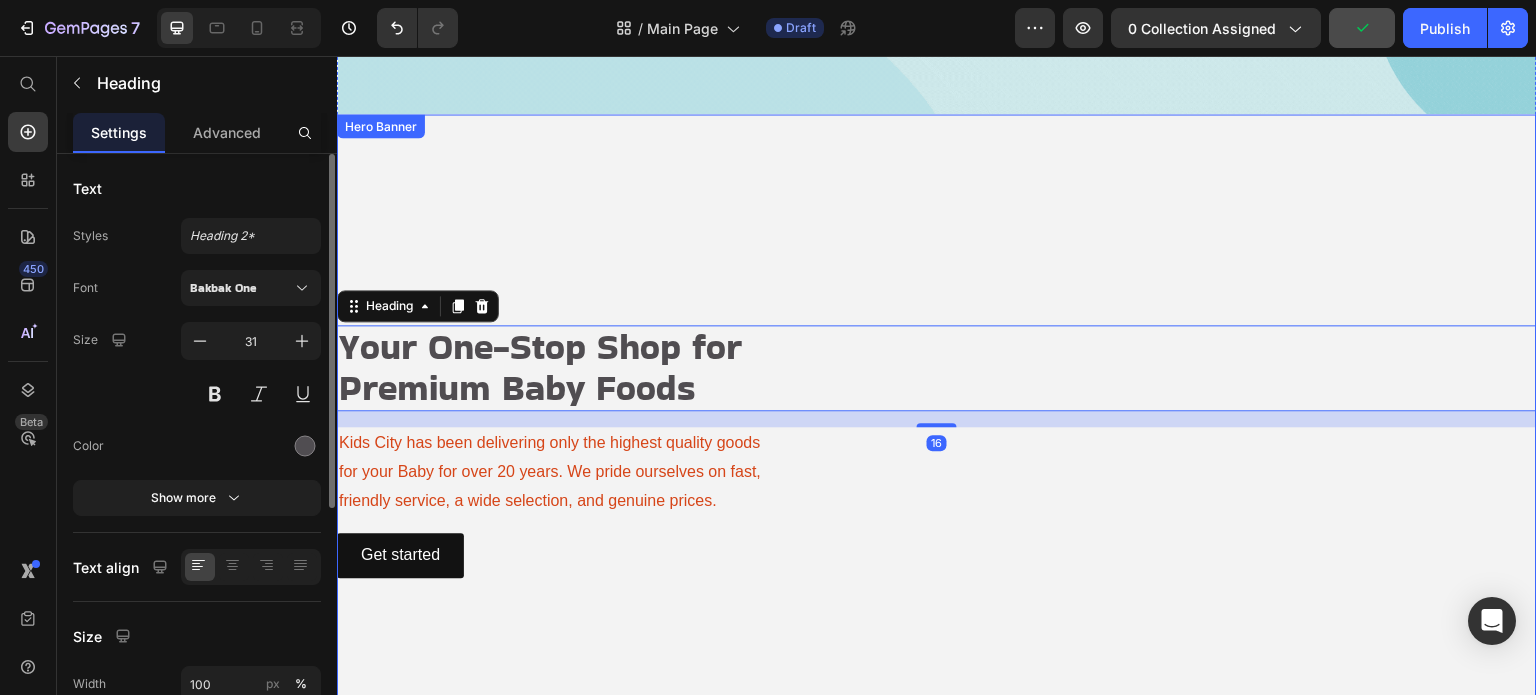 click at bounding box center (937, 451) 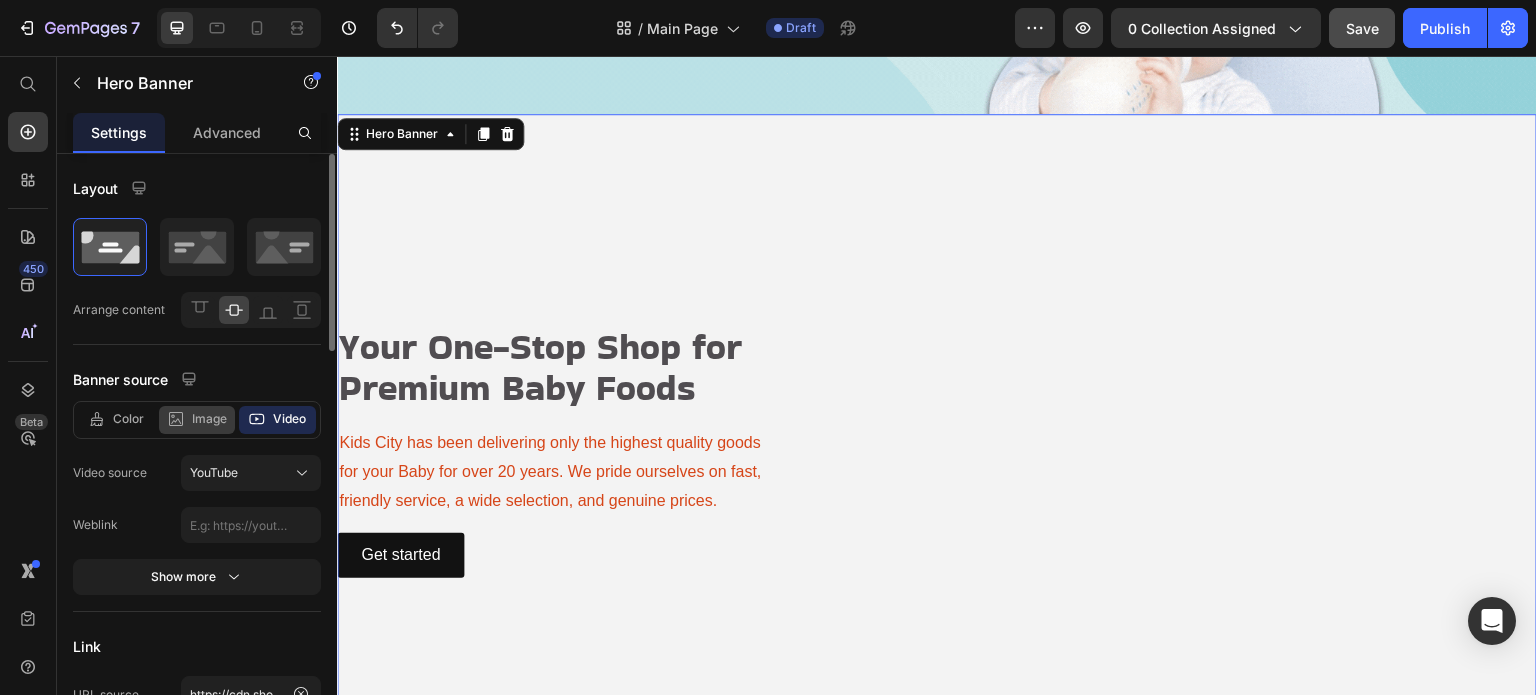 click on "Image" at bounding box center [209, 419] 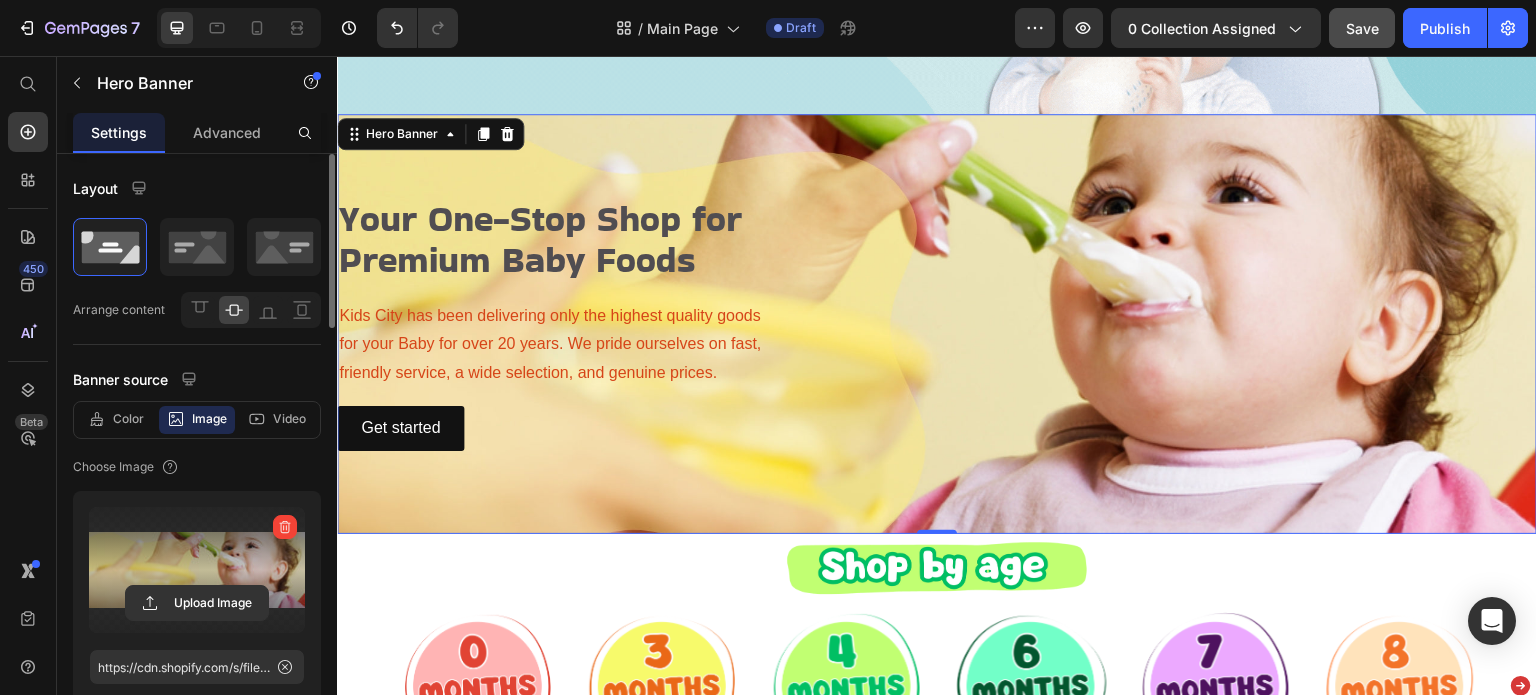 click at bounding box center (197, 570) 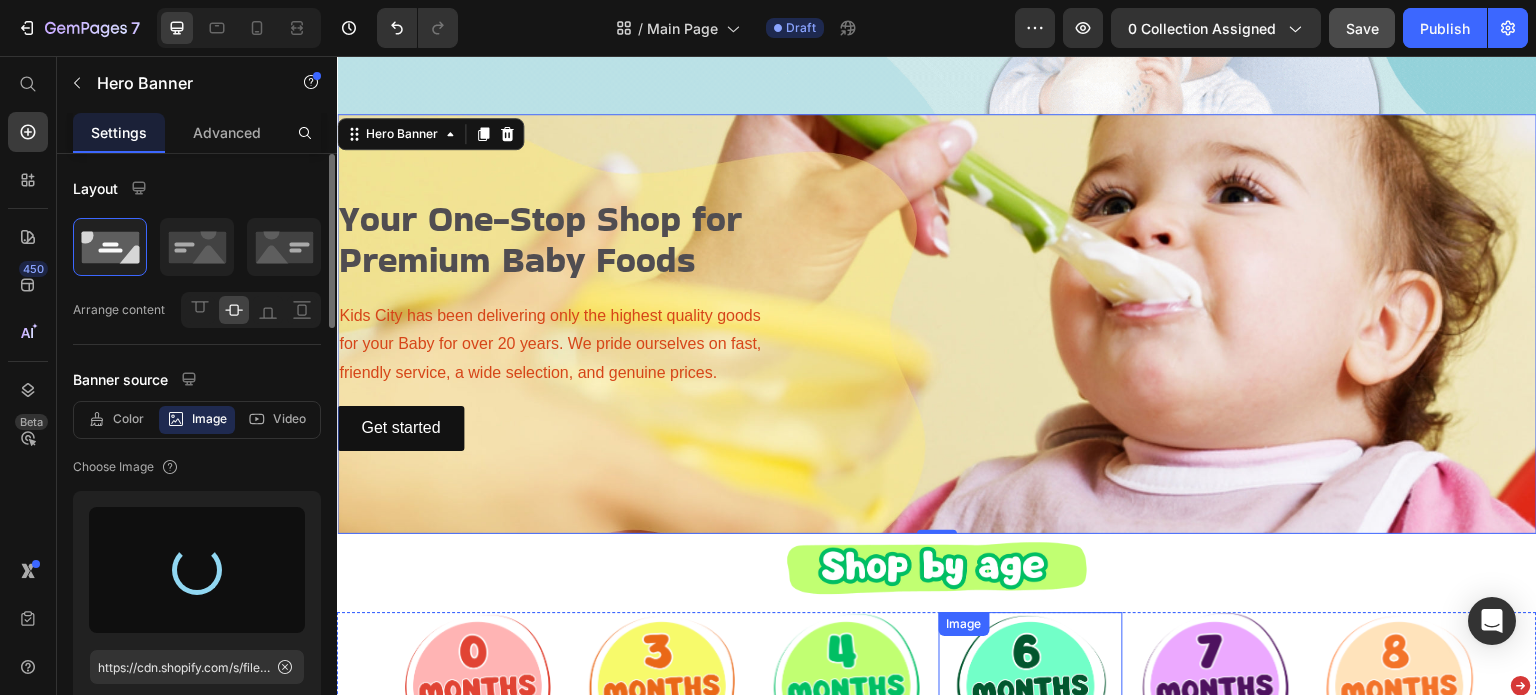 type on "https://cdn.shopify.com/s/files/1/0989/4066/files/gempages_568336468586529701-aa96ed6b-9ab2-46b8-b12a-628319e2f310.gif" 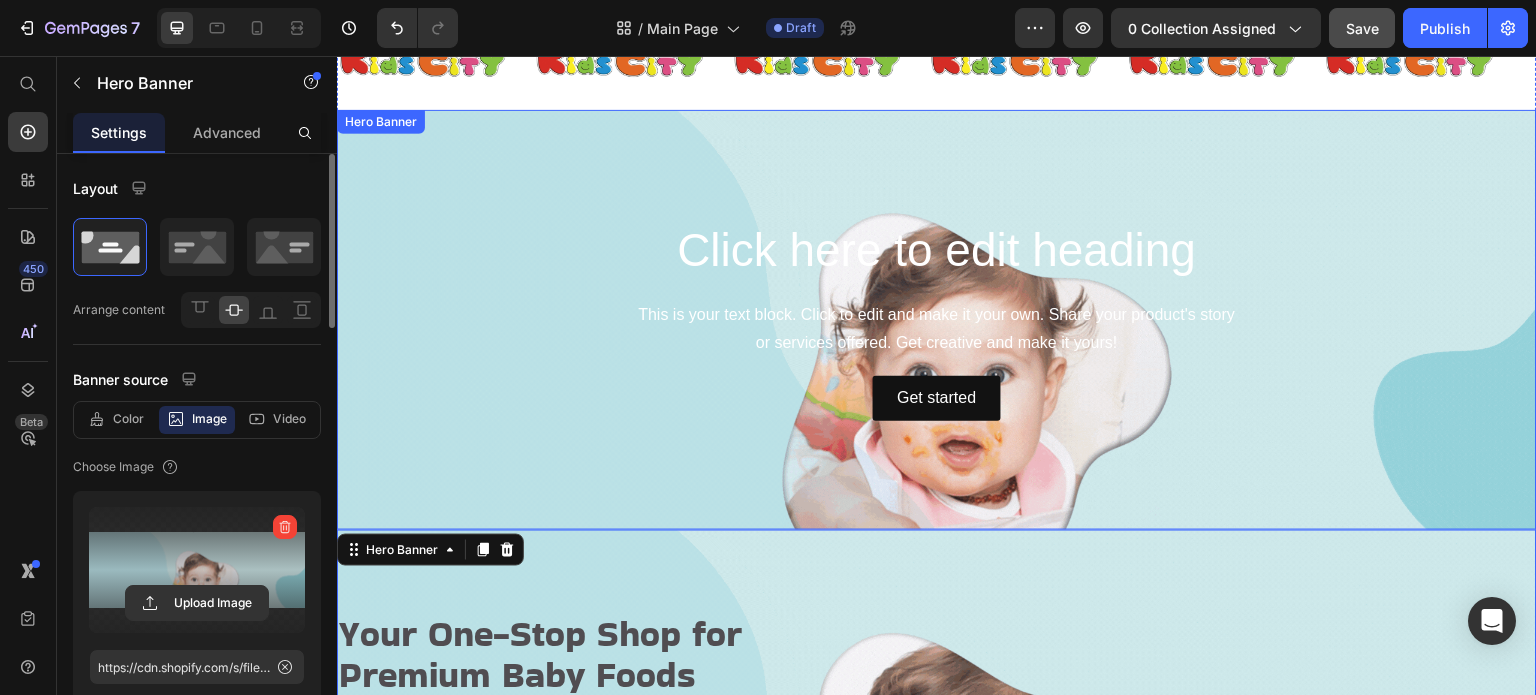 scroll, scrollTop: 0, scrollLeft: 0, axis: both 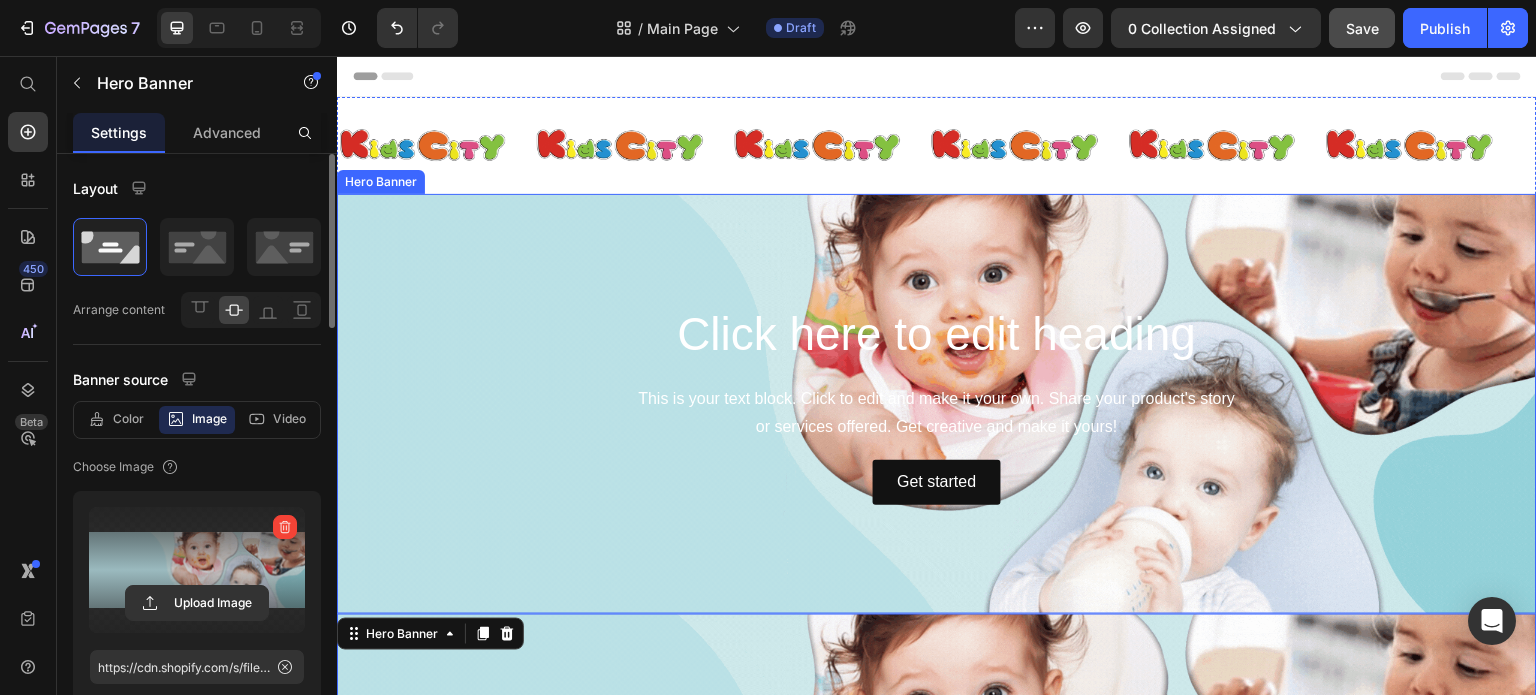 click on "Click here to edit heading Heading This is your text block. Click to edit and make it your own. Share your product's story                   or services offered. Get creative and make it yours! Text Block Get started Button" at bounding box center [937, 404] 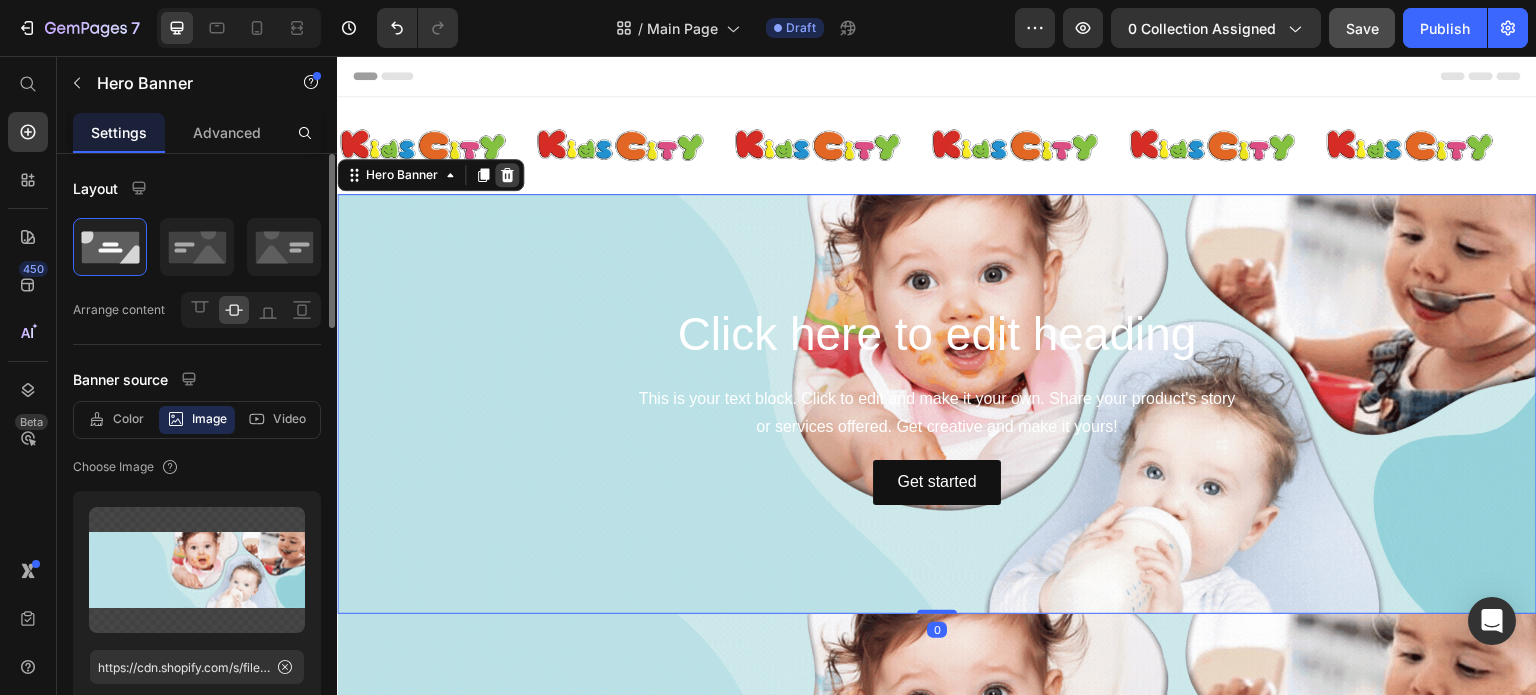 click 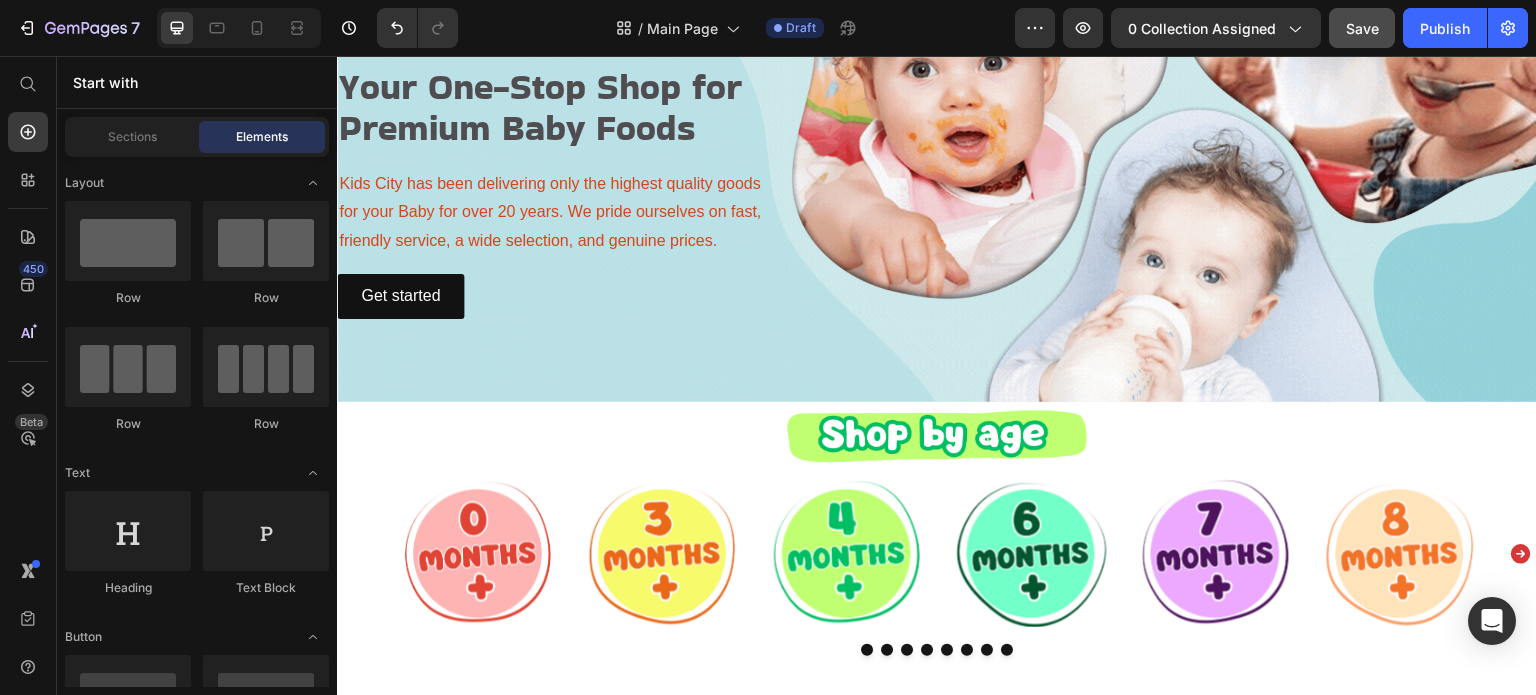 scroll, scrollTop: 0, scrollLeft: 0, axis: both 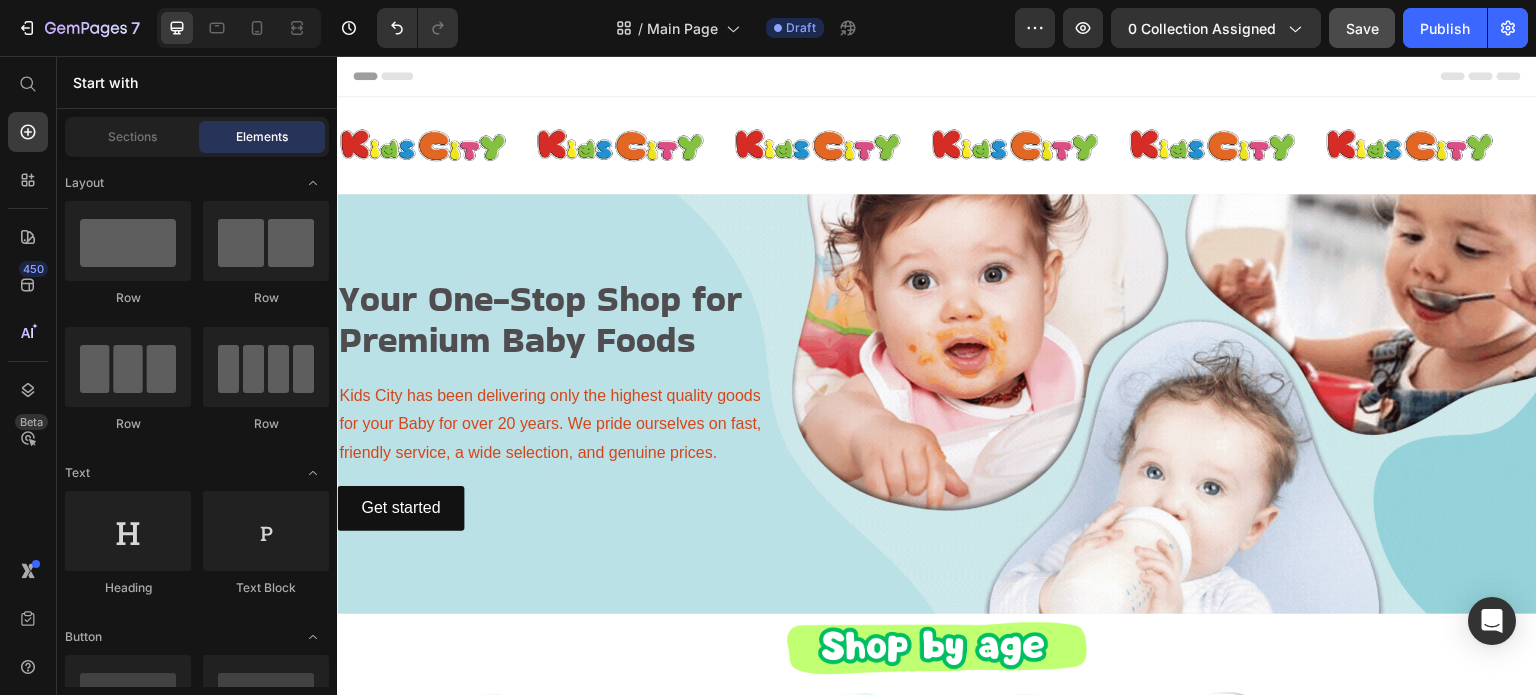 click on "Your One-Stop Shop for  Premium Baby Foods Heading Kids City has been delivering only the highest quality goods  for your Baby for over 20 years. We pride ourselves on fast,  friendly service, a wide selection, and genuine prices. Text Block Get started Button" at bounding box center (937, 404) 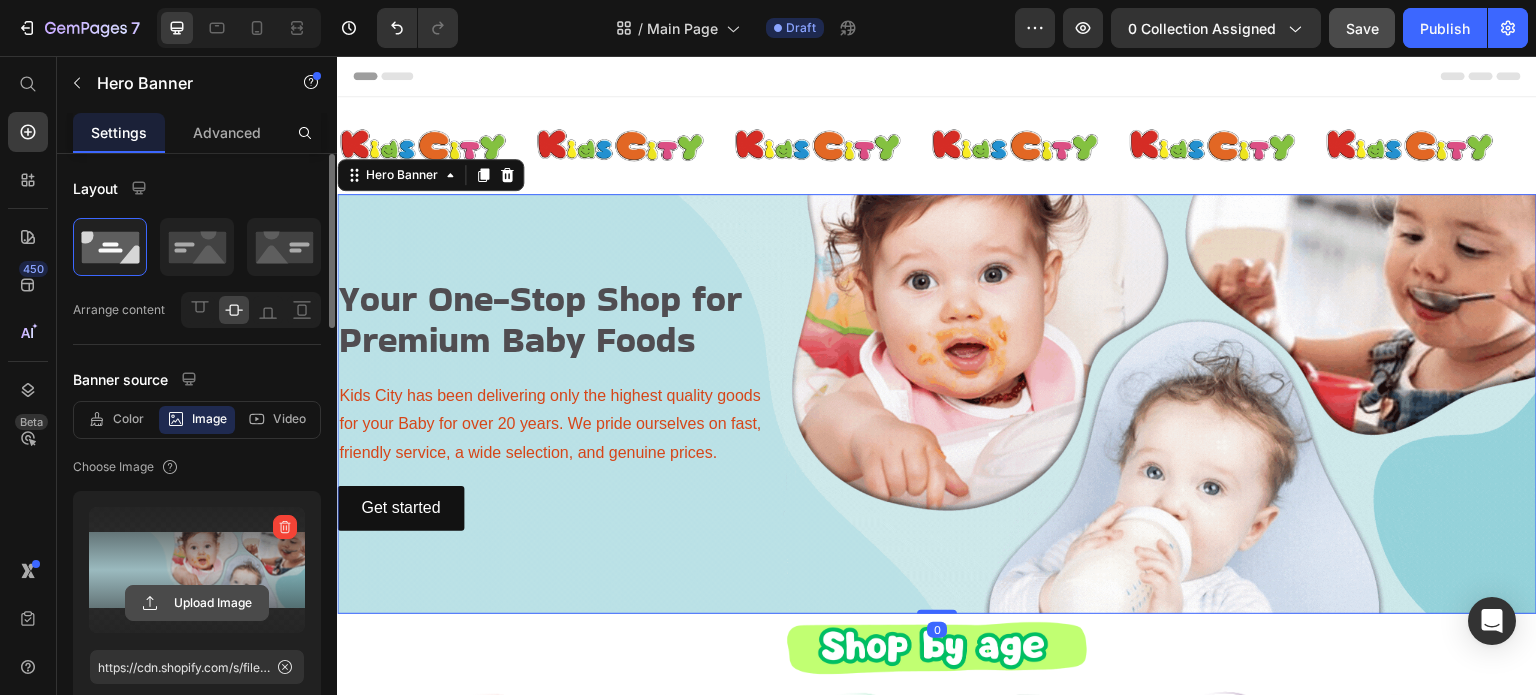 click 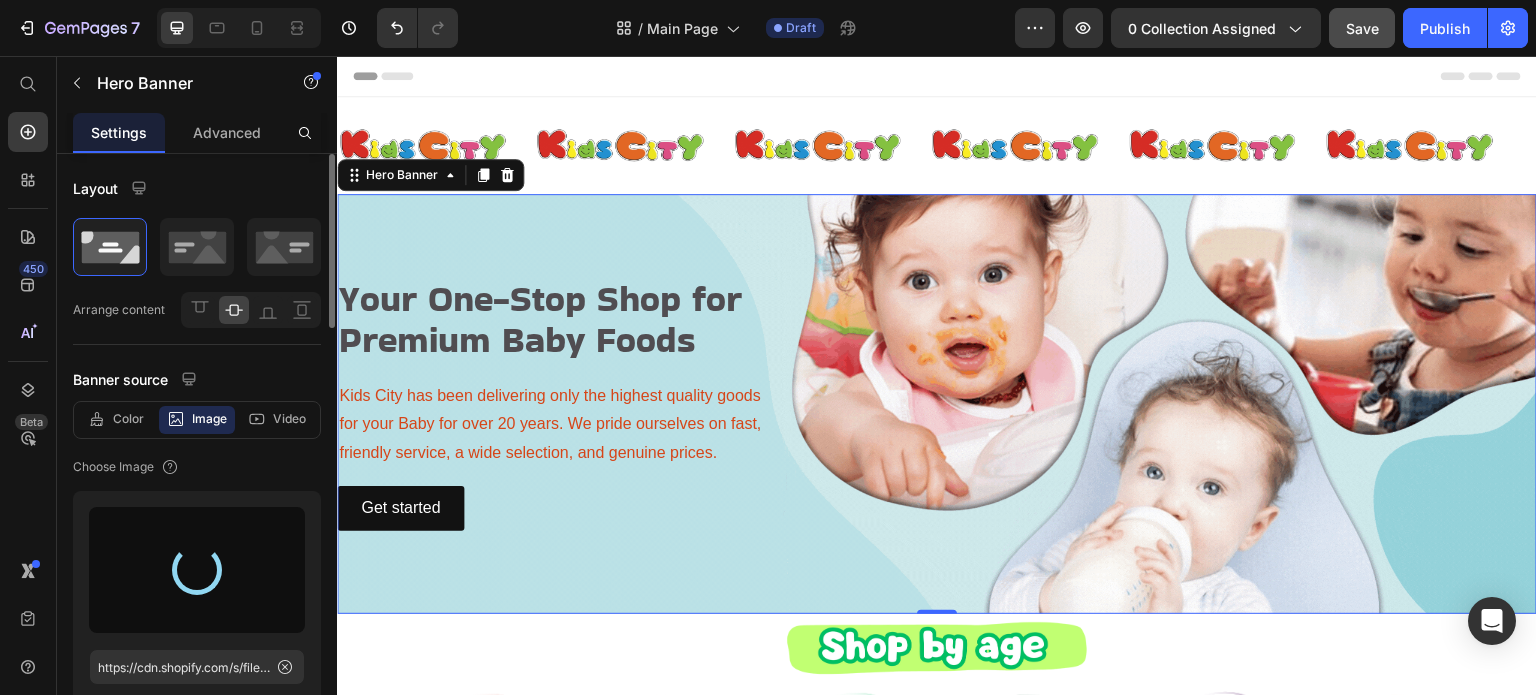 type on "https://cdn.shopify.com/s/files/1/0989/4066/files/gempages_568336468586529701-595067d8-d55b-4016-8db5-d7d33f87b0d6.jpg" 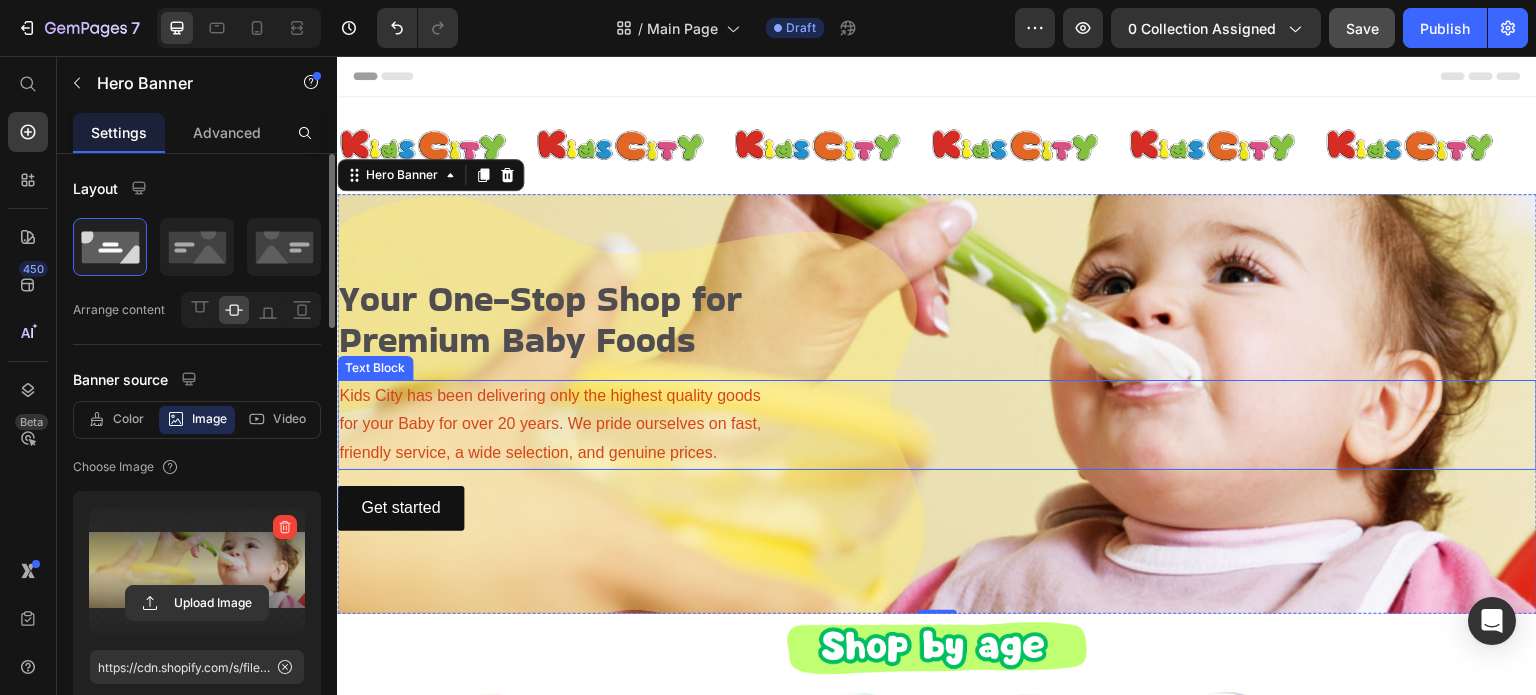 click on "Kids City has been delivering only the highest quality goods" at bounding box center [937, 396] 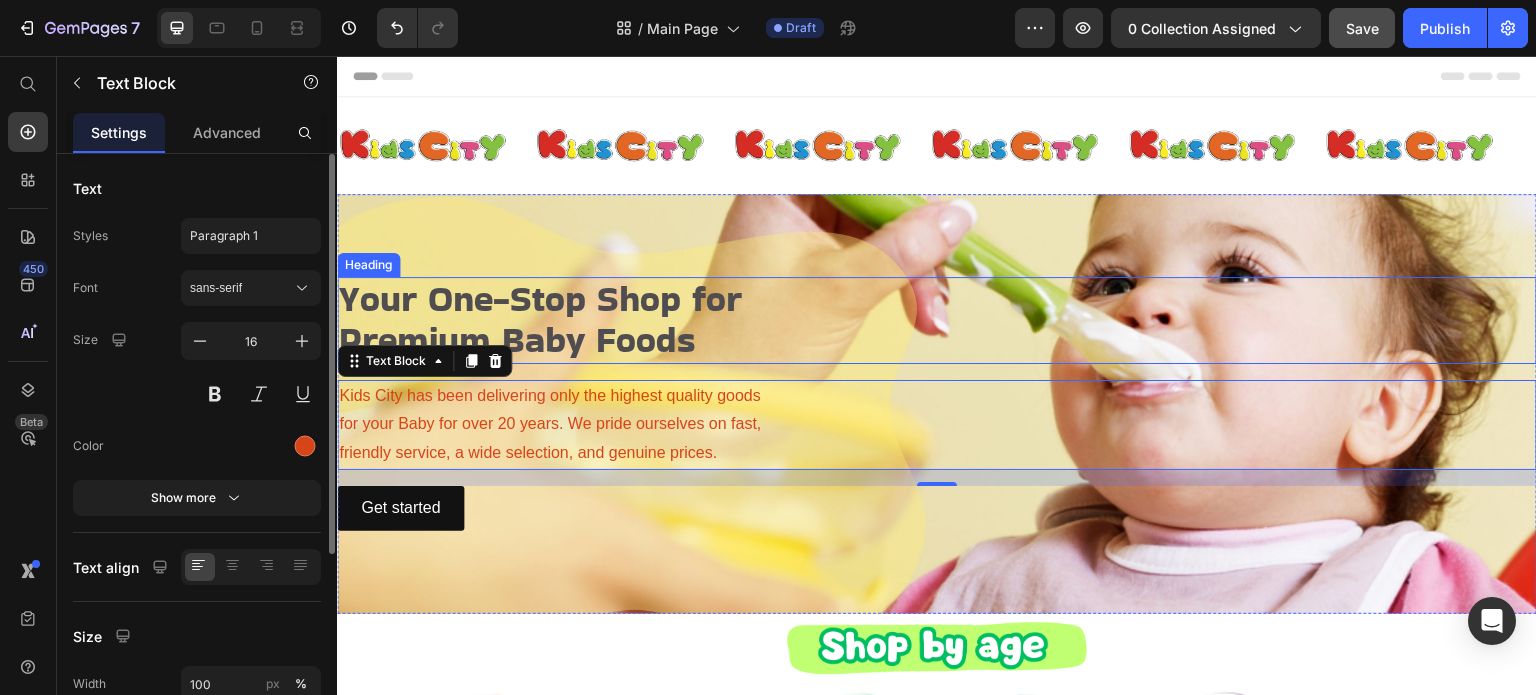 click on "Your One-Stop Shop for  Premium Baby Foods" at bounding box center (937, 320) 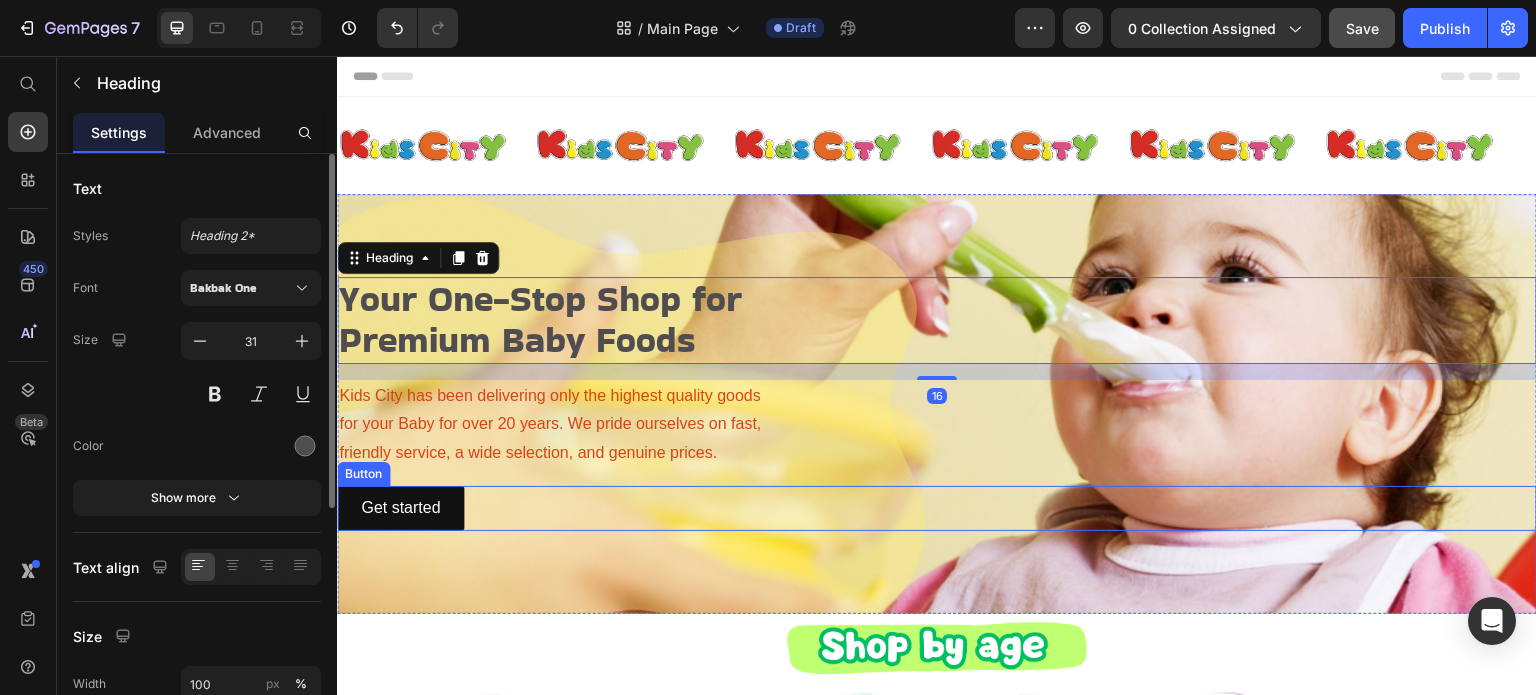 click on "Your One-Stop Shop for  Premium Baby Foods Heading   16 Kids City has been delivering only the highest quality goods  for your Baby for over 20 years. We pride ourselves on fast,  friendly service, a wide selection, and genuine prices. Text Block Get started Button" at bounding box center [937, 404] 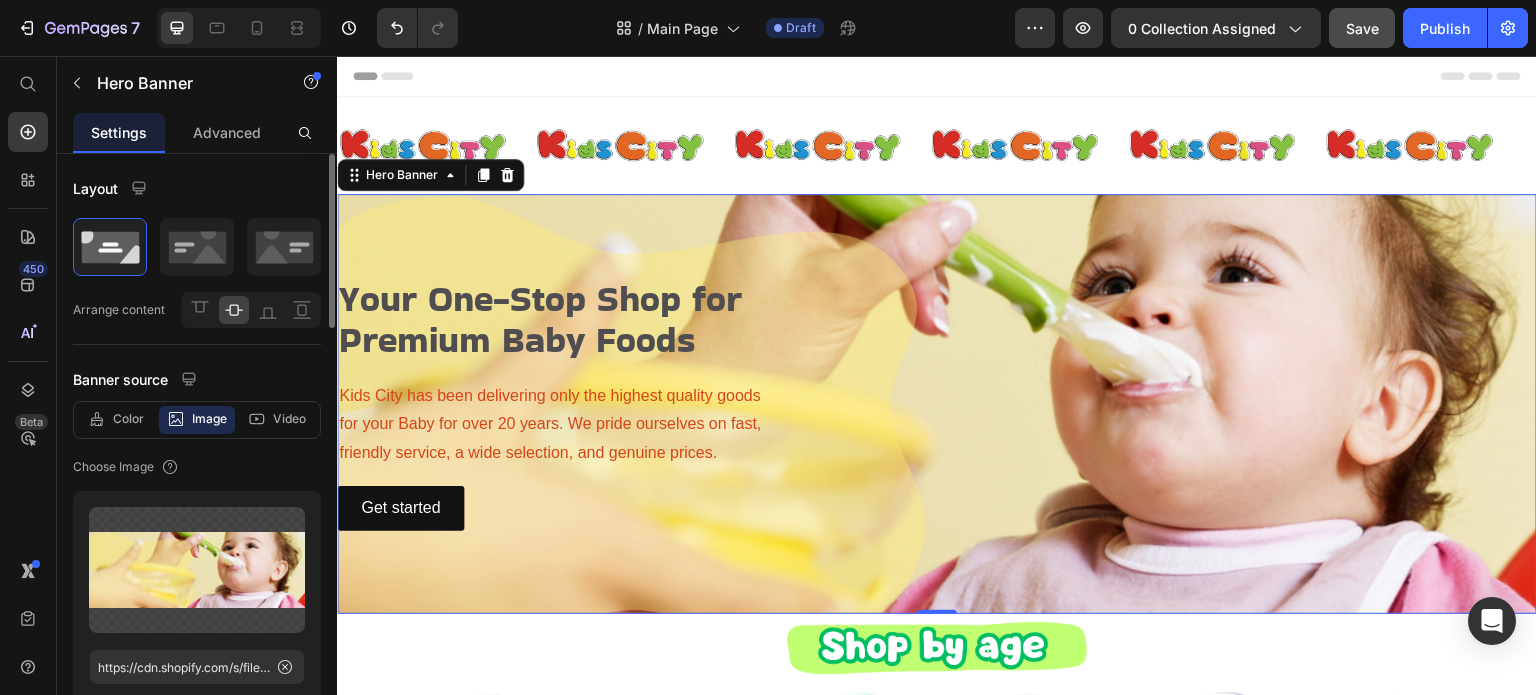 scroll, scrollTop: 0, scrollLeft: 0, axis: both 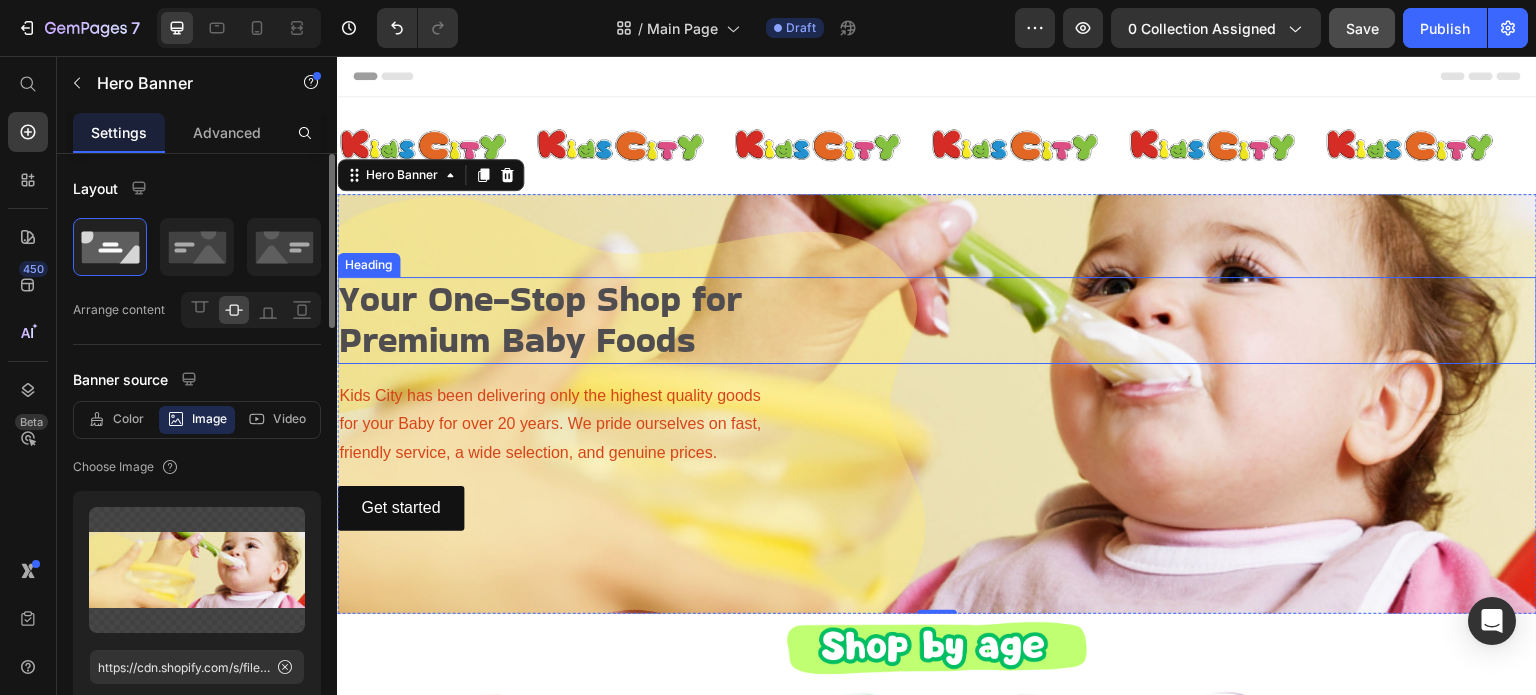 click on "Your One-Stop Shop for  Premium Baby Foods Heading Kids City has been delivering only the highest quality goods  for your Baby for over 20 years. We pride ourselves on fast,  friendly service, a wide selection, and genuine prices. Text Block Get started Button" at bounding box center (937, 404) 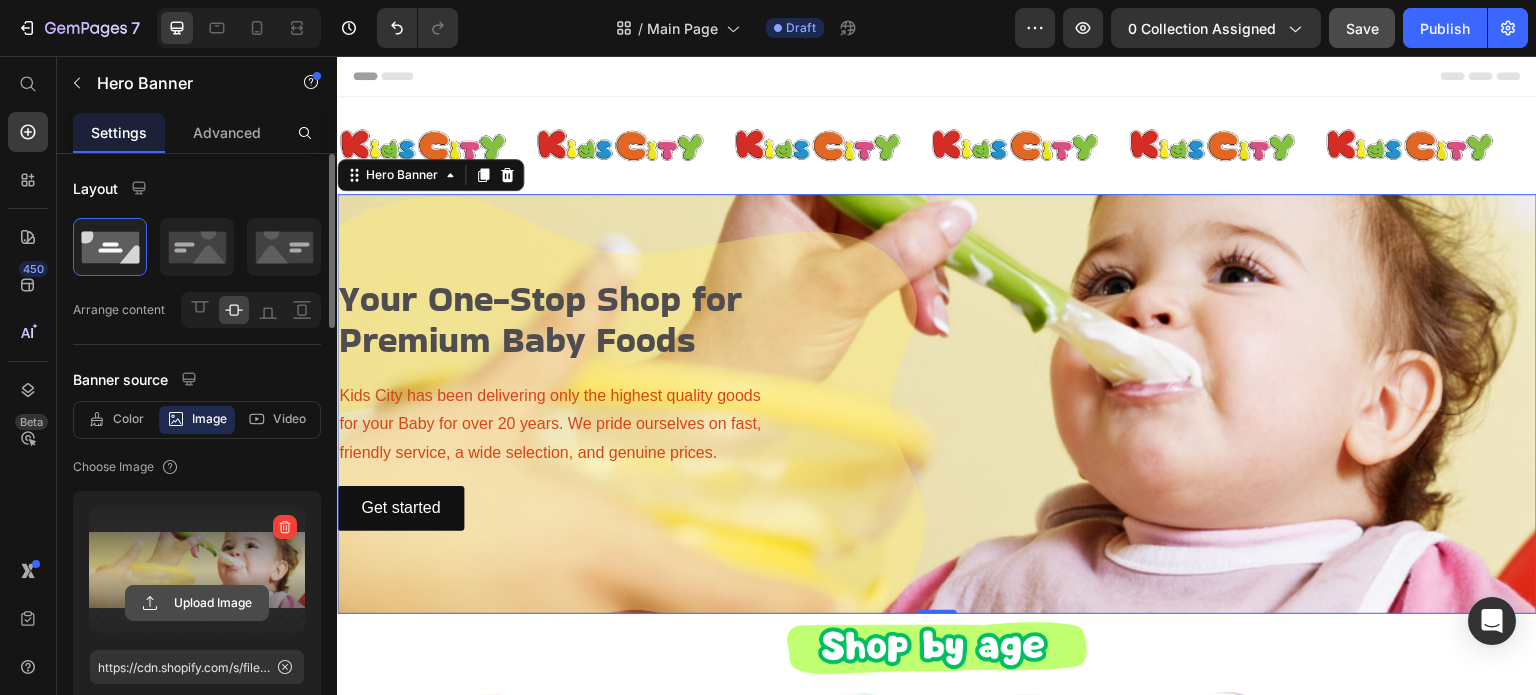 click 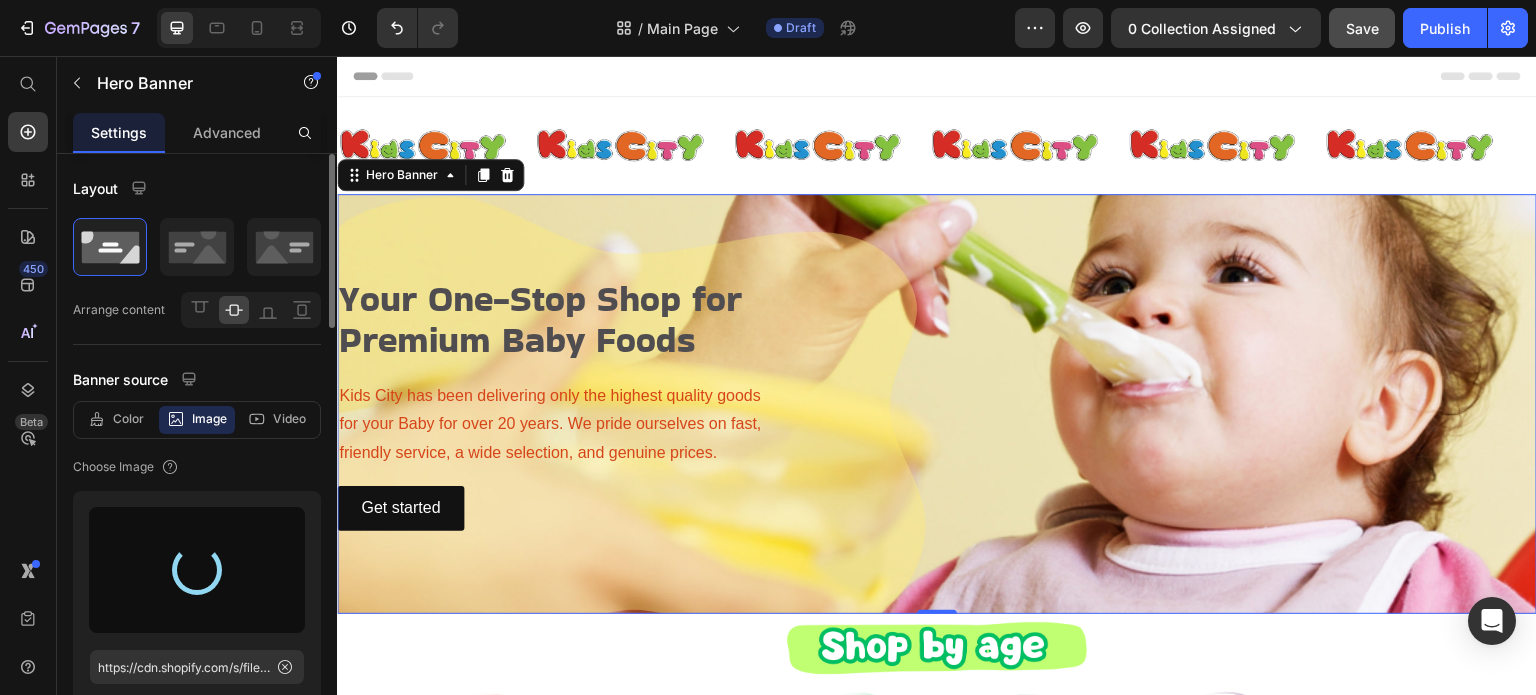 type on "https://cdn.shopify.com/s/files/1/0989/4066/files/gempages_568336468586529701-40d80bc2-2f48-47cf-8777-e9e098542083.jpg" 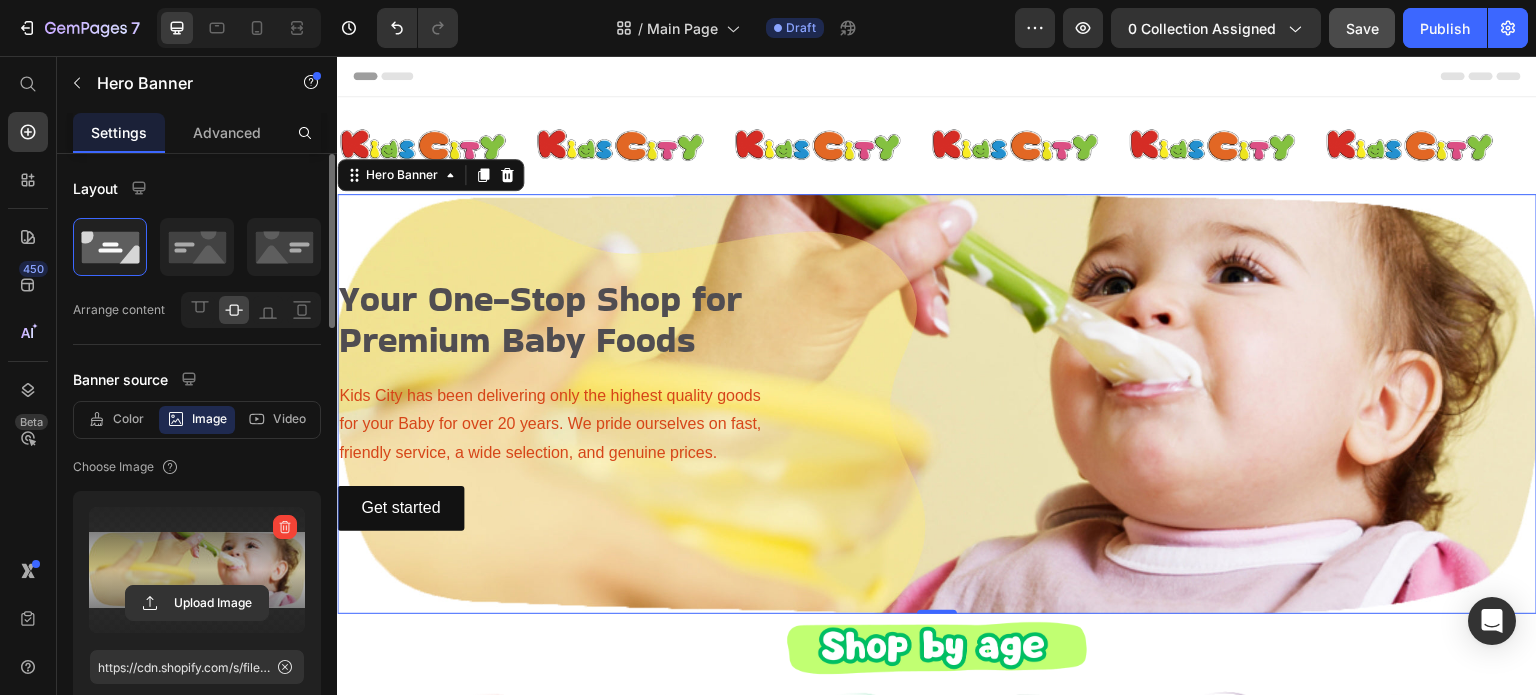 click on "Your One-Stop Shop for  Premium Baby Foods Heading Kids City has been delivering only the highest quality goods  for your Baby for over 20 years. We pride ourselves on fast,  friendly service, a wide selection, and genuine prices. Text Block Get started Button" at bounding box center (937, 404) 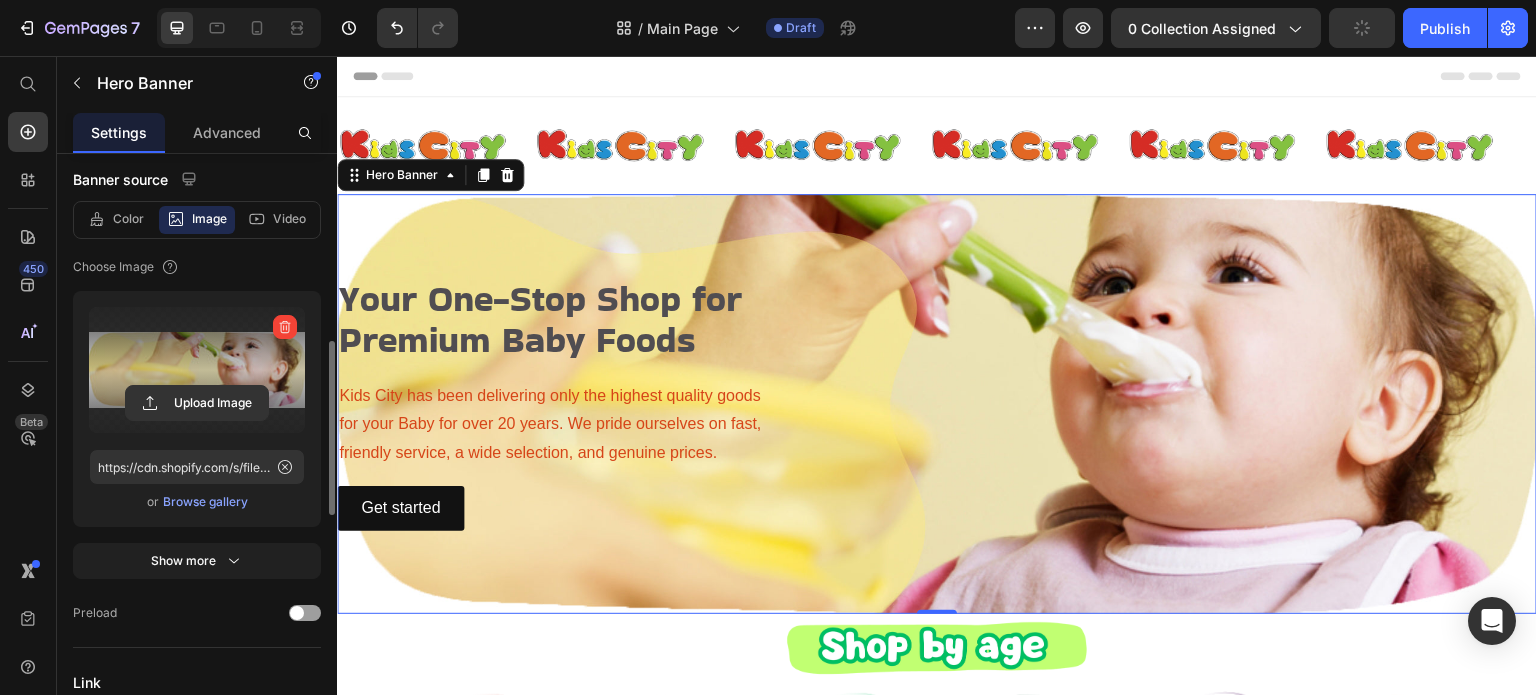 scroll, scrollTop: 300, scrollLeft: 0, axis: vertical 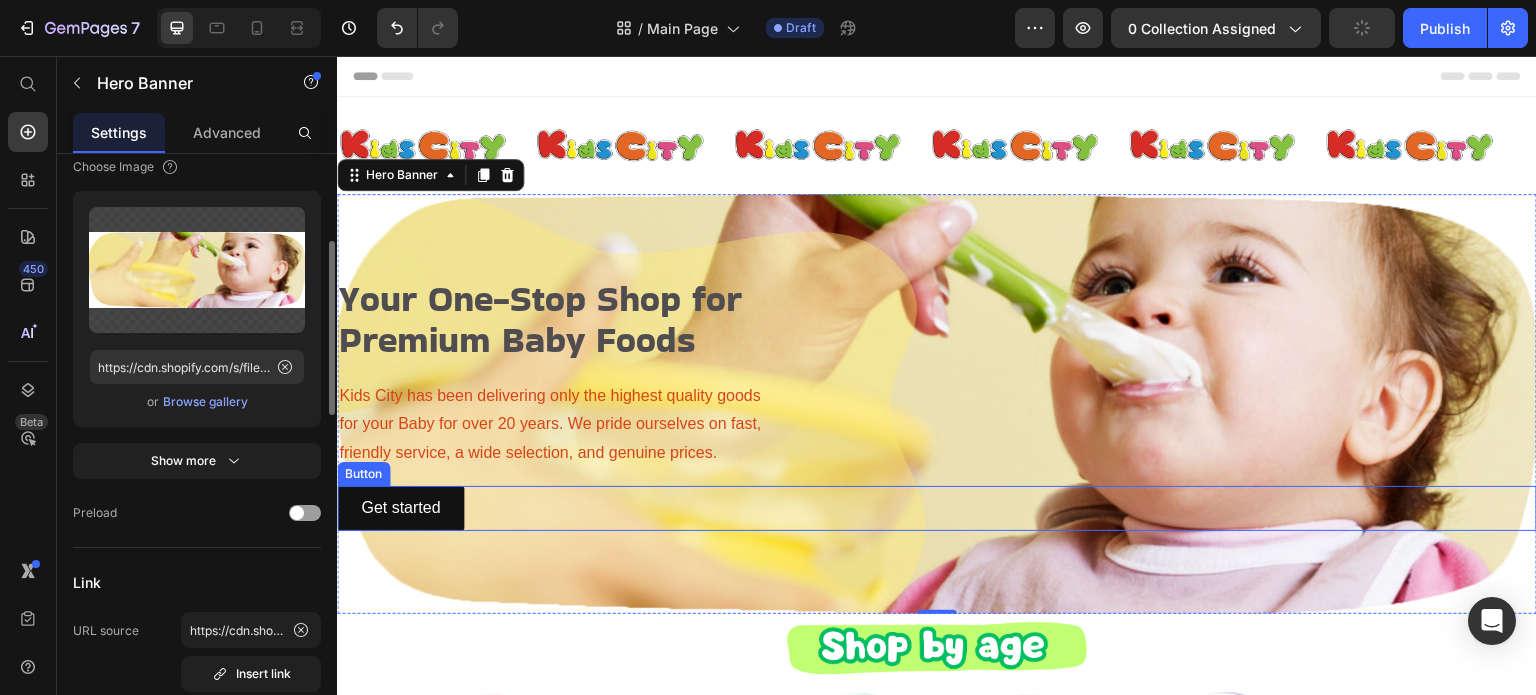 click on "Get started Button" at bounding box center [937, 508] 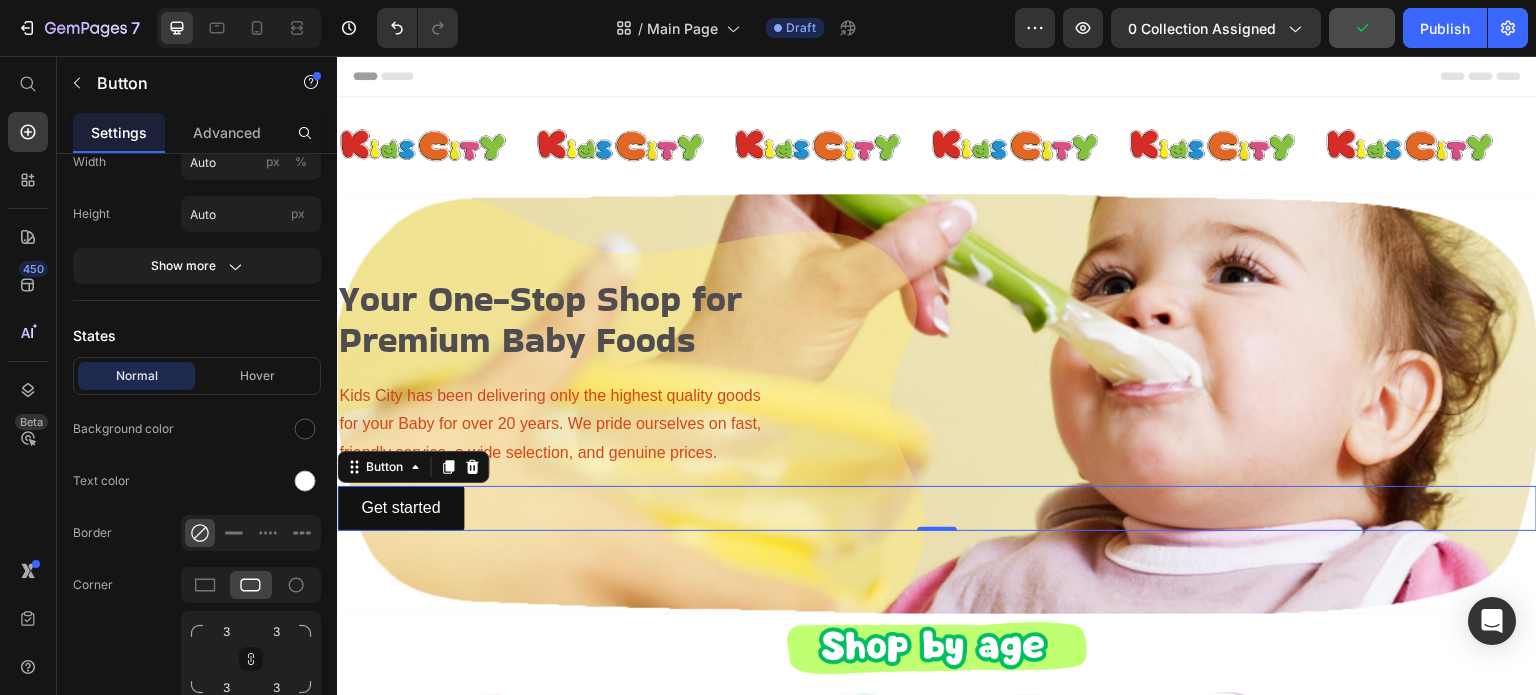 scroll, scrollTop: 0, scrollLeft: 0, axis: both 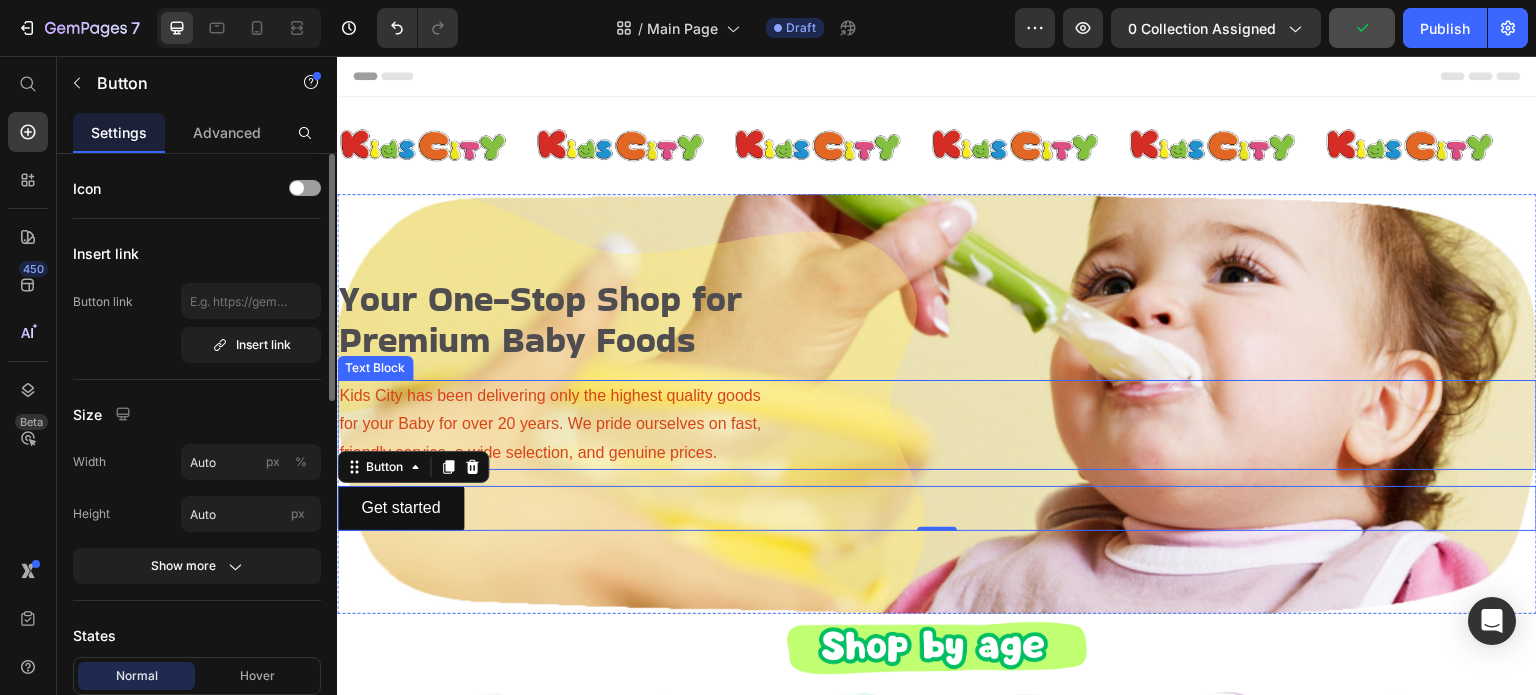 click on "for your Baby for over 20 years. We pride ourselves on fast," at bounding box center (937, 424) 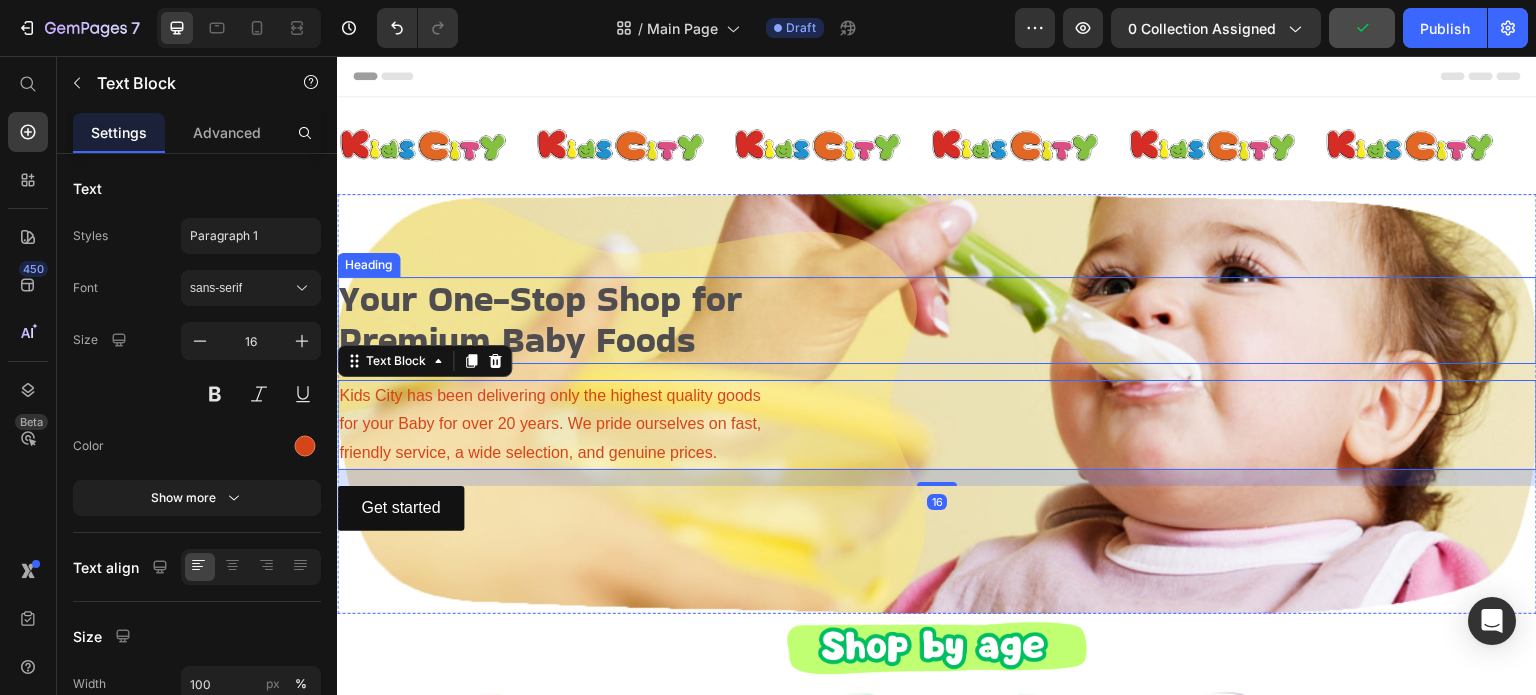 click on "Premium Baby Foods" at bounding box center (517, 339) 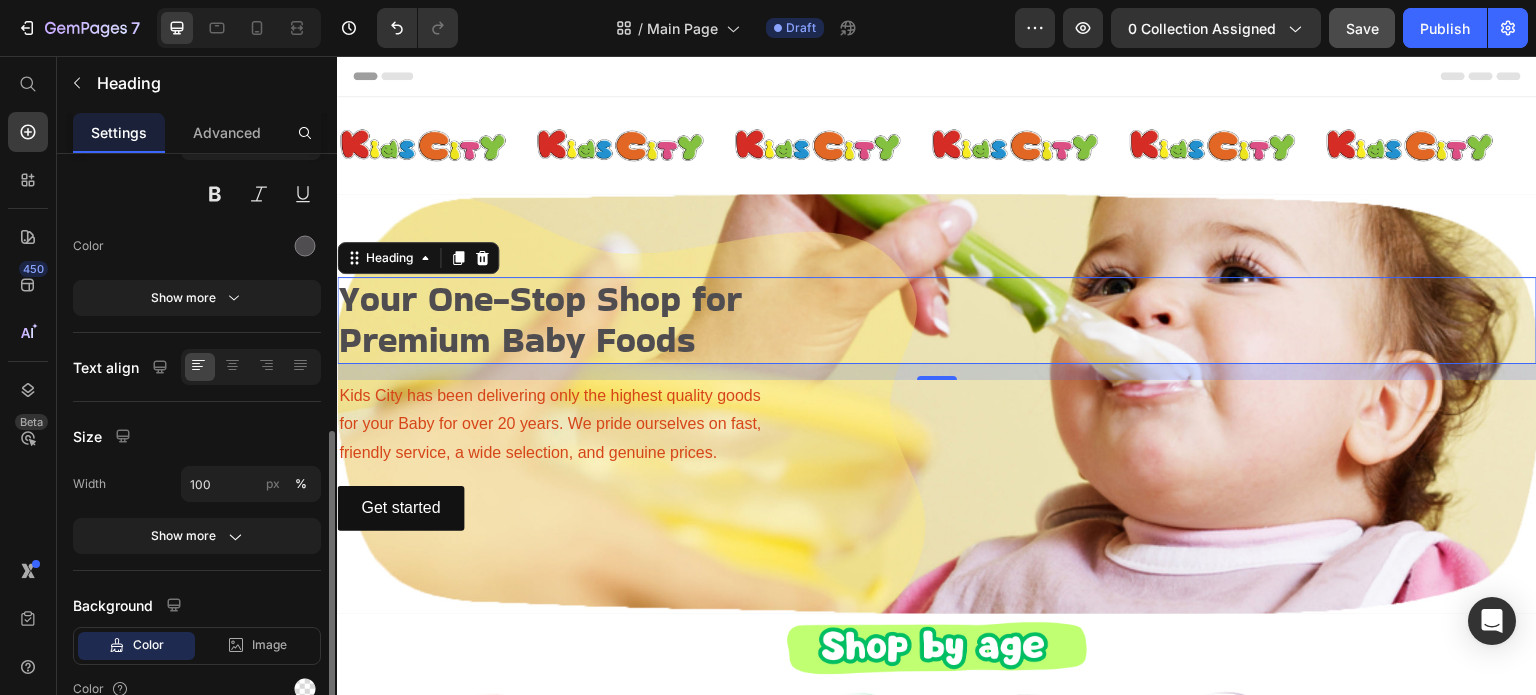 scroll, scrollTop: 400, scrollLeft: 0, axis: vertical 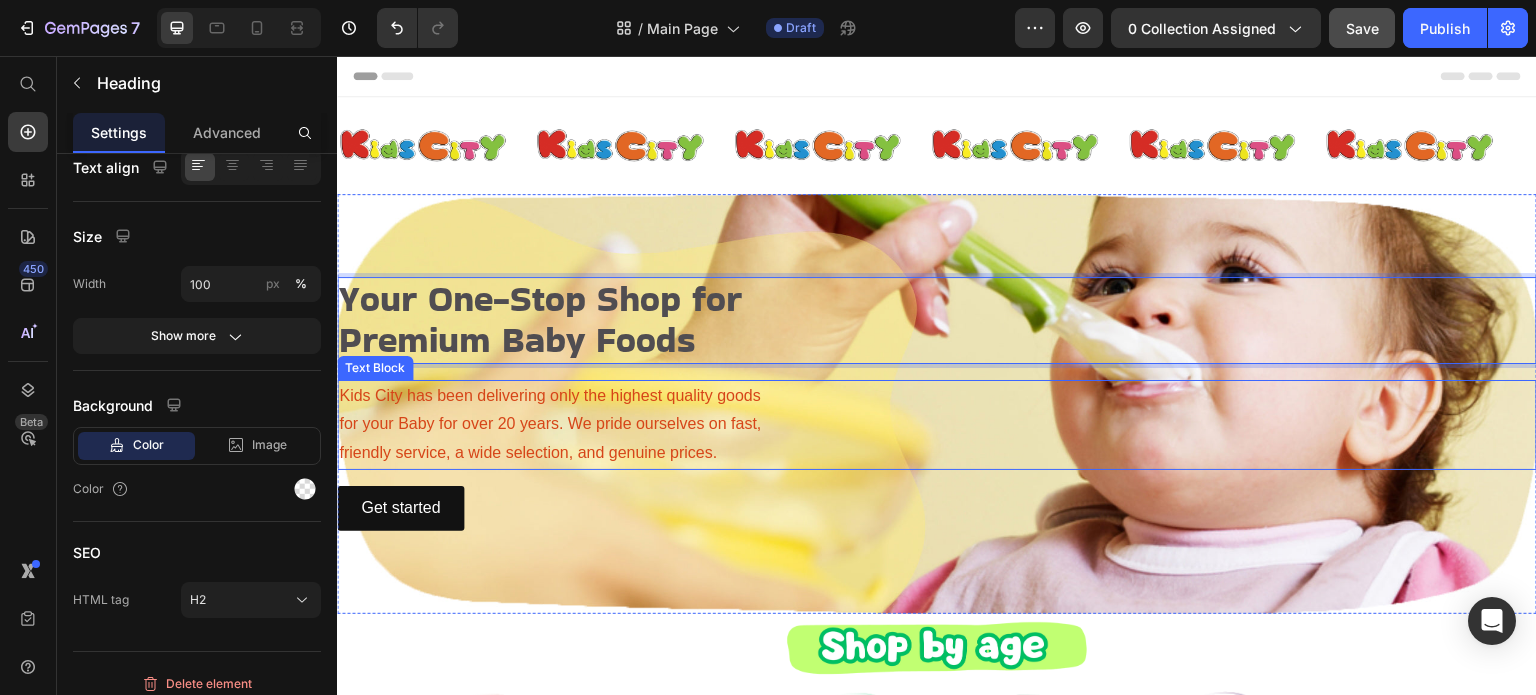 click on "Kids City has been delivering only the highest quality goods" at bounding box center (937, 396) 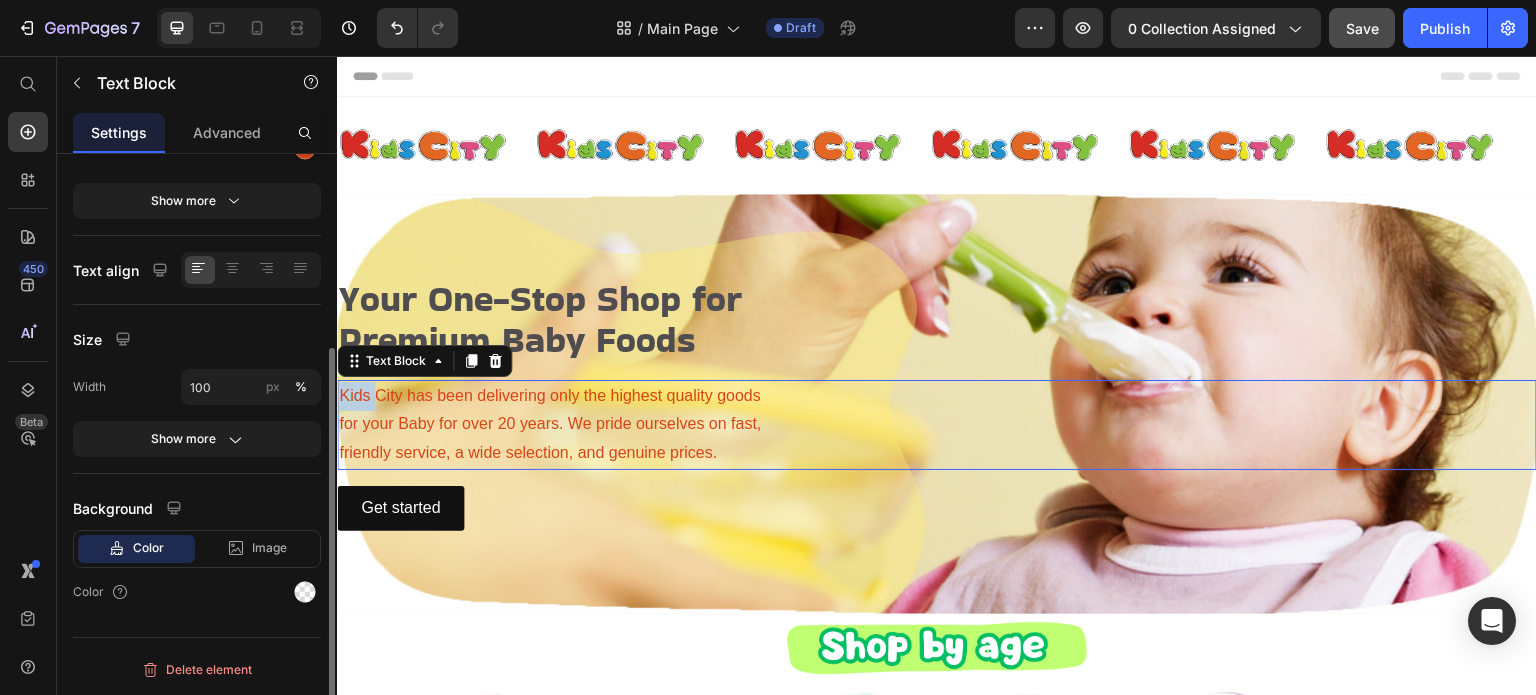 scroll, scrollTop: 0, scrollLeft: 0, axis: both 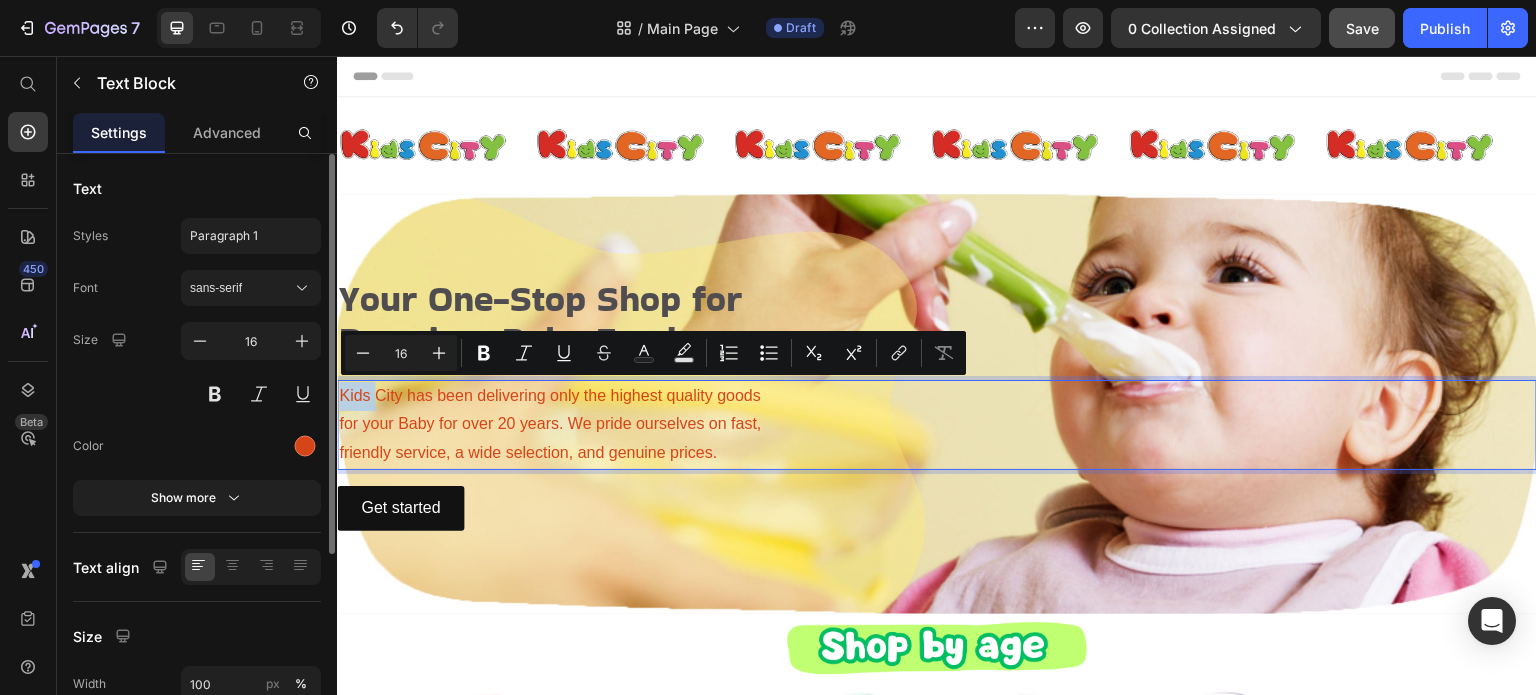 click on "Kids City has been delivering only the highest quality goods" at bounding box center [937, 396] 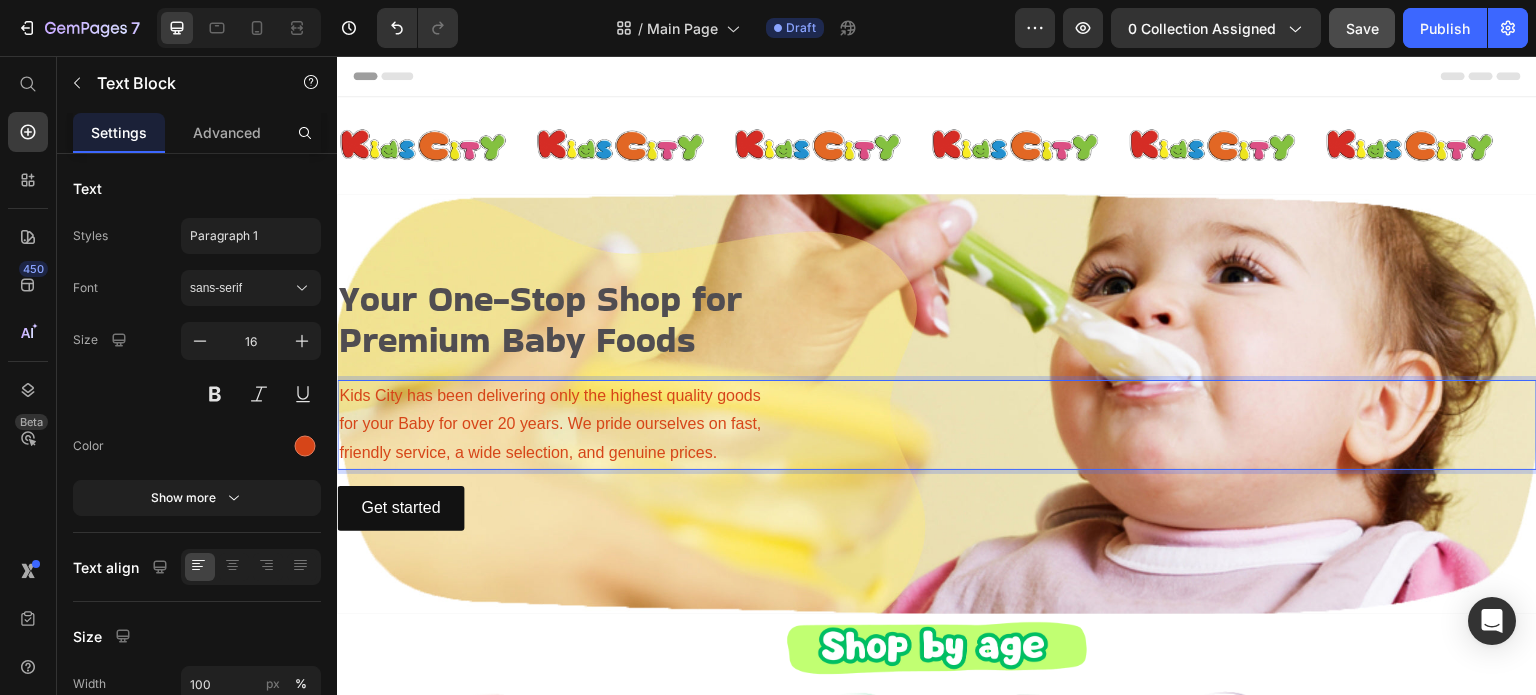 click on "for your Baby for over 20 years. We pride ourselves on fast," at bounding box center (937, 424) 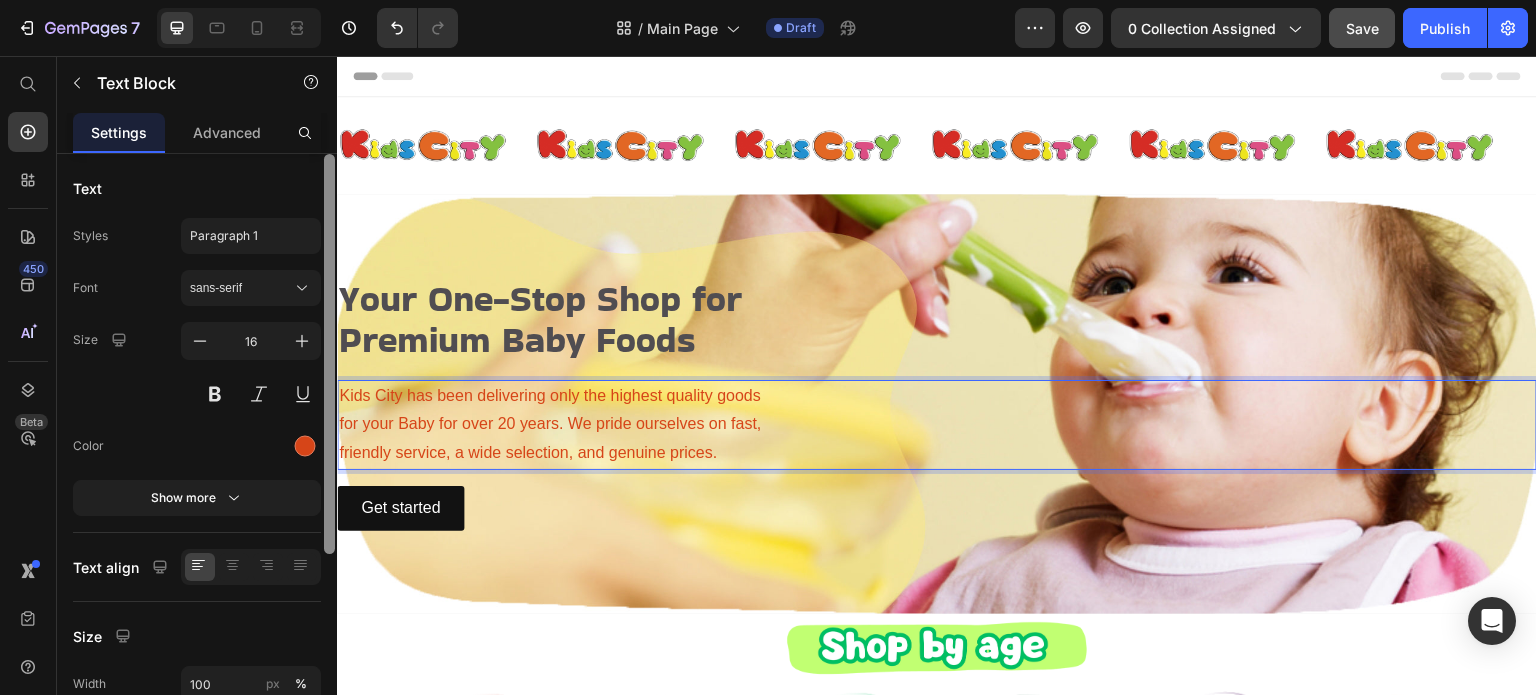 click at bounding box center (329, 354) 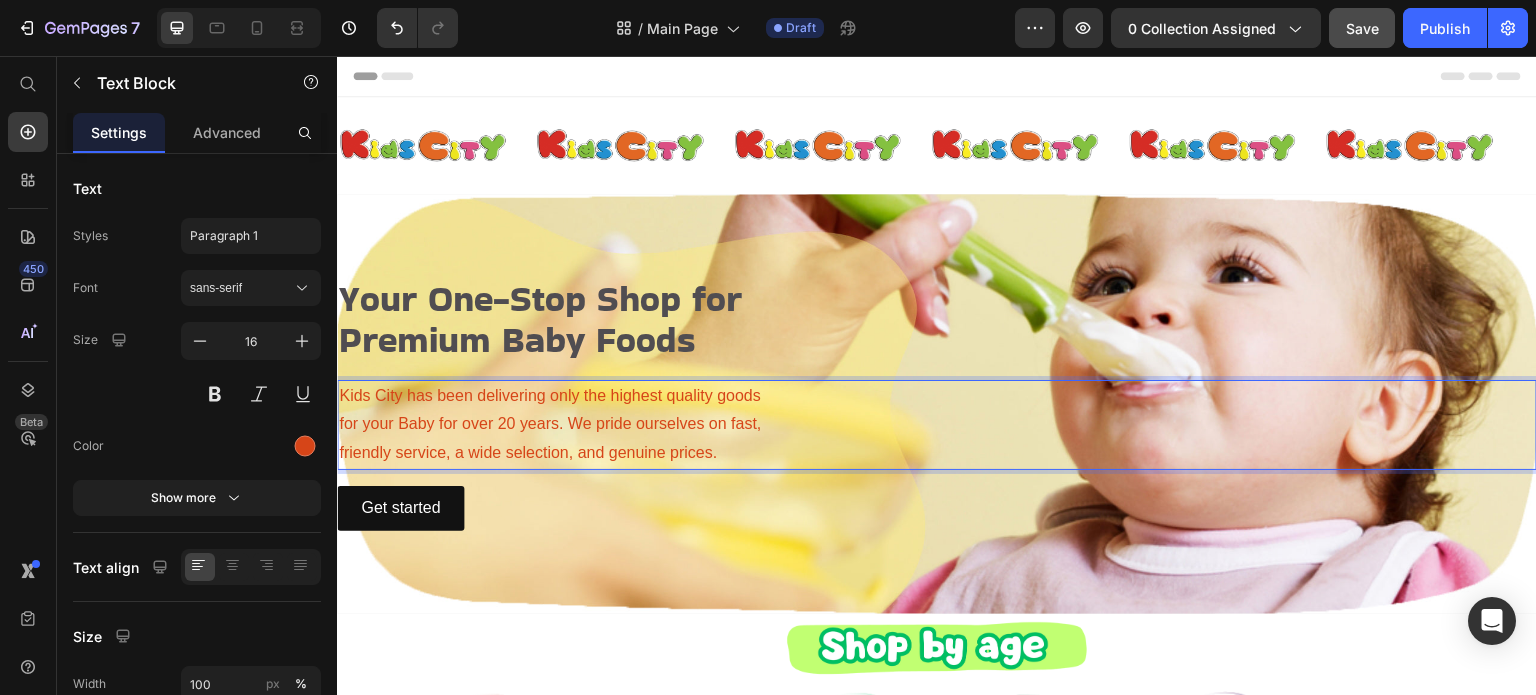 click on "friendly service, a wide selection, and genuine prices." at bounding box center (937, 453) 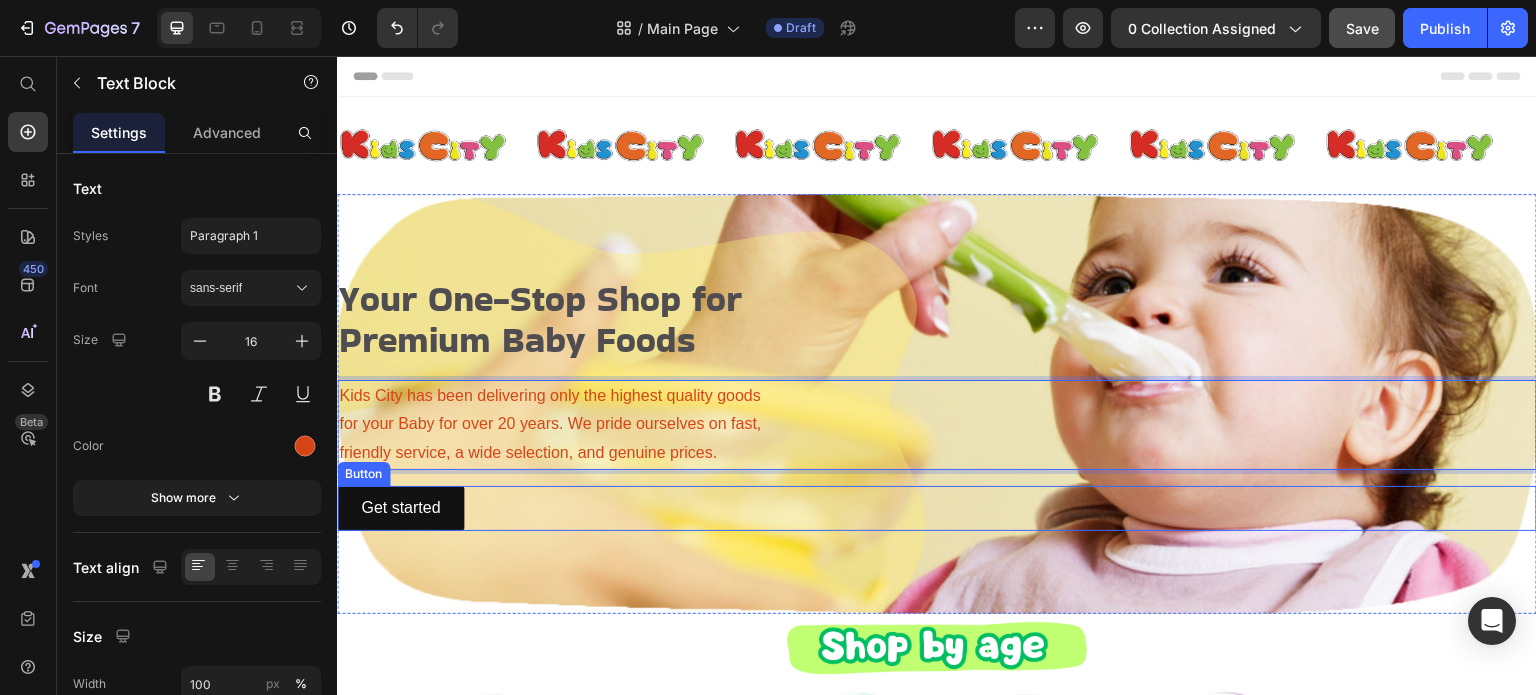 click on "Get started Button" at bounding box center [937, 508] 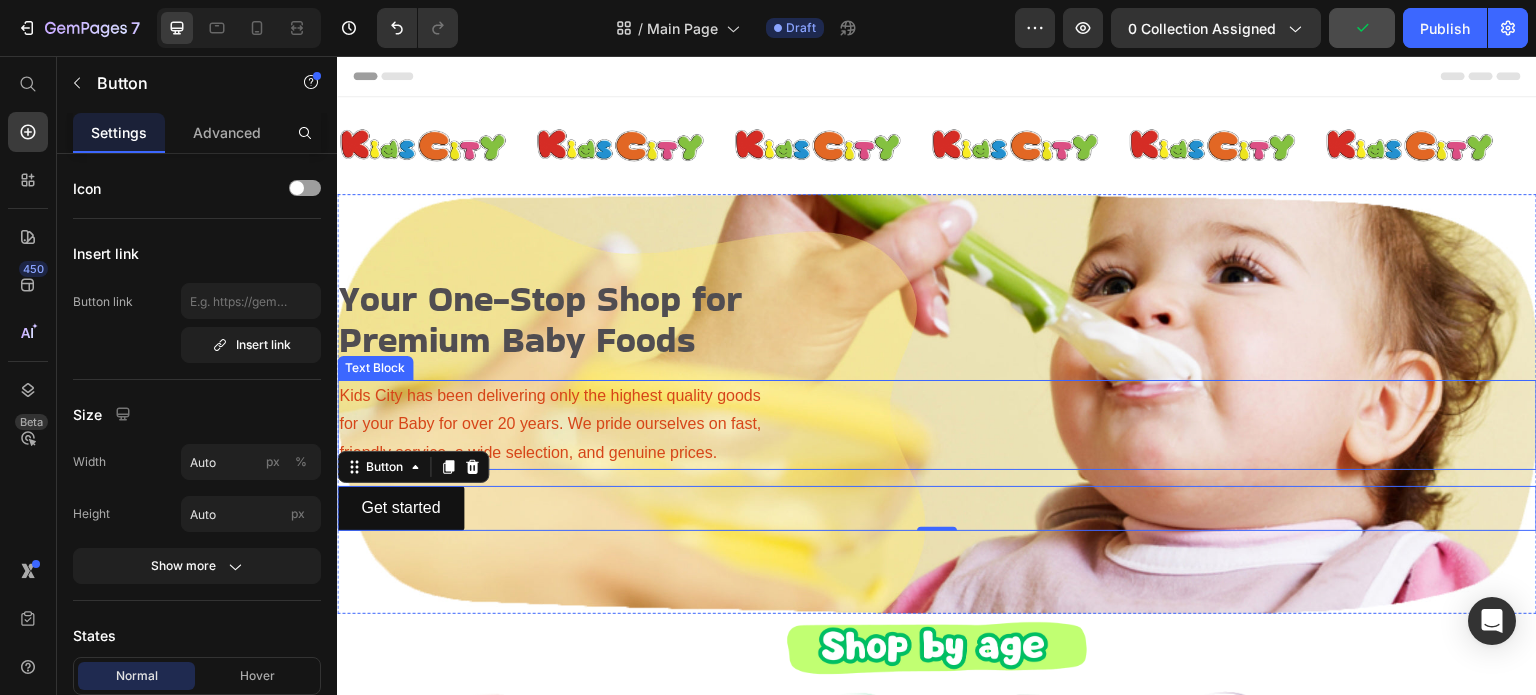 scroll, scrollTop: 100, scrollLeft: 0, axis: vertical 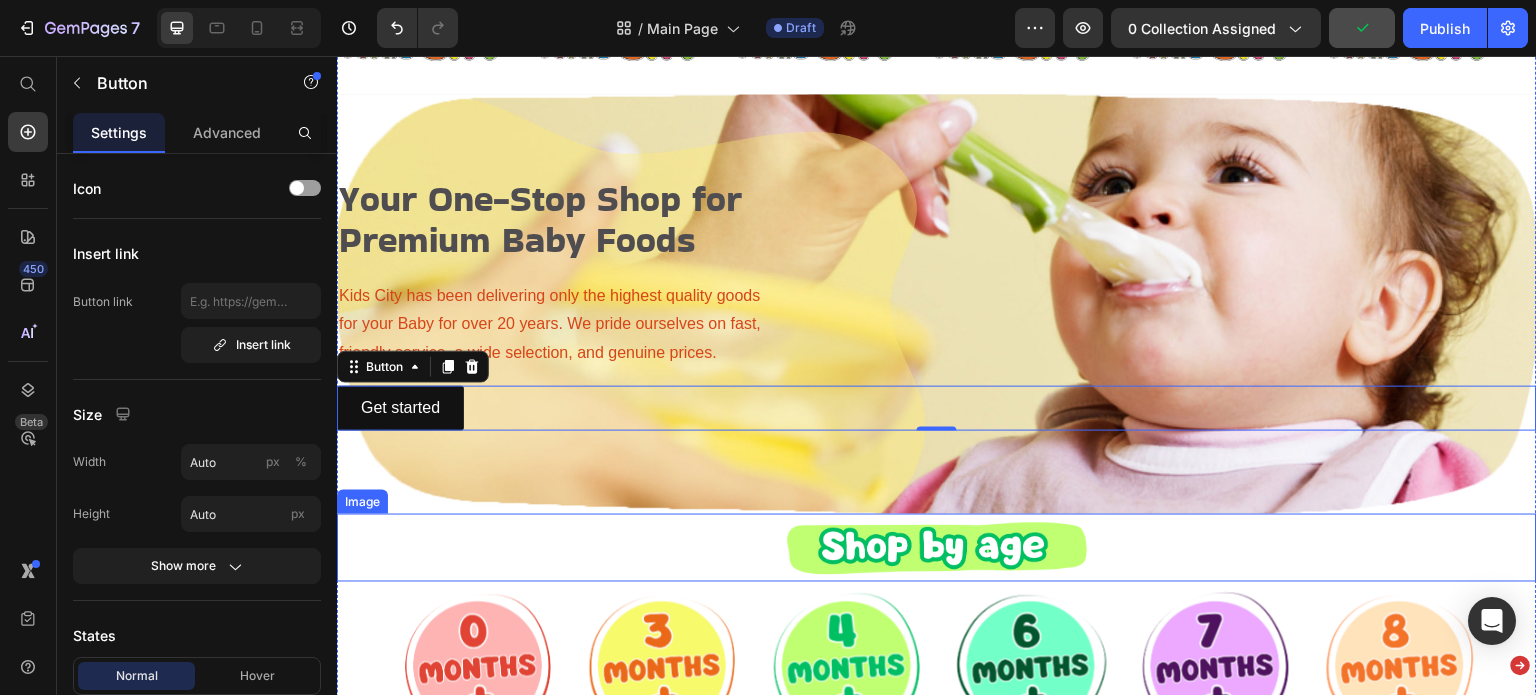 click at bounding box center [937, 548] 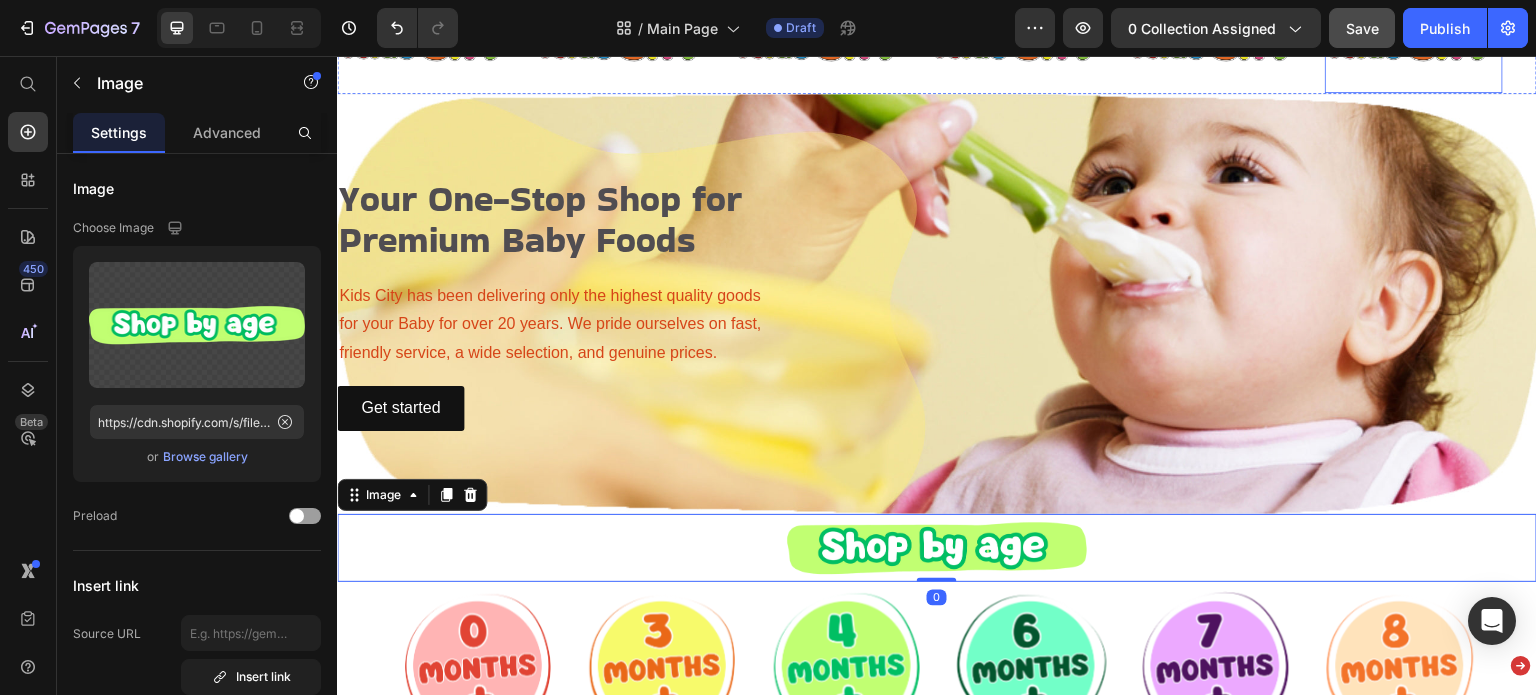 click at bounding box center (1413, 46) 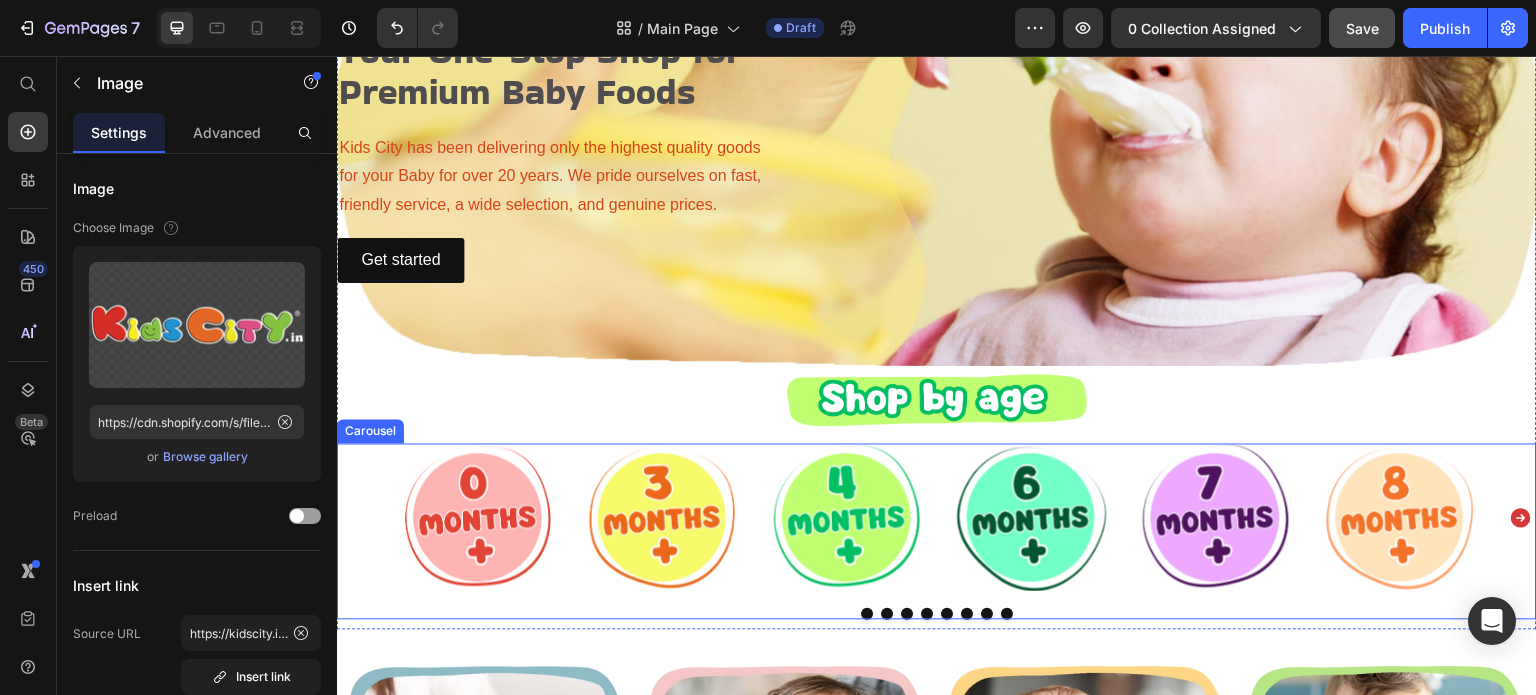 scroll, scrollTop: 300, scrollLeft: 0, axis: vertical 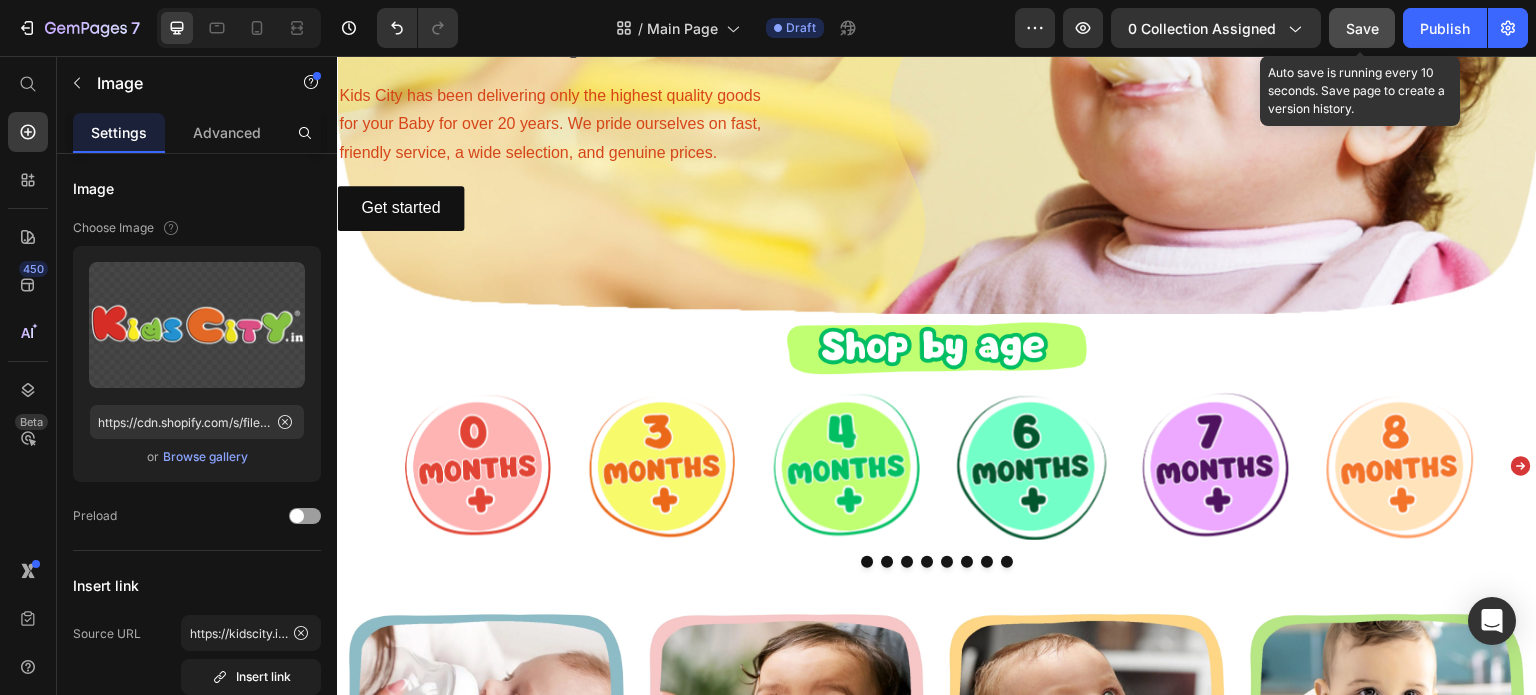 click on "Save" at bounding box center [1362, 28] 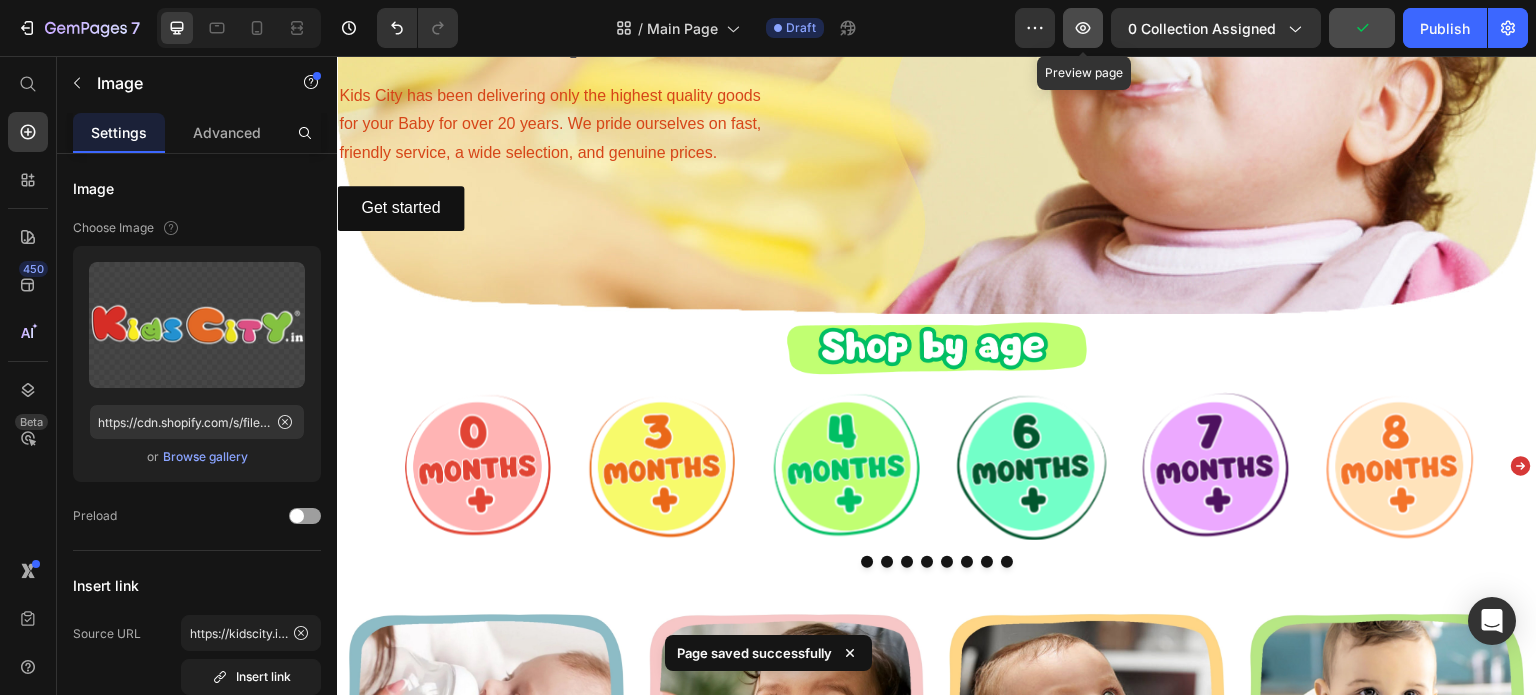 click 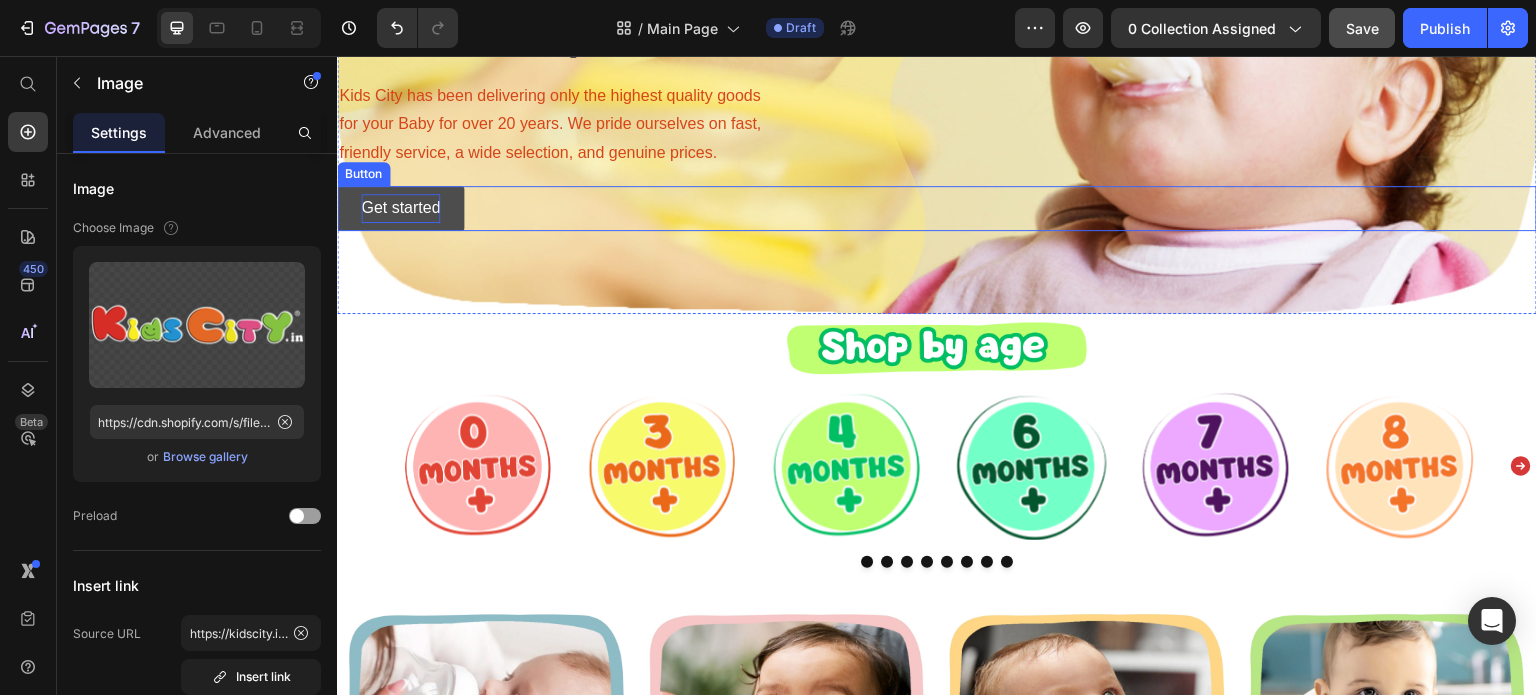 click on "Get started" at bounding box center (400, 208) 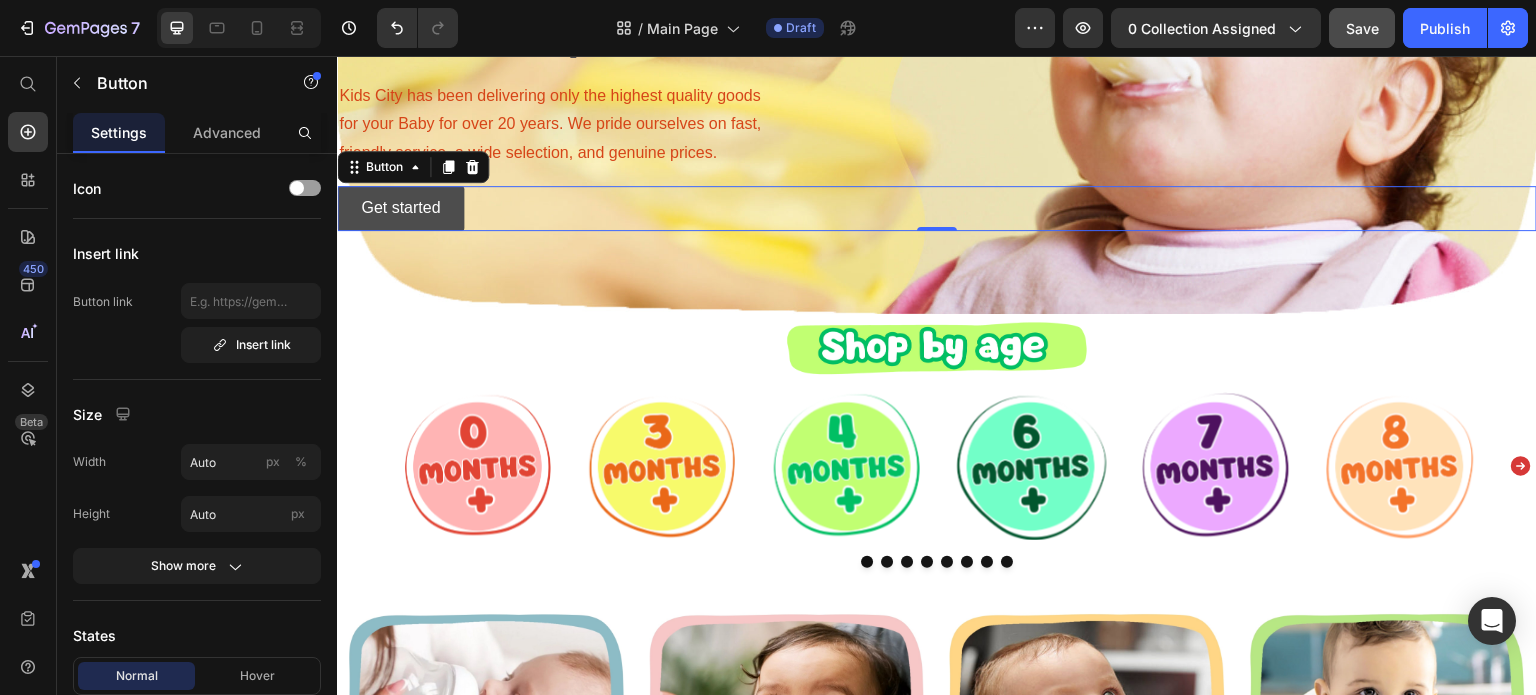click on "Get started" at bounding box center [400, 208] 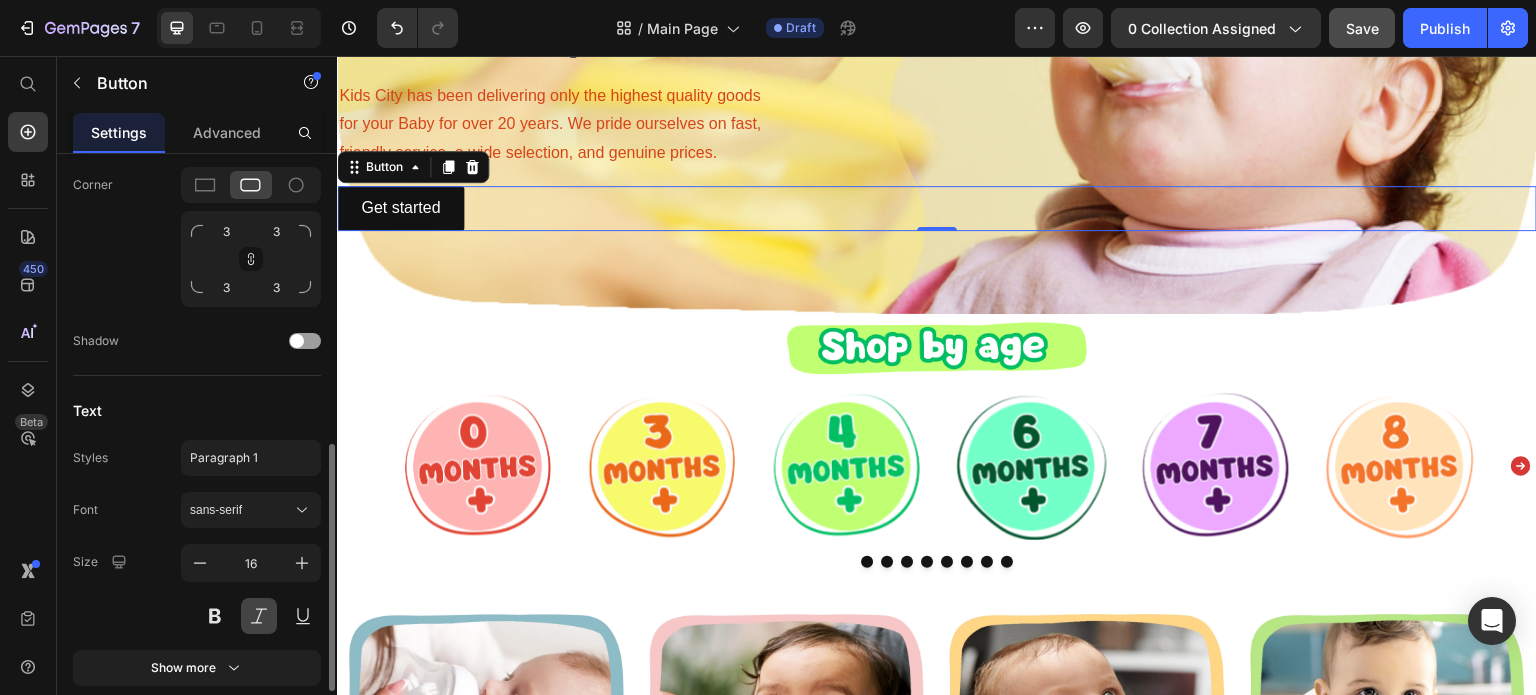 scroll, scrollTop: 844, scrollLeft: 0, axis: vertical 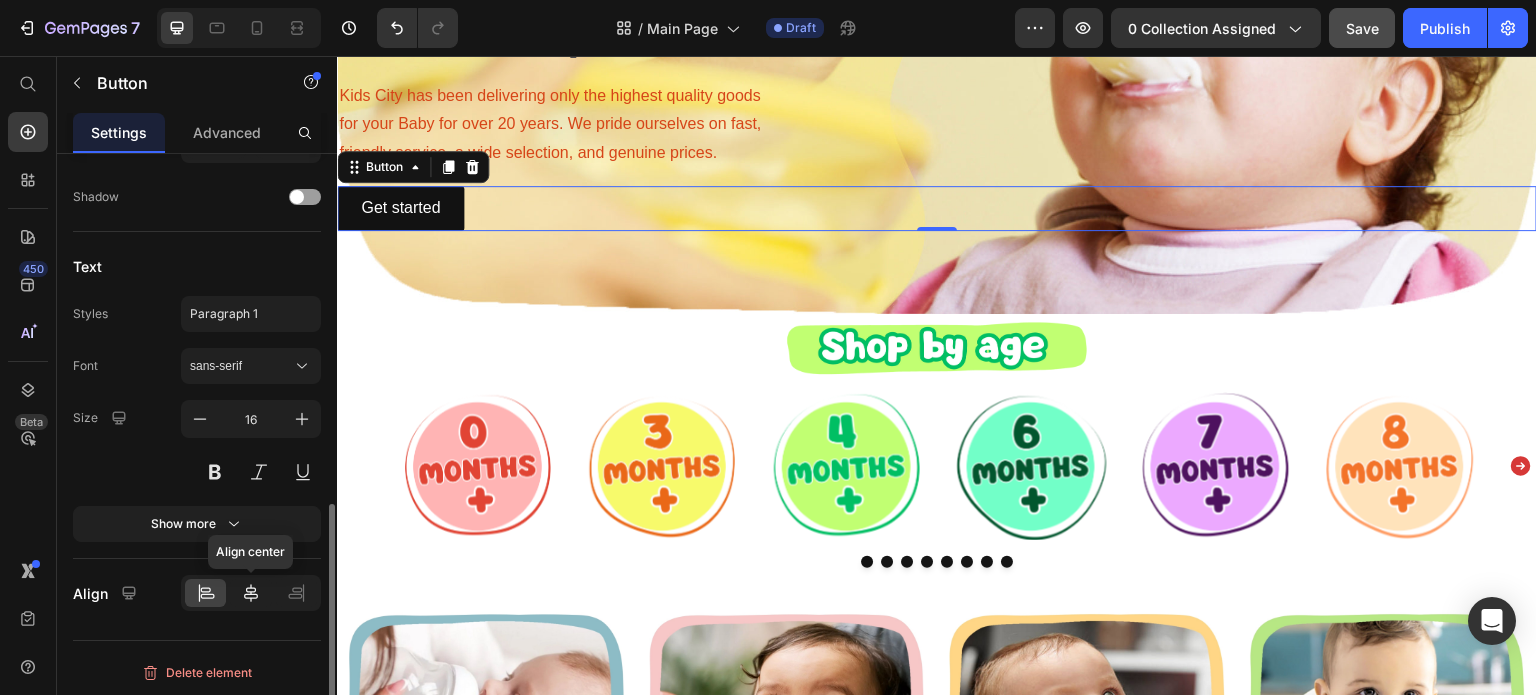 click 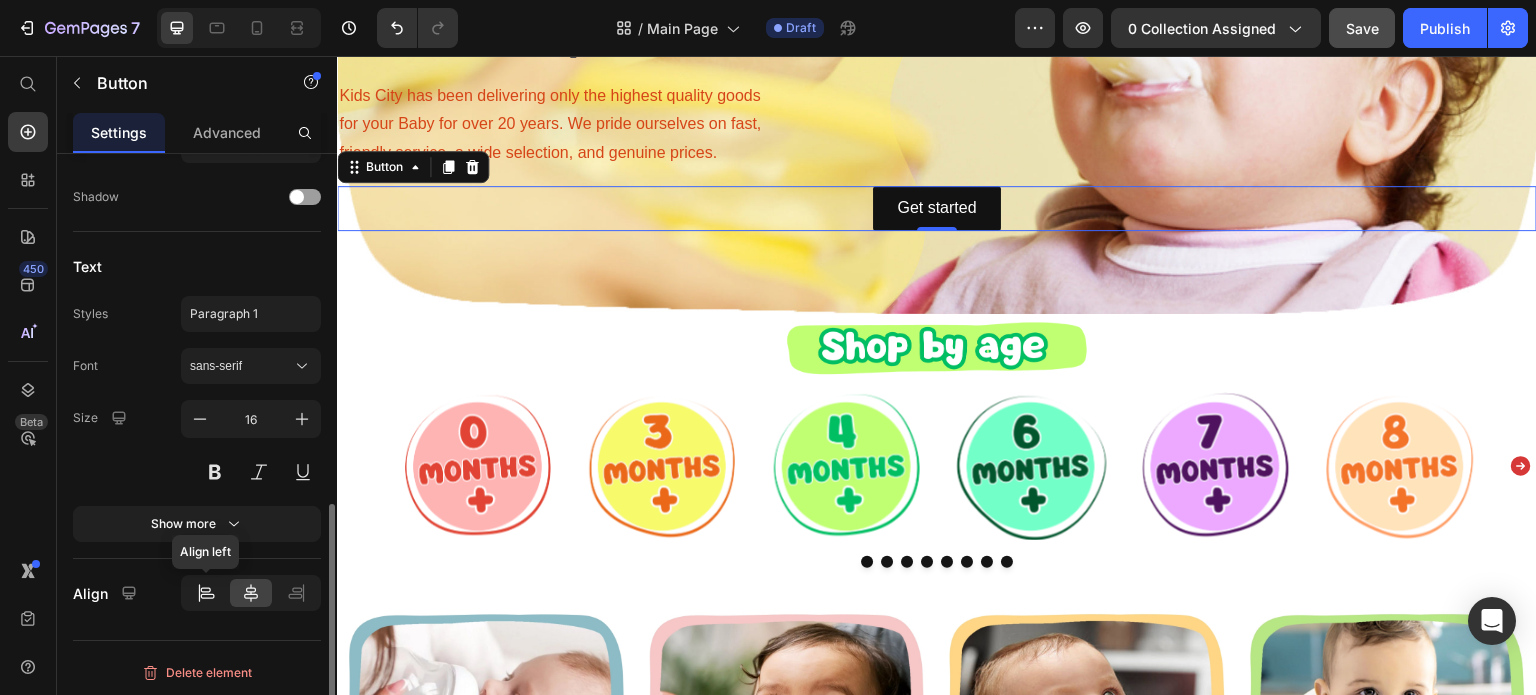 click 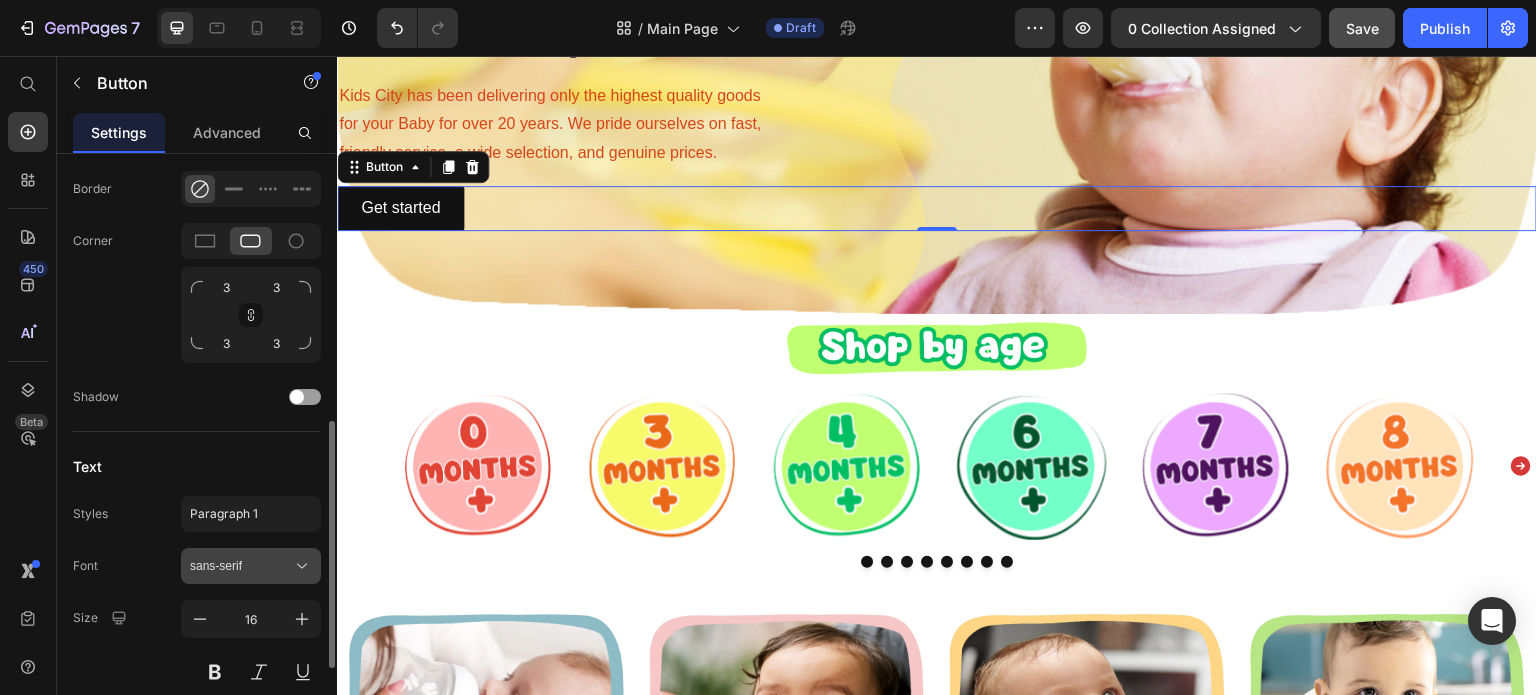 scroll, scrollTop: 844, scrollLeft: 0, axis: vertical 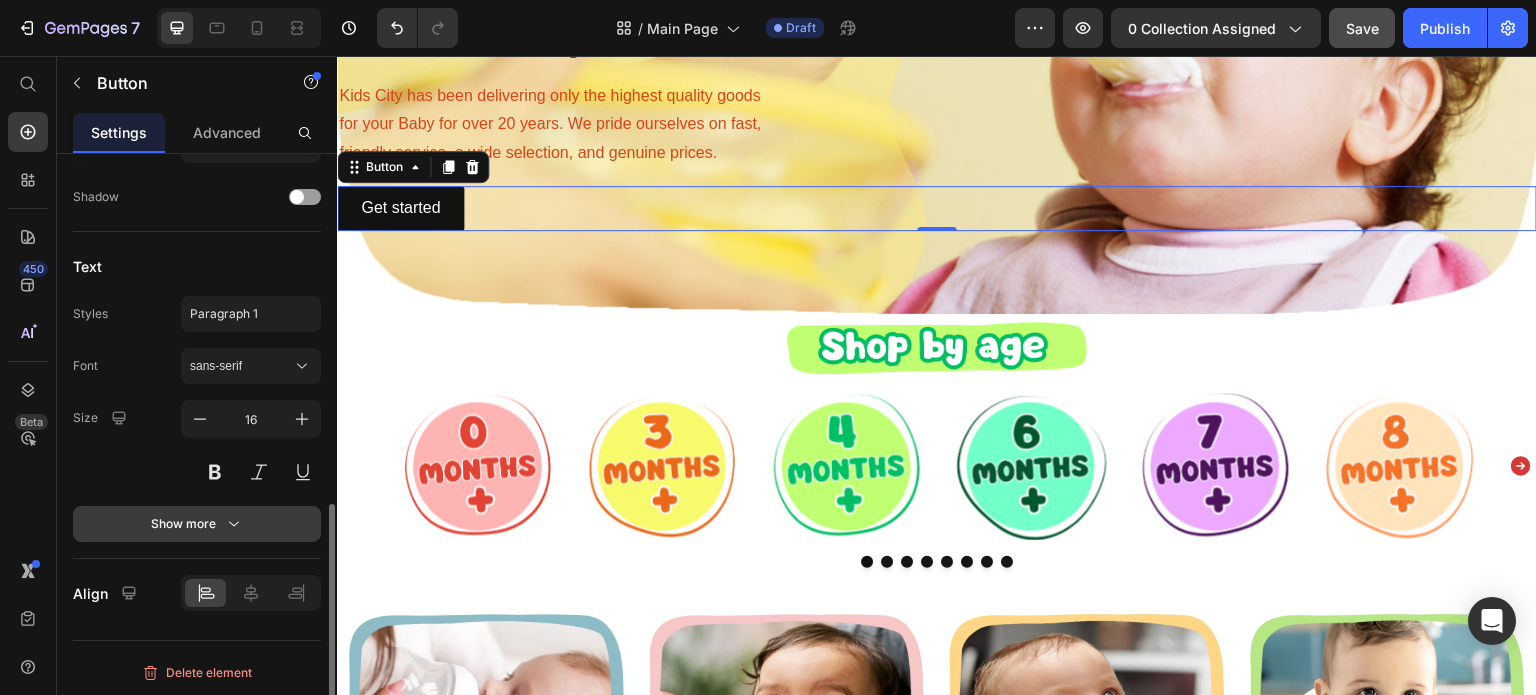 click on "Show more" at bounding box center [197, 524] 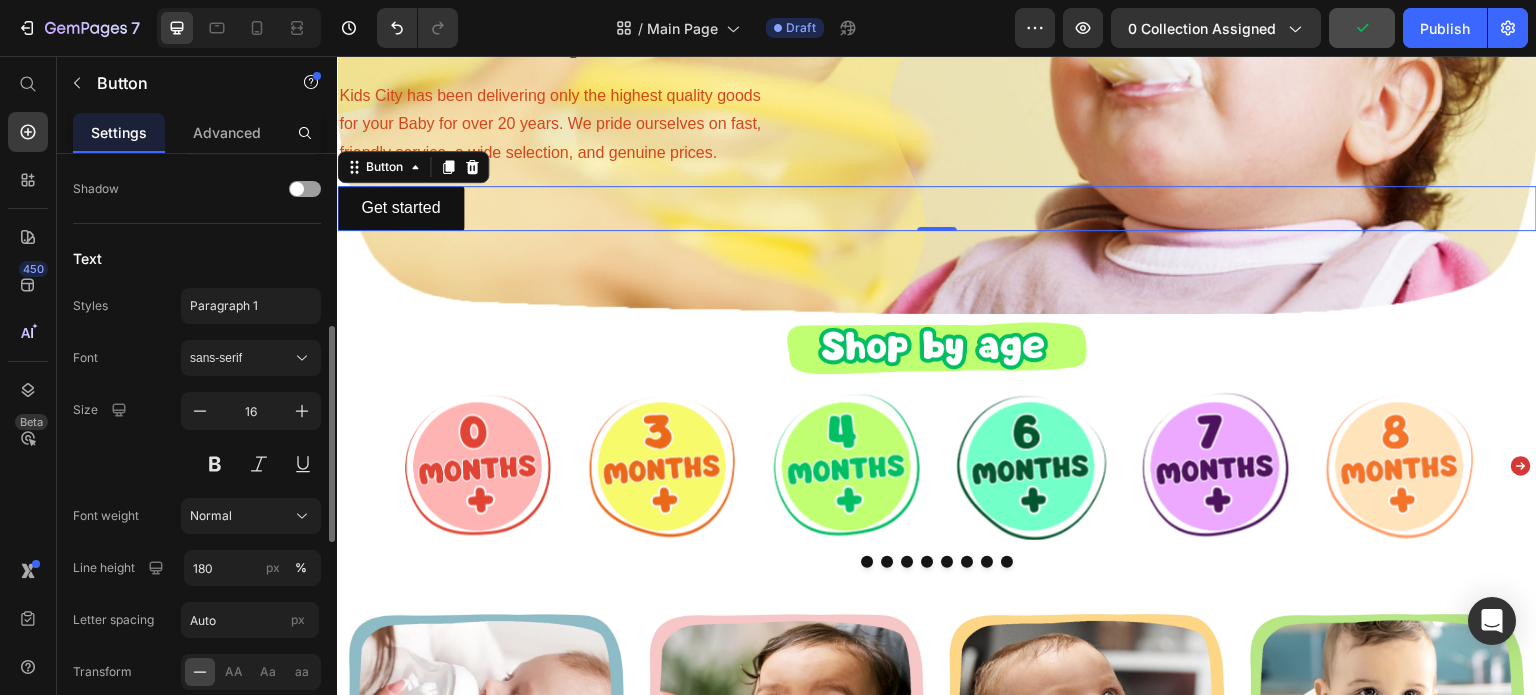 scroll, scrollTop: 752, scrollLeft: 0, axis: vertical 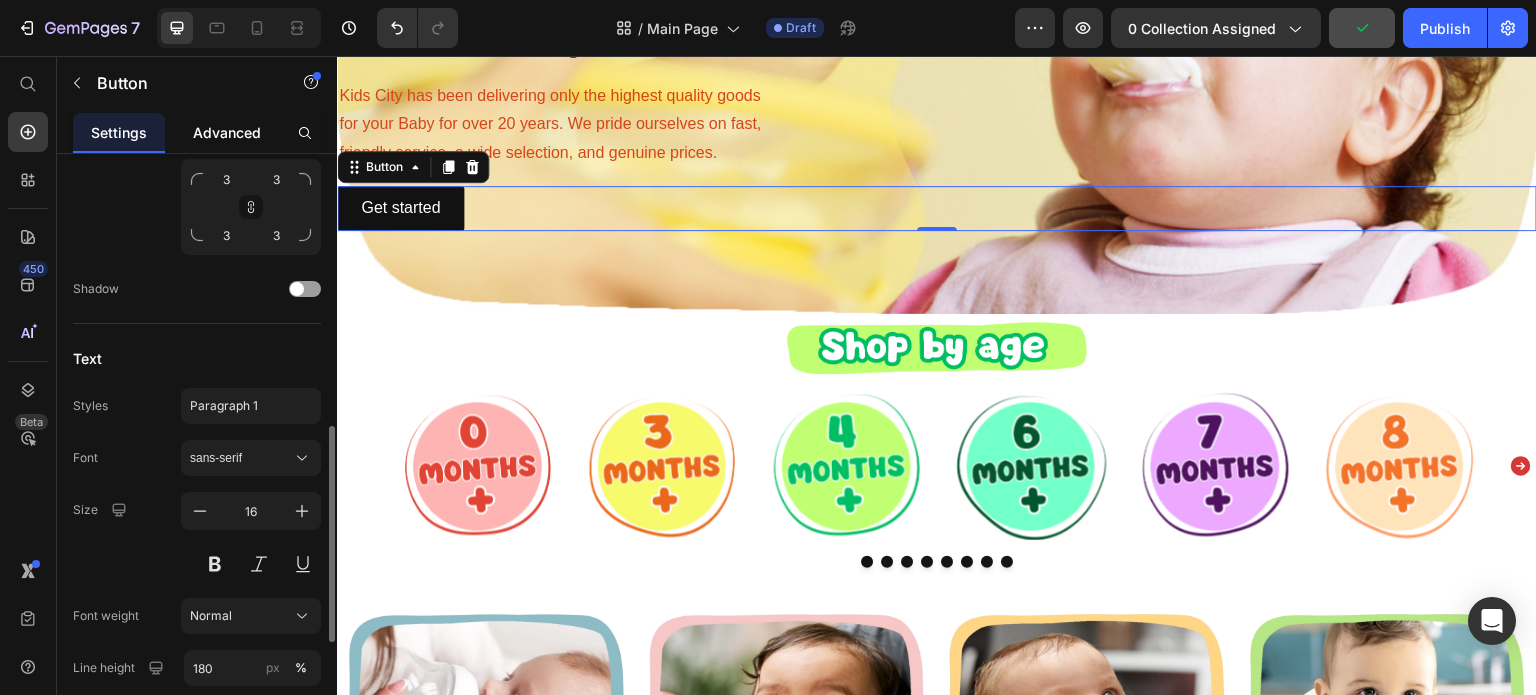 click on "Advanced" 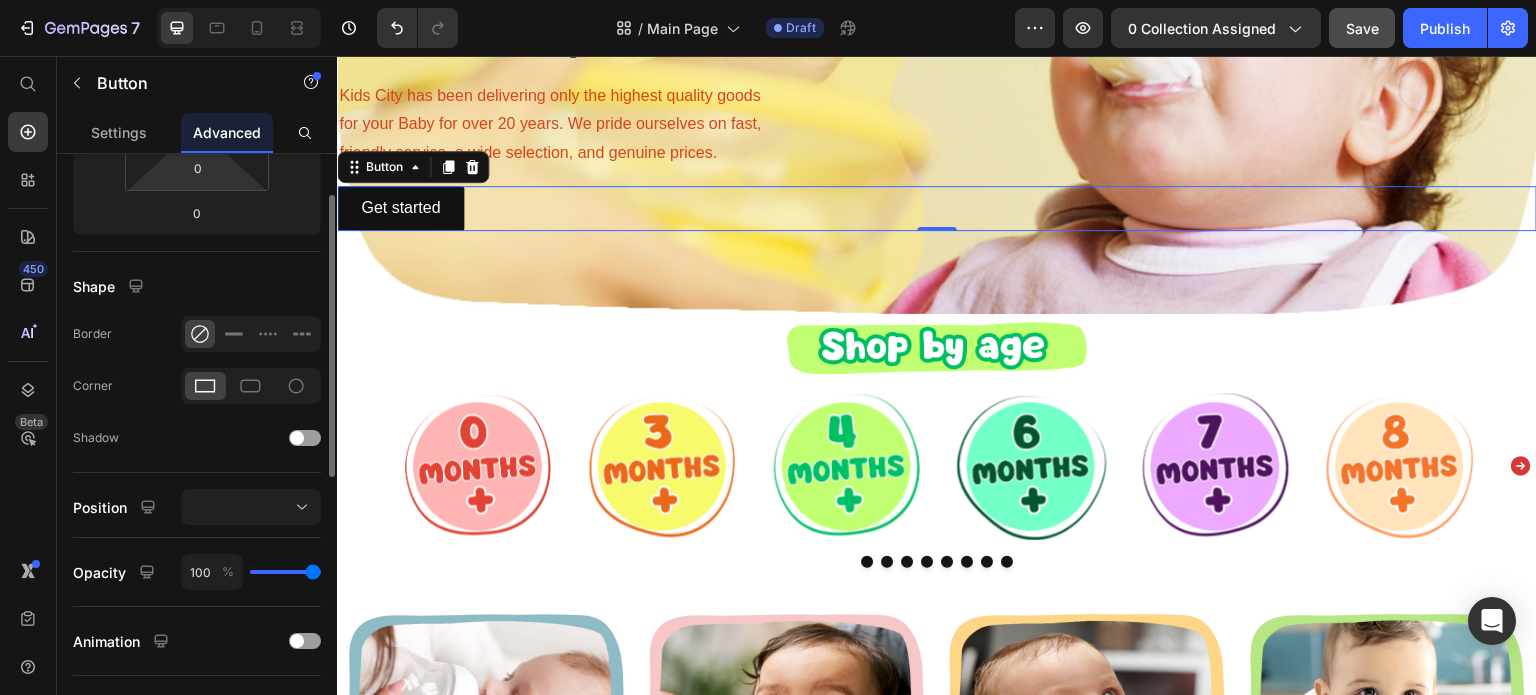 scroll, scrollTop: 100, scrollLeft: 0, axis: vertical 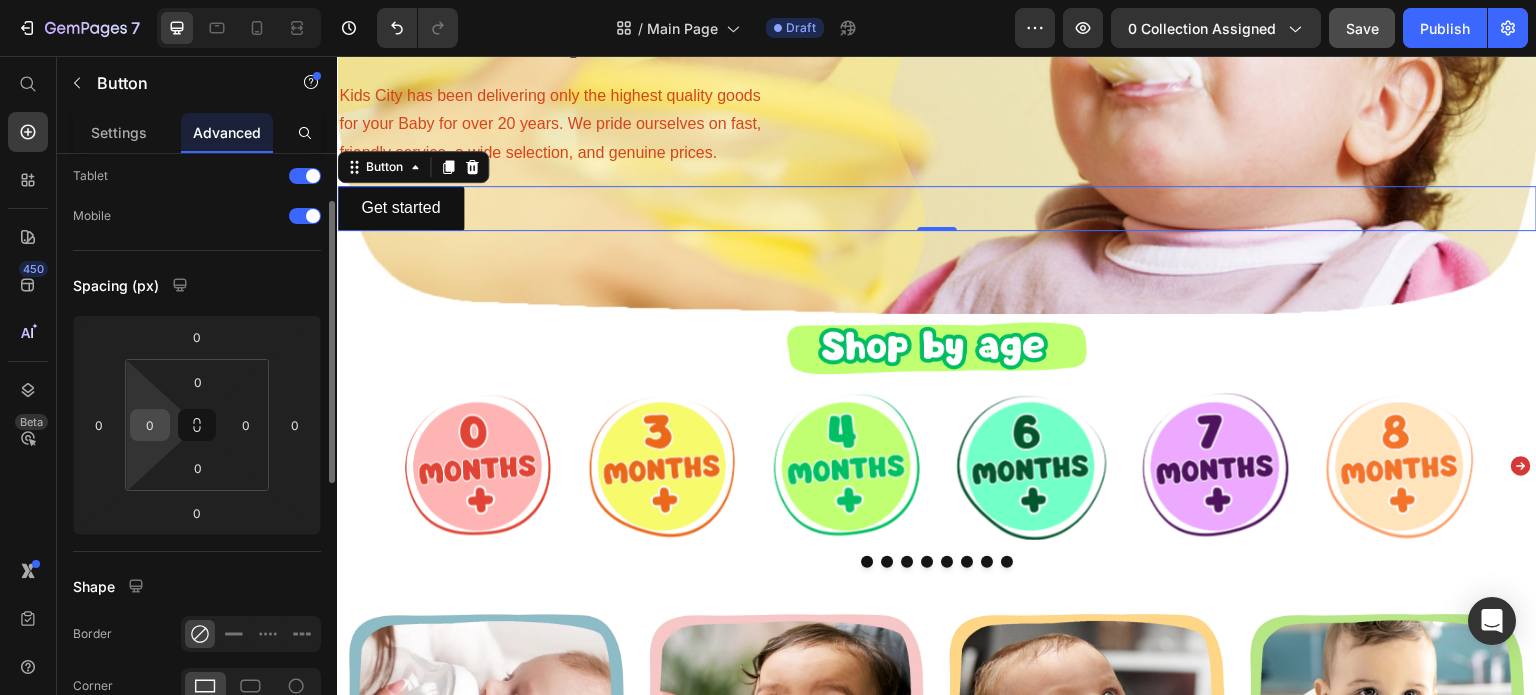 click on "0" at bounding box center (150, 425) 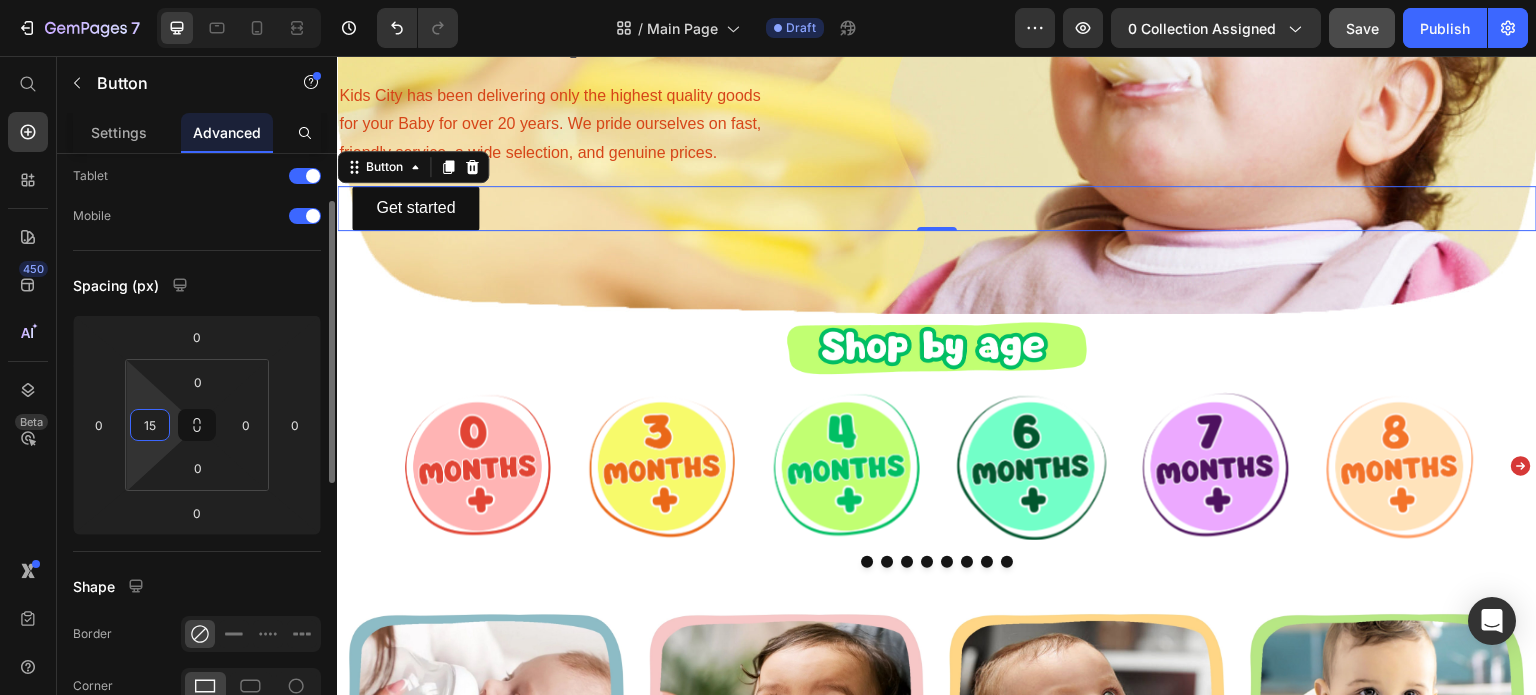 type on "1" 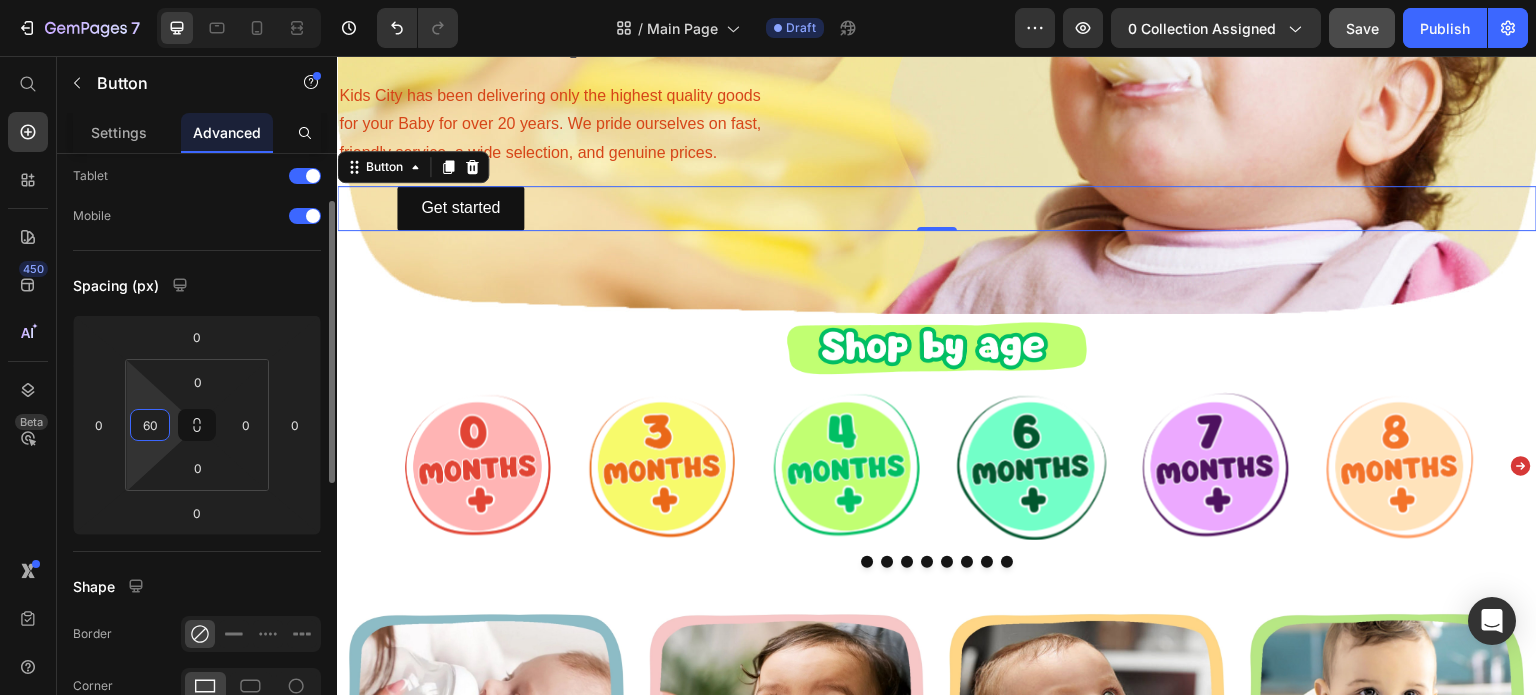 type on "6" 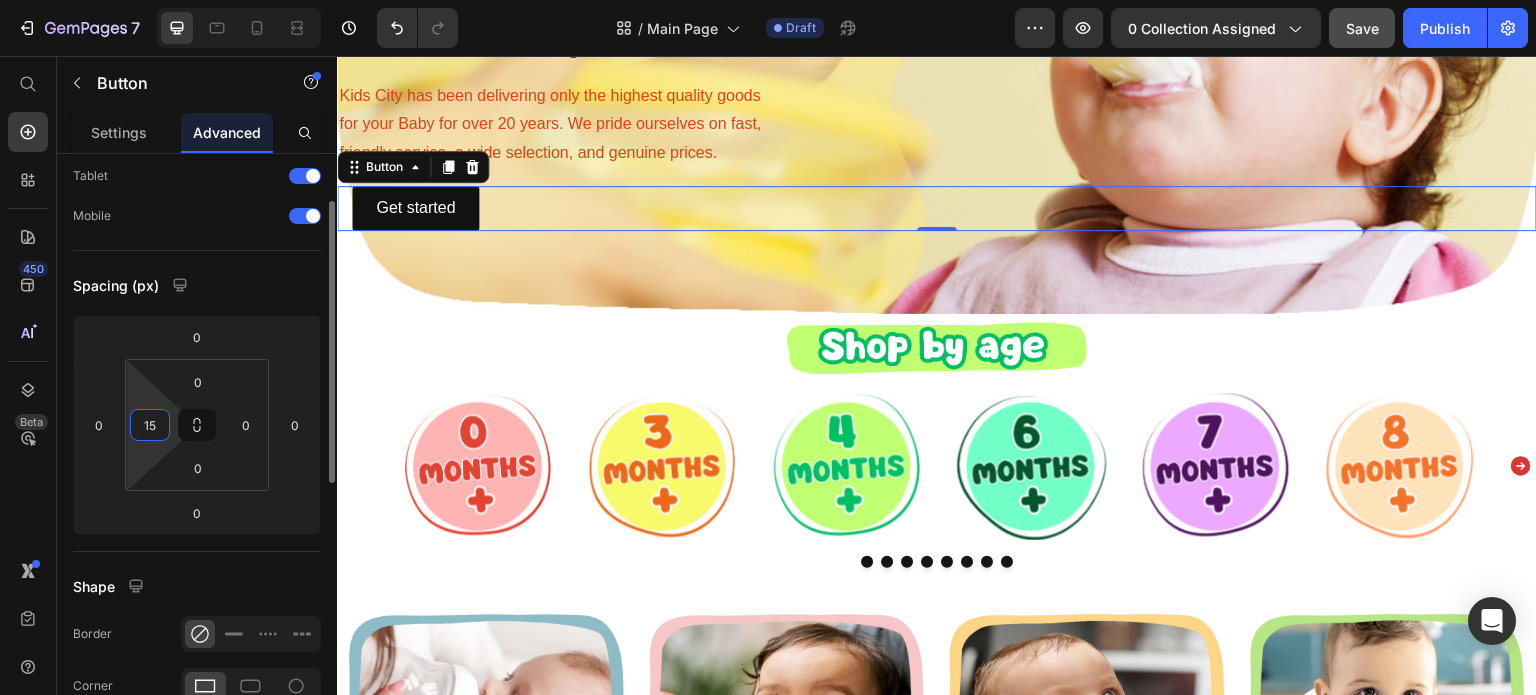 type on "150" 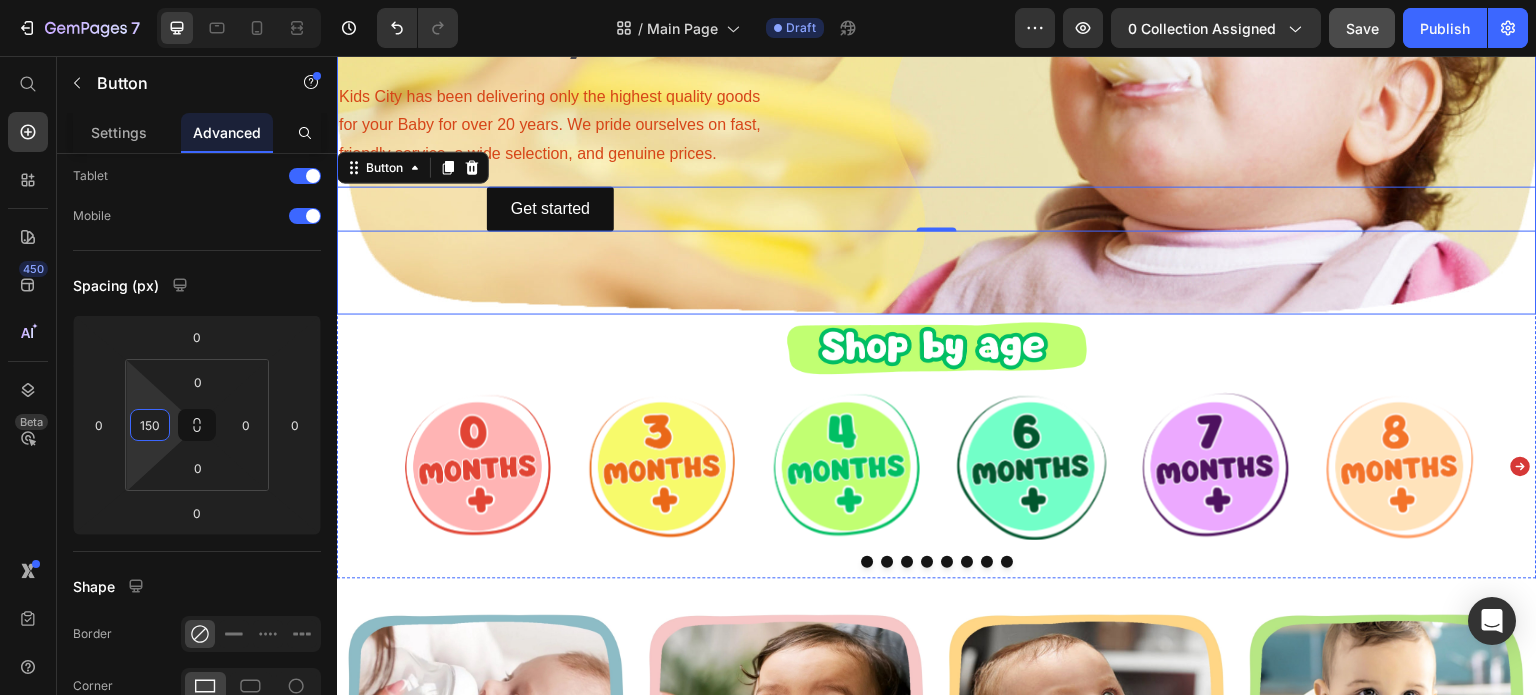 click on "⁠⁠⁠⁠⁠⁠⁠    Your One-Stop Shop for     Premium Baby Foods Heading         Kids City has been delivering only the highest quality goods          for your Baby for over 20 years. We pride ourselves on fast,          friendly service, a wide selection, and genuine prices. Text Block Get started Button   0" at bounding box center [937, 104] 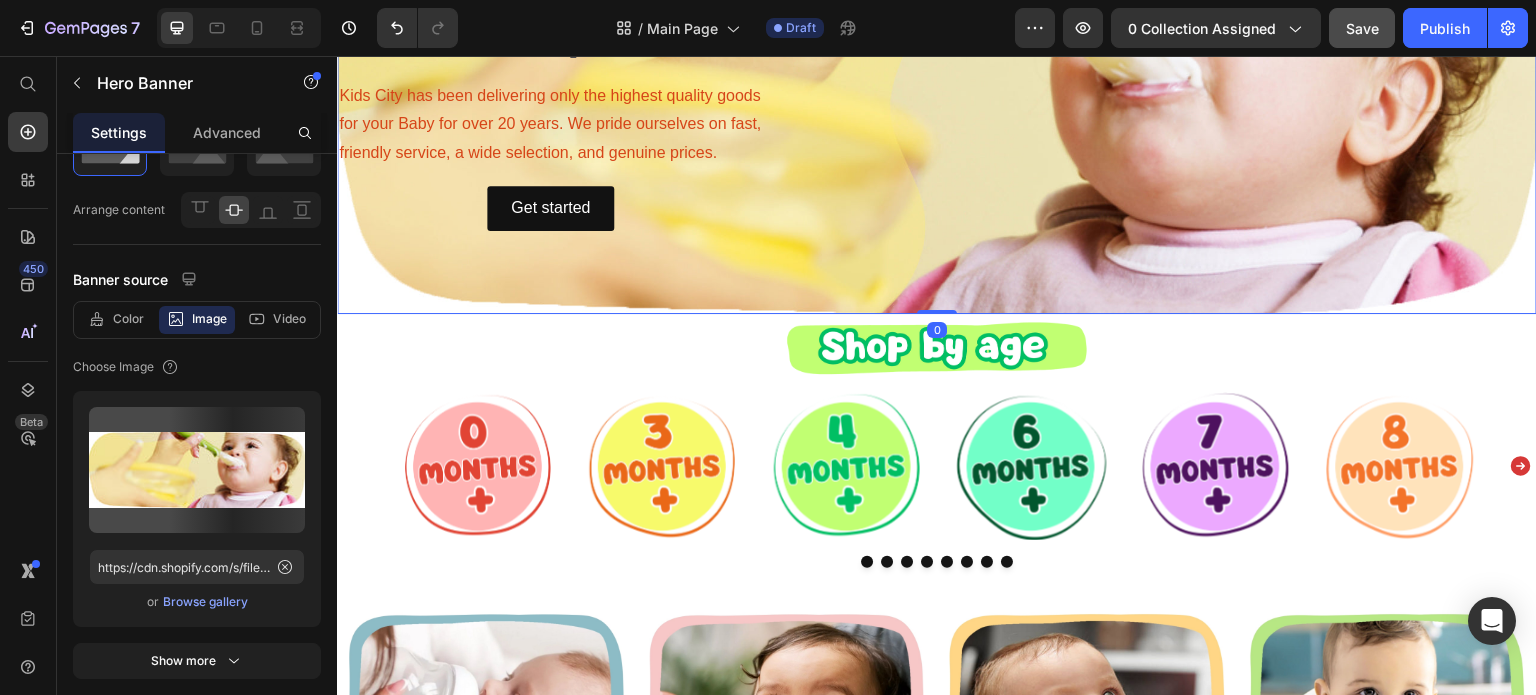 scroll, scrollTop: 0, scrollLeft: 0, axis: both 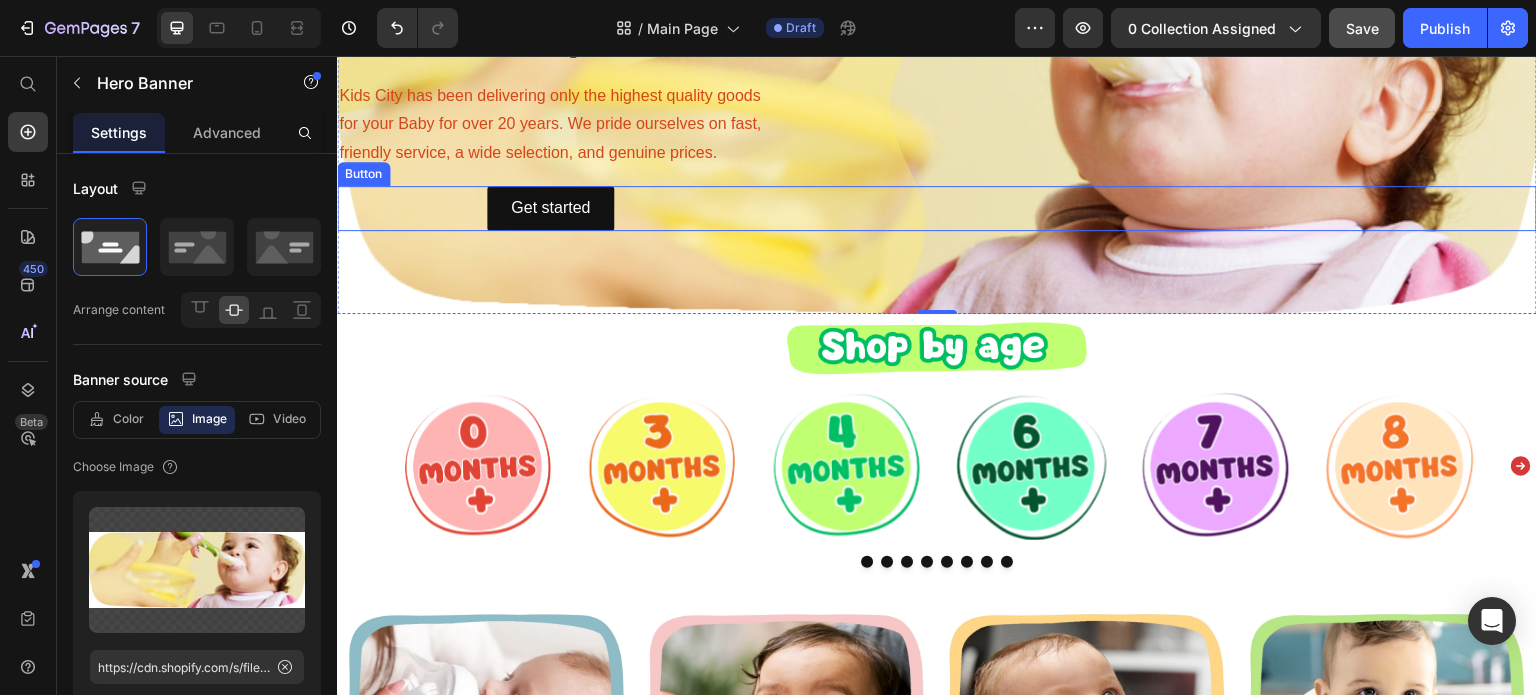 click on "Get started Button" at bounding box center (937, 208) 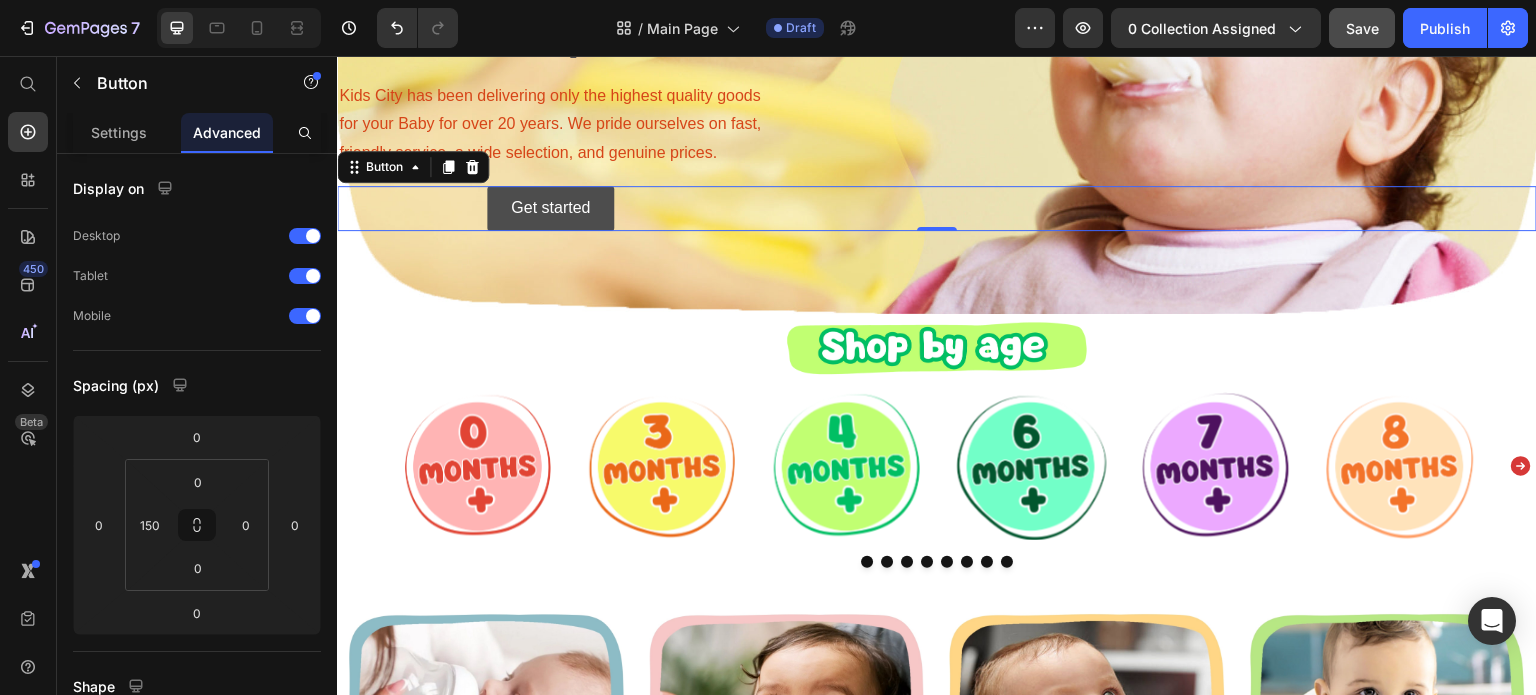 click on "Get started" at bounding box center (550, 208) 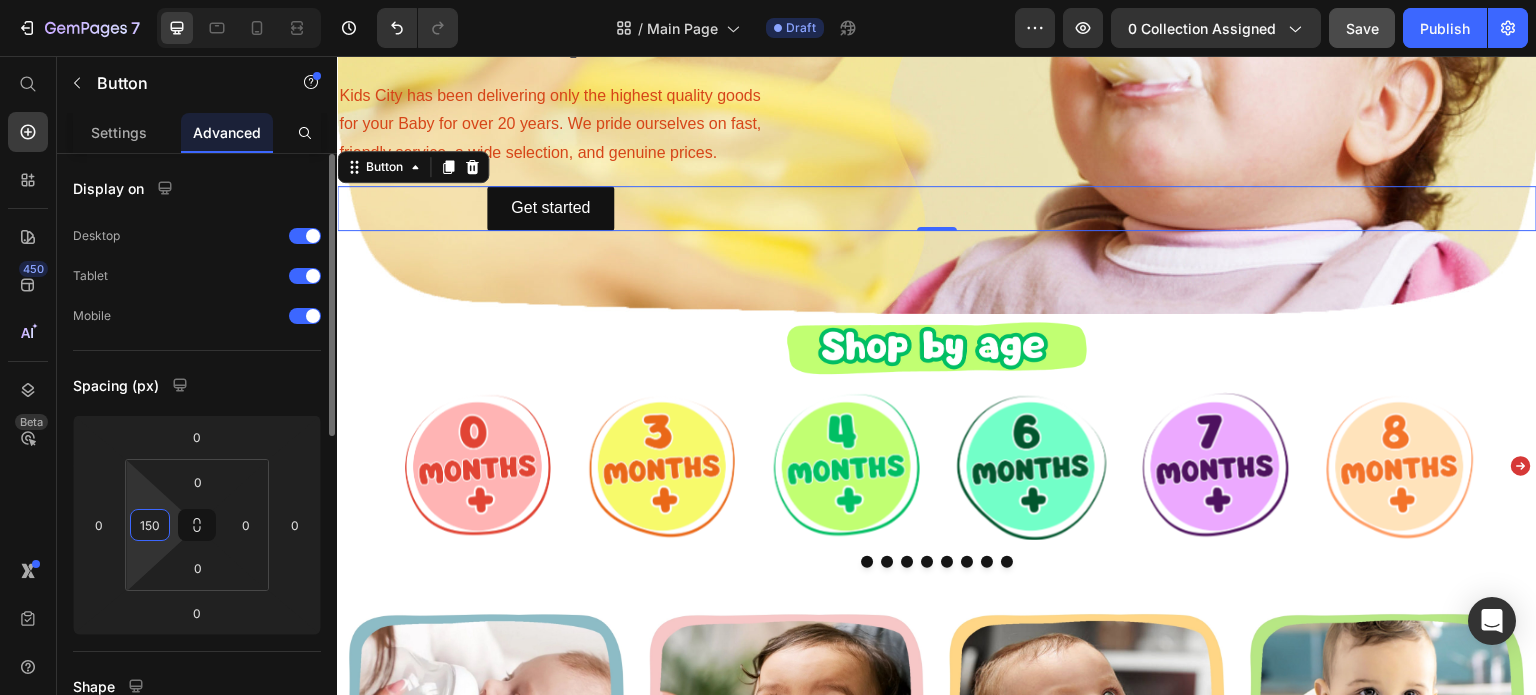 click on "150" at bounding box center [150, 525] 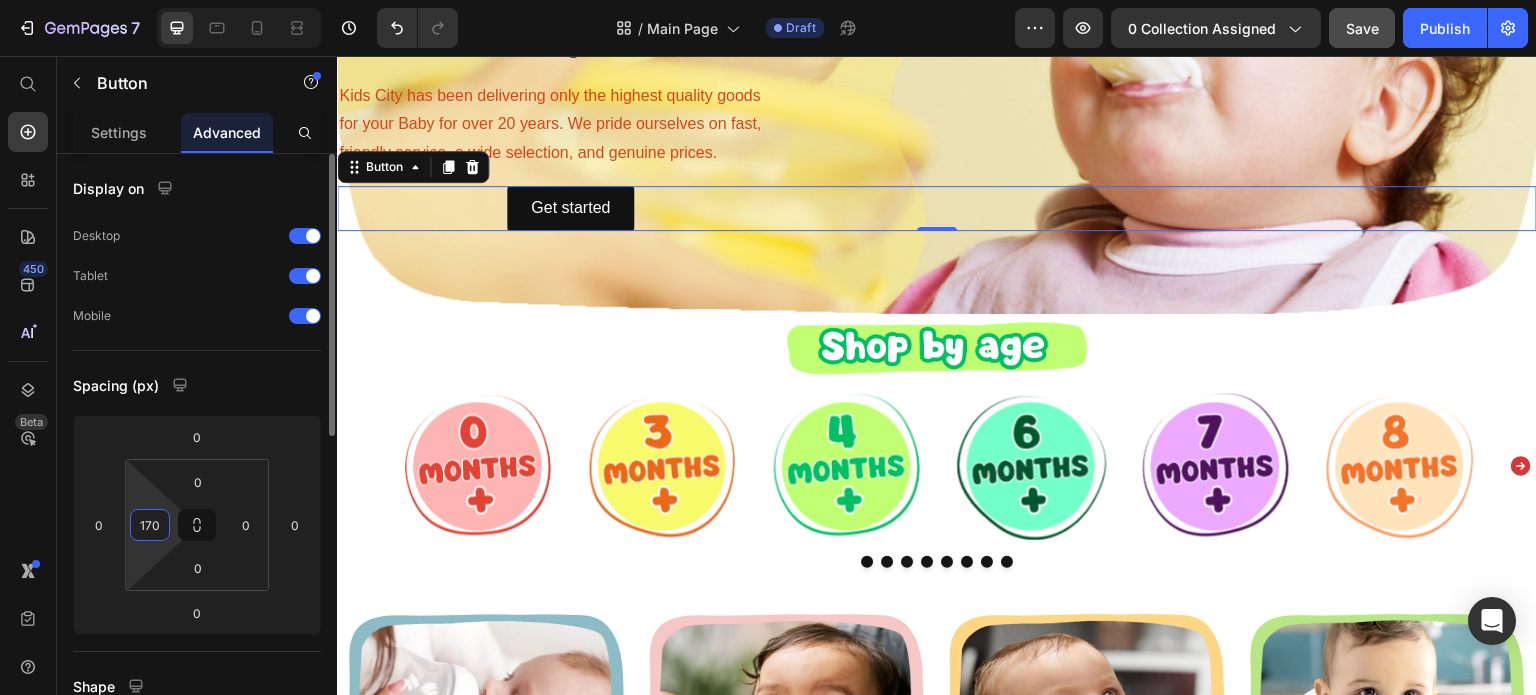 type on "170" 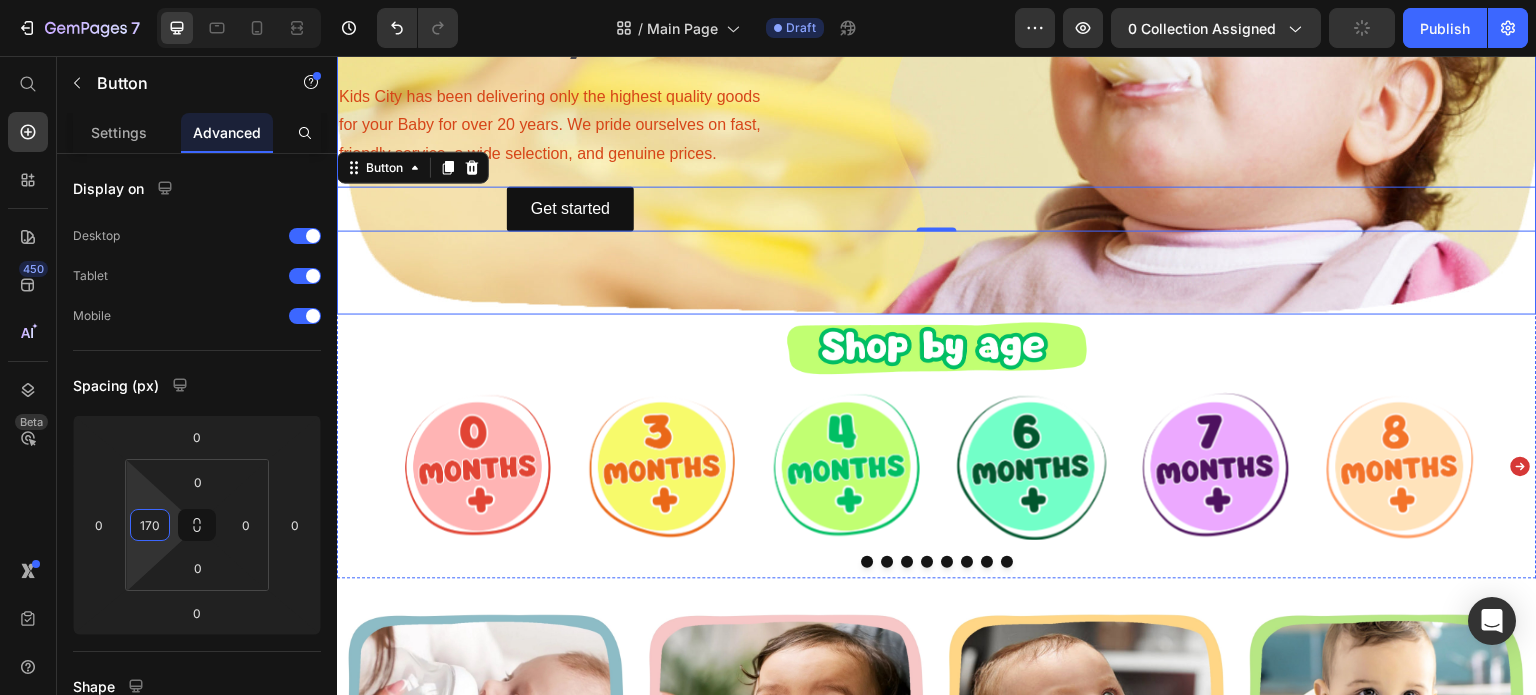 click on "⁠⁠⁠⁠⁠⁠⁠    Your One-Stop Shop for     Premium Baby Foods Heading         Kids City has been delivering only the highest quality goods          for your Baby for over 20 years. We pride ourselves on fast,          friendly service, a wide selection, and genuine prices. Text Block Get started Button   0" at bounding box center (937, 104) 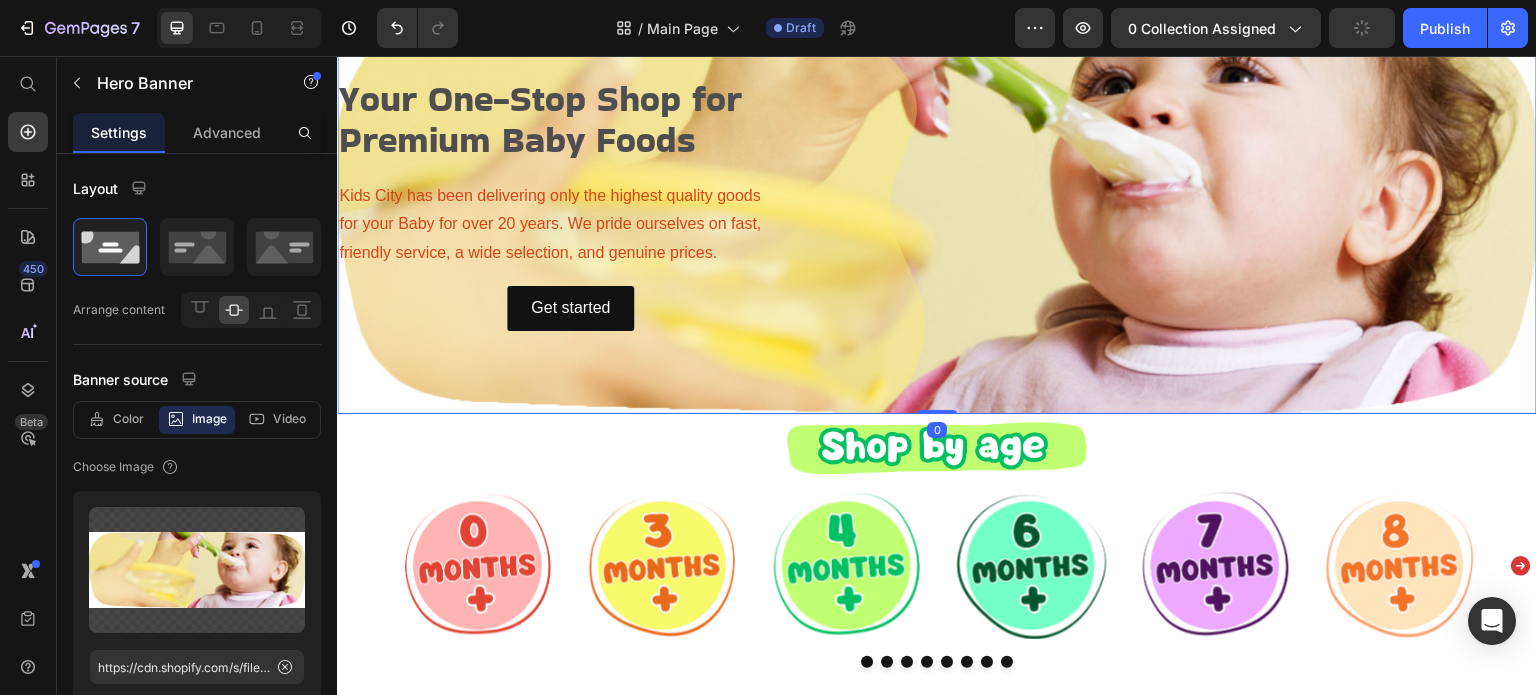 scroll, scrollTop: 100, scrollLeft: 0, axis: vertical 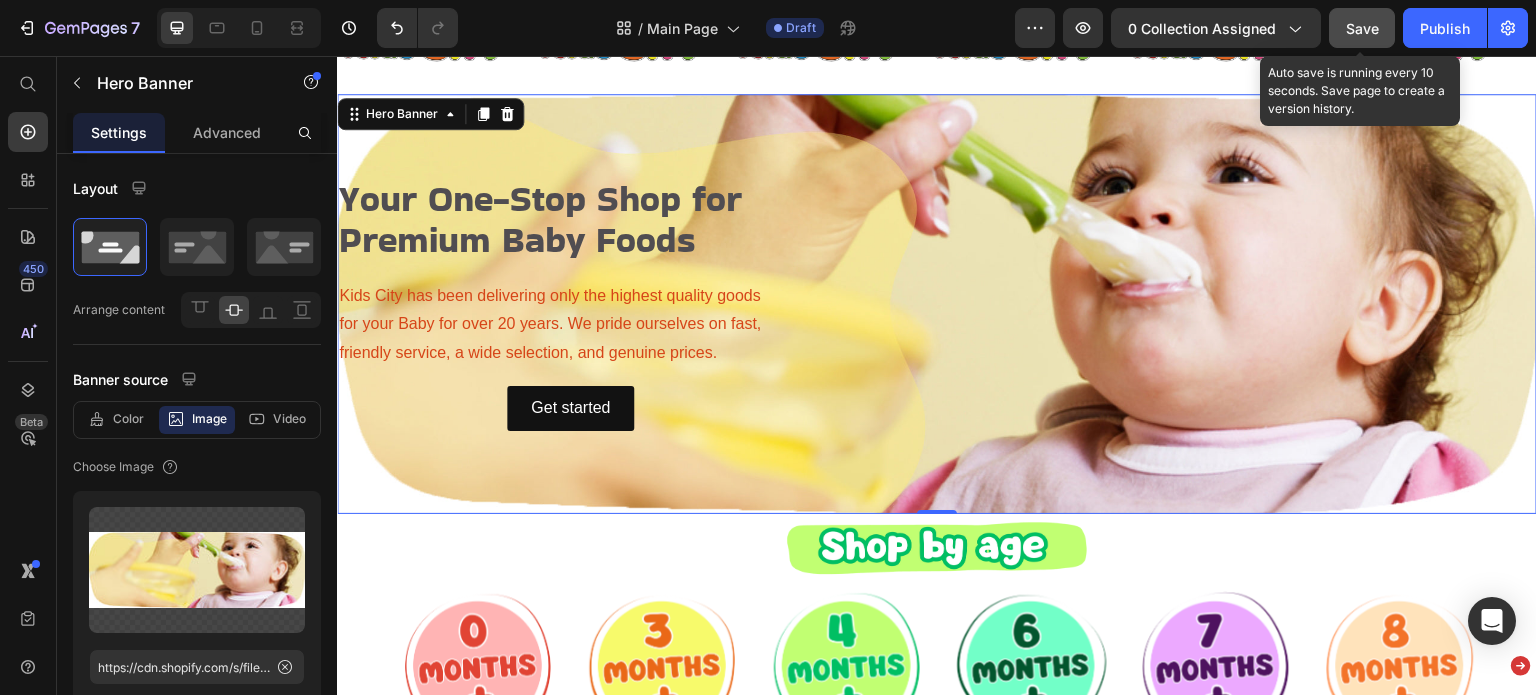 click on "Save" 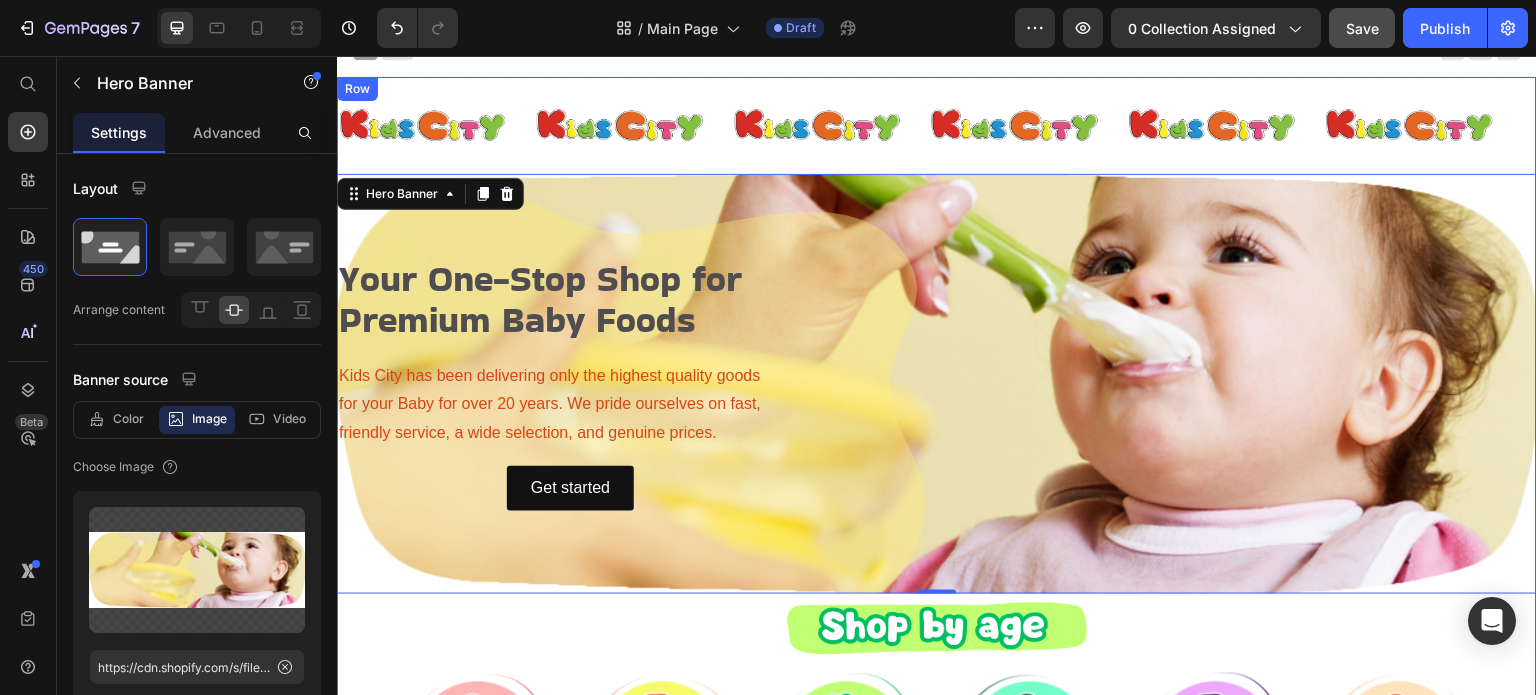 scroll, scrollTop: 400, scrollLeft: 0, axis: vertical 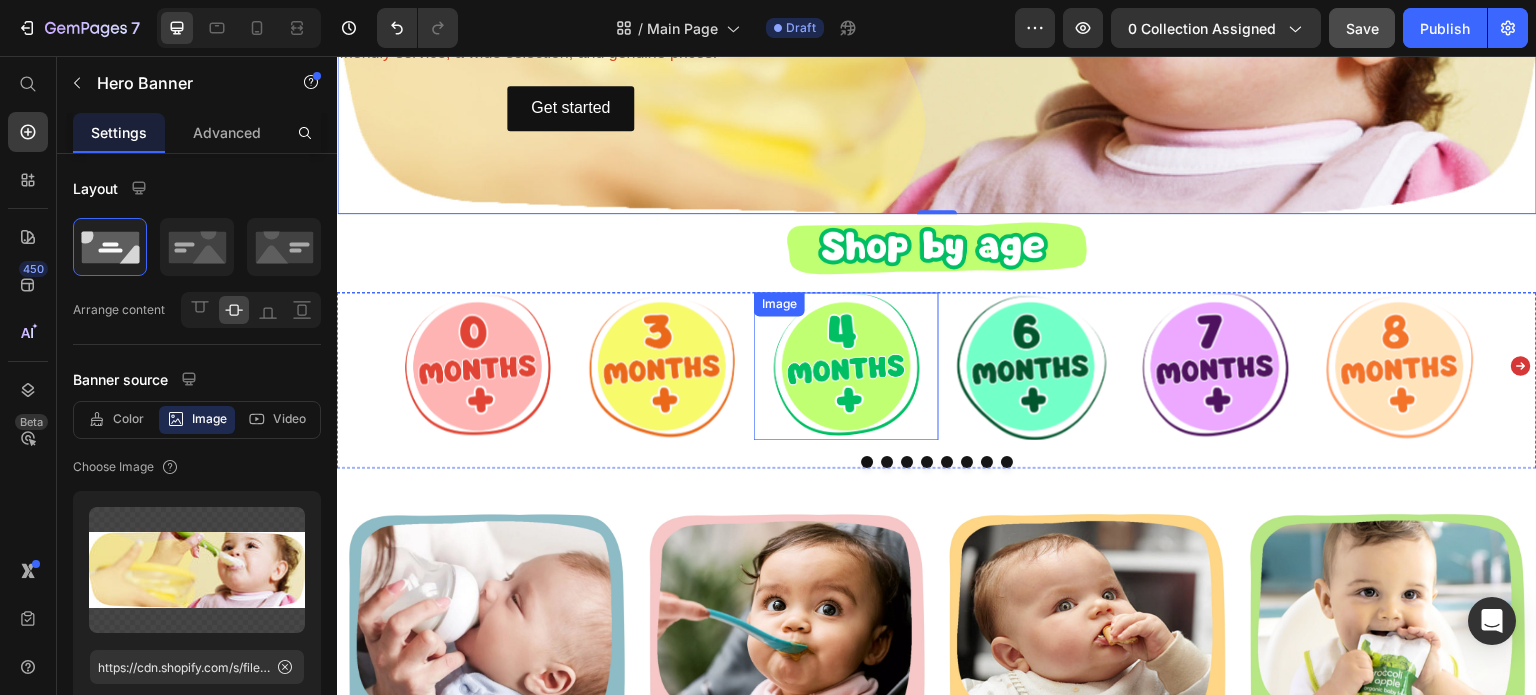 click at bounding box center [846, 366] 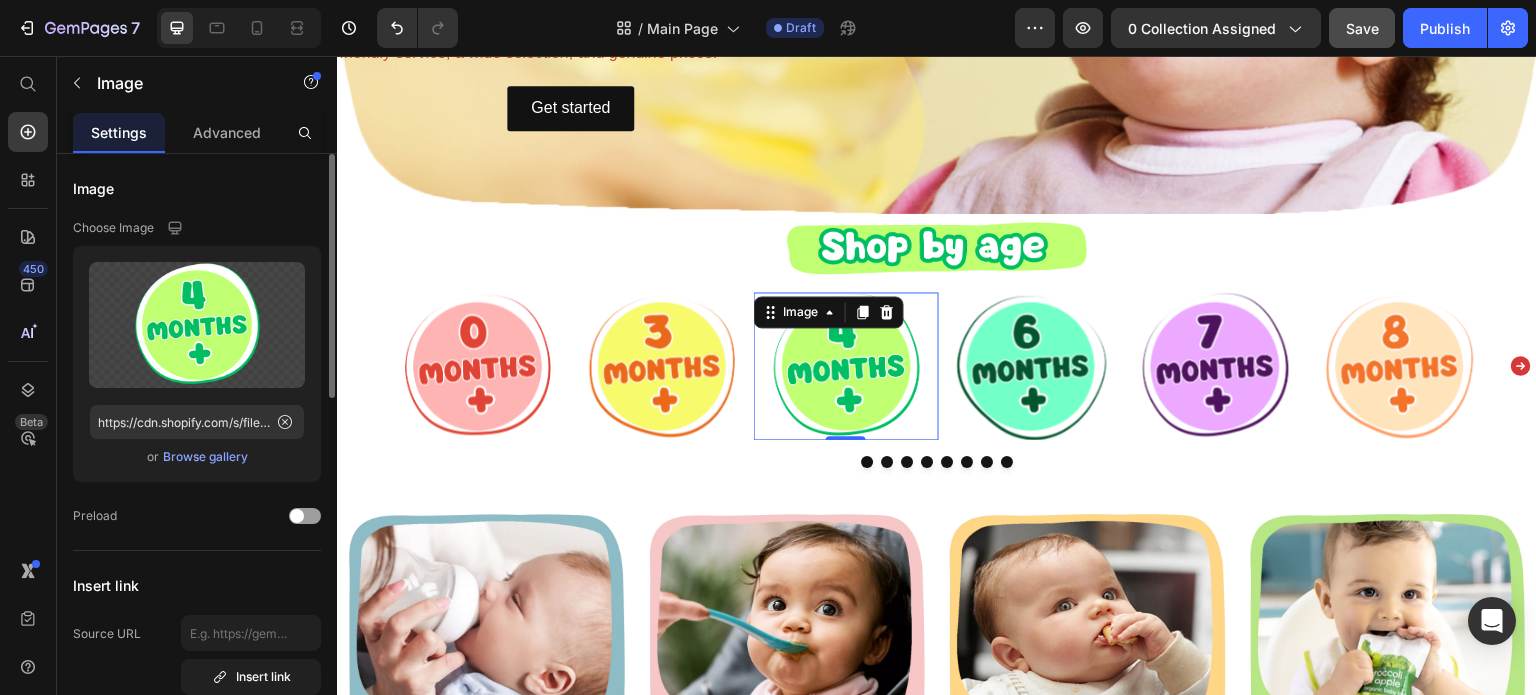 click on "Browse gallery" at bounding box center (205, 457) 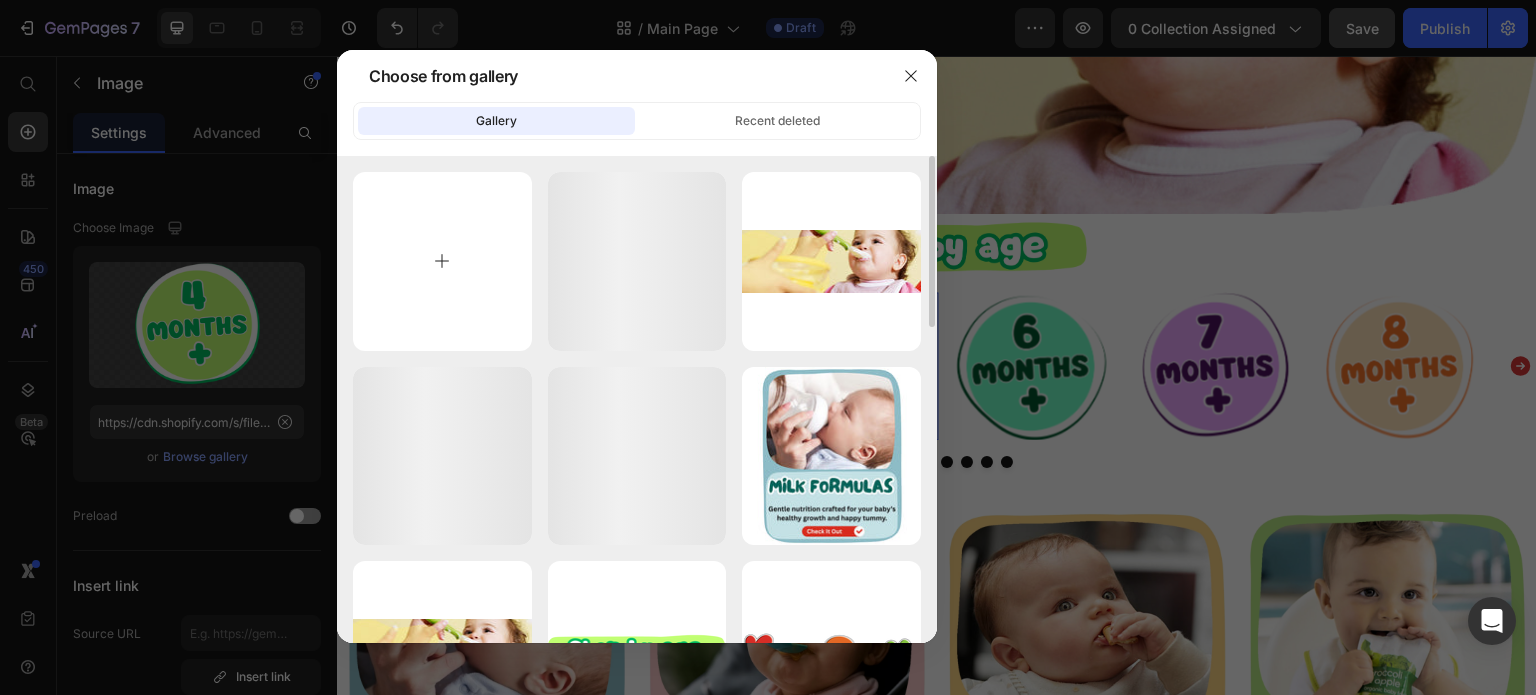 click at bounding box center [442, 261] 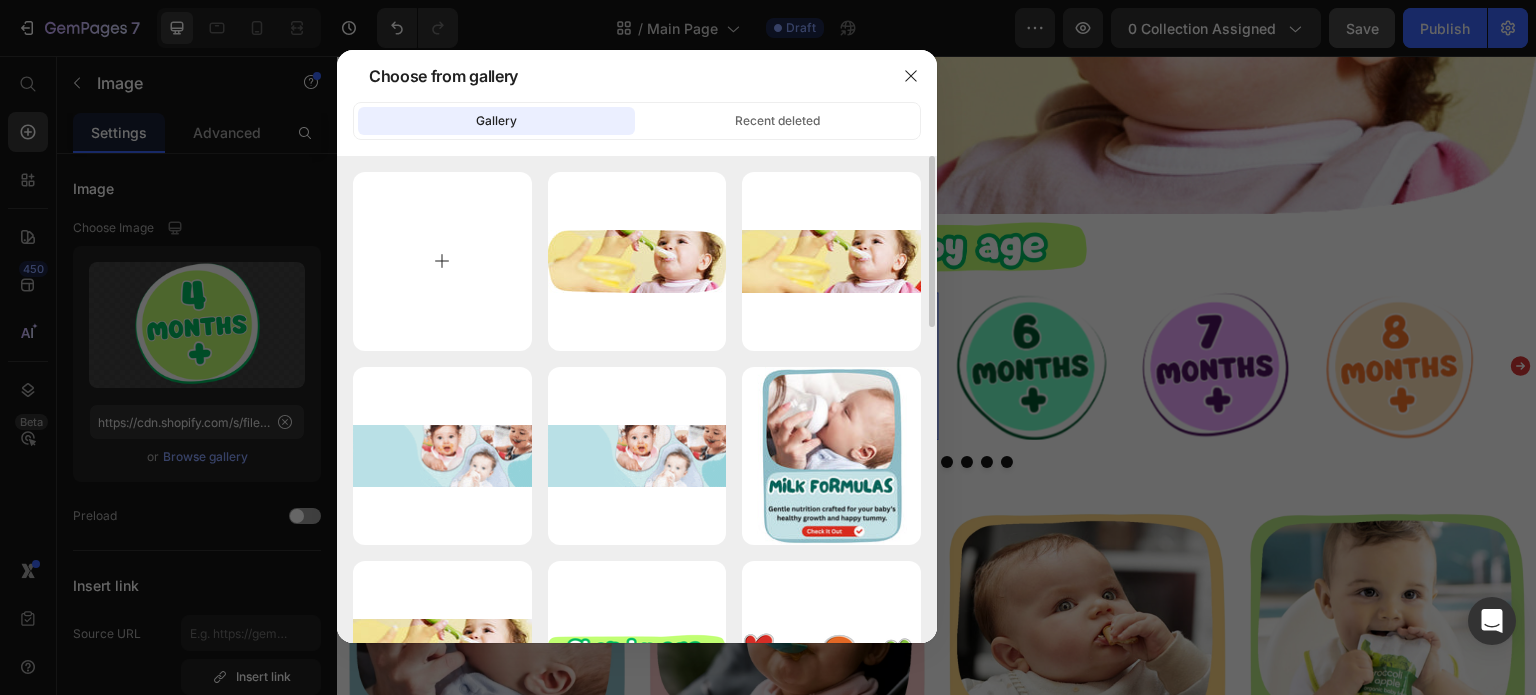 type on "C:\fakepath\4 months.png" 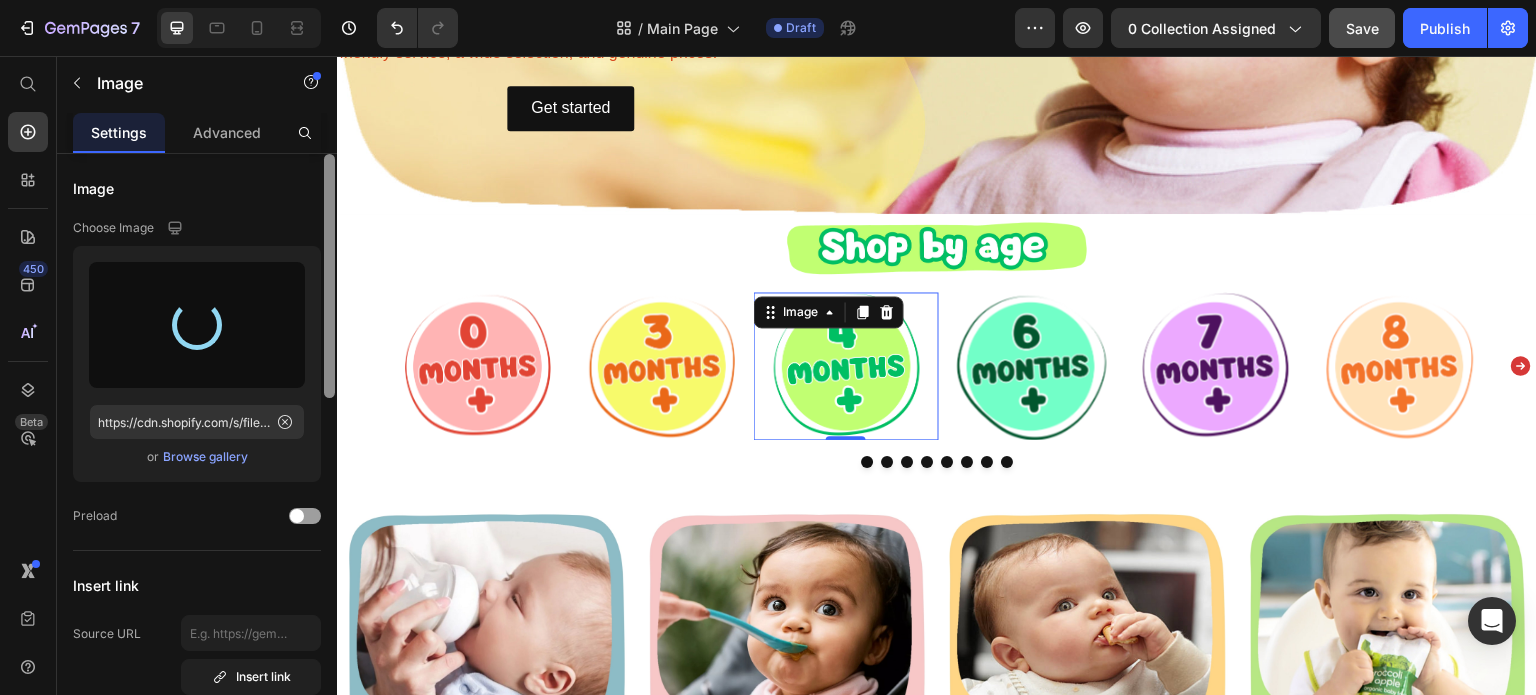 type on "https://cdn.shopify.com/s/files/1/0989/4066/files/gempages_568336468586529701-84ed88a4-dd55-479e-b398-db5f9070610f.png" 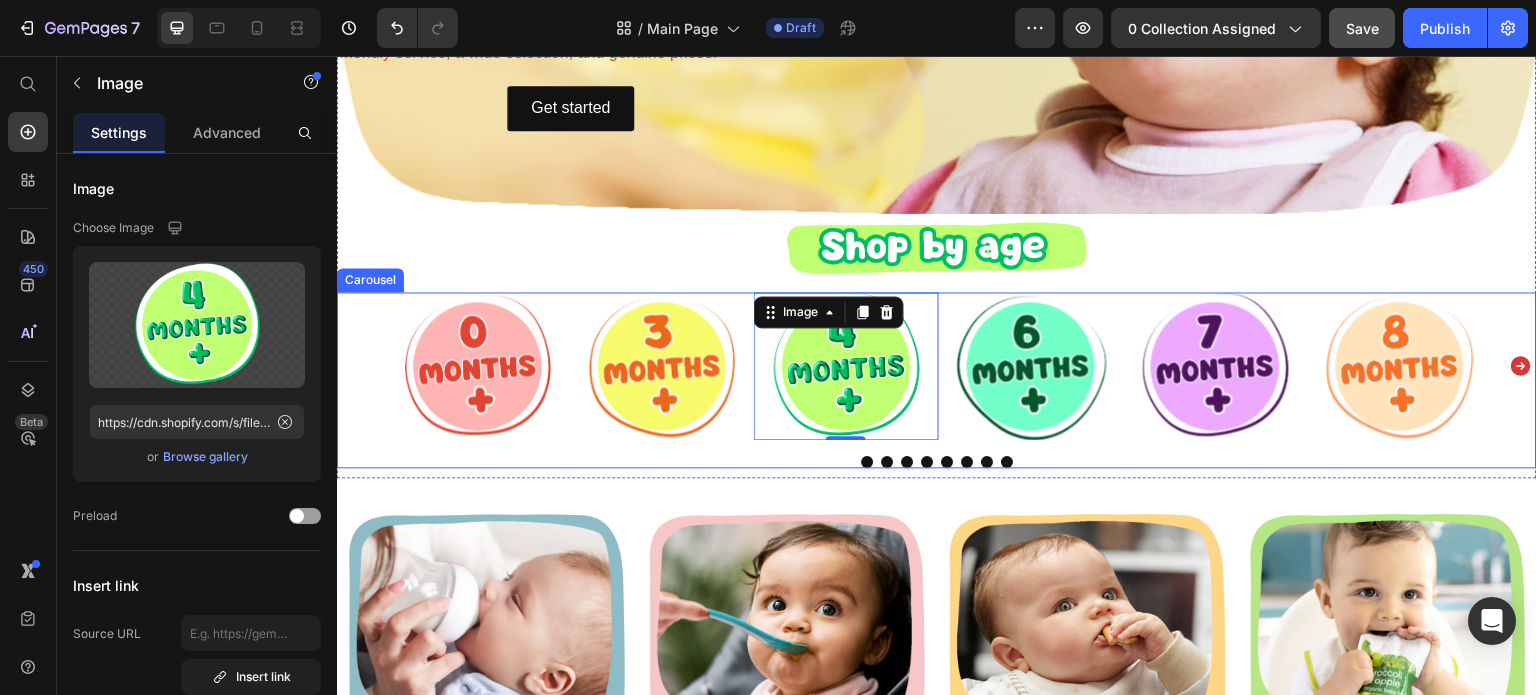 click at bounding box center (937, 462) 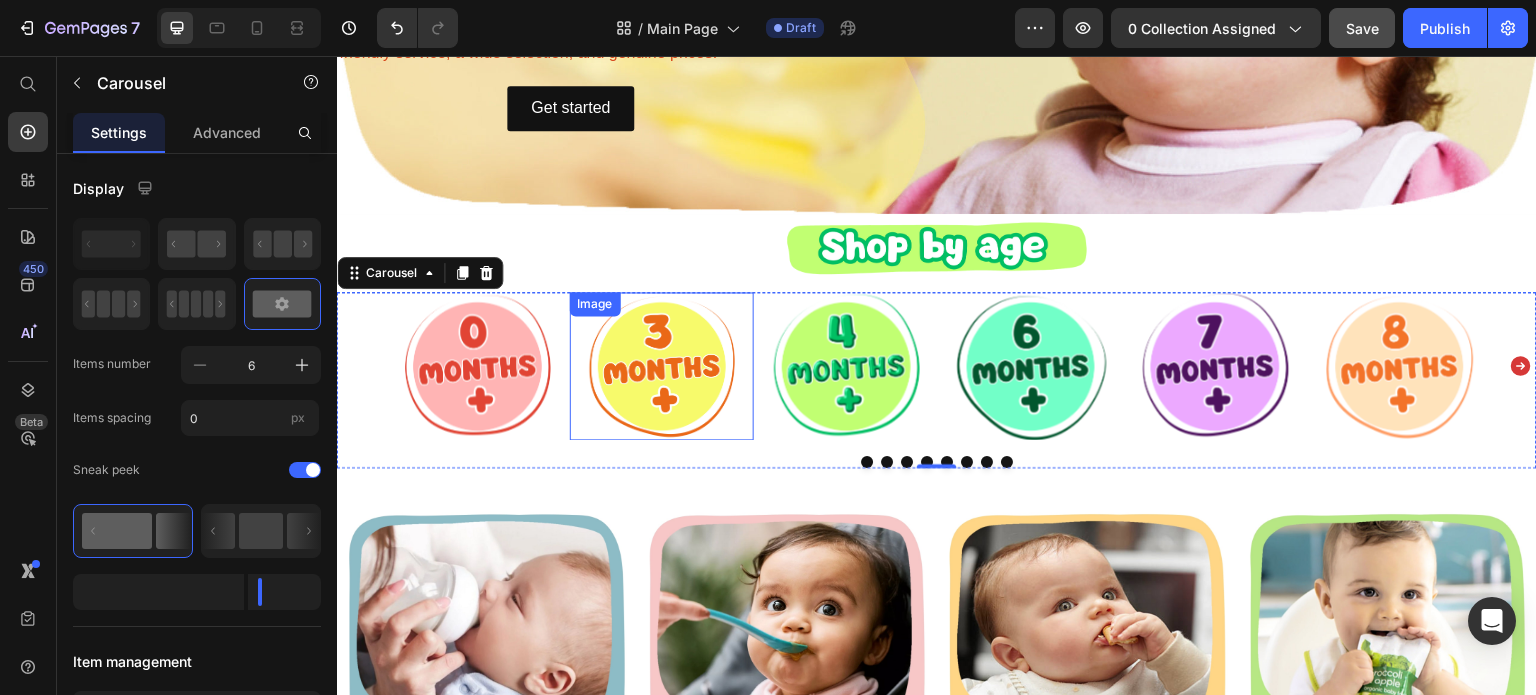 click at bounding box center [662, 366] 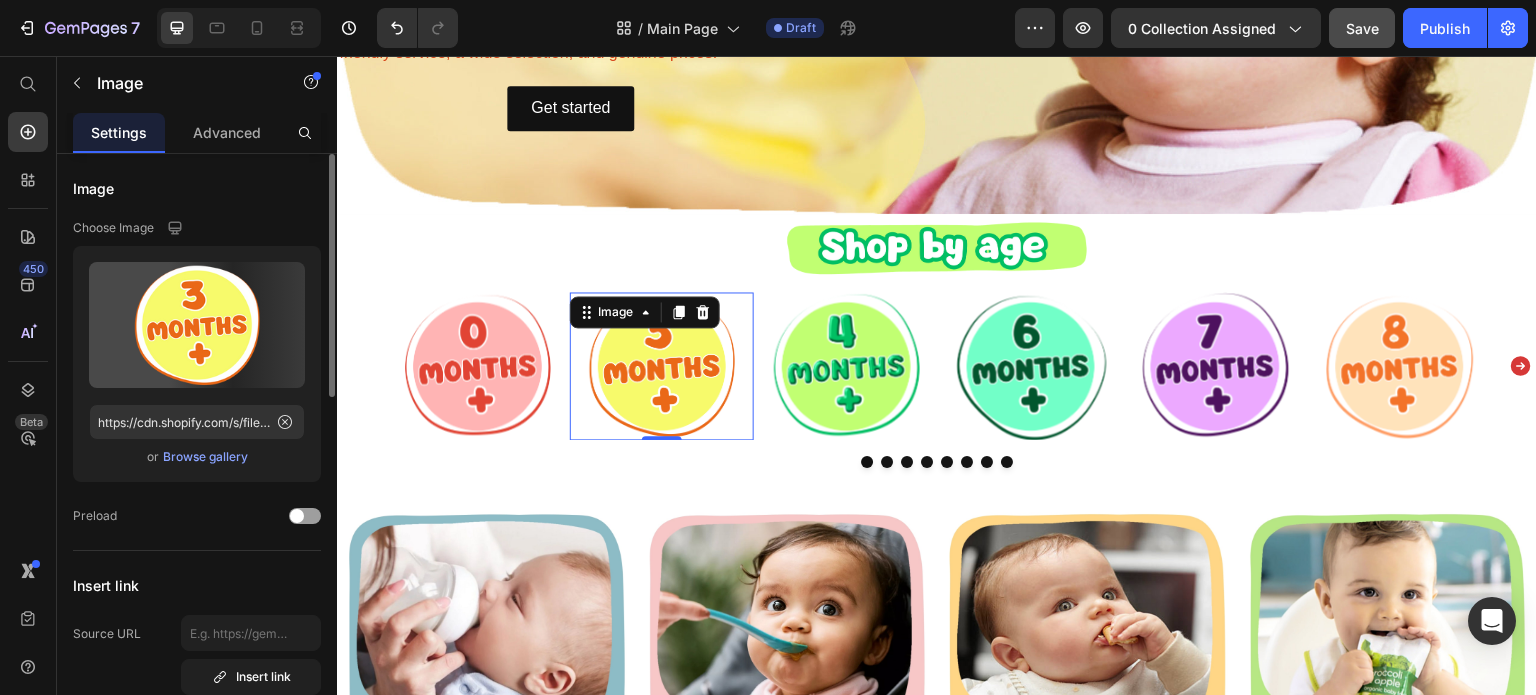 click on "Browse gallery" at bounding box center [205, 457] 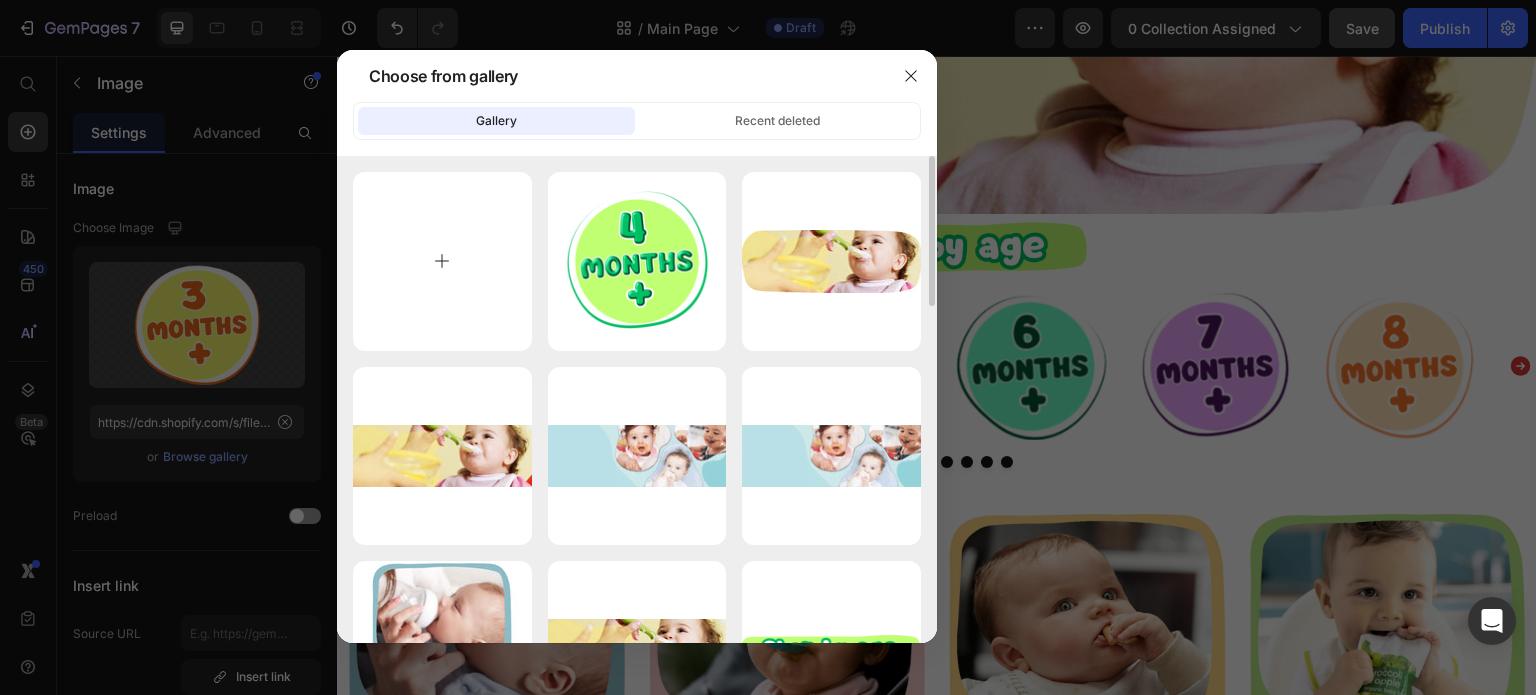 click at bounding box center [442, 261] 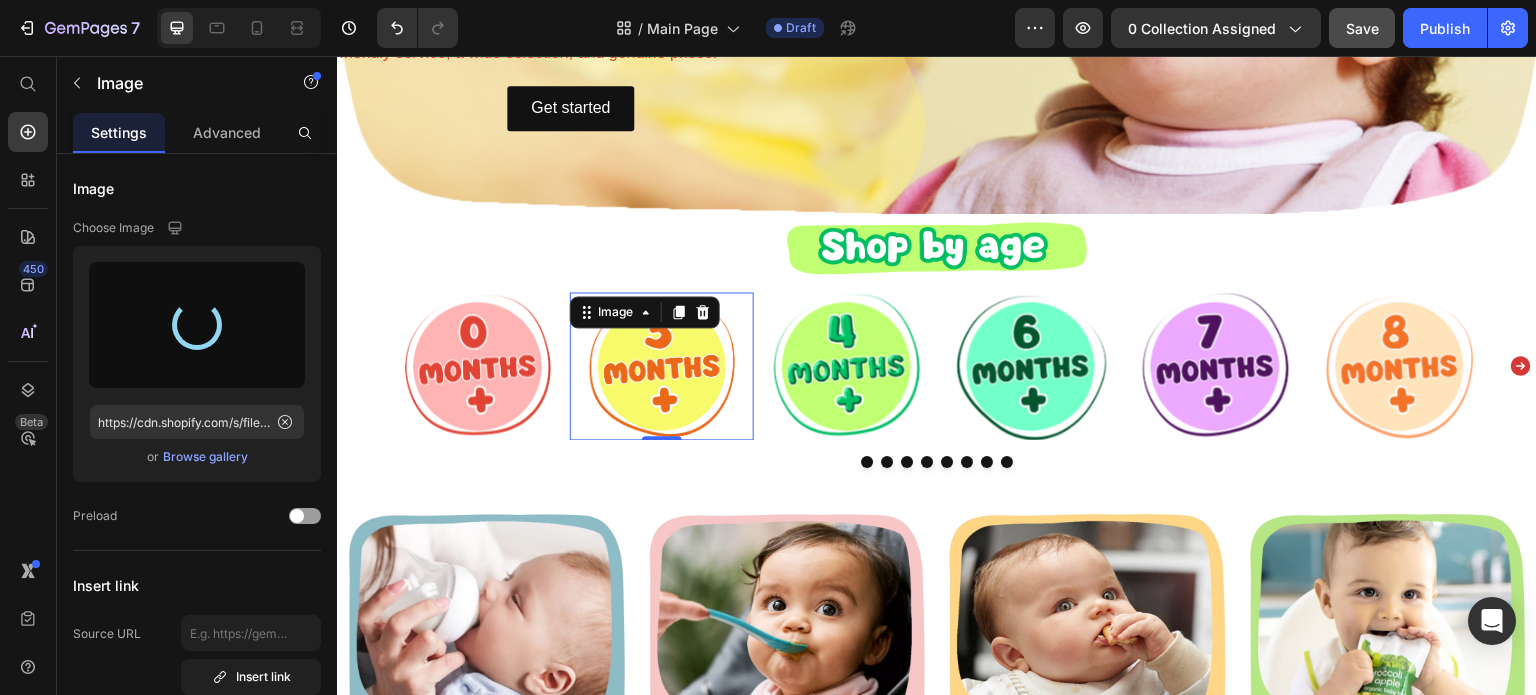 type on "https://cdn.shopify.com/s/files/1/0989/4066/files/gempages_568336468586529701-64a7d661-6567-4364-b991-87152130c318.png" 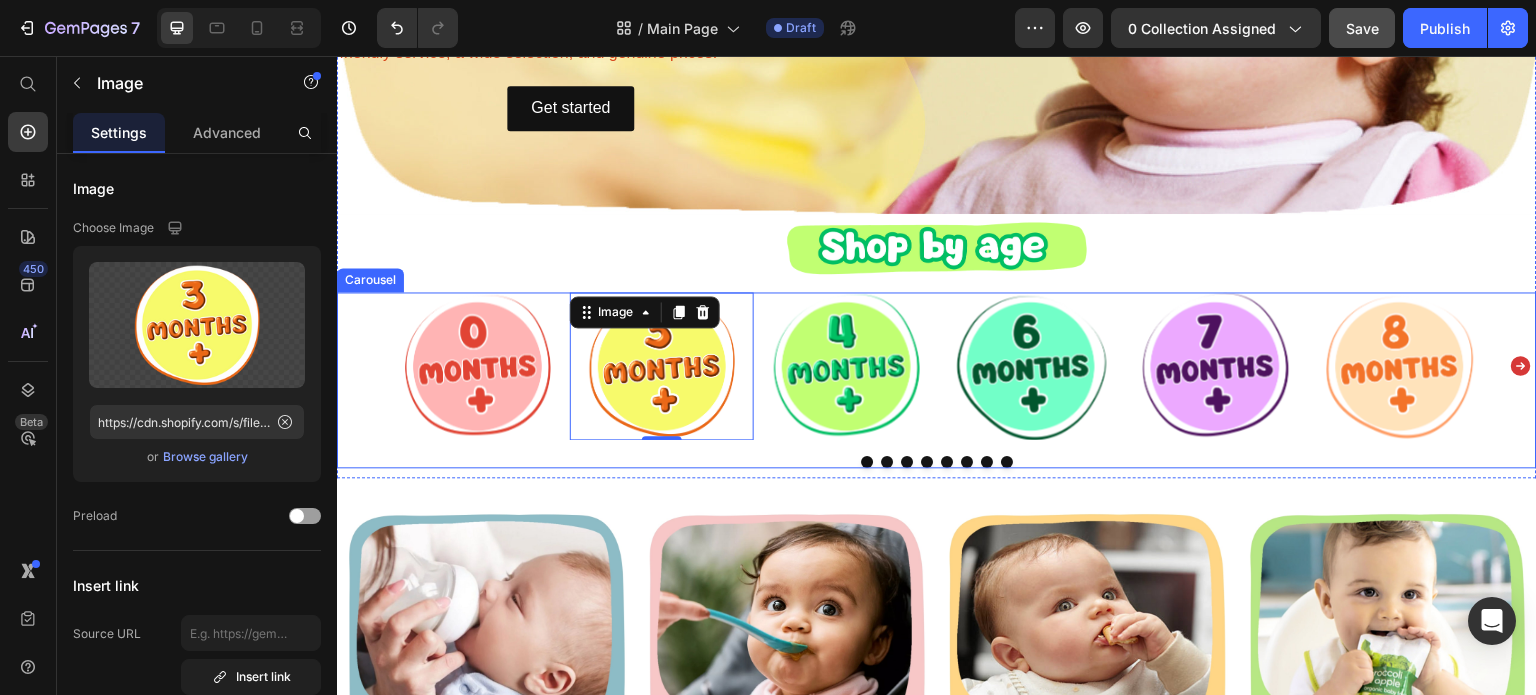 click at bounding box center [937, 248] 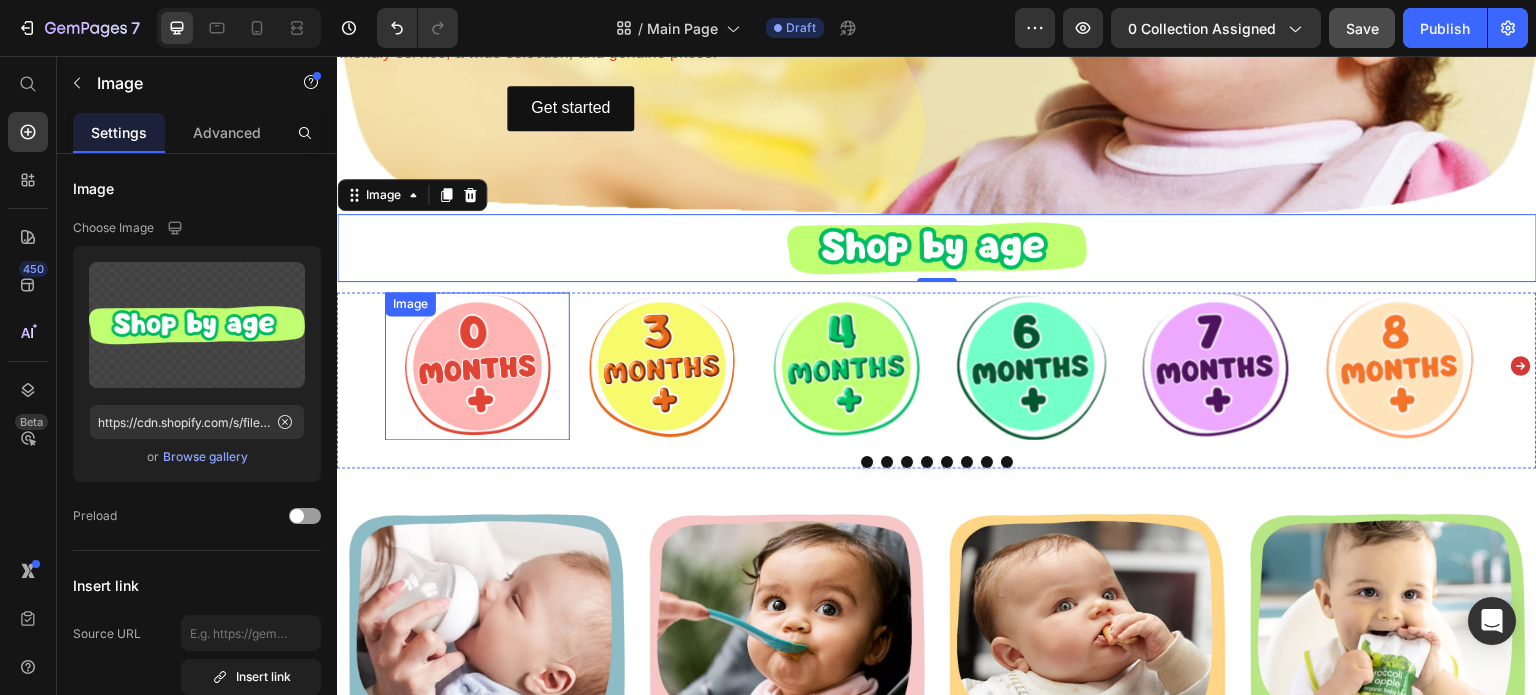 click at bounding box center [477, 366] 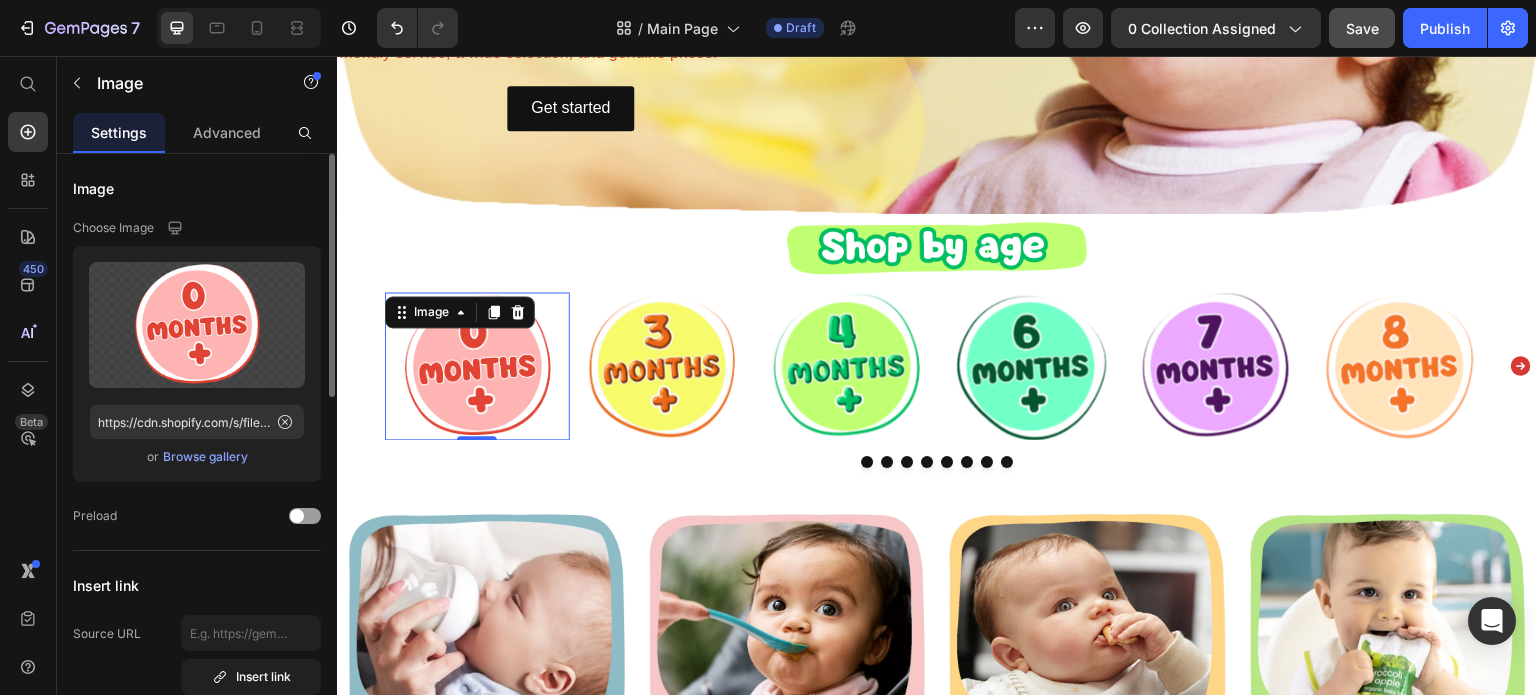 click on "Browse gallery" at bounding box center [205, 457] 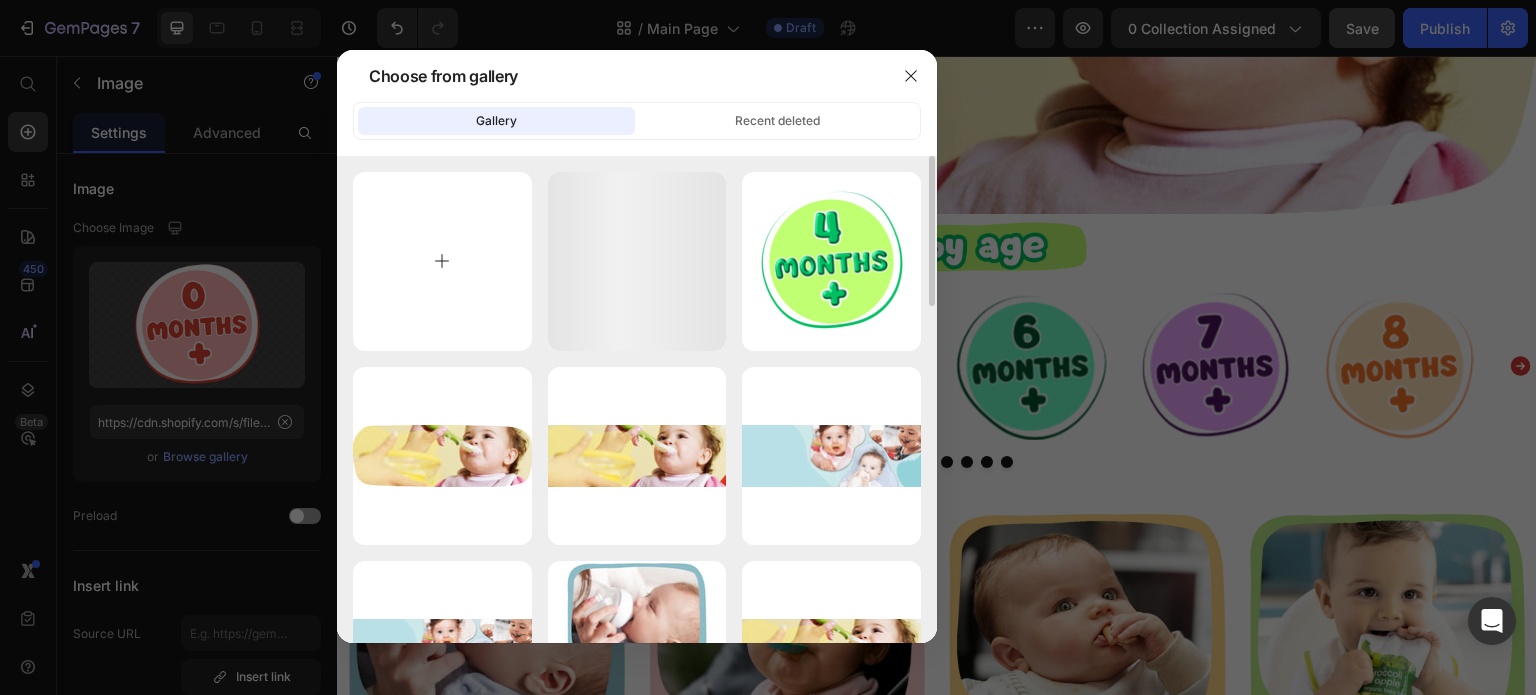 click at bounding box center (442, 261) 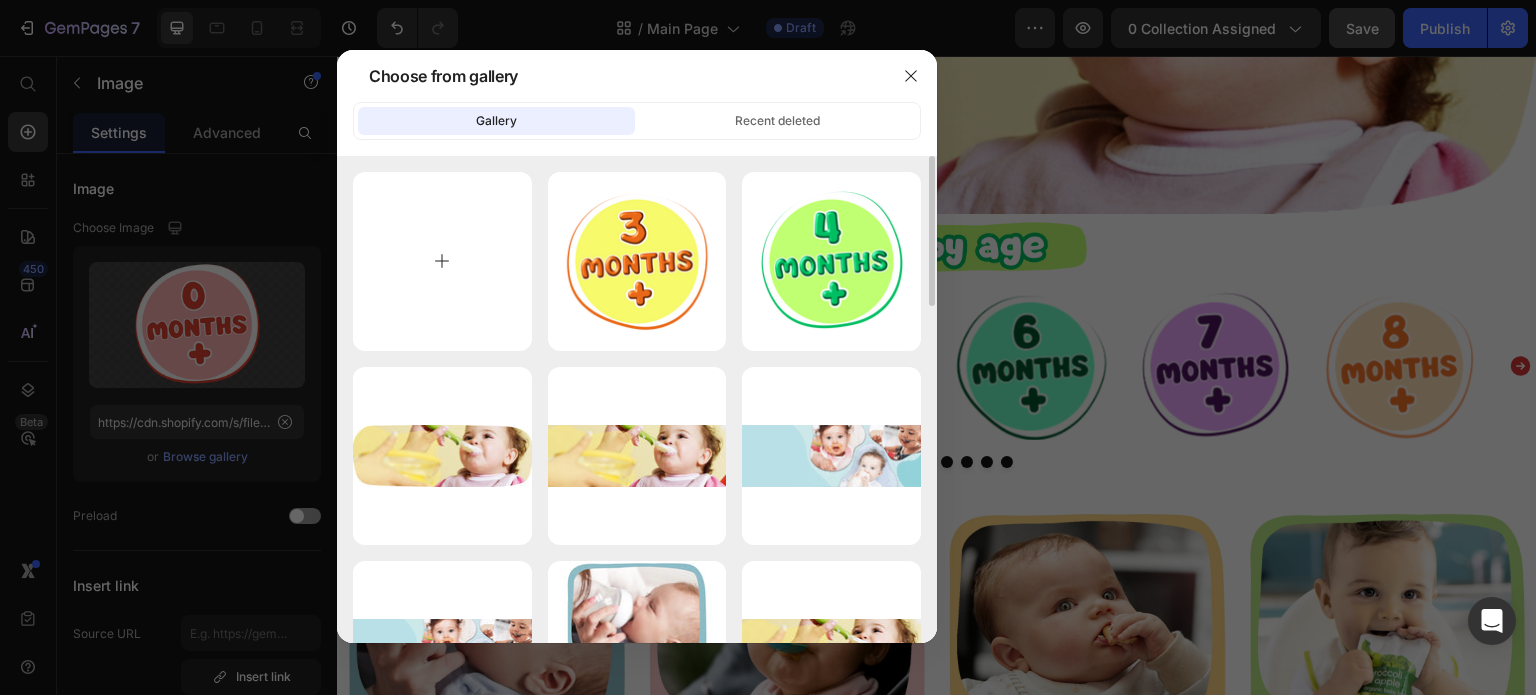 type on "C:\fakepath\0 Months.png" 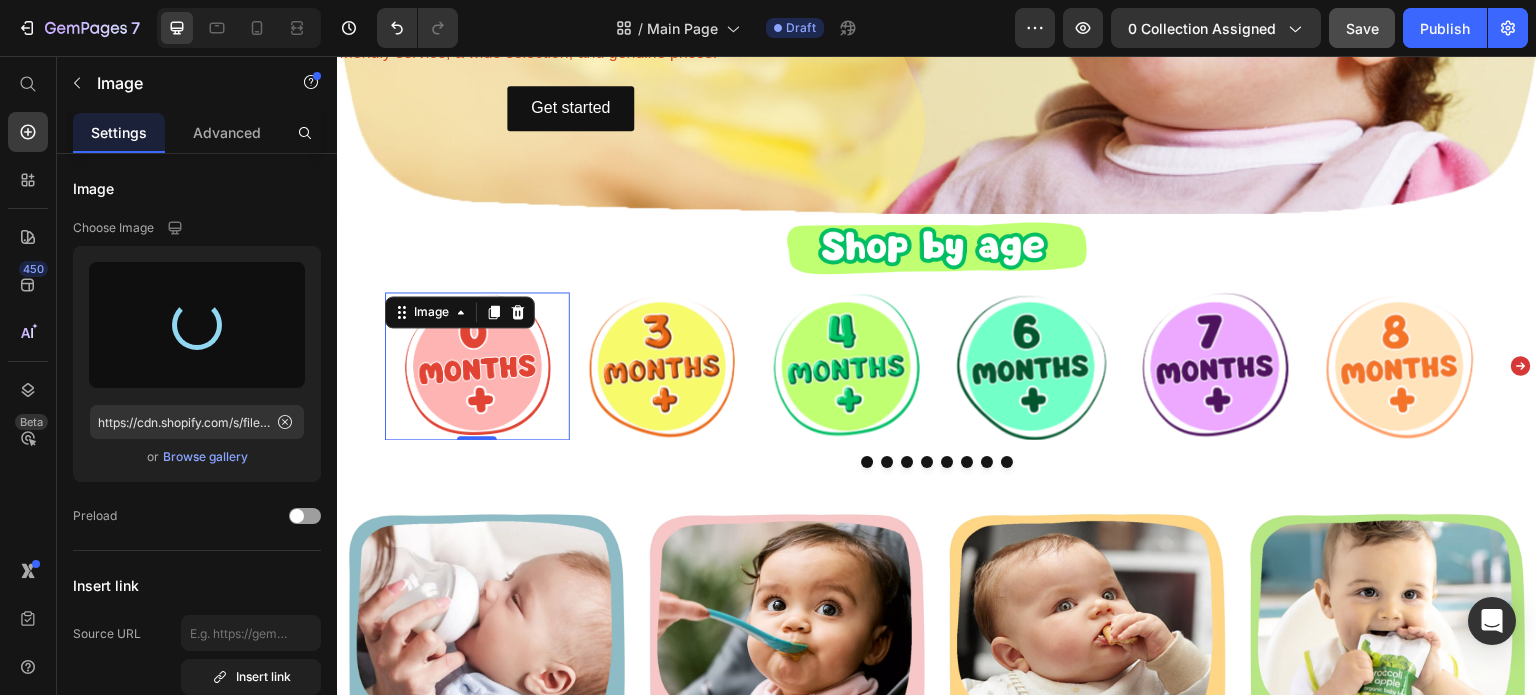 type on "https://cdn.shopify.com/s/files/1/0989/4066/files/gempages_568336468586529701-ba2184c3-a99c-41e5-8e5c-f8556cf82d6a.png" 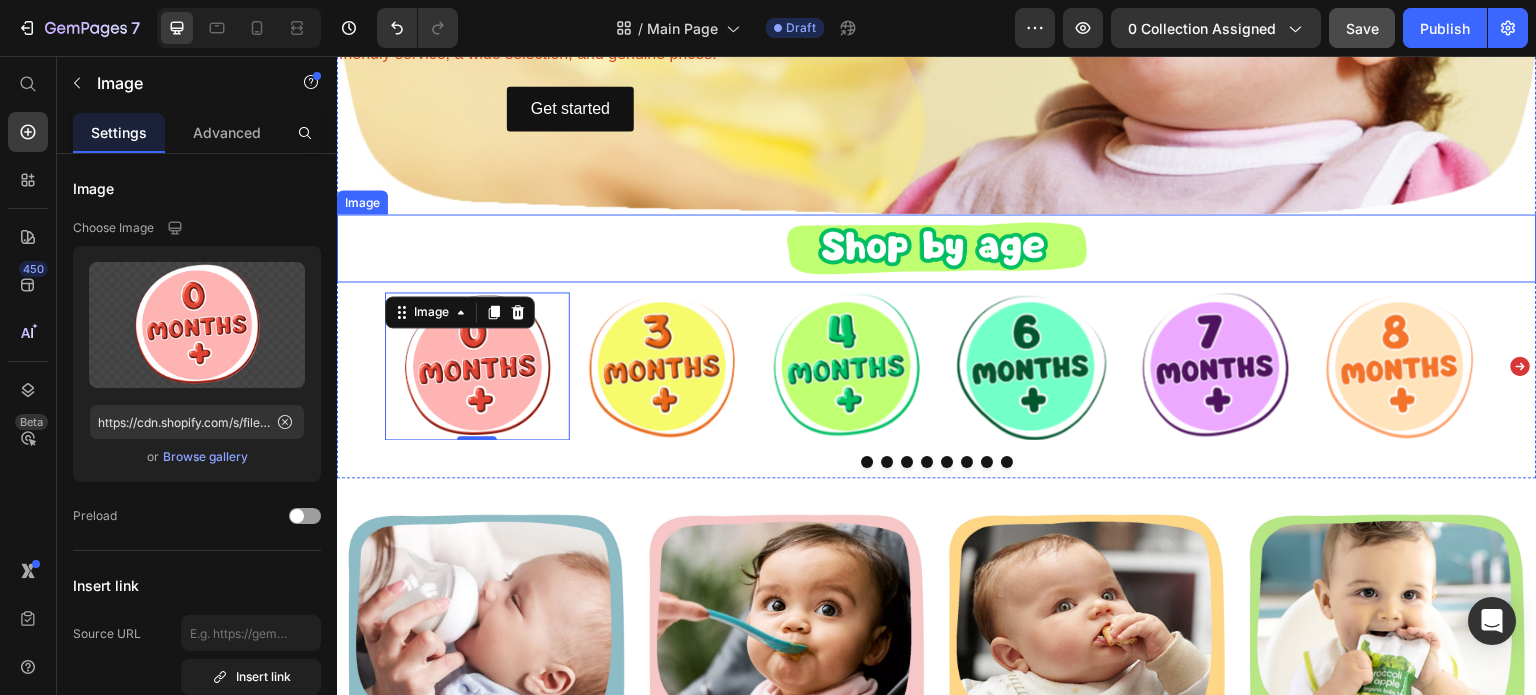 click at bounding box center (937, 248) 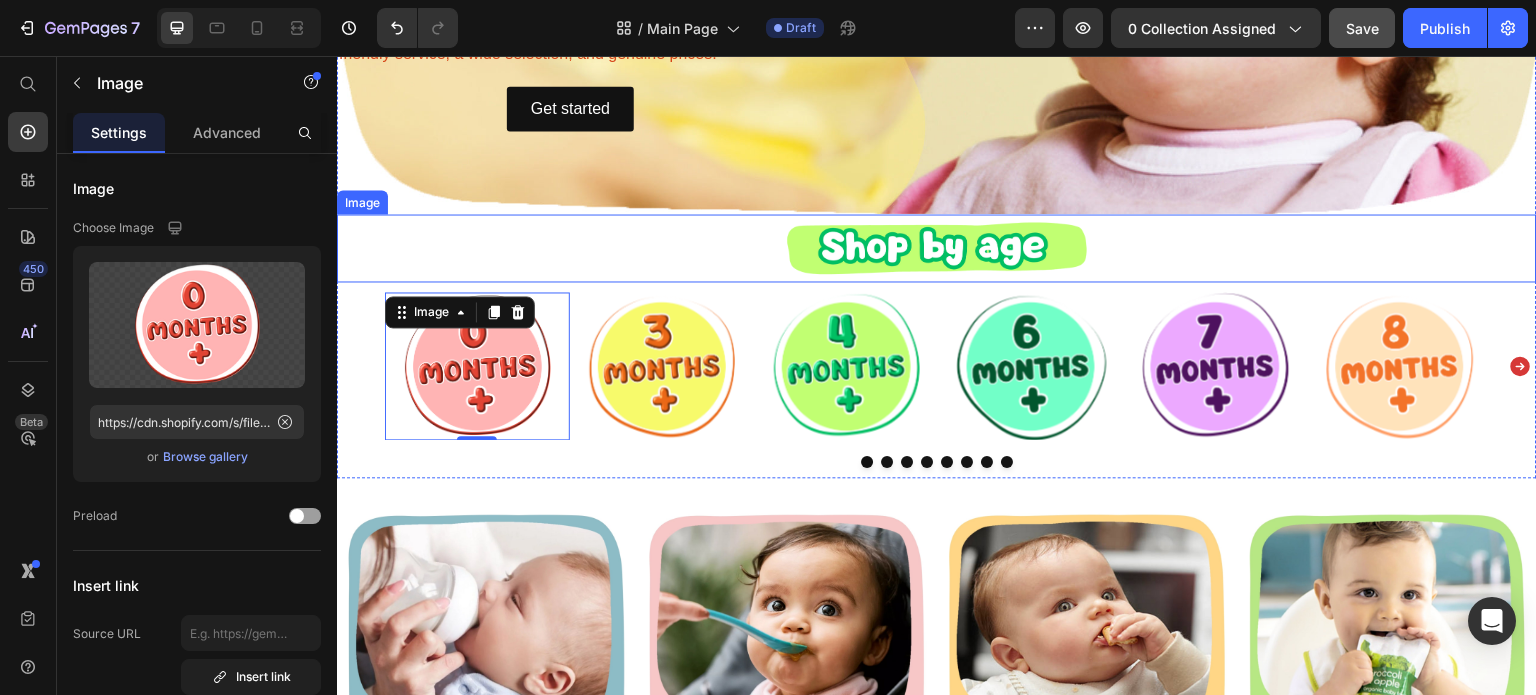 click at bounding box center [937, 248] 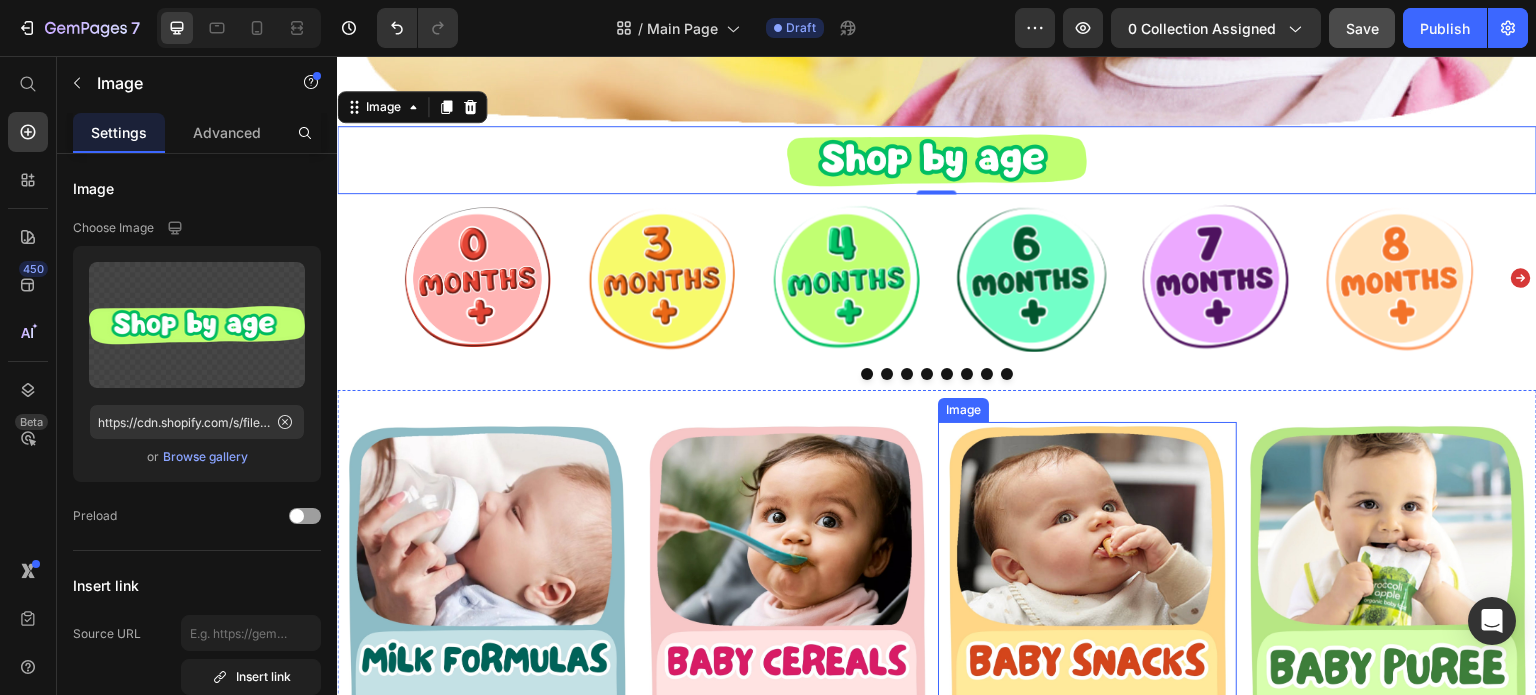 scroll, scrollTop: 500, scrollLeft: 0, axis: vertical 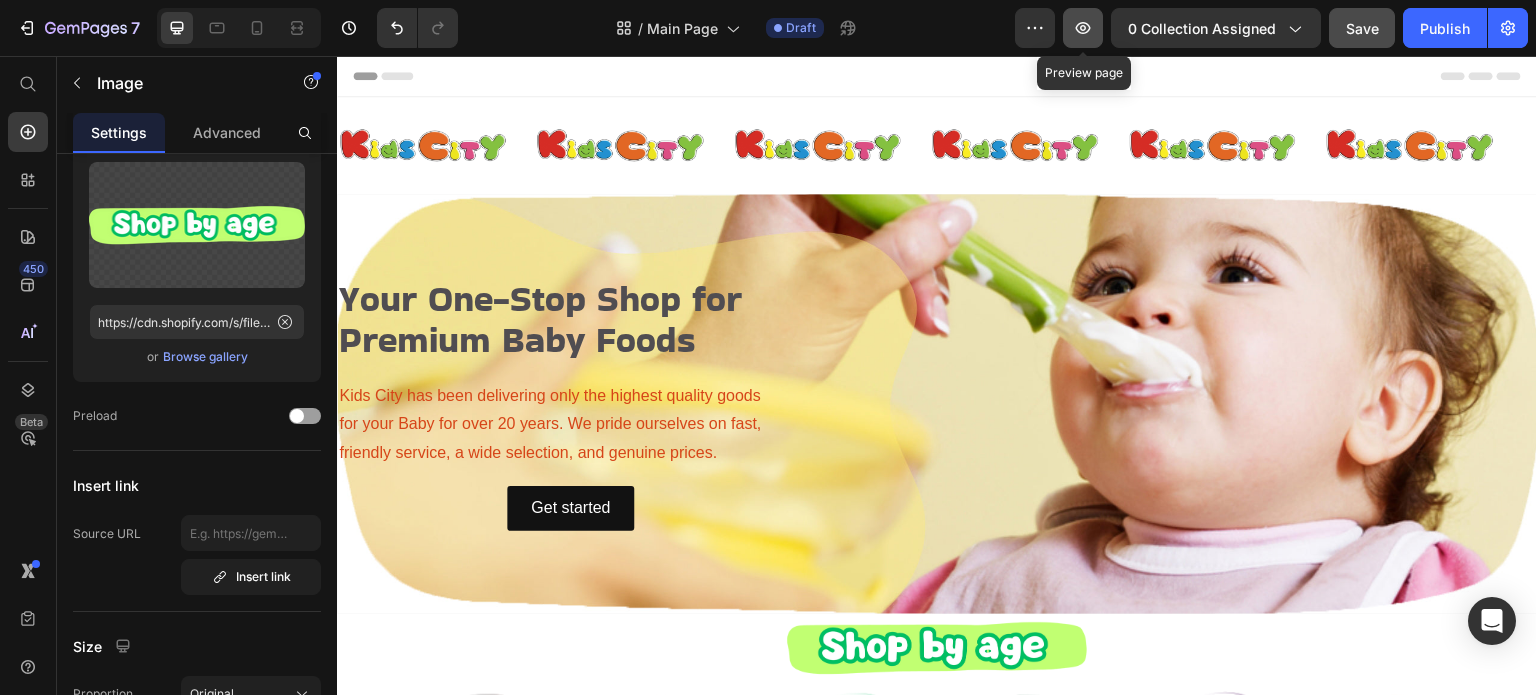 click 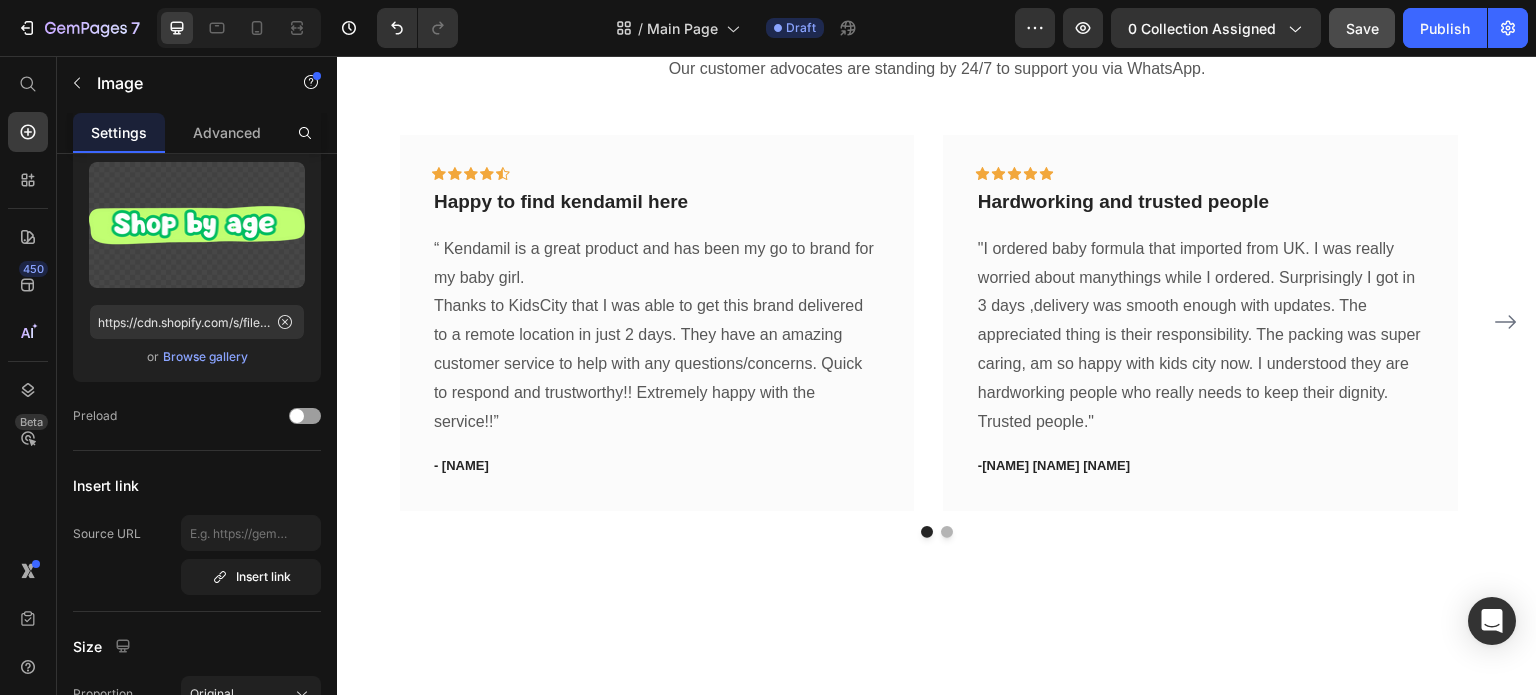 scroll, scrollTop: 773, scrollLeft: 0, axis: vertical 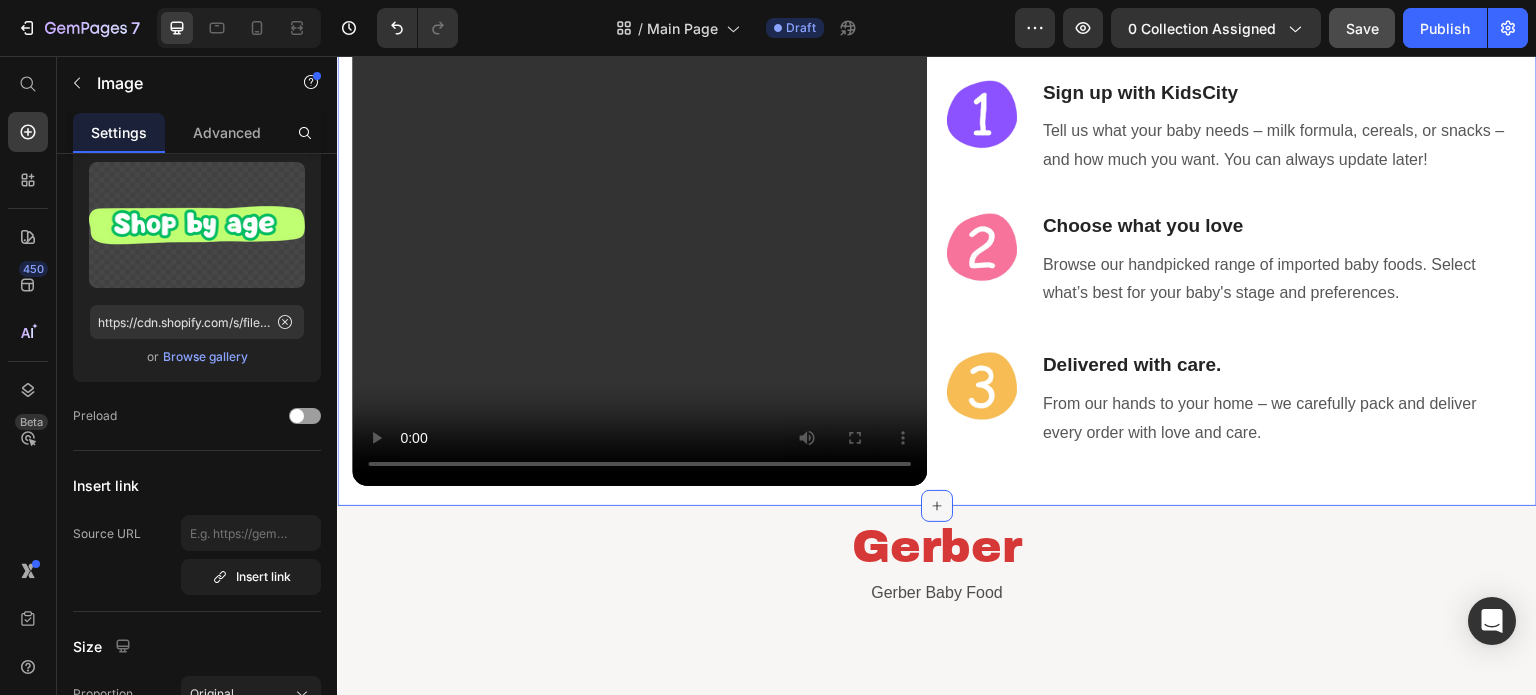click 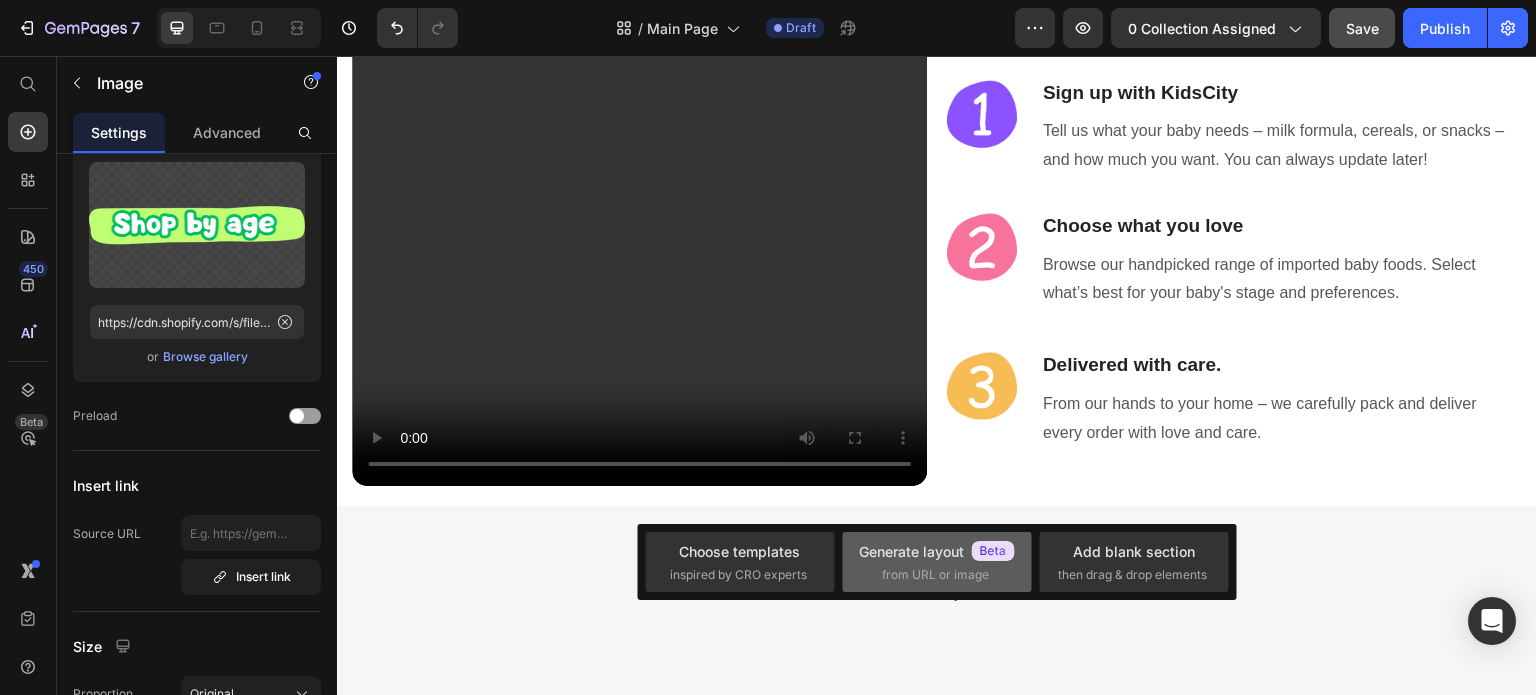 click on "from URL or image" at bounding box center (935, 575) 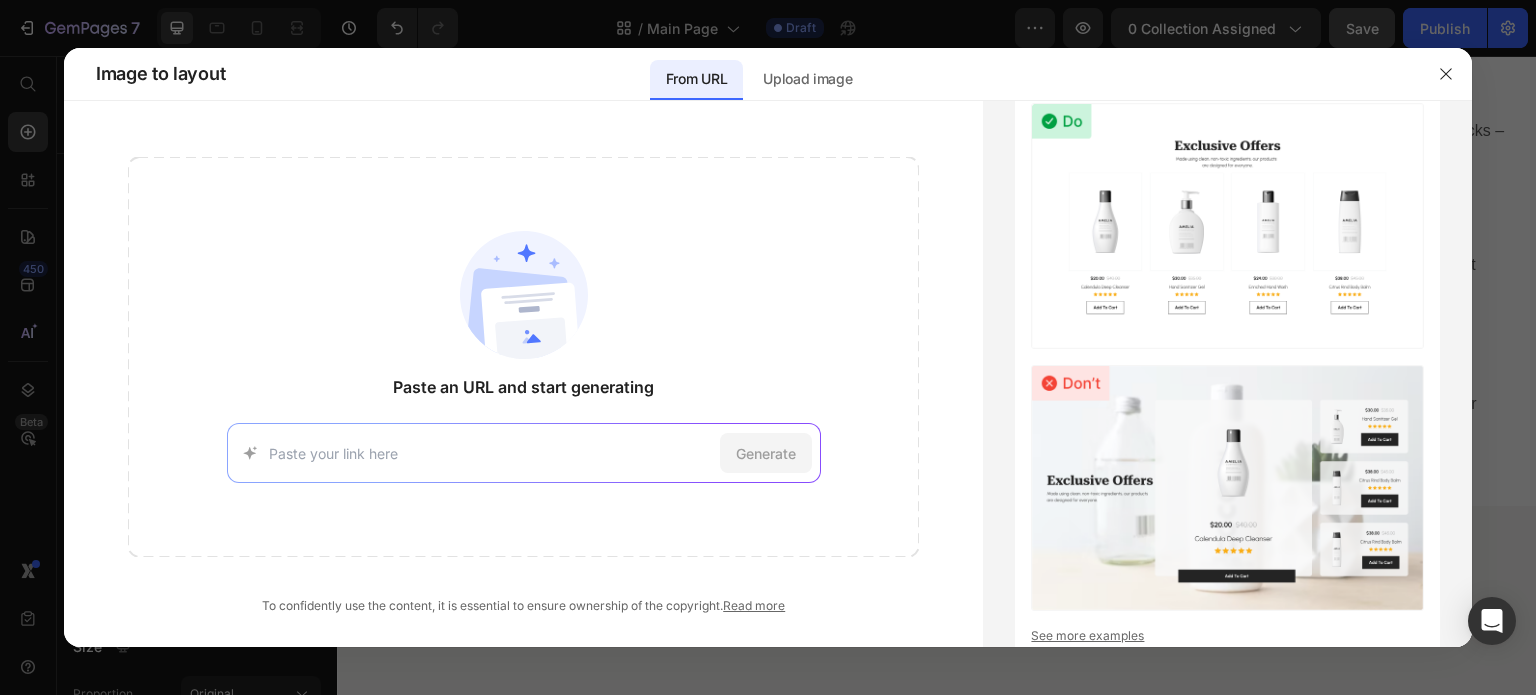 click on "Generate" at bounding box center [524, 453] 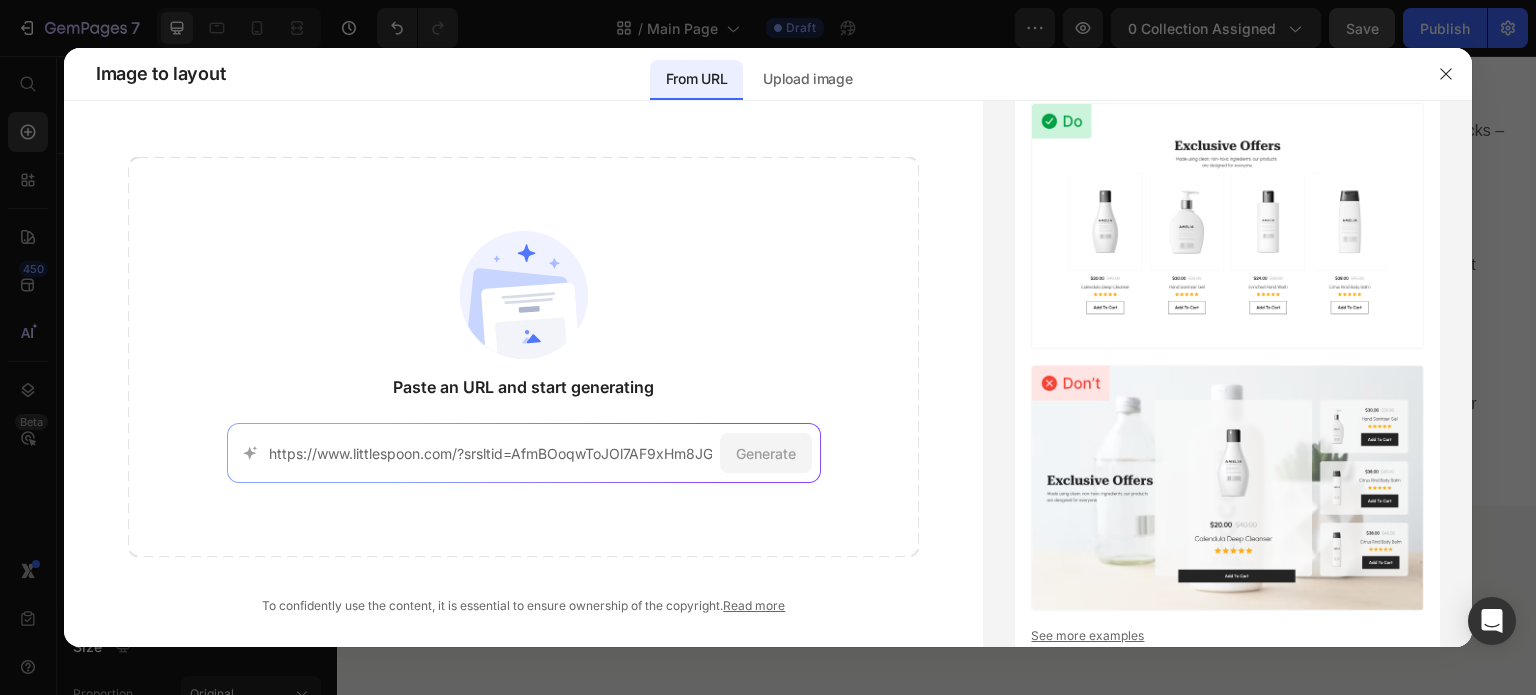 scroll, scrollTop: 0, scrollLeft: 308, axis: horizontal 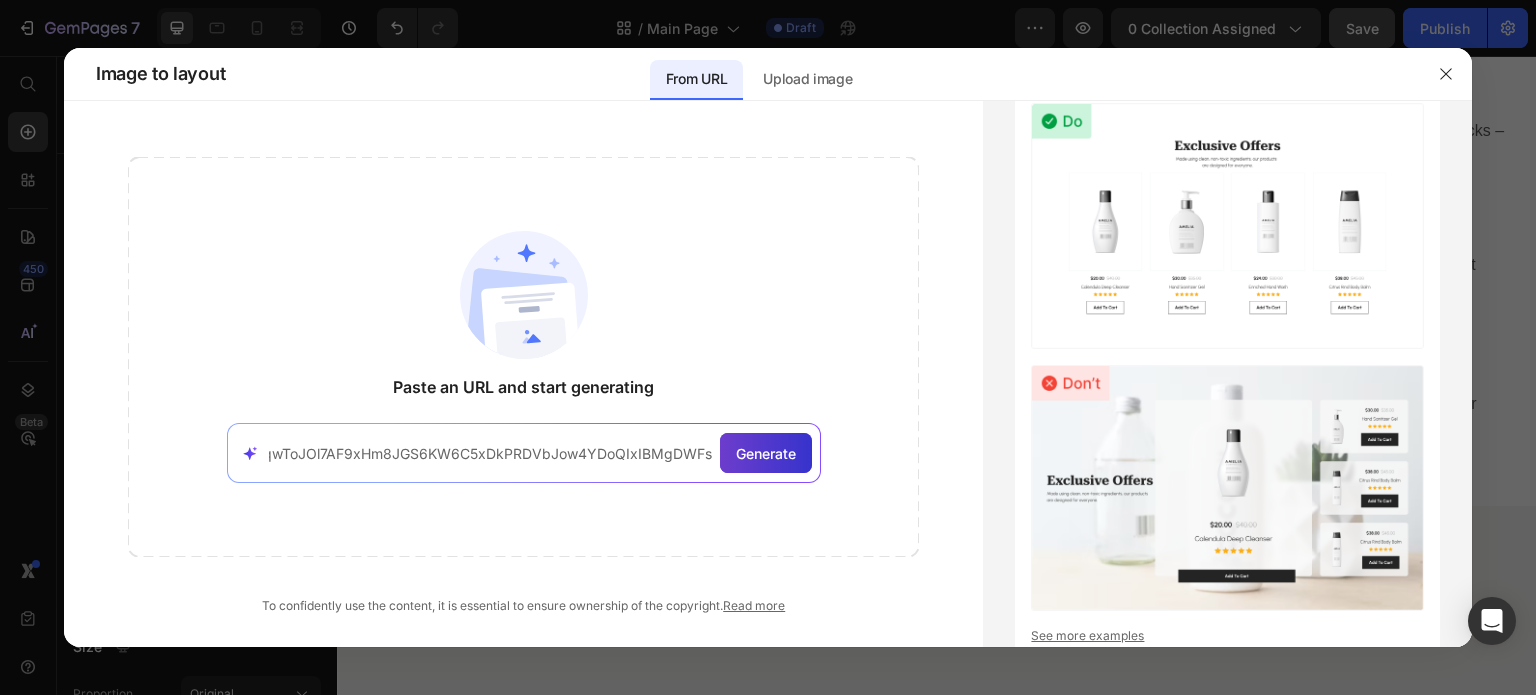 type on "https://www.littlespoon.com/?srsltid=AfmBOoqwToJOl7AF9xHm8JGS6KW6C5xDkPRDVbJow4YDoQIxIBMgDWFs" 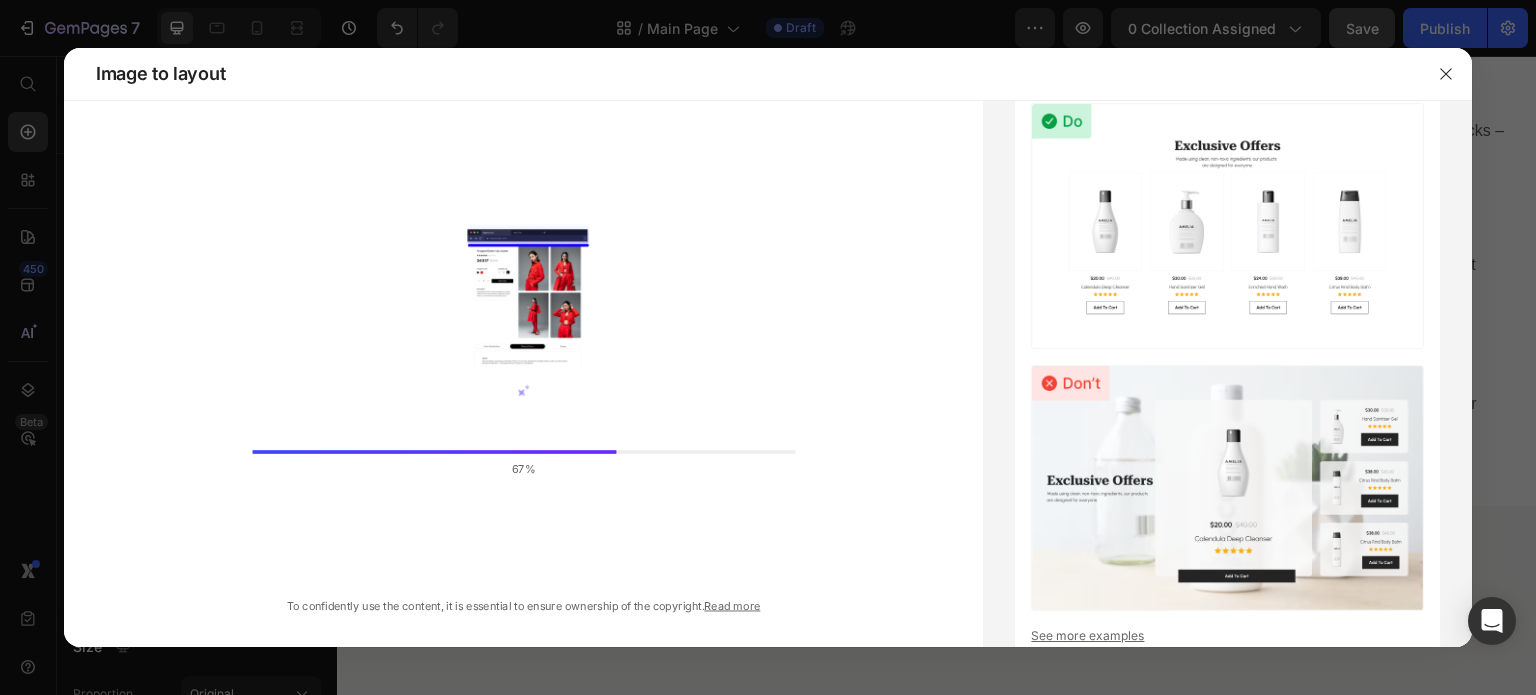 click on "67%" at bounding box center [524, 357] 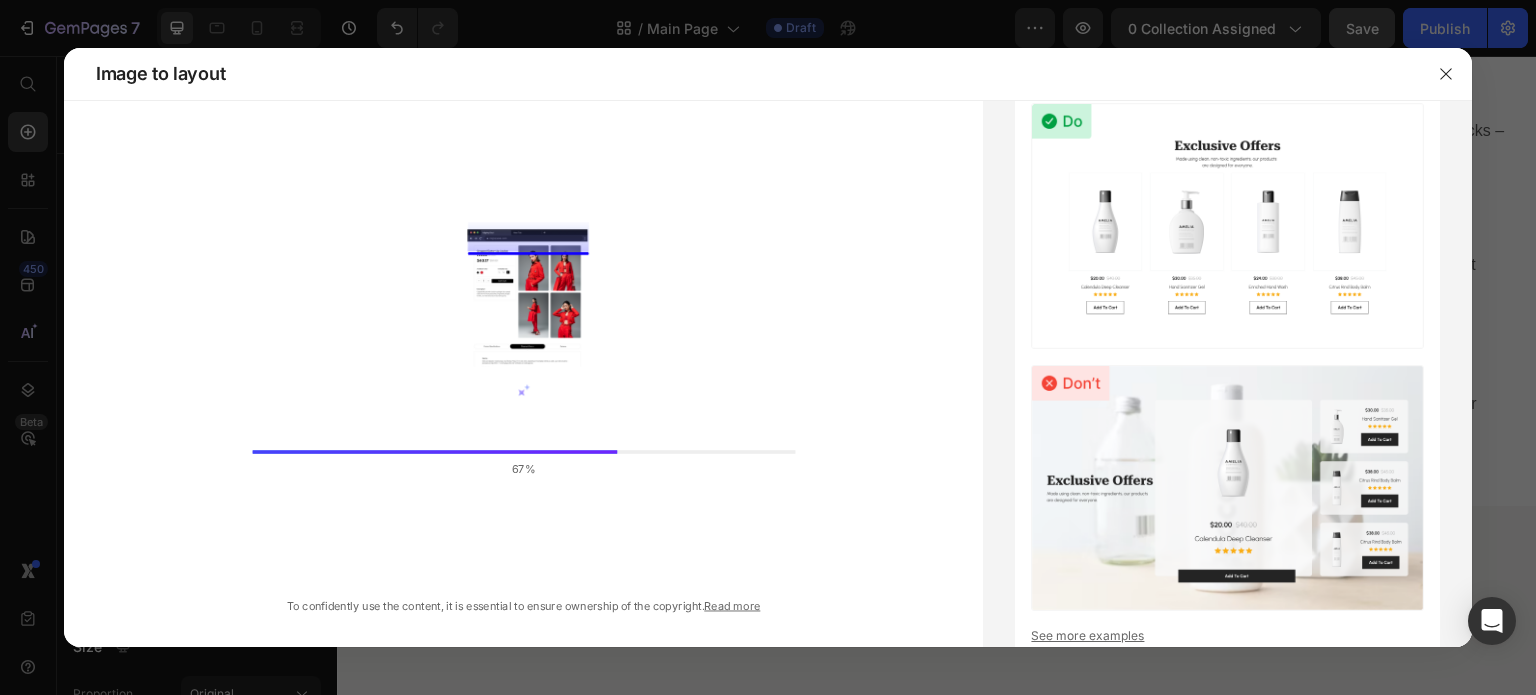 click on "67%" at bounding box center (524, 357) 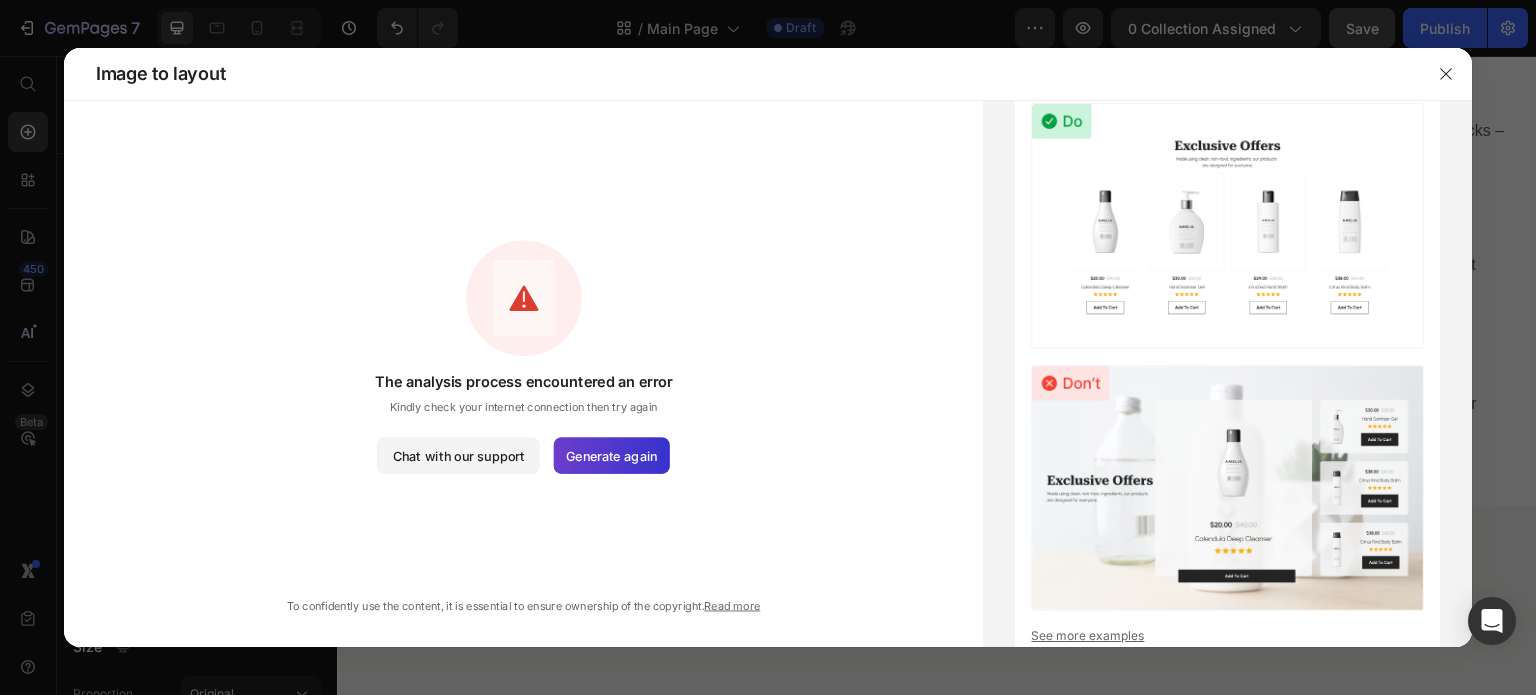 click on "Generate again" 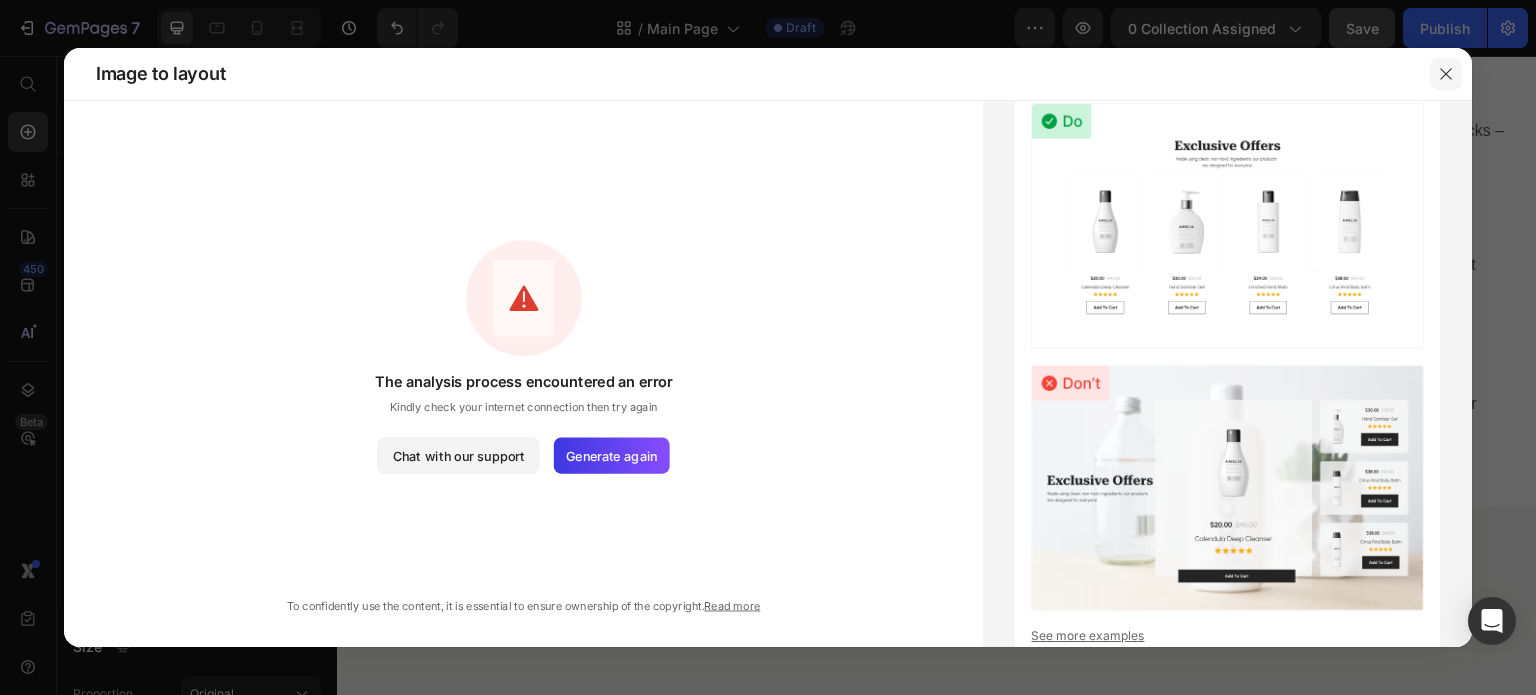 click 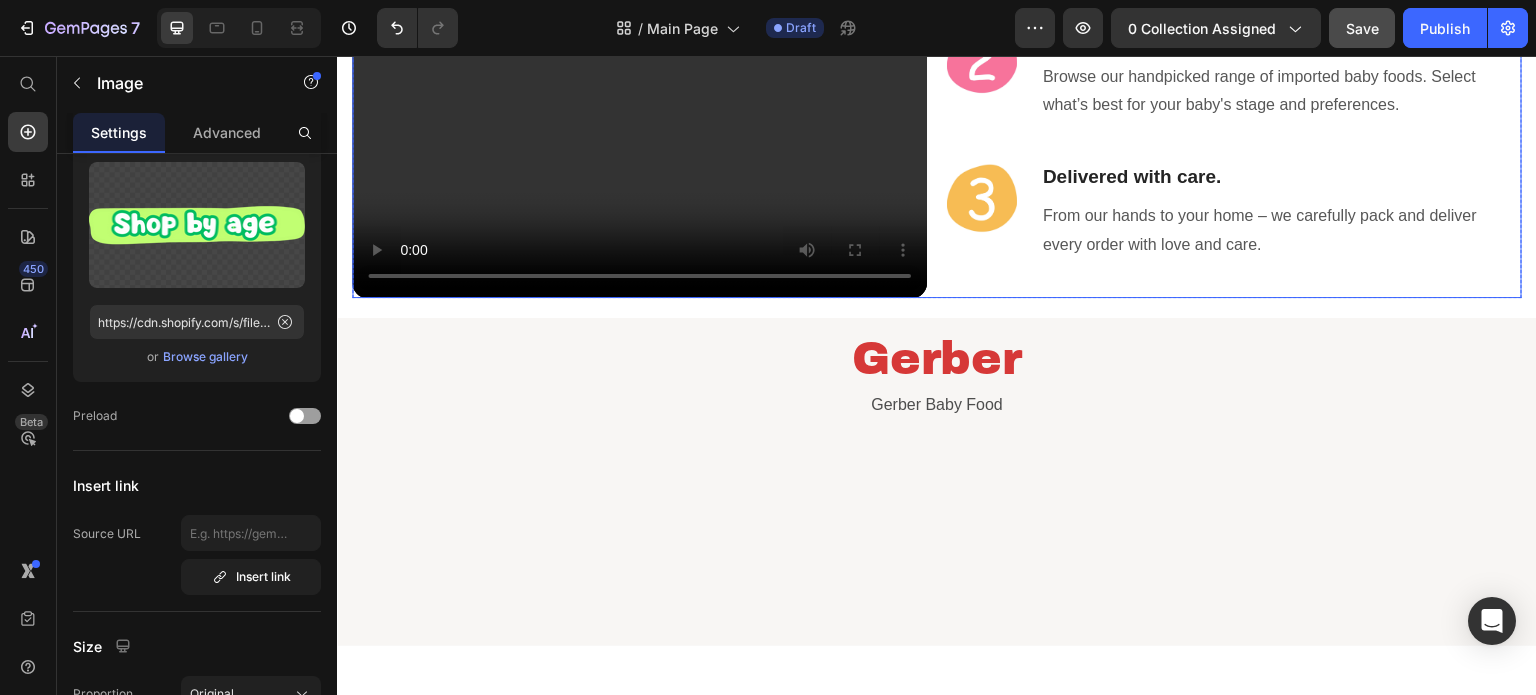 scroll, scrollTop: 1073, scrollLeft: 0, axis: vertical 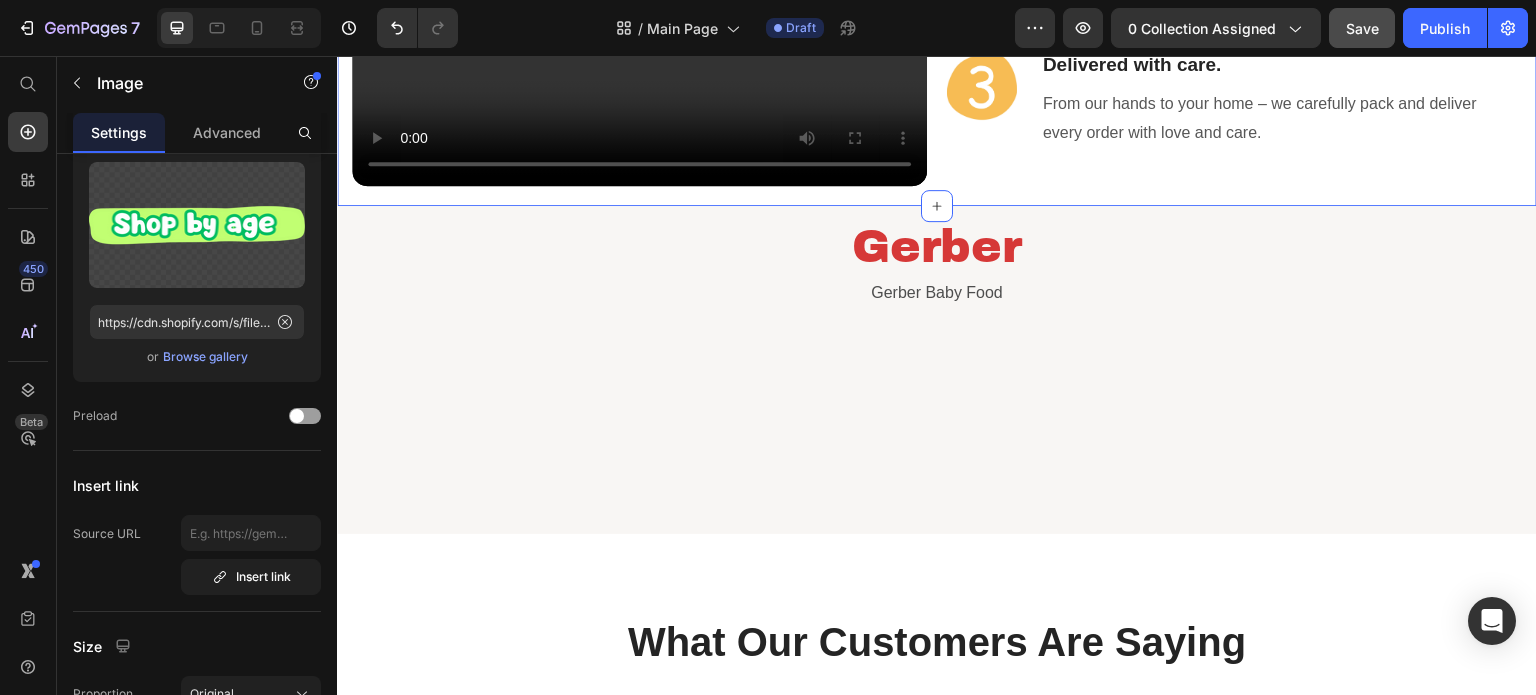 click on "Video Smart nutrition for babies, simplified in 3 steps. Heading Image Sign up with KidsCity Heading Tell us what your baby needs – milk formula, cereals, or snacks – and how much you want. You can always update later! Text block Row Image Choose what you love Heading Browse our handpicked range of imported baby foods. Select what’s best for your baby's stage and preferences. Text block Row Image Delivered with care. Heading From our hands to your home – we carefully pack and deliver every order with love and care. Text block Row Row Product Section 3" at bounding box center [937, -102] 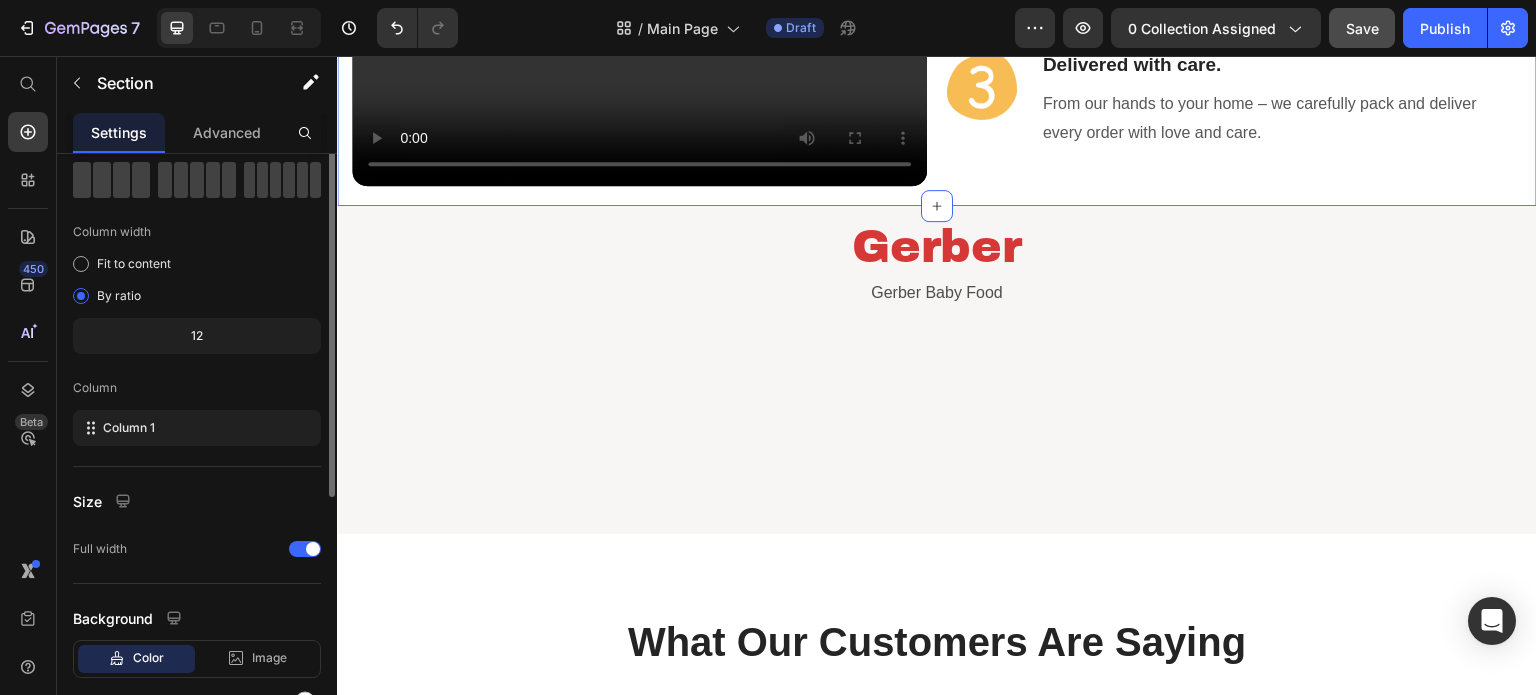 scroll, scrollTop: 0, scrollLeft: 0, axis: both 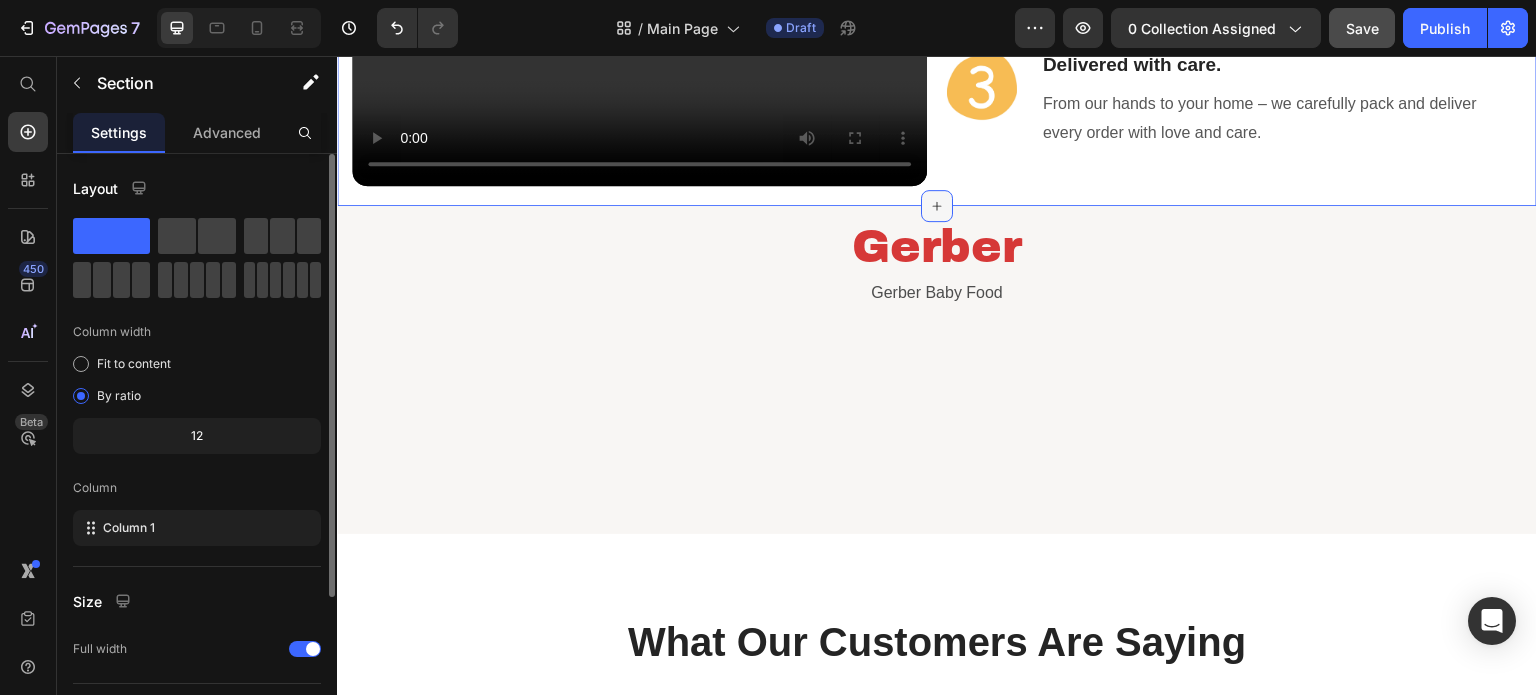 click at bounding box center [937, 206] 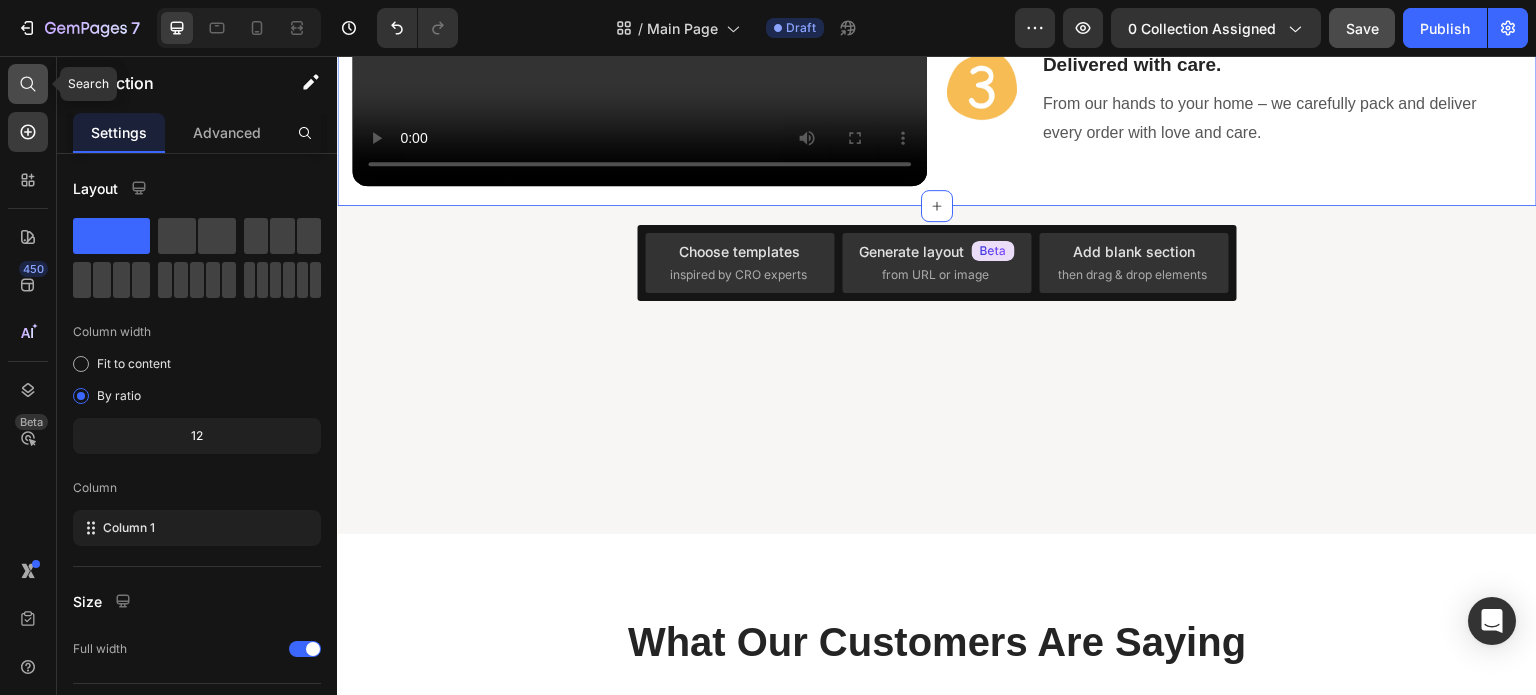 click 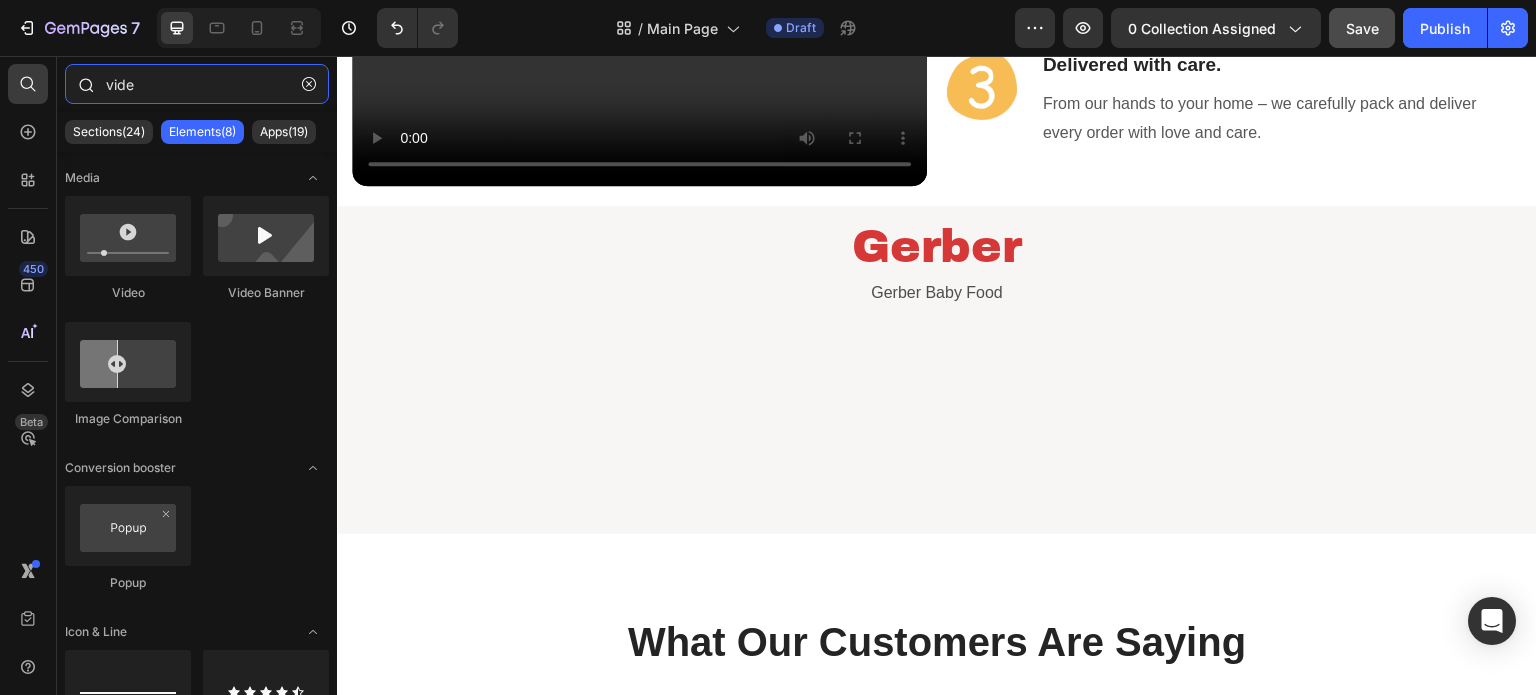 click on "vide" at bounding box center (197, 84) 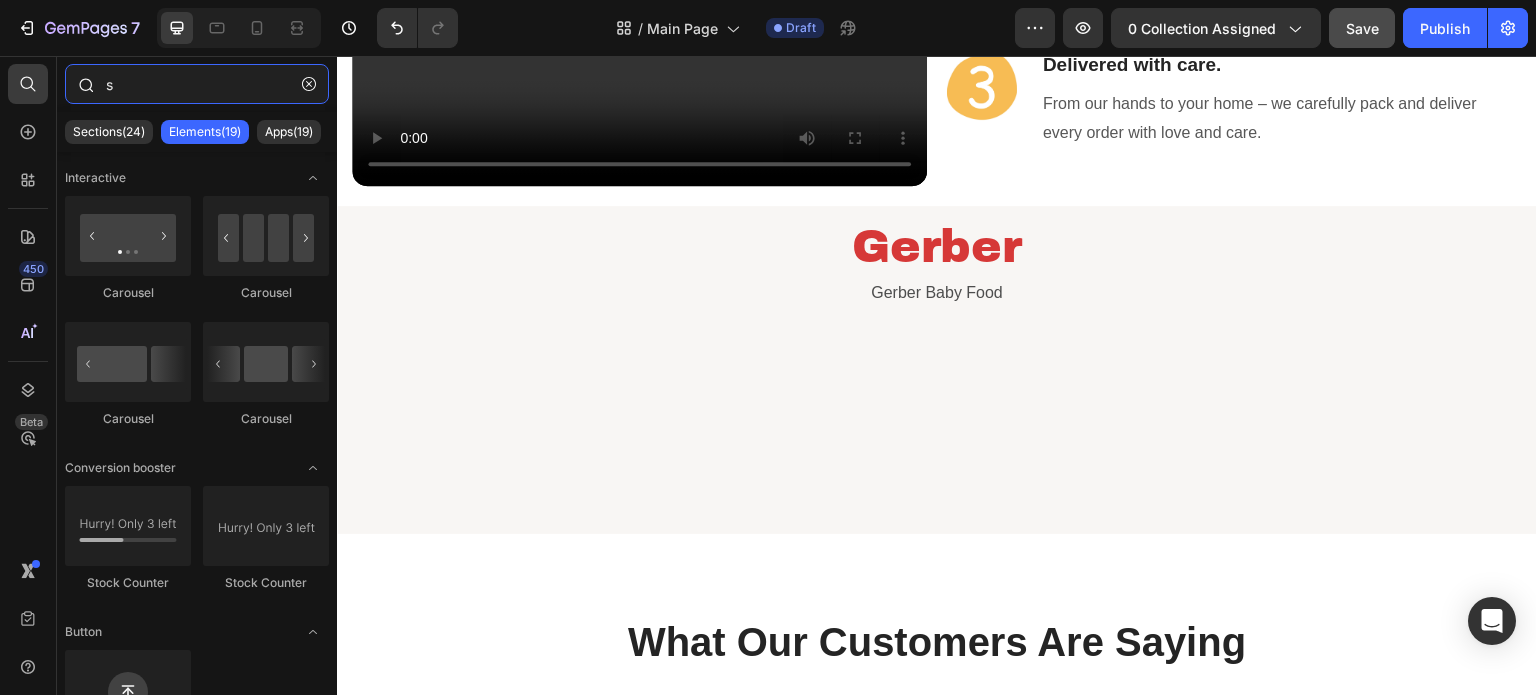 type on "se" 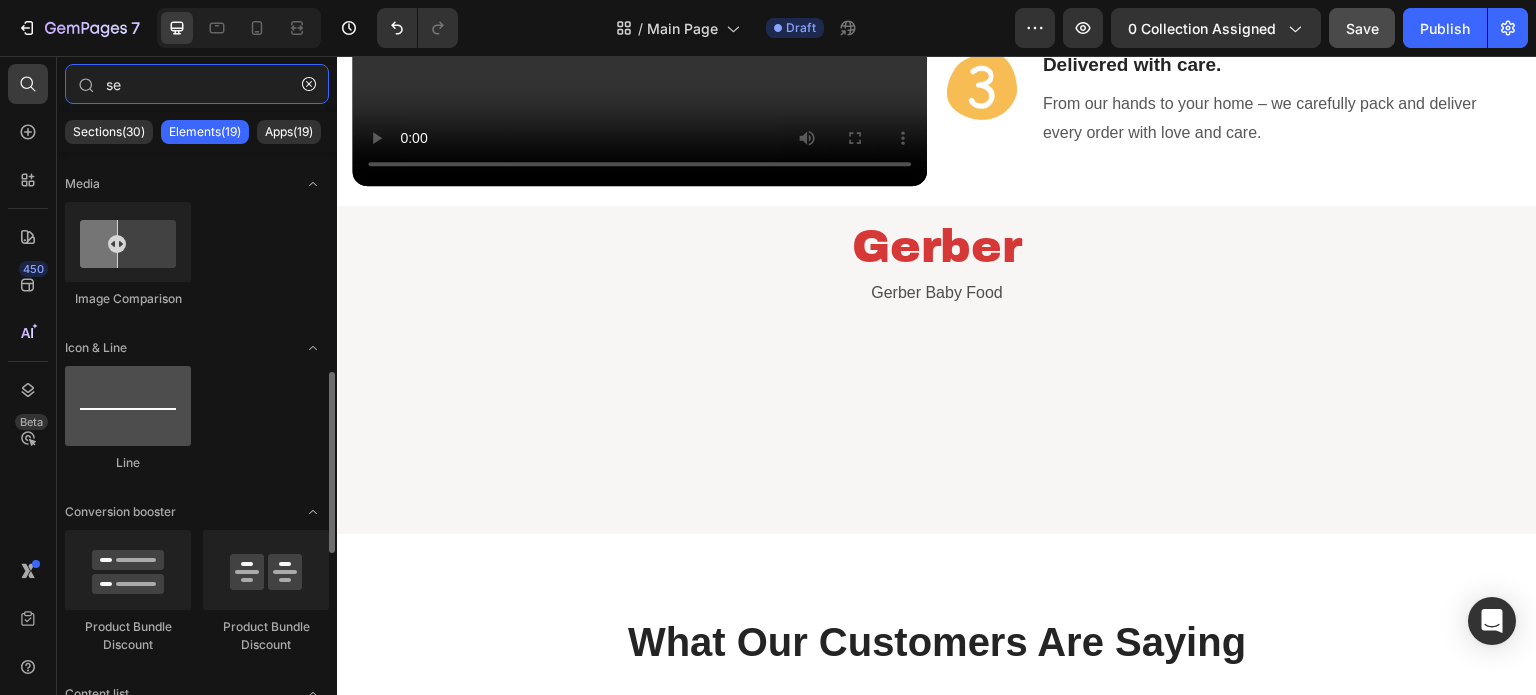 scroll, scrollTop: 400, scrollLeft: 0, axis: vertical 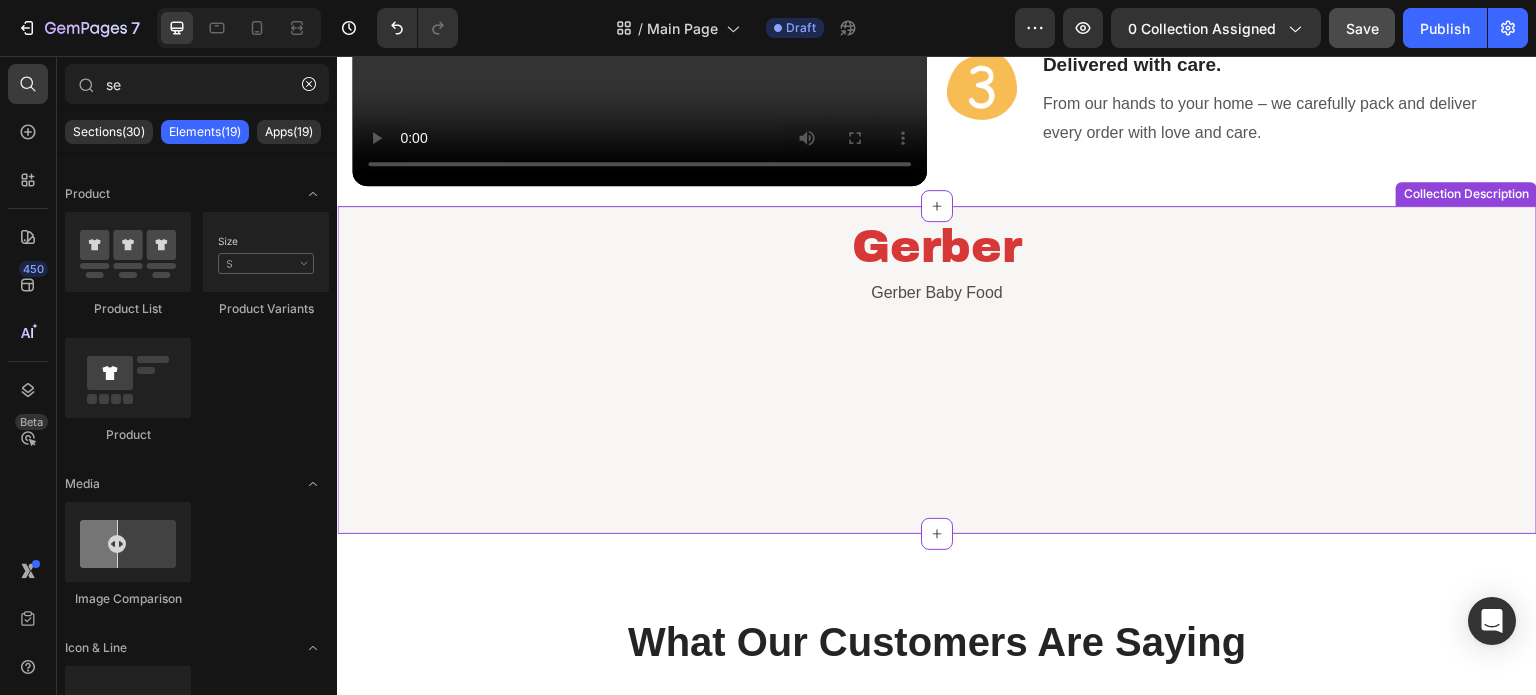 click on "Gerber Baby Food" at bounding box center (937, 293) 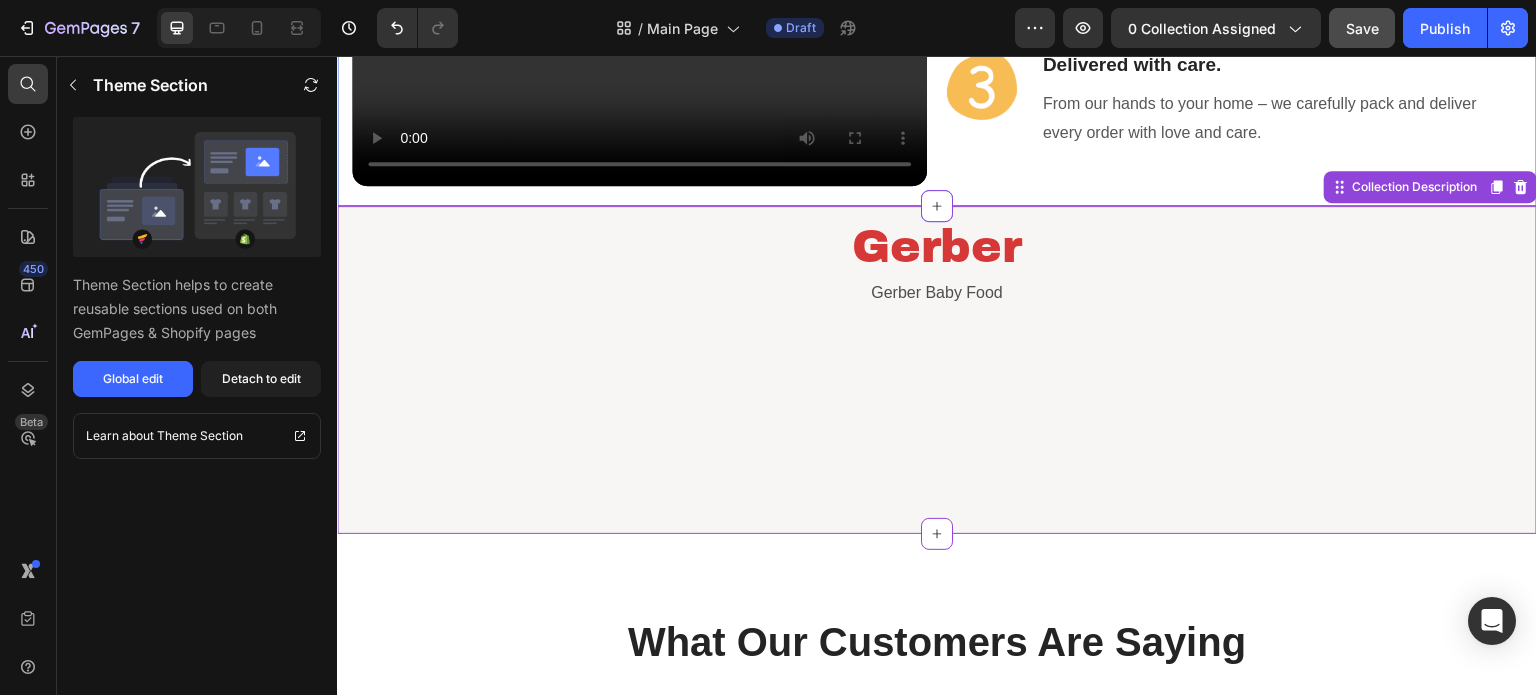 click on "Video Smart nutrition for babies, simplified in 3 steps. Heading Image Sign up with KidsCity Heading Tell us what your baby needs – milk formula, cereals, or snacks – and how much you want. You can always update later! Text block Row Image Choose what you love Heading Browse our handpicked range of imported baby foods. Select what’s best for your baby's stage and preferences. Text block Row Image Delivered with care. Heading From our hands to your home – we carefully pack and deliver every order with love and care. Text block Row Row Product Section 3" at bounding box center (937, -102) 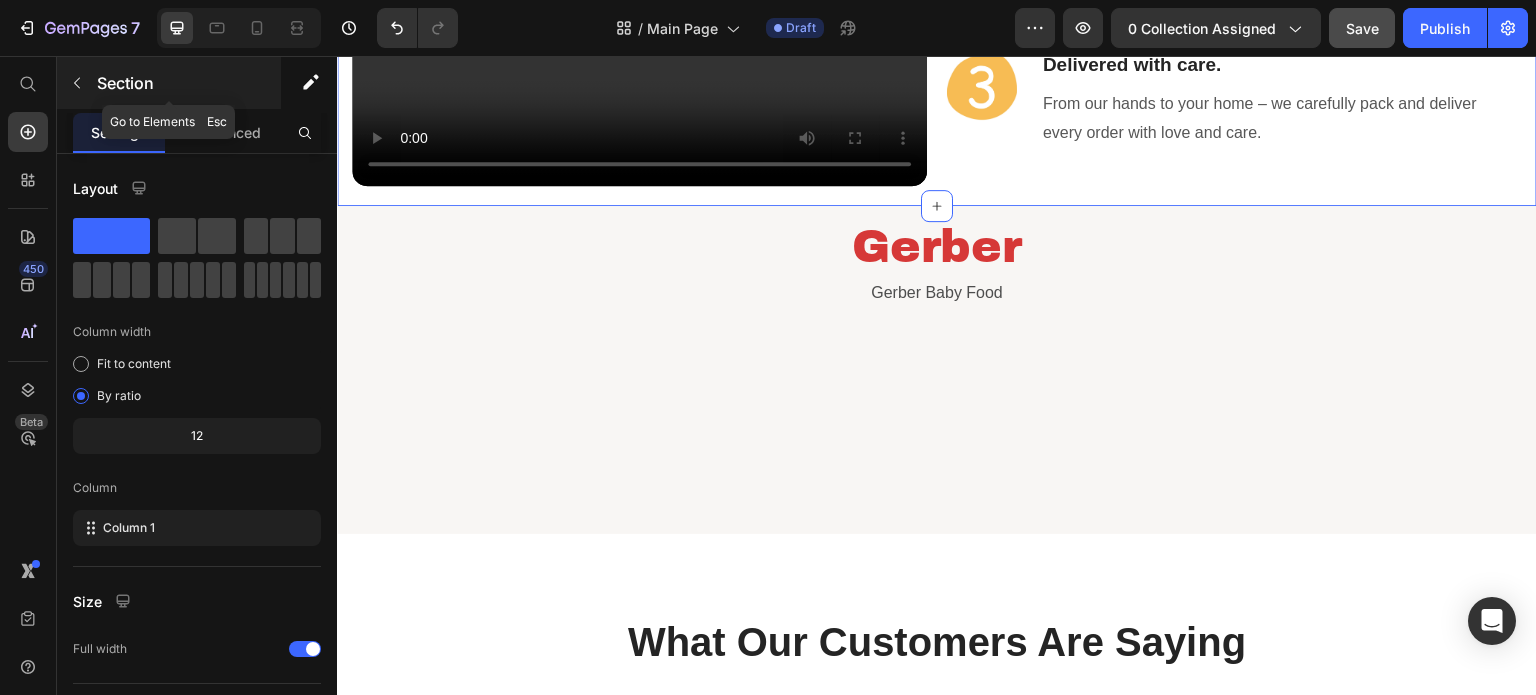 click at bounding box center [77, 83] 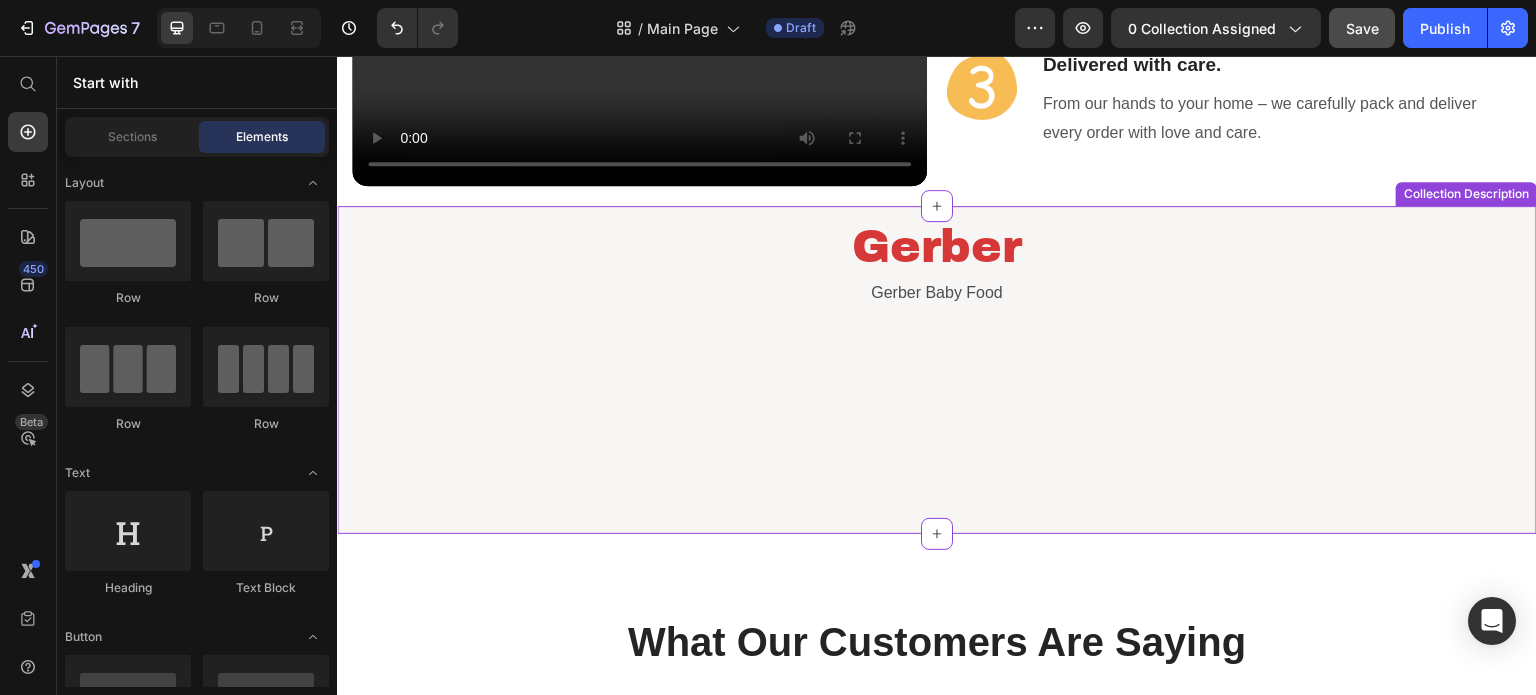 click on "Gerber Collection Title Gerber Baby Food Collection Description Row Collection Description" at bounding box center [937, 370] 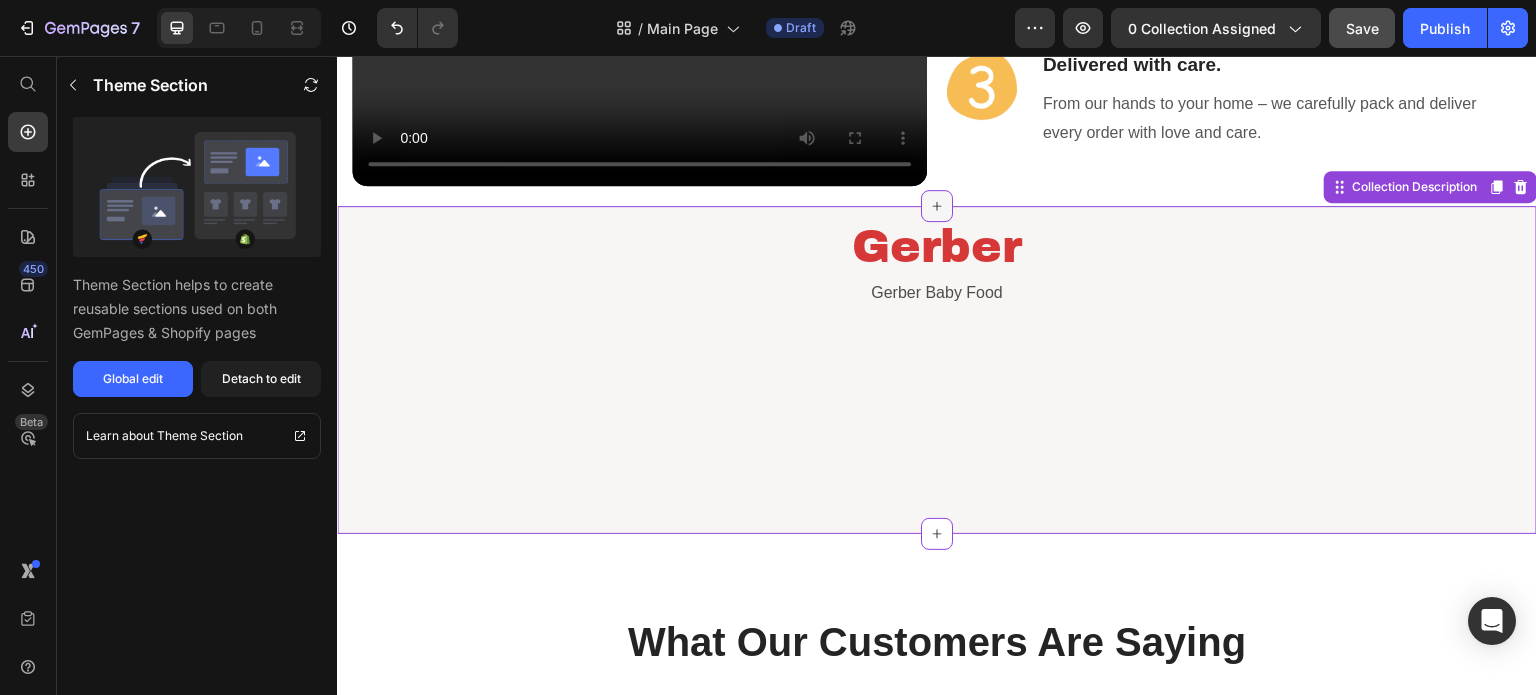 click at bounding box center [937, 206] 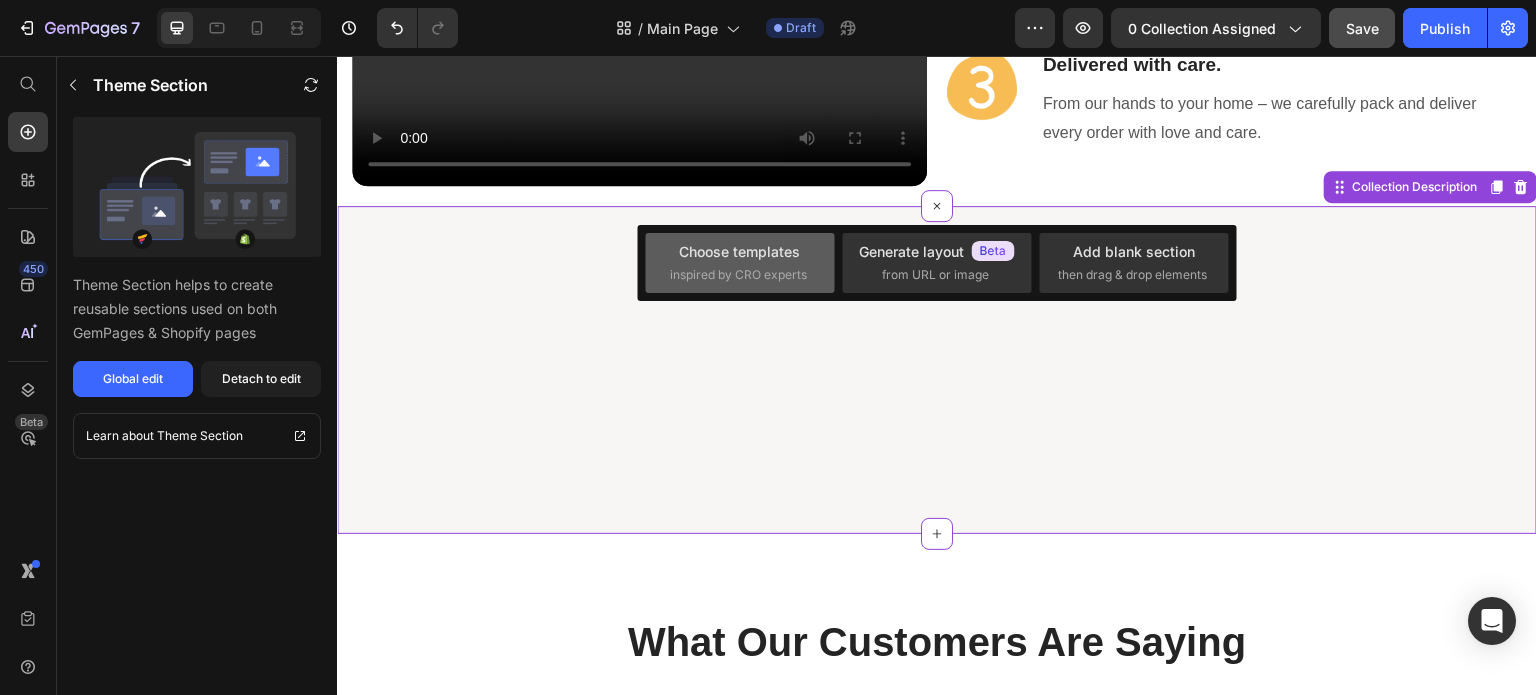 click on "inspired by CRO experts" at bounding box center (738, 275) 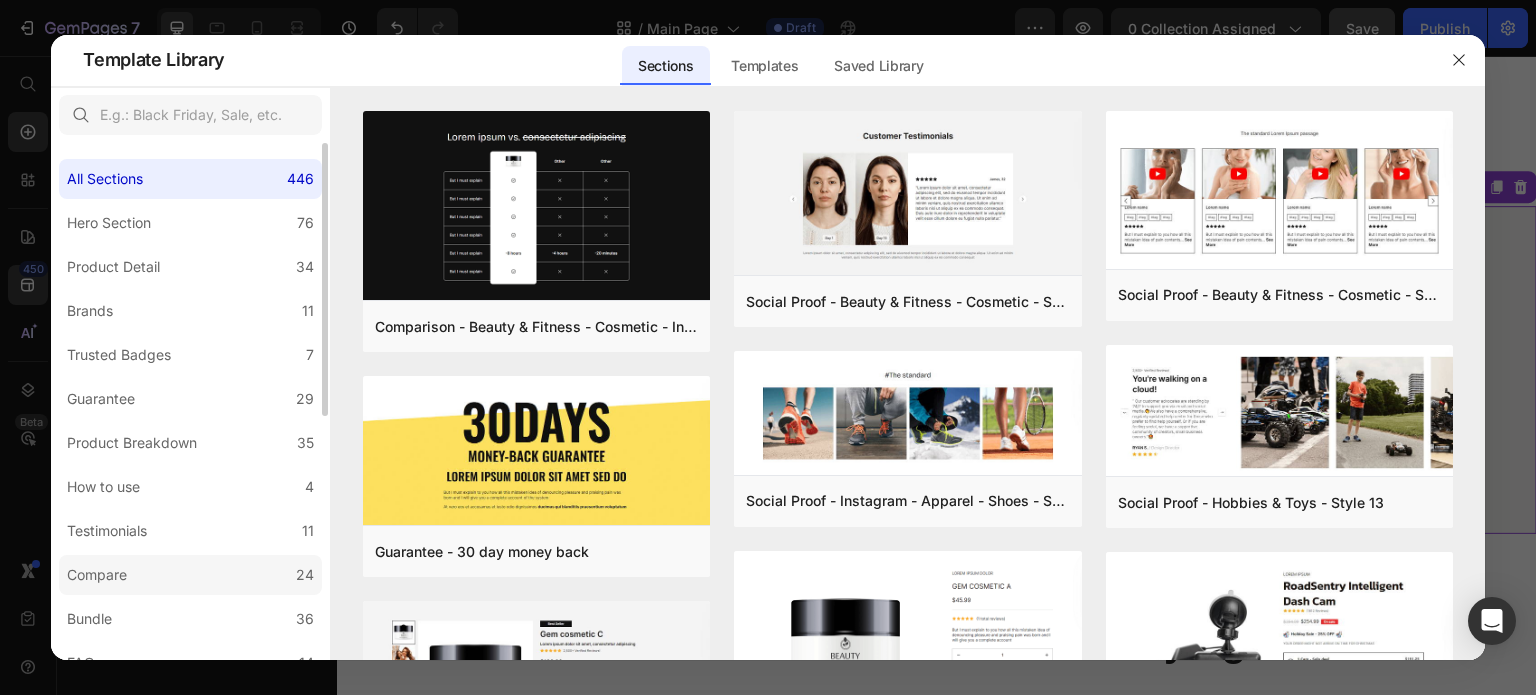 click on "Compare" at bounding box center [97, 575] 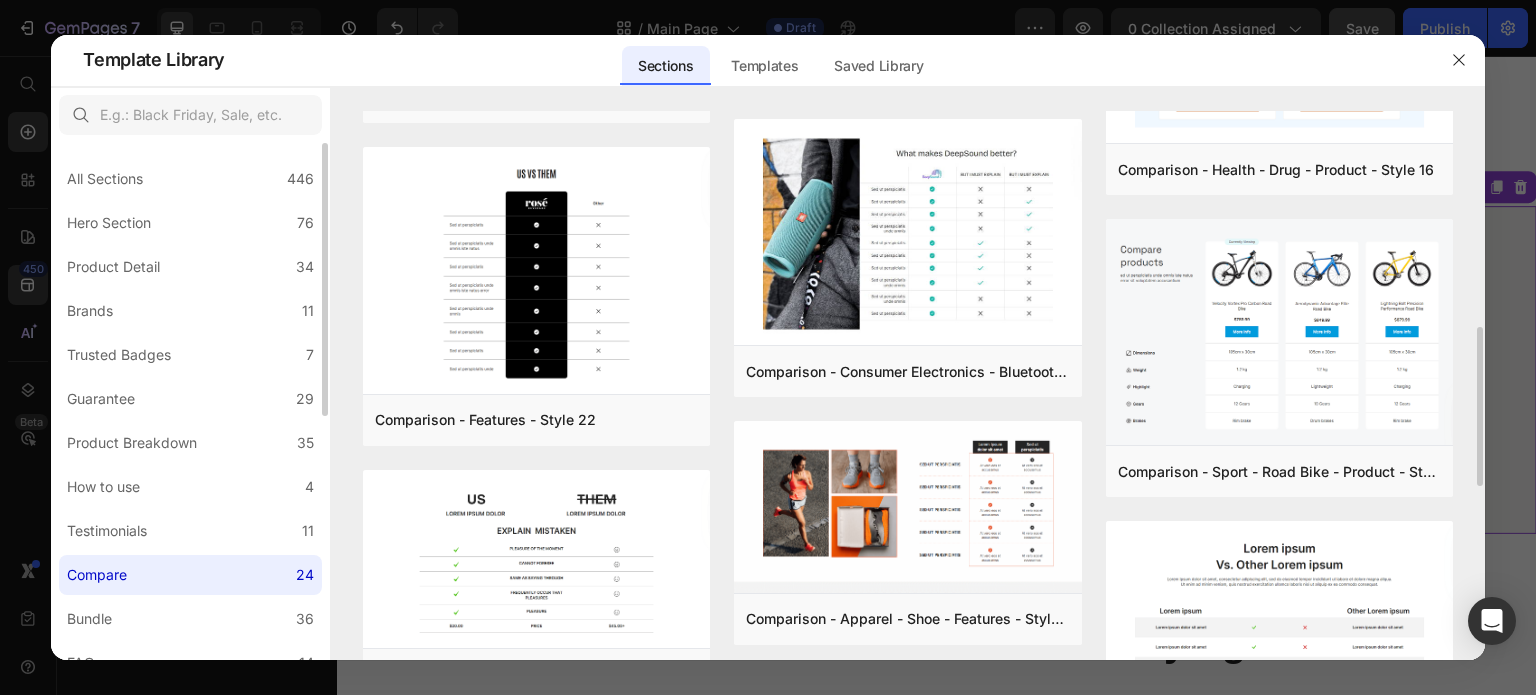 scroll, scrollTop: 400, scrollLeft: 0, axis: vertical 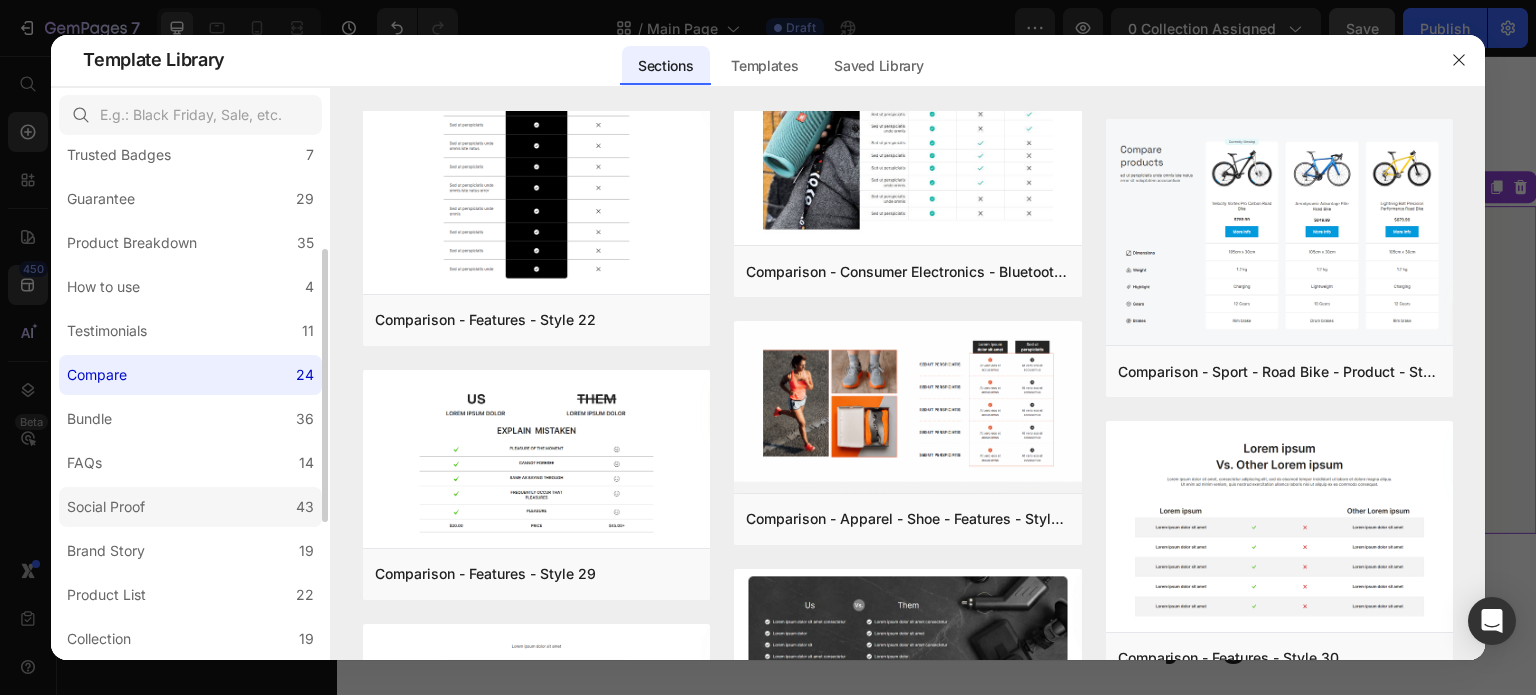 click on "Social Proof 43" 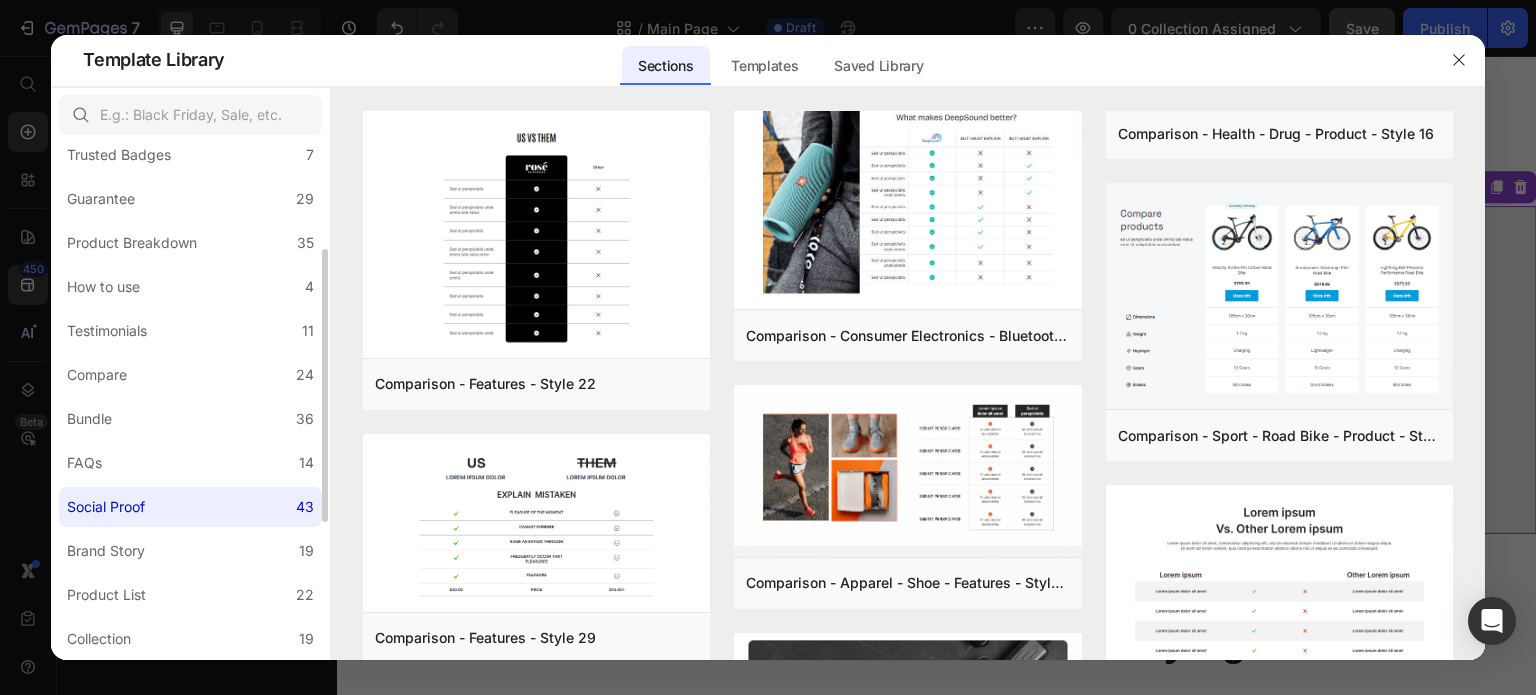 scroll, scrollTop: 0, scrollLeft: 0, axis: both 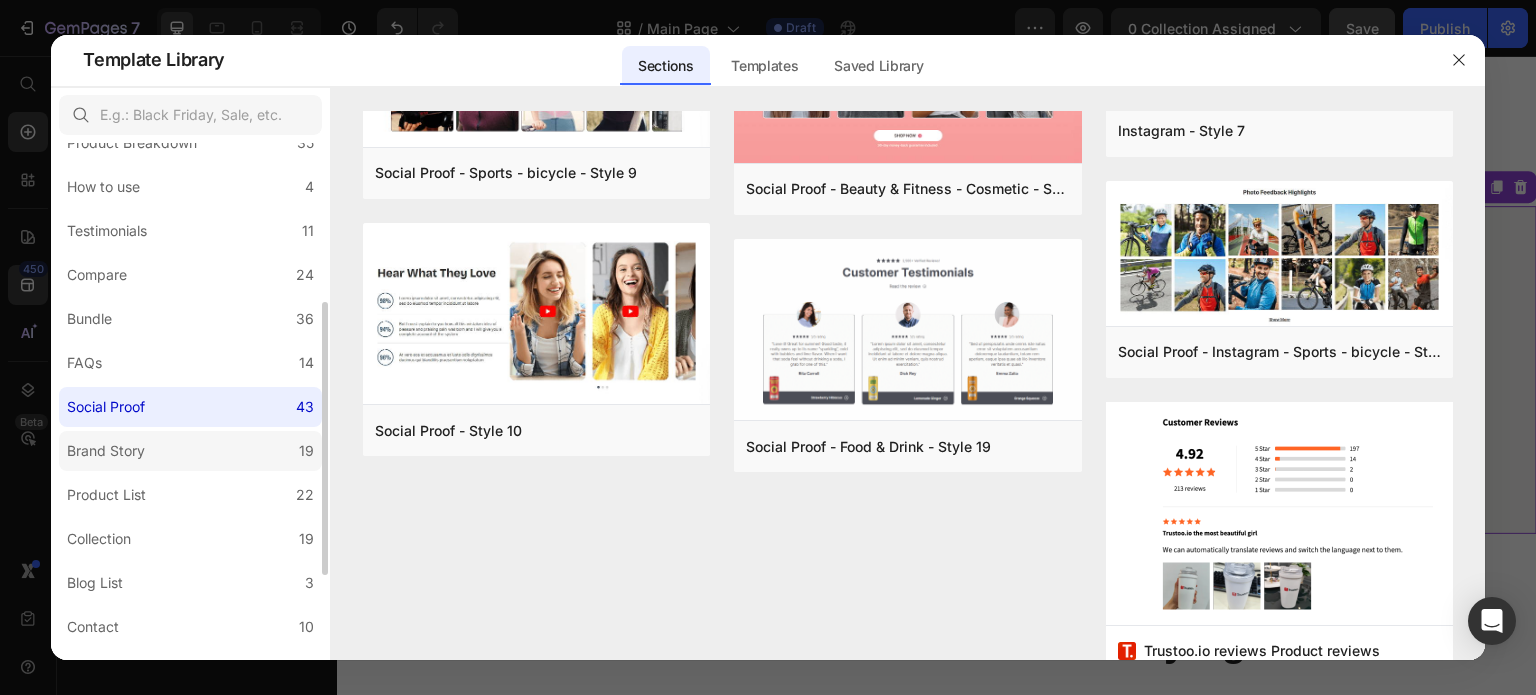 click on "Brand Story 19" 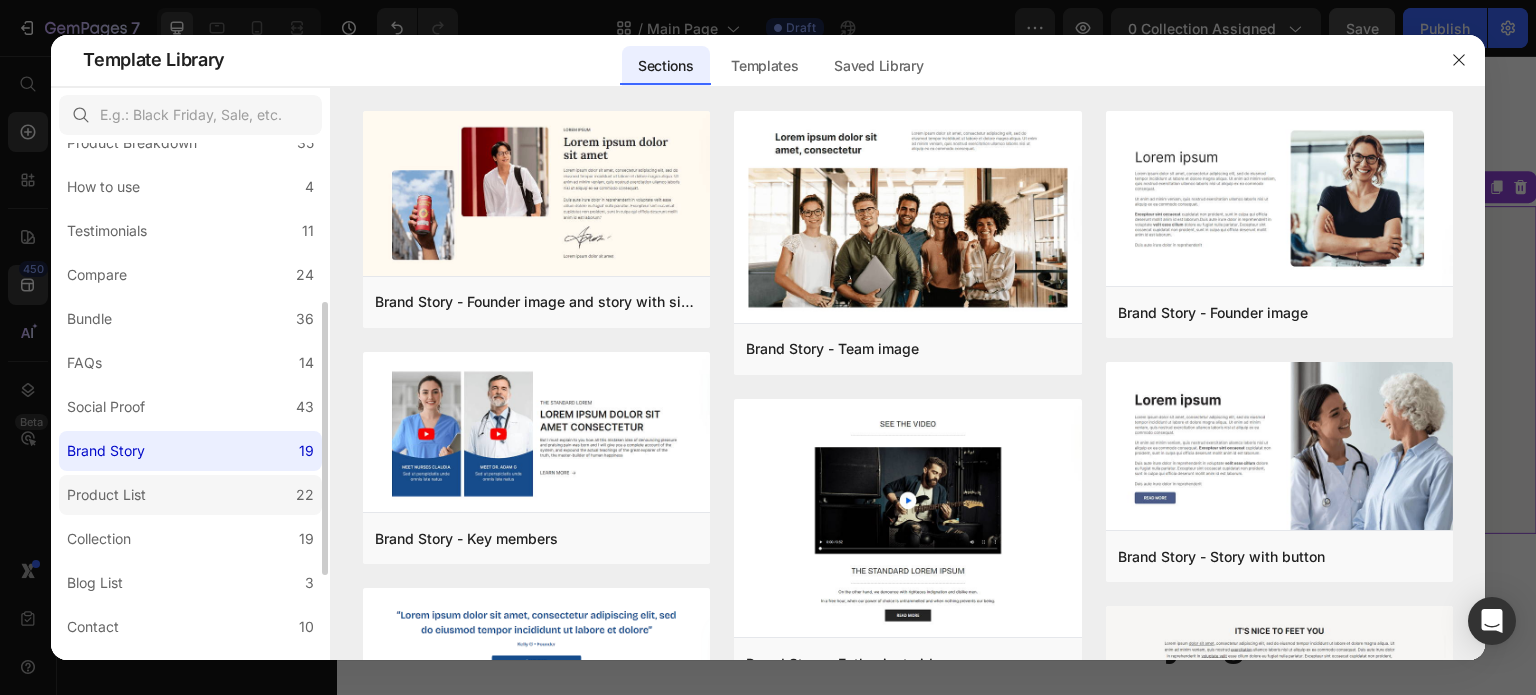 click on "Product List 22" 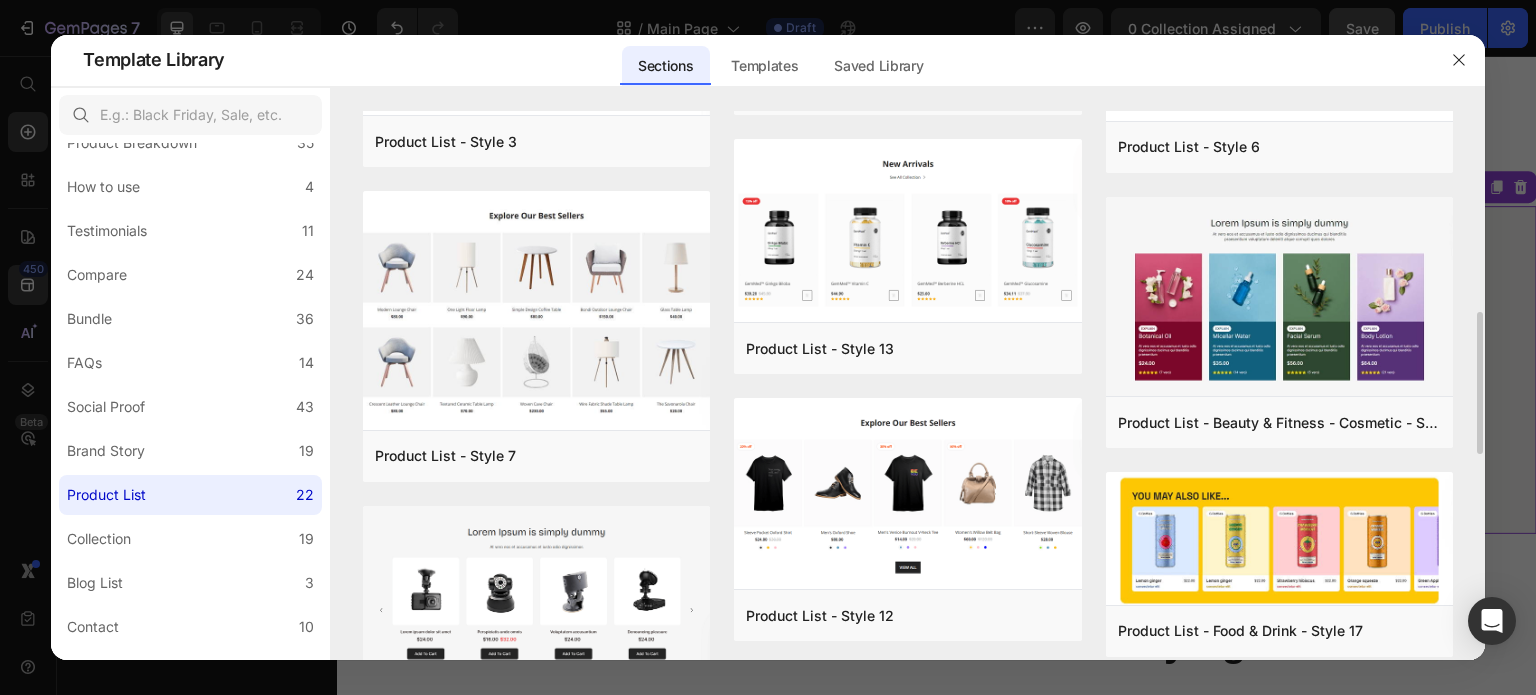 scroll, scrollTop: 677, scrollLeft: 0, axis: vertical 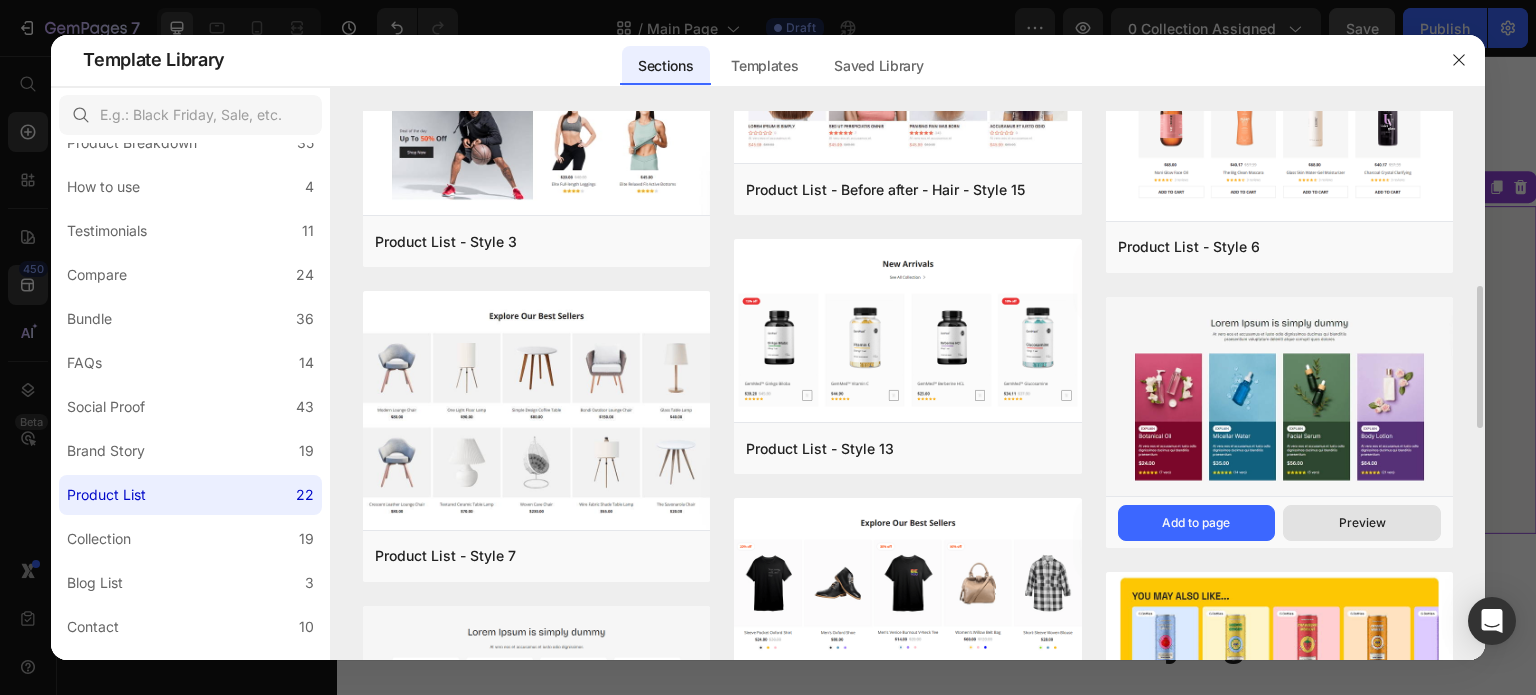 click on "Preview" at bounding box center [1362, 523] 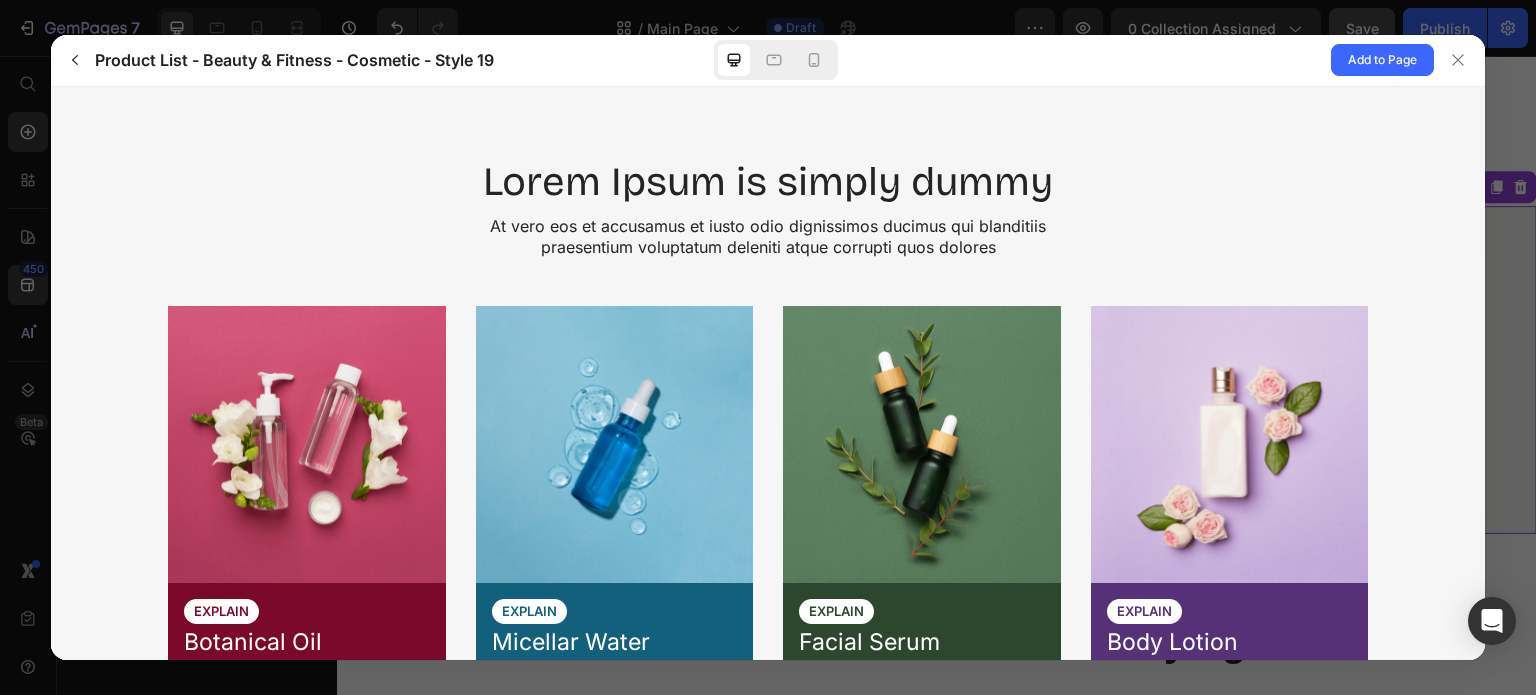 scroll, scrollTop: 0, scrollLeft: 0, axis: both 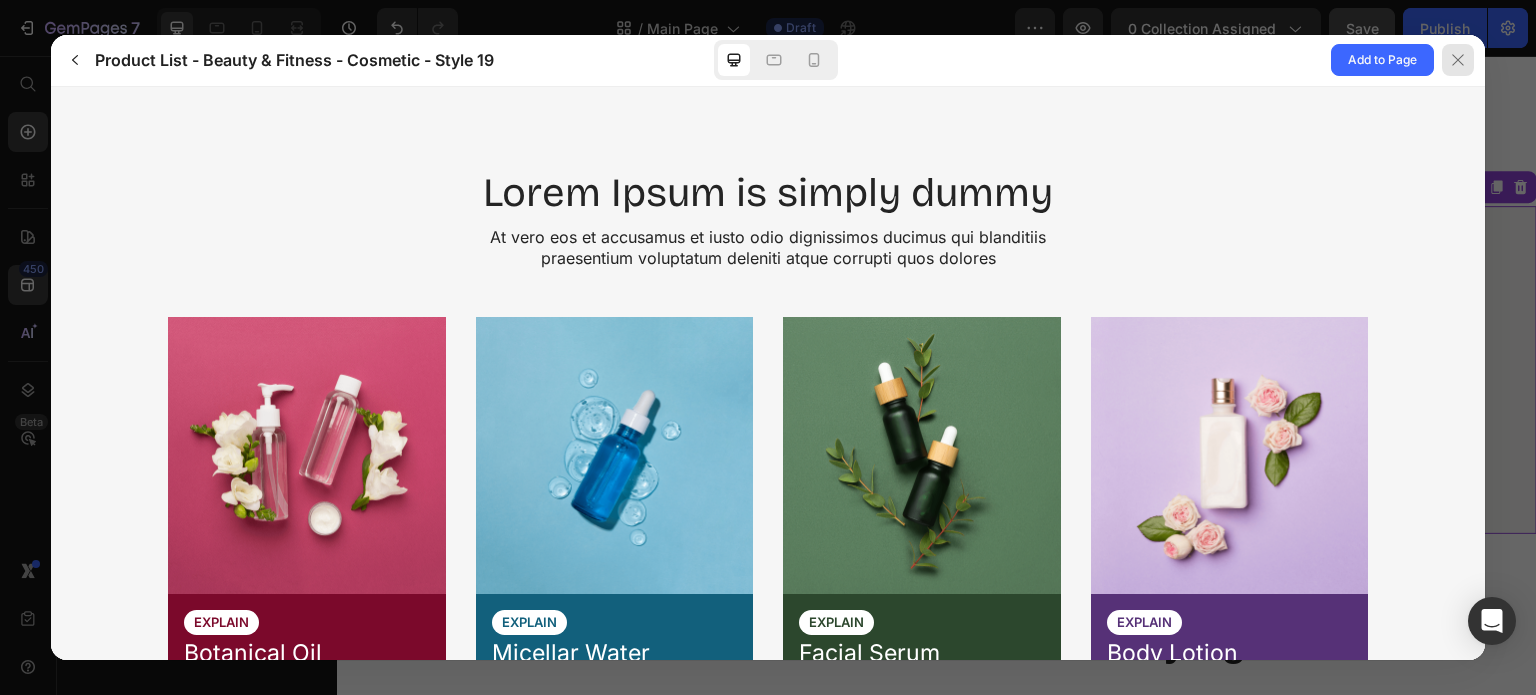 click at bounding box center [1459, 60] 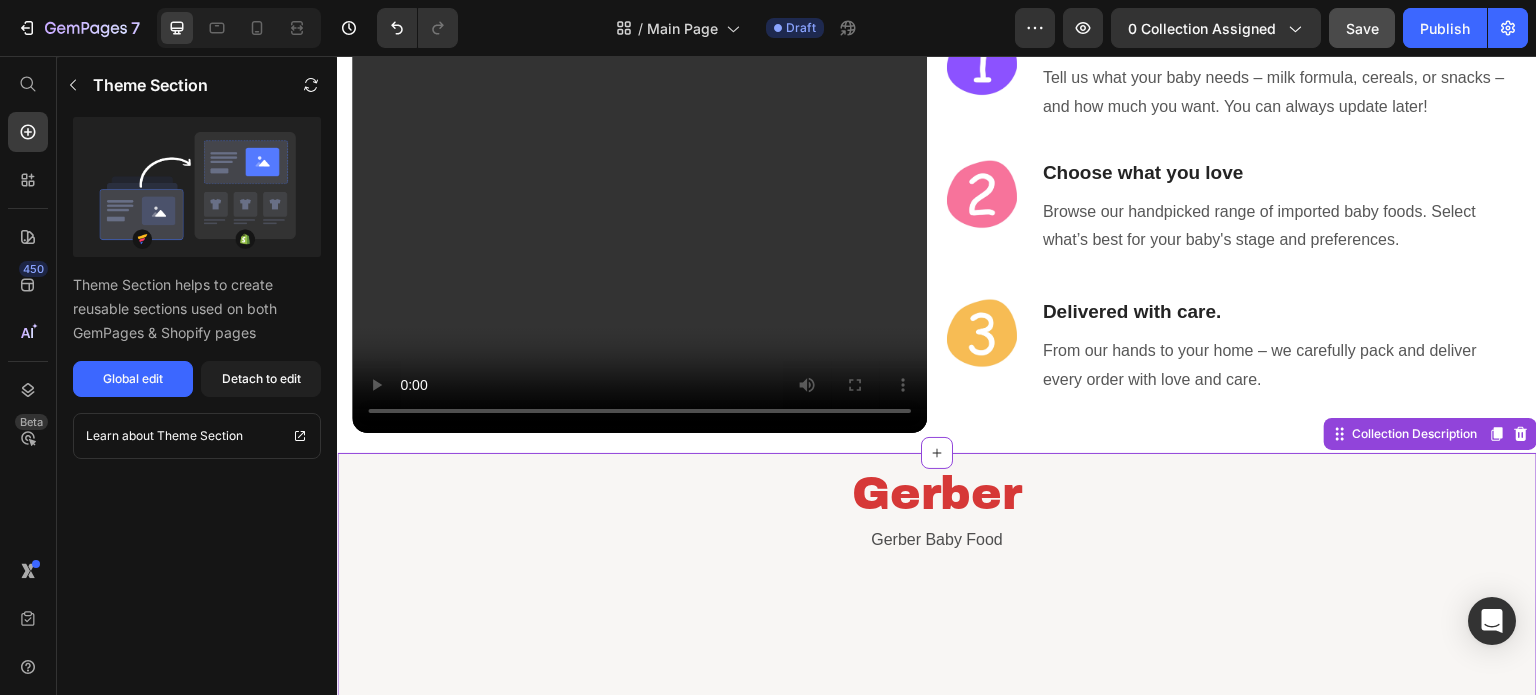 scroll, scrollTop: 773, scrollLeft: 0, axis: vertical 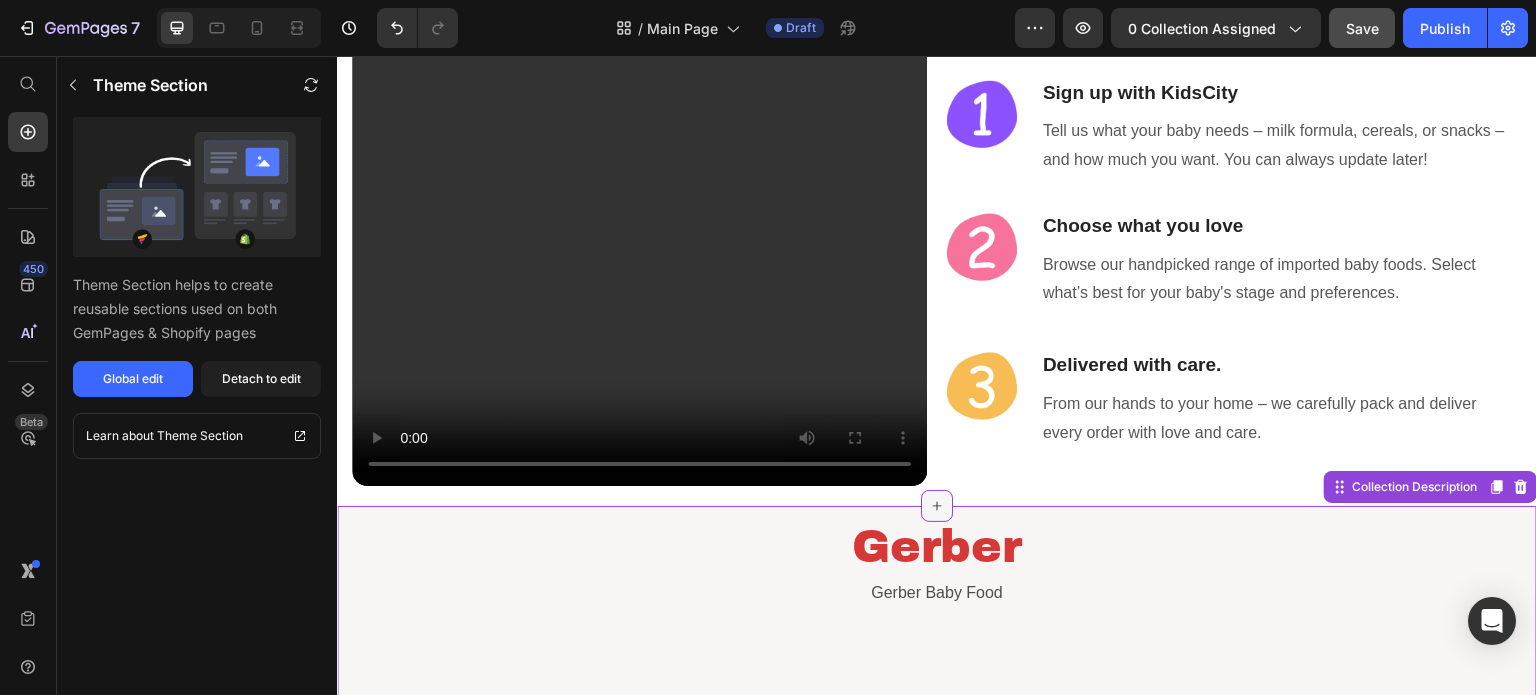 click 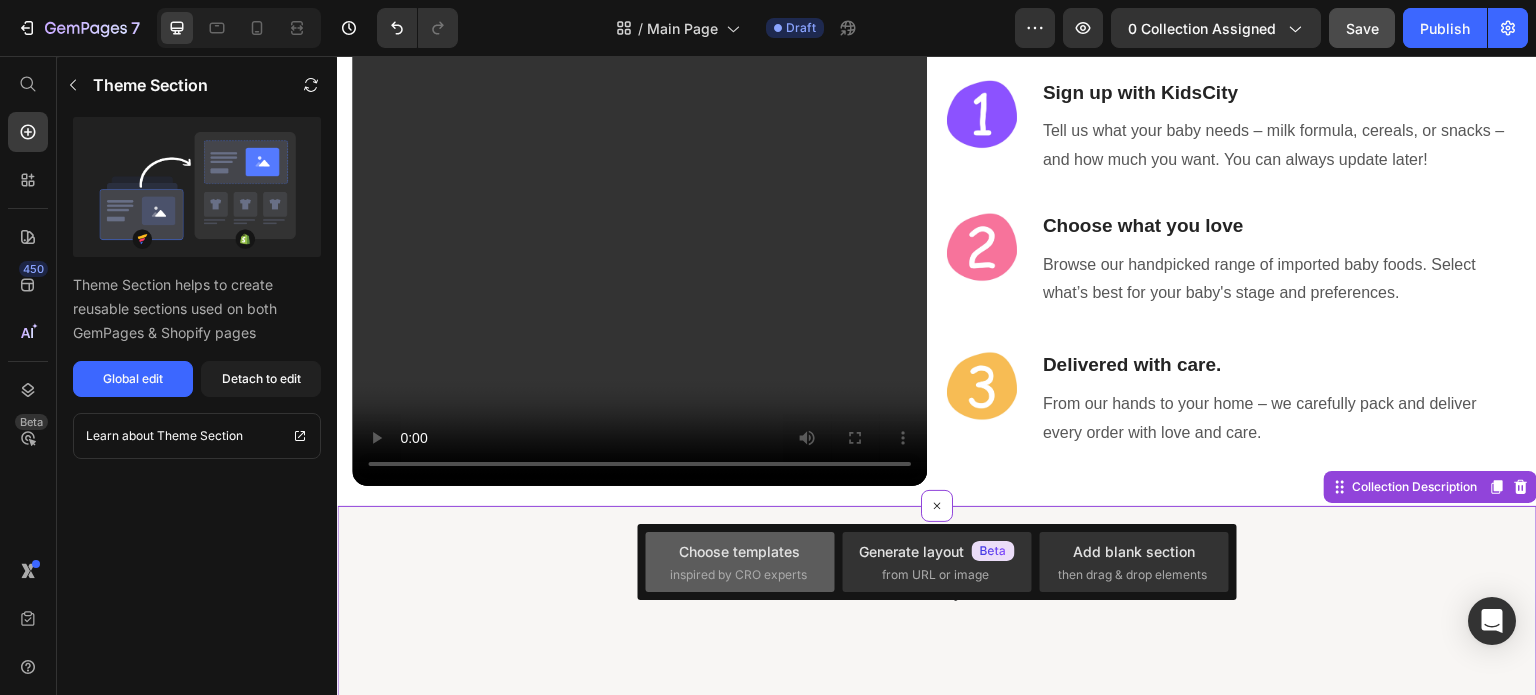 click on "Choose templates  inspired by CRO experts" at bounding box center (740, 562) 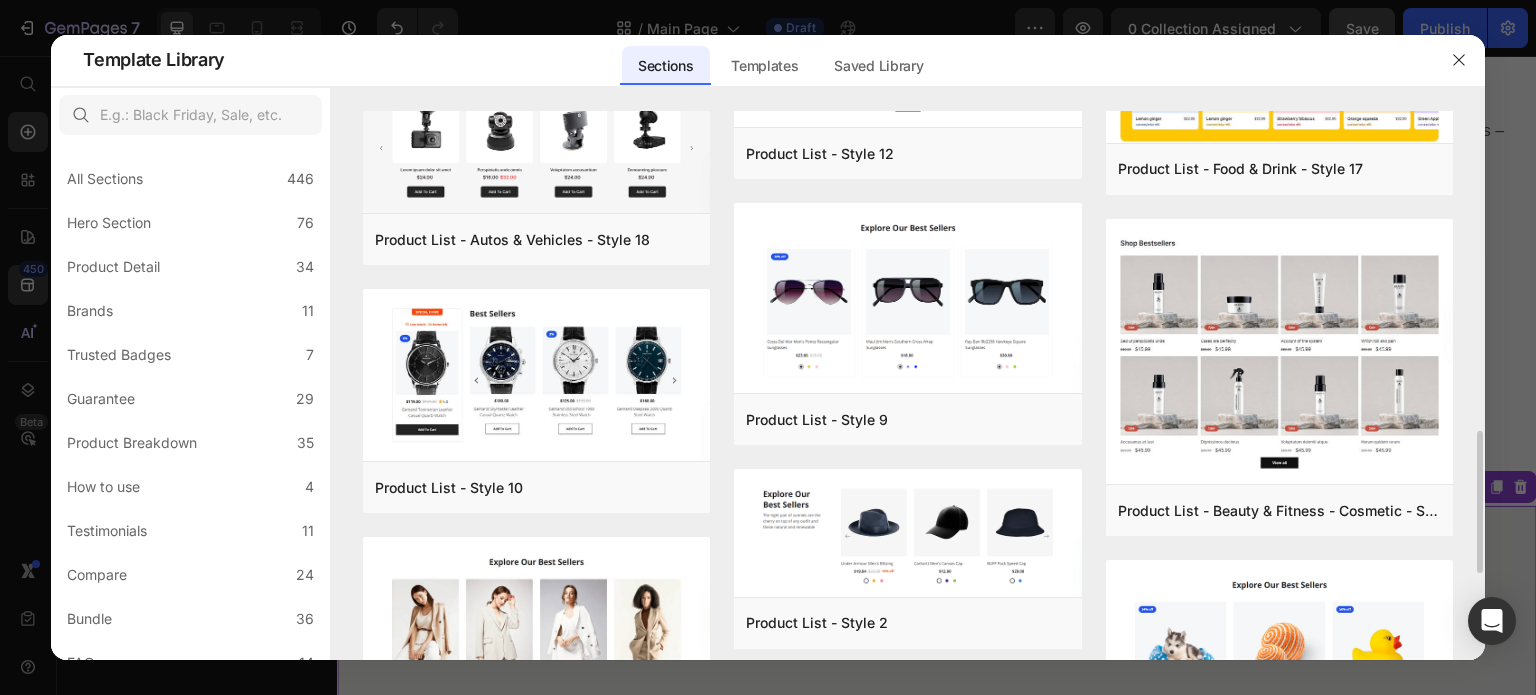 scroll, scrollTop: 1577, scrollLeft: 0, axis: vertical 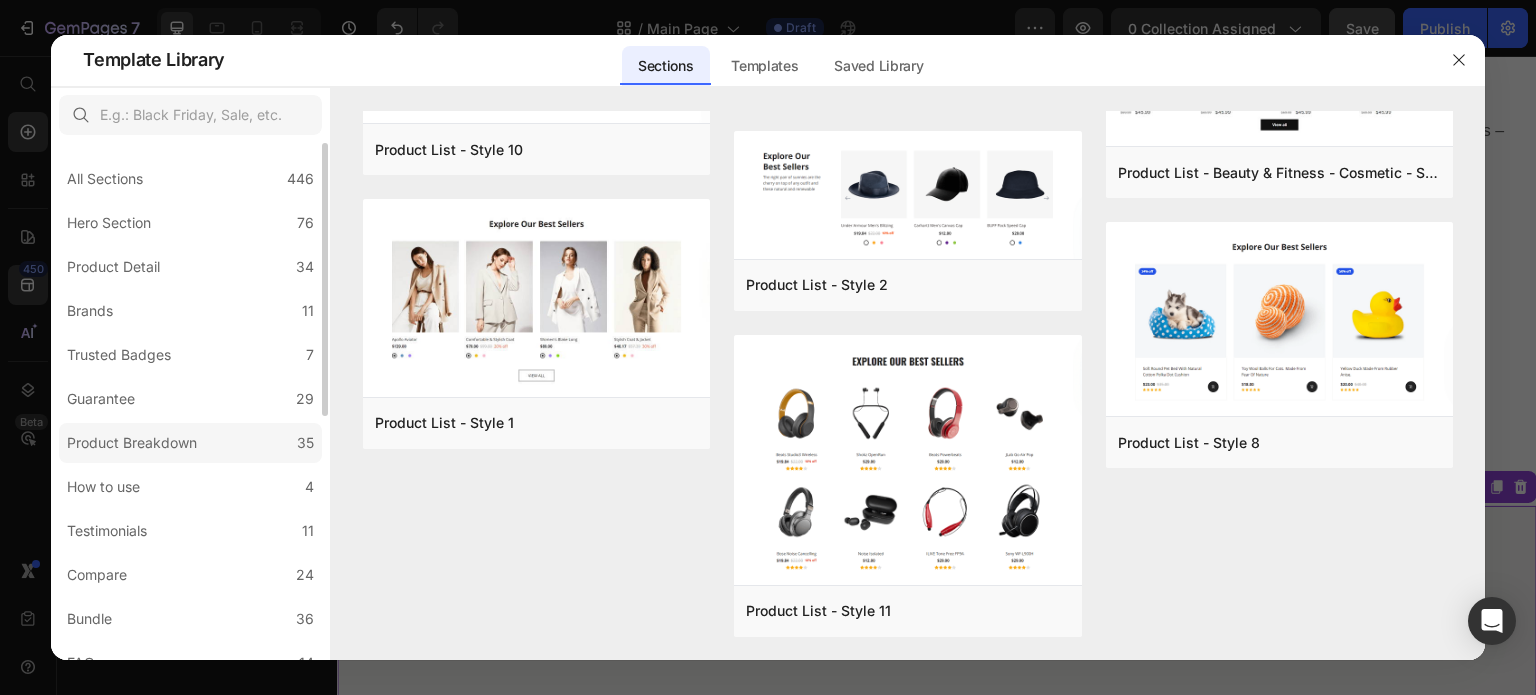 click on "Product Breakdown" at bounding box center (132, 443) 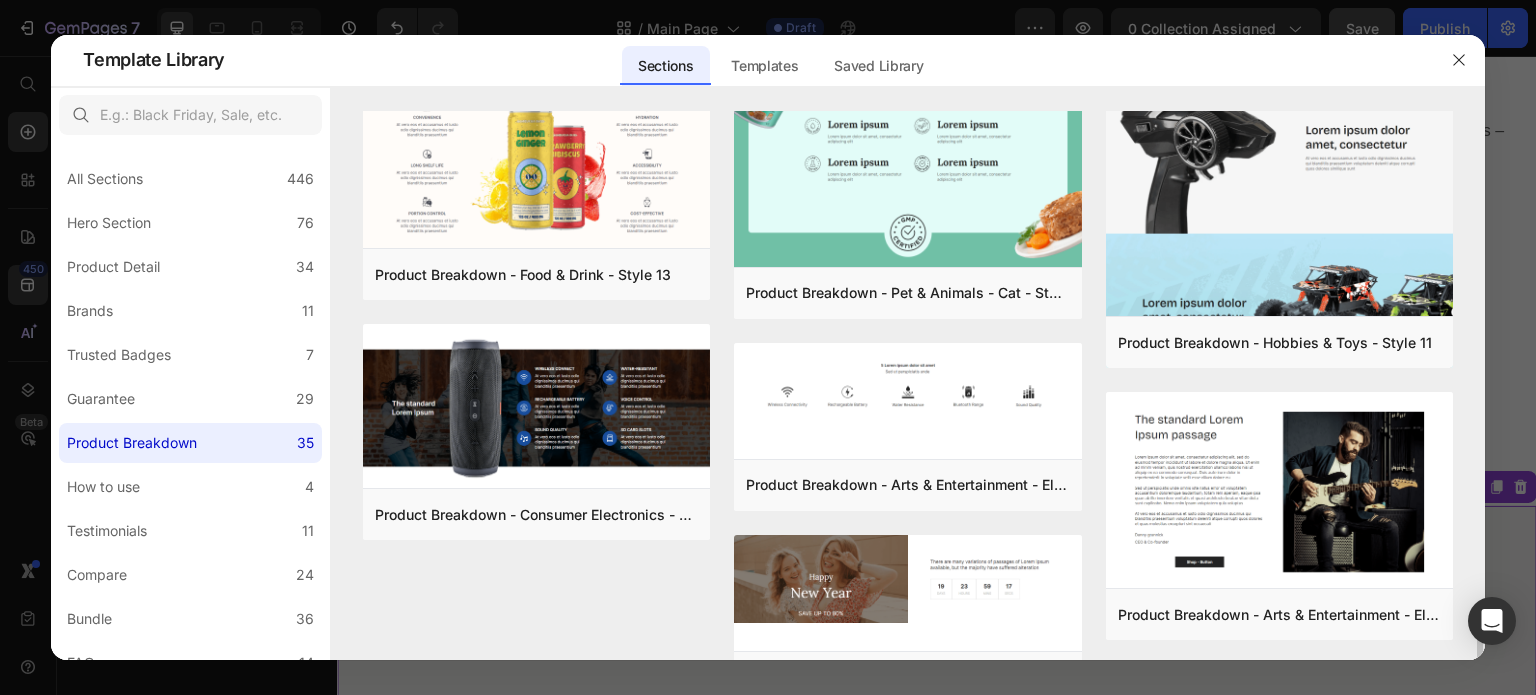 scroll, scrollTop: 2621, scrollLeft: 0, axis: vertical 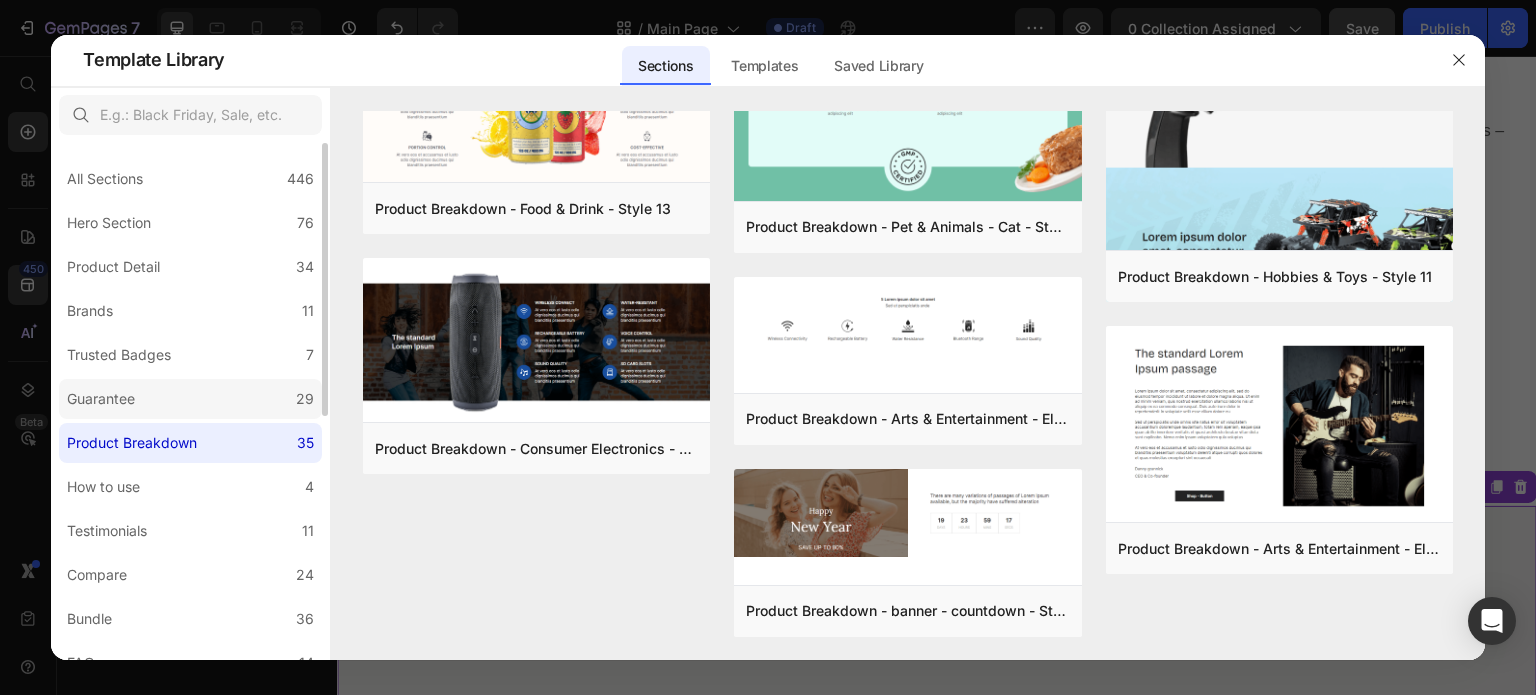 click on "Guarantee 29" 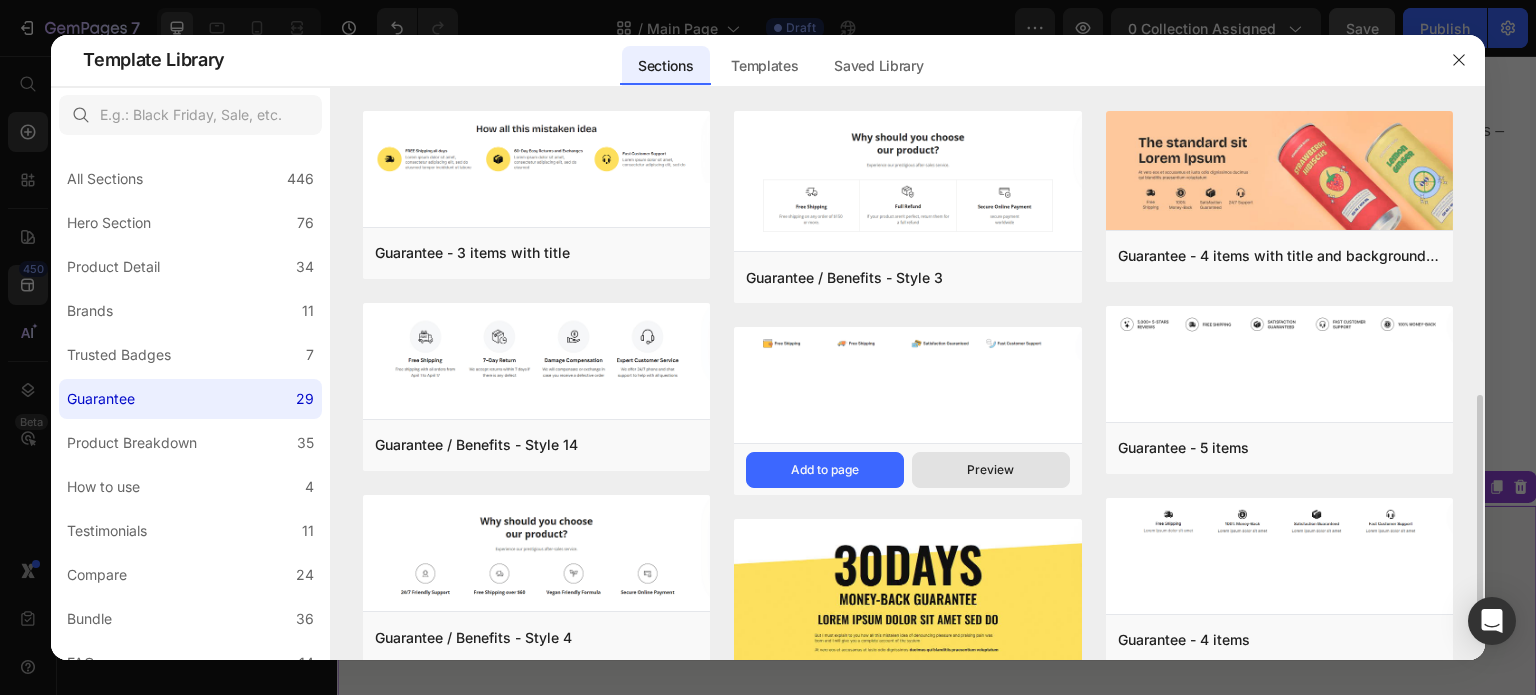 scroll, scrollTop: 500, scrollLeft: 0, axis: vertical 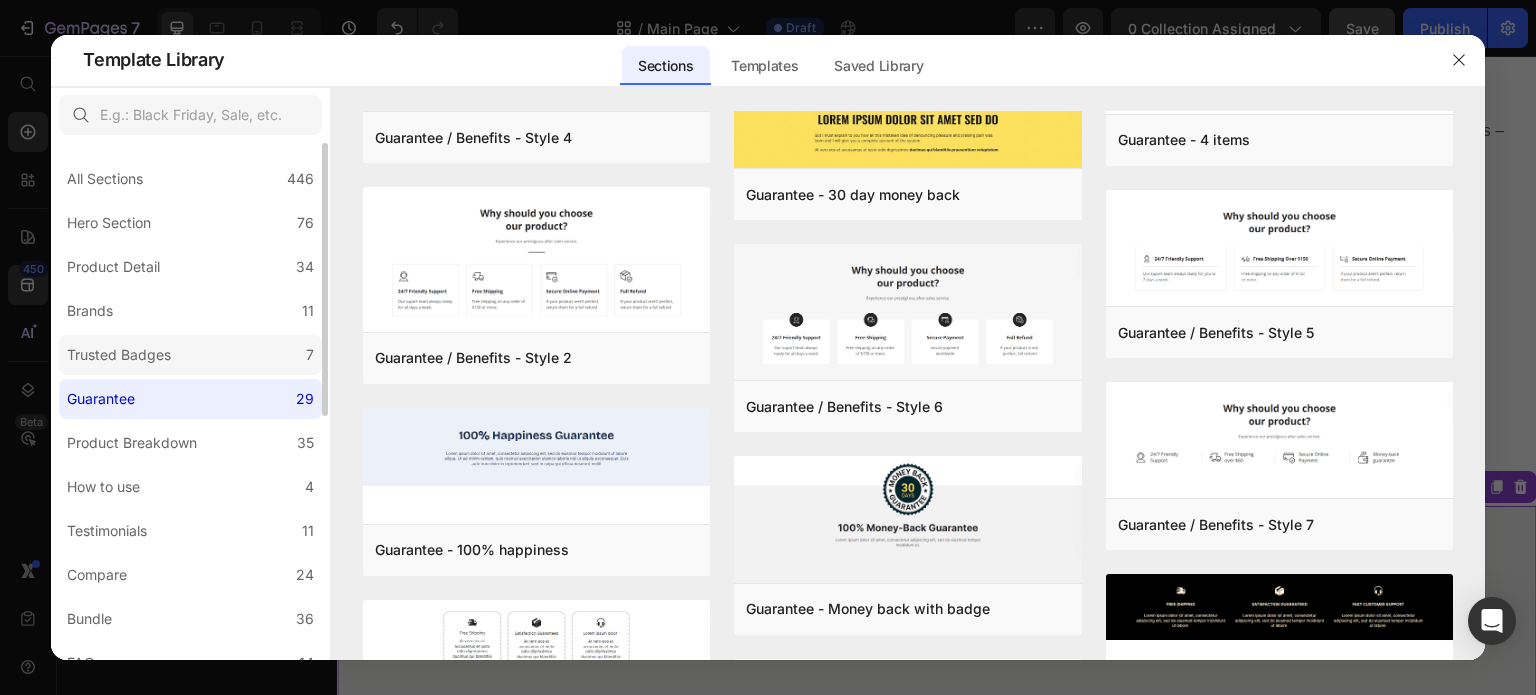 click on "Trusted Badges 7" 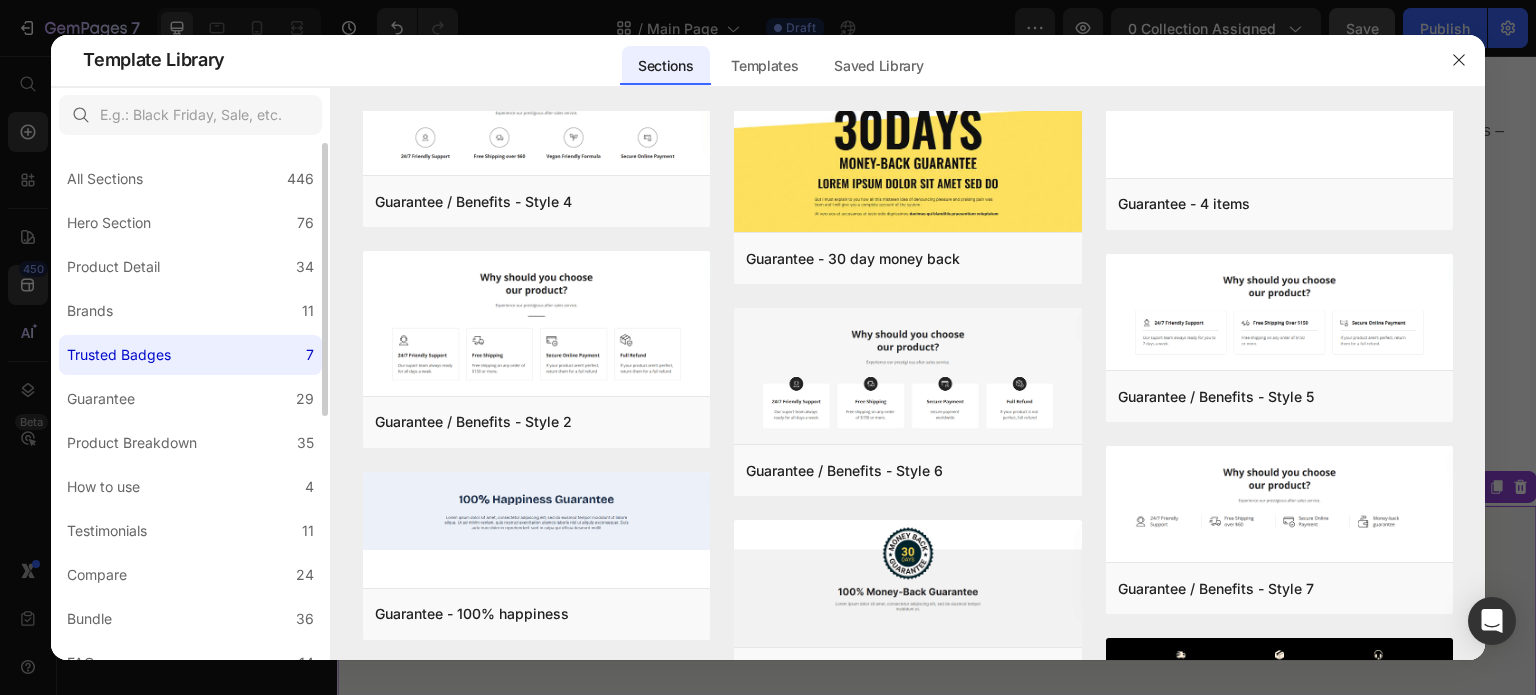 scroll, scrollTop: 0, scrollLeft: 0, axis: both 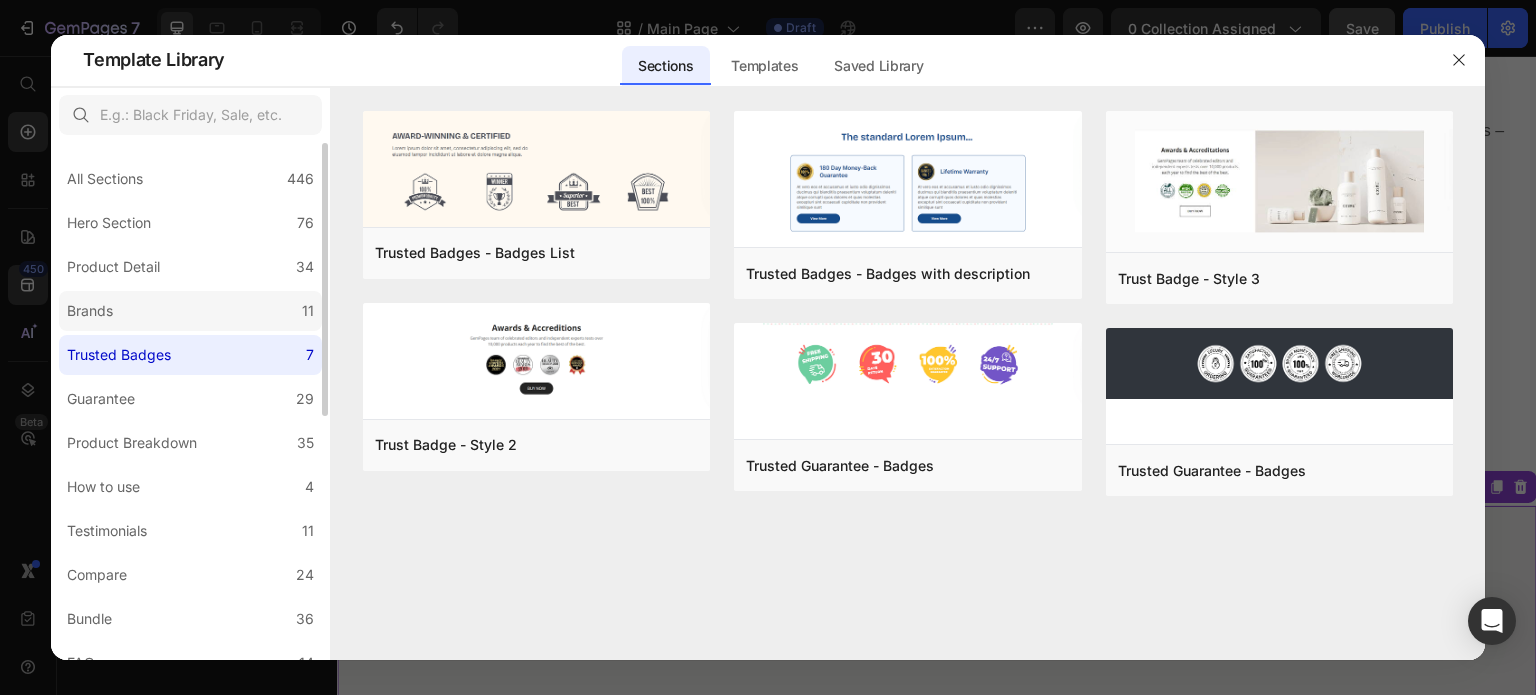 click on "Brands 11" 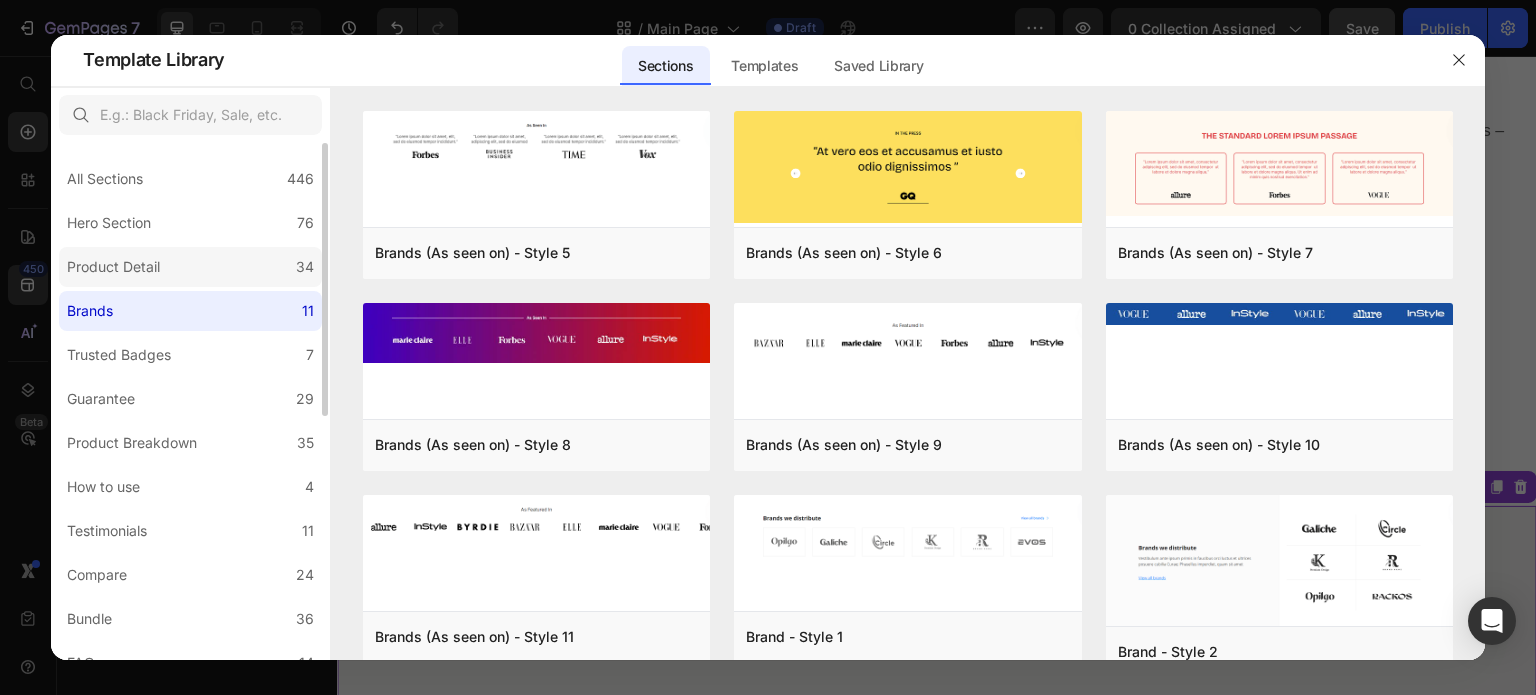 click on "Product Detail 34" 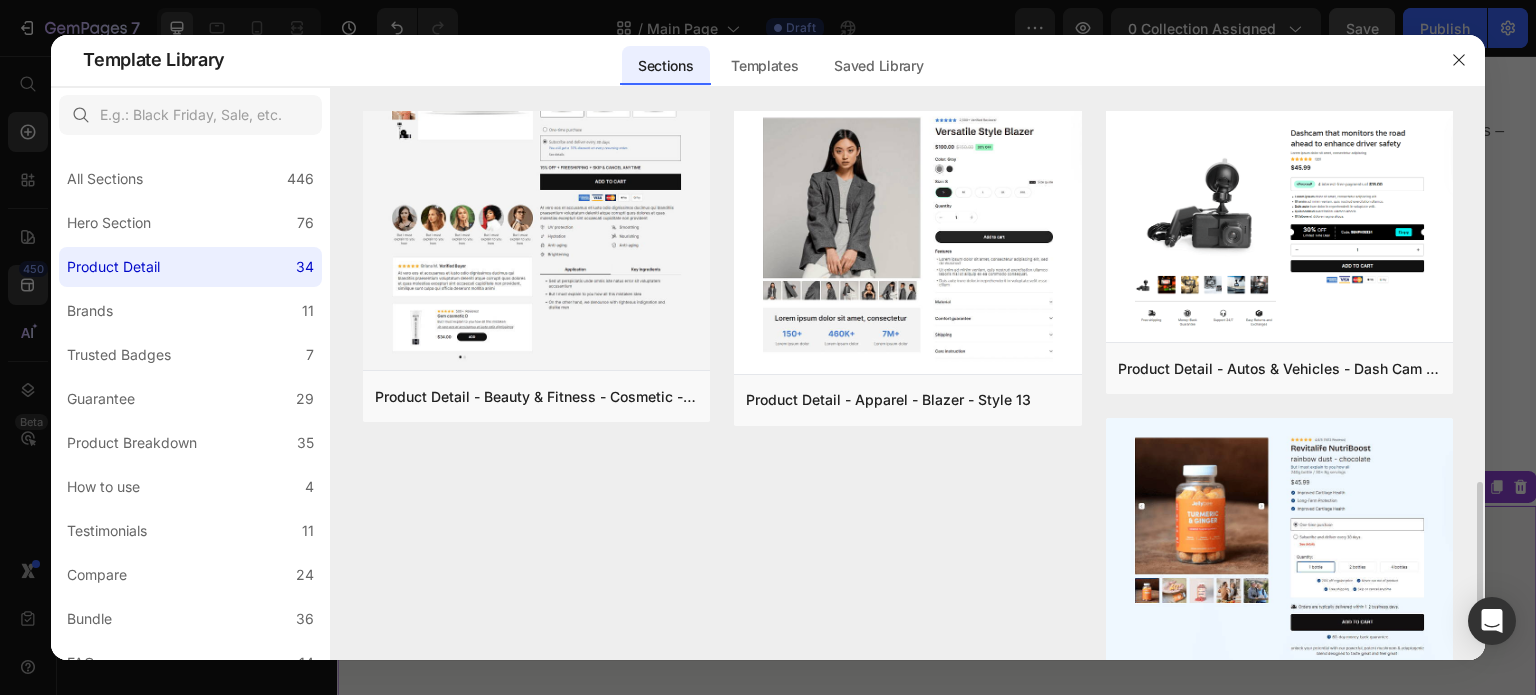 scroll, scrollTop: 1400, scrollLeft: 0, axis: vertical 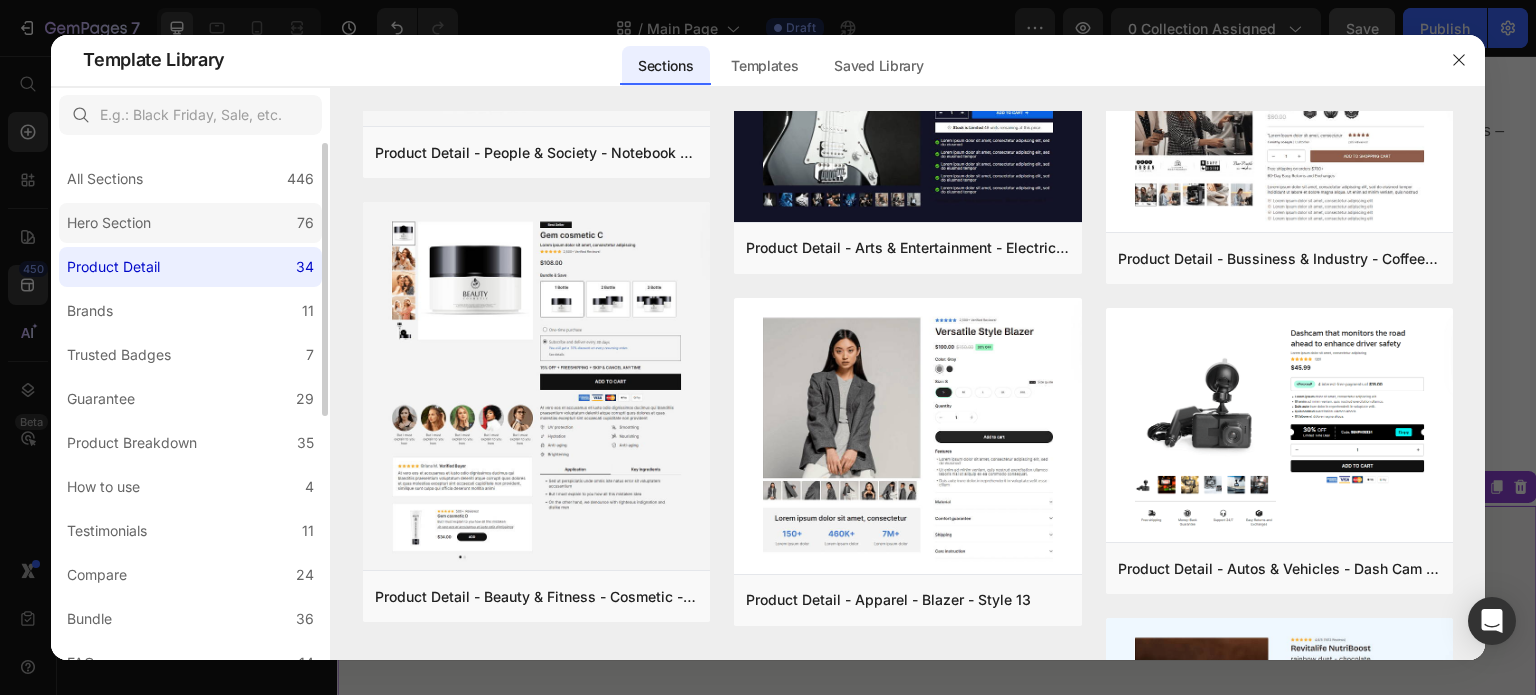 click on "Hero Section 76" 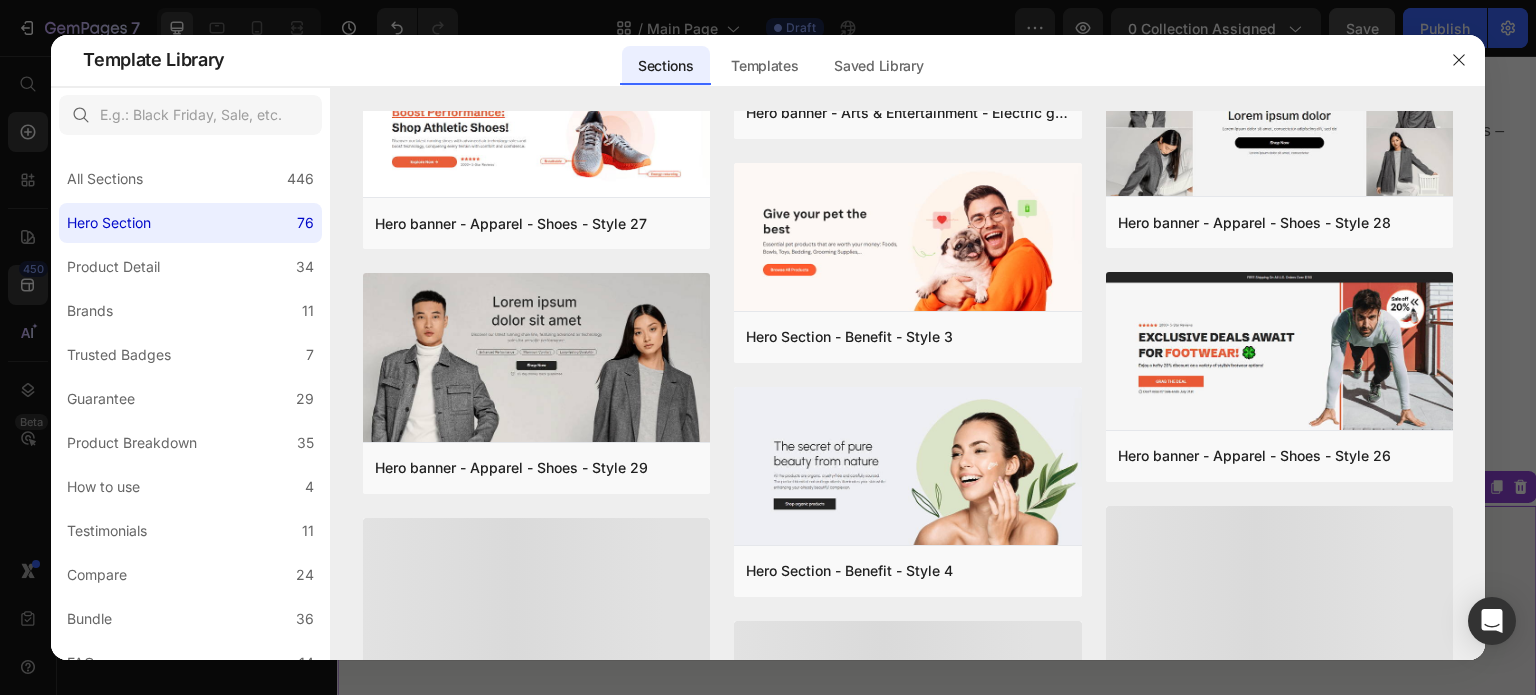 scroll, scrollTop: 1865, scrollLeft: 0, axis: vertical 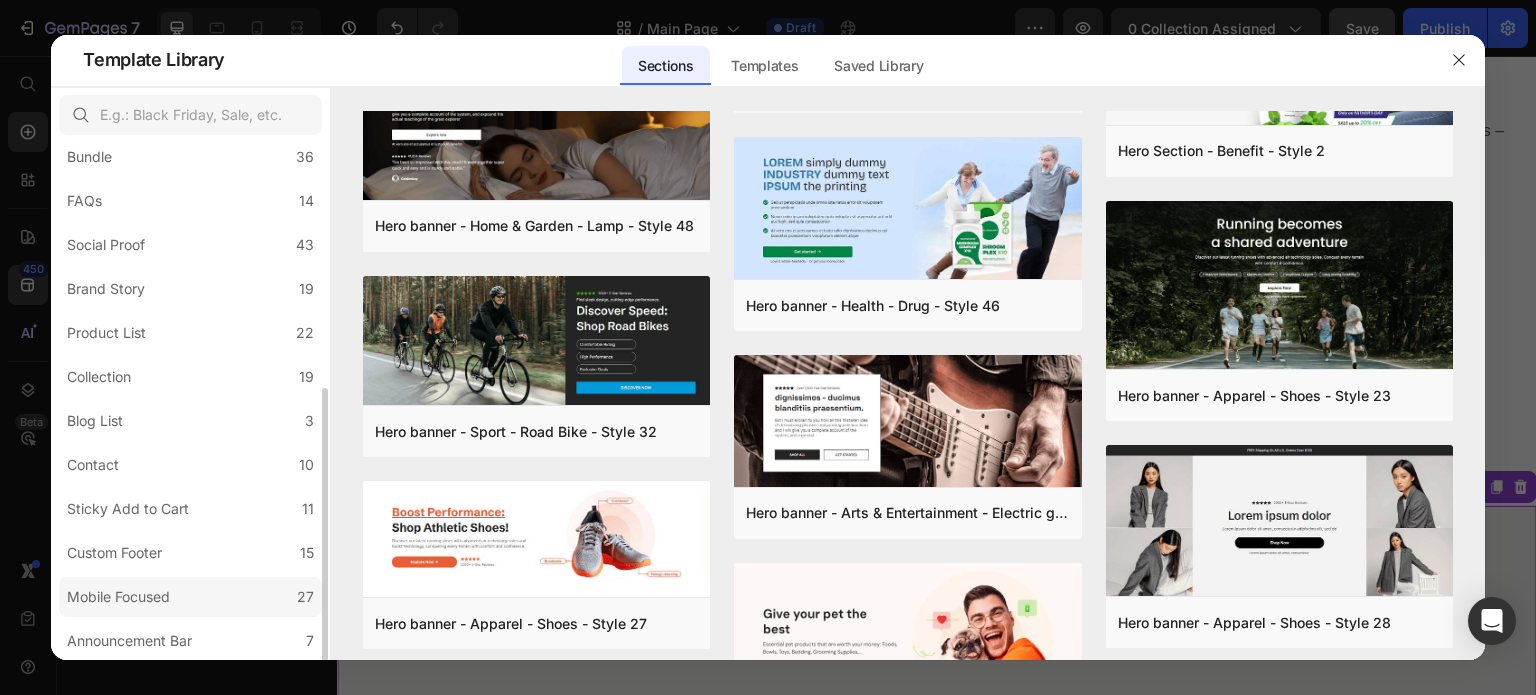 click on "Mobile Focused" at bounding box center (118, 597) 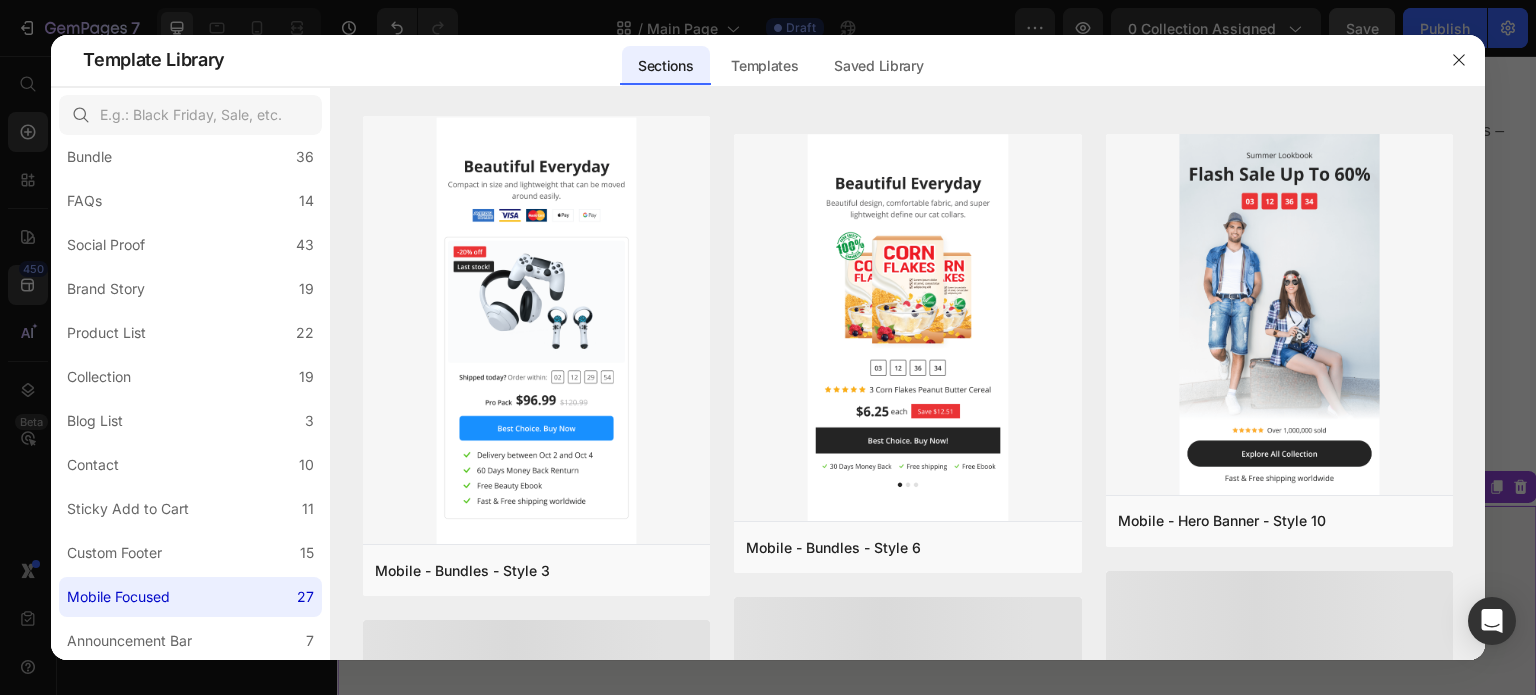 scroll, scrollTop: 1826, scrollLeft: 0, axis: vertical 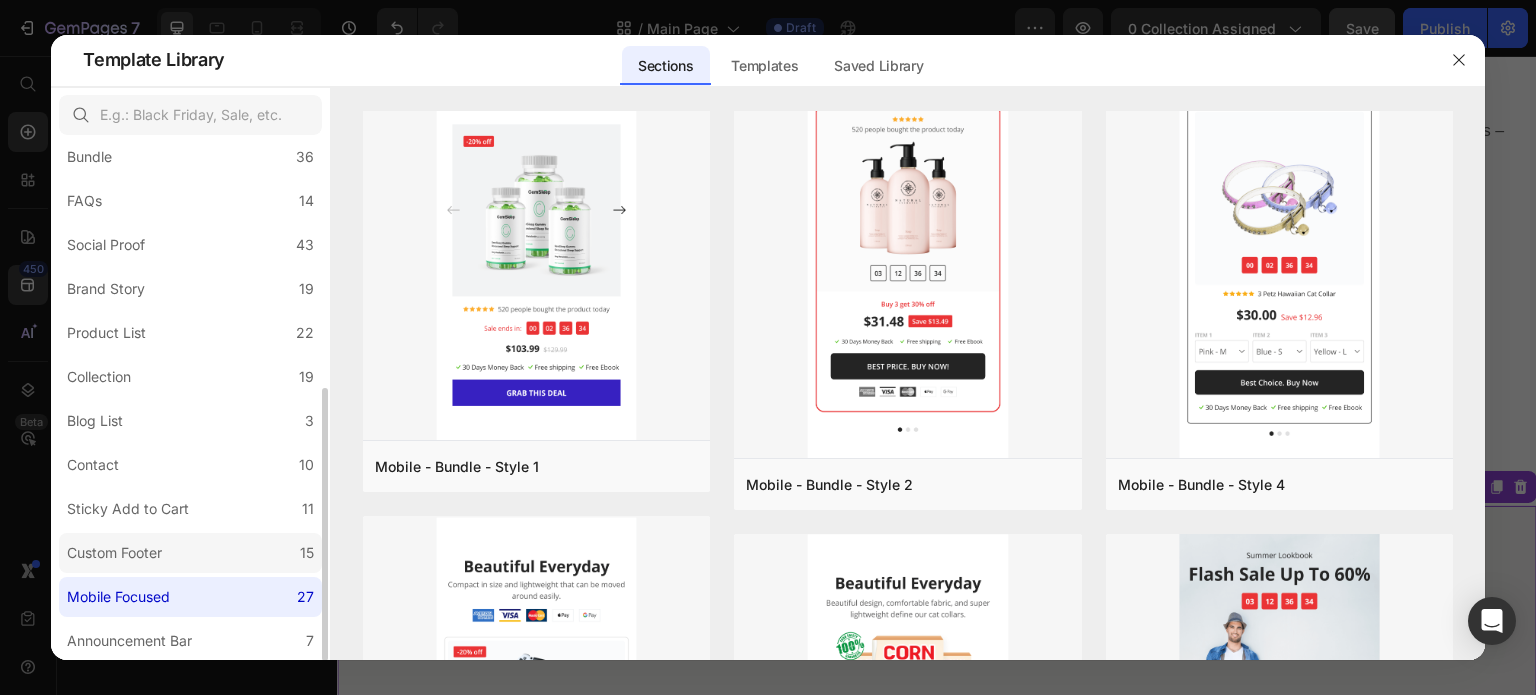 click on "Custom Footer 15" 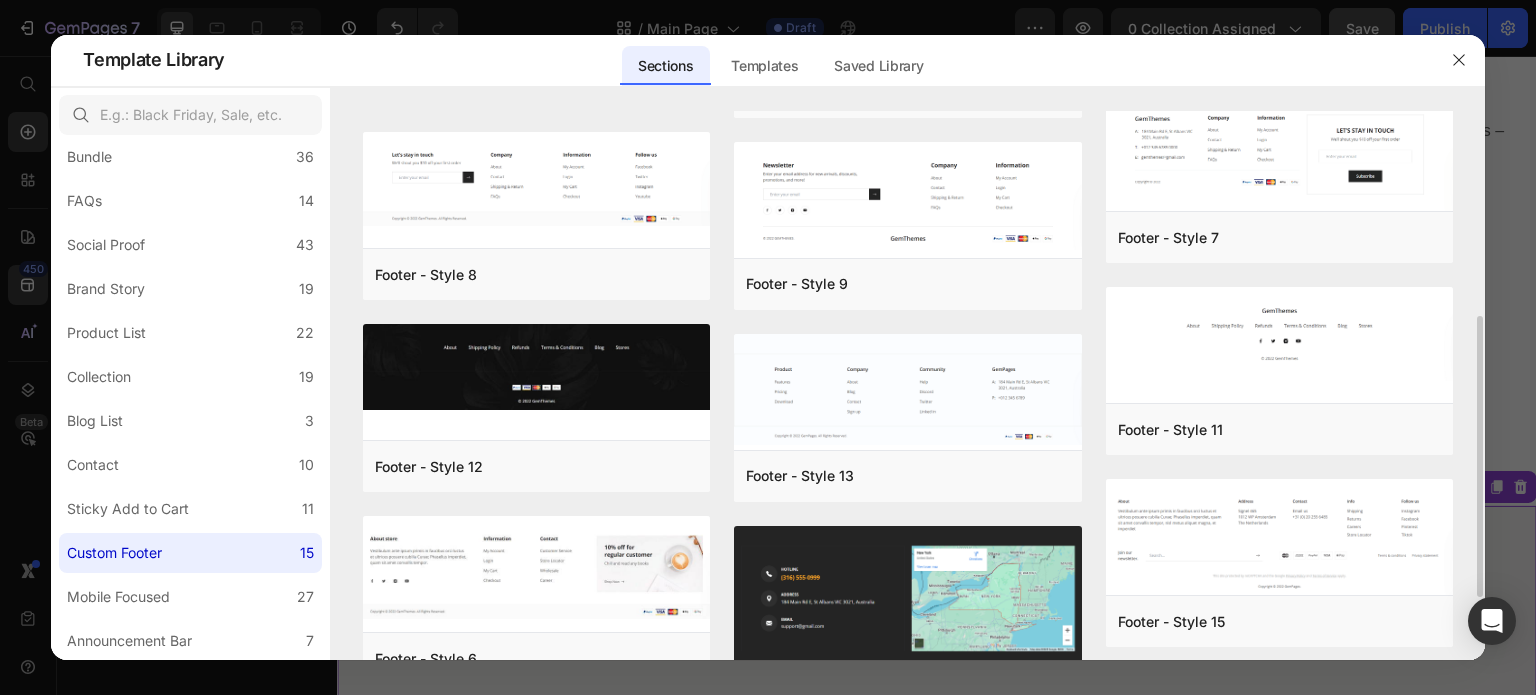 scroll, scrollTop: 524, scrollLeft: 0, axis: vertical 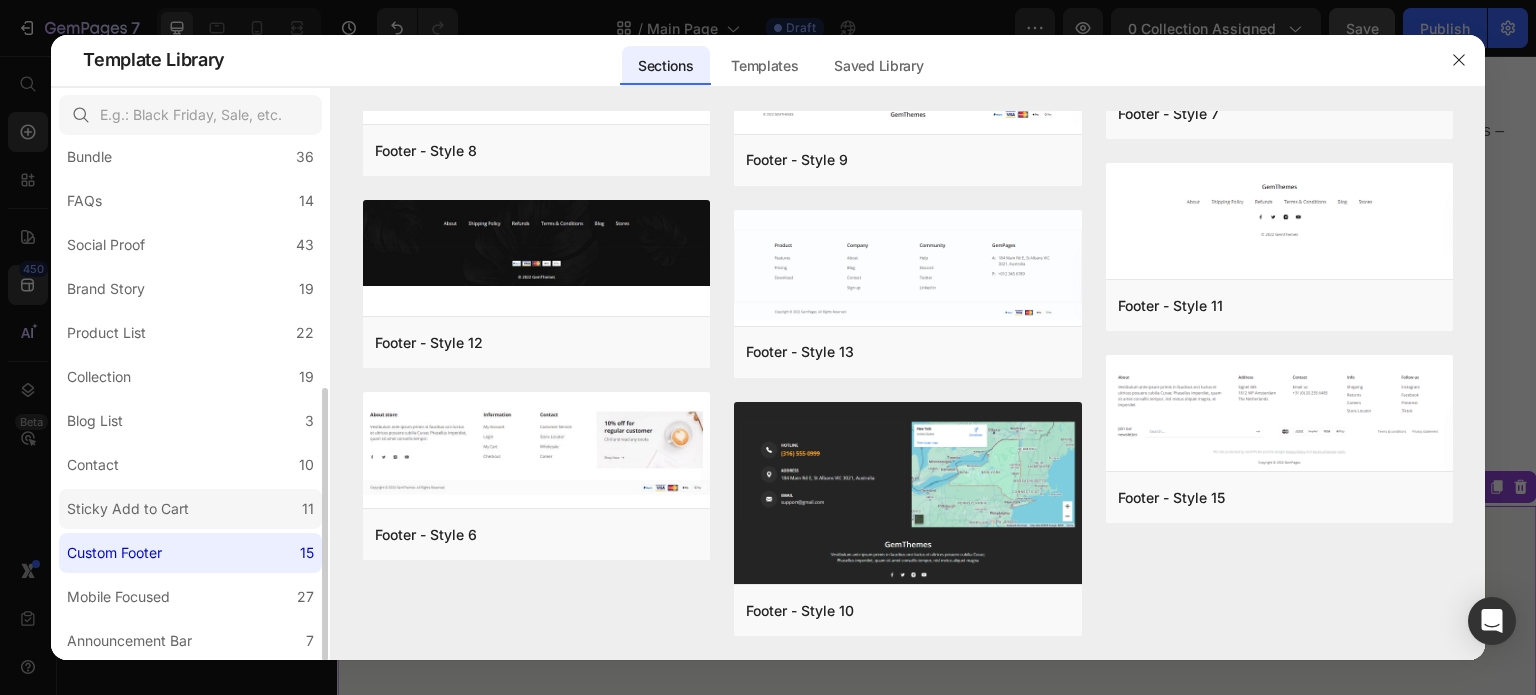 click on "Sticky Add to Cart 11" 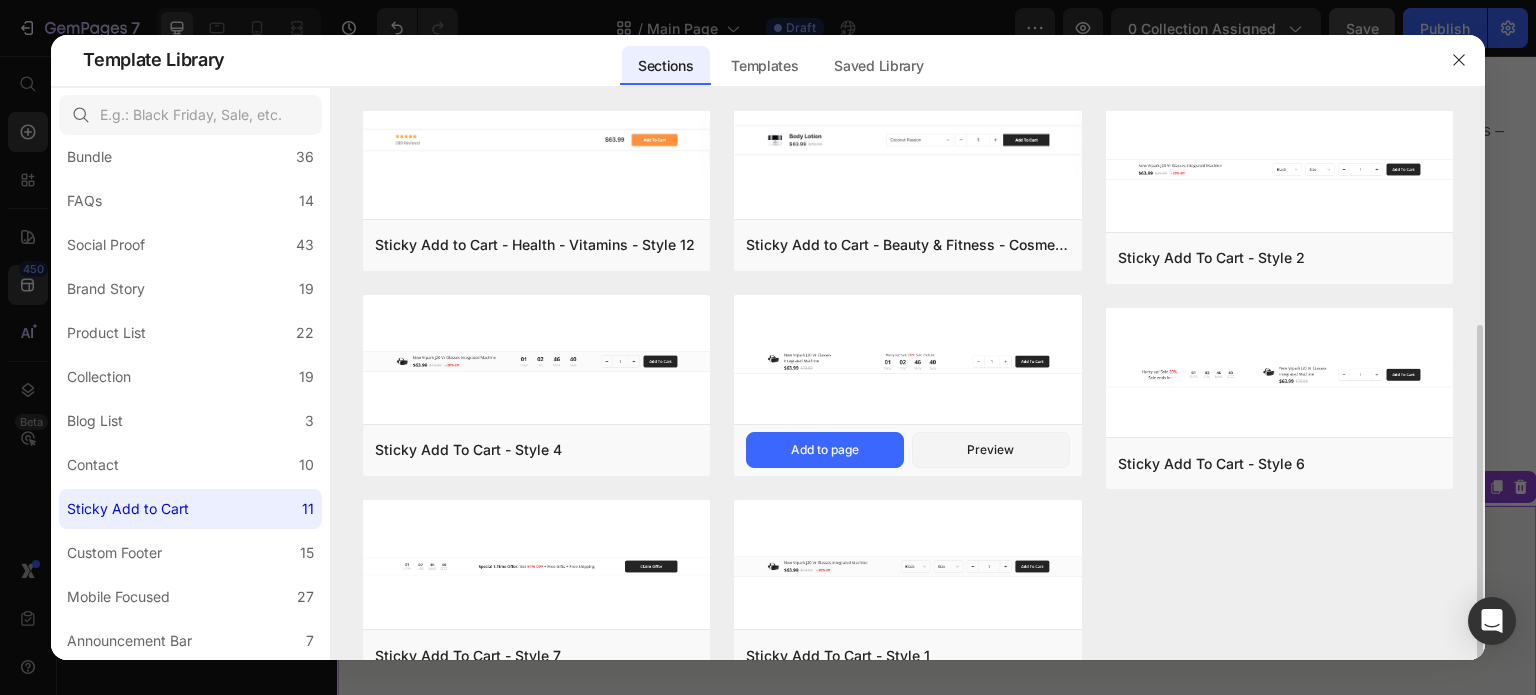 scroll, scrollTop: 244, scrollLeft: 0, axis: vertical 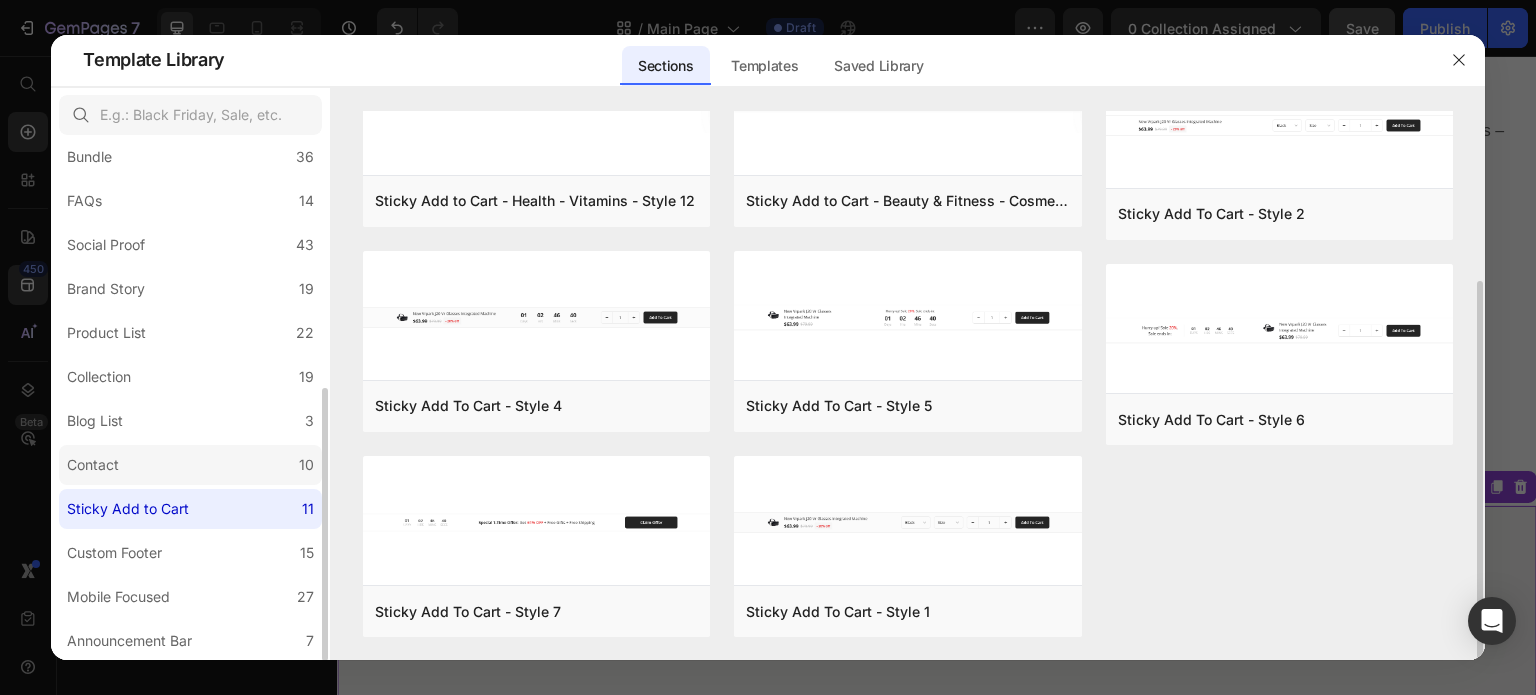 click on "Contact 10" 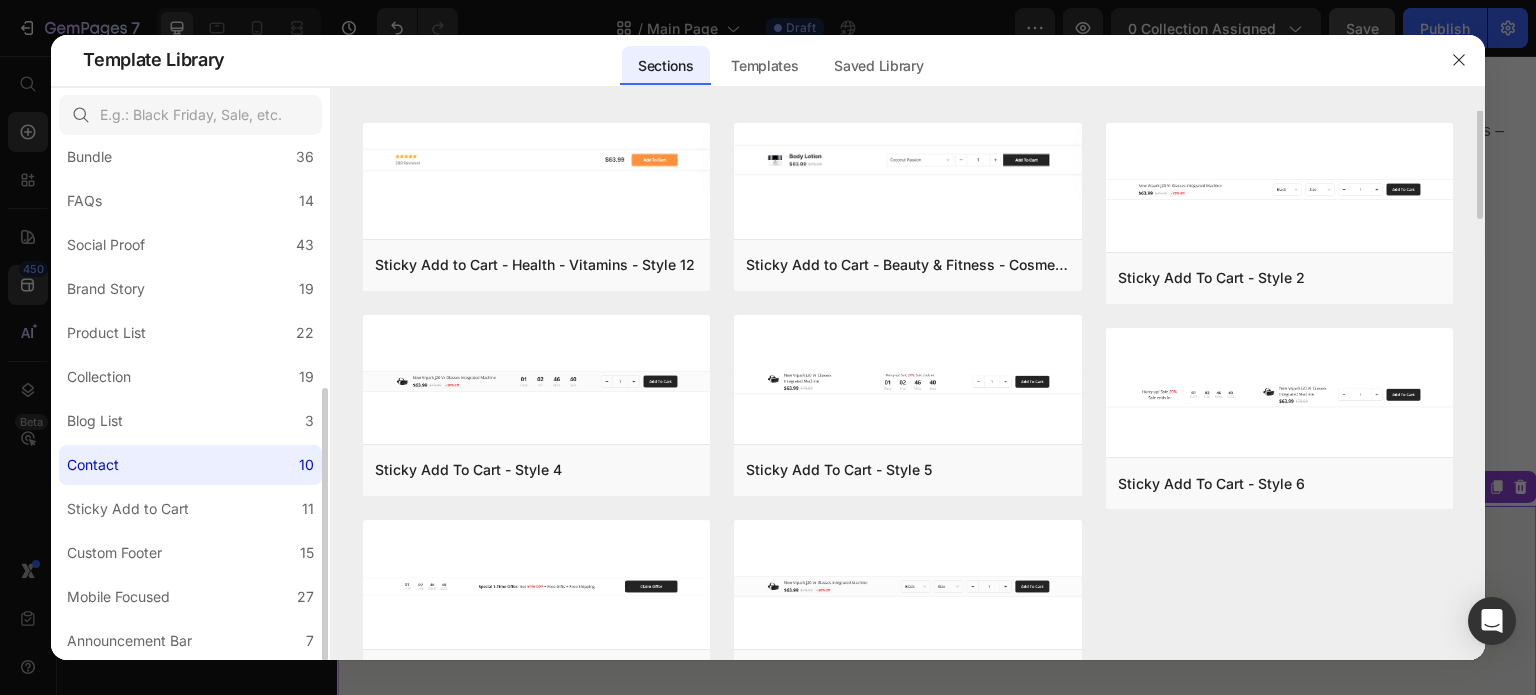 scroll, scrollTop: 0, scrollLeft: 0, axis: both 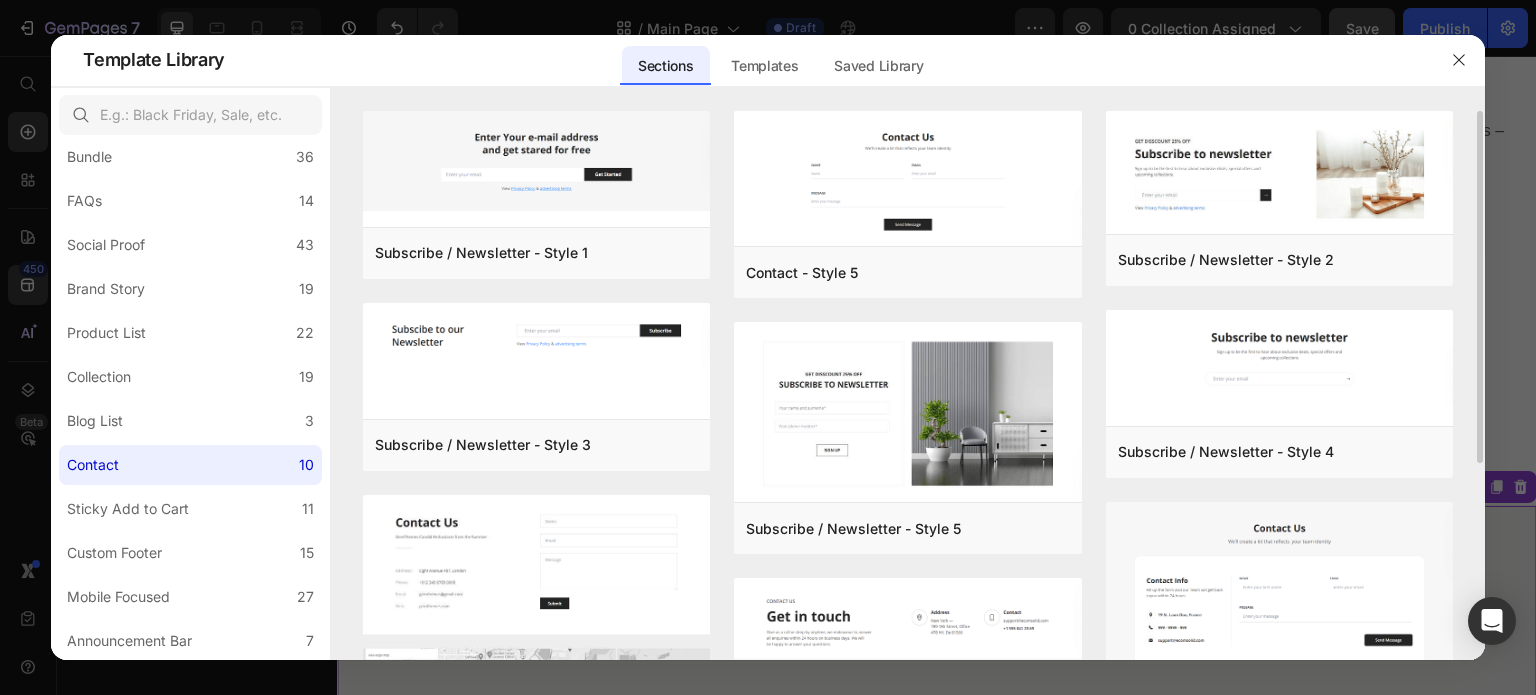 click on "Subscribe / Newsletter - Style 1 Add to page  Preview  Subscribe / Newsletter - Style 3 Add to page  Preview  Contact - Style 1 Add to page  Preview  Contact - Style 5 Add to page  Preview  Subscribe / Newsletter - Style 5 Add to page  Preview  Contact - Style 3 Add to page  Preview  Subscribe / Newsletter - Style 2 Add to page  Preview  Subscribe / Newsletter - Style 4 Add to page  Preview  Contact - Style 2 Add to page  Preview  Contact - Style 4 Add to page  Preview  Subscribe / Newsletter - Style 1 Add to page  Preview  Contact - Style 5 Add to page  Preview  Subscribe / Newsletter - Style 2 Add to page  Preview  Subscribe / Newsletter - Style 3 Add to page  Preview  Subscribe / Newsletter - Style 4 Add to page  Preview  Subscribe / Newsletter - Style 5 Add to page  Preview  Contact - Style 1 Add to page  Preview  Contact - Style 2 Add to page  Preview  Contact - Style 3 Add to page  Preview  Contact - Style 4 Add to page  Preview" at bounding box center (908, 546) 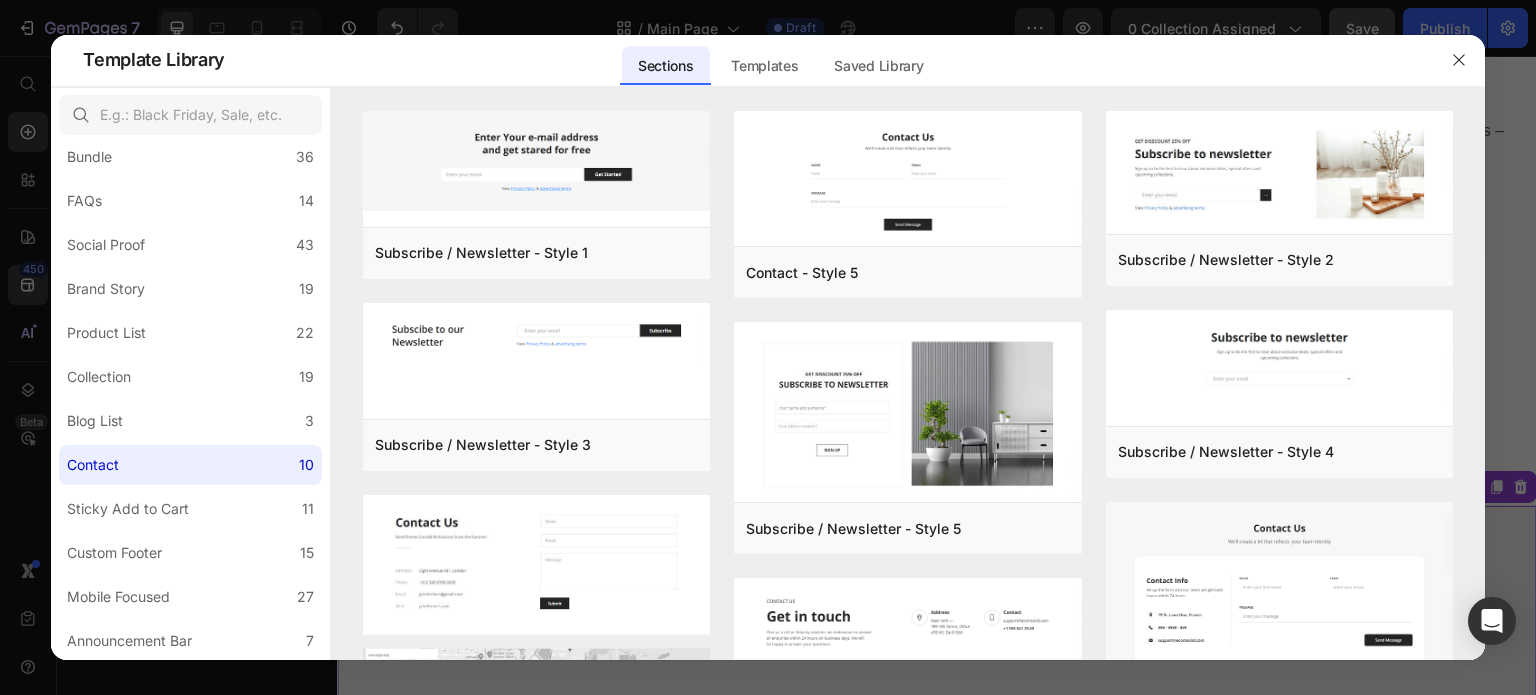 click at bounding box center (768, 347) 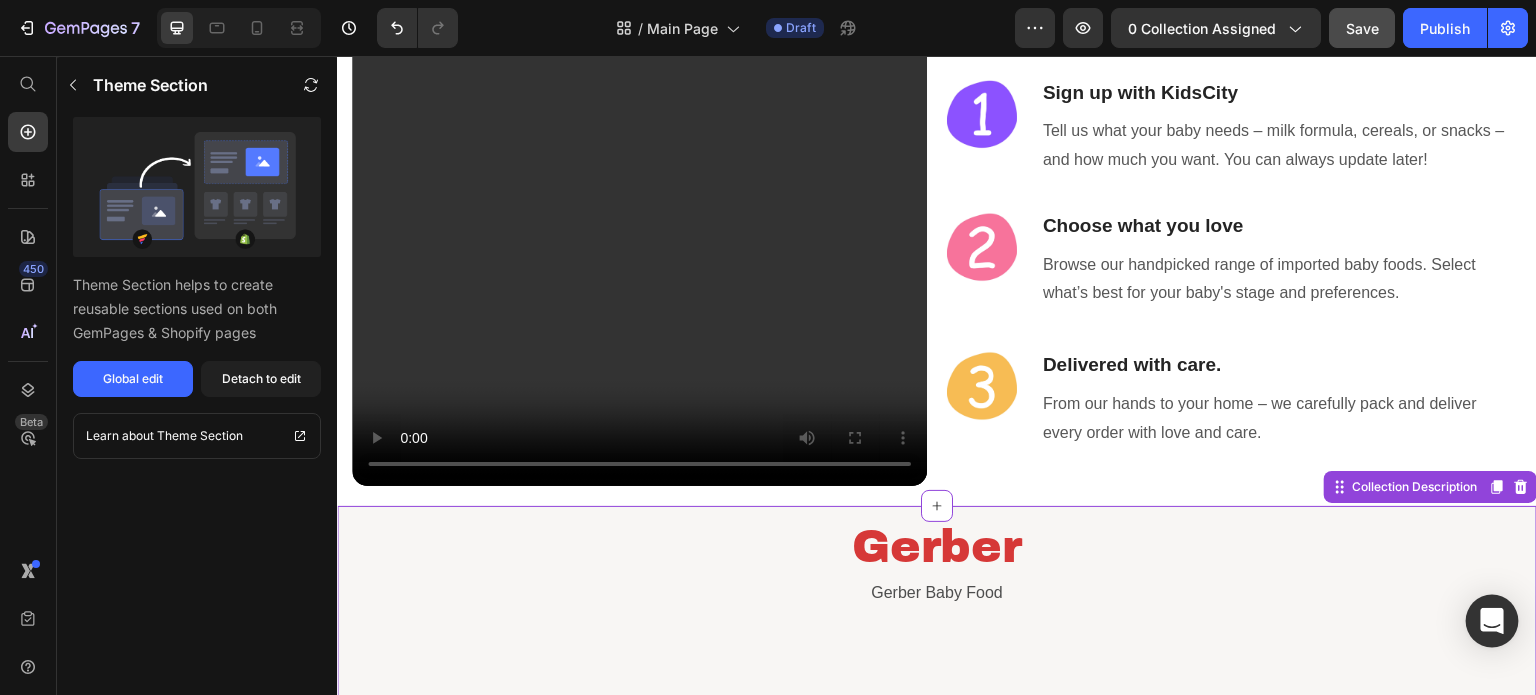click at bounding box center (1492, 621) 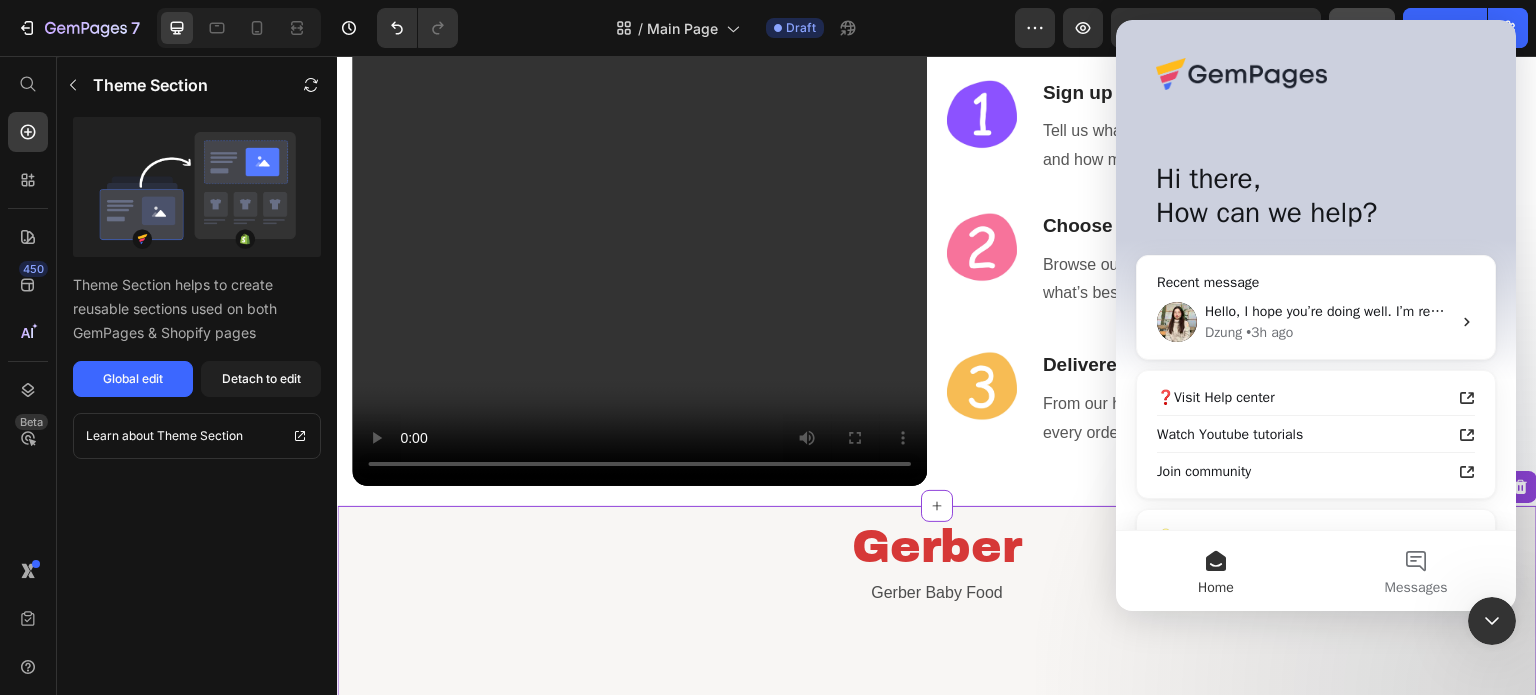 scroll, scrollTop: 0, scrollLeft: 0, axis: both 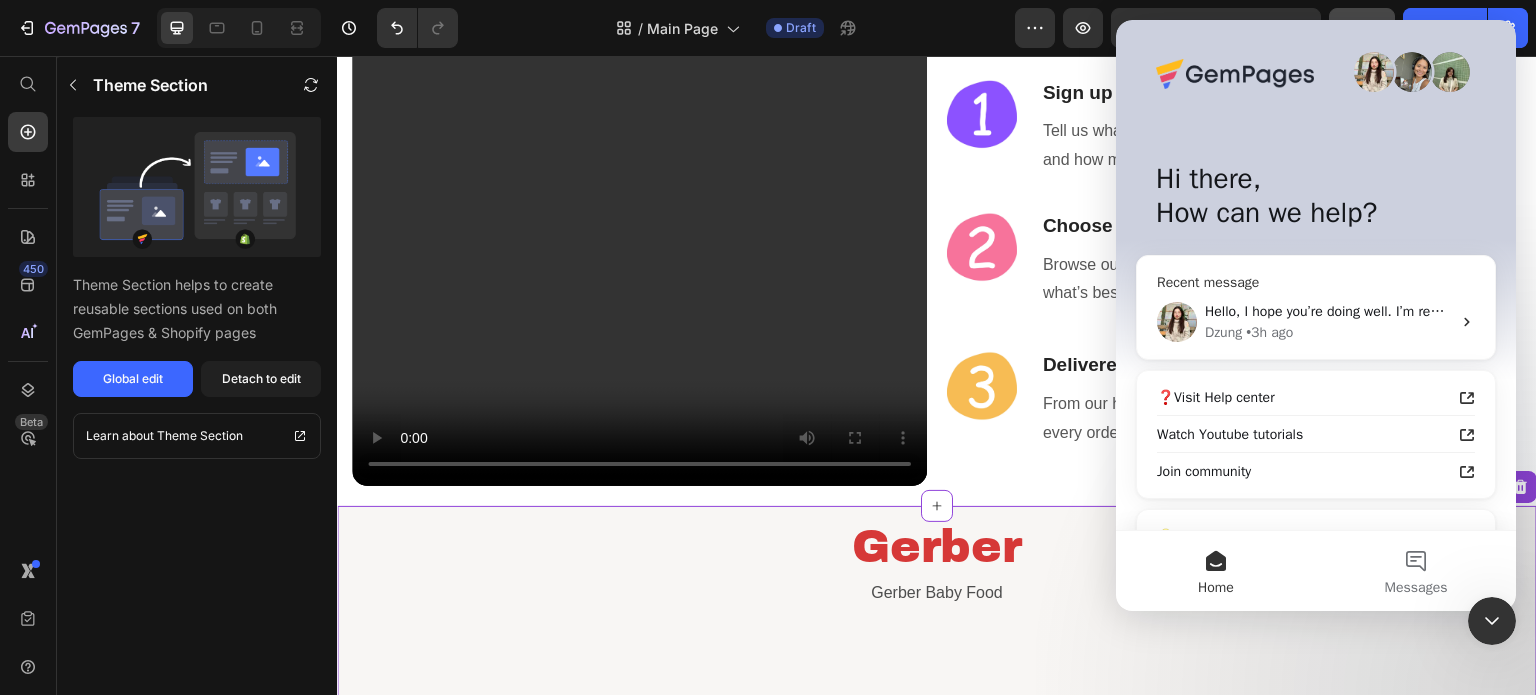 click on "Dzung •  3h ago" at bounding box center (1328, 332) 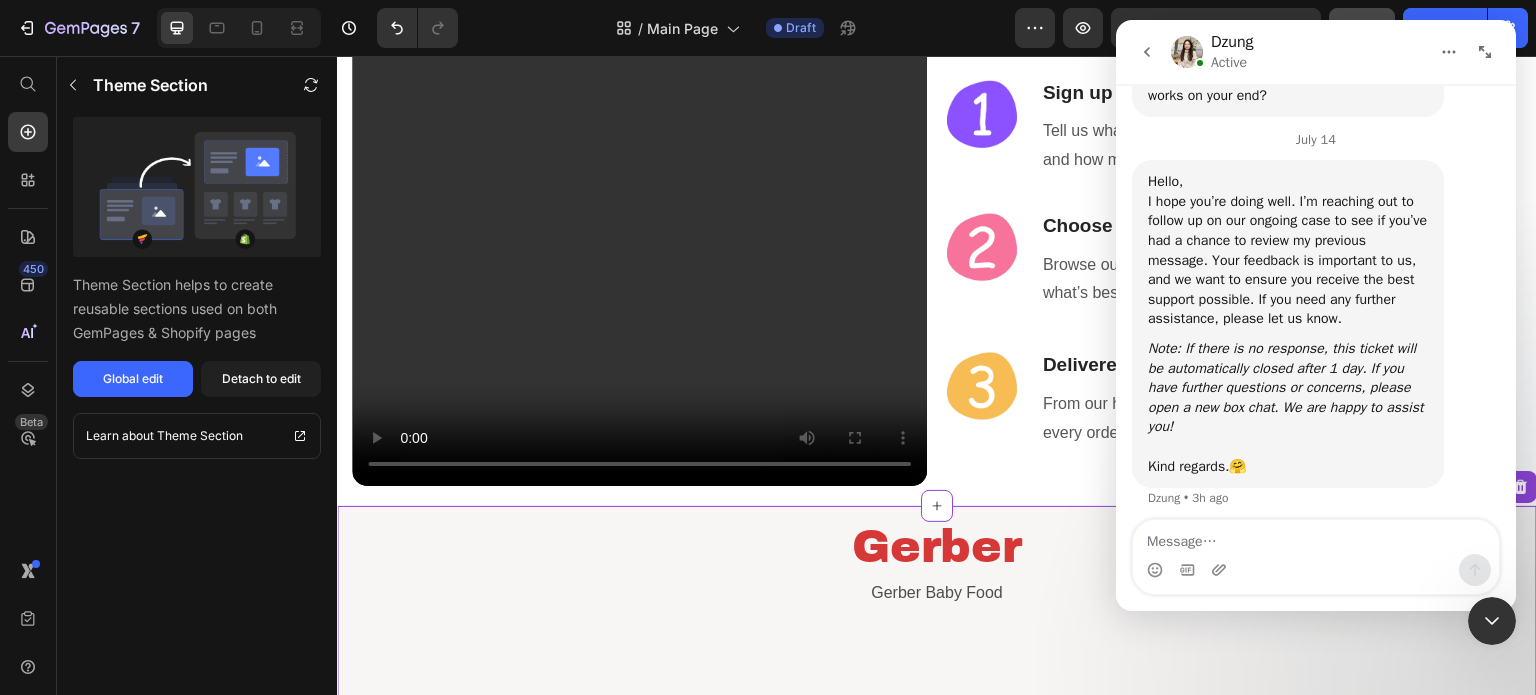scroll, scrollTop: 2220, scrollLeft: 0, axis: vertical 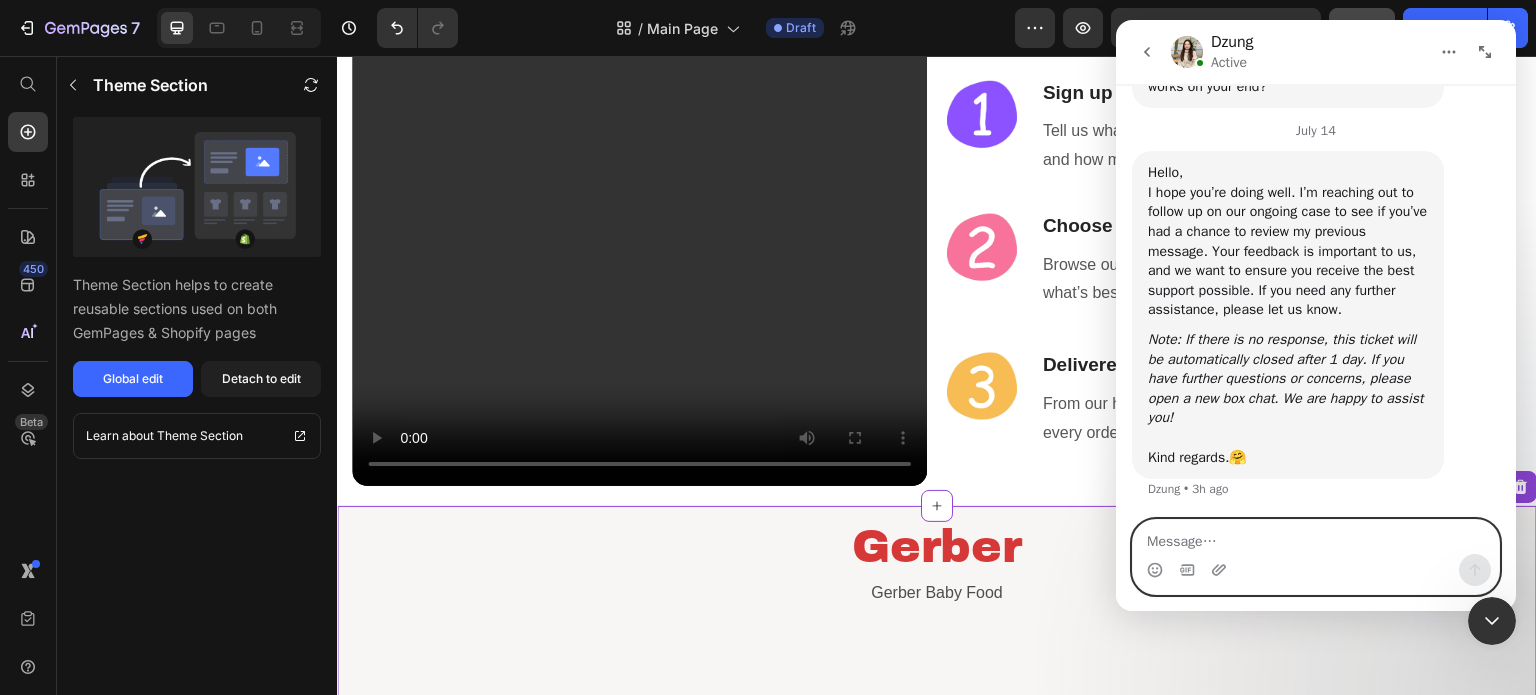 paste on "https://www.loom.com/share/7cbf53be146040f9bc7984e440fdee75" 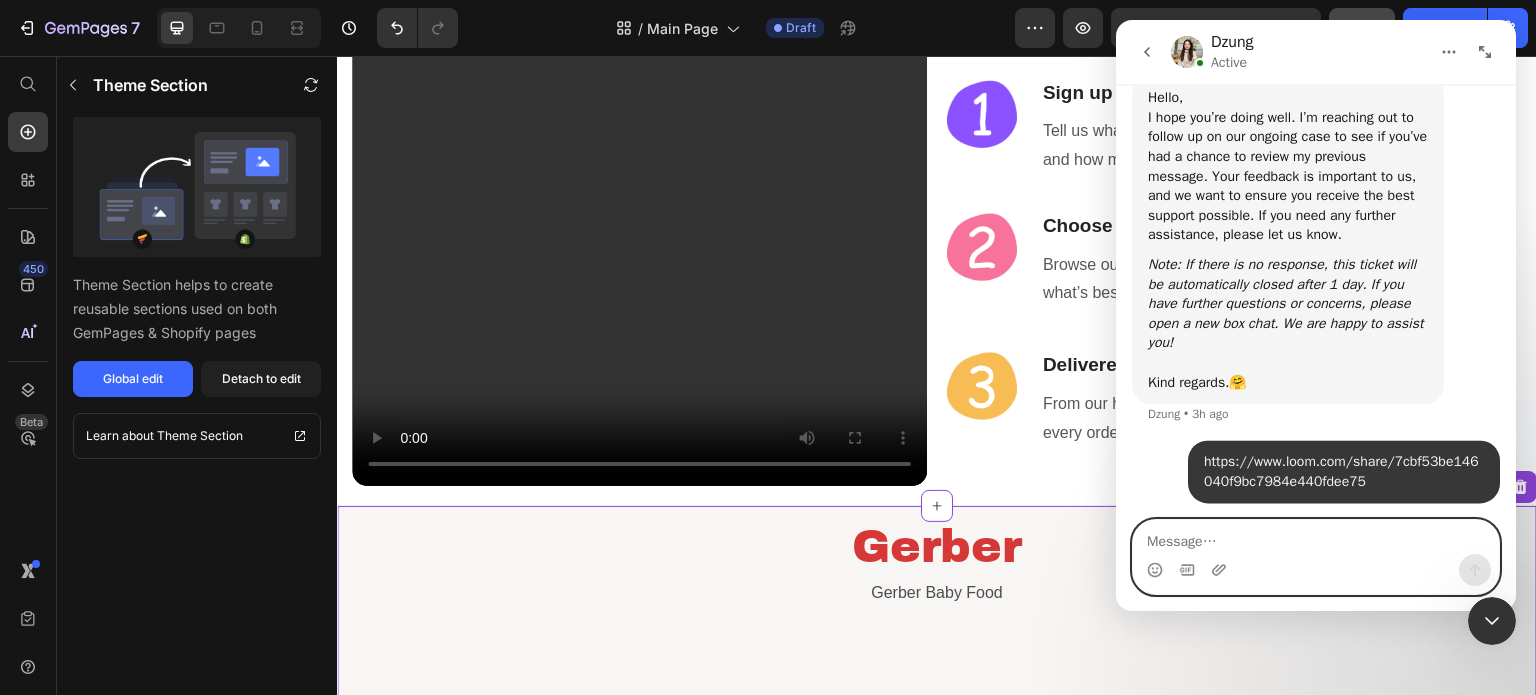 scroll, scrollTop: 2299, scrollLeft: 0, axis: vertical 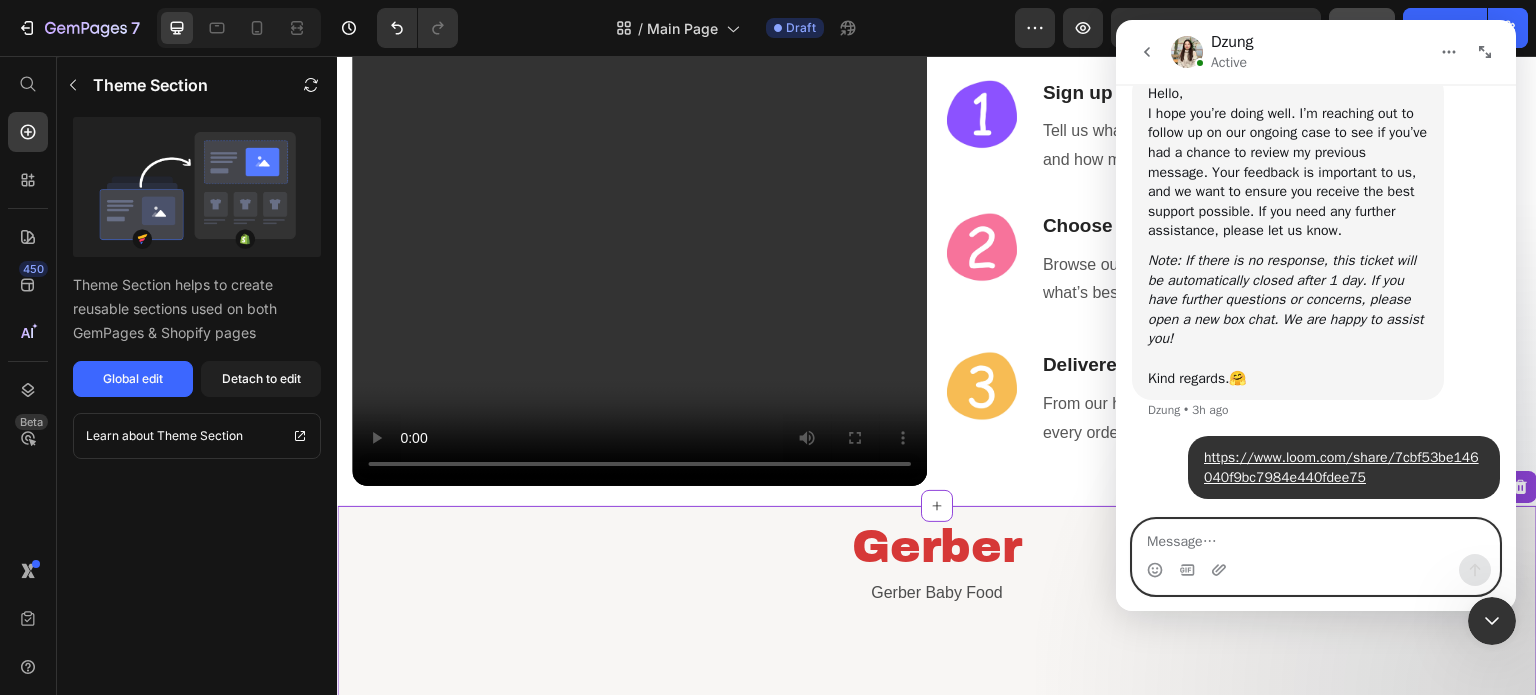 paste on "I want to add this section. How can I do it? Please help me." 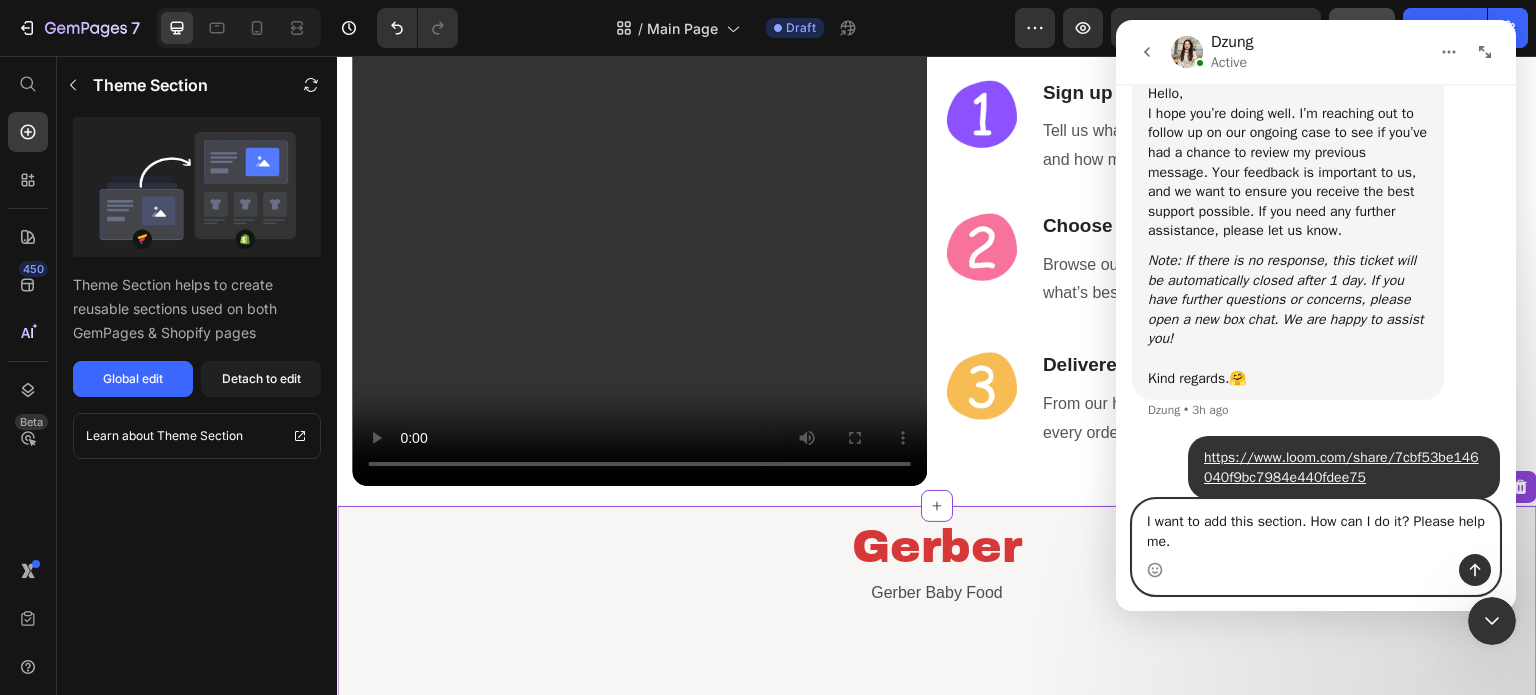 scroll, scrollTop: 2319, scrollLeft: 0, axis: vertical 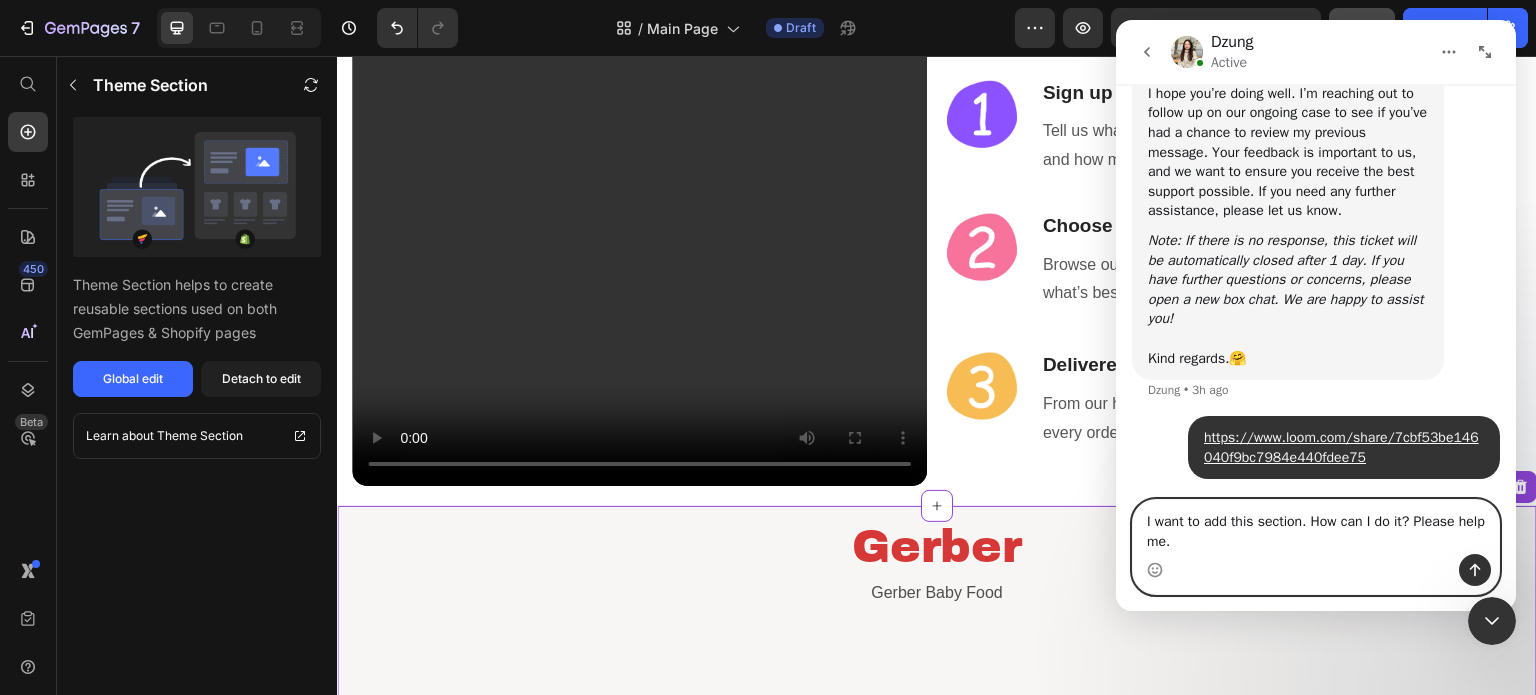 type 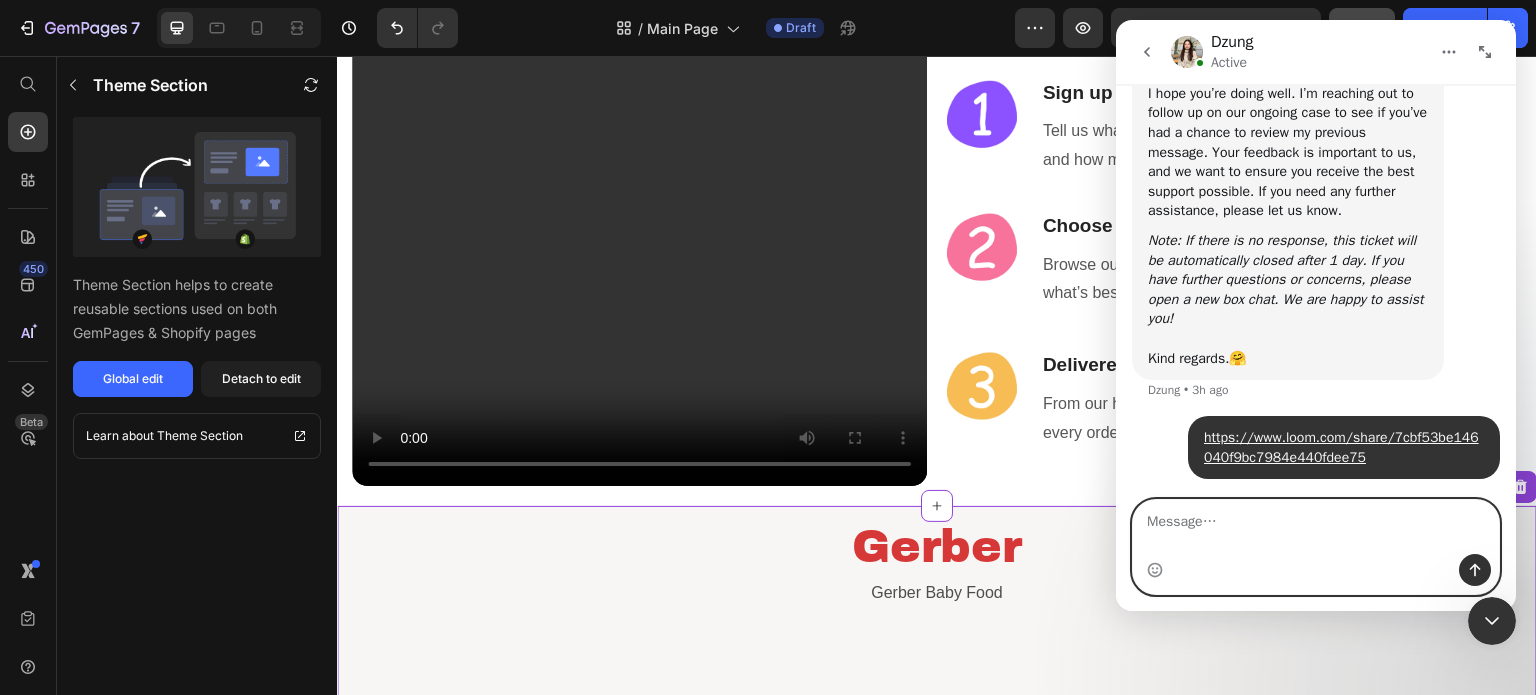 scroll, scrollTop: 2364, scrollLeft: 0, axis: vertical 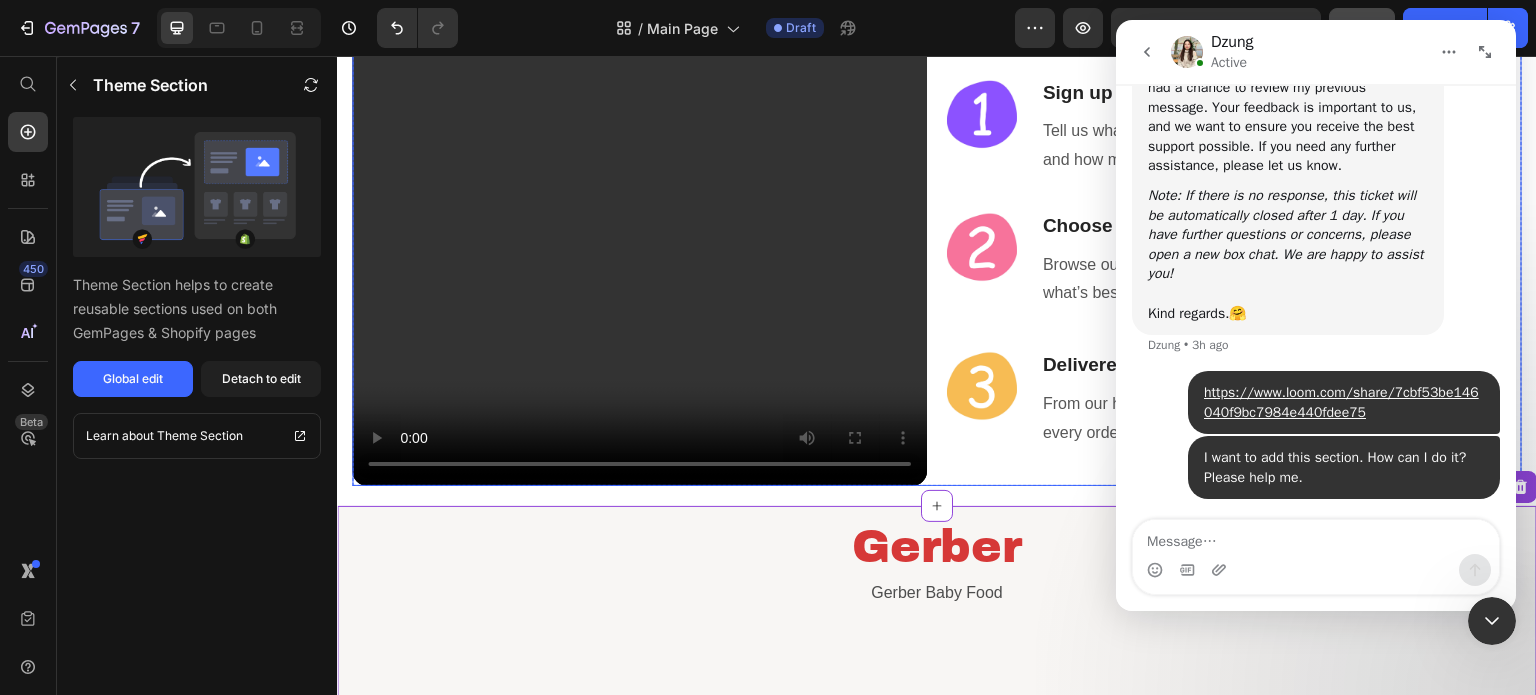 click on "Smart nutrition for babies, simplified in 3 steps. Heading Image Sign up with KidsCity Heading Tell us what your baby needs – milk formula, cereals, or snacks – and how much you want. You can always update later! Text block Row Image Choose what you love Heading Browse our handpicked range of imported baby foods. Select what’s best for your baby's stage and preferences. Text block Row Image Delivered with care. Heading From our hands to your home – we carefully pack and deliver every order with love and care. Text block Row" at bounding box center (1234, 198) 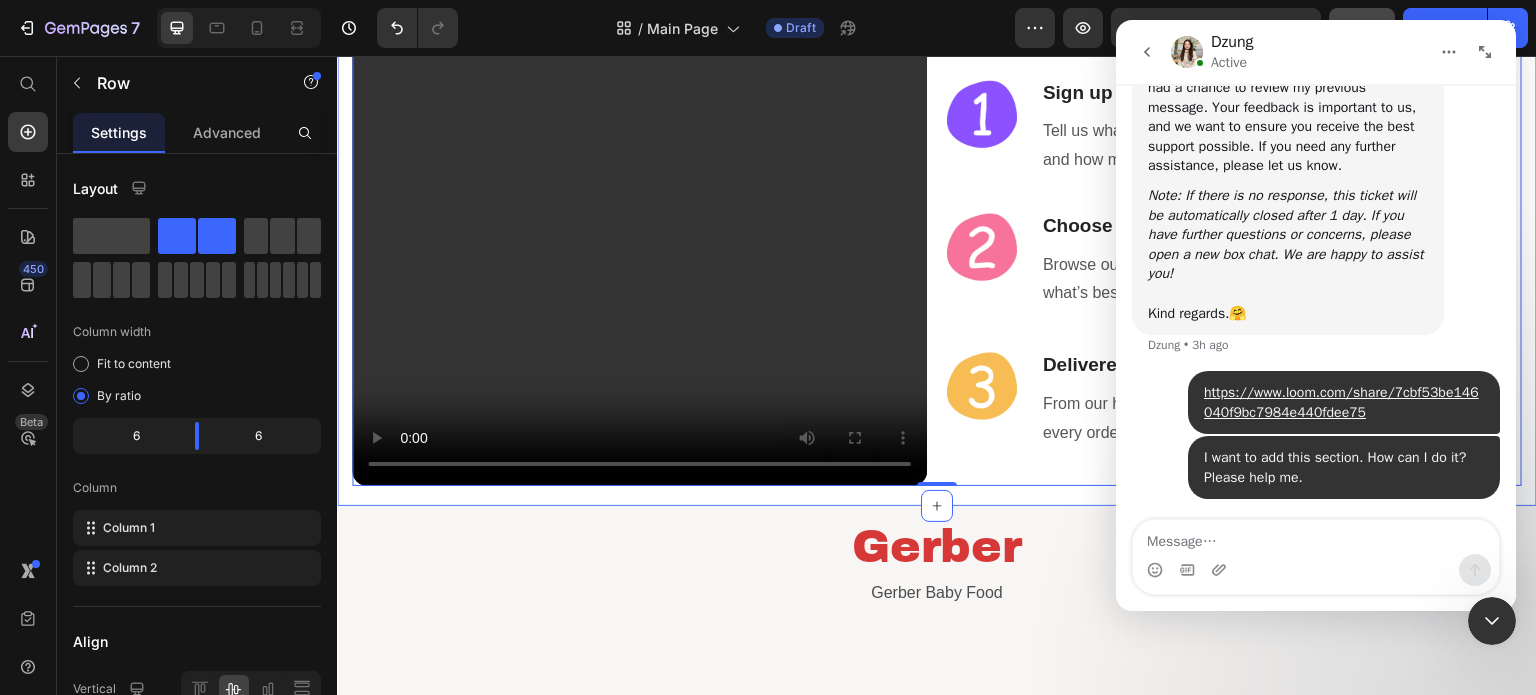click on "Video Smart nutrition for babies, simplified in 3 steps. Heading Image Sign up with KidsCity Heading Tell us what your baby needs – milk formula, cereals, or snacks – and how much you want. You can always update later! Text block Row Image Choose what you love Heading Browse our handpicked range of imported baby foods. Select what’s best for your baby's stage and preferences. Text block Row Image Delivered with care. Heading From our hands to your home – we carefully pack and deliver every order with love and care. Text block Row Row   0 Product Section 3" at bounding box center (937, 198) 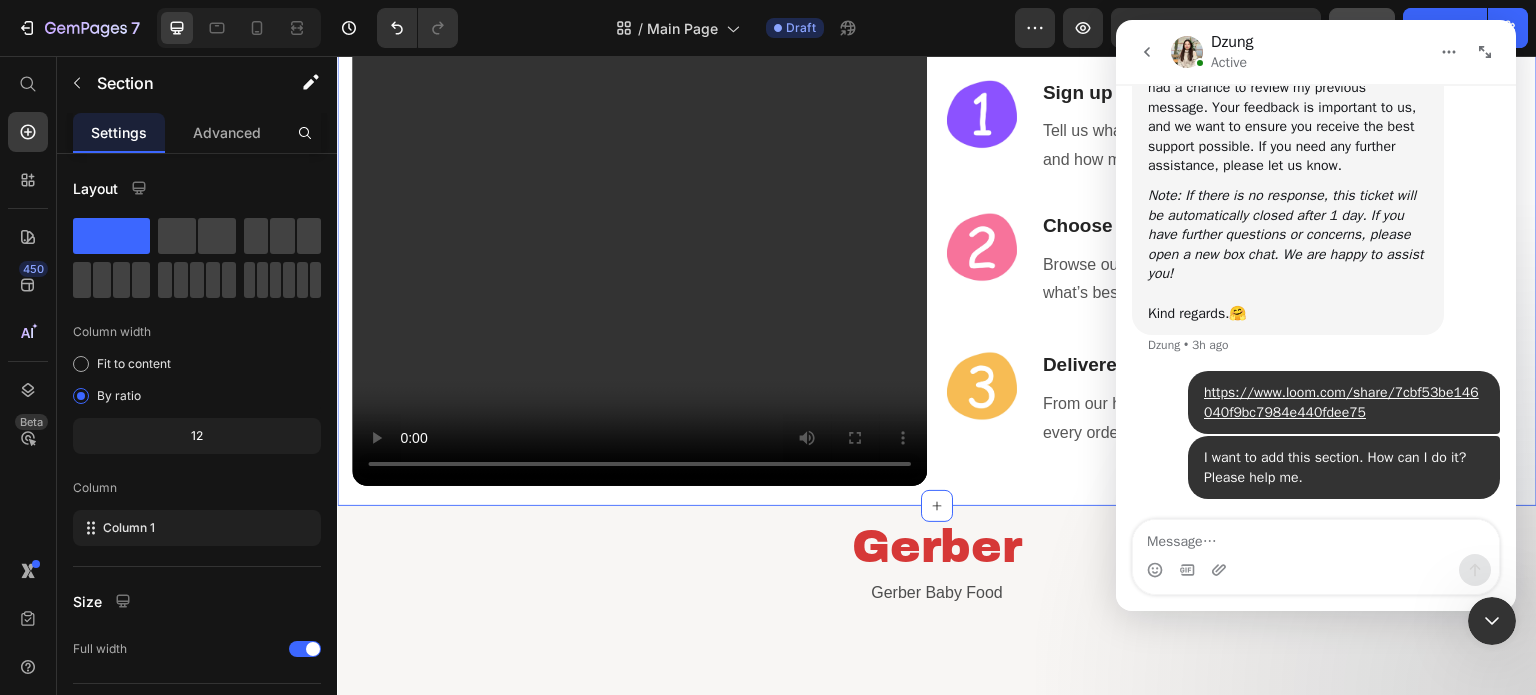 click 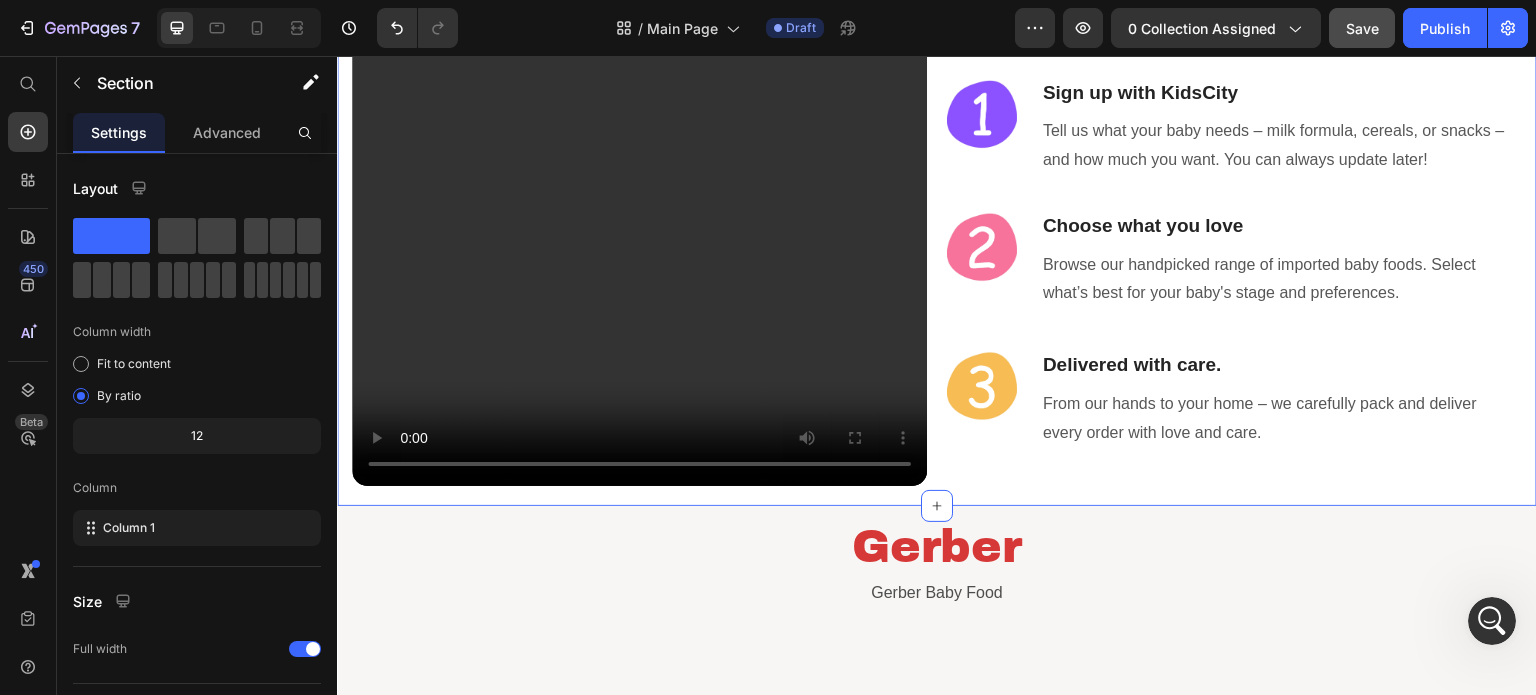 scroll, scrollTop: 0, scrollLeft: 0, axis: both 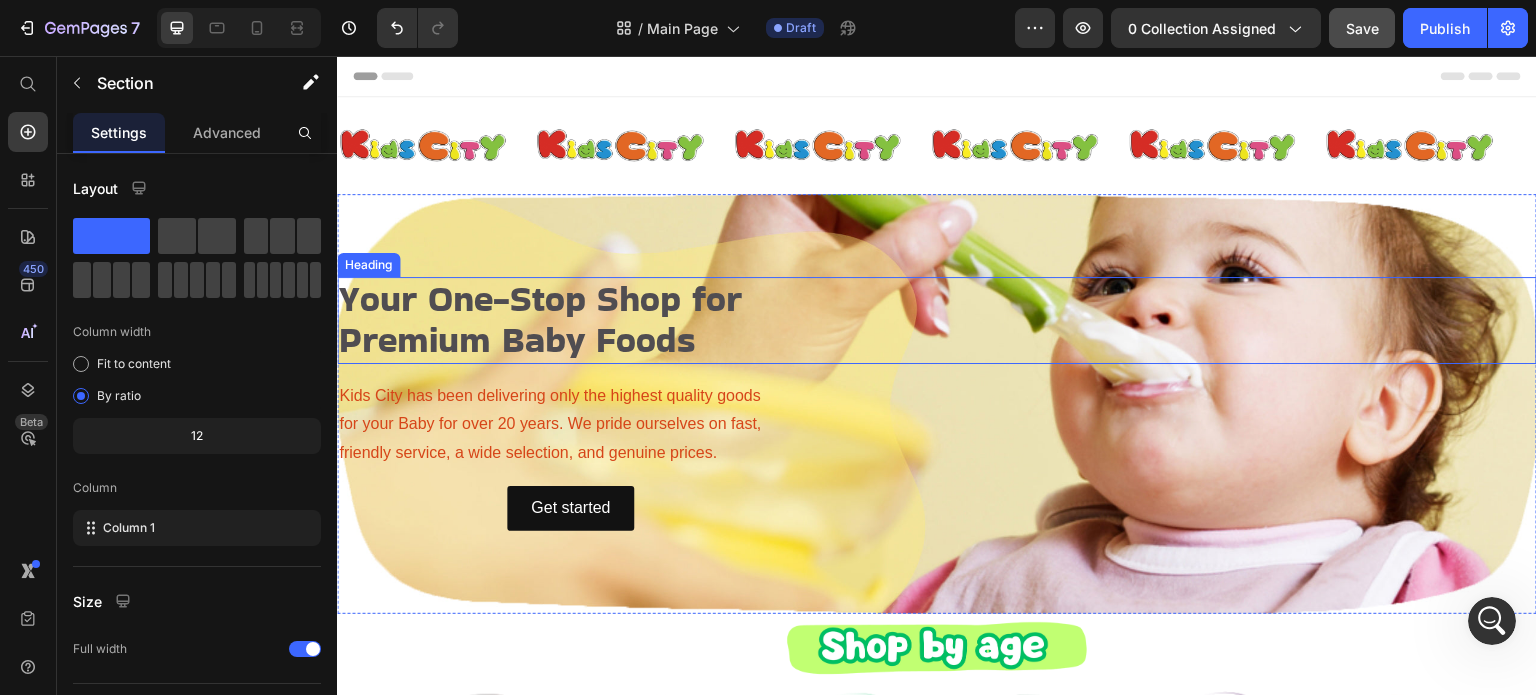 click on "Your One-Stop Shop for     Premium Baby Foods" at bounding box center (937, 320) 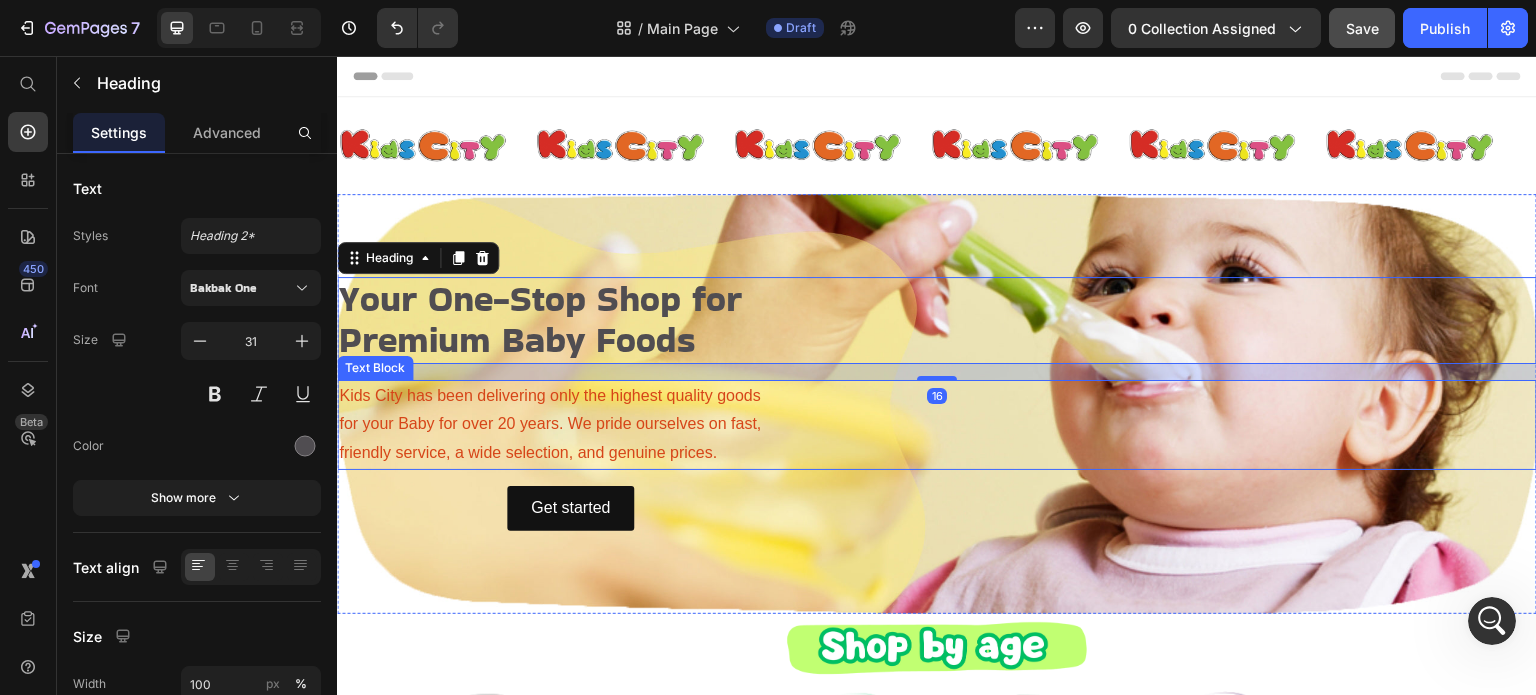 click on "for your Baby for over 20 years. We pride ourselves on fast," at bounding box center (937, 424) 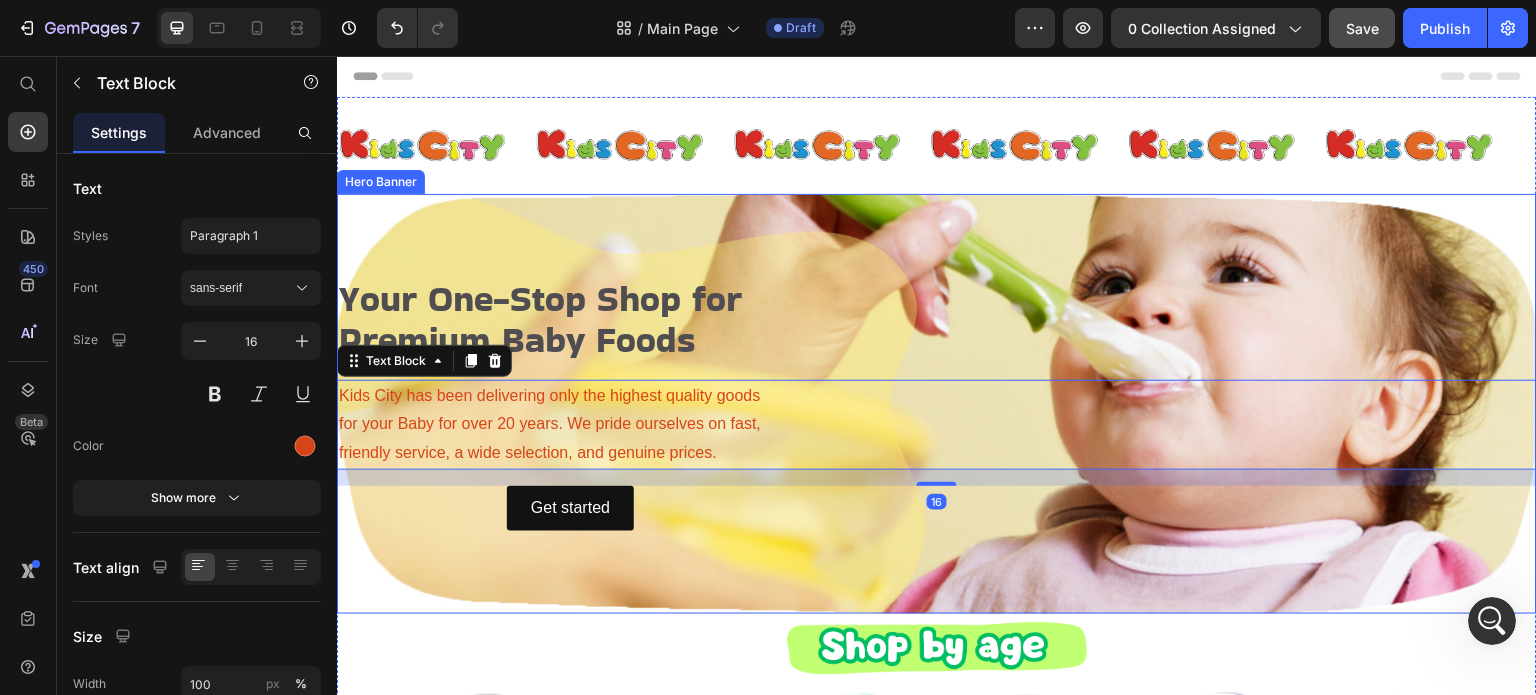 click on "Your One-Stop Shop for     Premium Baby Foods" at bounding box center (937, 320) 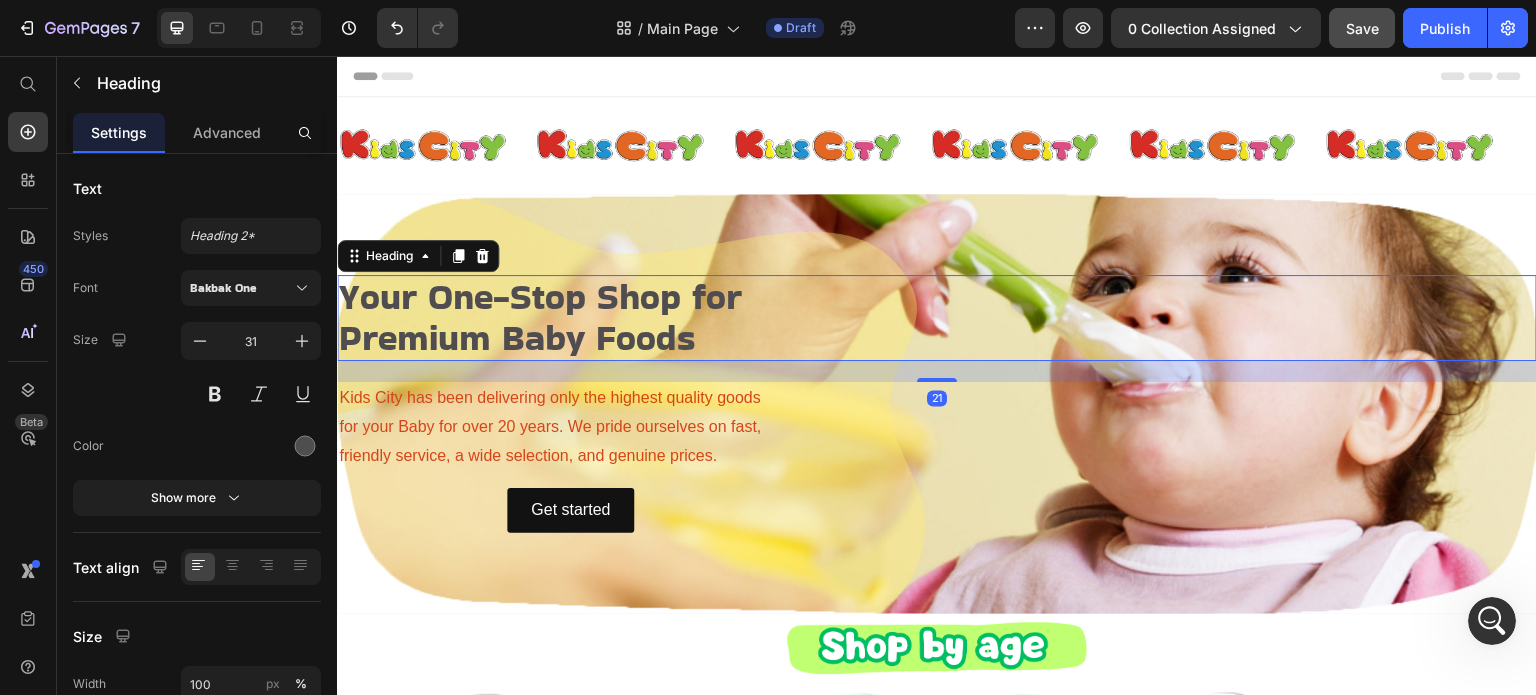 click on "Your One-Stop Shop for     Premium Baby Foods Heading   21         Kids City has been delivering only the highest quality goods          for your Baby for over 20 years. We pride ourselves on fast,          friendly service, a wide selection, and genuine prices. Text Block Get started Button" at bounding box center (937, 404) 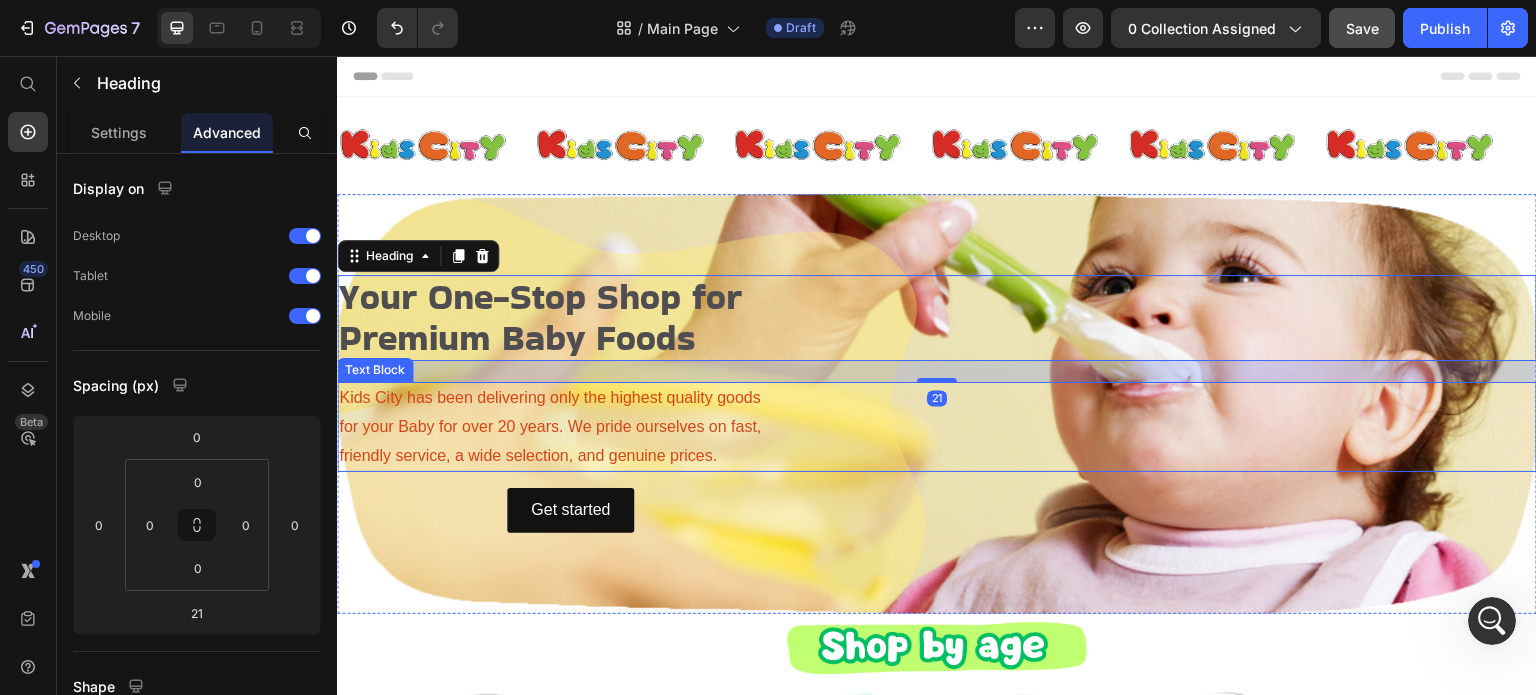 click on "friendly service, a wide selection, and genuine prices." at bounding box center (937, 456) 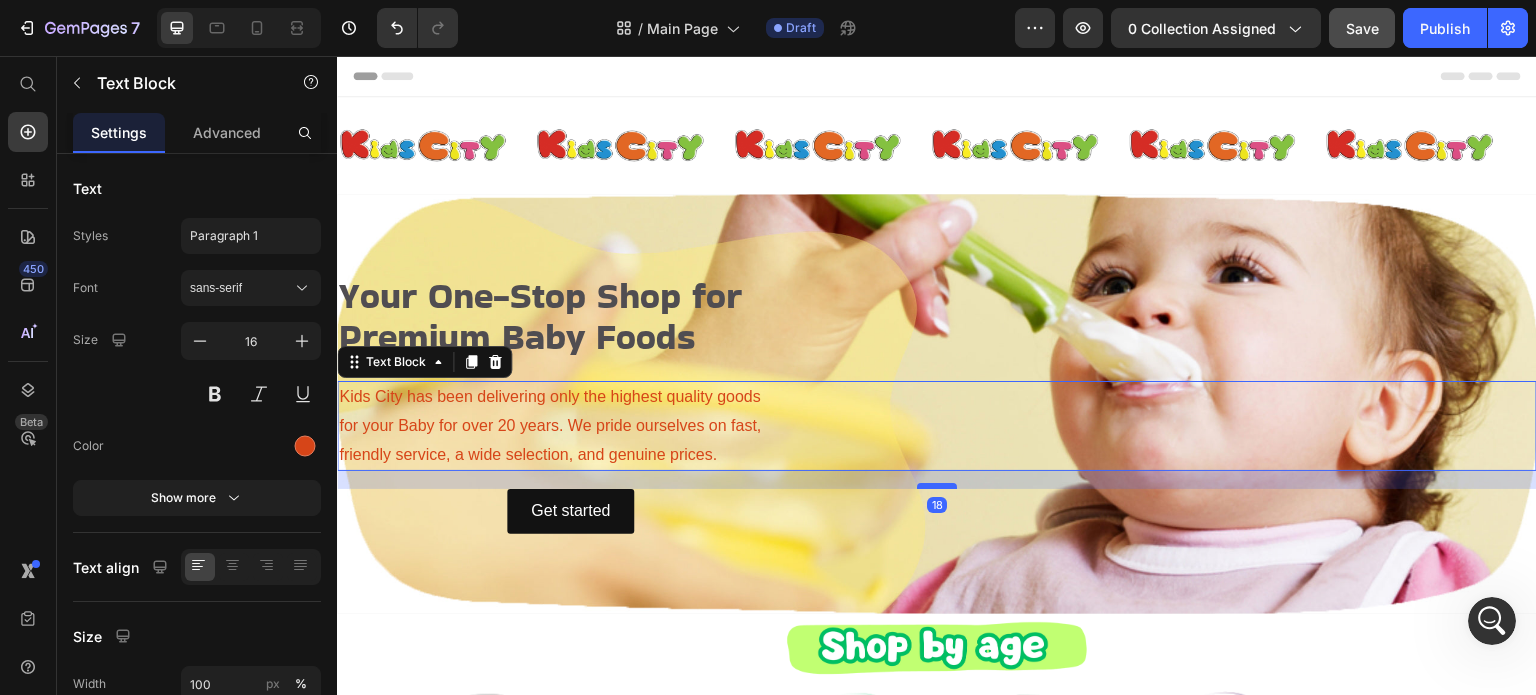 click at bounding box center [937, 486] 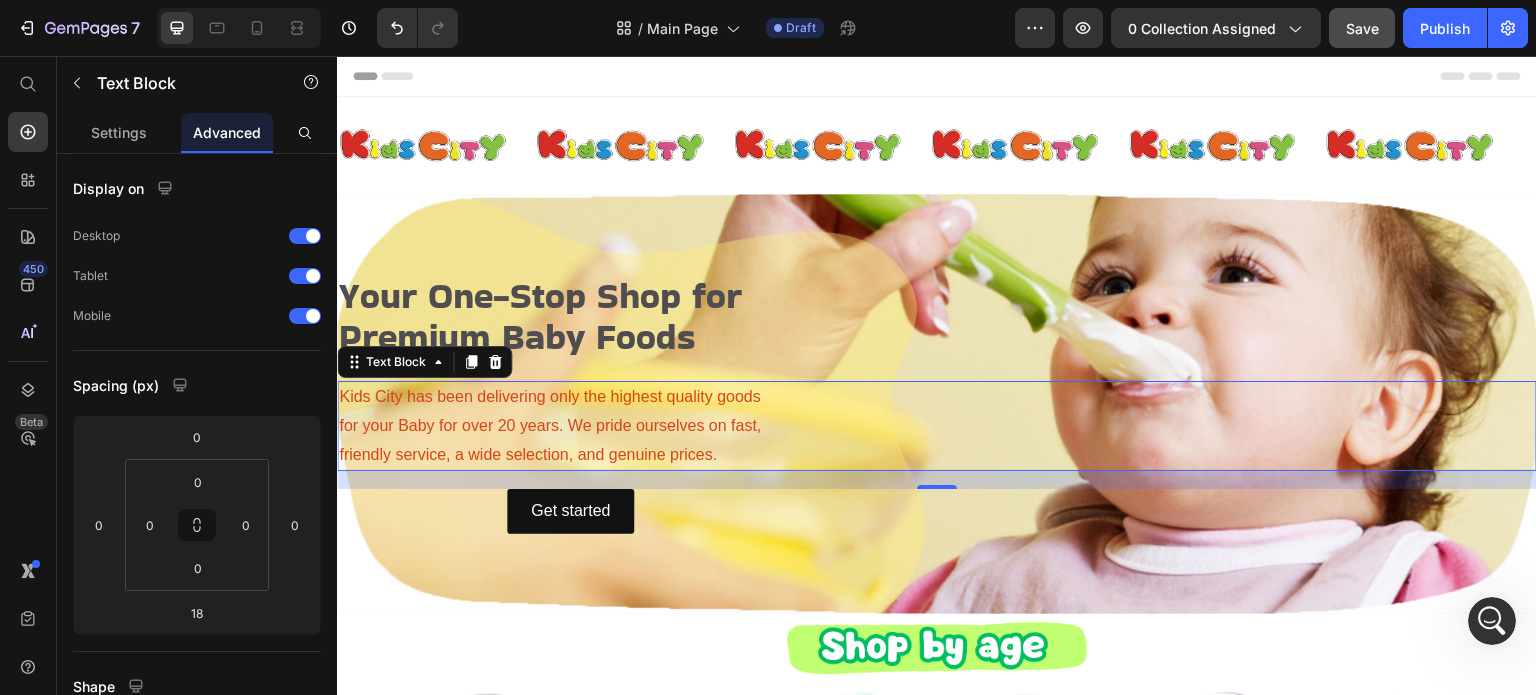 scroll, scrollTop: 500, scrollLeft: 0, axis: vertical 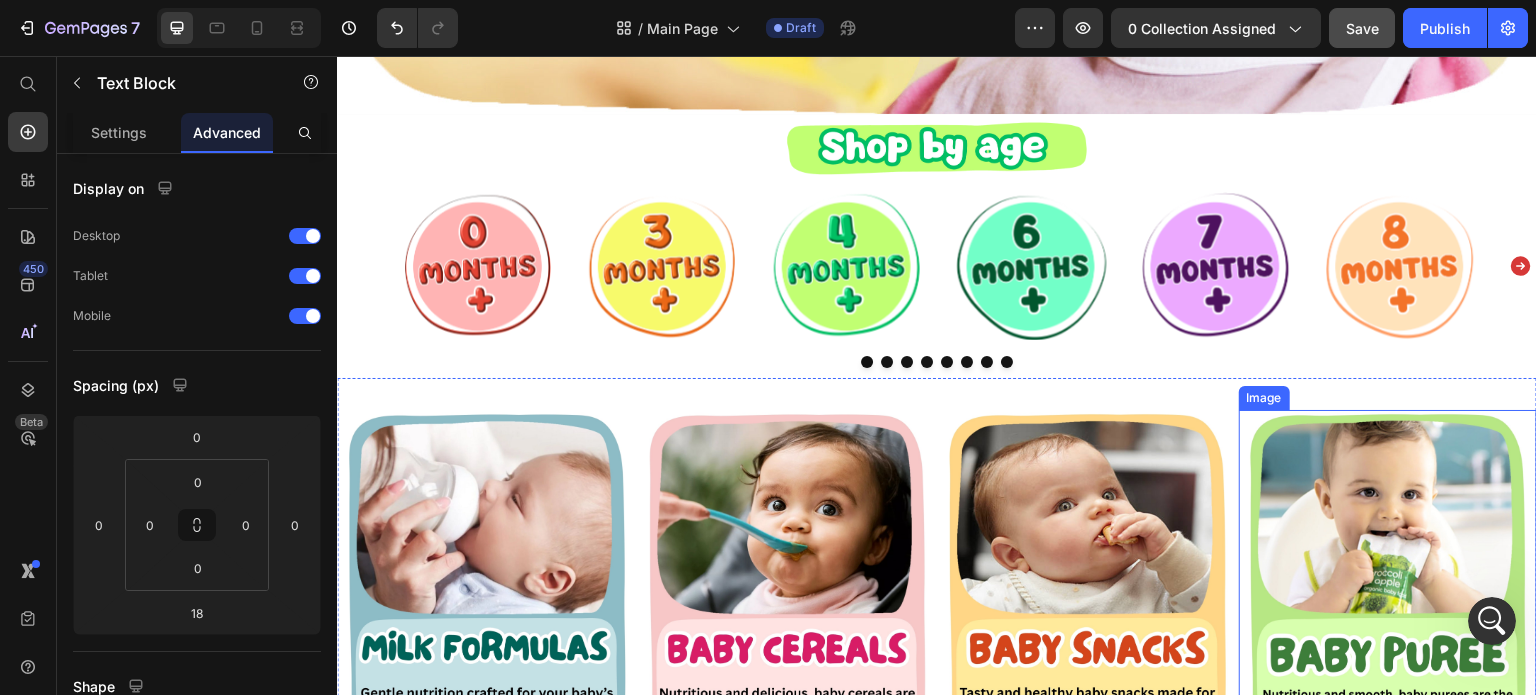 click at bounding box center [1492, 621] 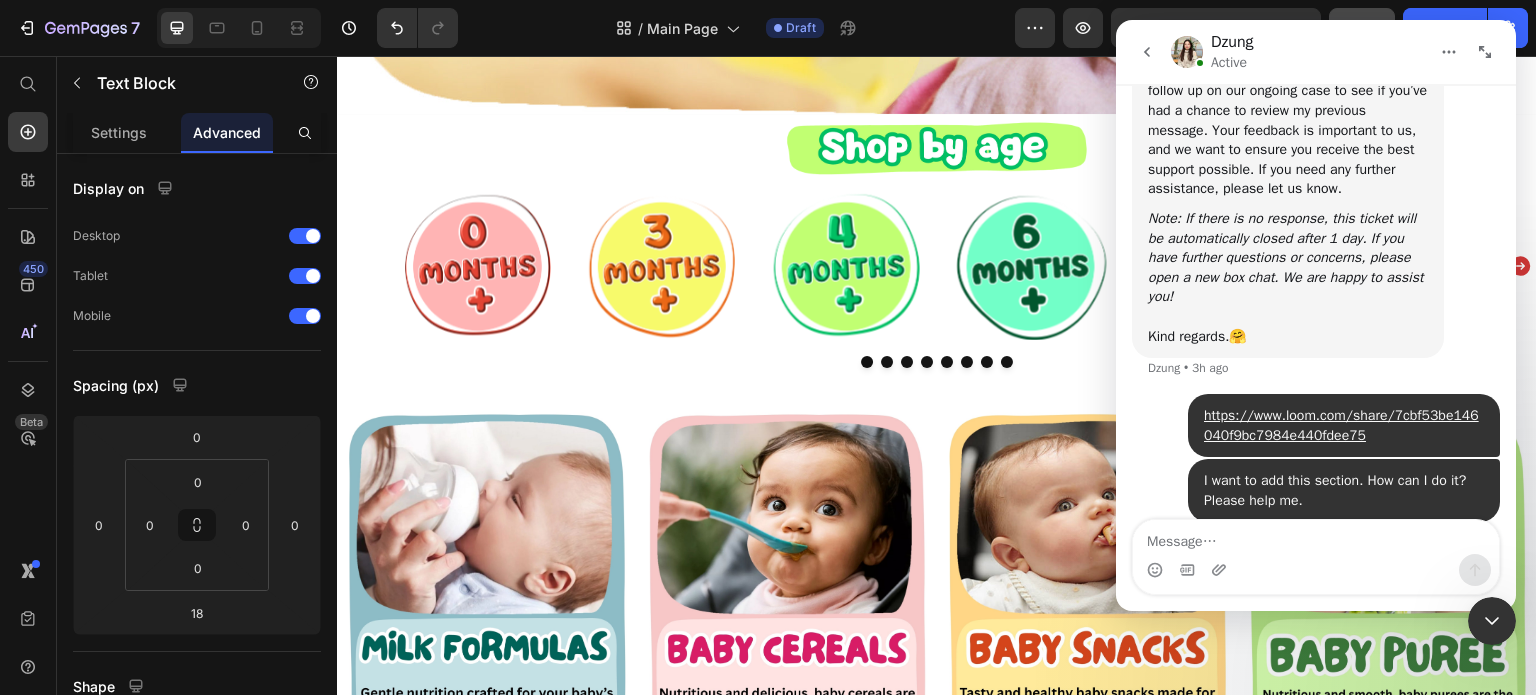 scroll, scrollTop: 2364, scrollLeft: 0, axis: vertical 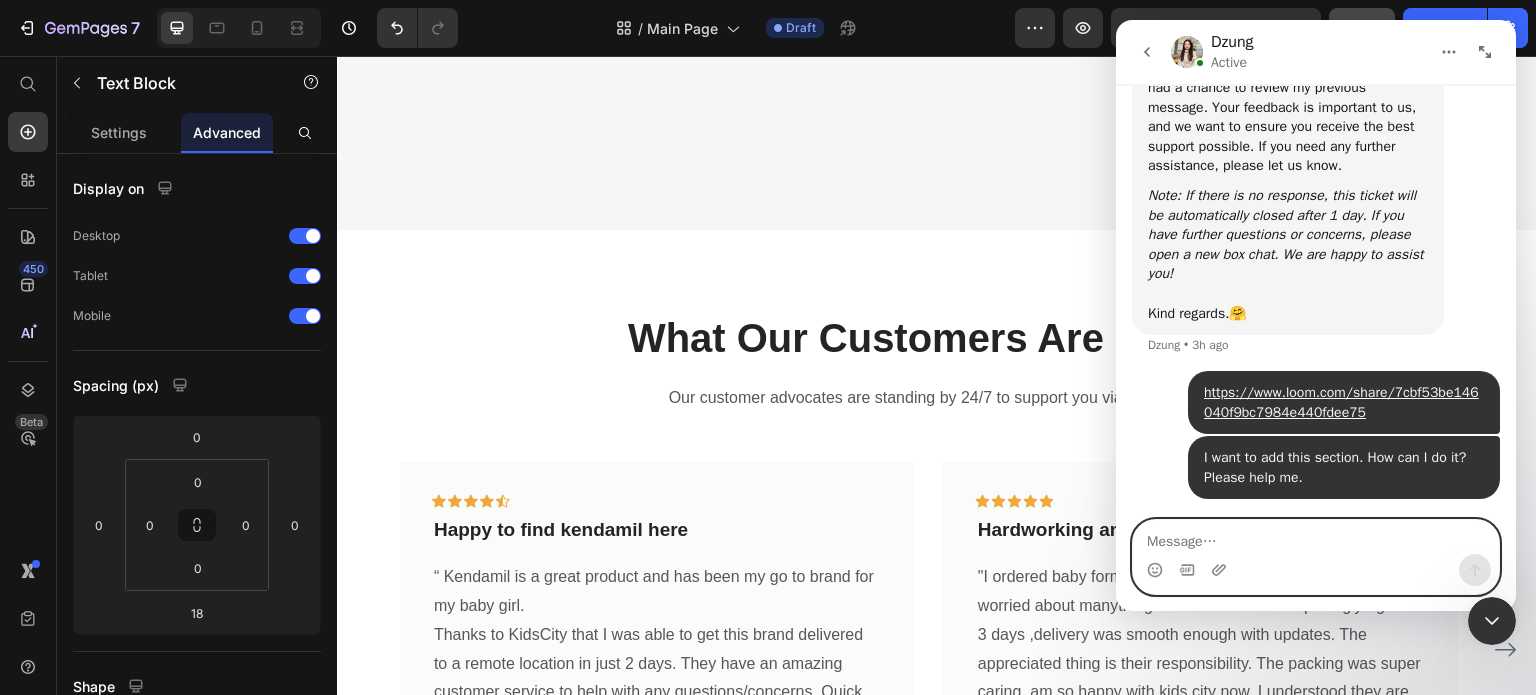 click at bounding box center (1316, 537) 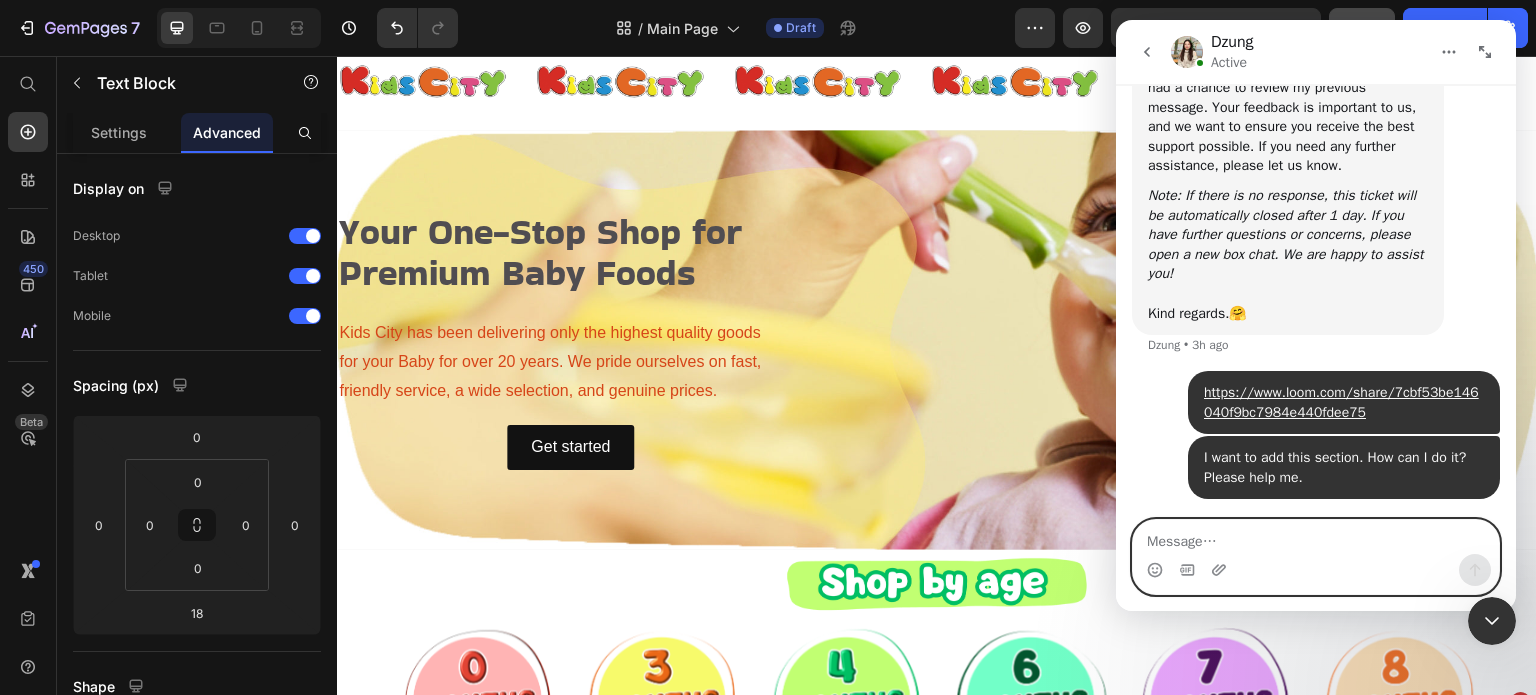 scroll, scrollTop: 400, scrollLeft: 0, axis: vertical 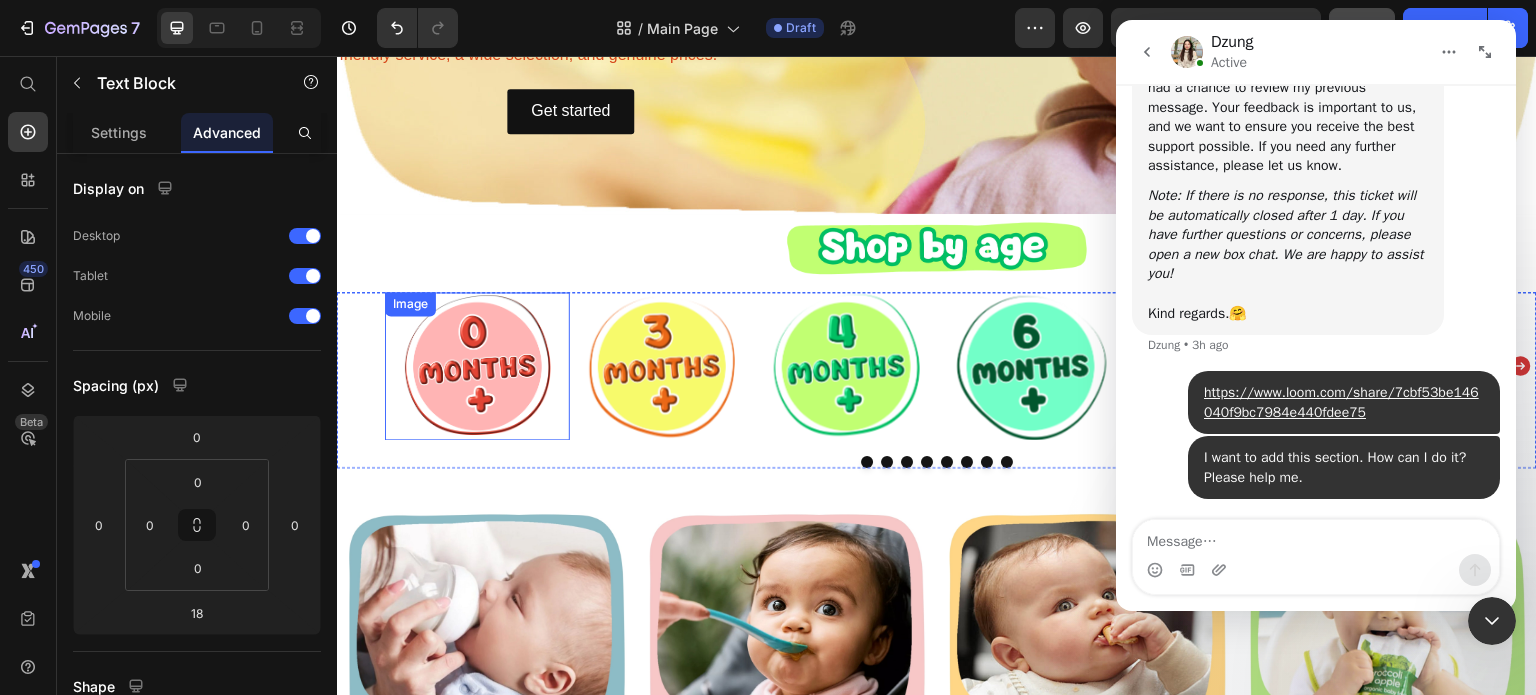 click at bounding box center (477, 366) 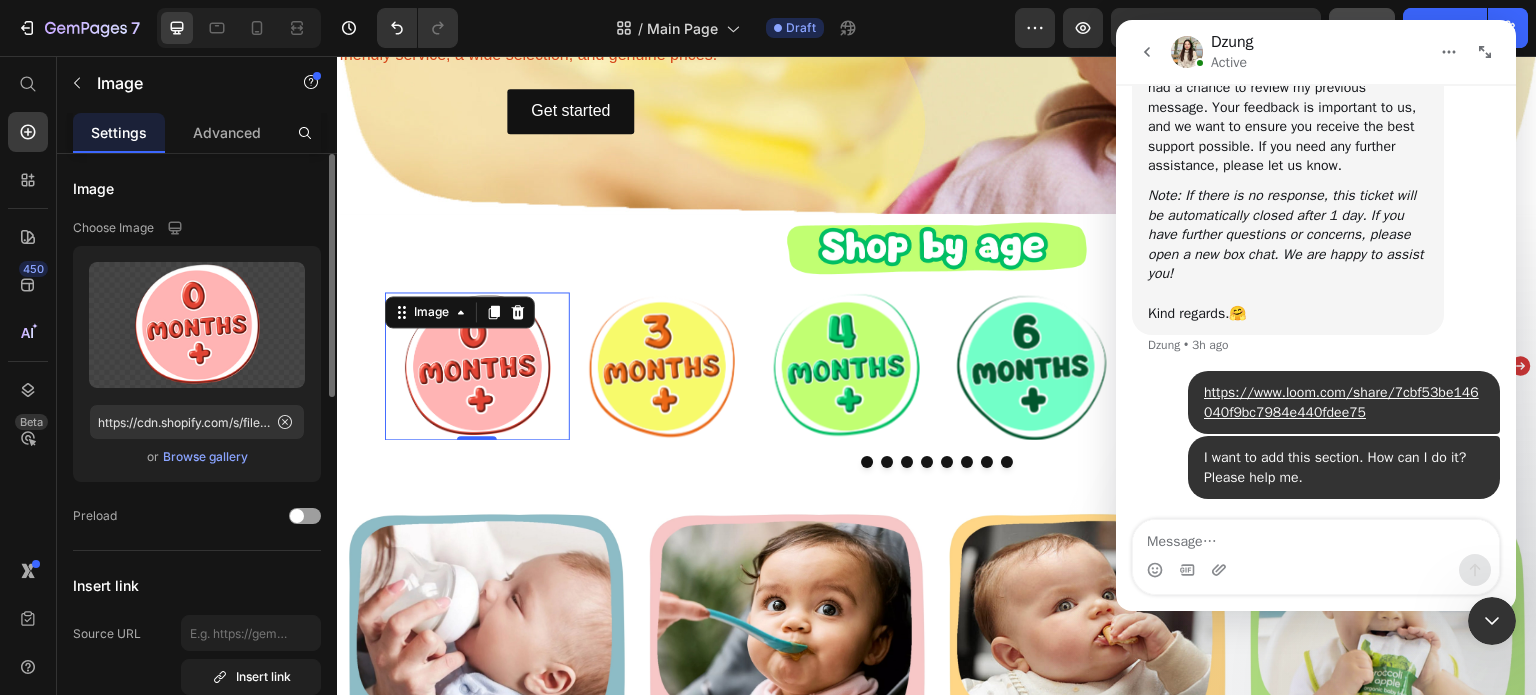 click on "Browse gallery" at bounding box center (205, 457) 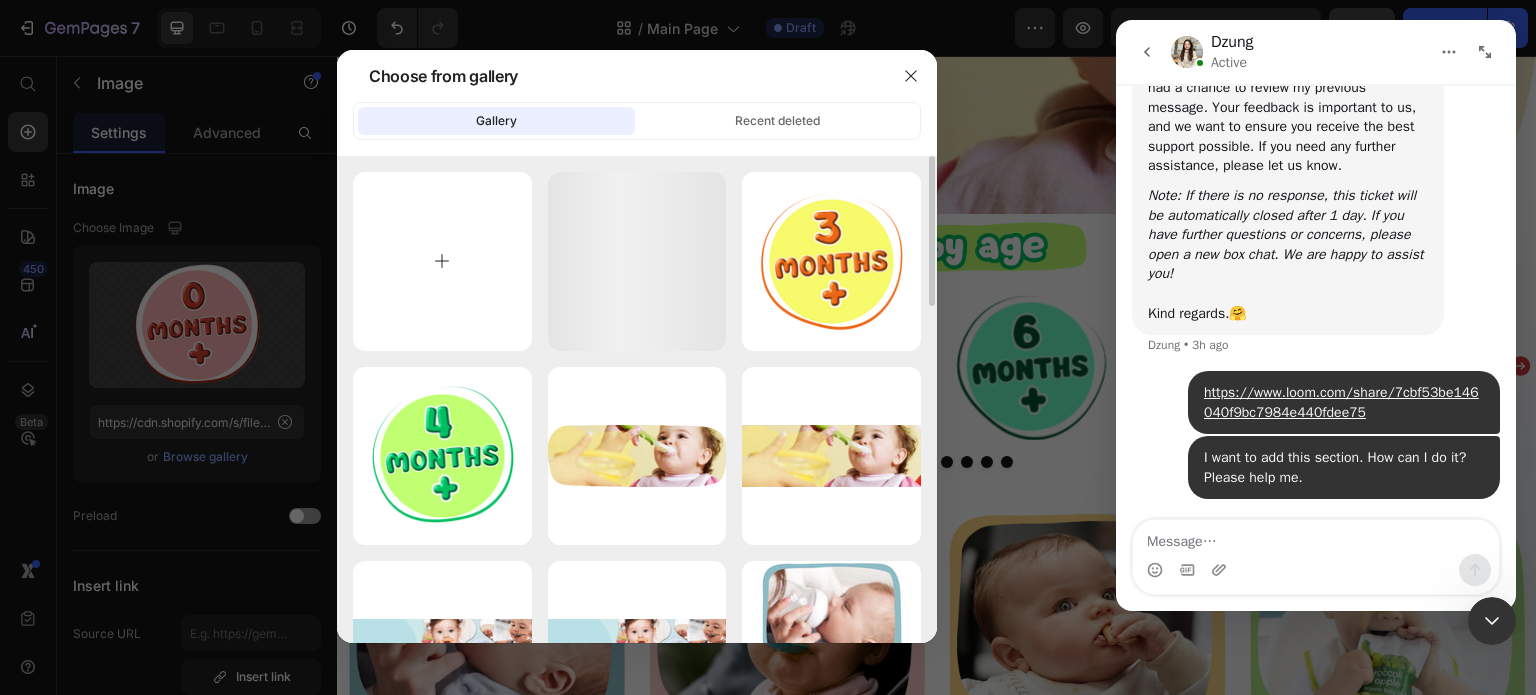 click at bounding box center (442, 261) 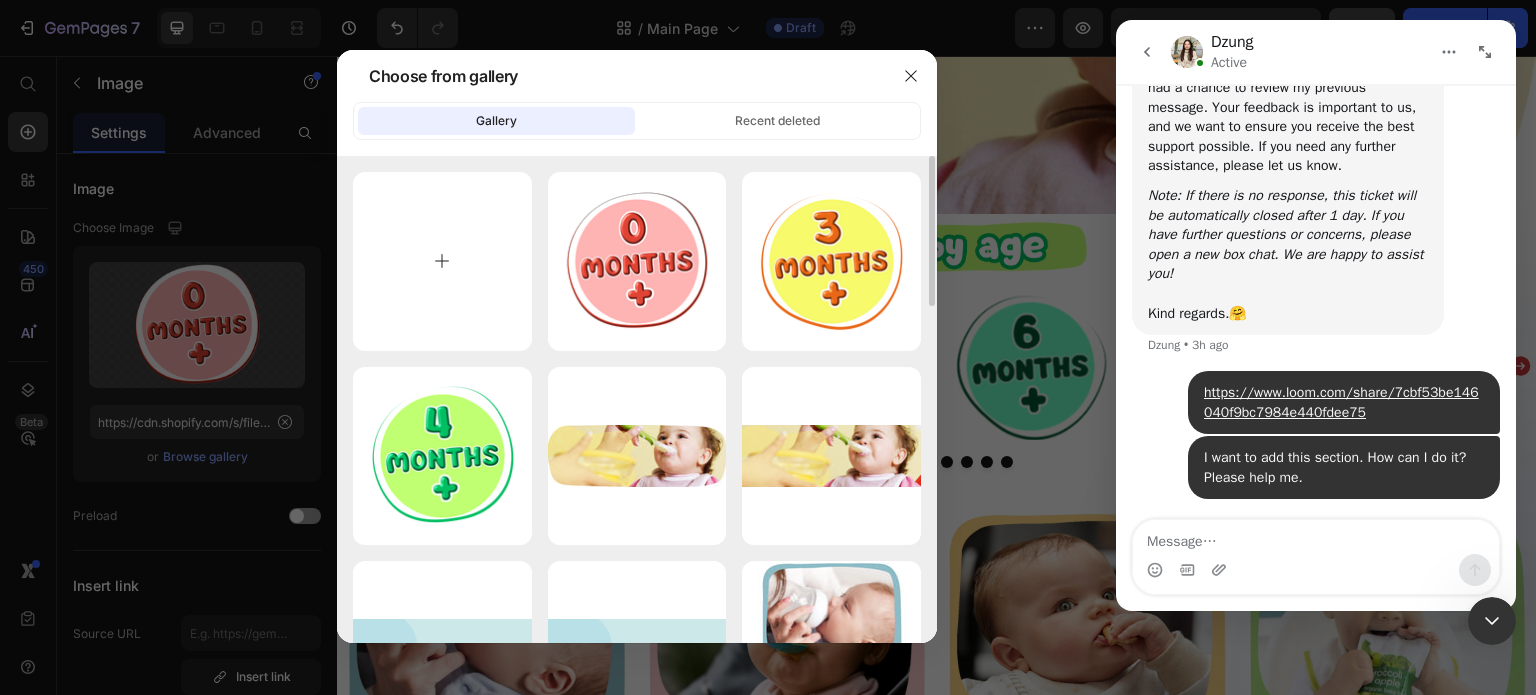 type on "C:\fakepath\0 e.jpg" 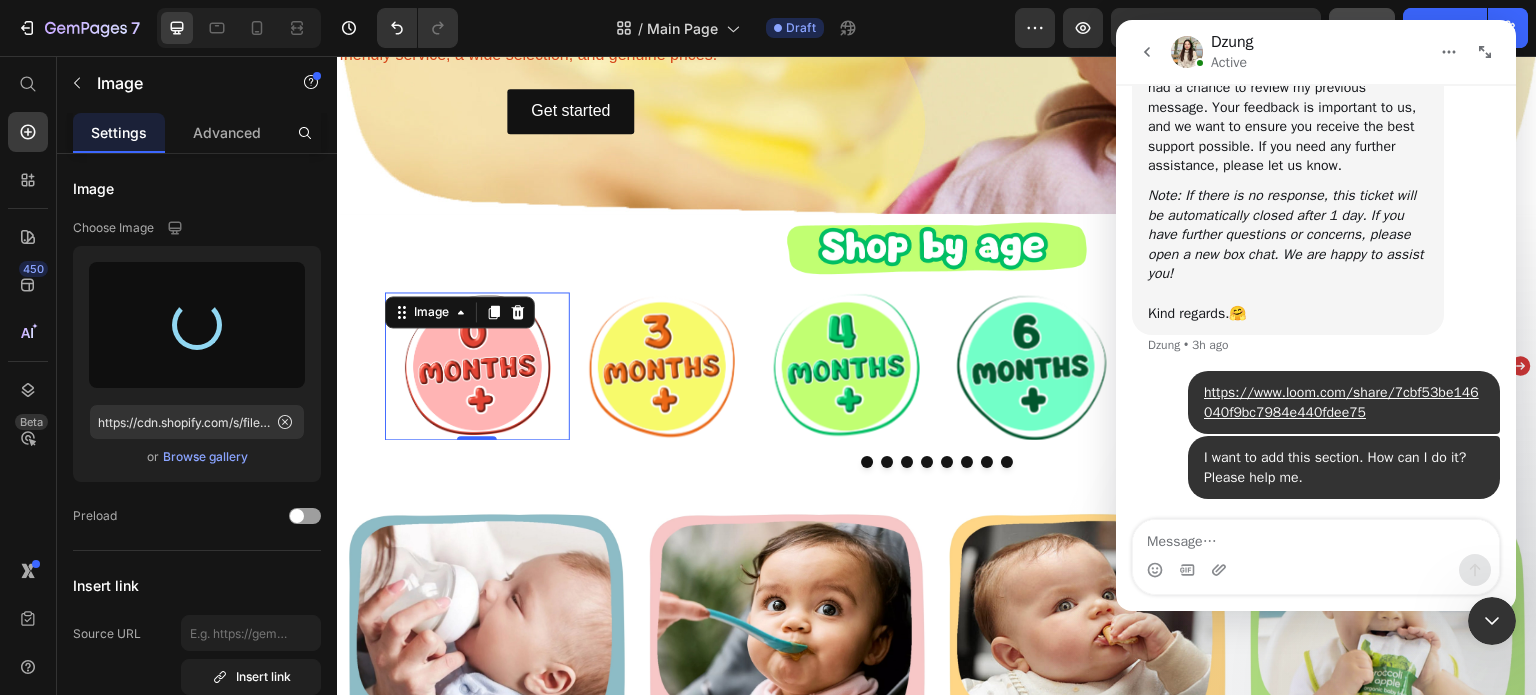 type on "https://cdn.shopify.com/s/files/1/0989/4066/files/gempages_568336468586529701-cc6afc36-1b7c-4266-aca5-ab35dd43a71c.jpg" 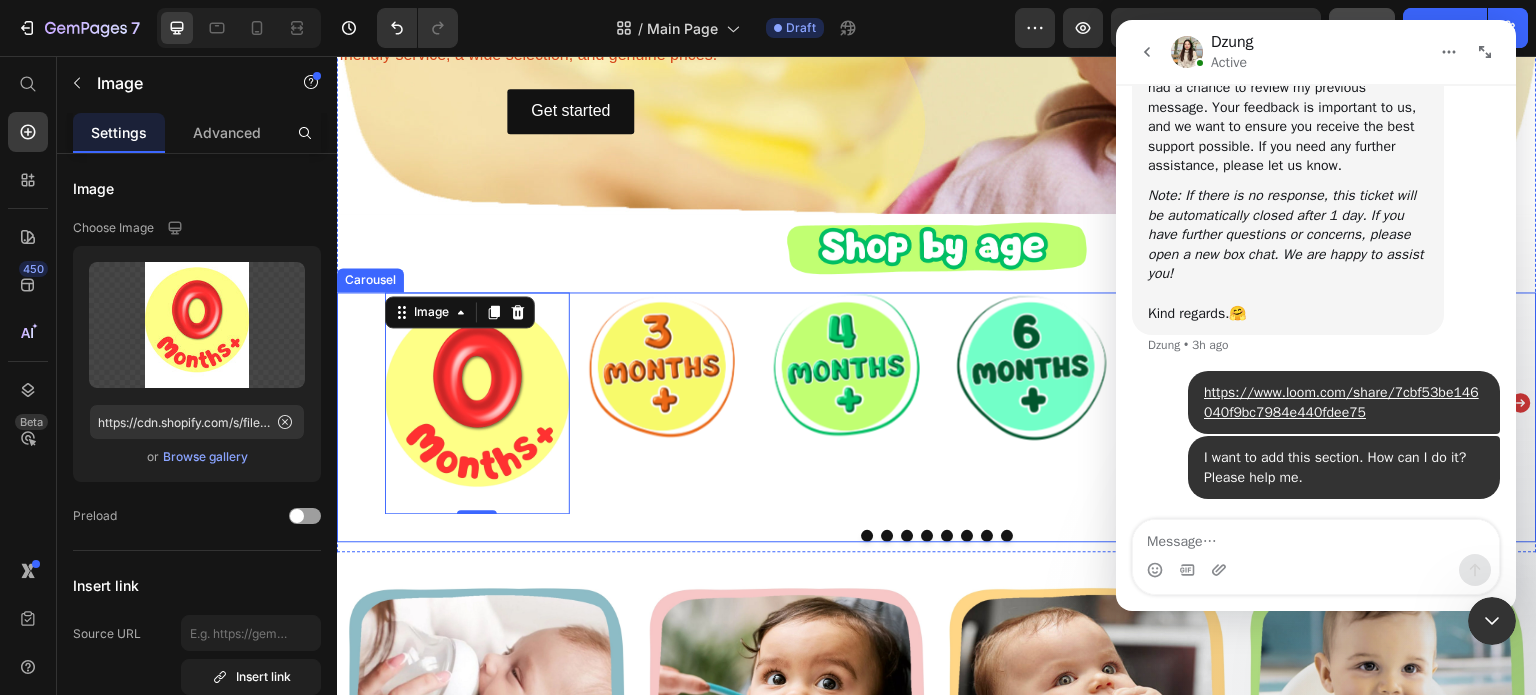 click on "Image" at bounding box center [662, 402] 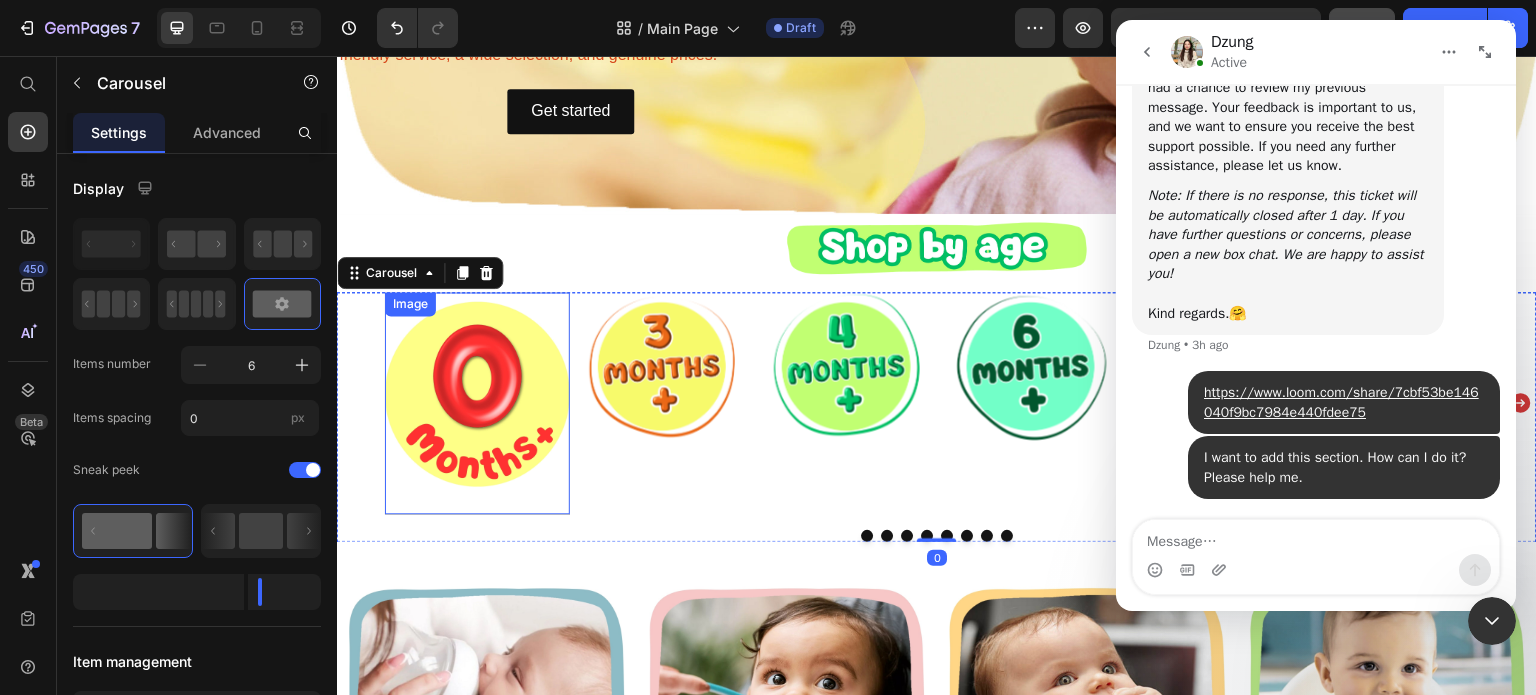 click at bounding box center [477, 402] 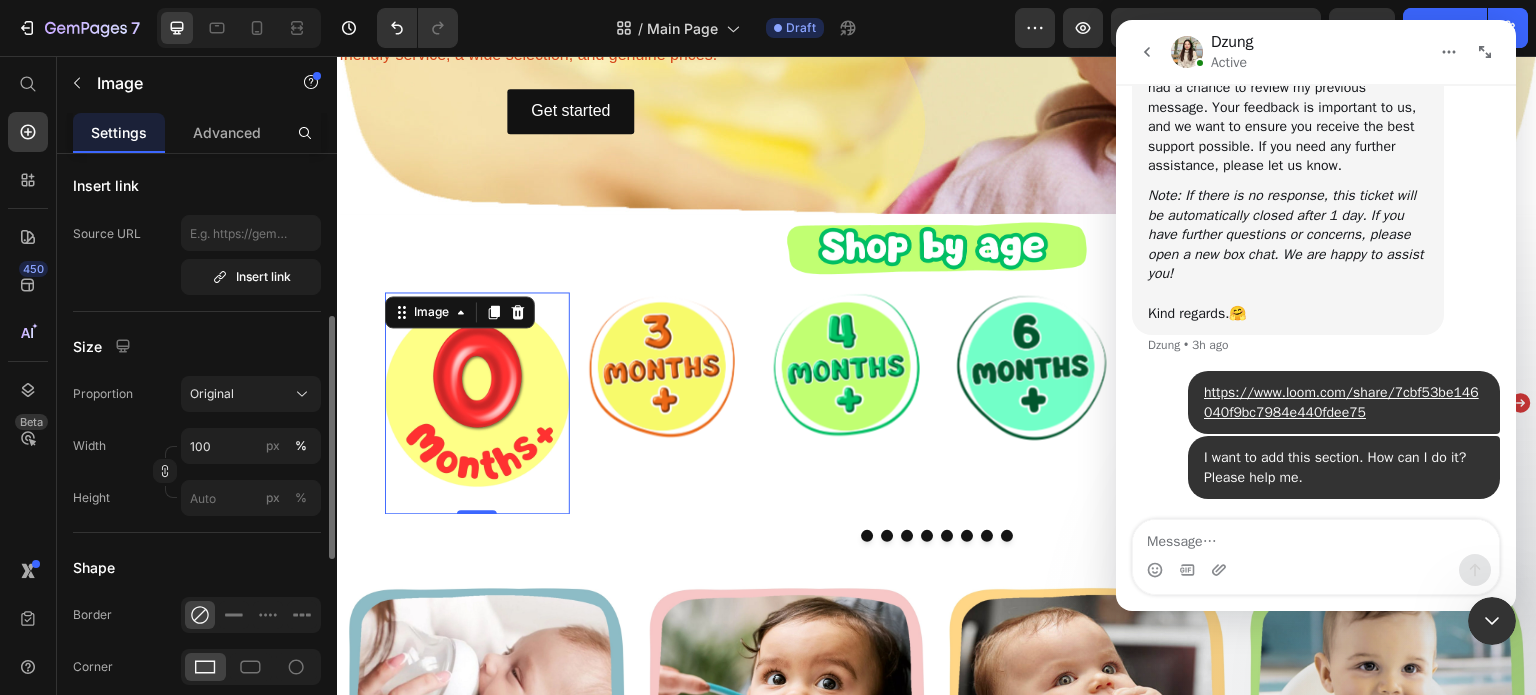 scroll, scrollTop: 500, scrollLeft: 0, axis: vertical 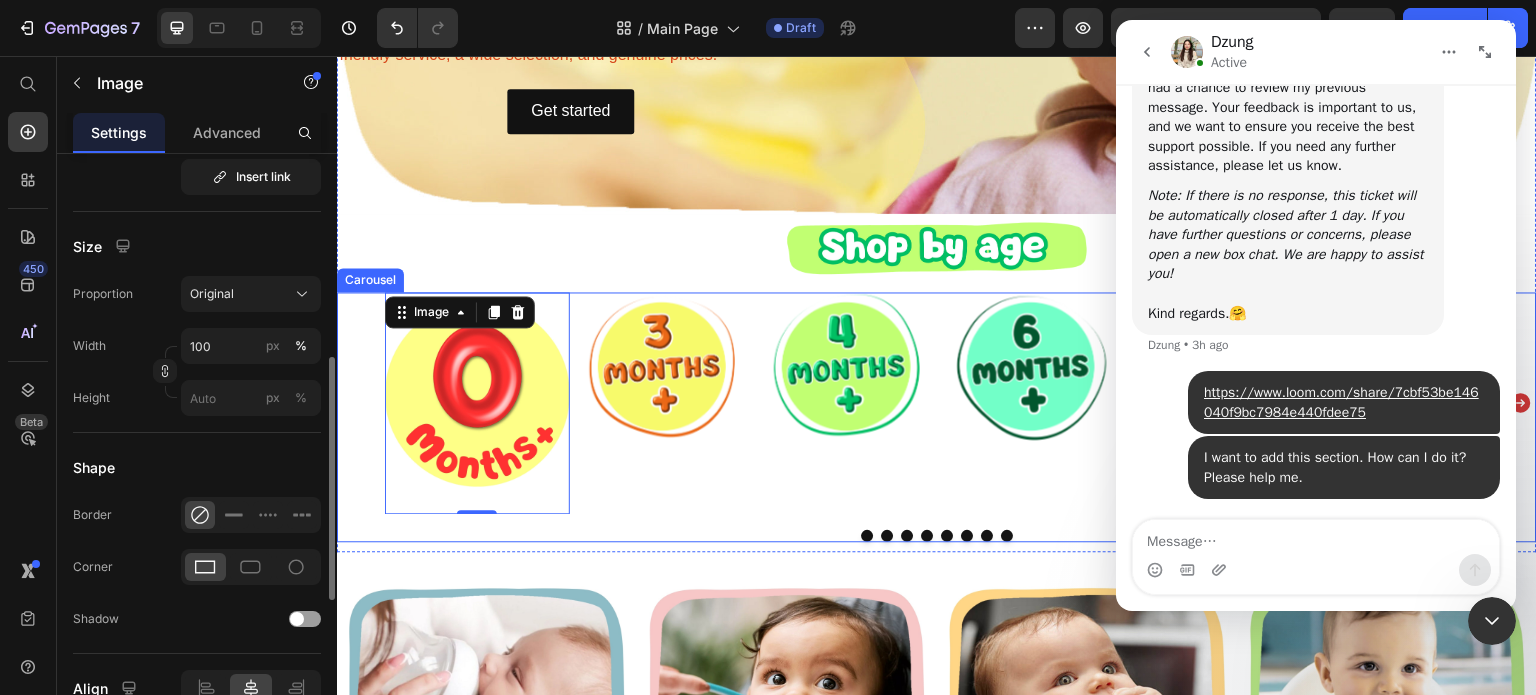 click on "Image" at bounding box center [662, 402] 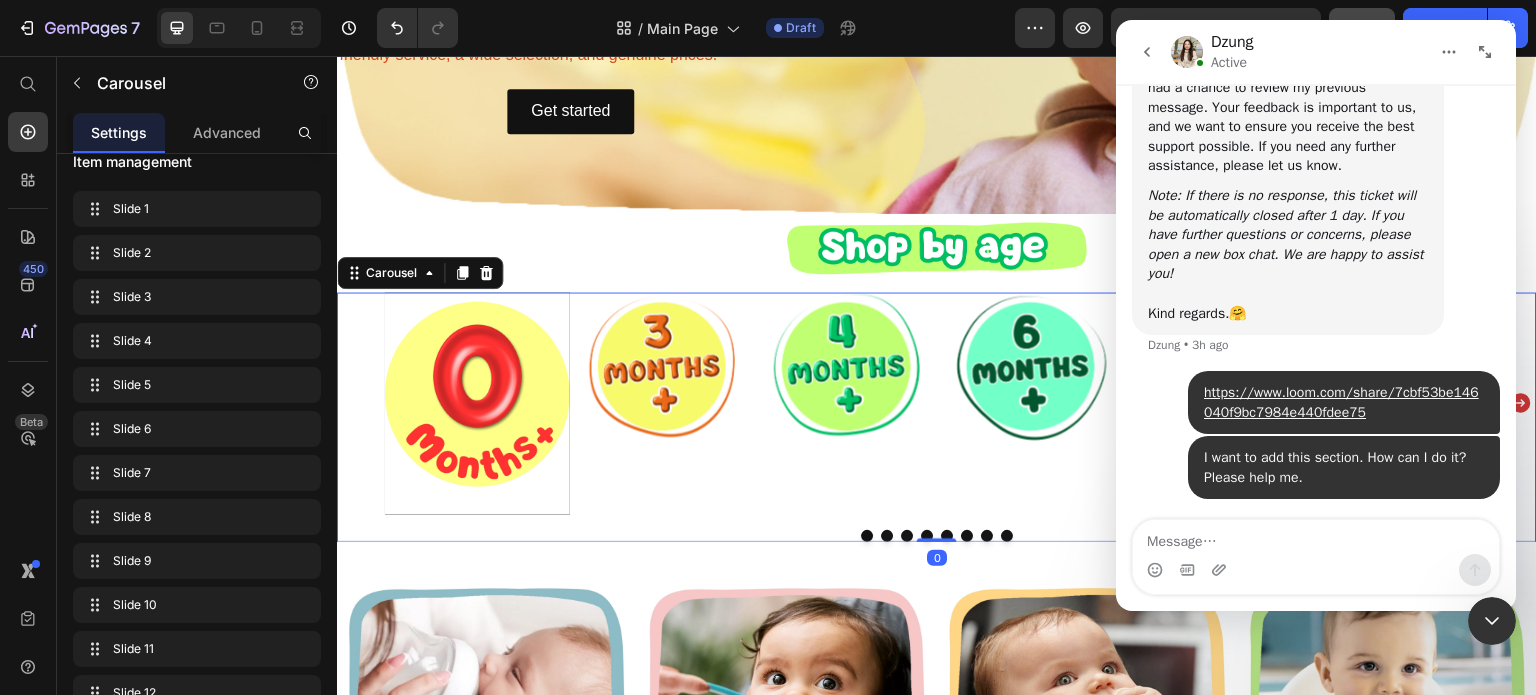 scroll, scrollTop: 0, scrollLeft: 0, axis: both 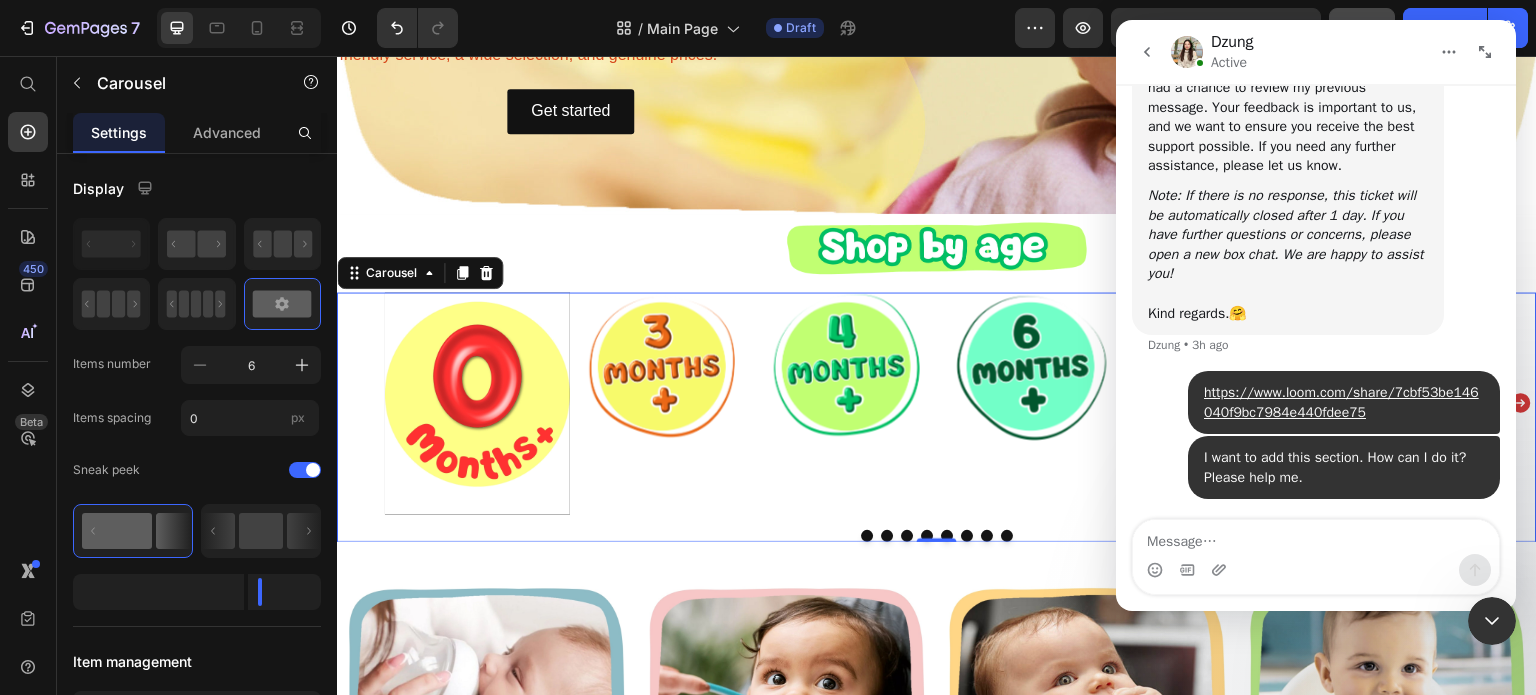 click at bounding box center (1492, 621) 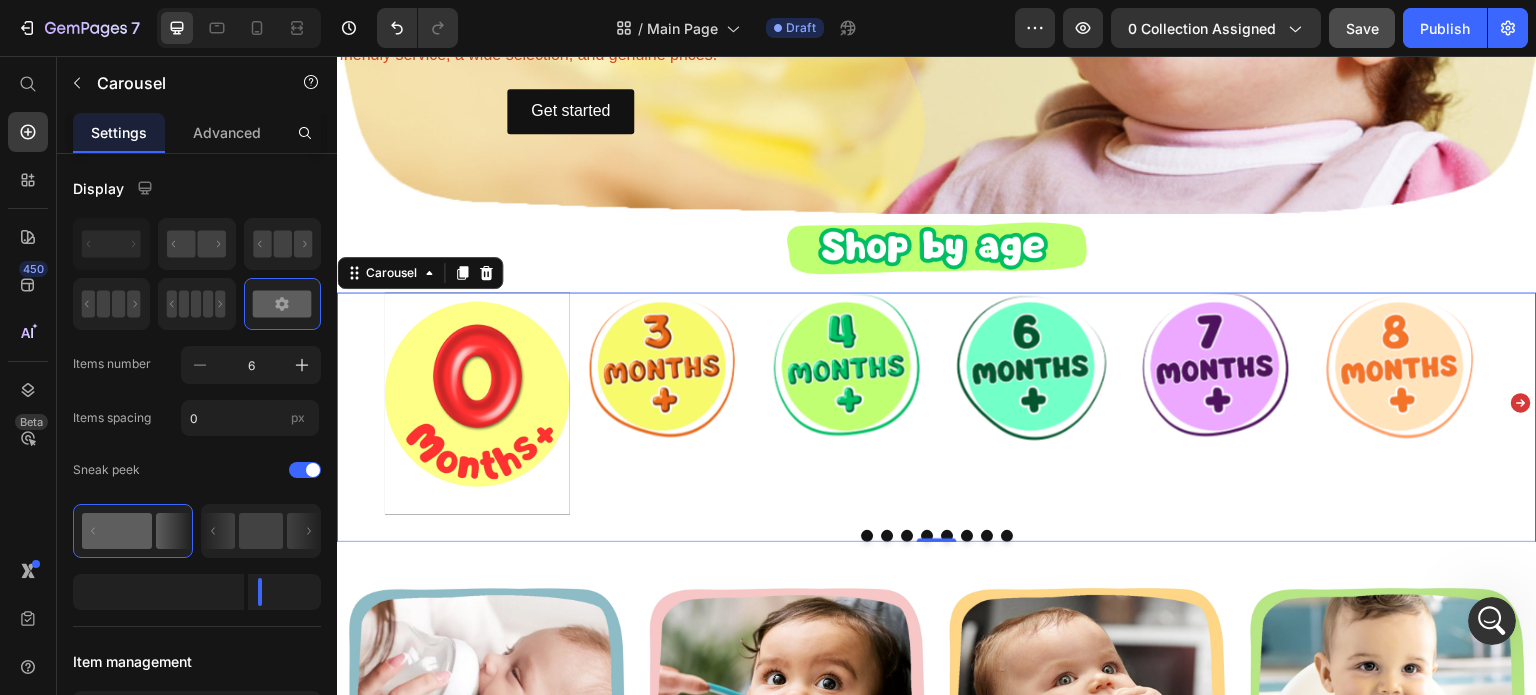 click on "Image" at bounding box center (662, 402) 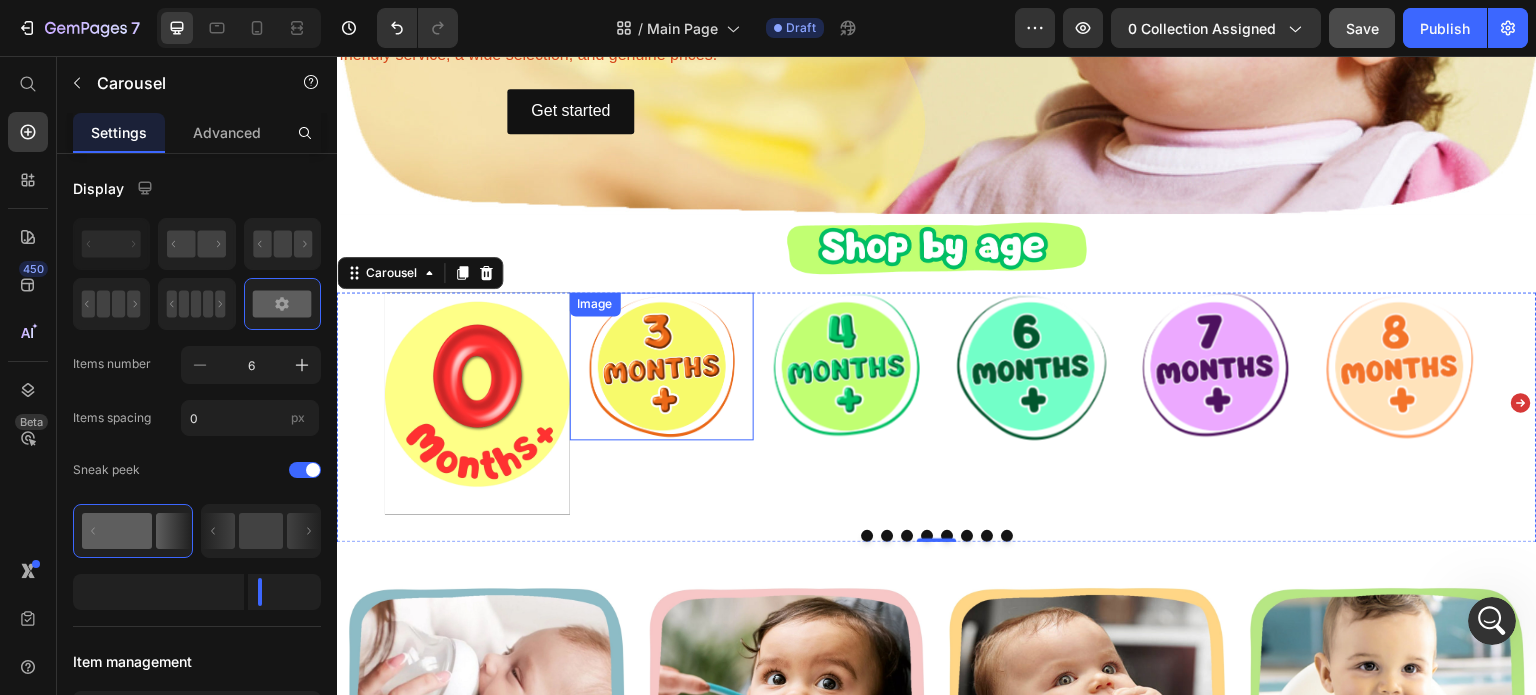click at bounding box center [662, 366] 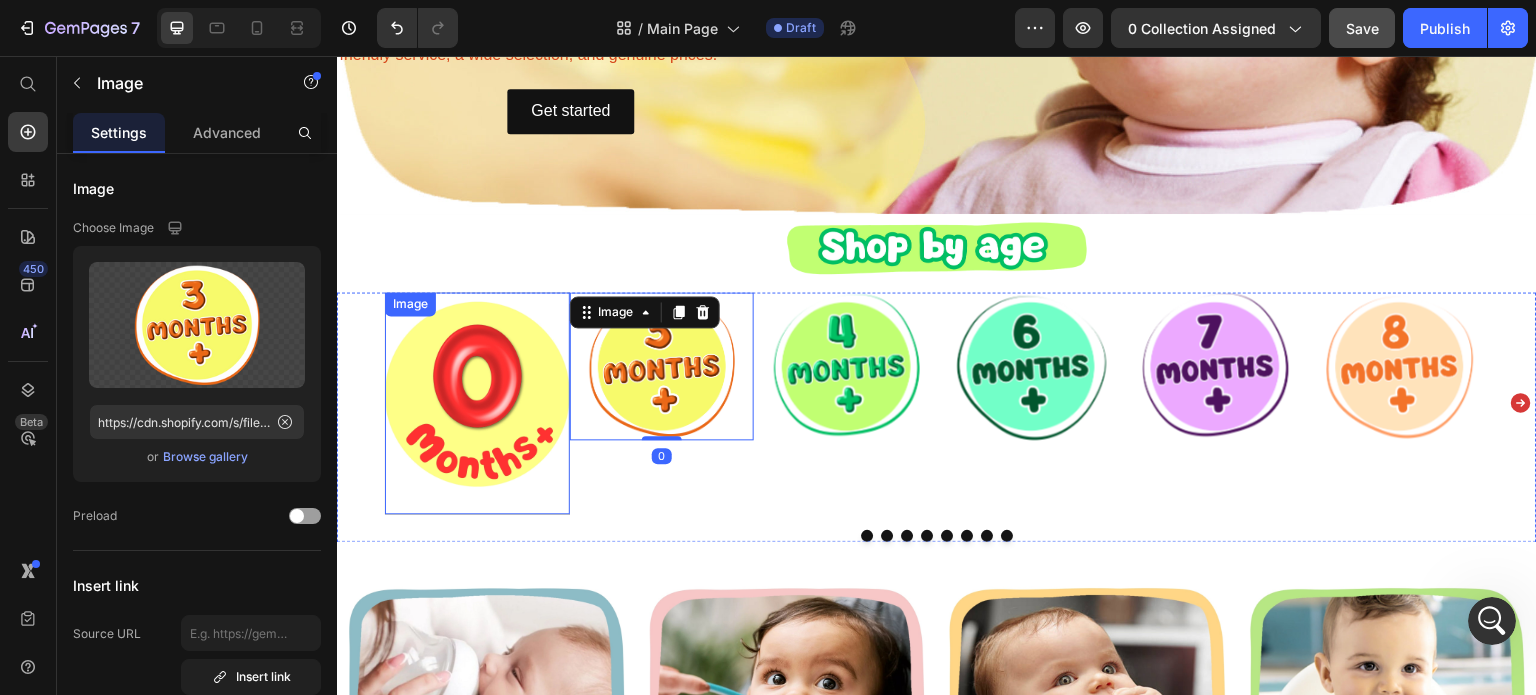 click at bounding box center [477, 402] 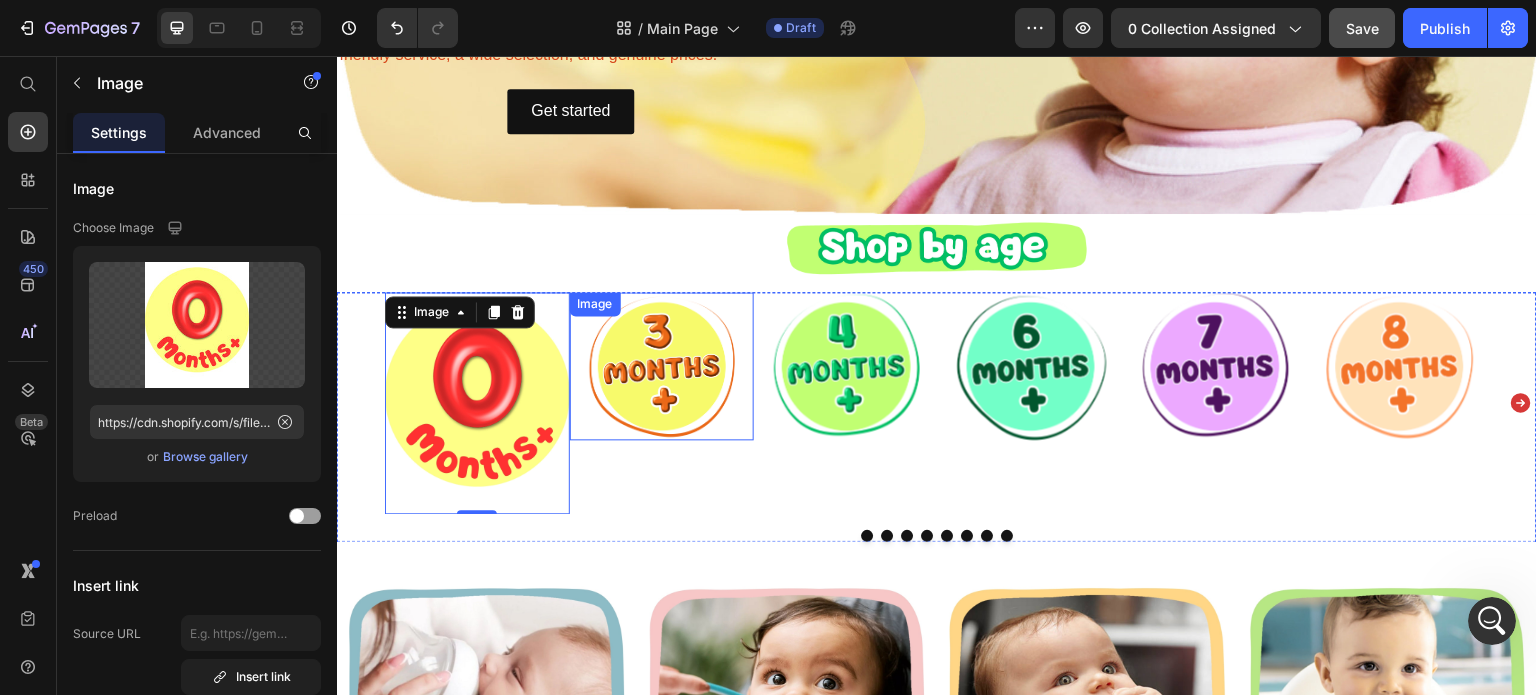 click at bounding box center [662, 366] 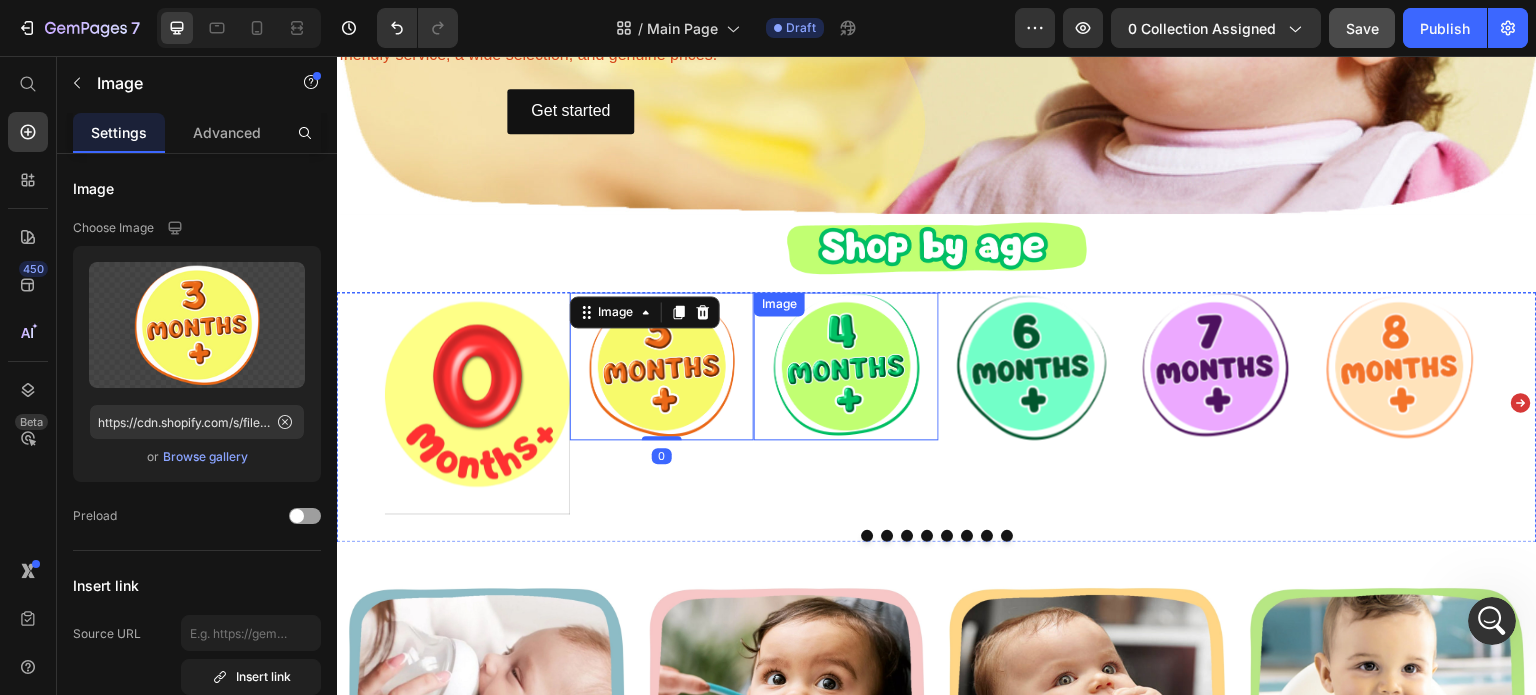 click at bounding box center [846, 366] 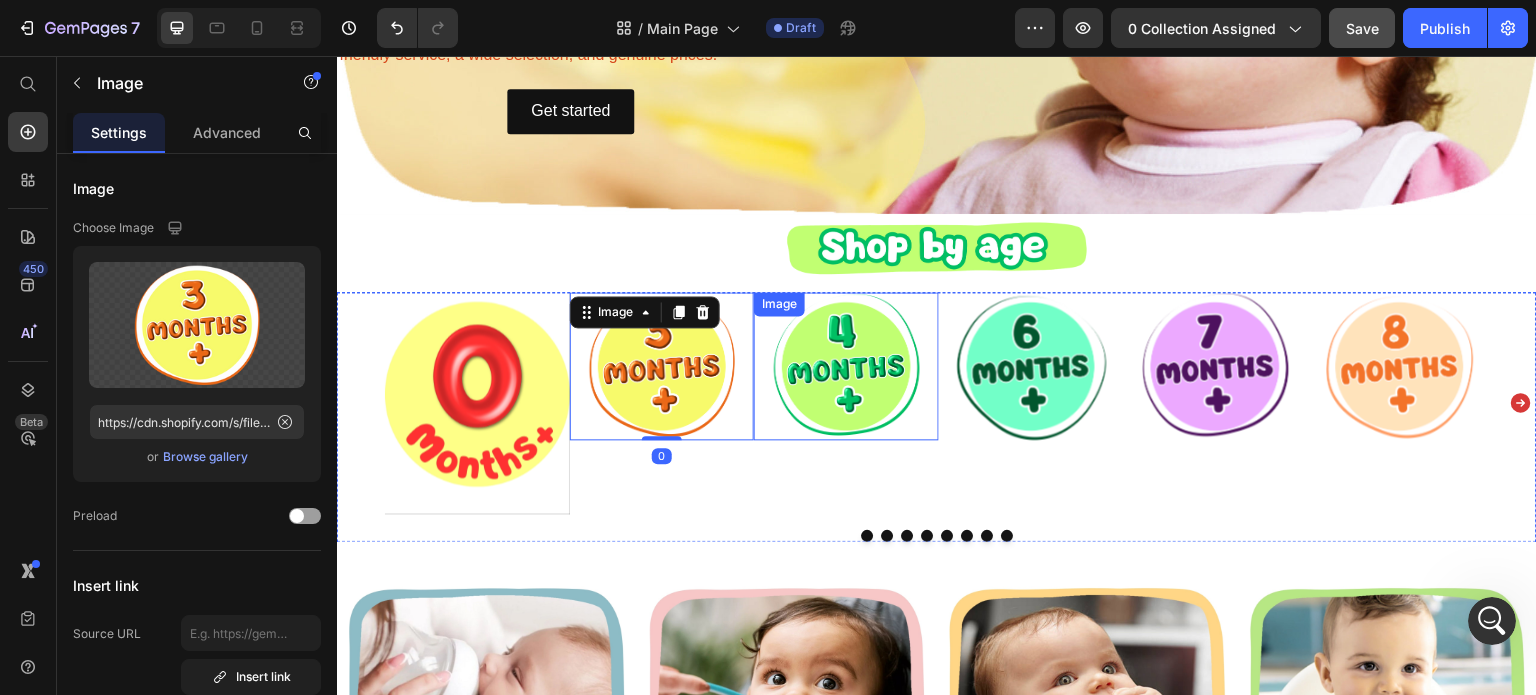 click at bounding box center (846, 366) 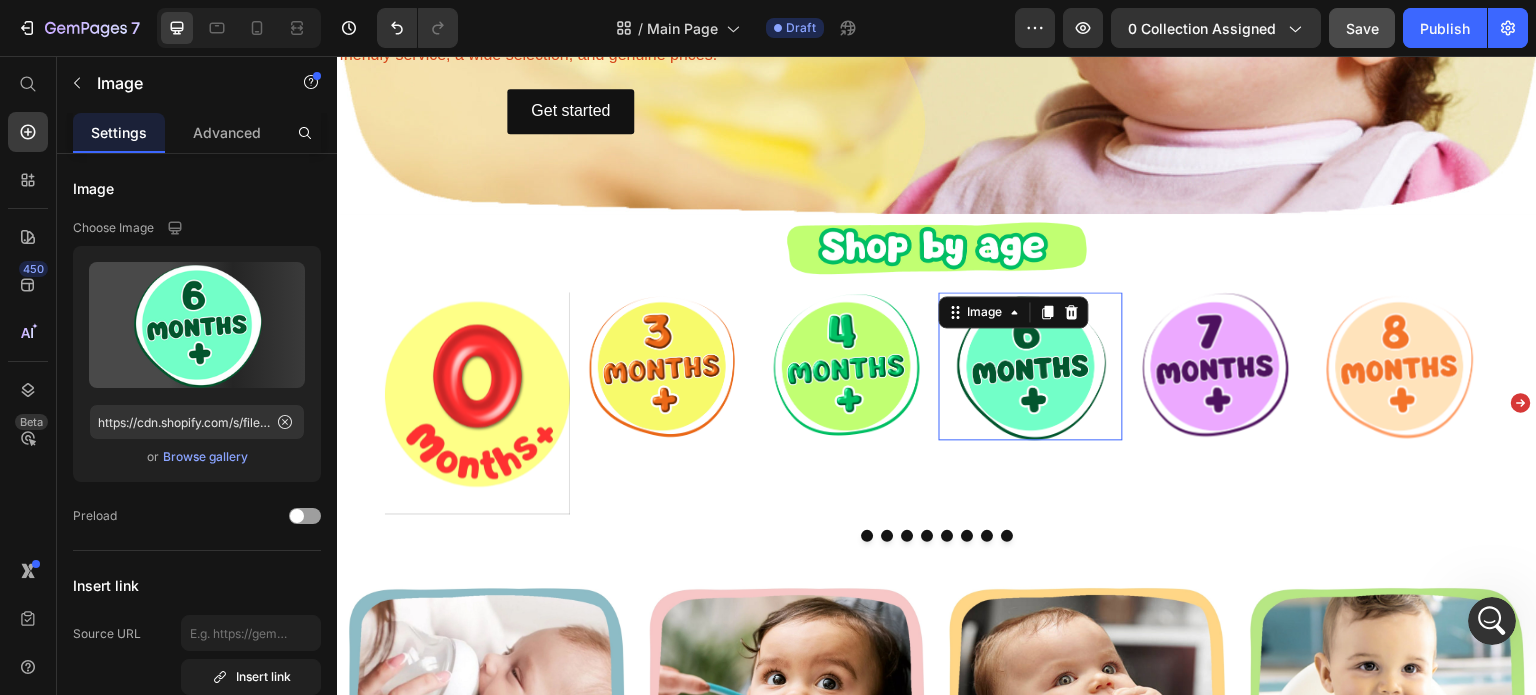 click at bounding box center [1031, 366] 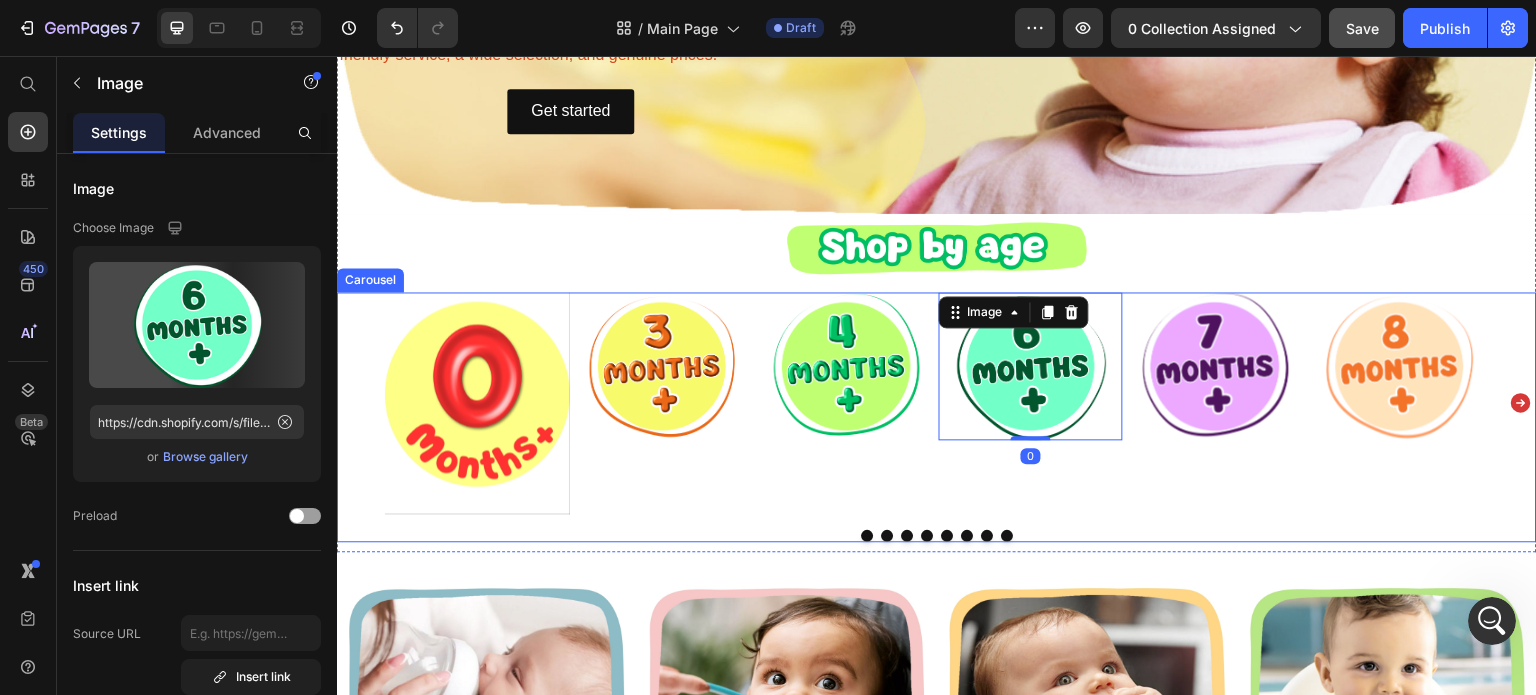click on "Image" at bounding box center [662, 402] 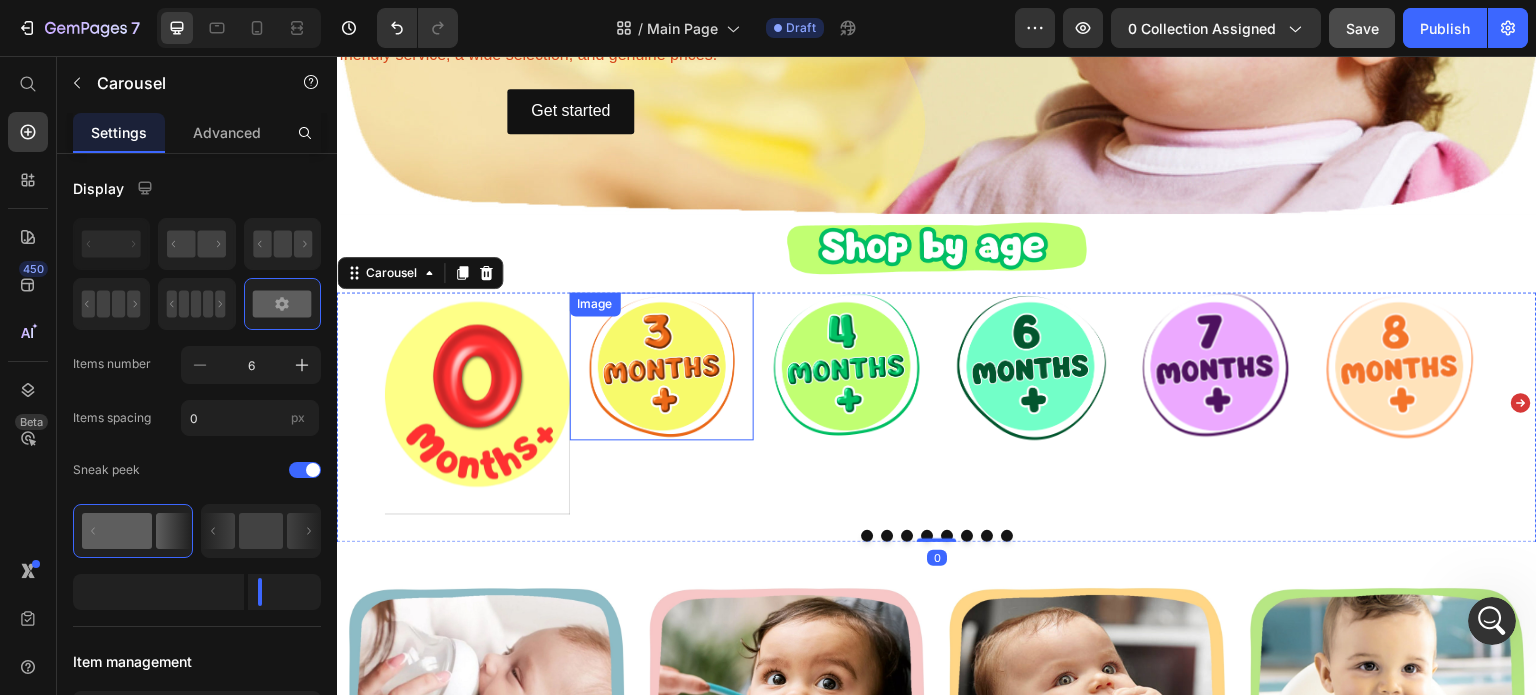 click at bounding box center (662, 366) 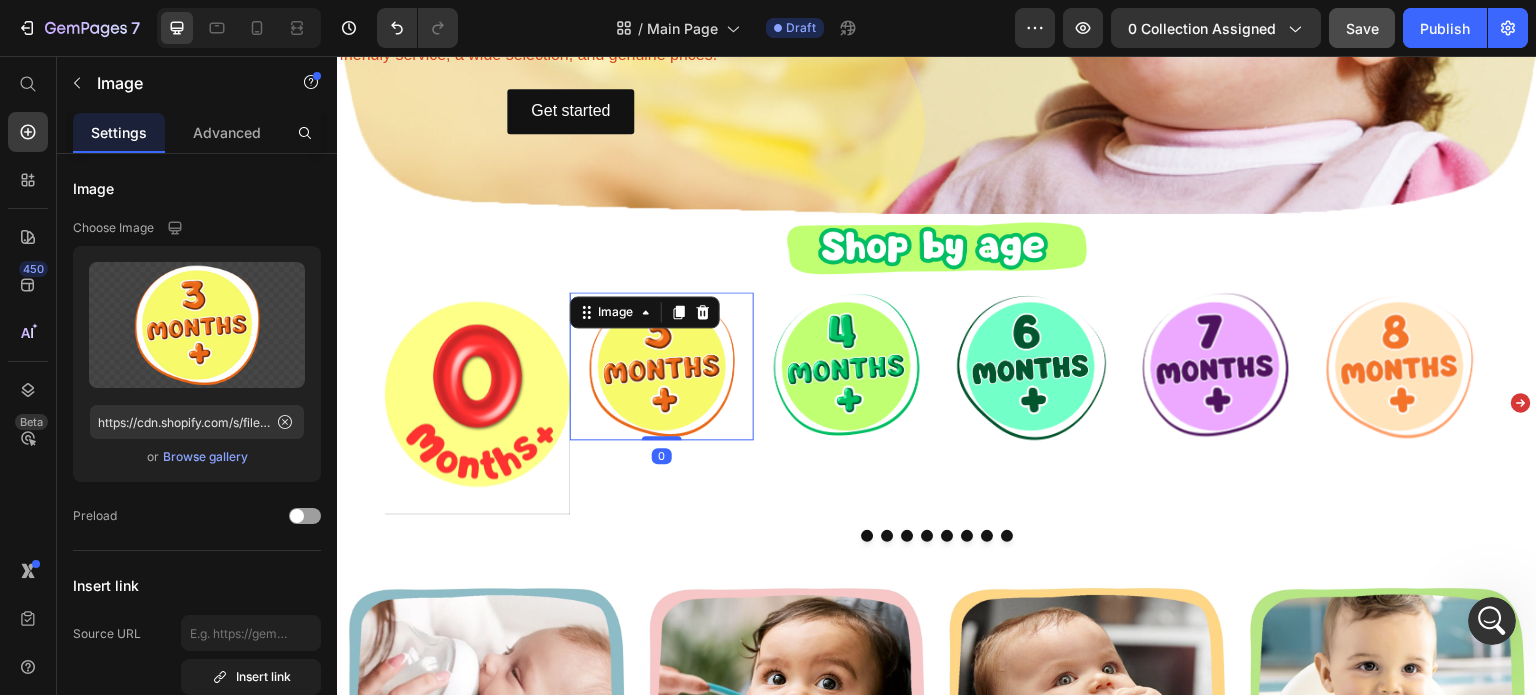 click on "Image" at bounding box center [846, 402] 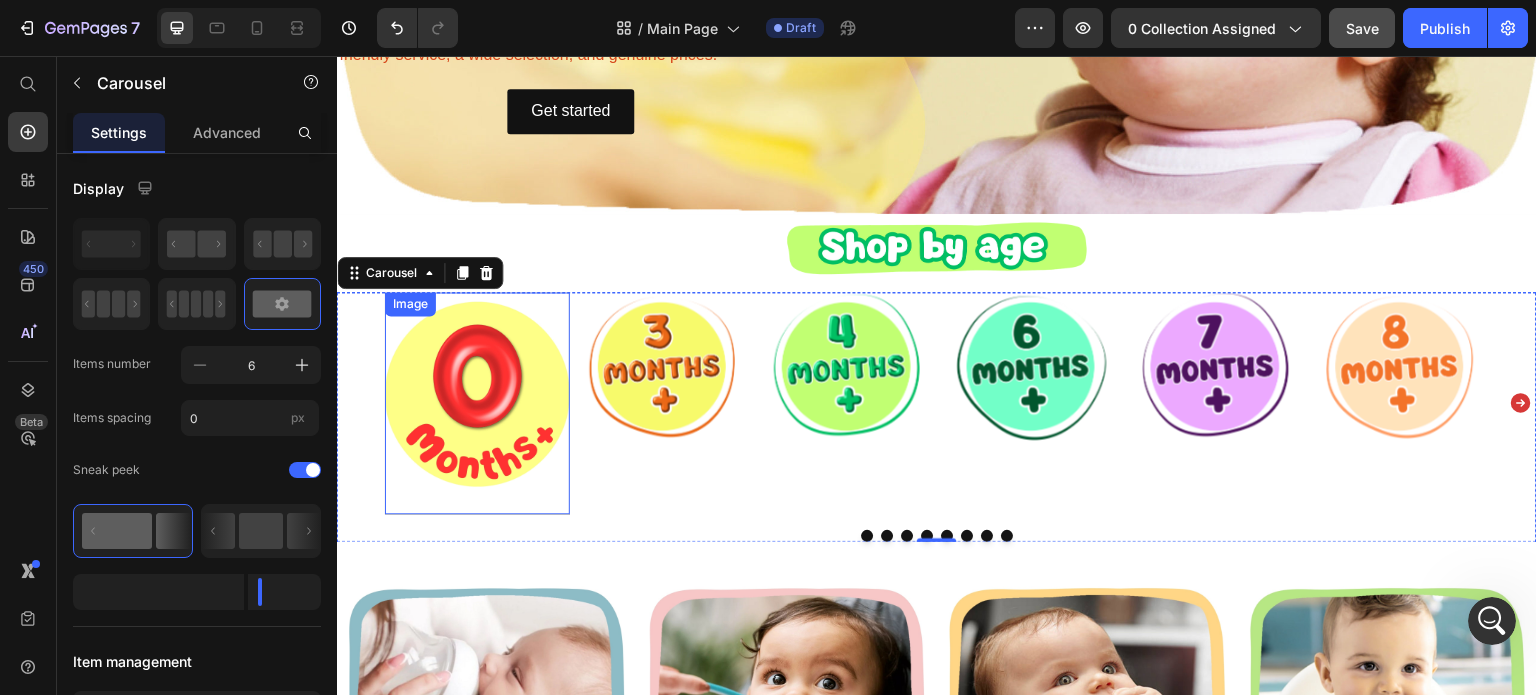 click at bounding box center (477, 402) 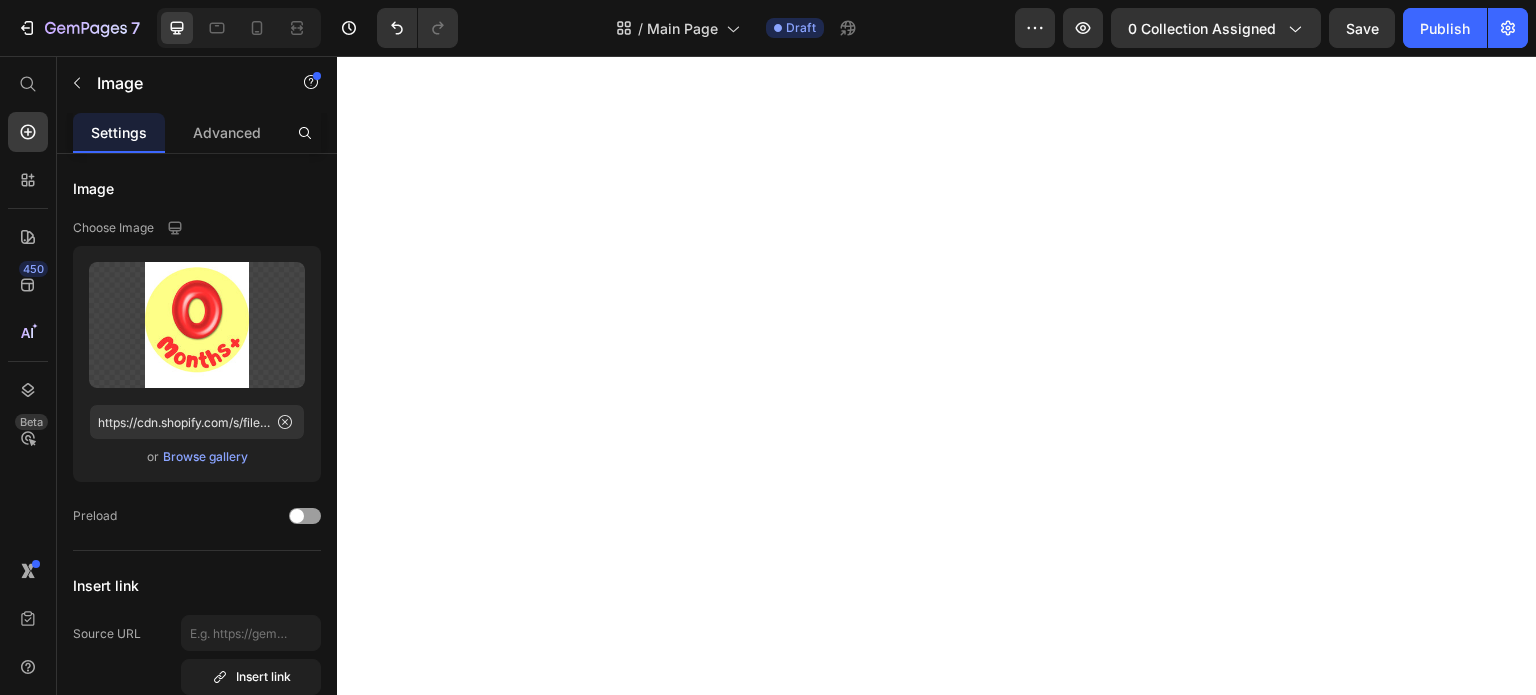 scroll, scrollTop: 0, scrollLeft: 0, axis: both 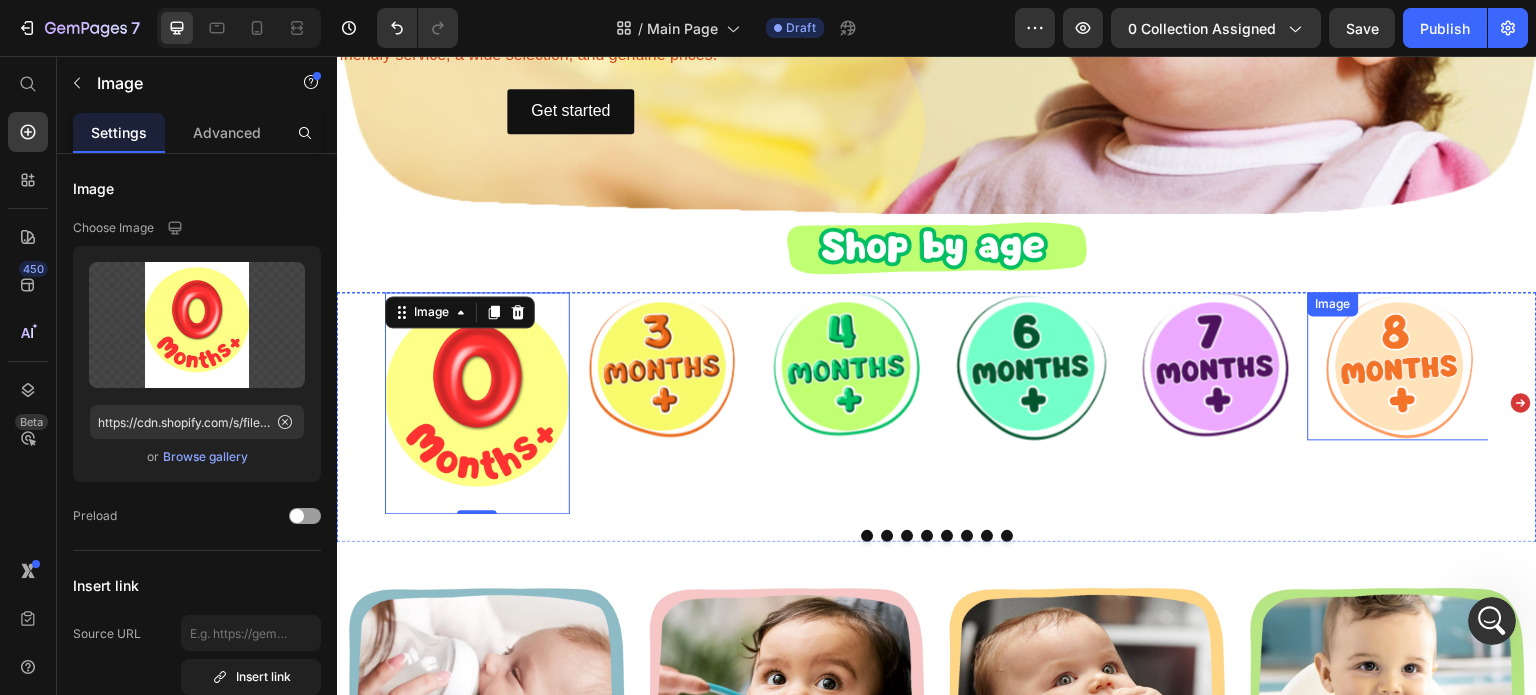 drag, startPoint x: 1345, startPoint y: 455, endPoint x: 1243, endPoint y: 453, distance: 102.01961 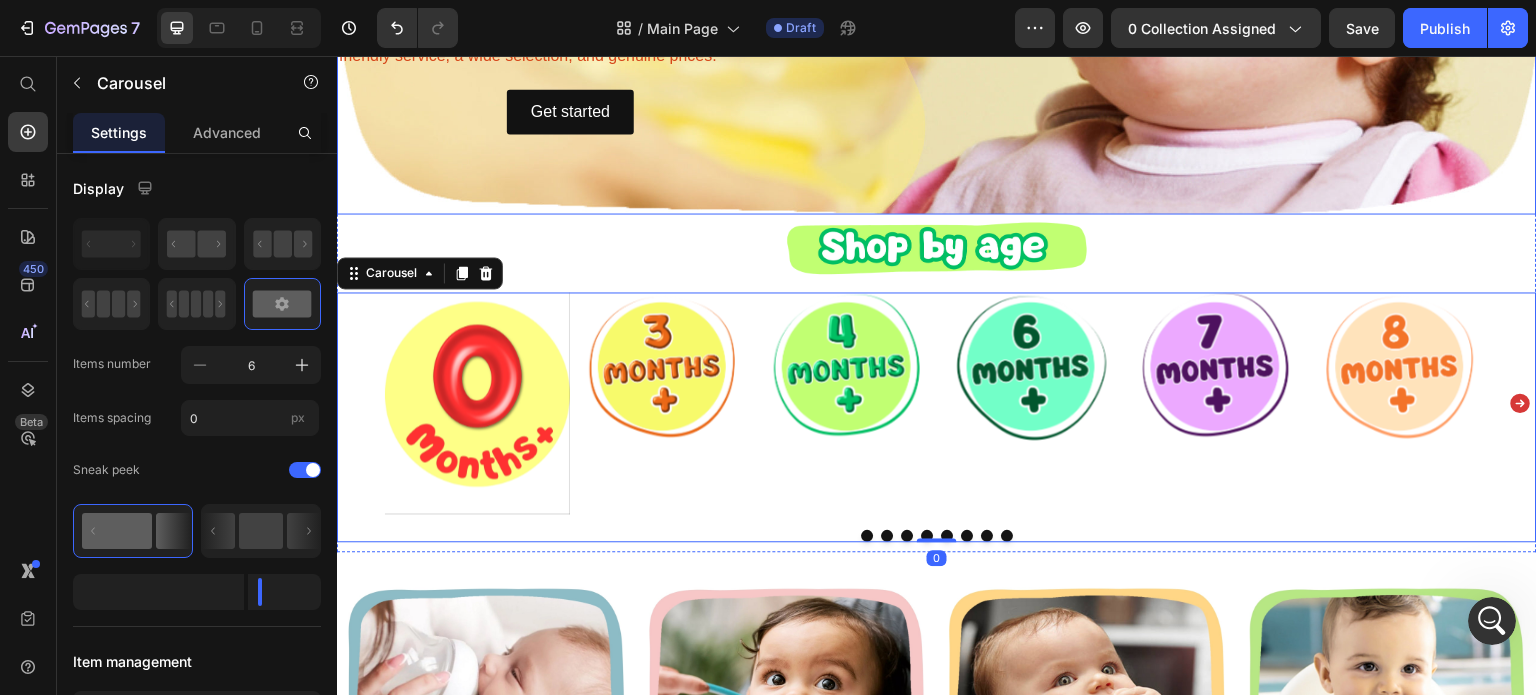 click at bounding box center (937, 4) 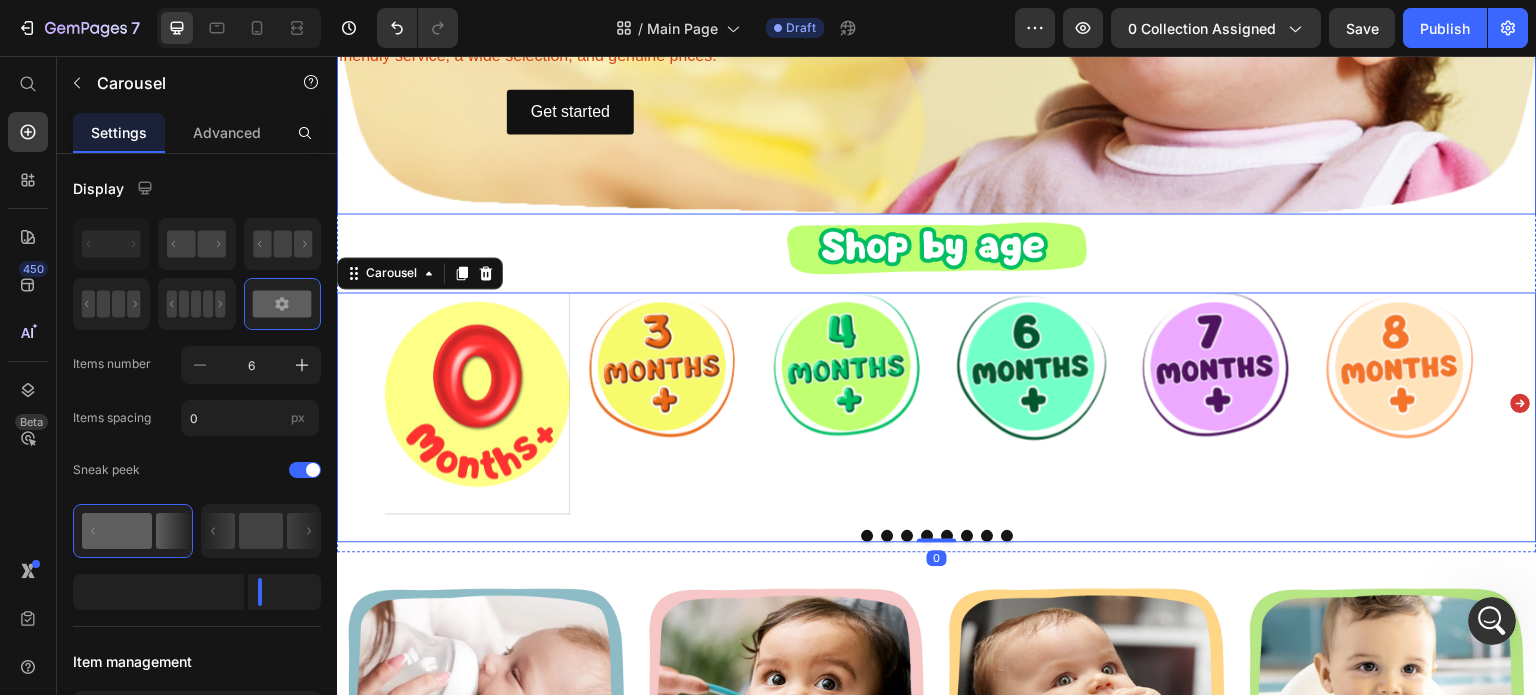 click at bounding box center (937, 4) 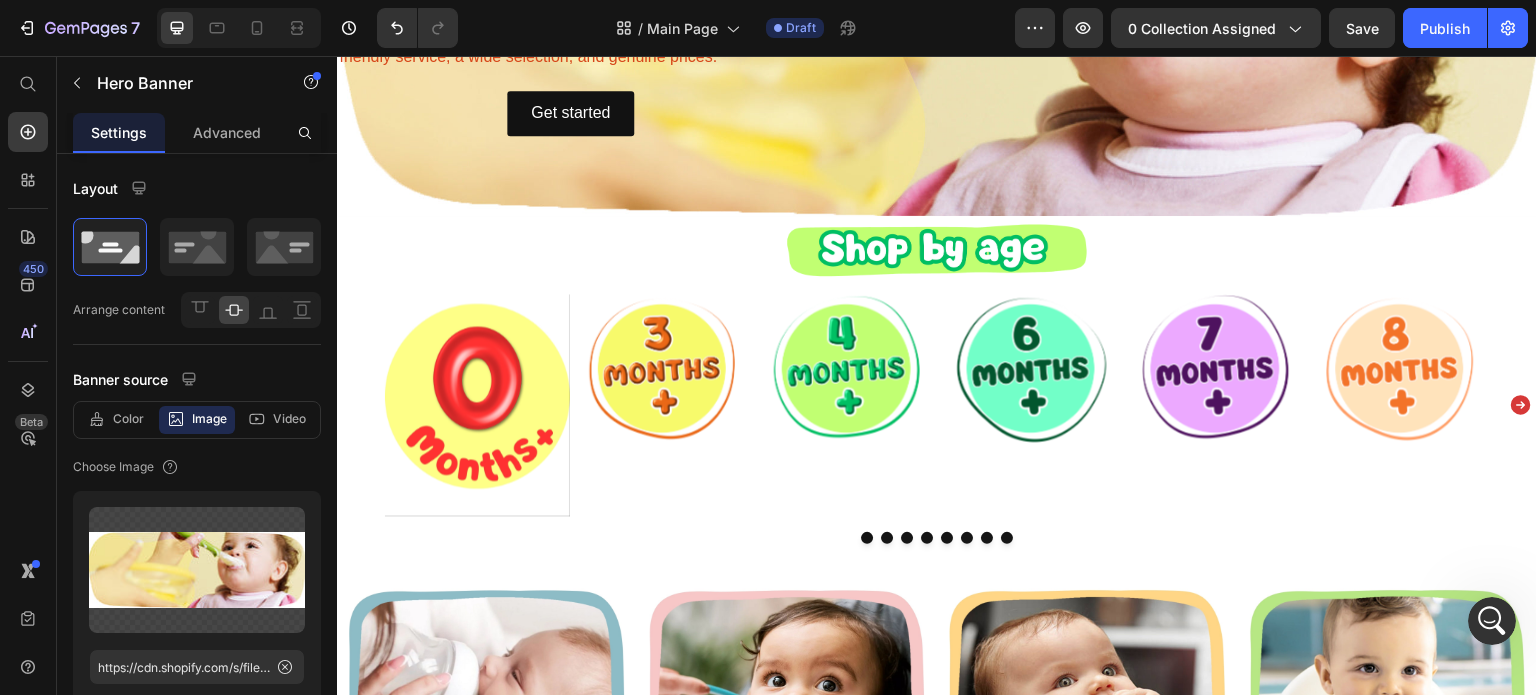 scroll, scrollTop: 300, scrollLeft: 0, axis: vertical 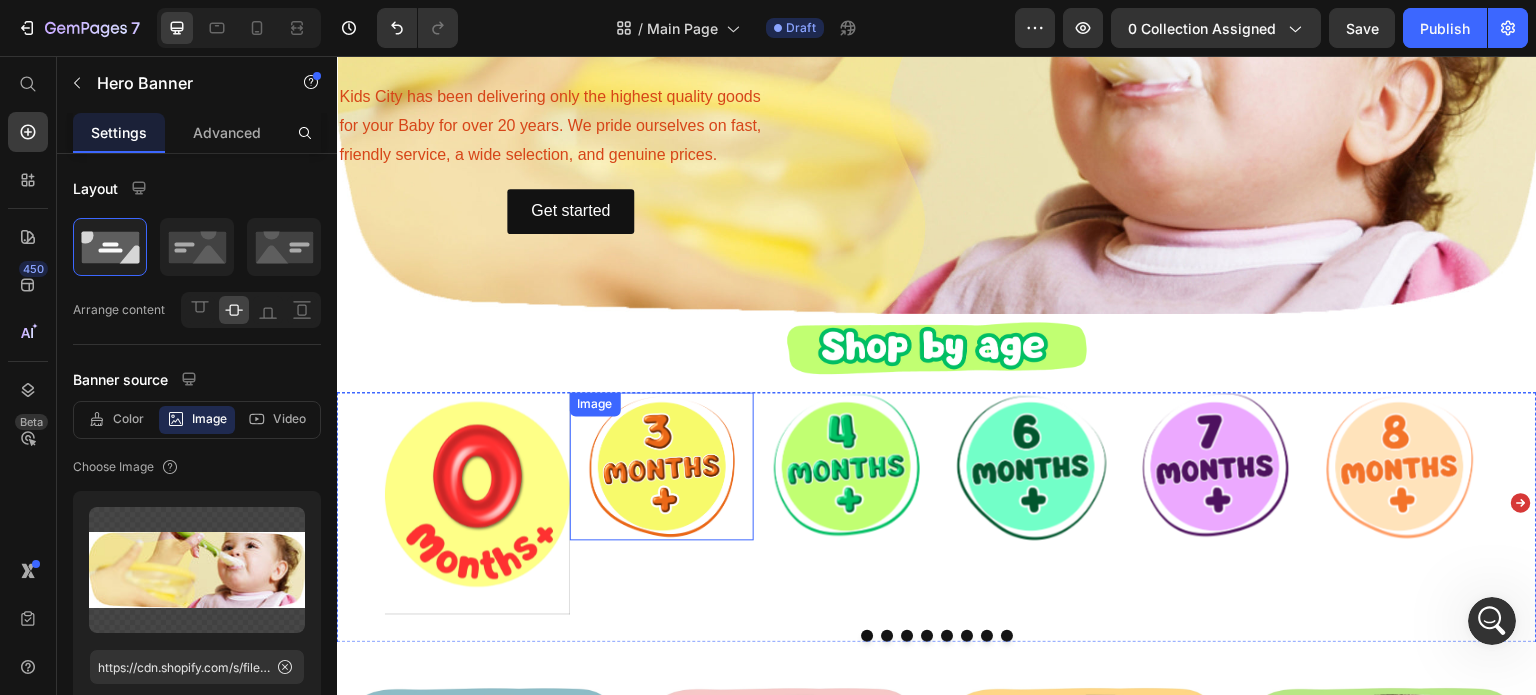 click at bounding box center (662, 466) 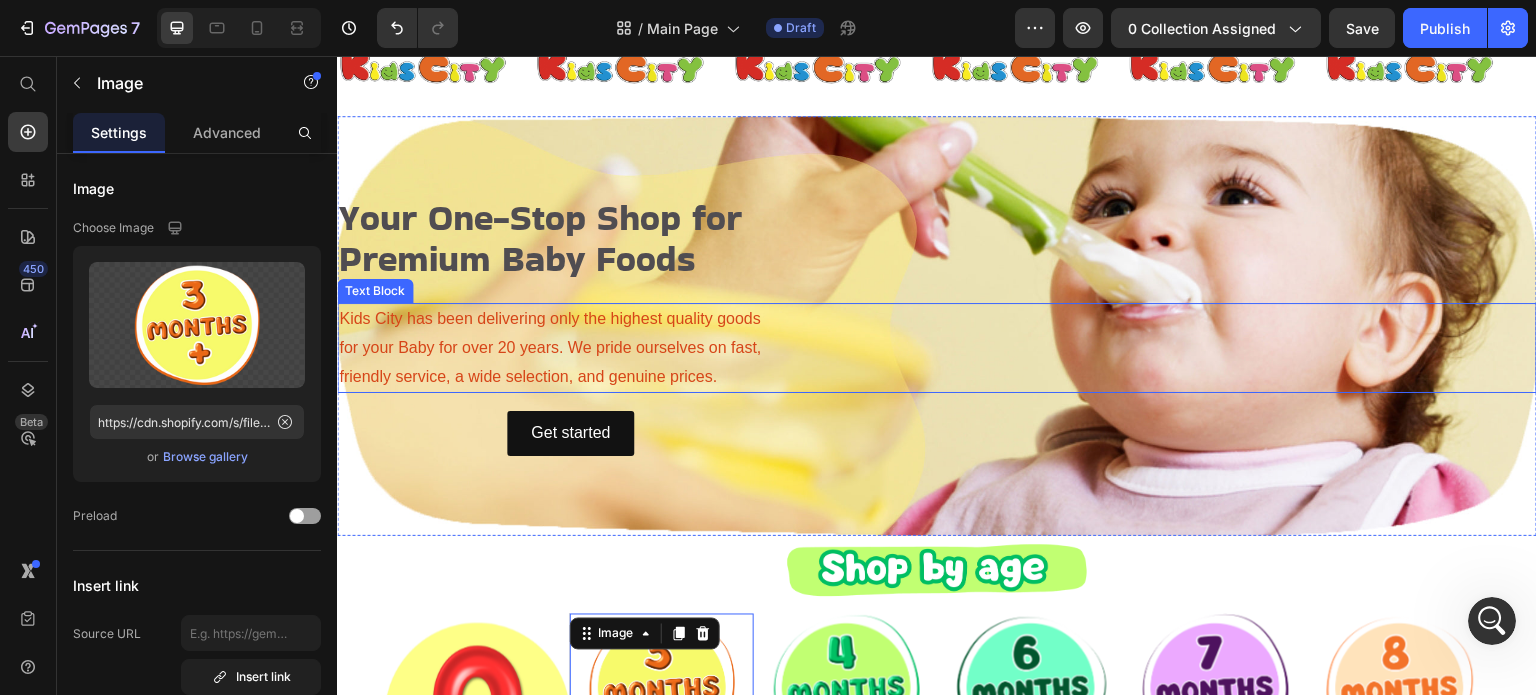 scroll, scrollTop: 100, scrollLeft: 0, axis: vertical 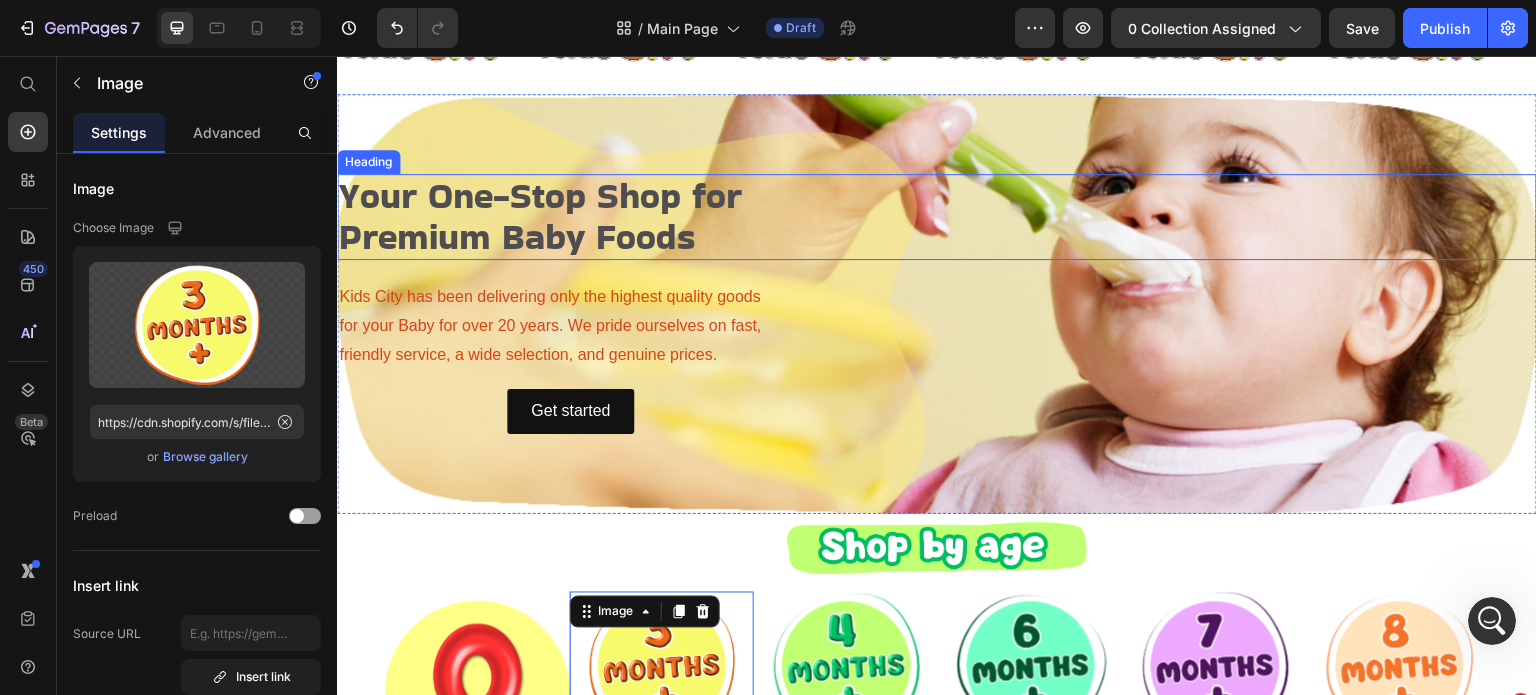 click on "Your One-Stop Shop for" at bounding box center (540, 195) 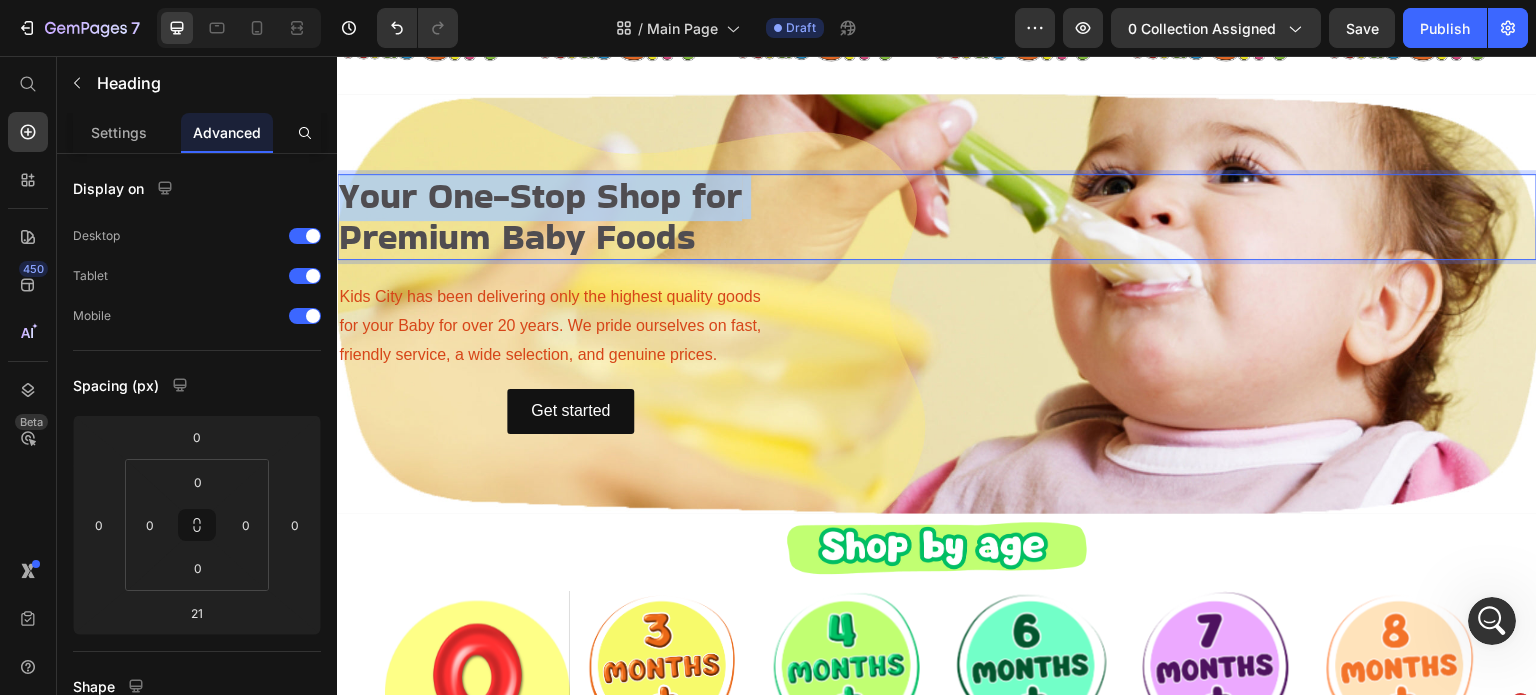 click on "Your One-Stop Shop for" at bounding box center (540, 195) 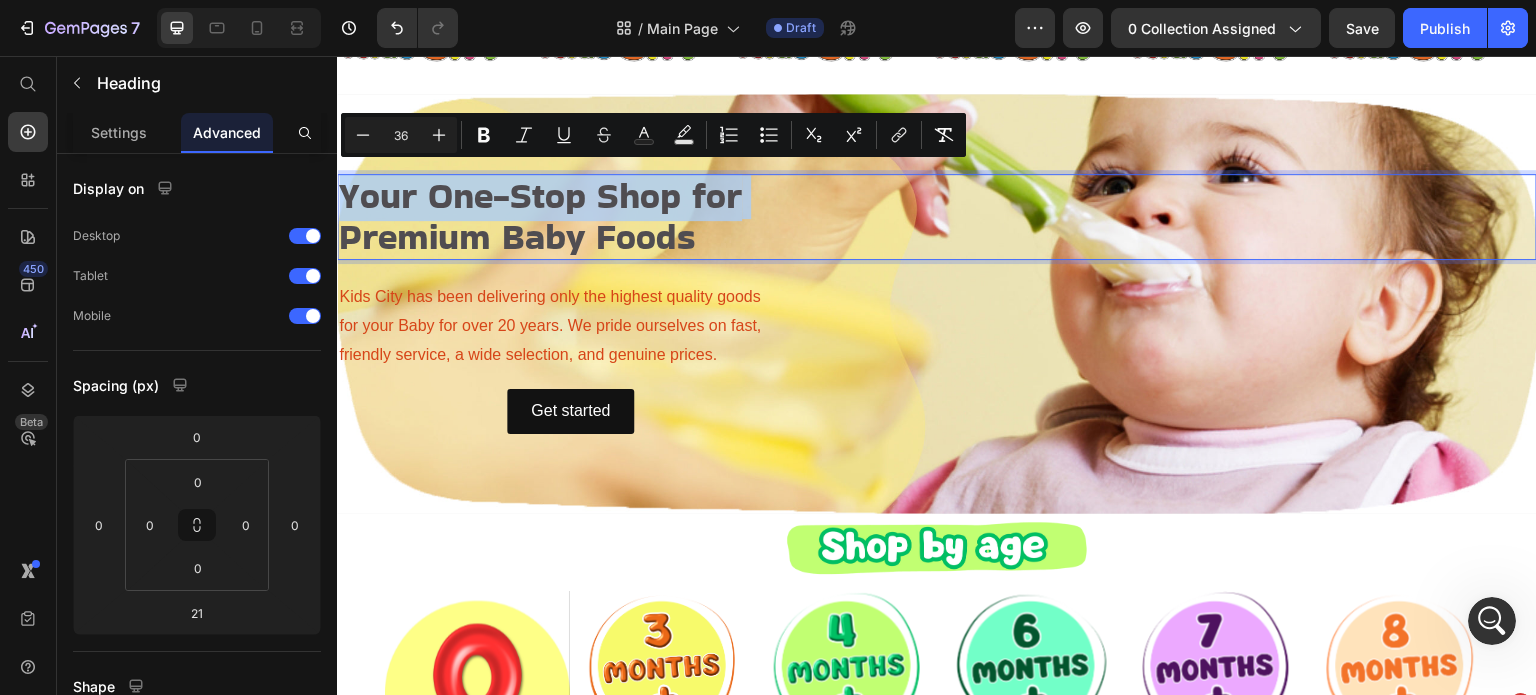 click on "Your One-Stop Shop for" at bounding box center (540, 195) 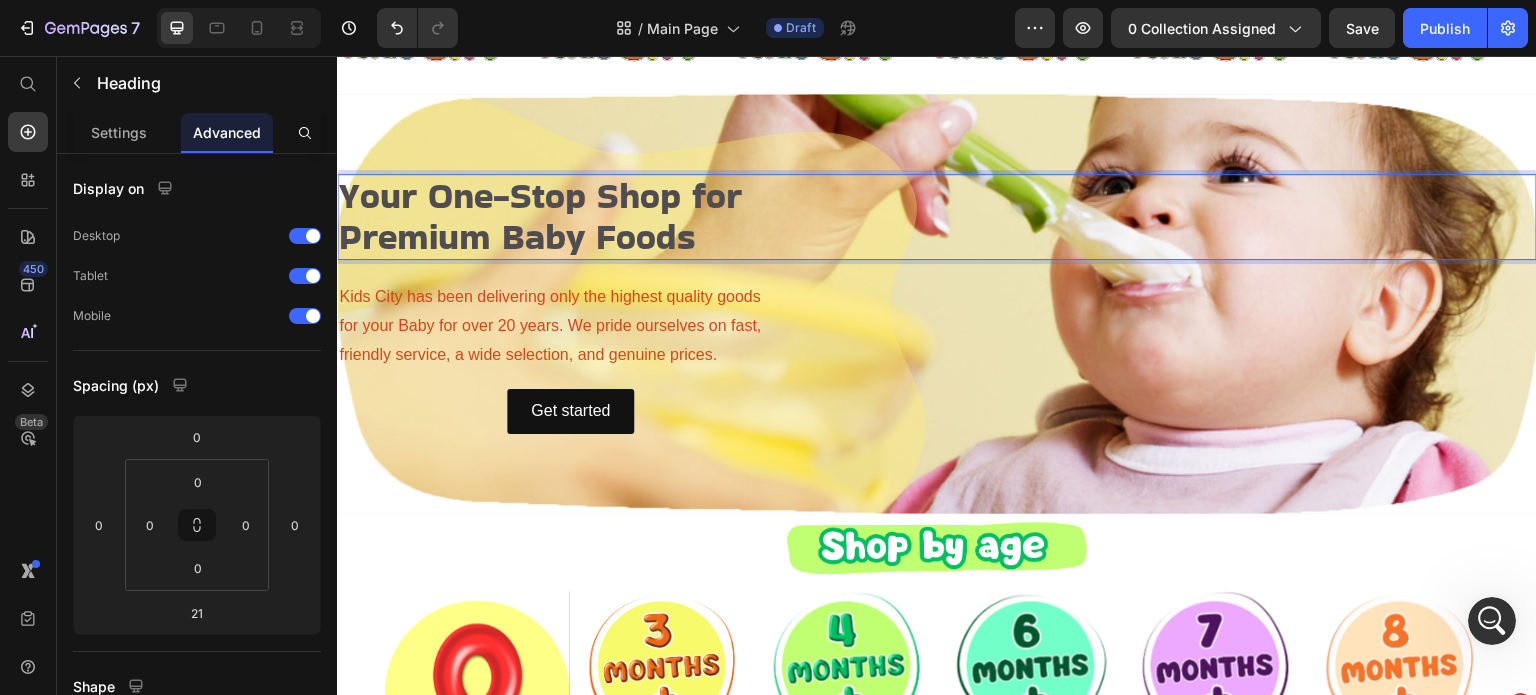 click on "Premium Baby Foods" at bounding box center (517, 236) 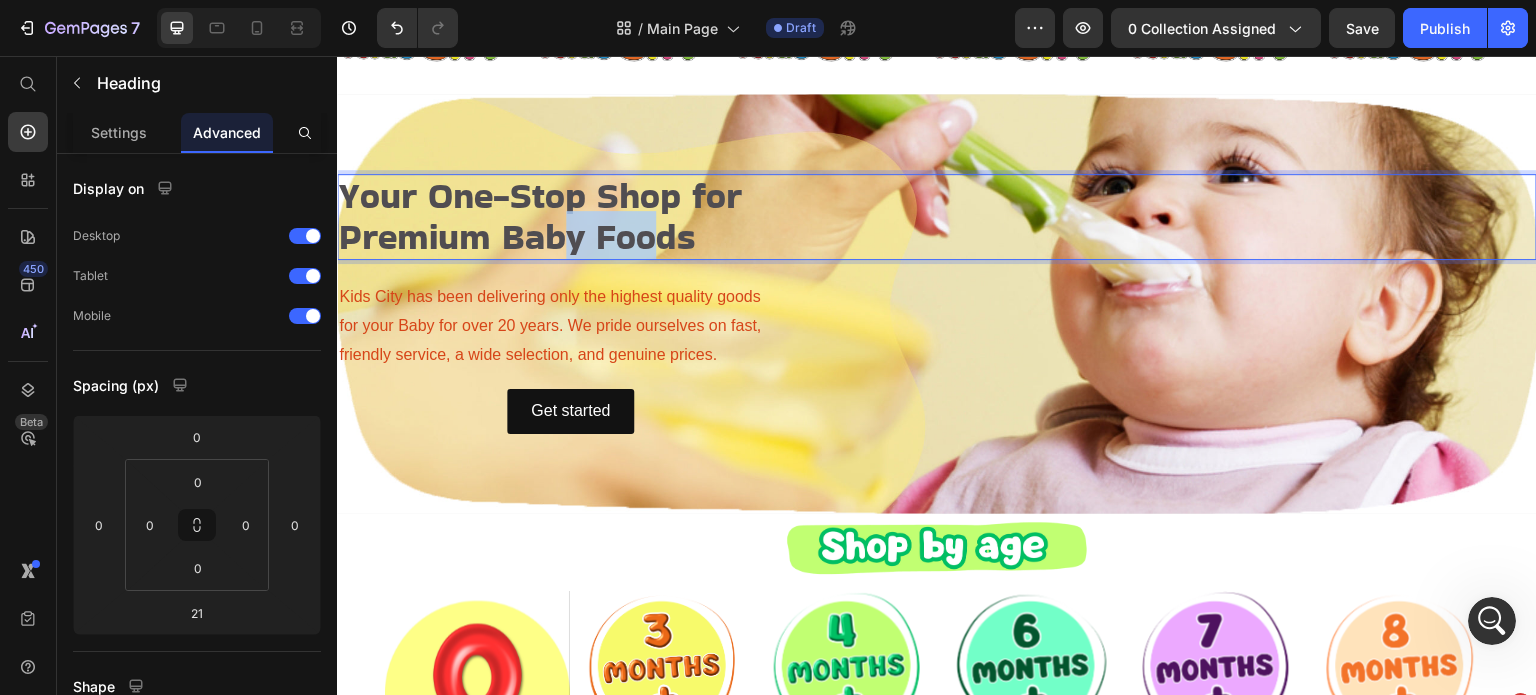 click on "Premium Baby Foods" at bounding box center (517, 236) 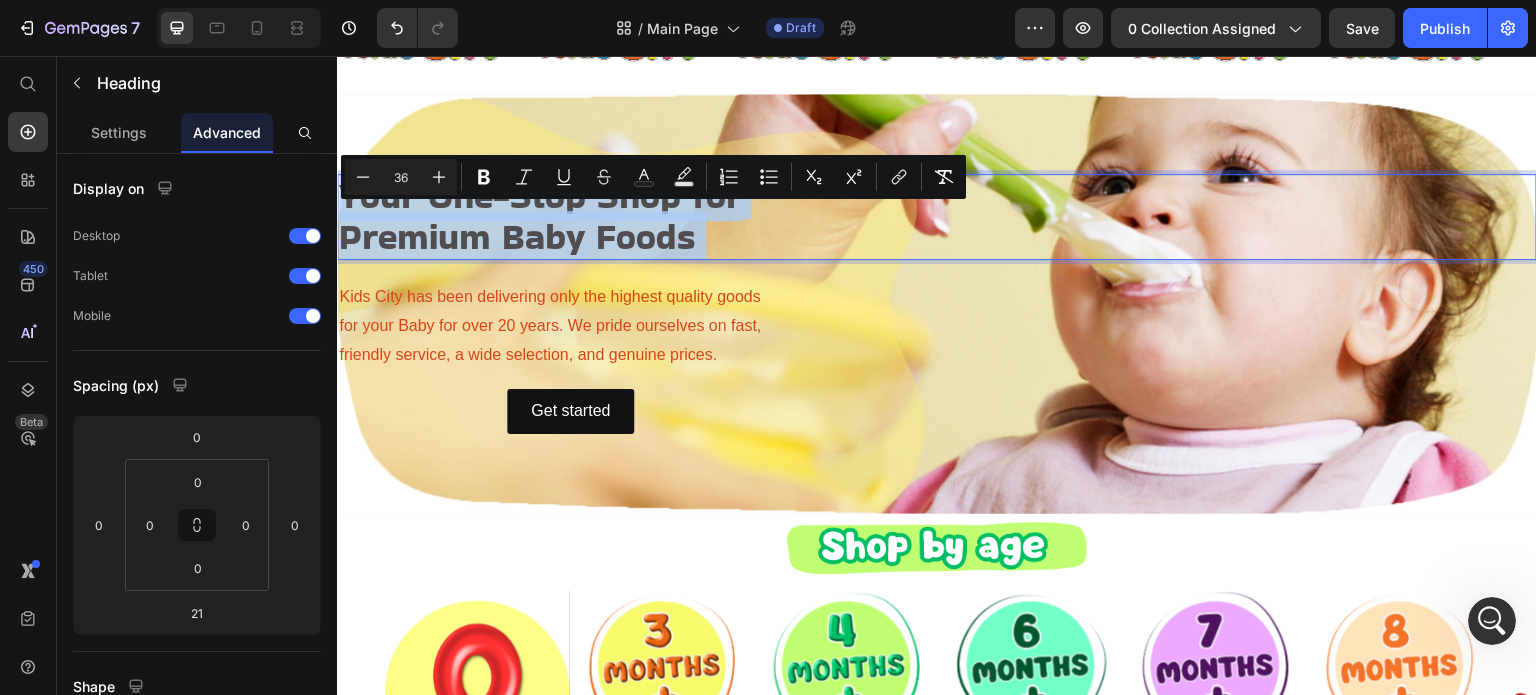 drag, startPoint x: 531, startPoint y: 230, endPoint x: 543, endPoint y: 234, distance: 12.649111 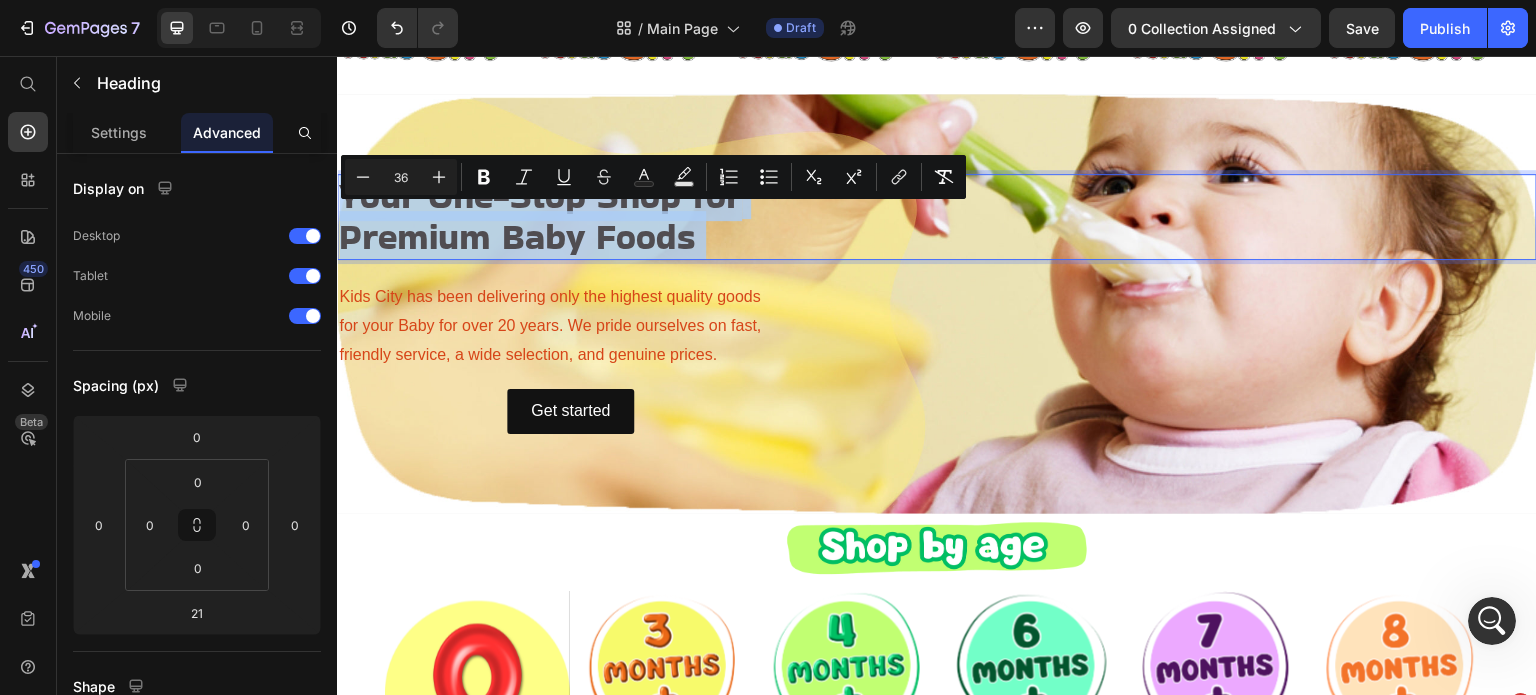 click on "Premium Baby Foods" at bounding box center [517, 236] 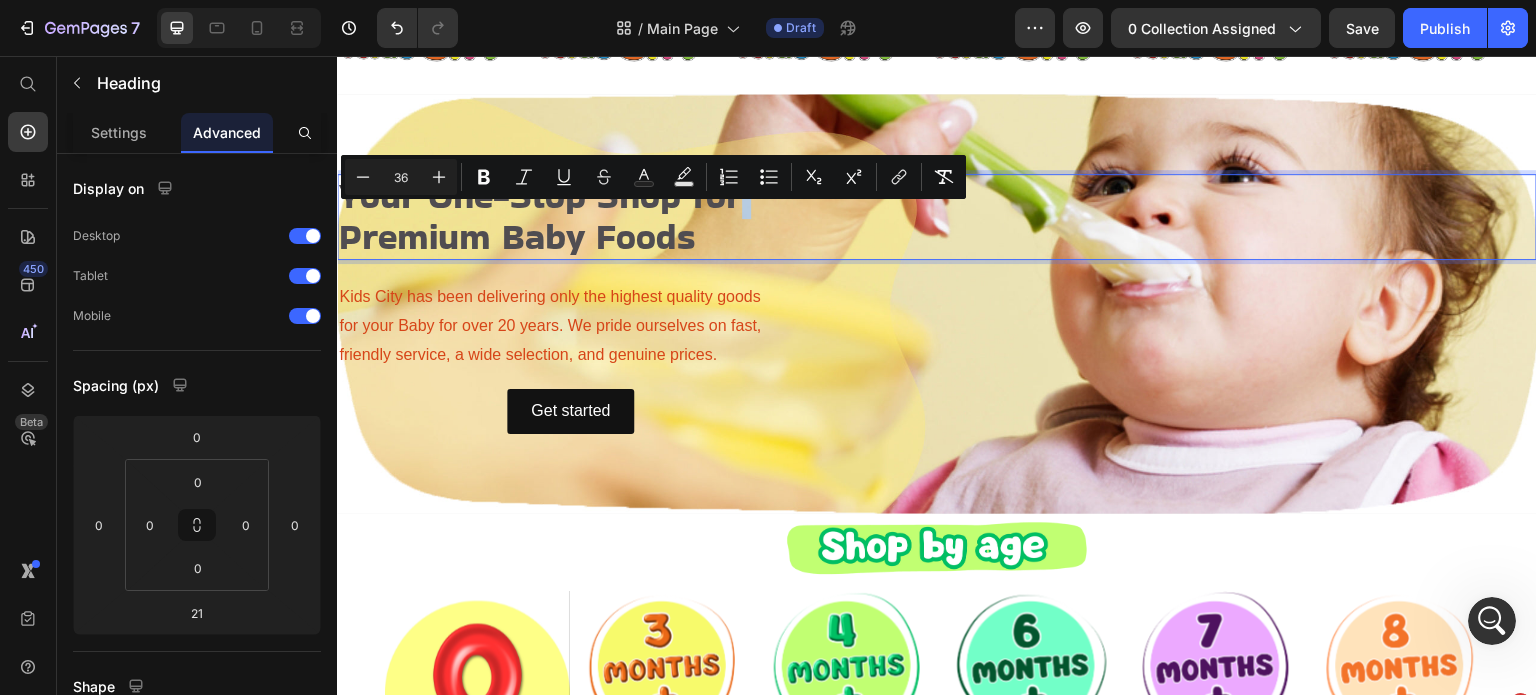 click on "Premium Baby Foods" at bounding box center [517, 236] 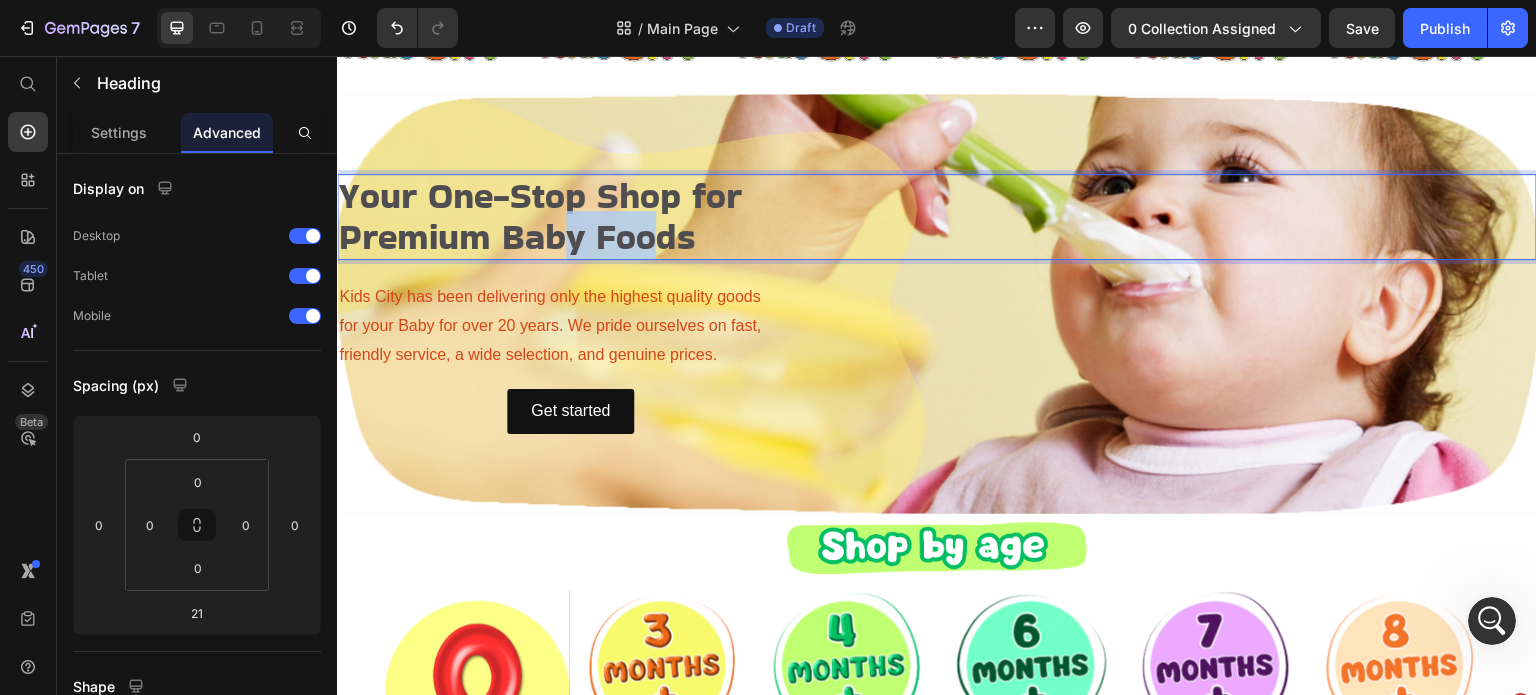 click on "Premium Baby Foods" at bounding box center [517, 236] 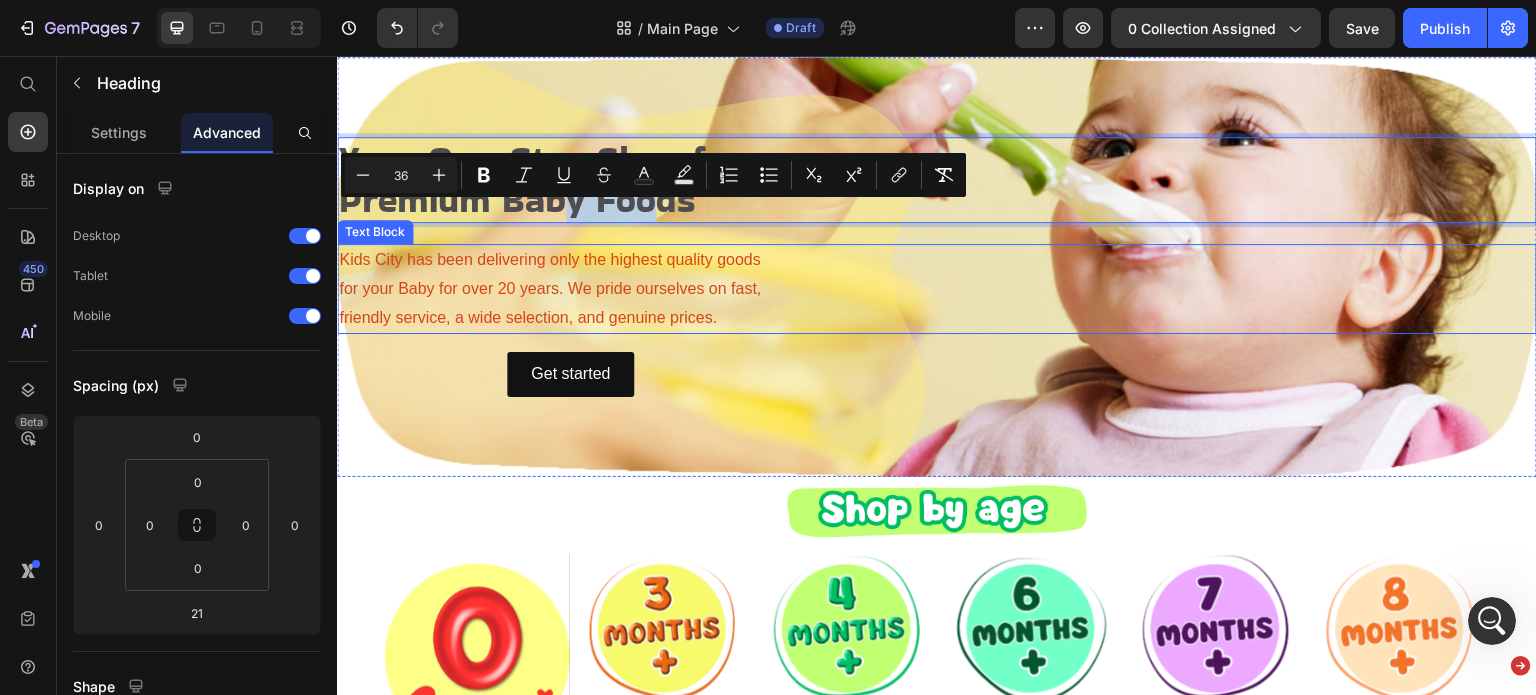 scroll, scrollTop: 300, scrollLeft: 0, axis: vertical 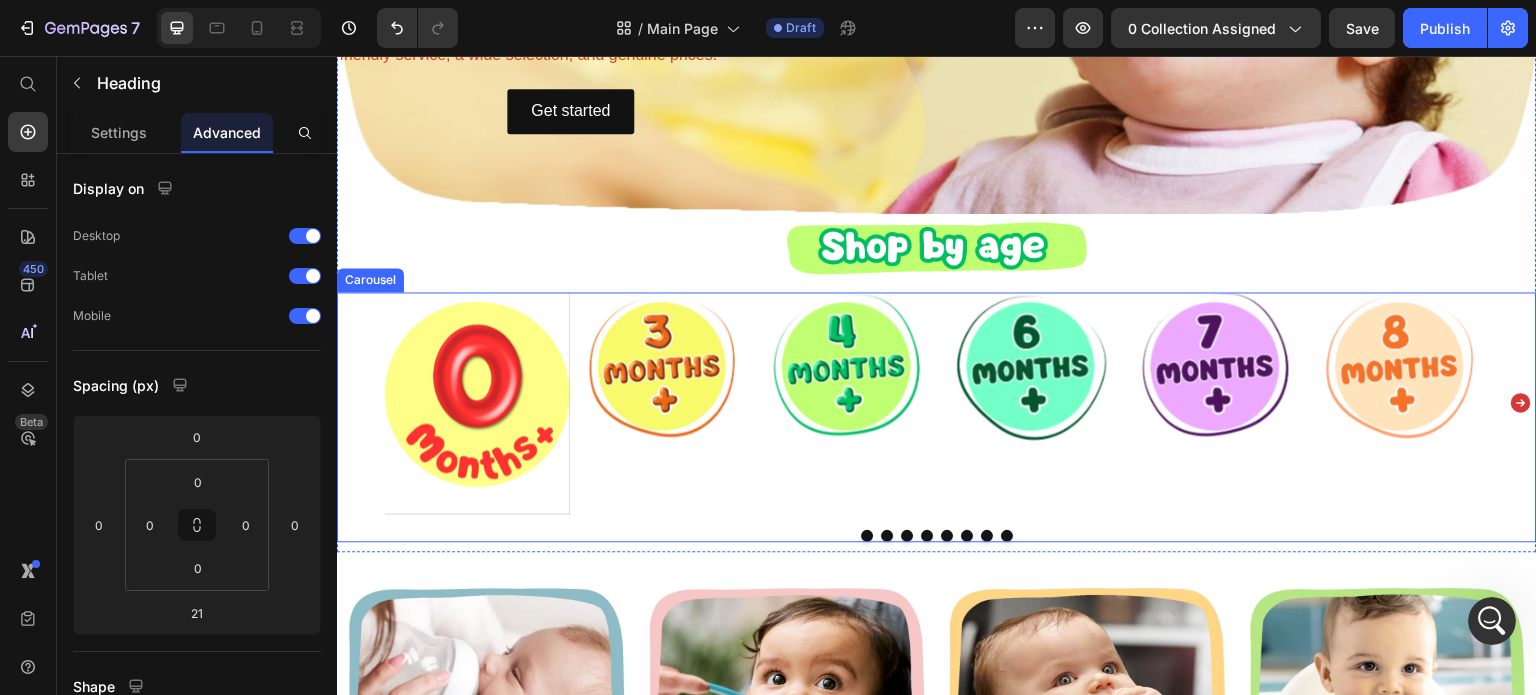 click on "Image" at bounding box center (1031, 402) 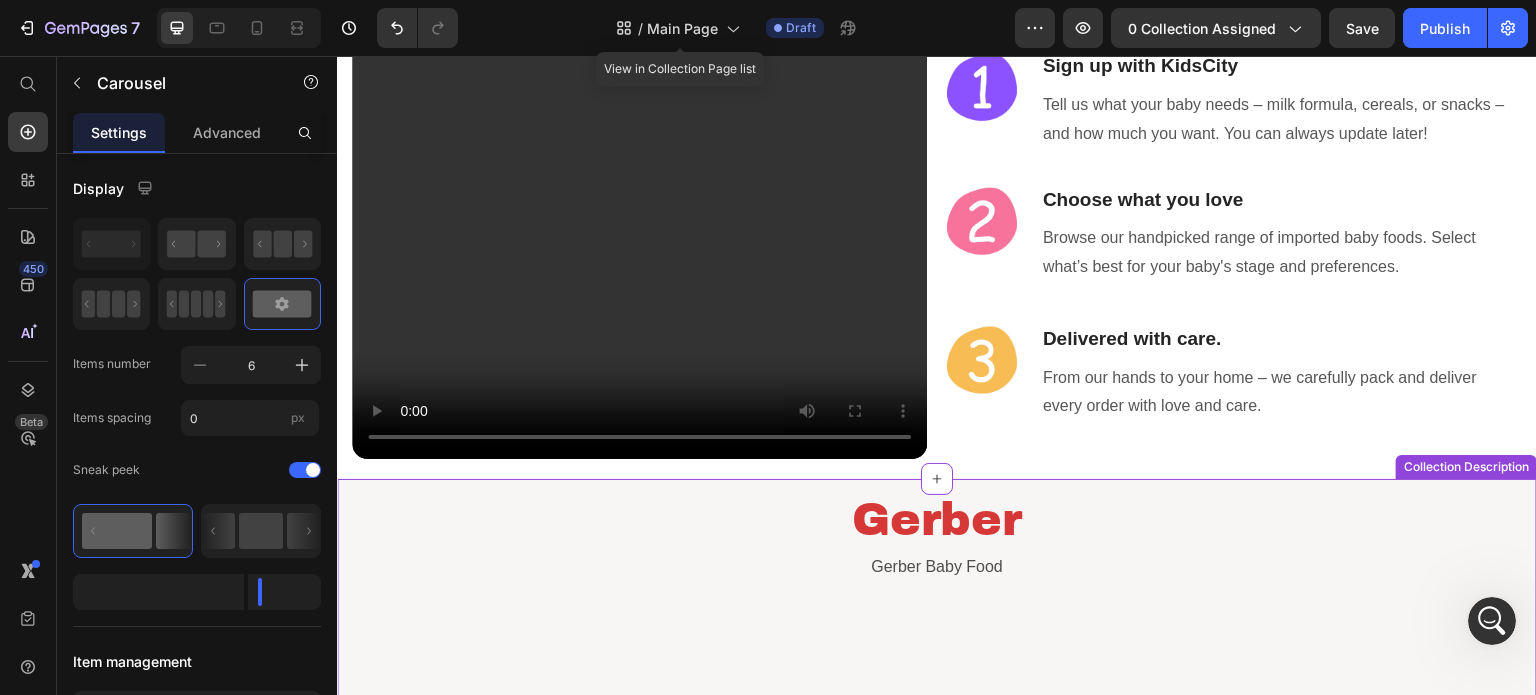 scroll, scrollTop: 1400, scrollLeft: 0, axis: vertical 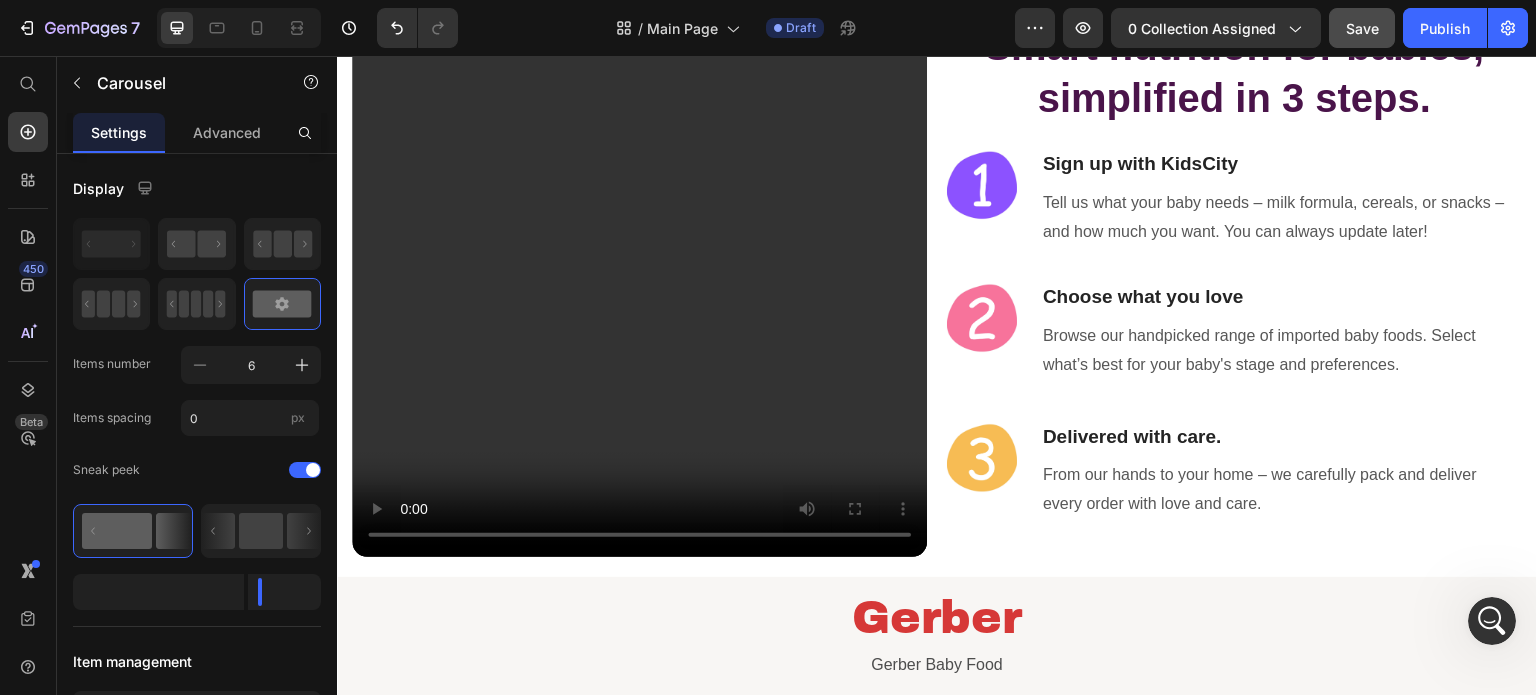 click on "Save" at bounding box center [1362, 28] 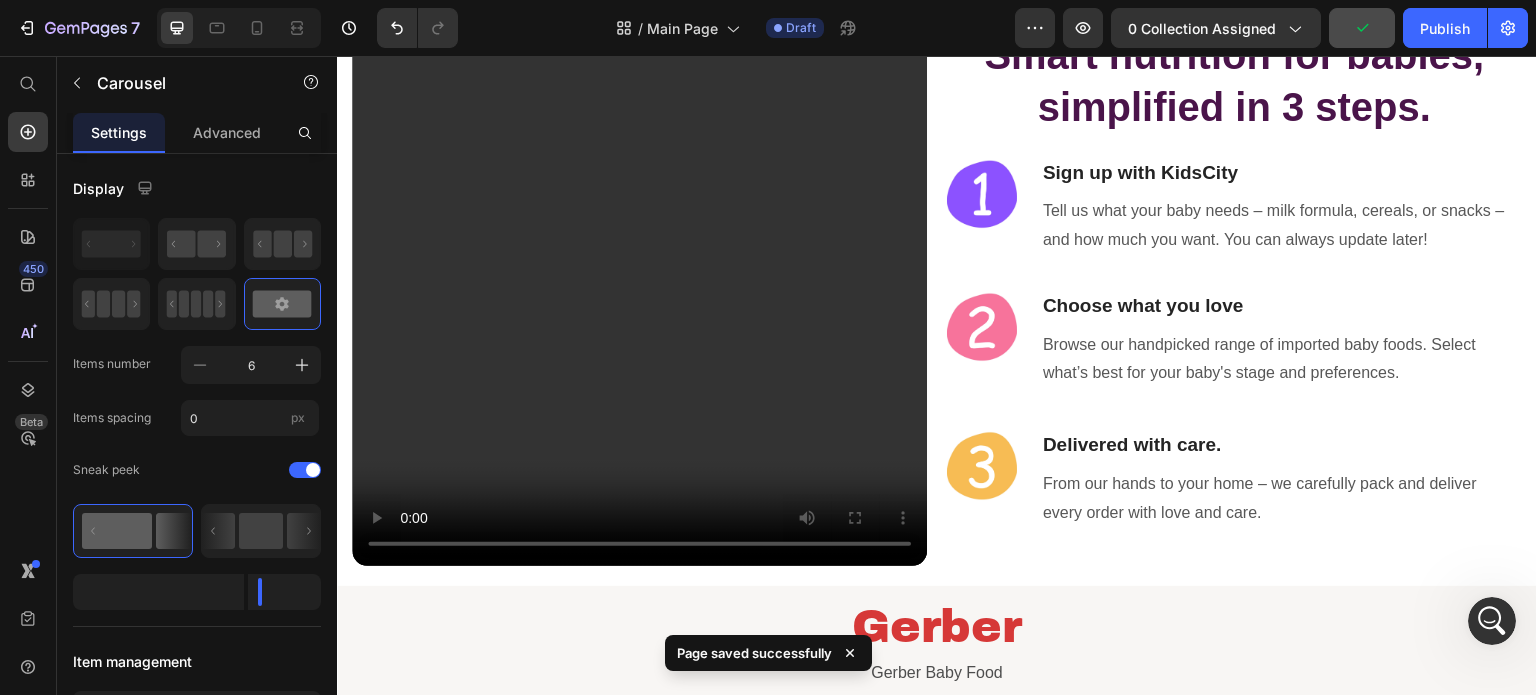 scroll, scrollTop: 0, scrollLeft: 0, axis: both 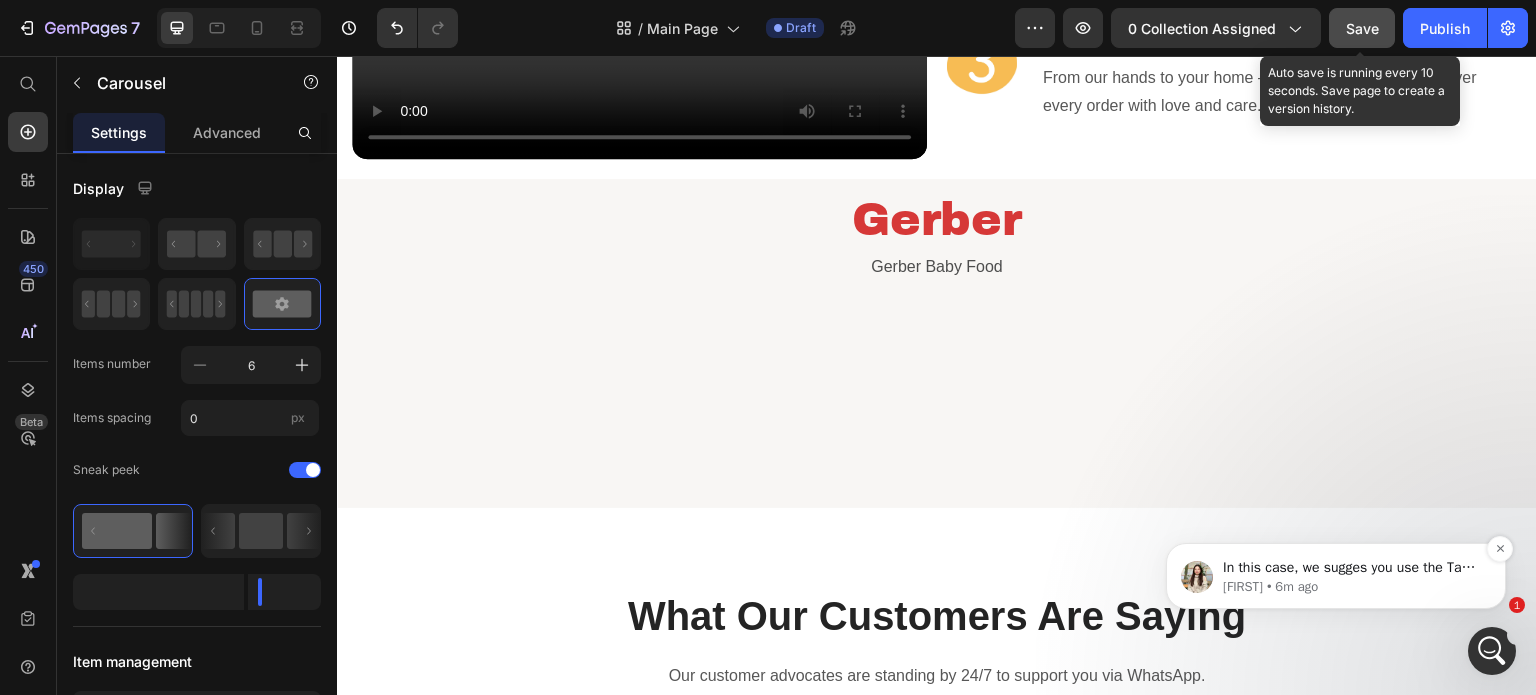 click on "[FIRST] • 6m ago" at bounding box center (1352, 587) 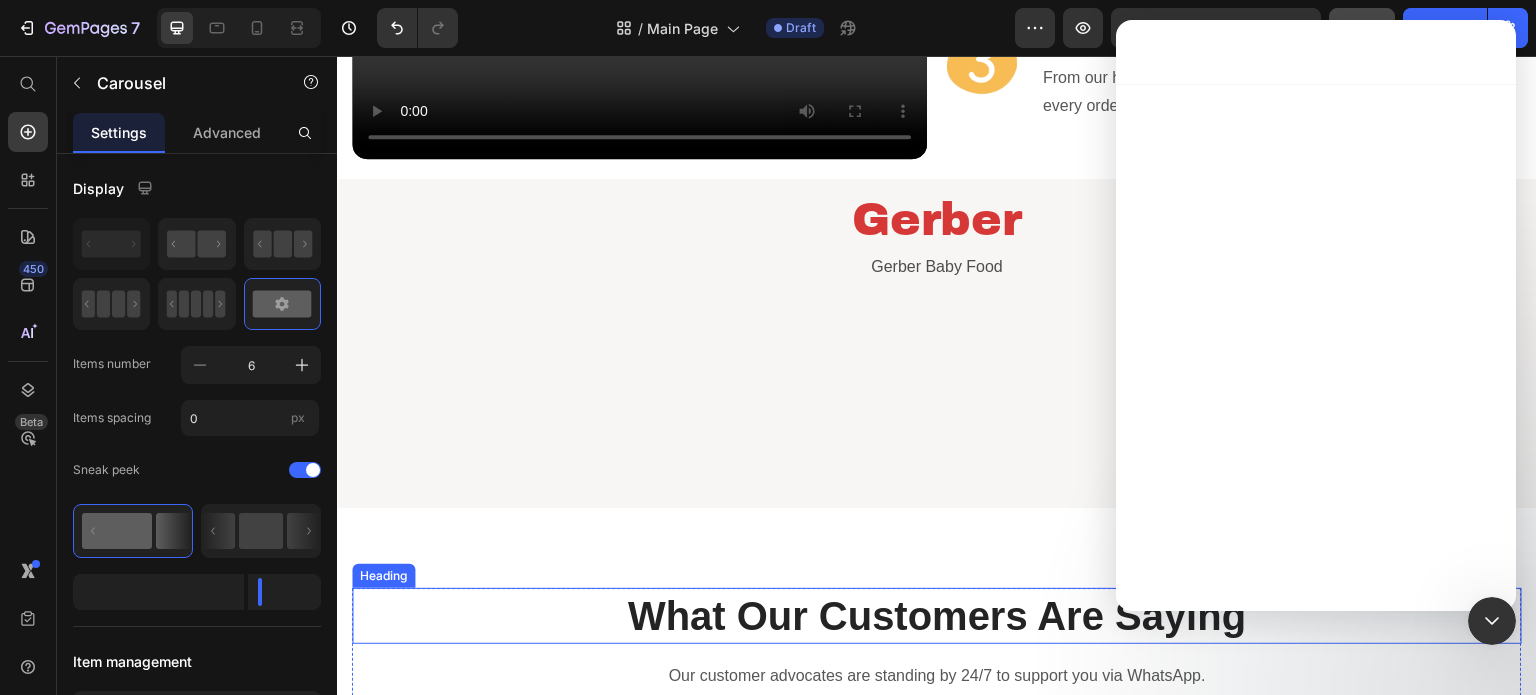 scroll, scrollTop: 0, scrollLeft: 0, axis: both 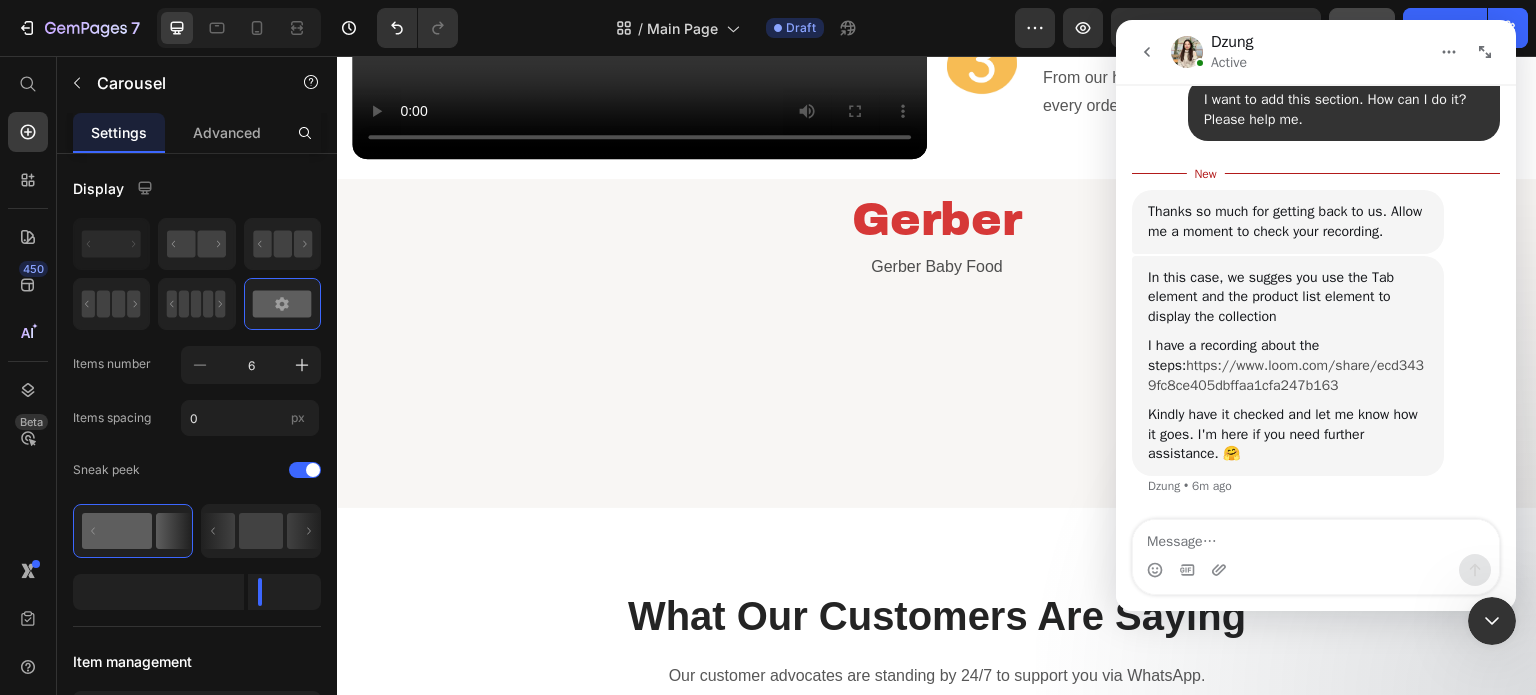 click on "https://www.loom.com/share/ecd3439fc8ce405dbffaa1cfa247b163" at bounding box center (1286, 375) 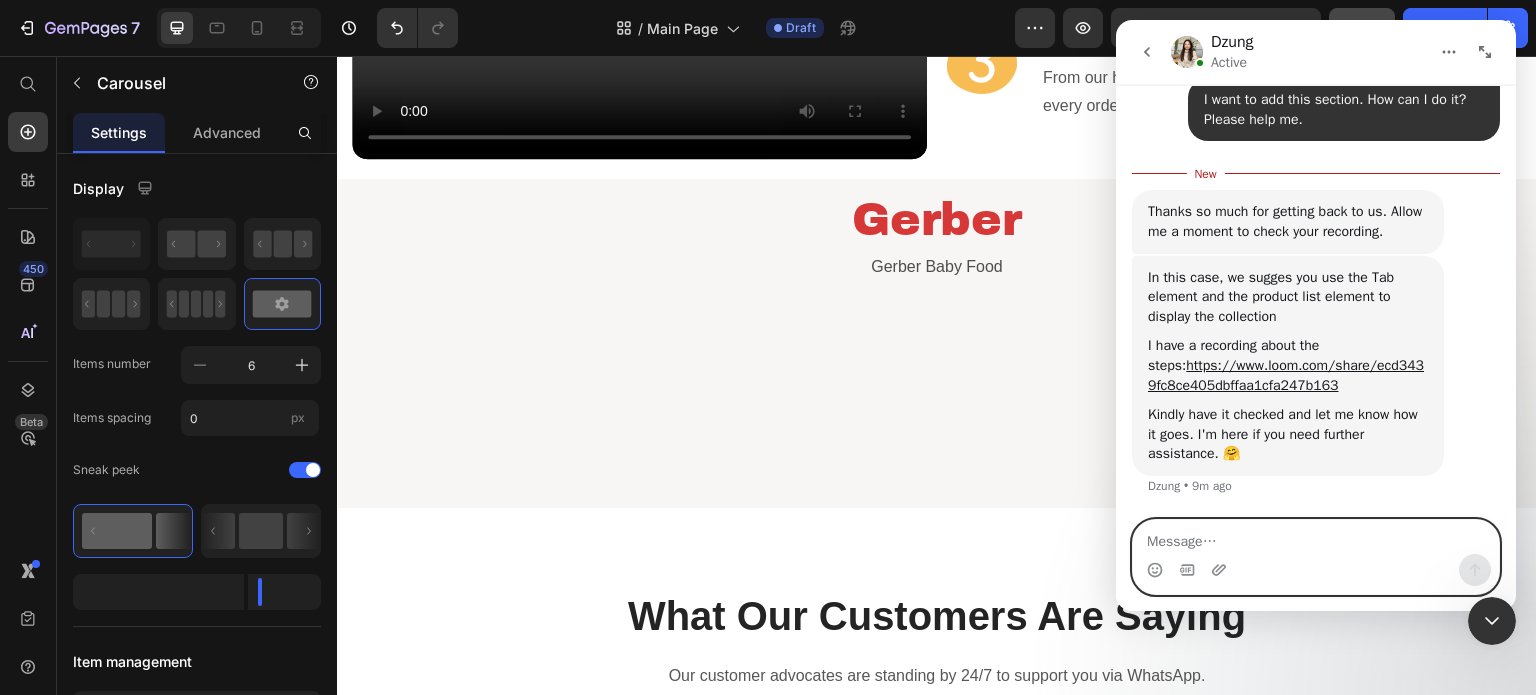 click at bounding box center (1316, 537) 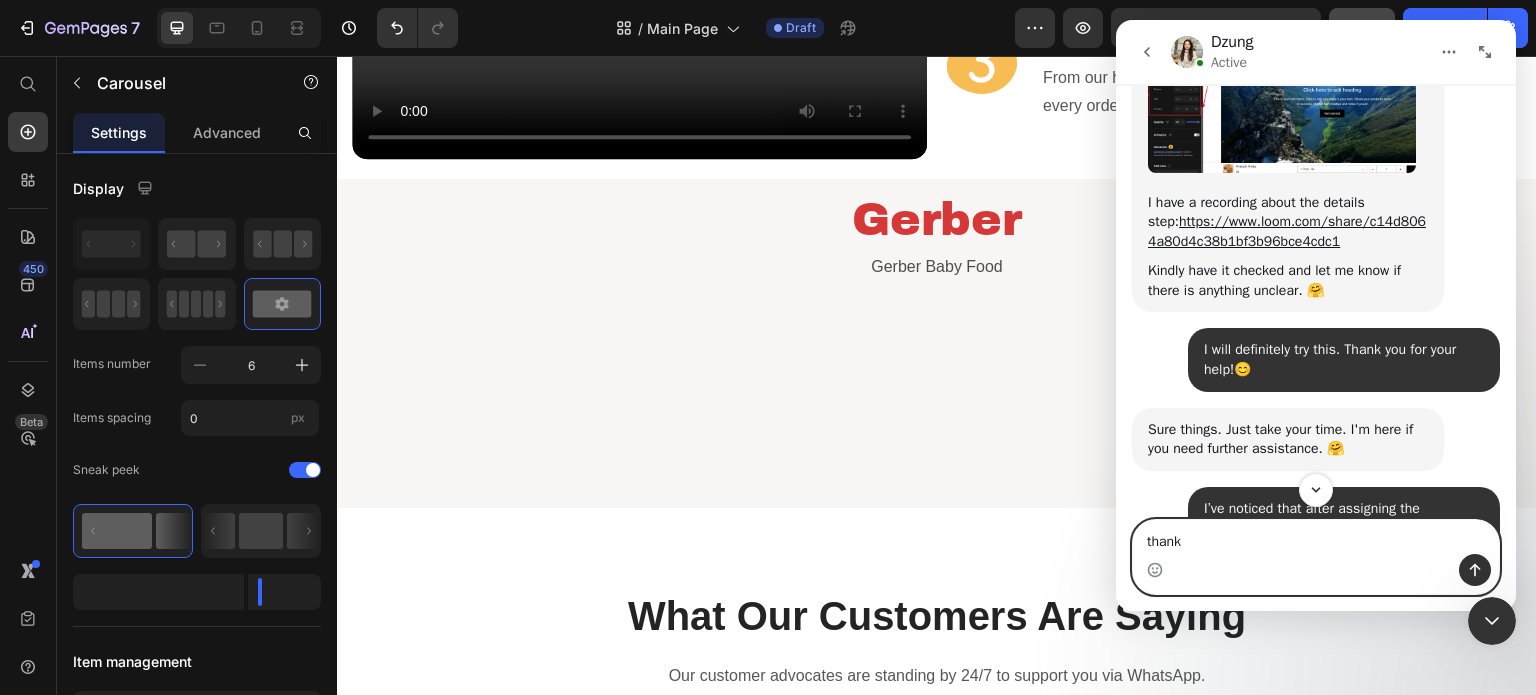 scroll, scrollTop: 1599, scrollLeft: 0, axis: vertical 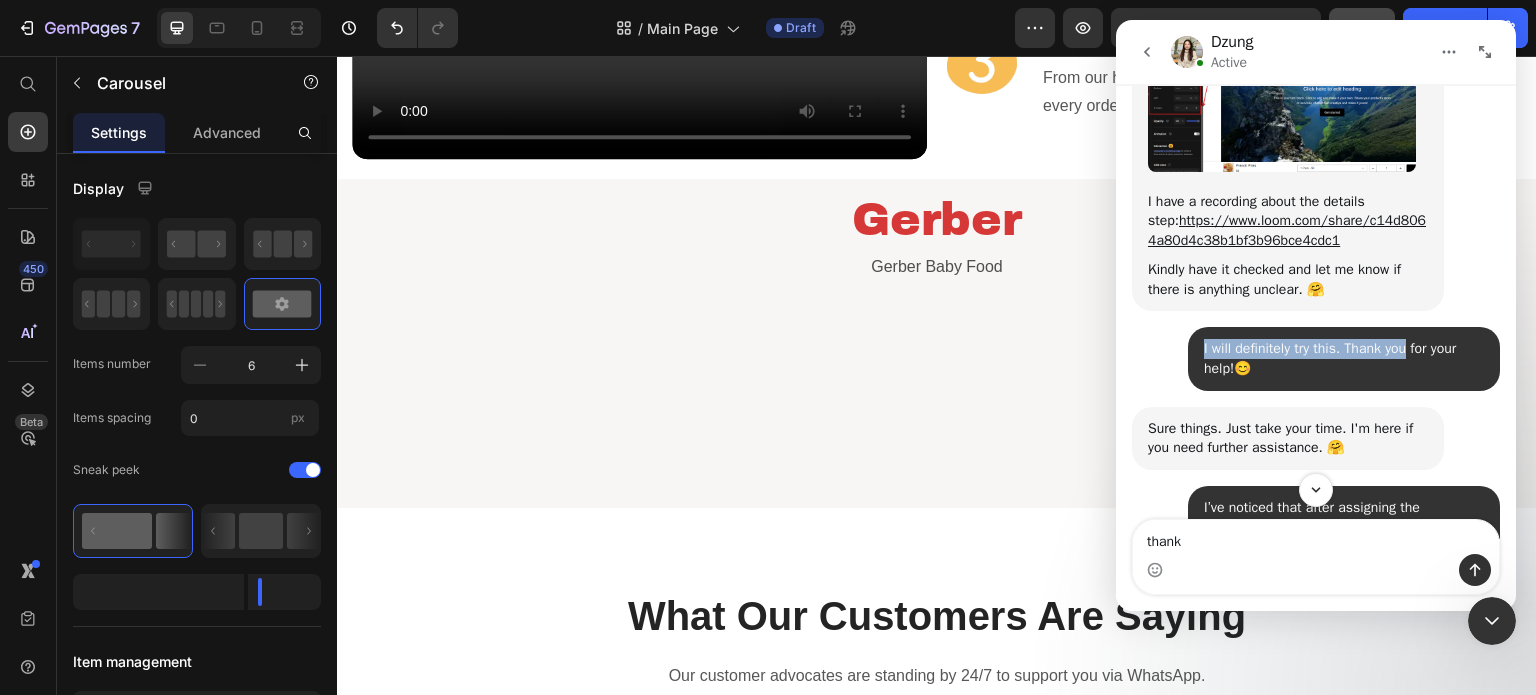 drag, startPoint x: 1192, startPoint y: 367, endPoint x: 1397, endPoint y: 367, distance: 205 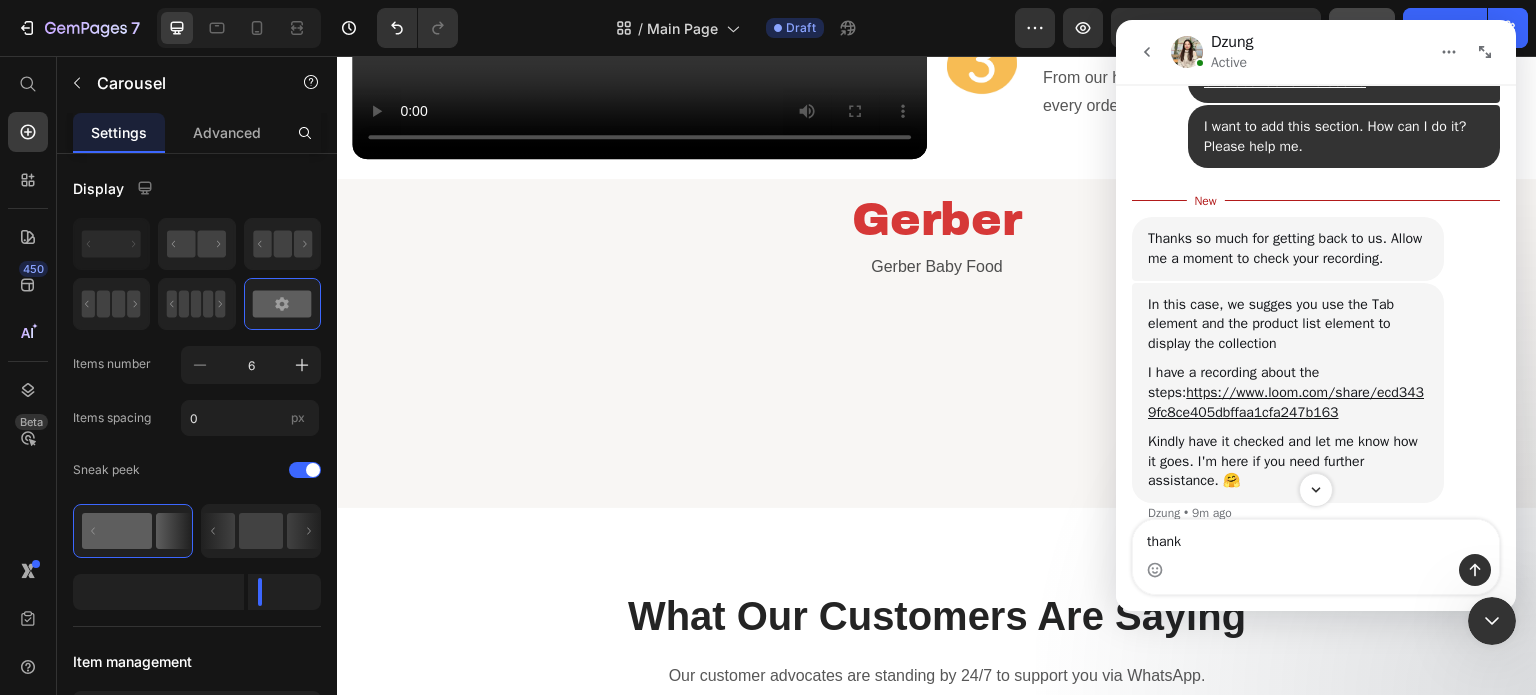 scroll, scrollTop: 2699, scrollLeft: 0, axis: vertical 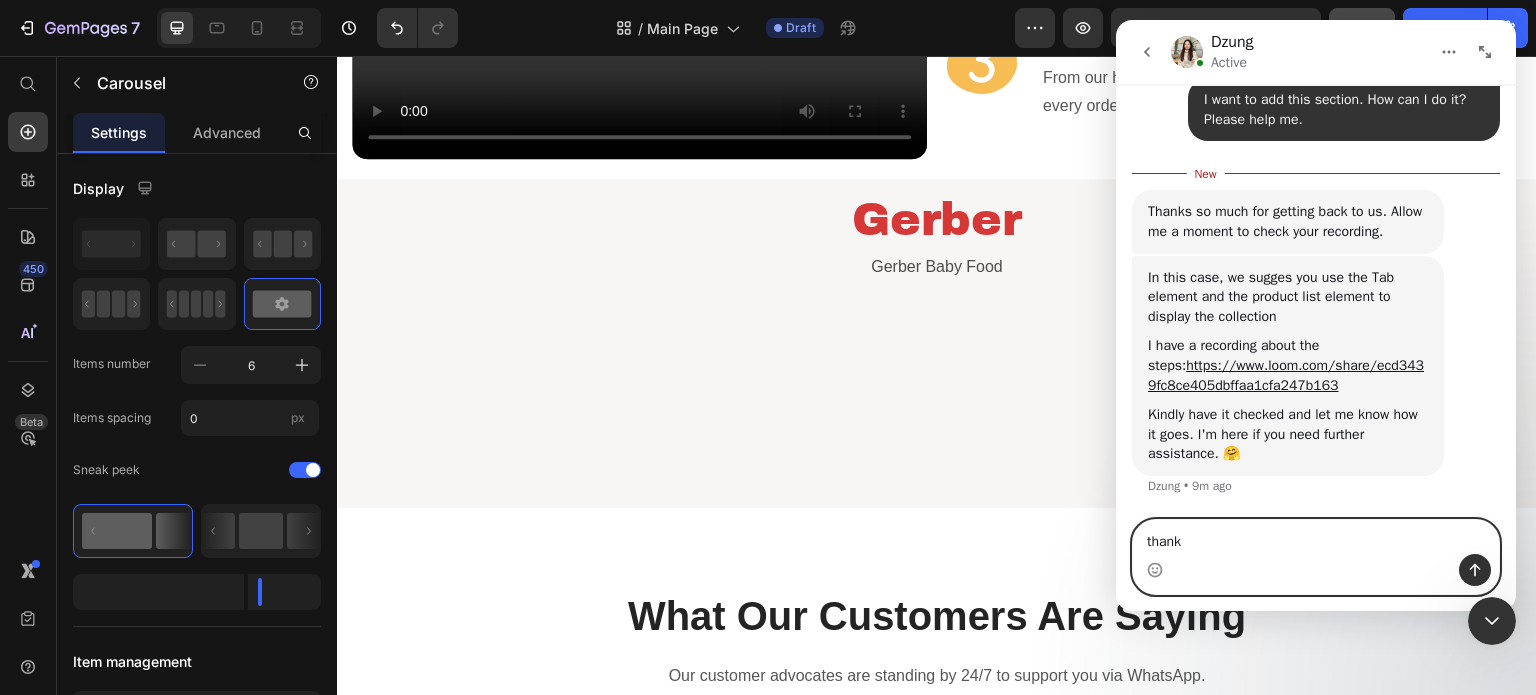 click on "thank" at bounding box center [1316, 537] 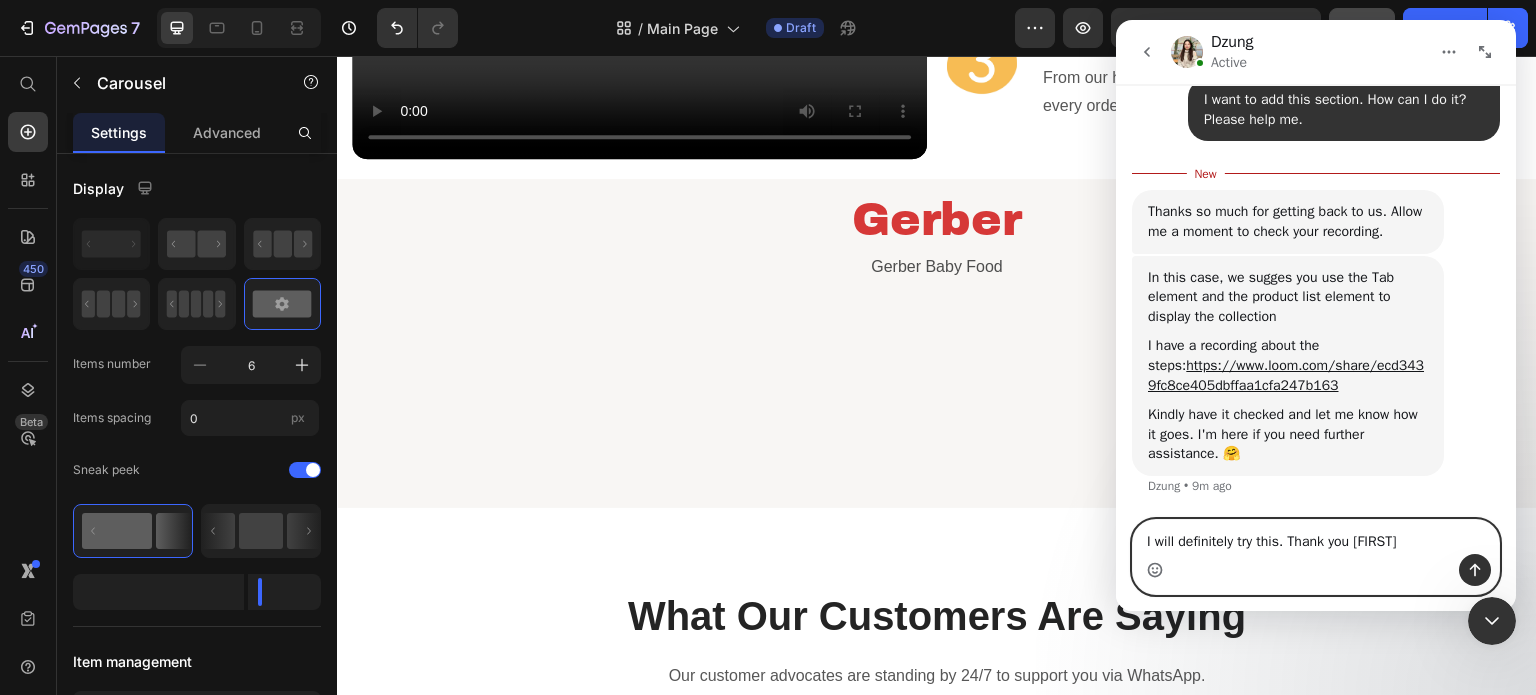 click 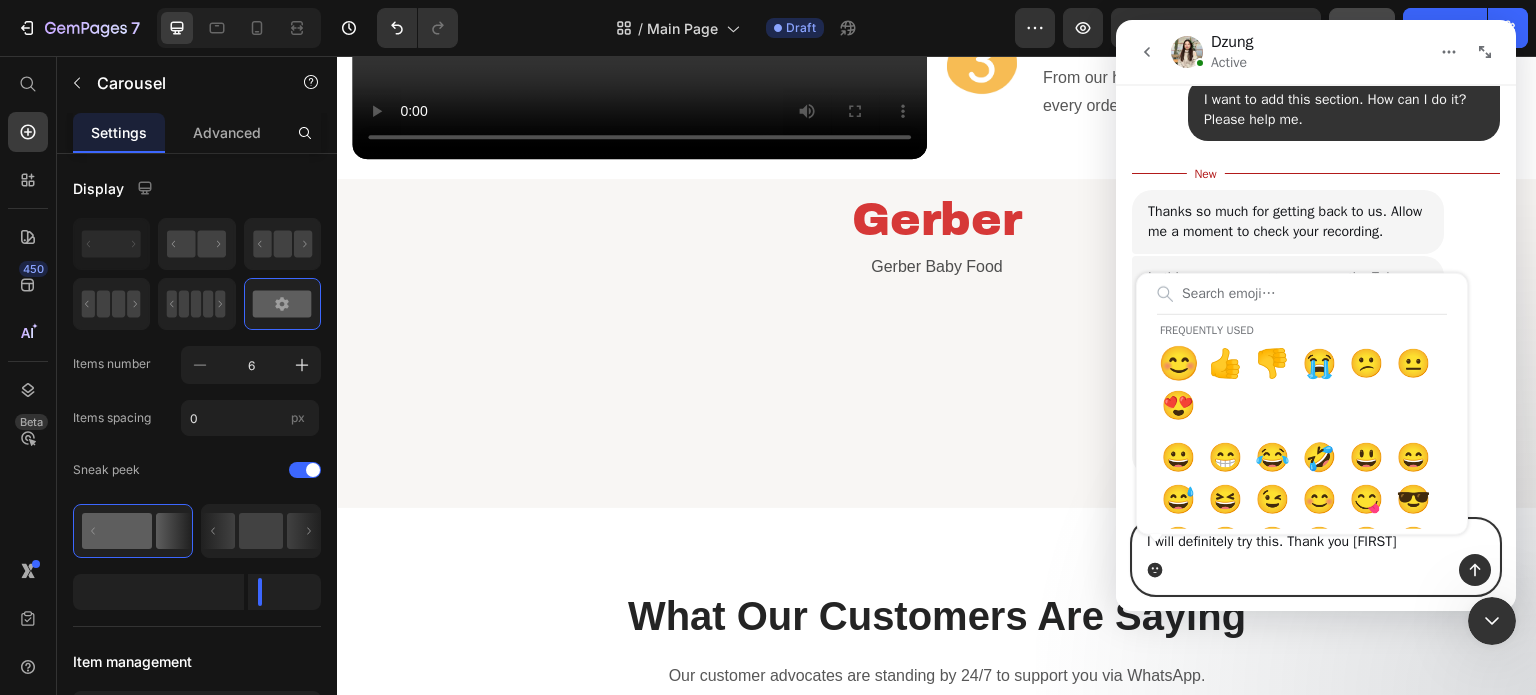 type on "I will definitely try this. Thank you [FIRST] 😊" 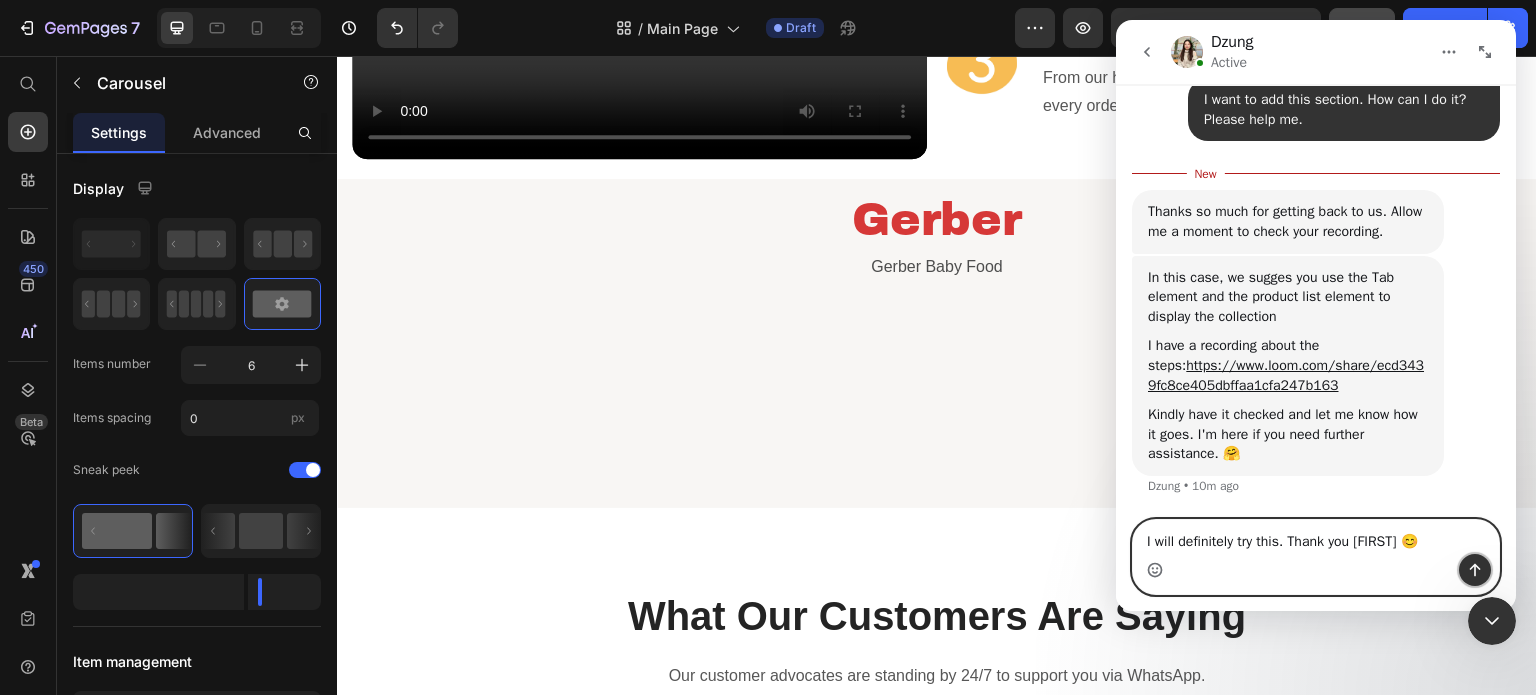 click 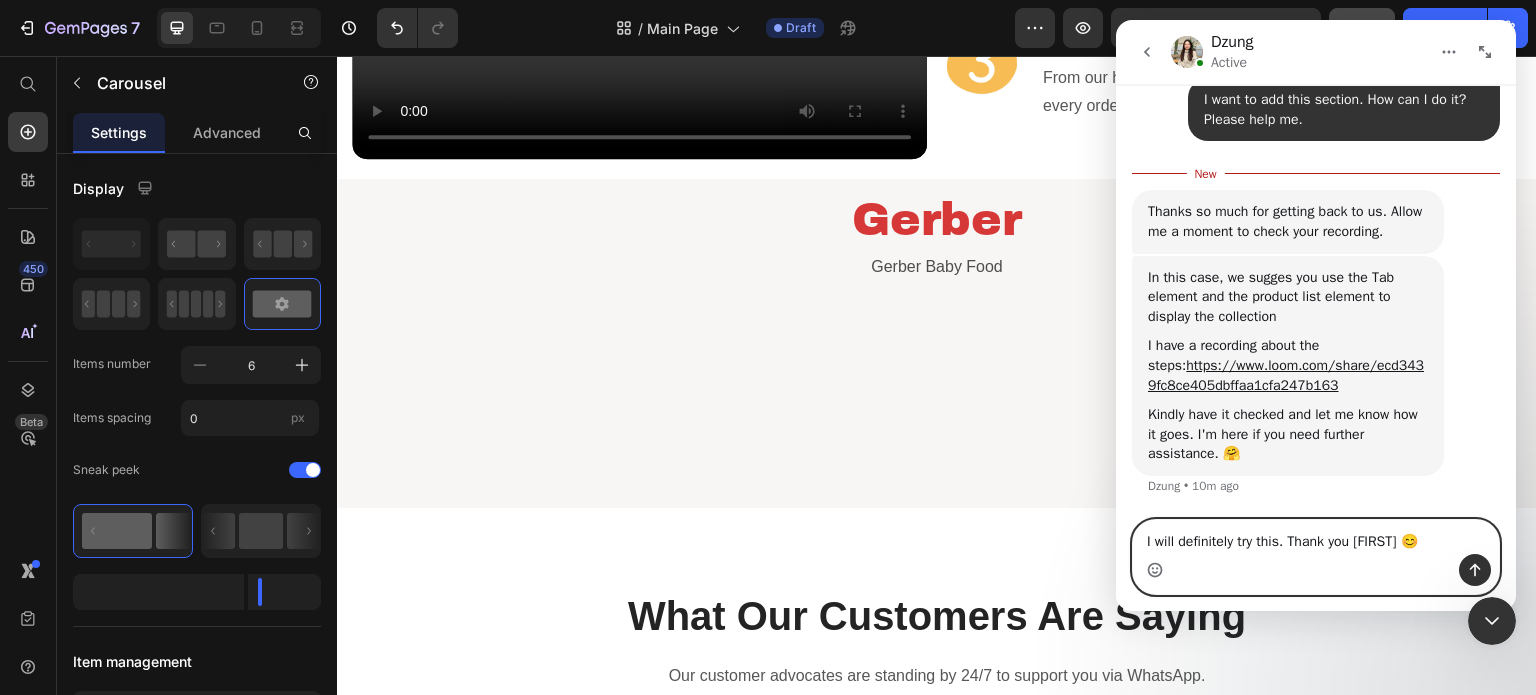 type 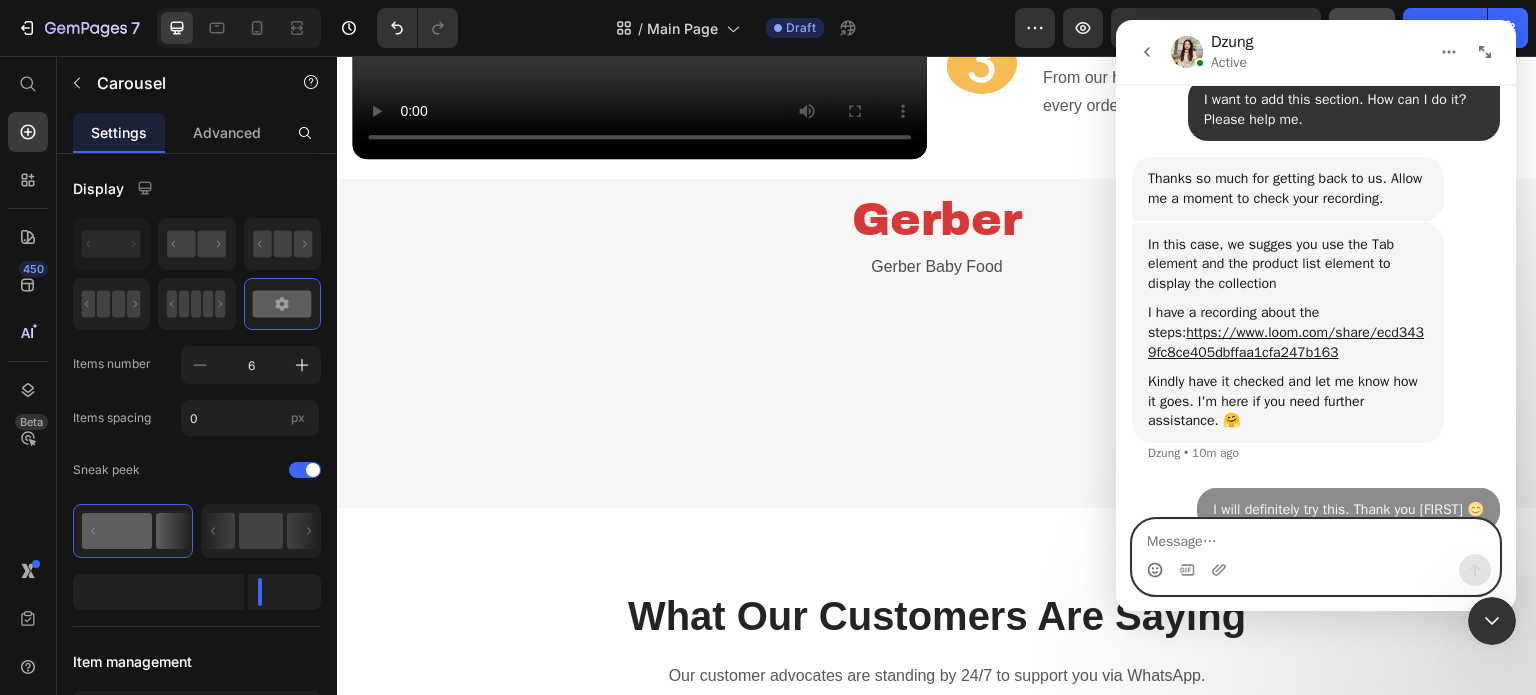 scroll, scrollTop: 2, scrollLeft: 0, axis: vertical 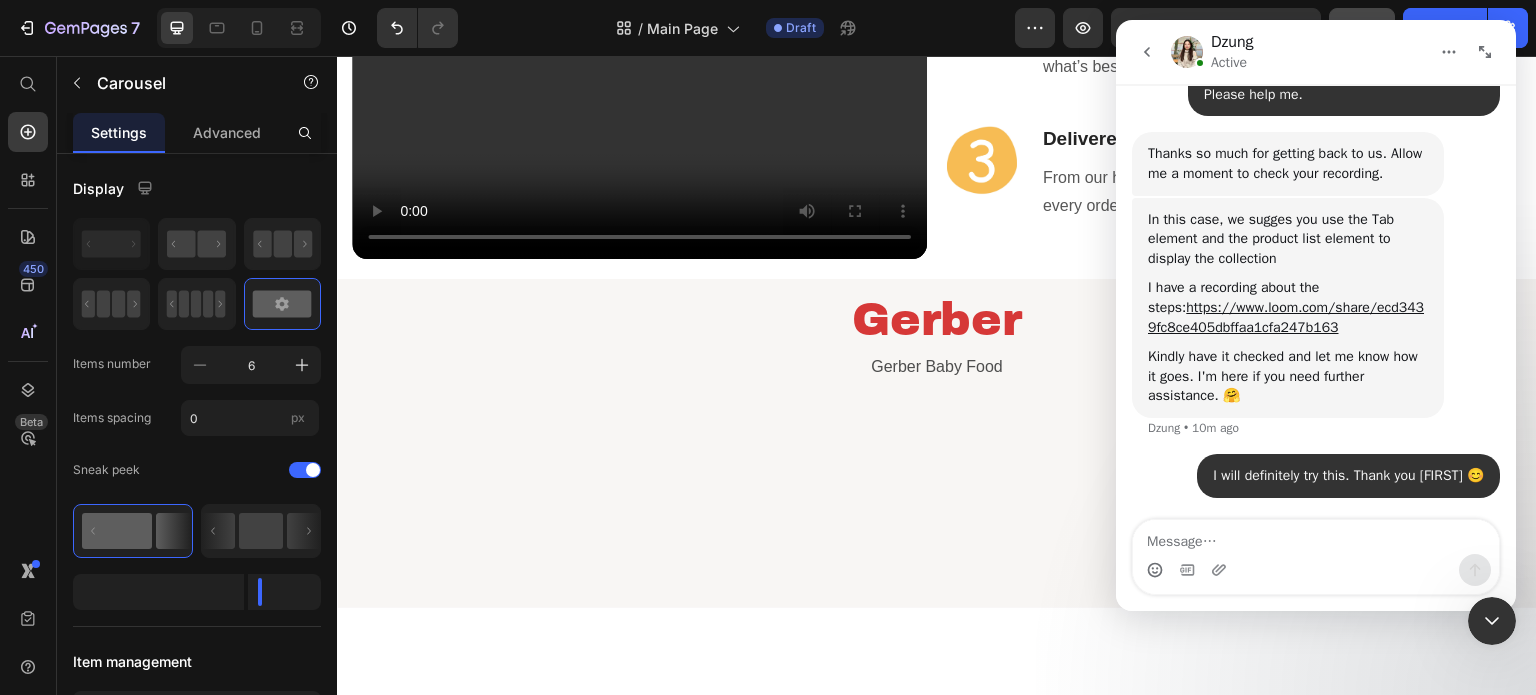 click 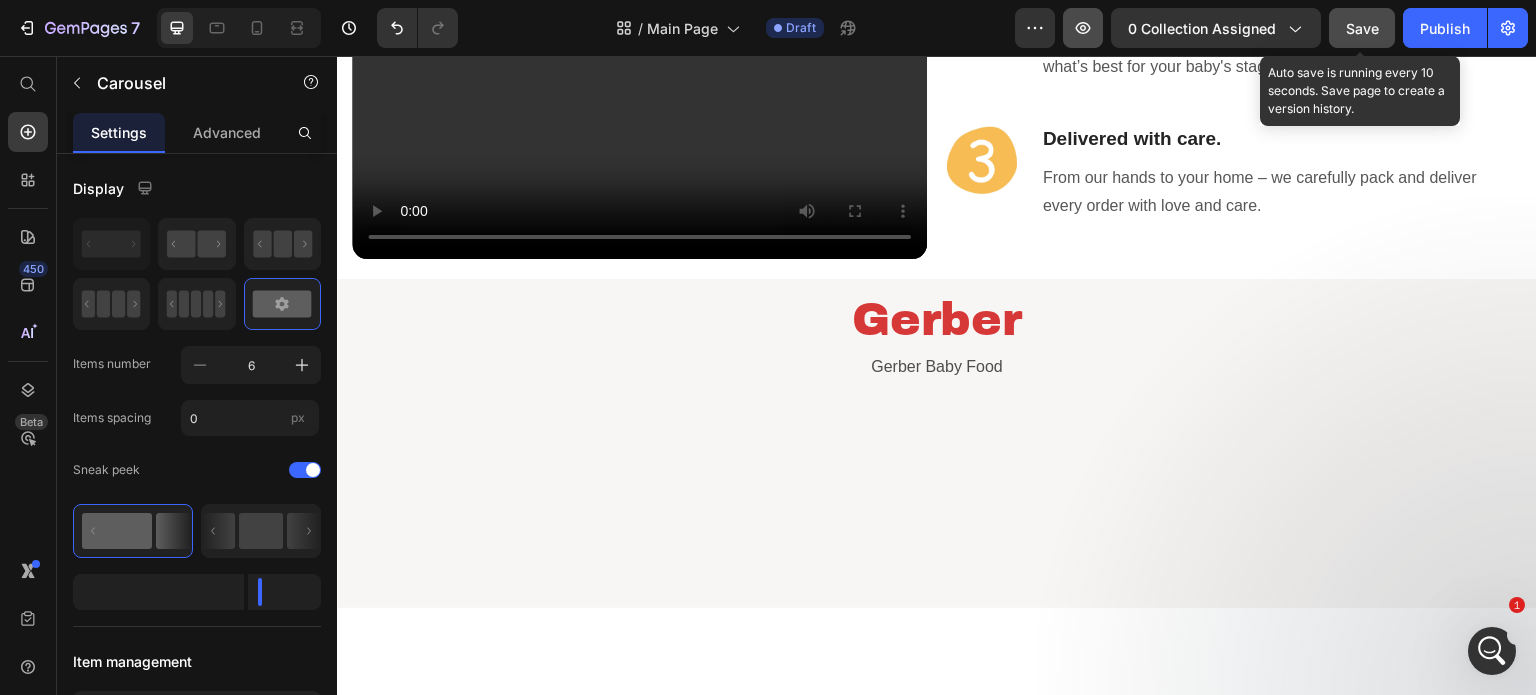 scroll, scrollTop: 2804, scrollLeft: 0, axis: vertical 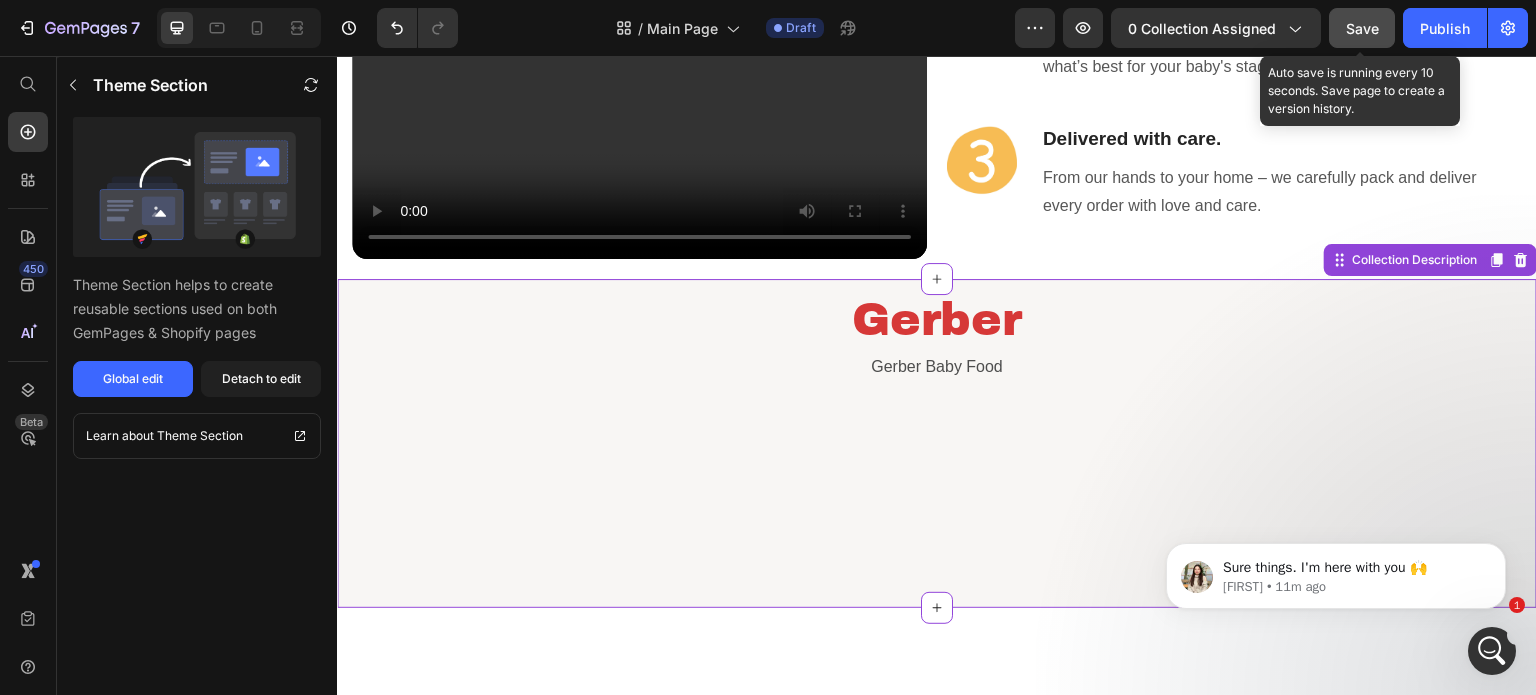 click on "Gerber Baby Food Collection Description" at bounding box center (937, 478) 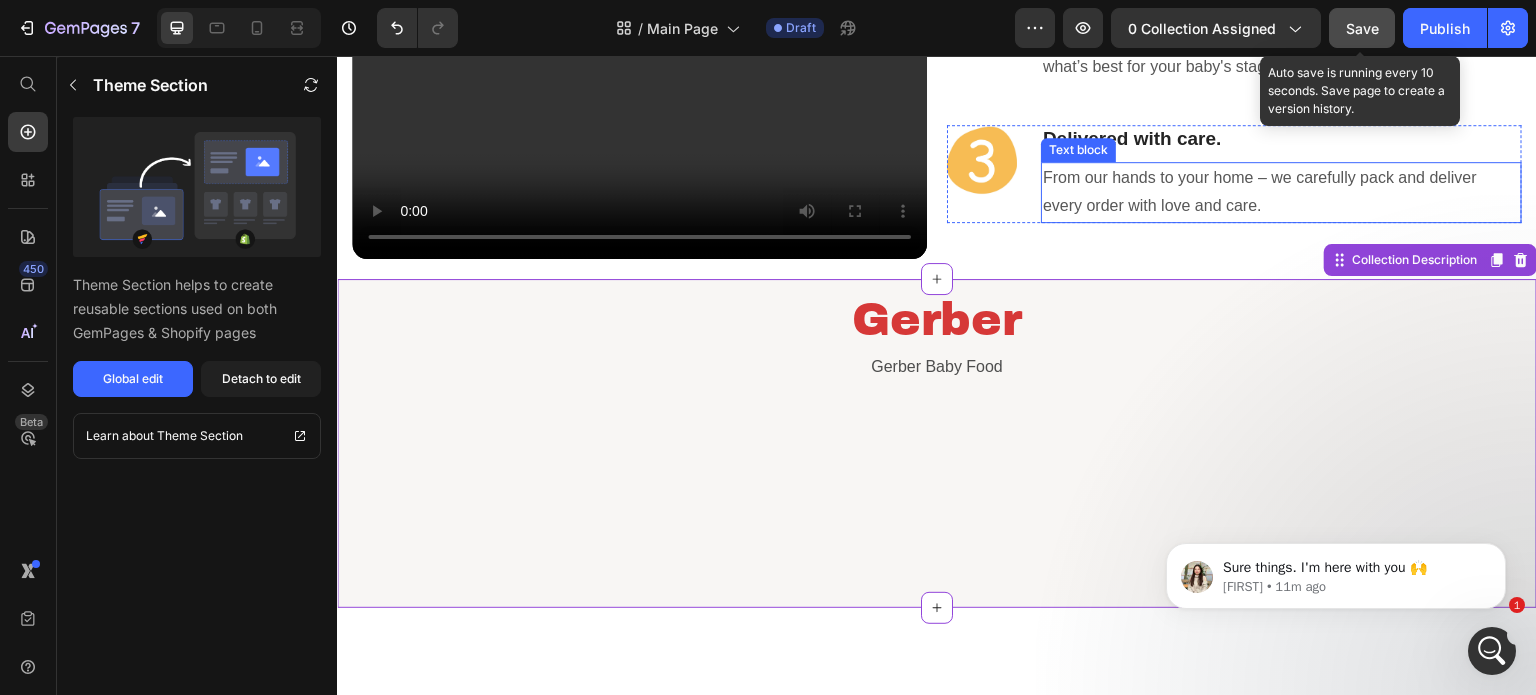 click on "From our hands to your home – we carefully pack and deliver every order with love and care." at bounding box center (1281, 193) 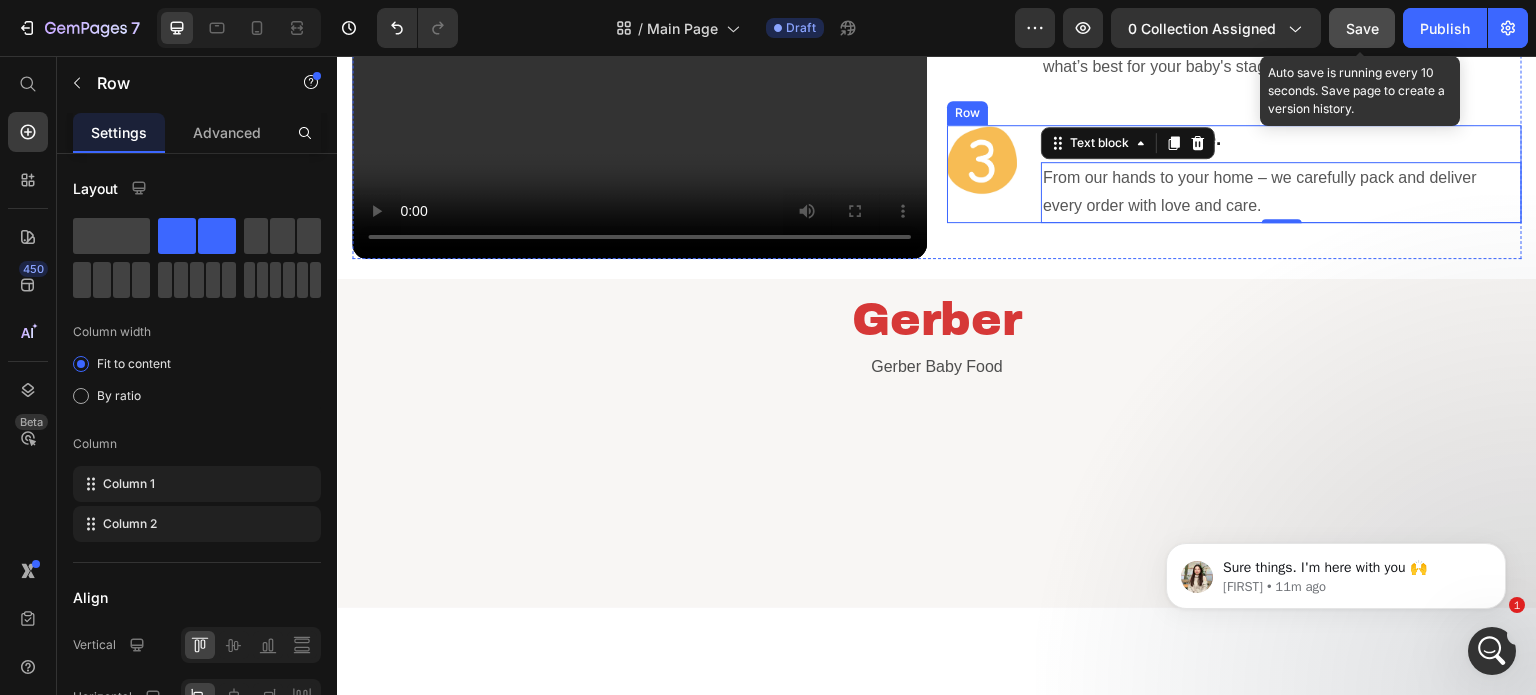 click on "Image Delivered with care. Heading From our hands to your home – we carefully pack and deliver every order with love and care. Text block   0 Row" at bounding box center (1234, 174) 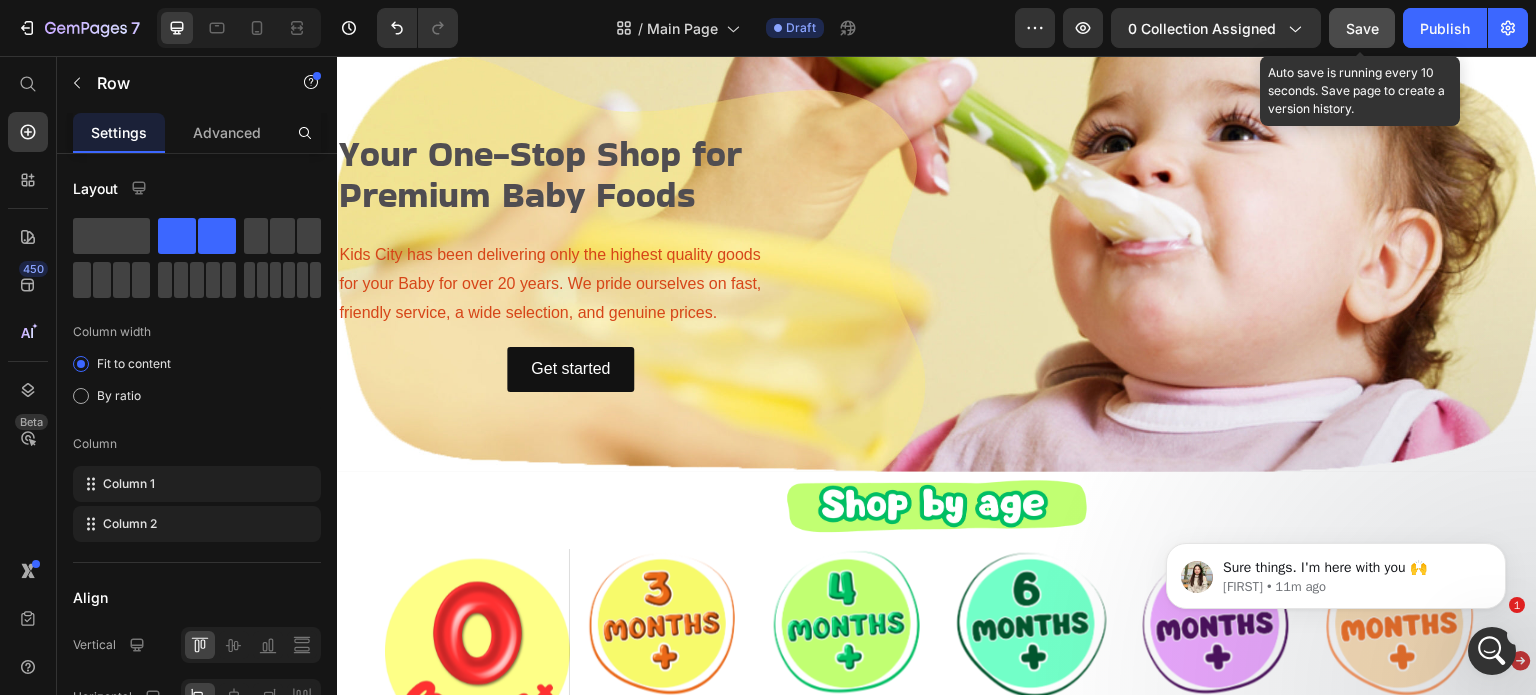 scroll, scrollTop: 523, scrollLeft: 0, axis: vertical 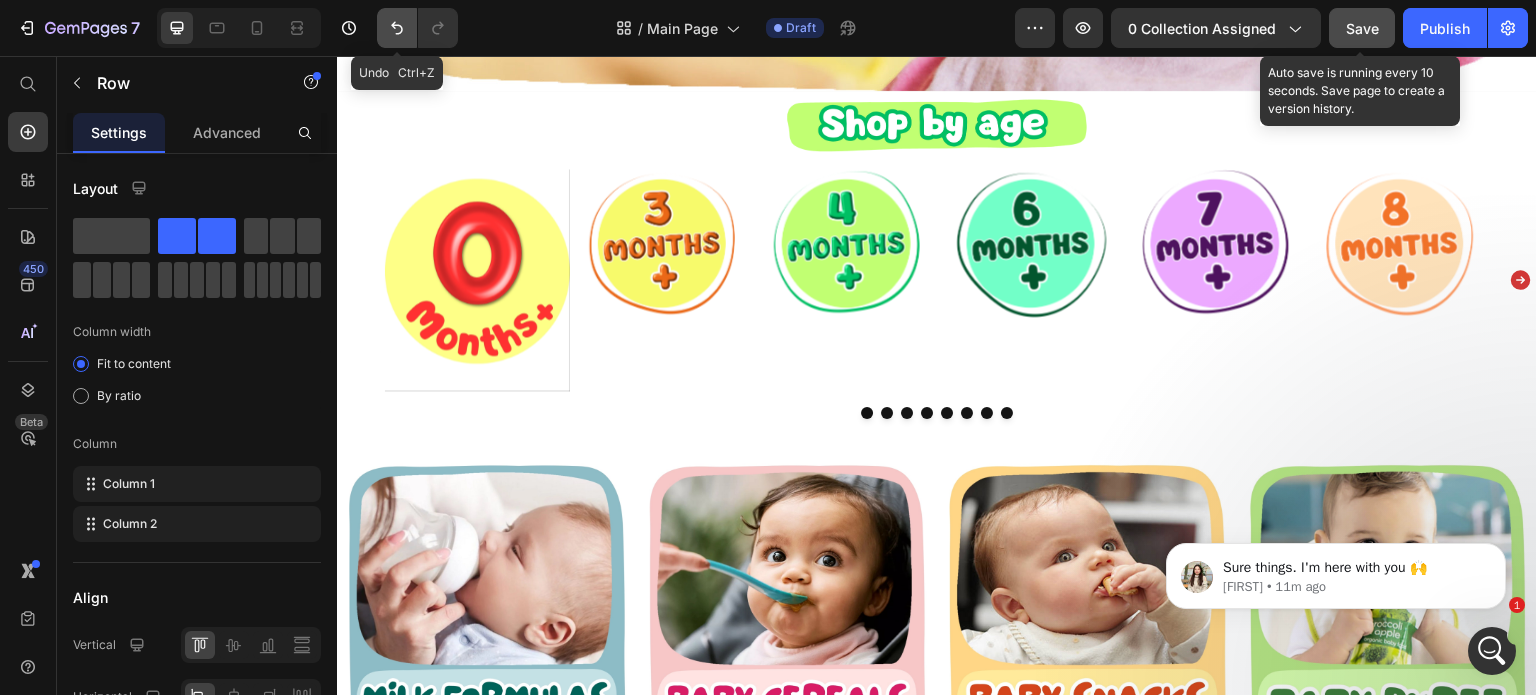 click 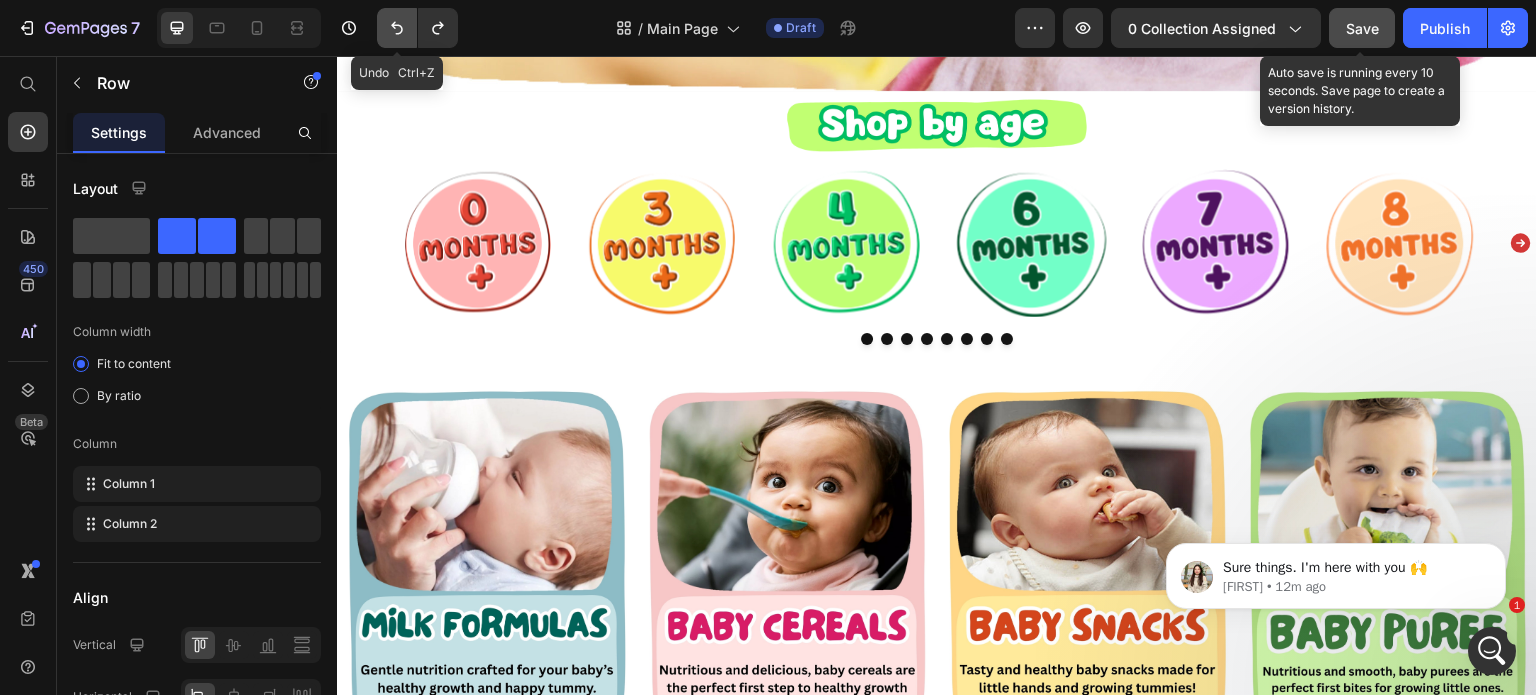 click 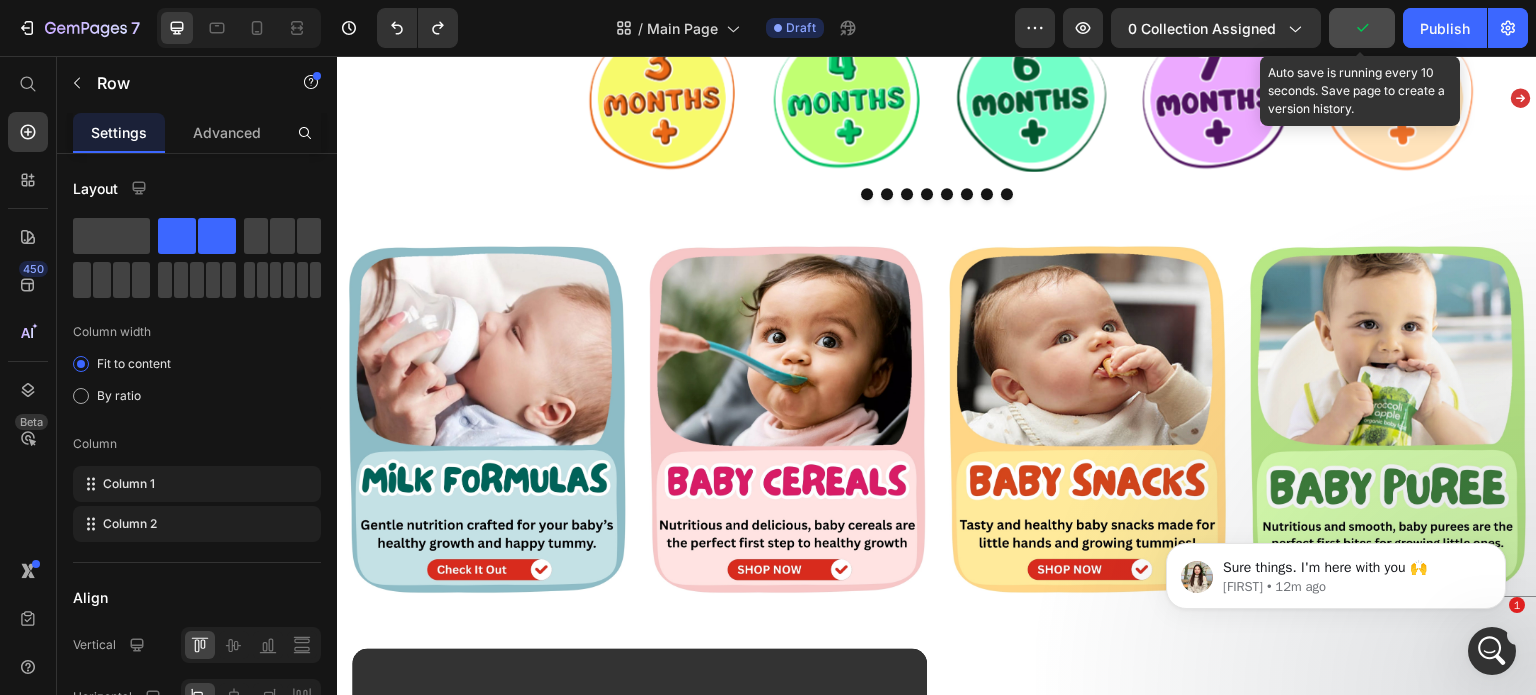 scroll, scrollTop: 622, scrollLeft: 0, axis: vertical 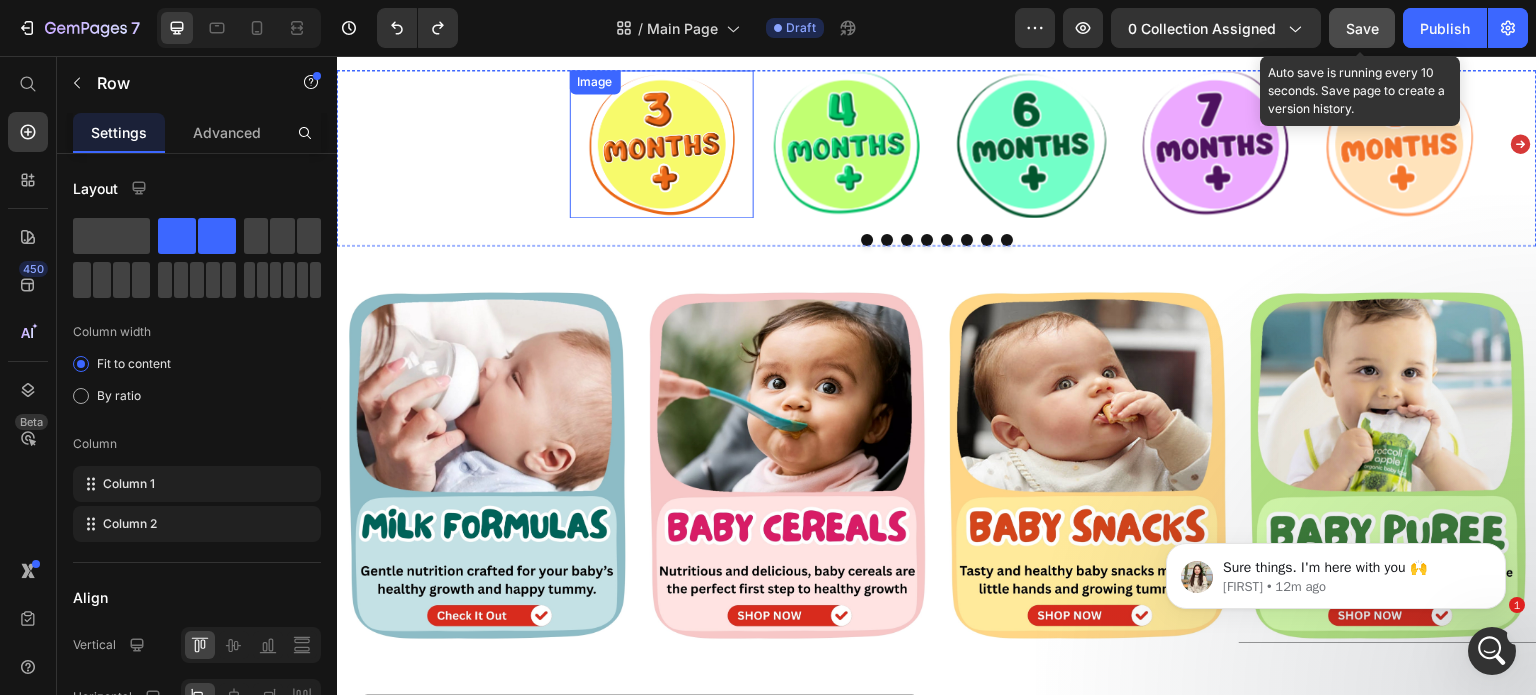 click at bounding box center (662, 144) 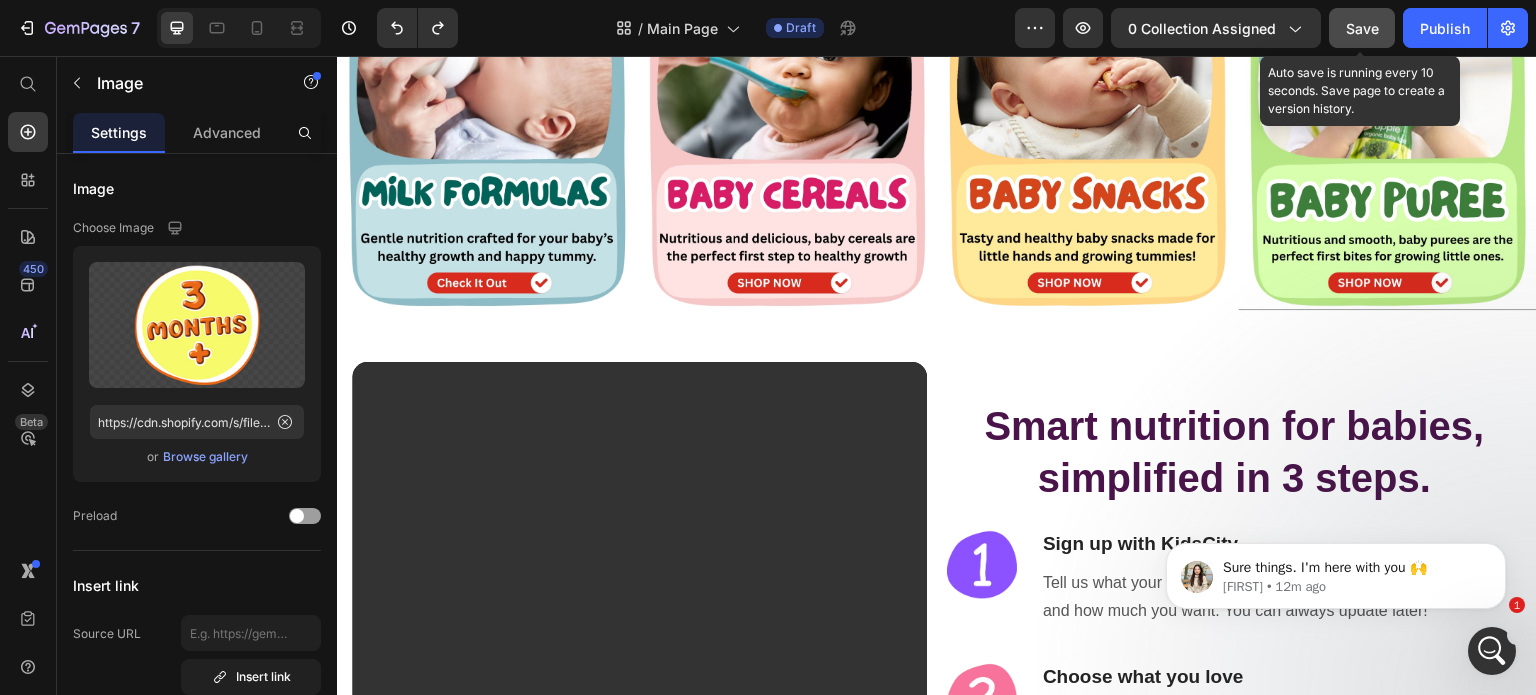 scroll, scrollTop: 922, scrollLeft: 0, axis: vertical 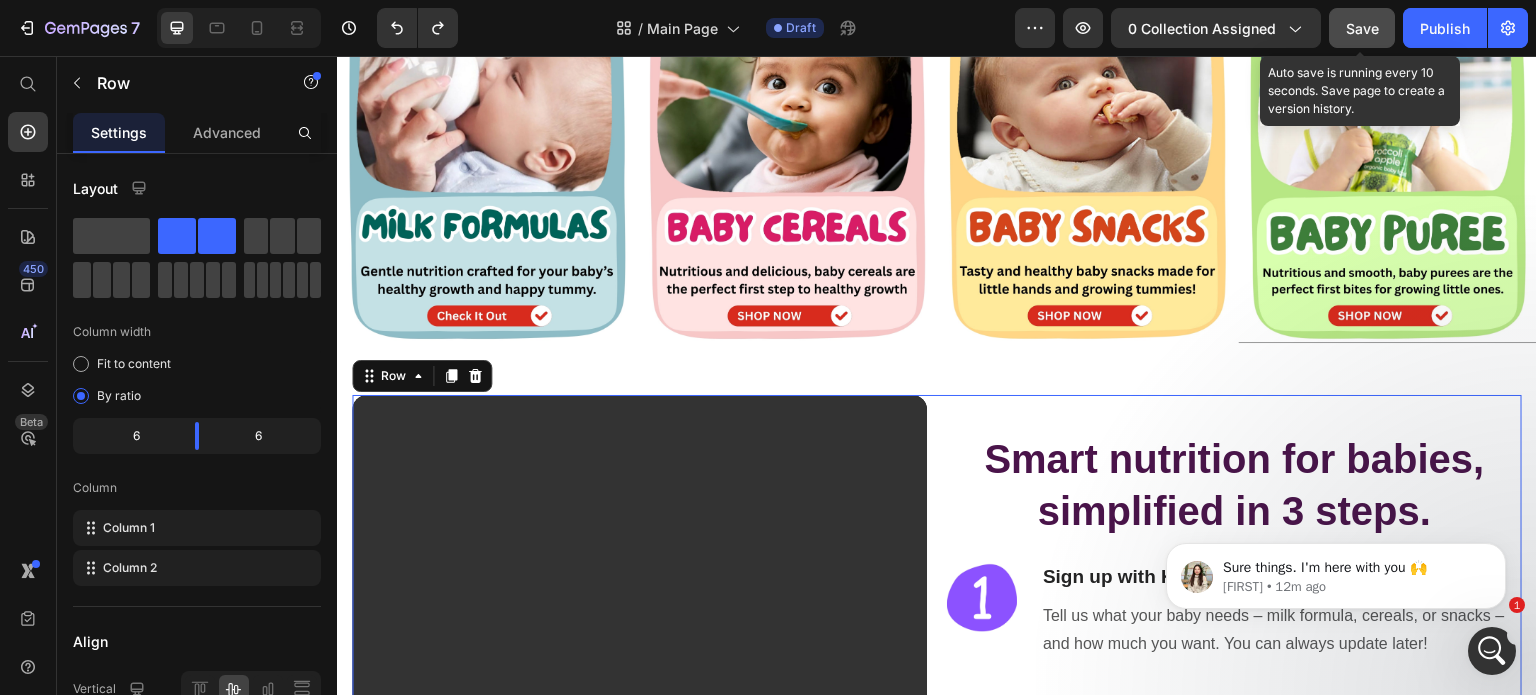 click on "Video Smart nutrition for babies, simplified in 3 steps. Heading Image Sign up with KidsCity Heading Tell us what your baby needs – milk formula, cereals, or snacks – and how much you want. You can always update later! Text block Row Image Choose what you love Heading Browse our handpicked range of imported baby foods. Select what’s best for your baby's stage and preferences. Text block Row Image Delivered with care. Heading From our hands to your home – we carefully pack and deliver every order with love and care. Text block Row Row   0" at bounding box center (937, 682) 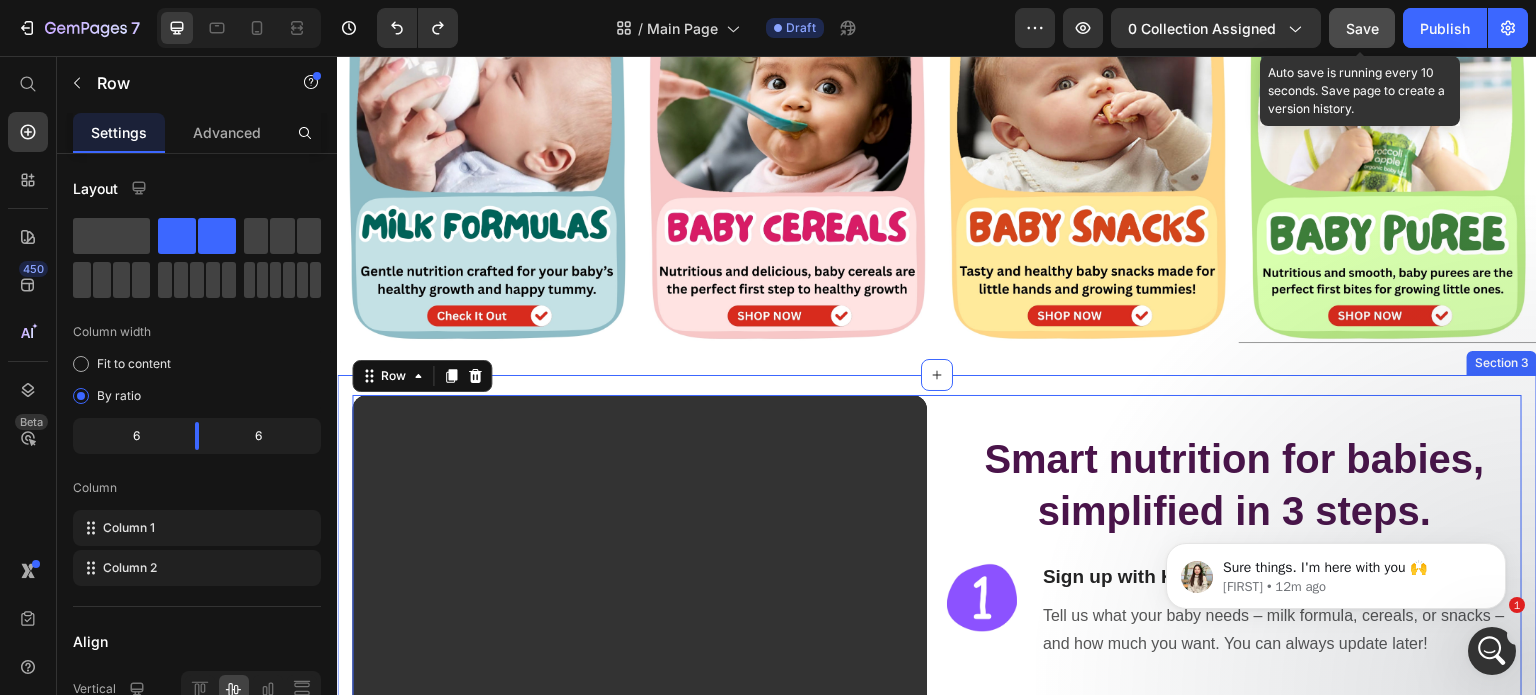 click on "Video Smart nutrition for babies, simplified in 3 steps. Heading Image Sign up with KidsCity Heading Tell us what your baby needs – milk formula, cereals, or snacks – and how much you want. You can always update later! Text block Row Image Choose what you love Heading Browse our handpicked range of imported baby foods. Select what’s best for your baby's stage and preferences. Text block Row Image Delivered with care. Heading From our hands to your home – we carefully pack and deliver every order with love and care. Text block Row Row   0 Product Section 3" at bounding box center (937, 682) 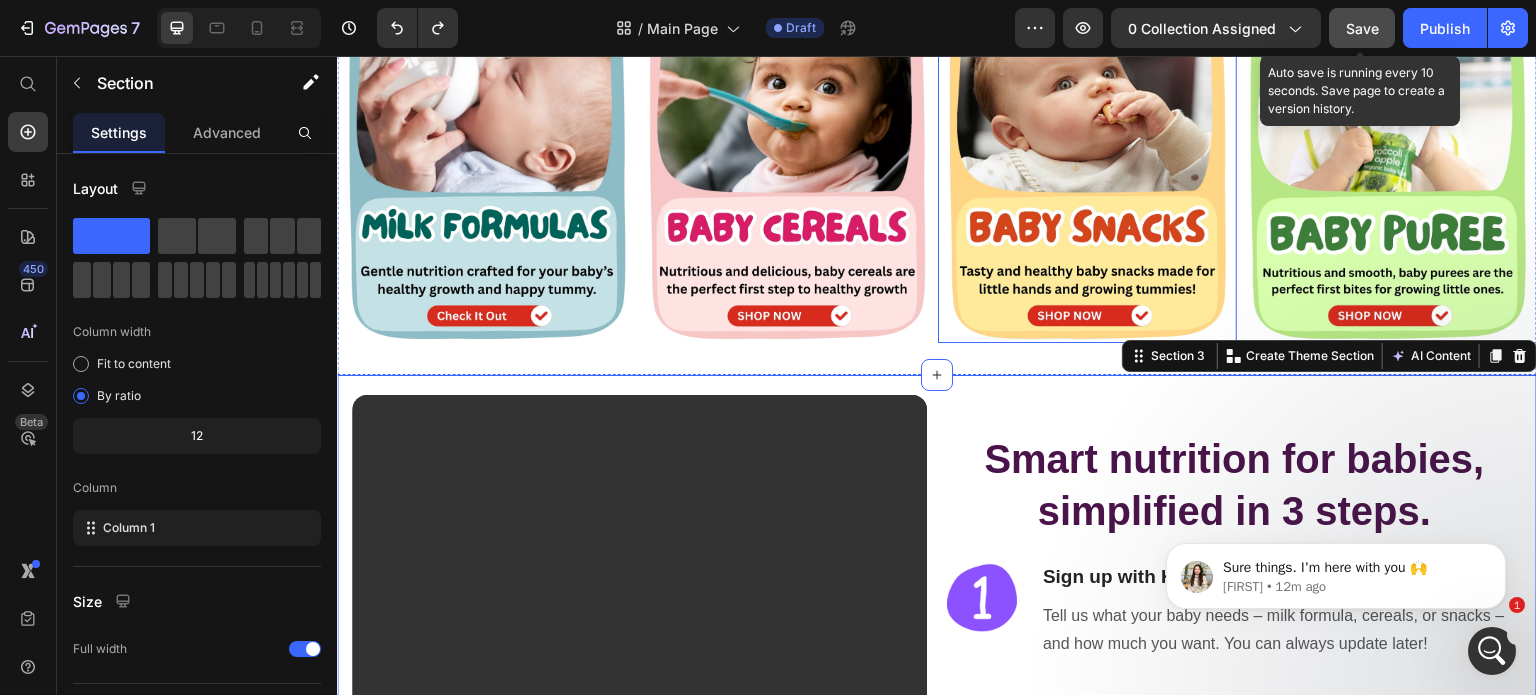 click at bounding box center (1087, 165) 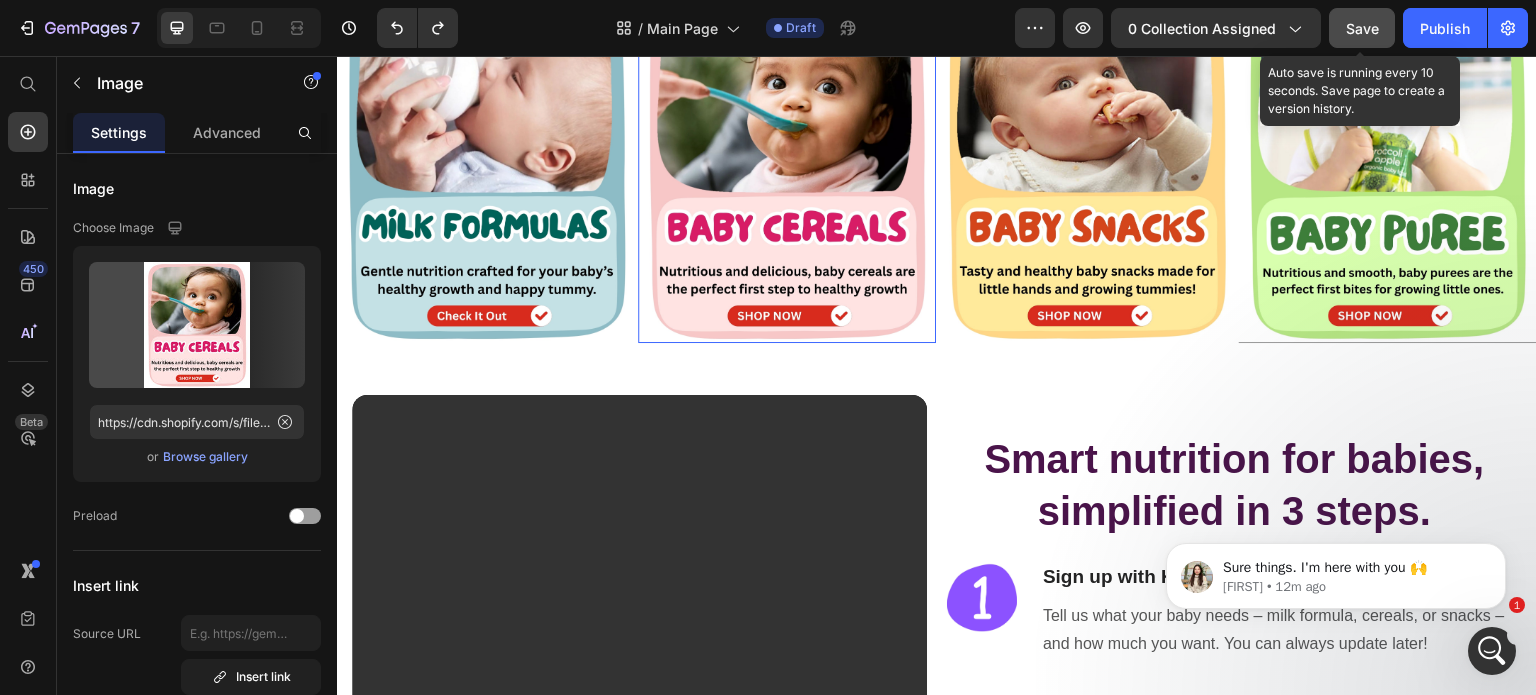 click at bounding box center (787, 165) 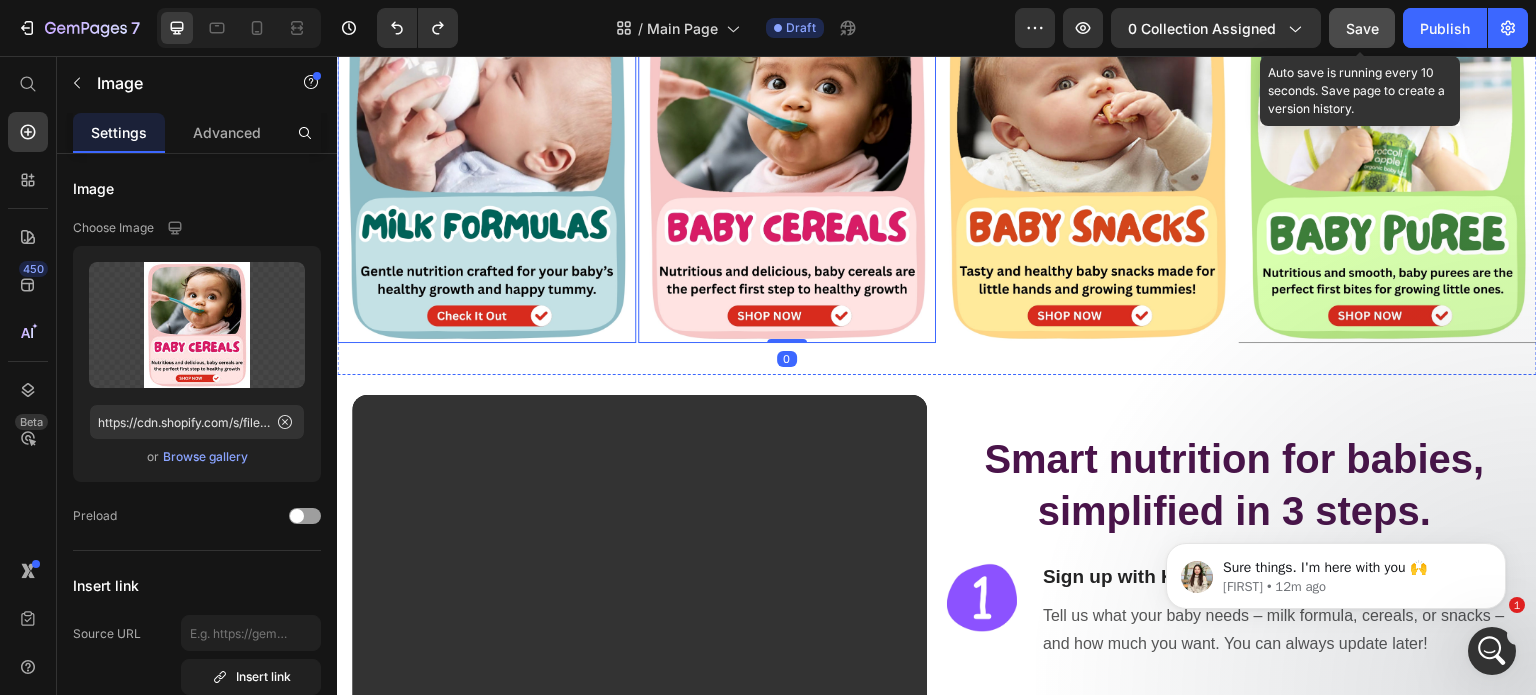 click at bounding box center (486, 165) 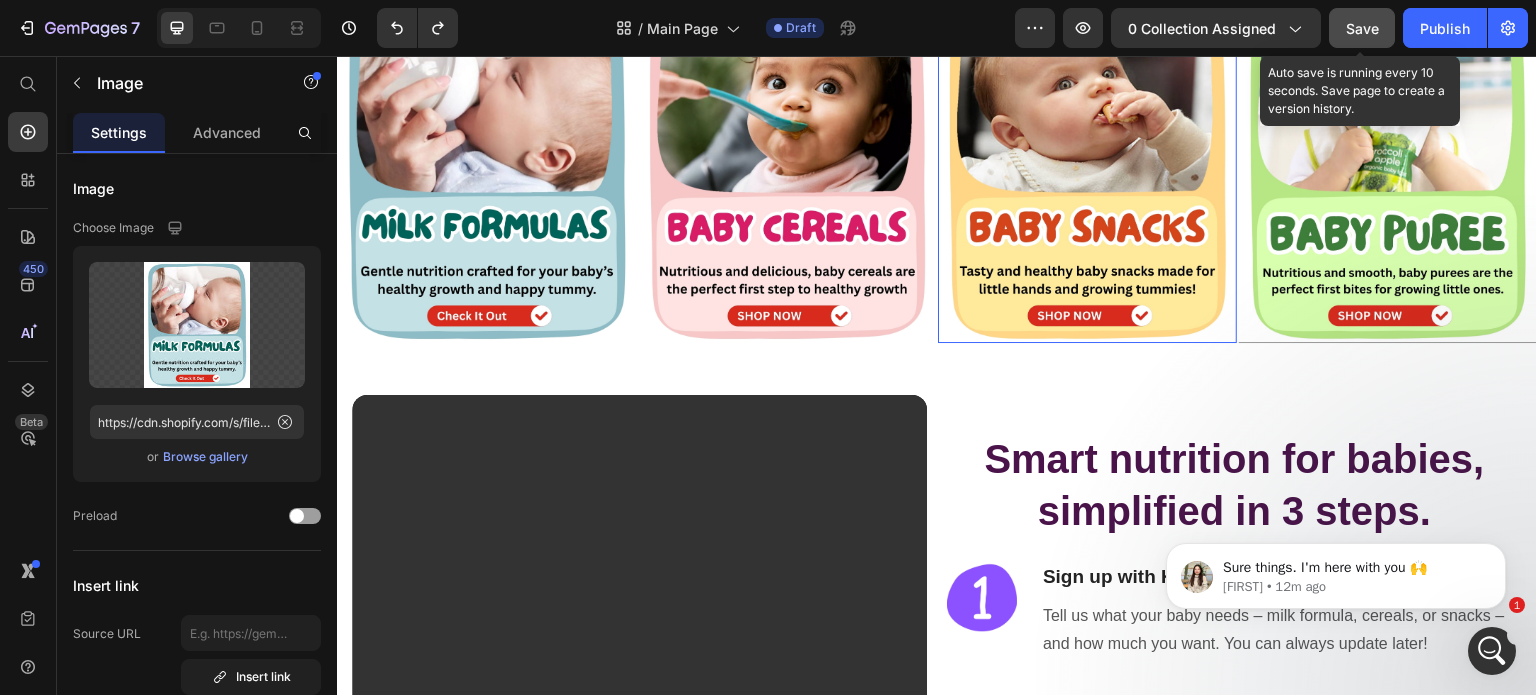 click at bounding box center [1087, 165] 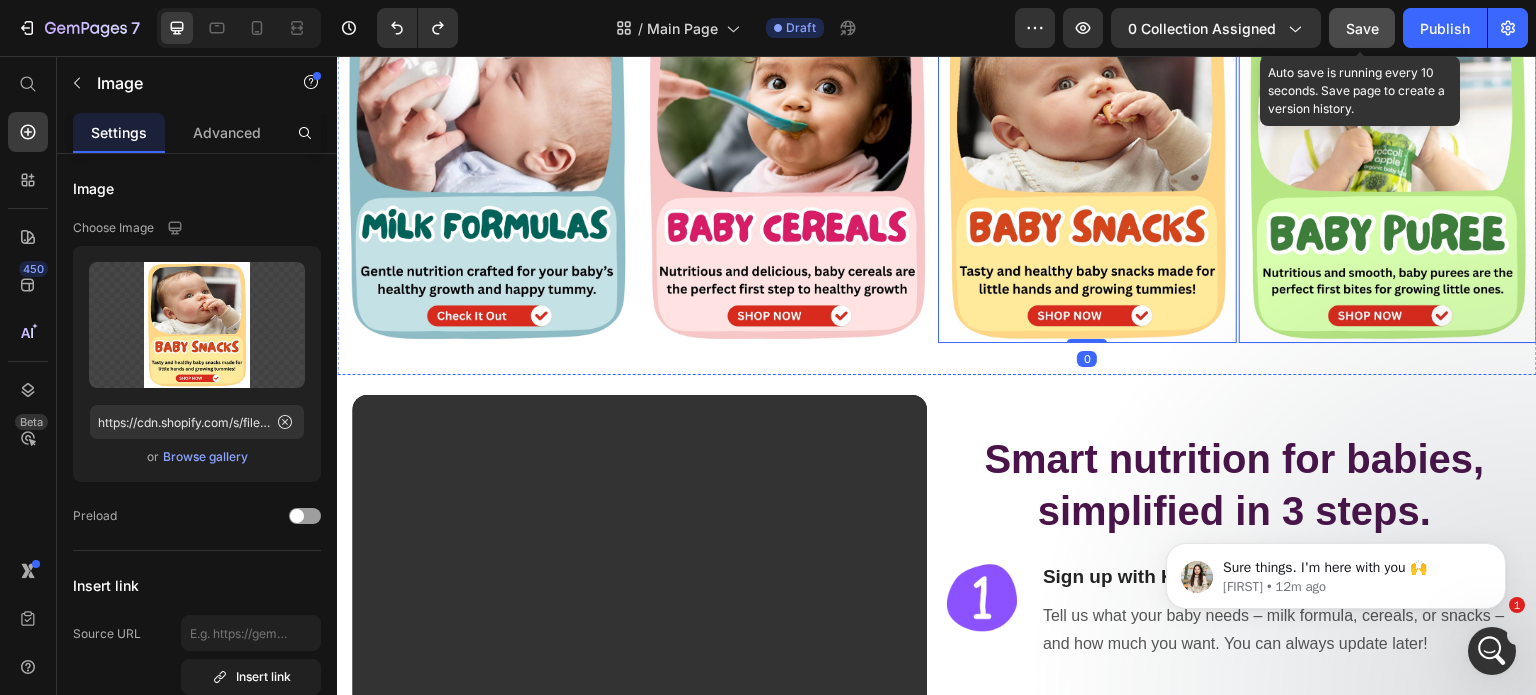 click at bounding box center [1388, 165] 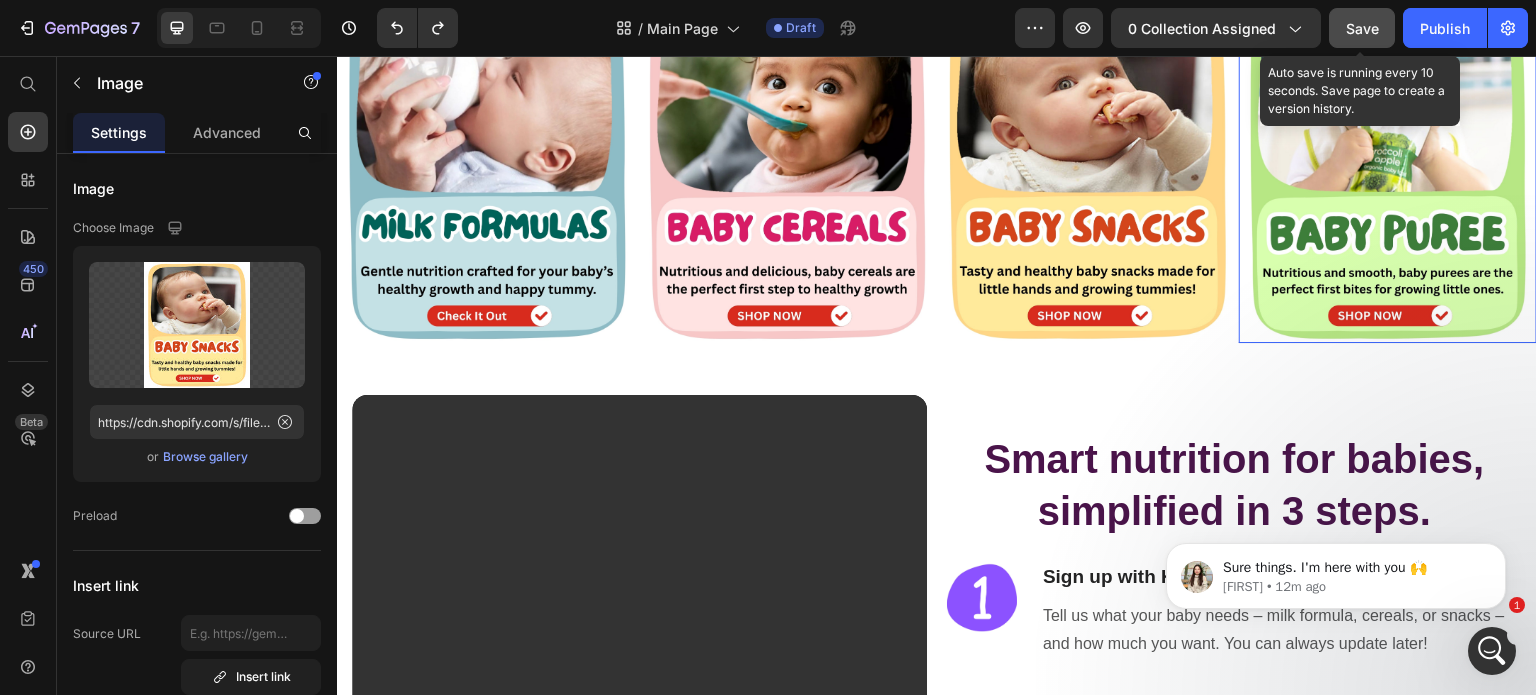 click at bounding box center [1388, 165] 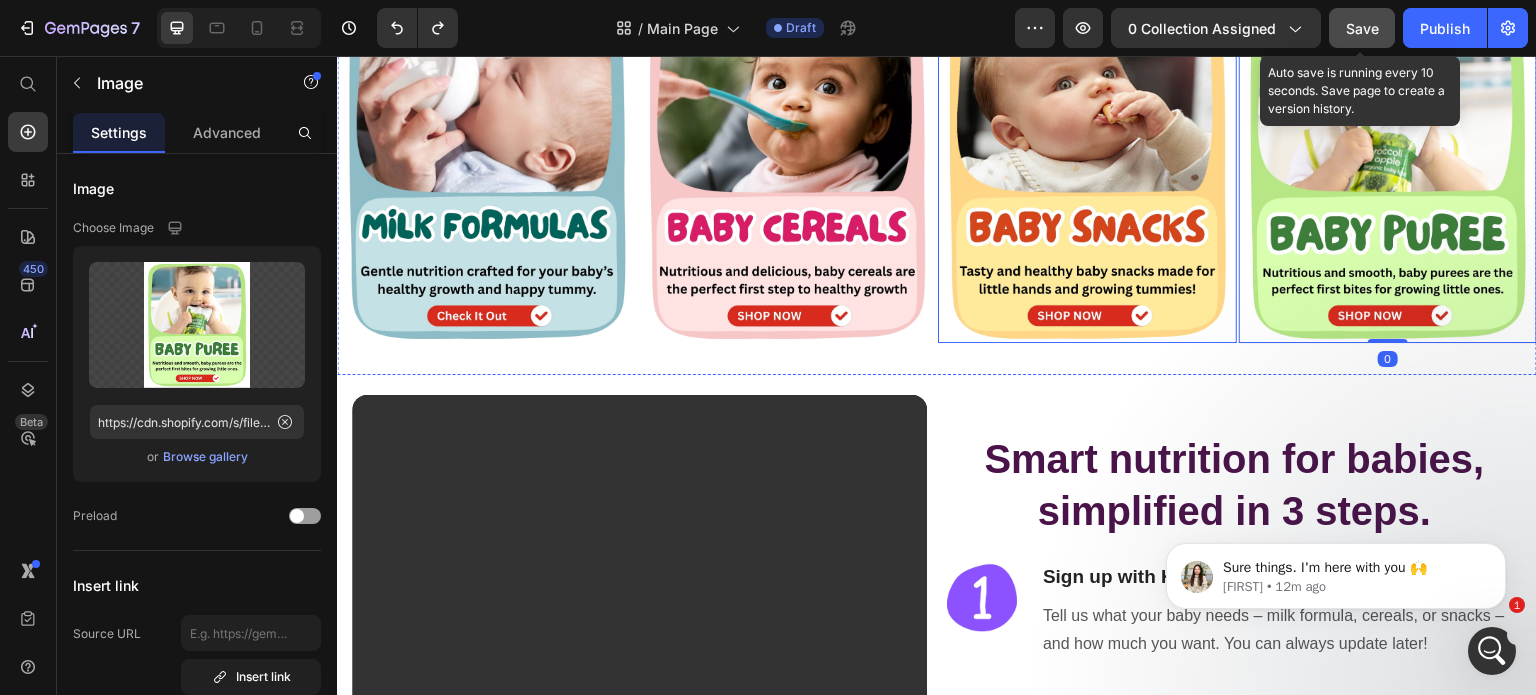 click at bounding box center [1087, 165] 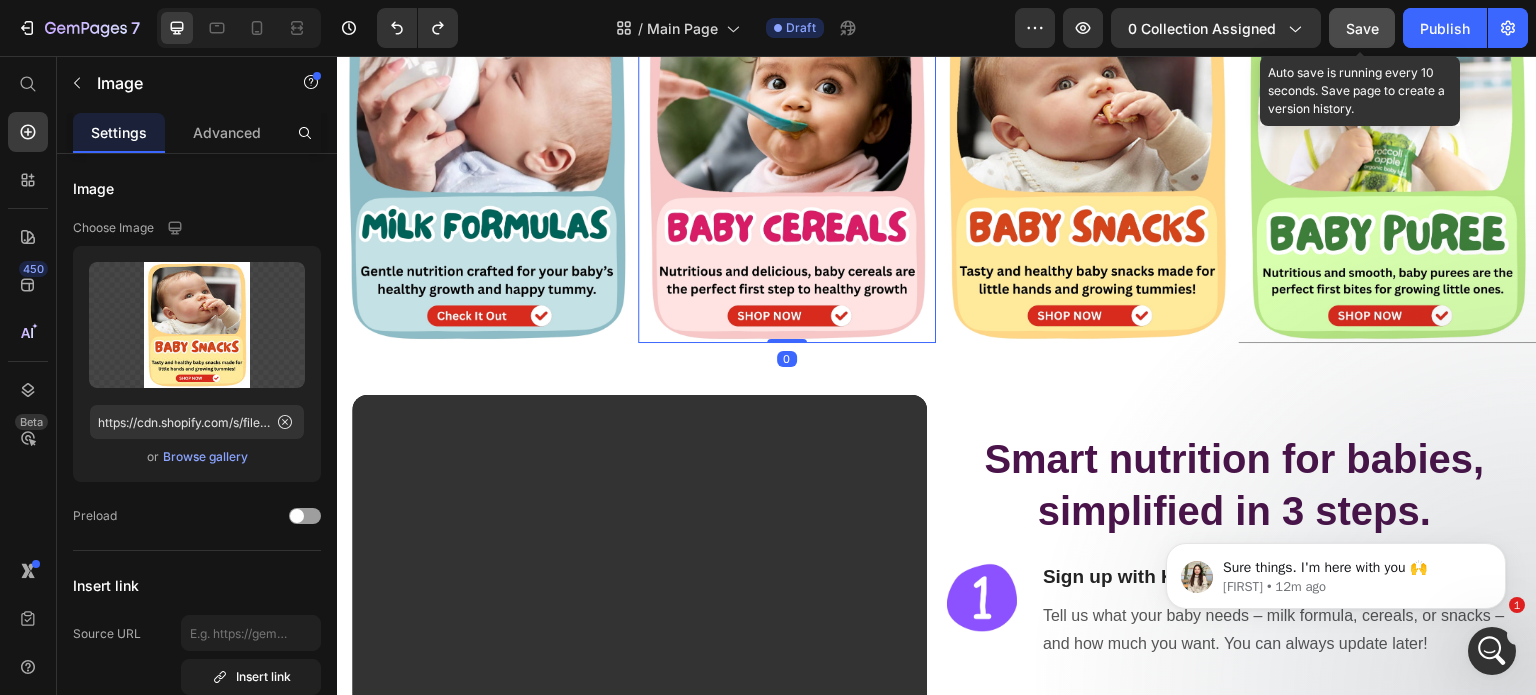 click at bounding box center [787, 165] 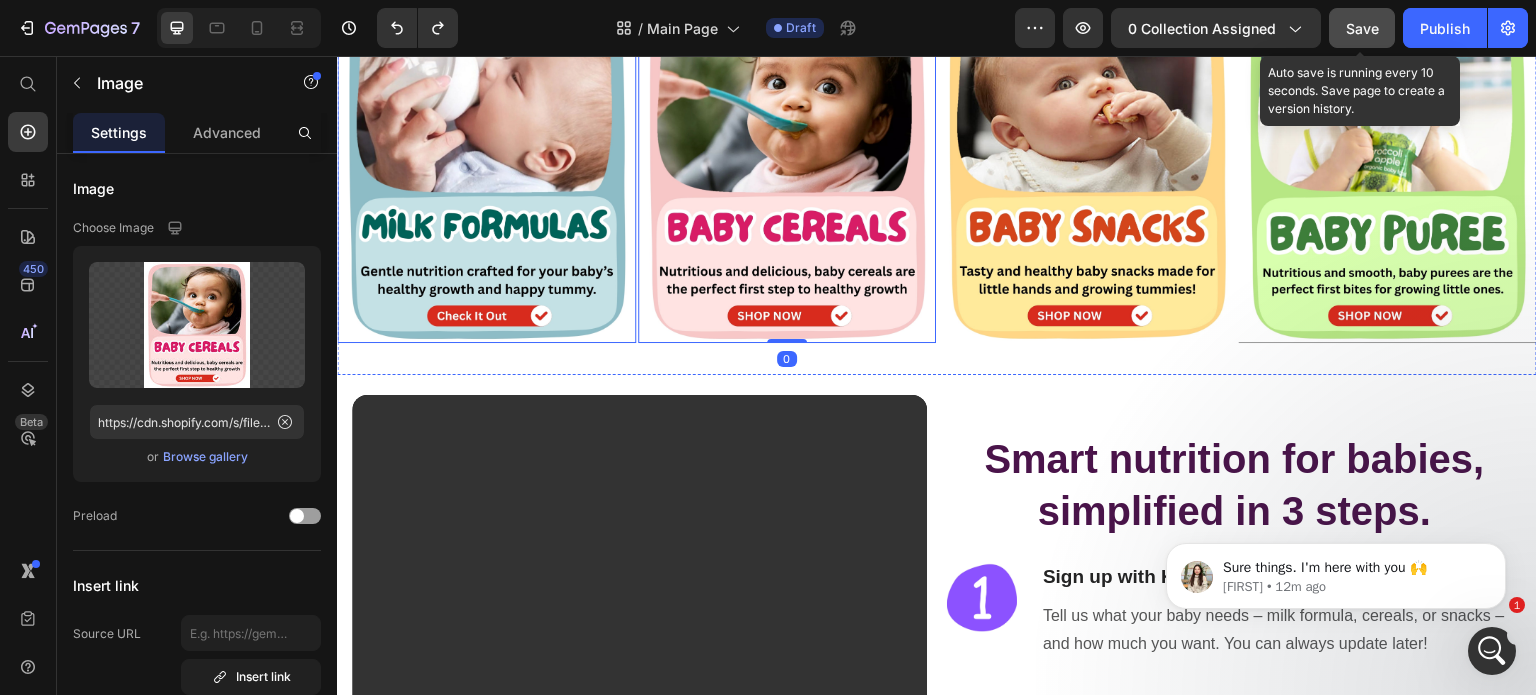 click at bounding box center (486, 165) 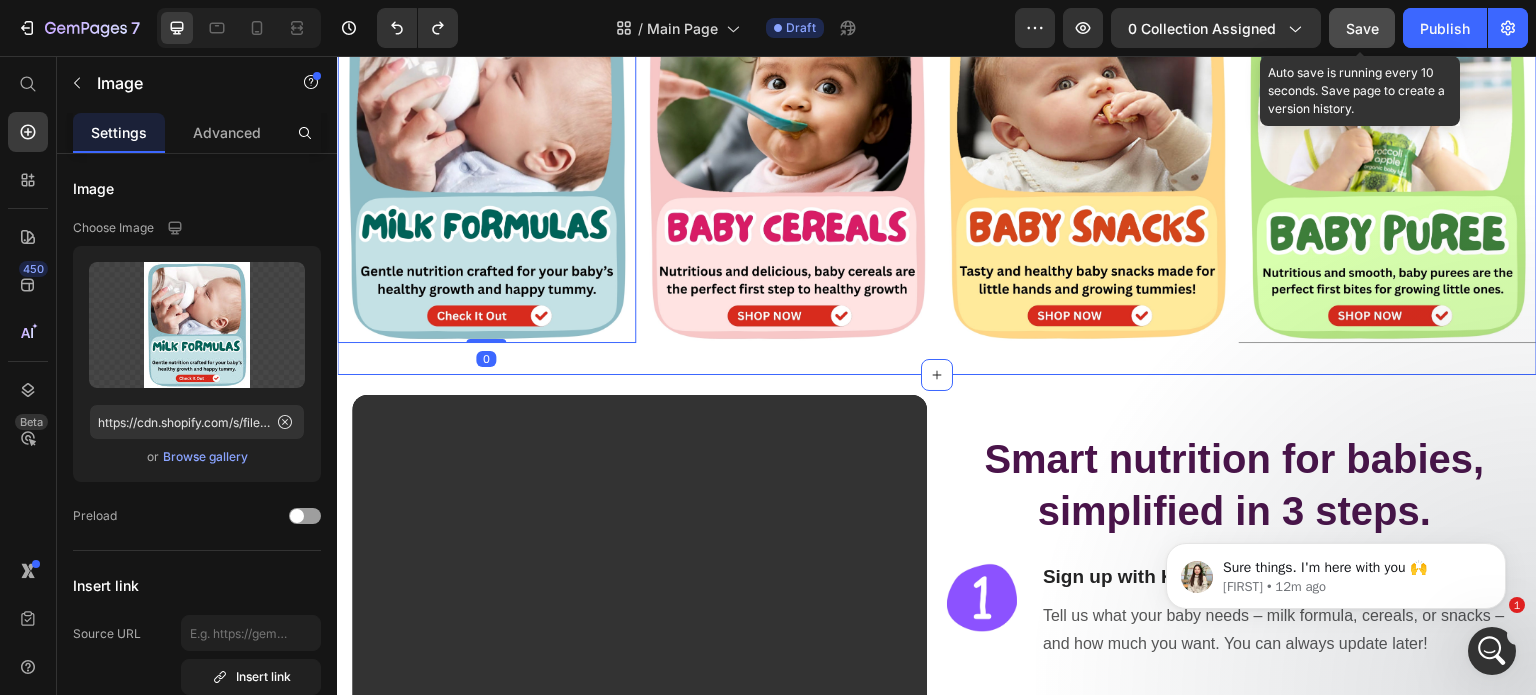 click on "Image   0 Image Image Image Section 2" at bounding box center (937, 165) 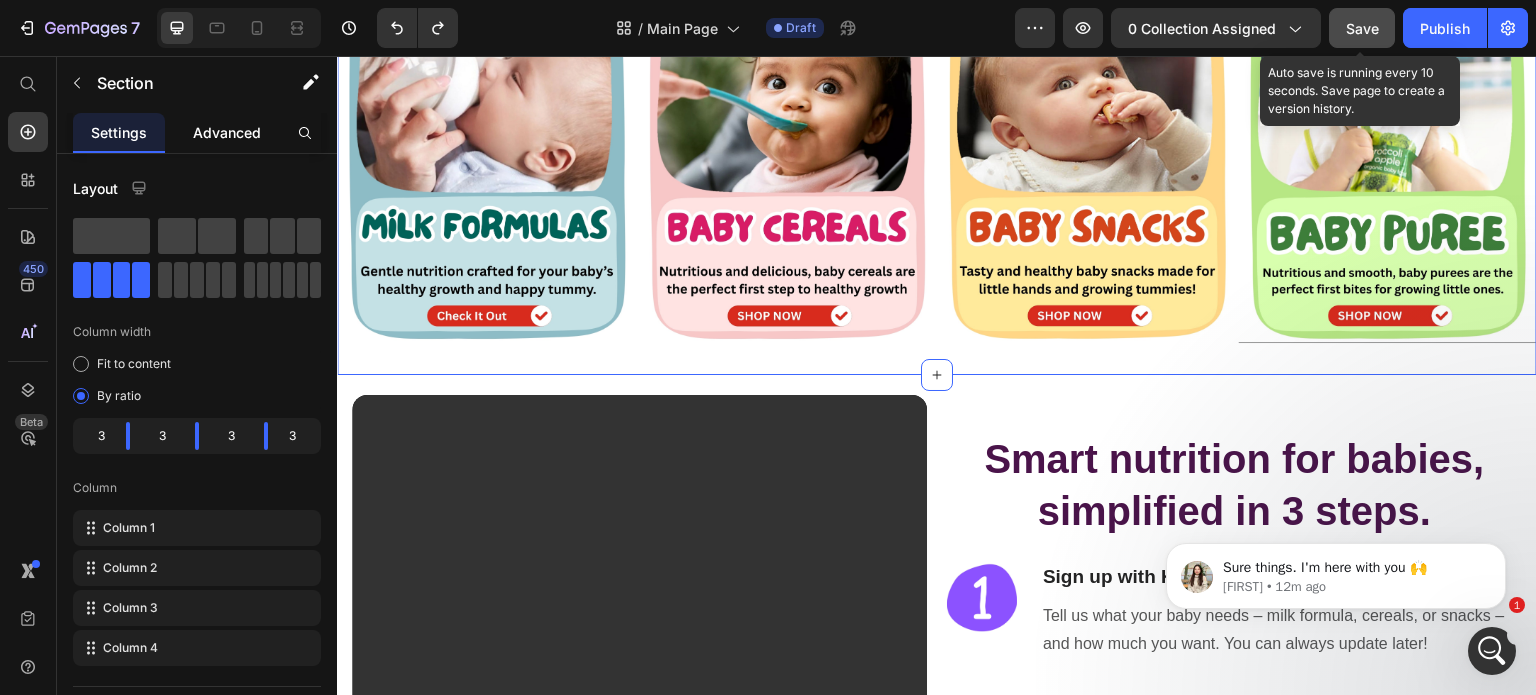 click on "Advanced" 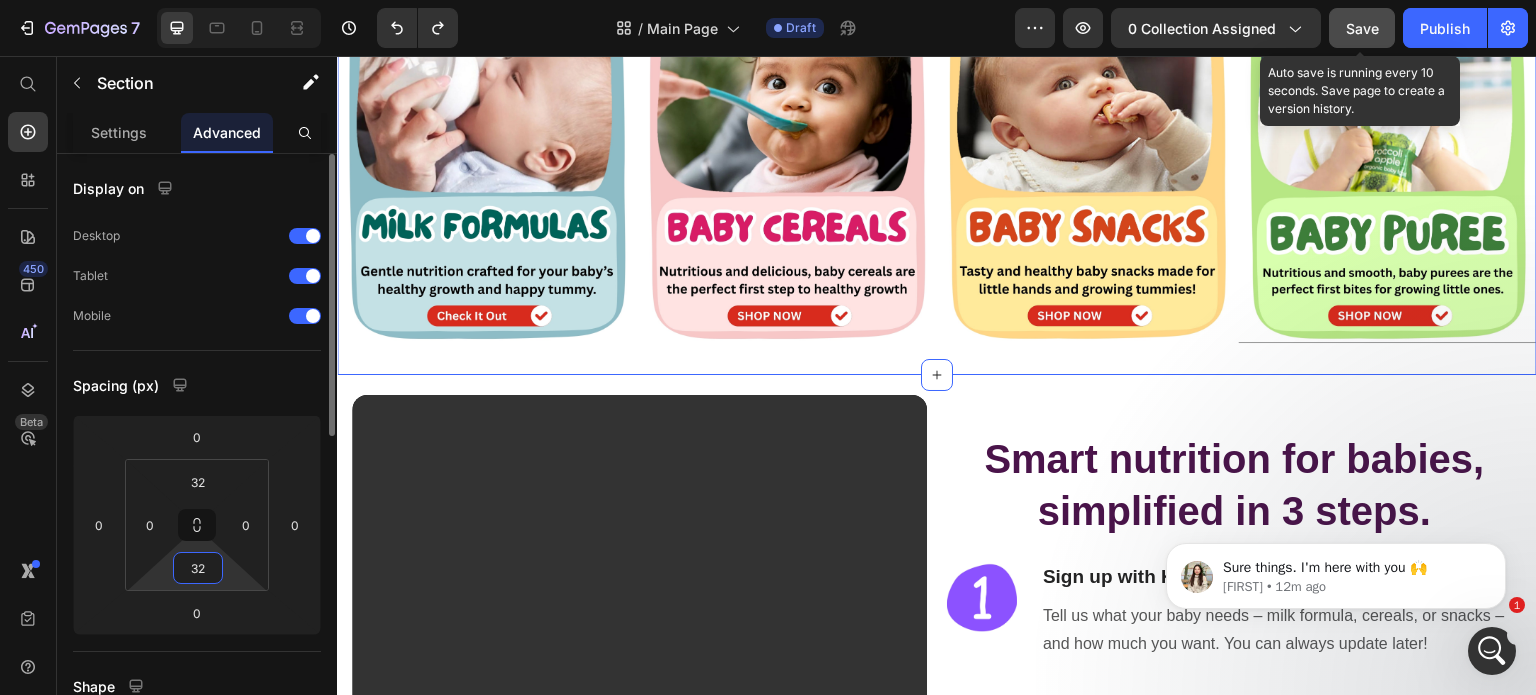 click on "32" at bounding box center (198, 568) 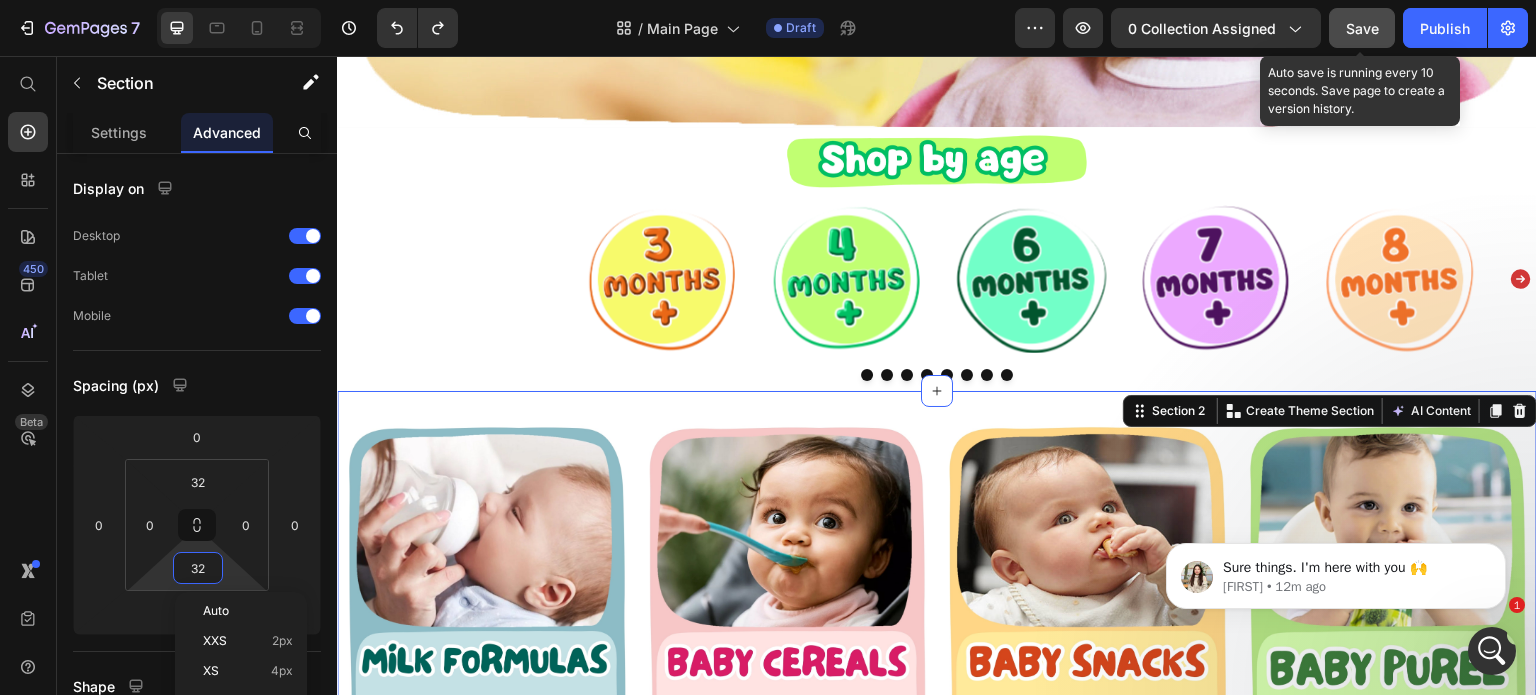 scroll, scrollTop: 600, scrollLeft: 0, axis: vertical 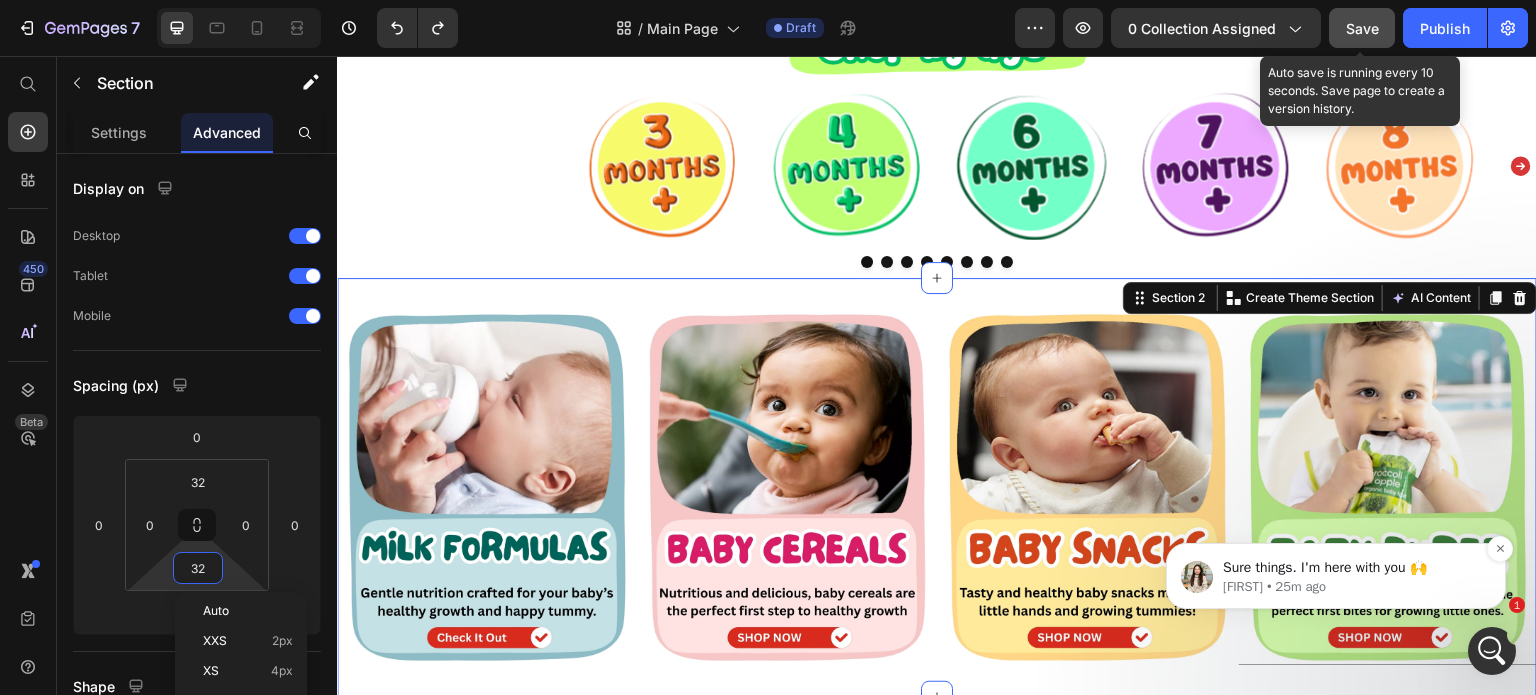type on "2" 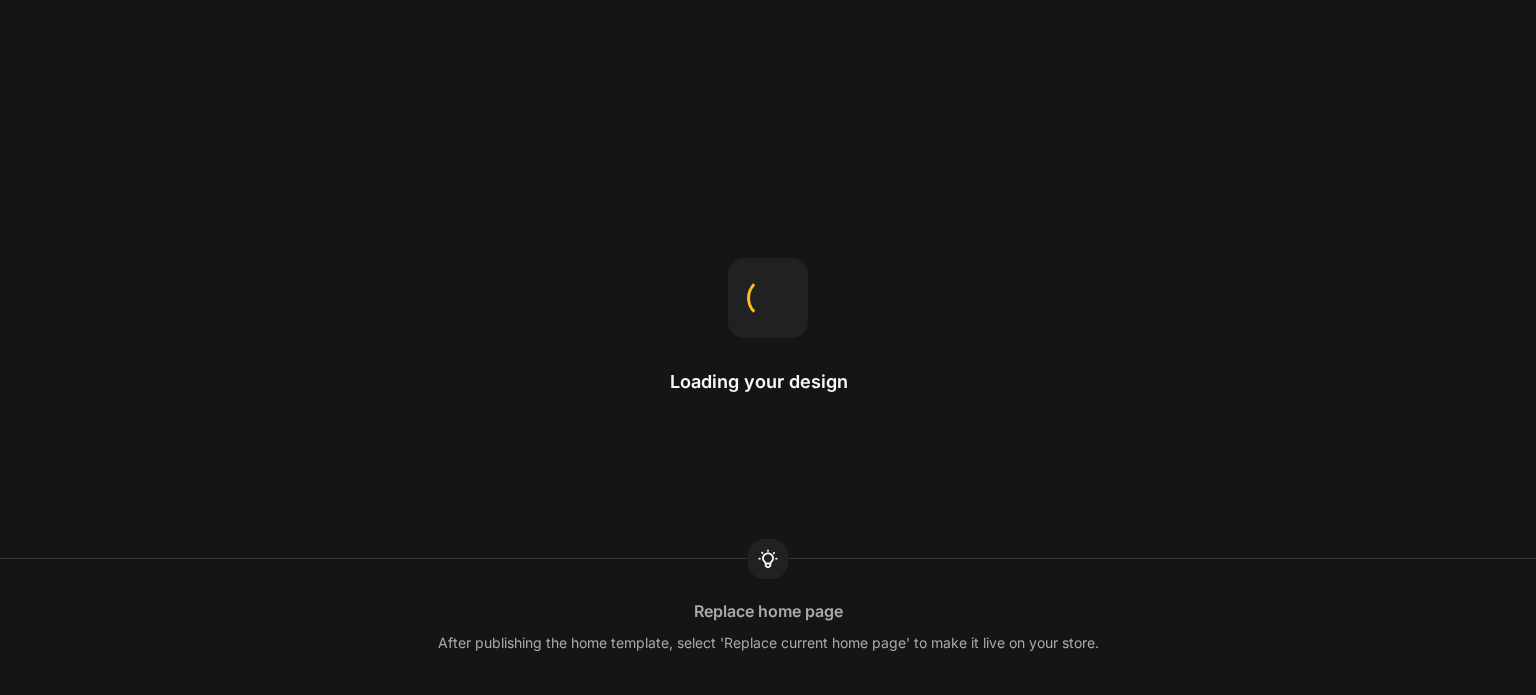 scroll, scrollTop: 0, scrollLeft: 0, axis: both 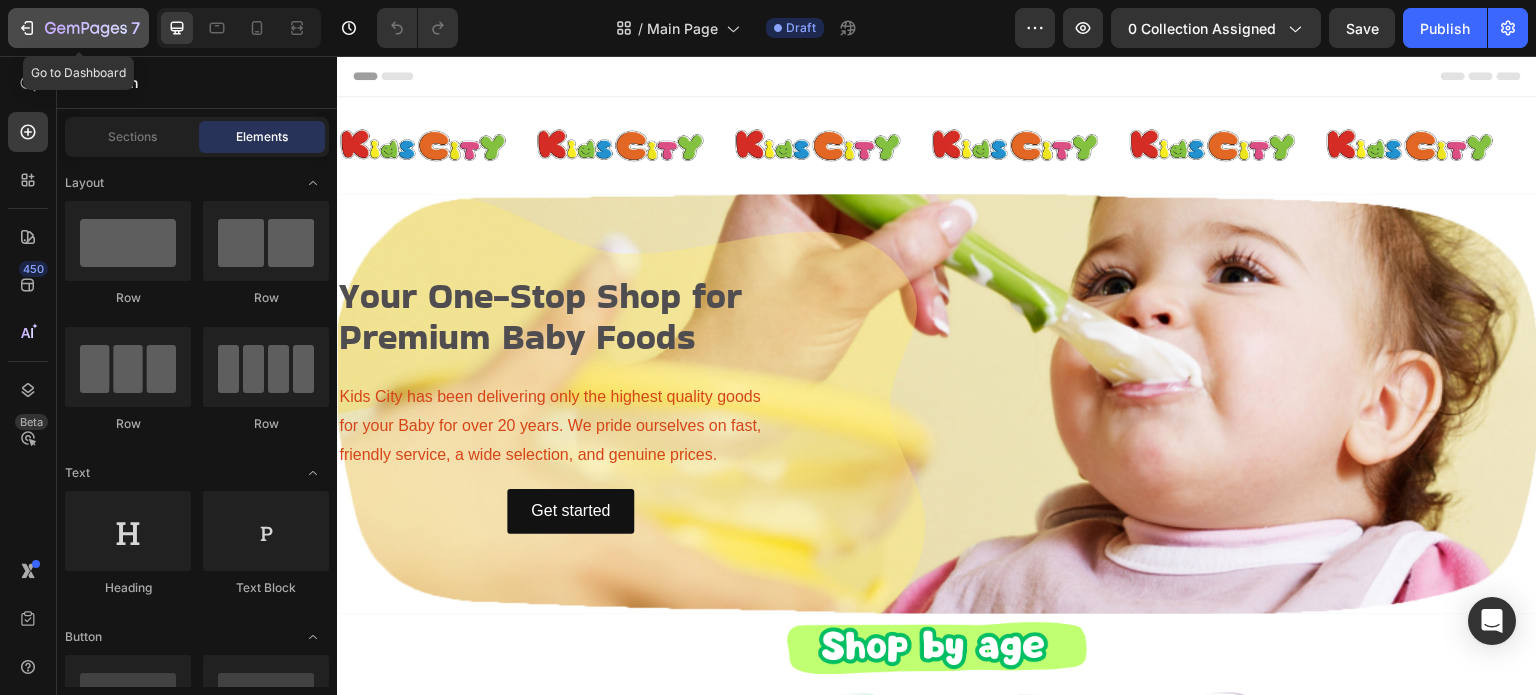 click 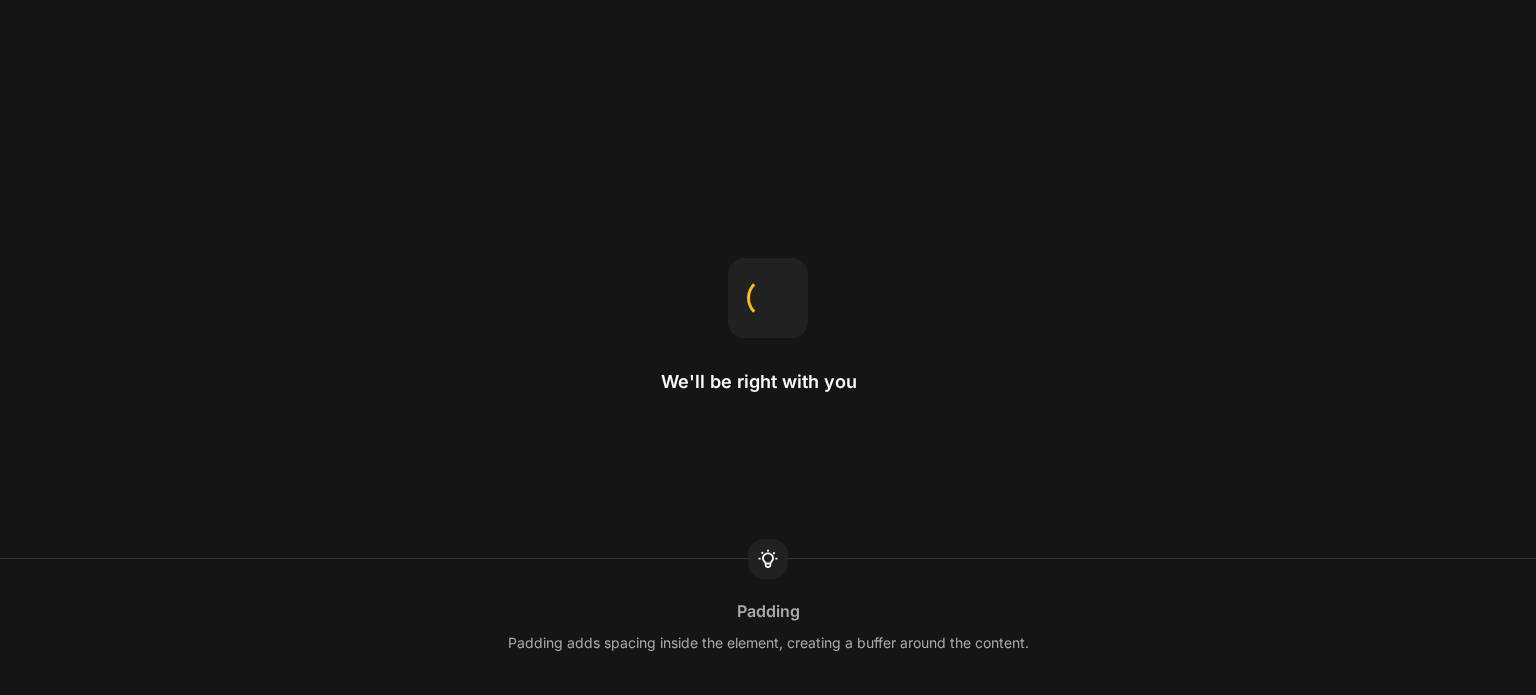 scroll, scrollTop: 0, scrollLeft: 0, axis: both 